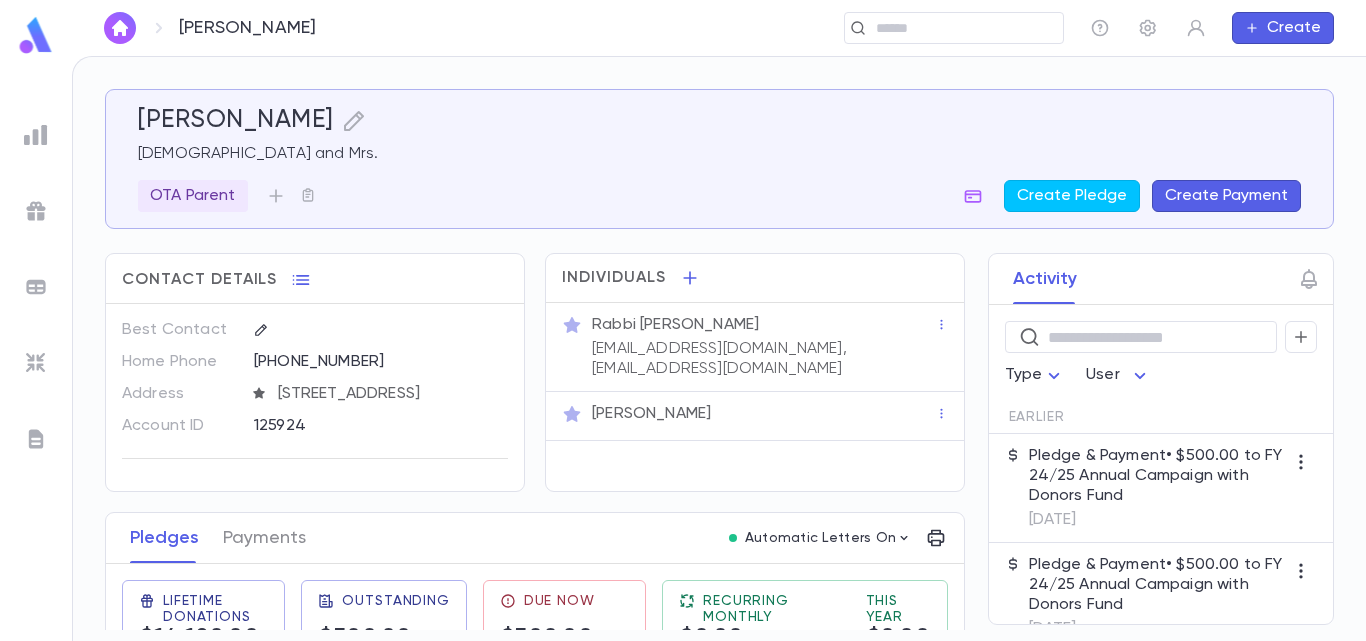 scroll, scrollTop: 0, scrollLeft: 0, axis: both 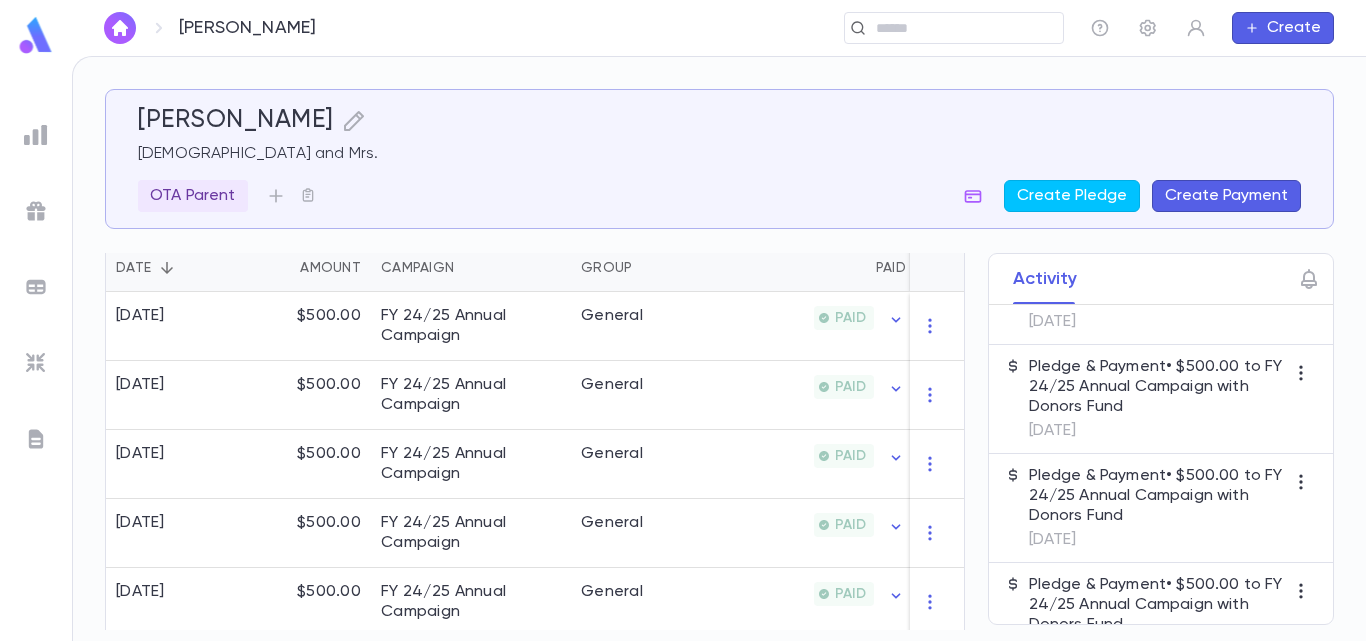 click at bounding box center [120, 28] 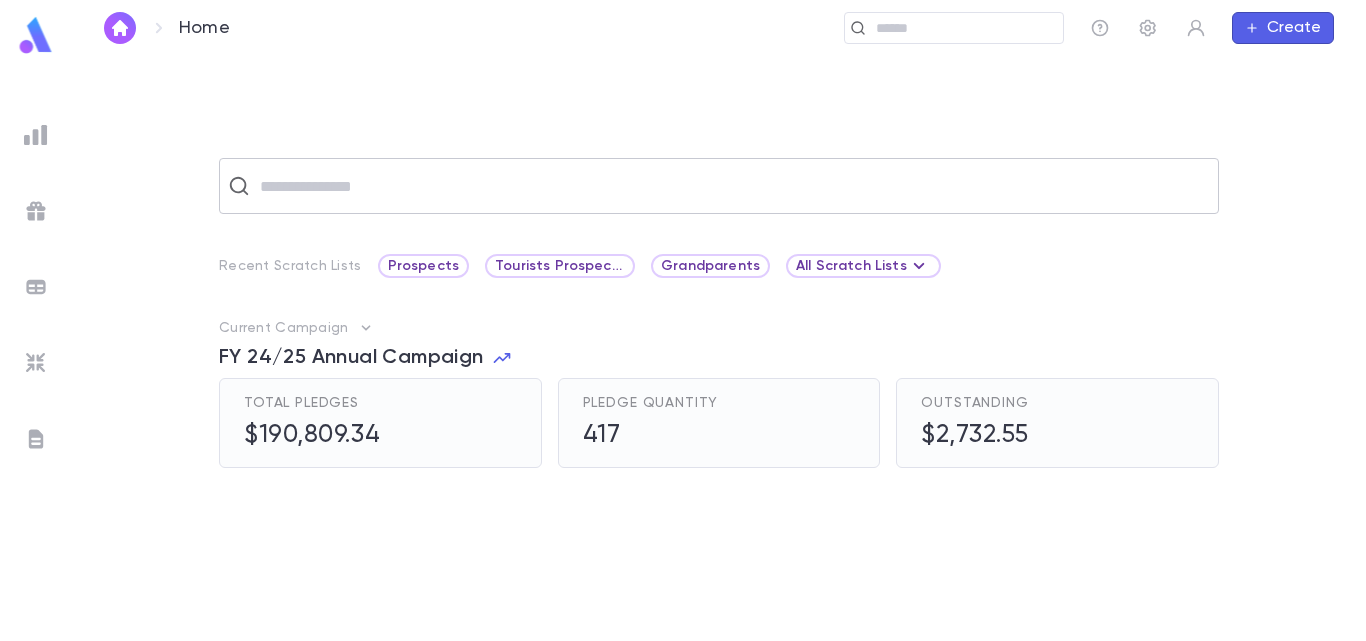 click at bounding box center (732, 186) 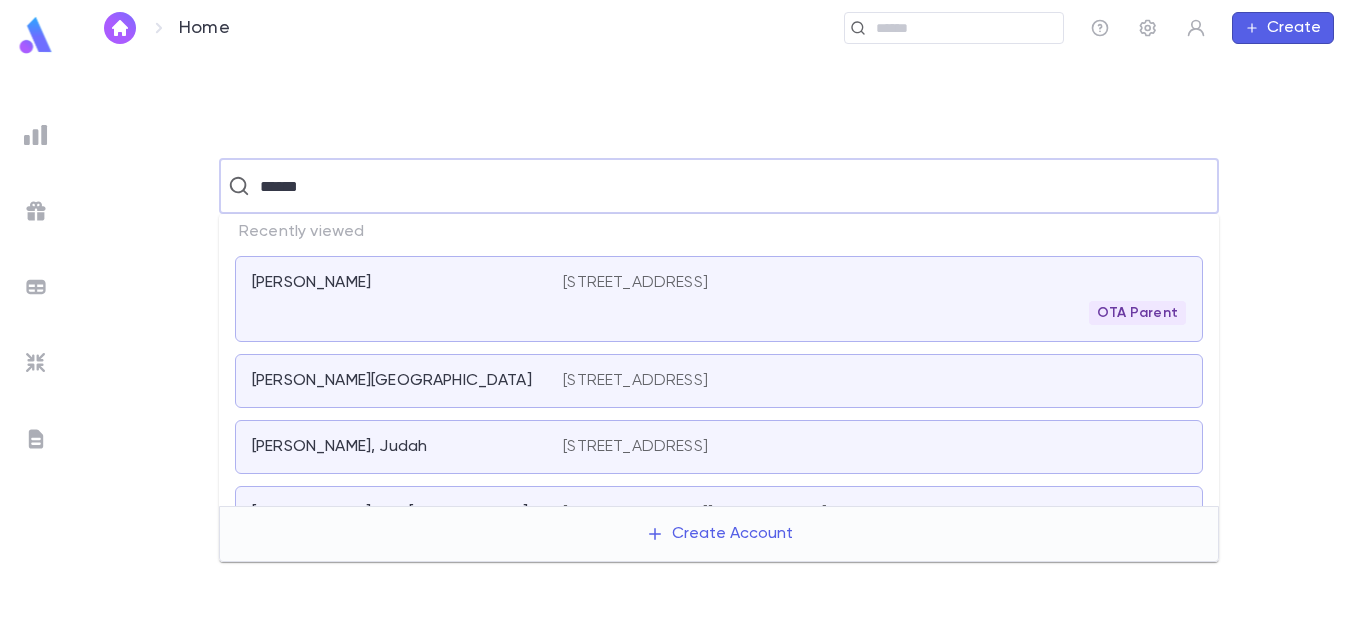 type on "******" 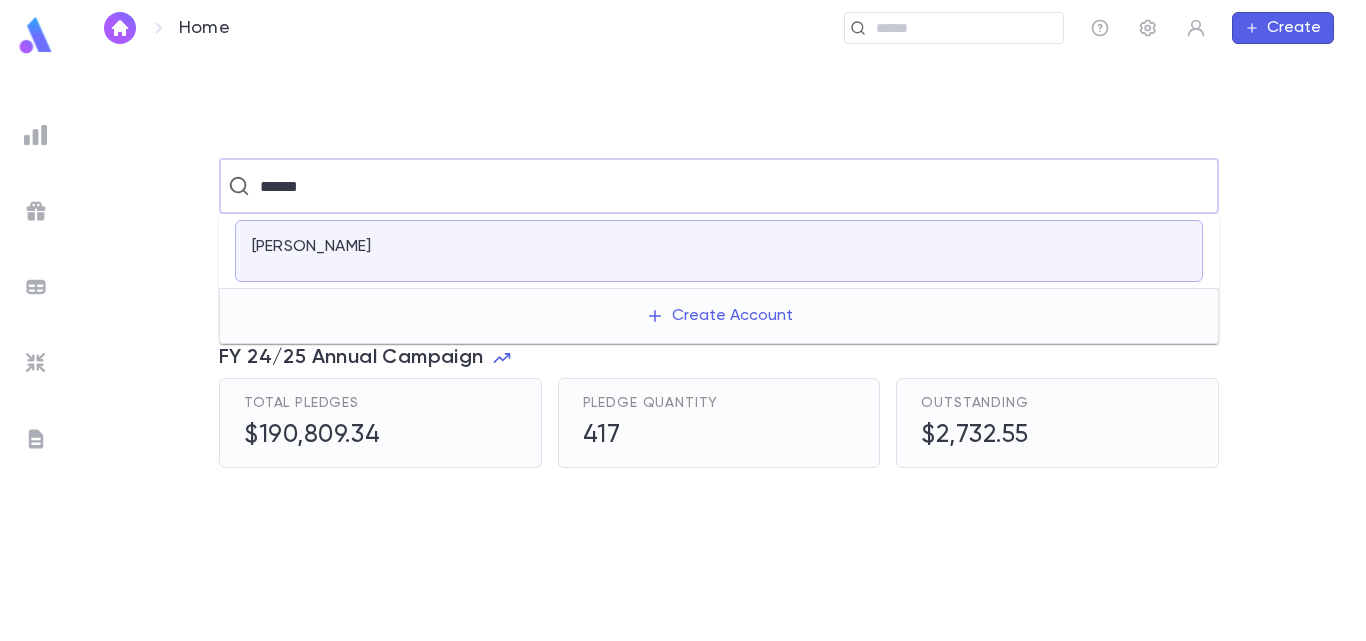 click on "[PERSON_NAME]" at bounding box center [311, 247] 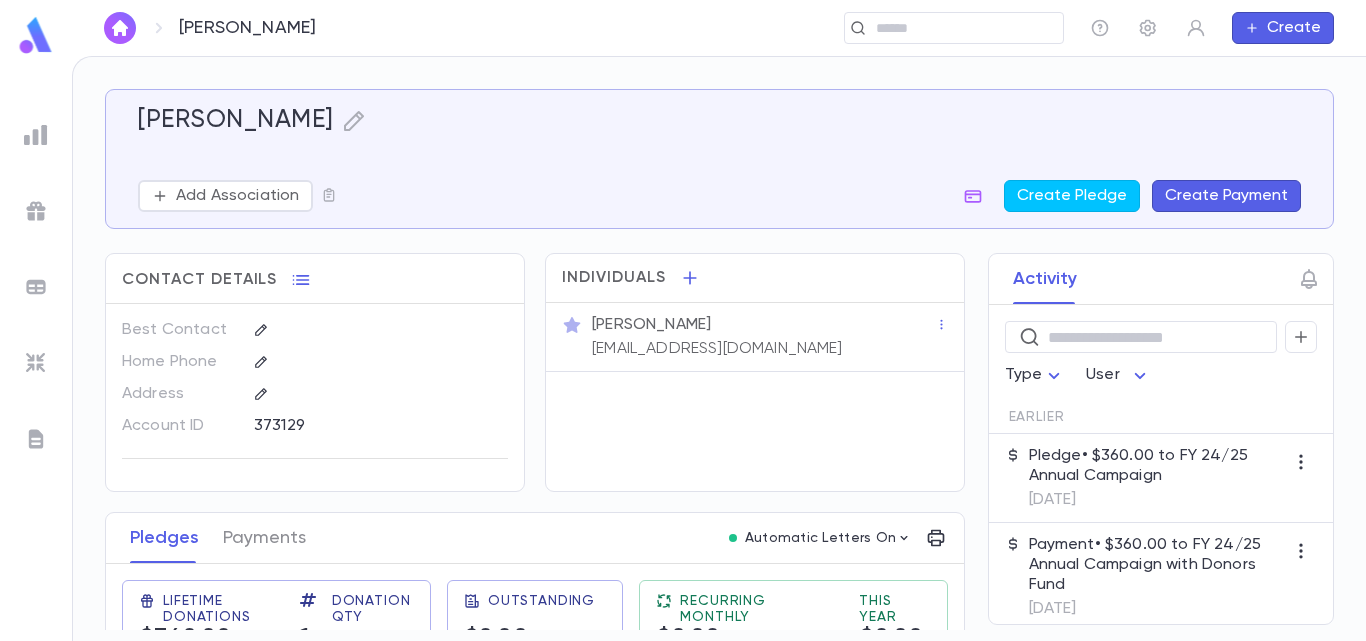 click on "Lifetime Donations $360.00 Donation Qty 1 Outstanding $0.00 Recurring Monthly $0.00 This Year $0.00" at bounding box center (527, 616) 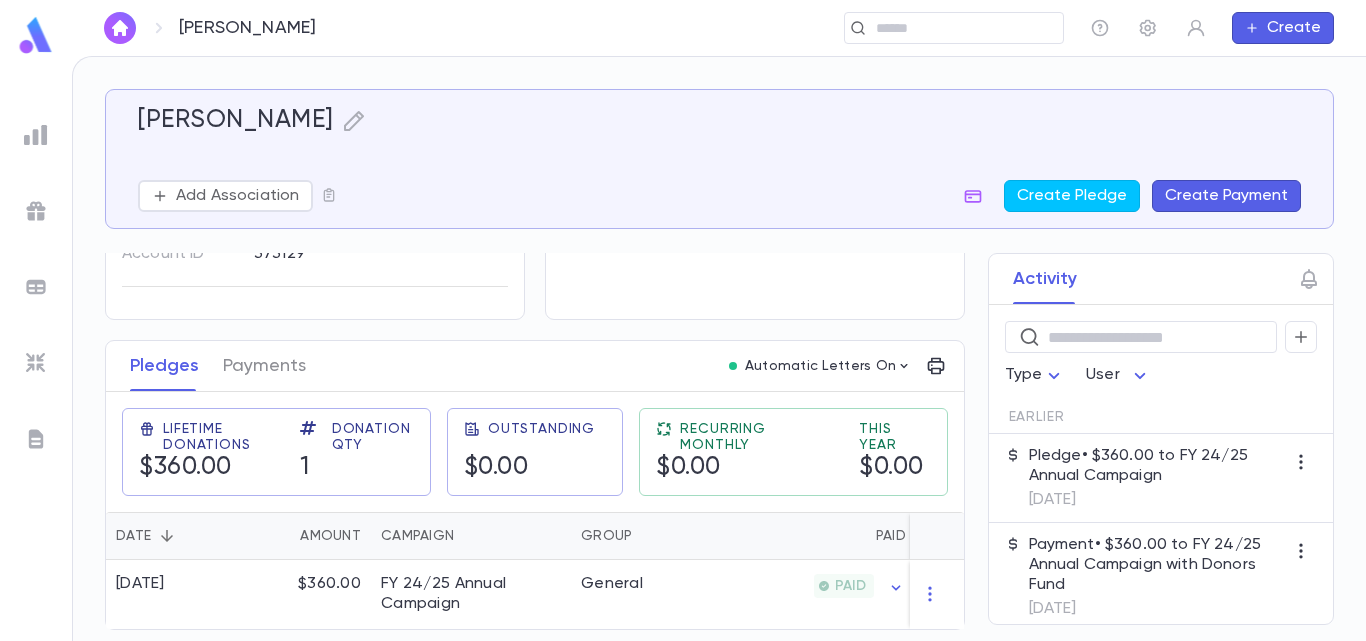 scroll, scrollTop: 180, scrollLeft: 0, axis: vertical 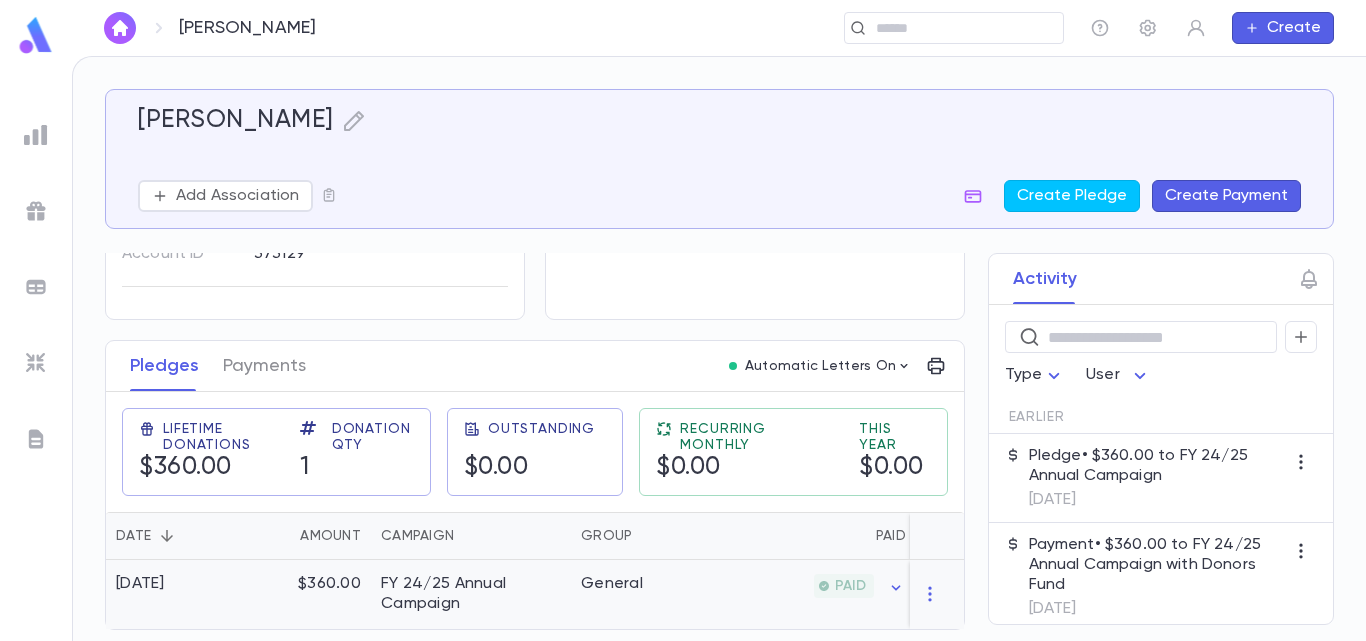 click on "PAID" at bounding box center [818, 594] 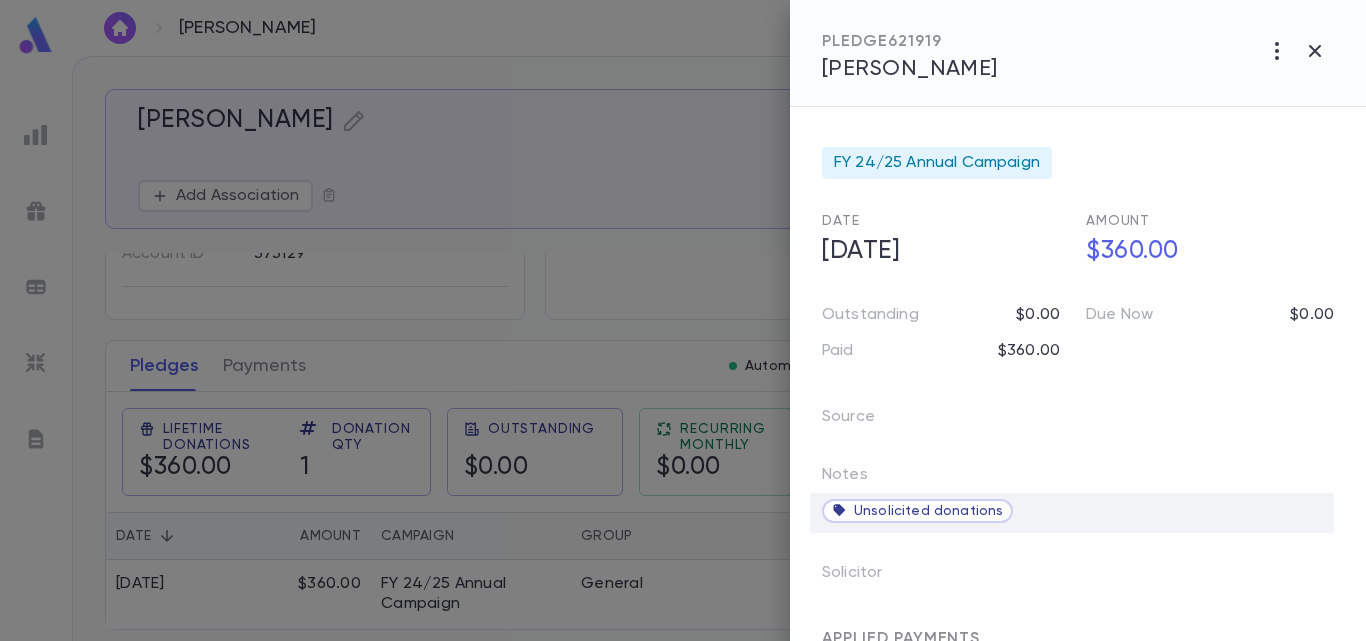 click on "Unsolicited donations" at bounding box center [928, 511] 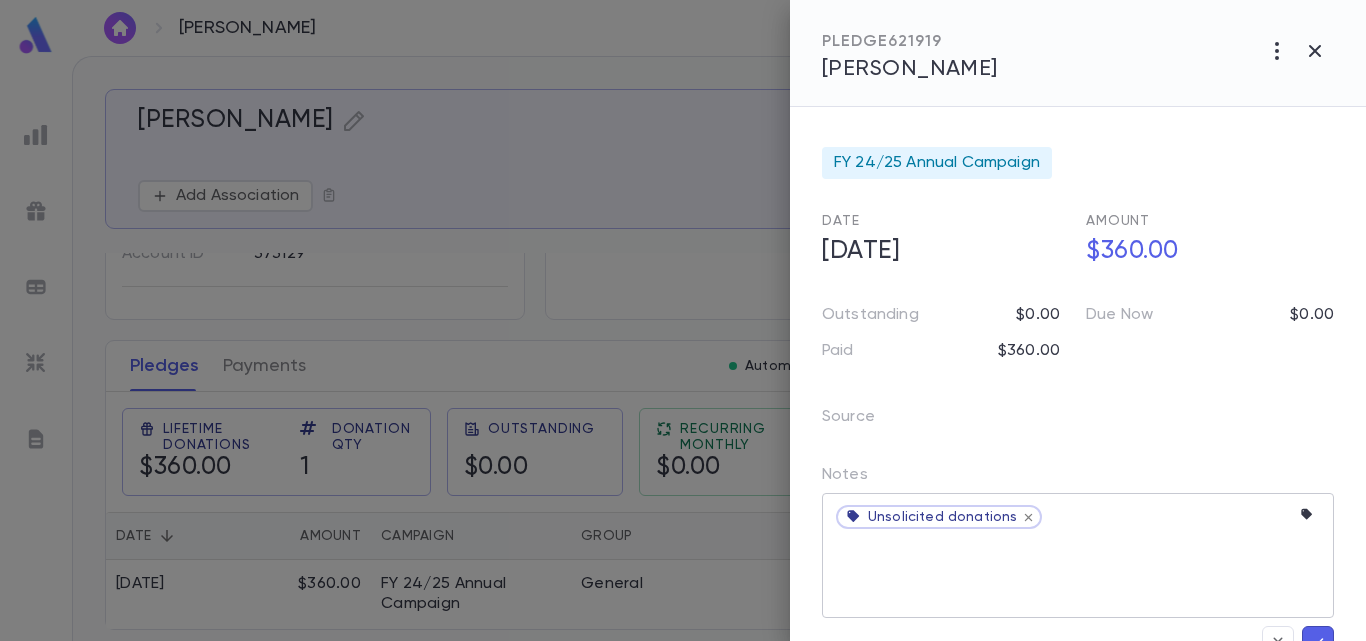 click 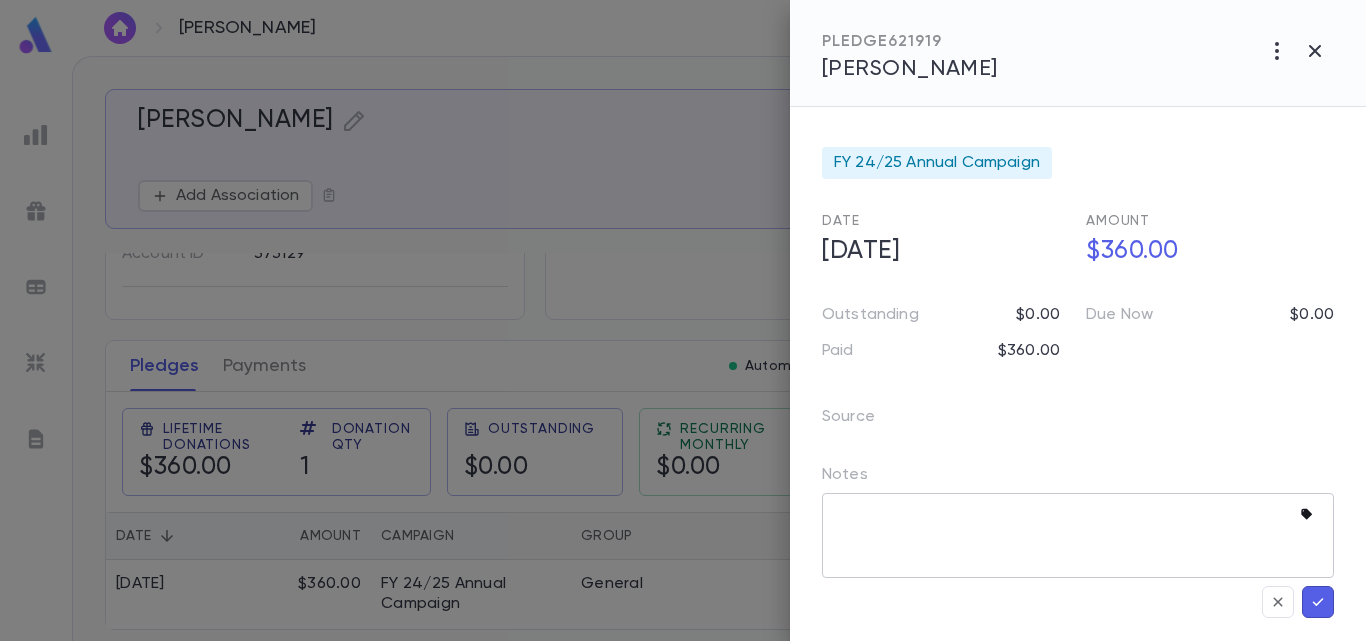 click 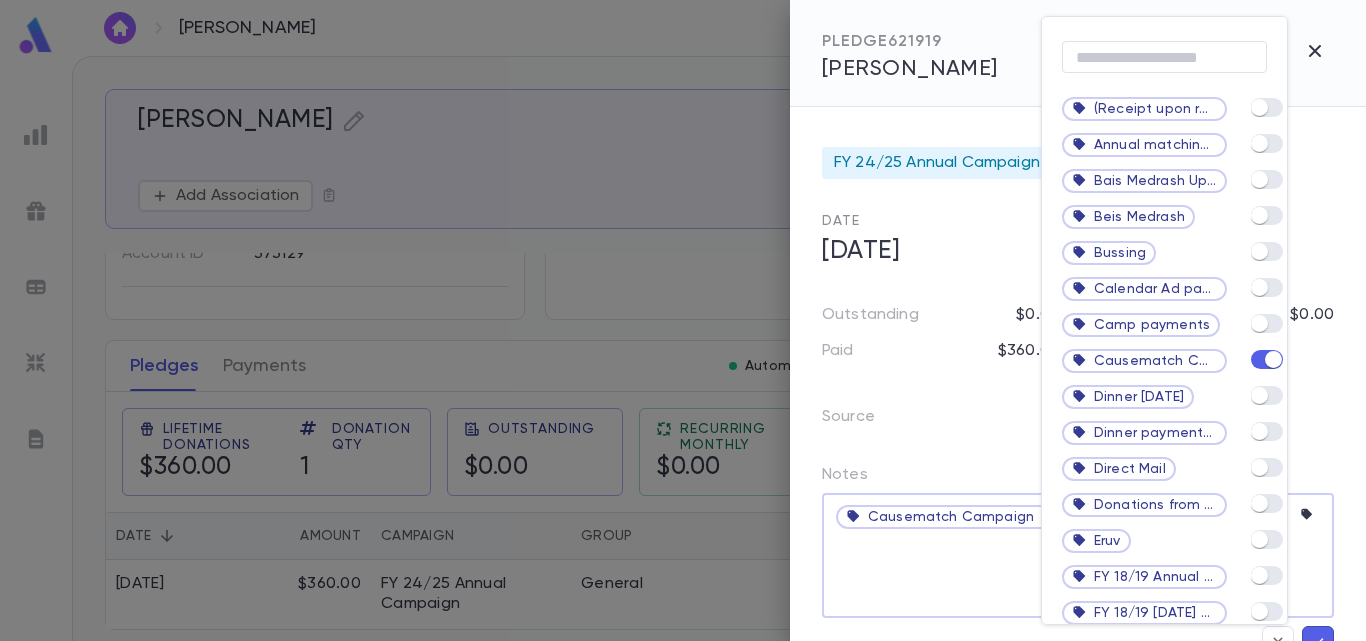 click at bounding box center [683, 320] 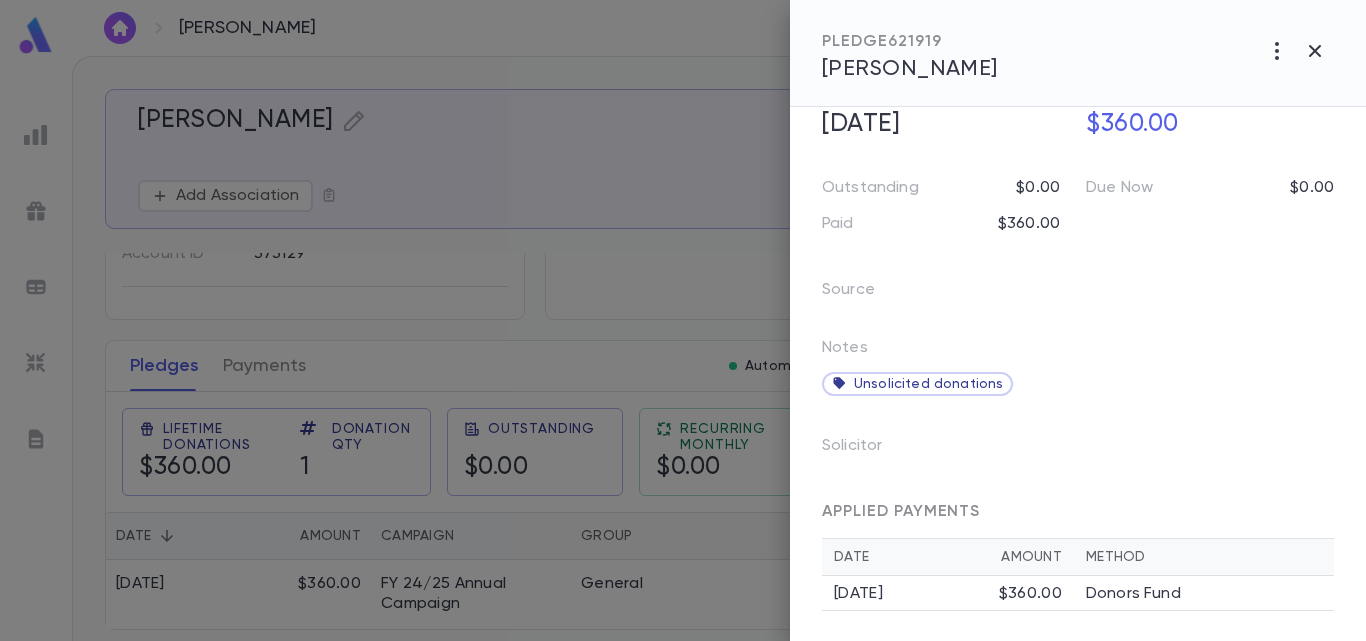 scroll, scrollTop: 130, scrollLeft: 0, axis: vertical 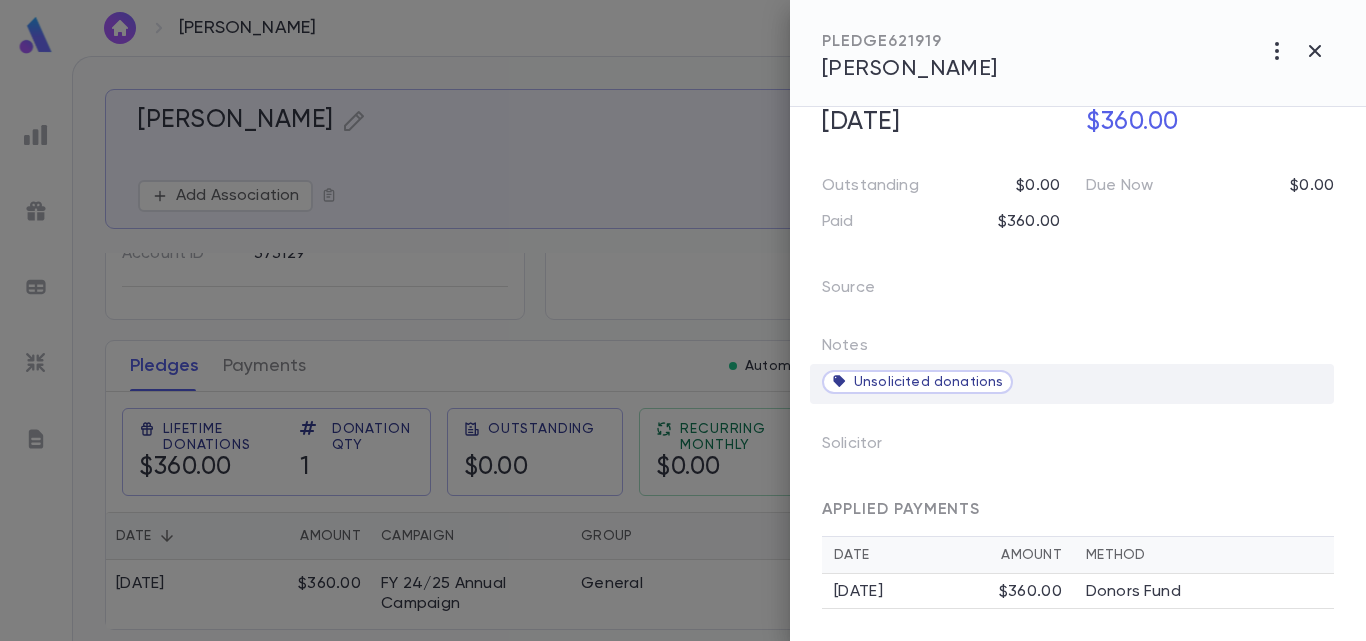 click on "Unsolicited donations" at bounding box center (917, 382) 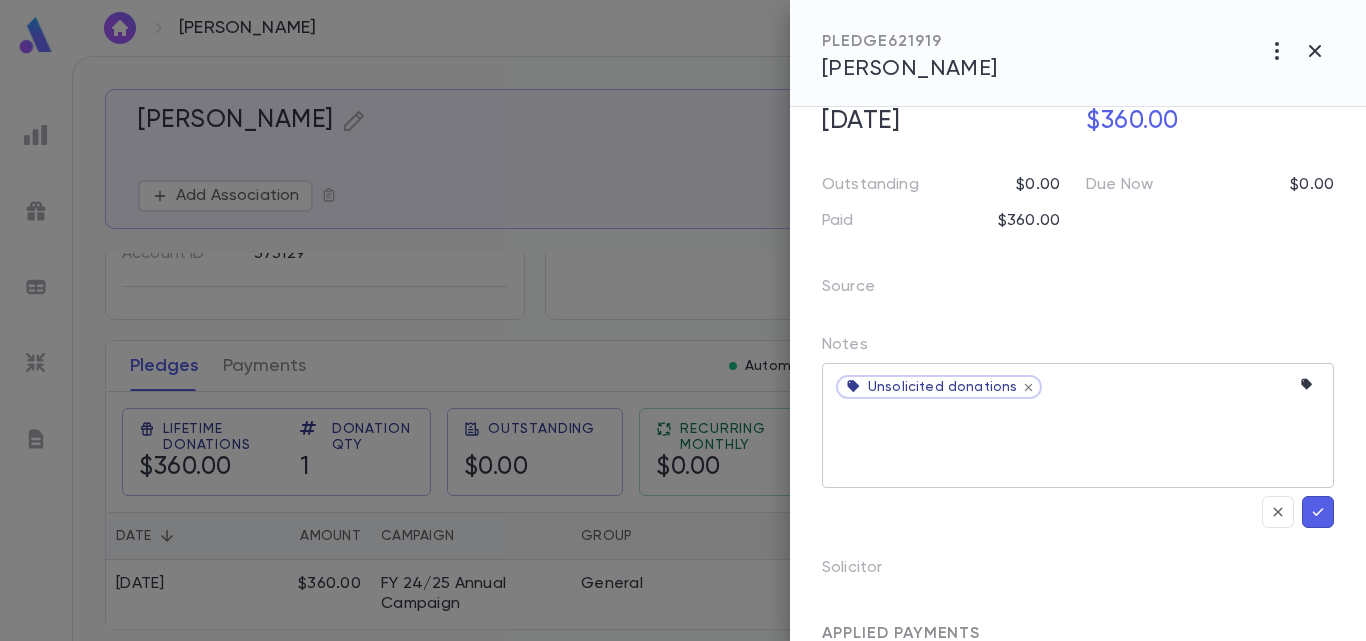 click 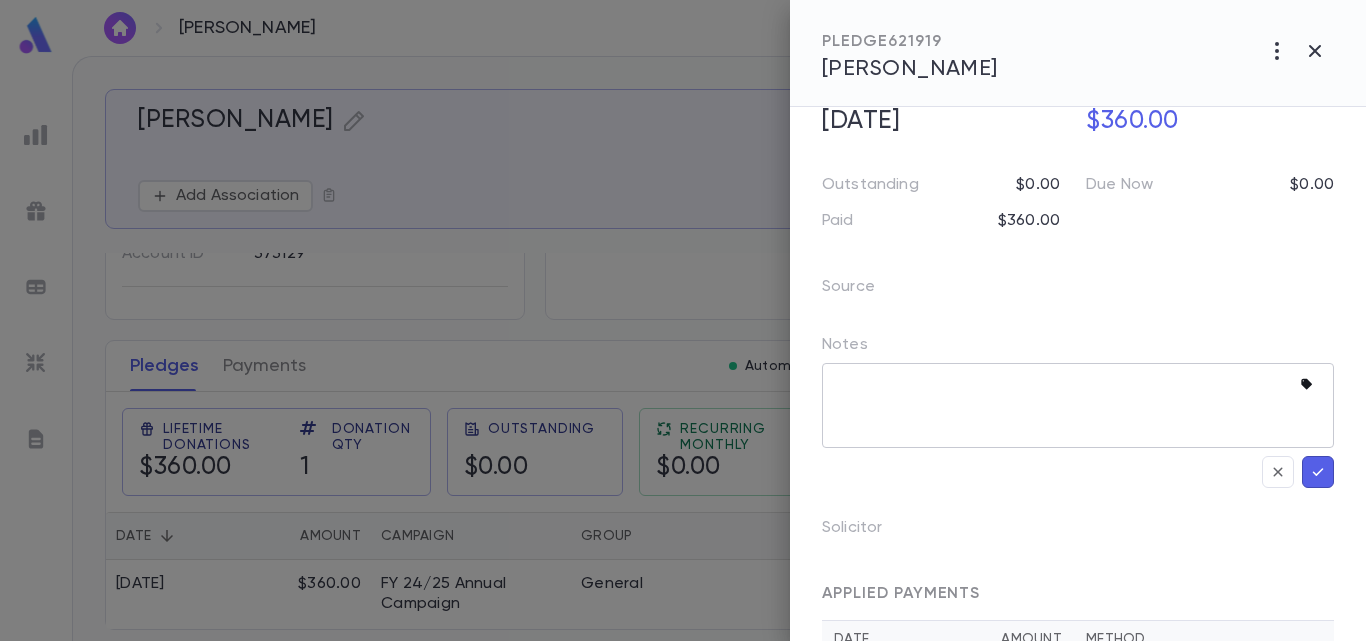 click 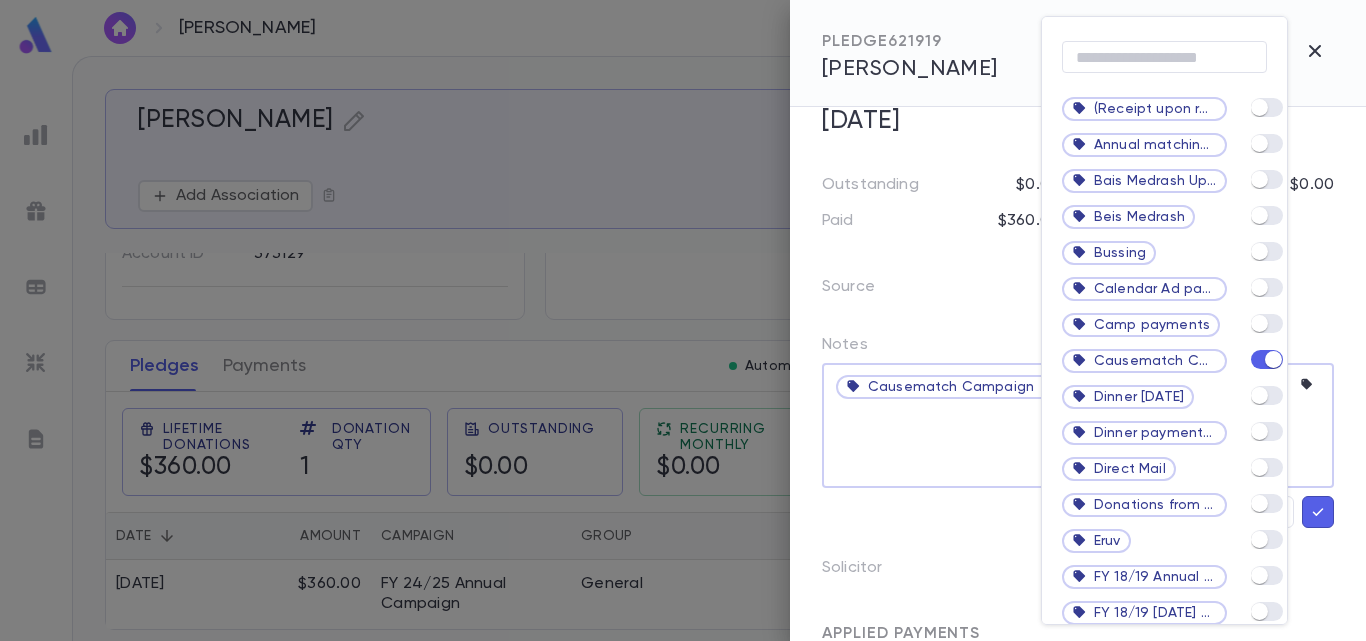 click at bounding box center (683, 320) 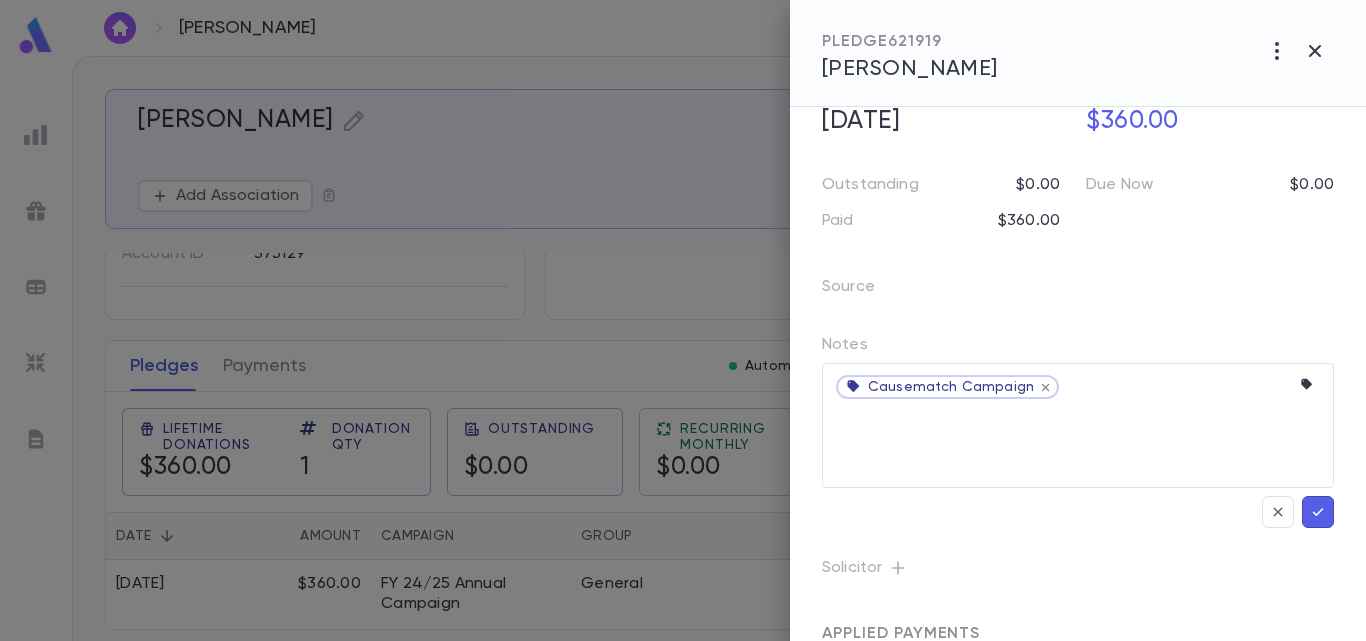click on "FY 24/25 Annual Campaign Date [DATE] Amount $360.00 Outstanding $0.00 Due Now $0.00 Paid $360.00 Source Notes Causematch Campaign * ​ Solicitor APPLIED PAYMENTS Date Amount Method [DATE] $360.00 Donors Fund" at bounding box center [1078, 371] 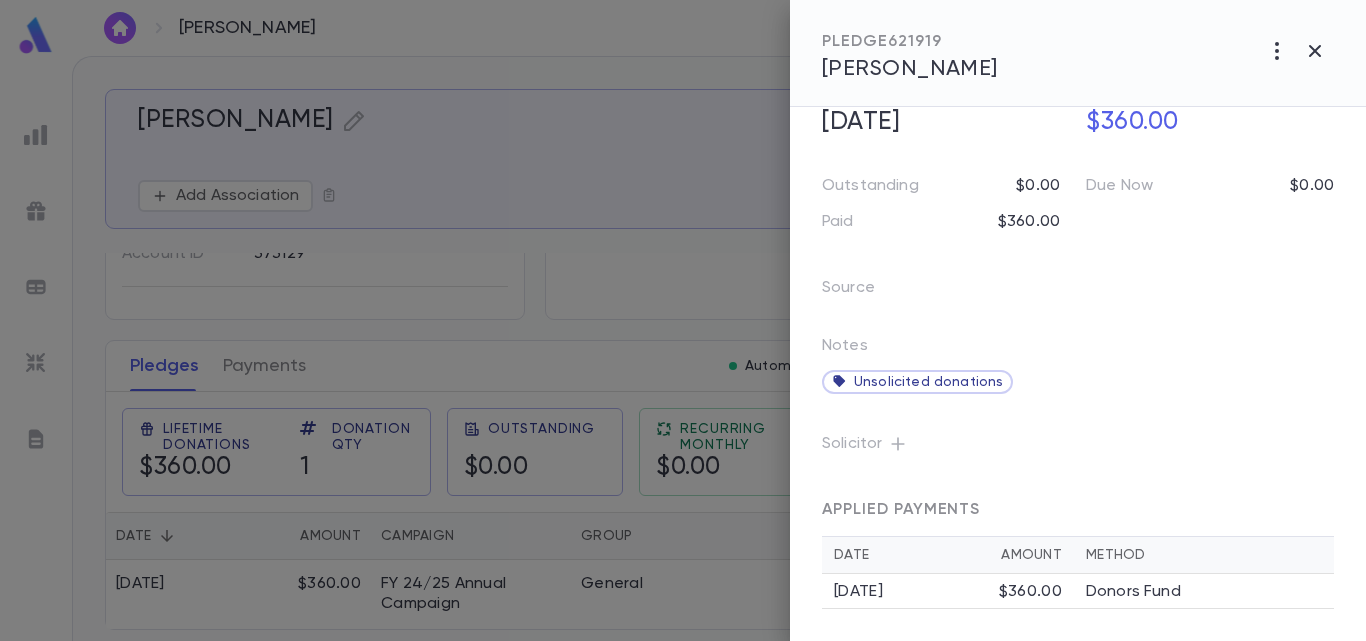 click 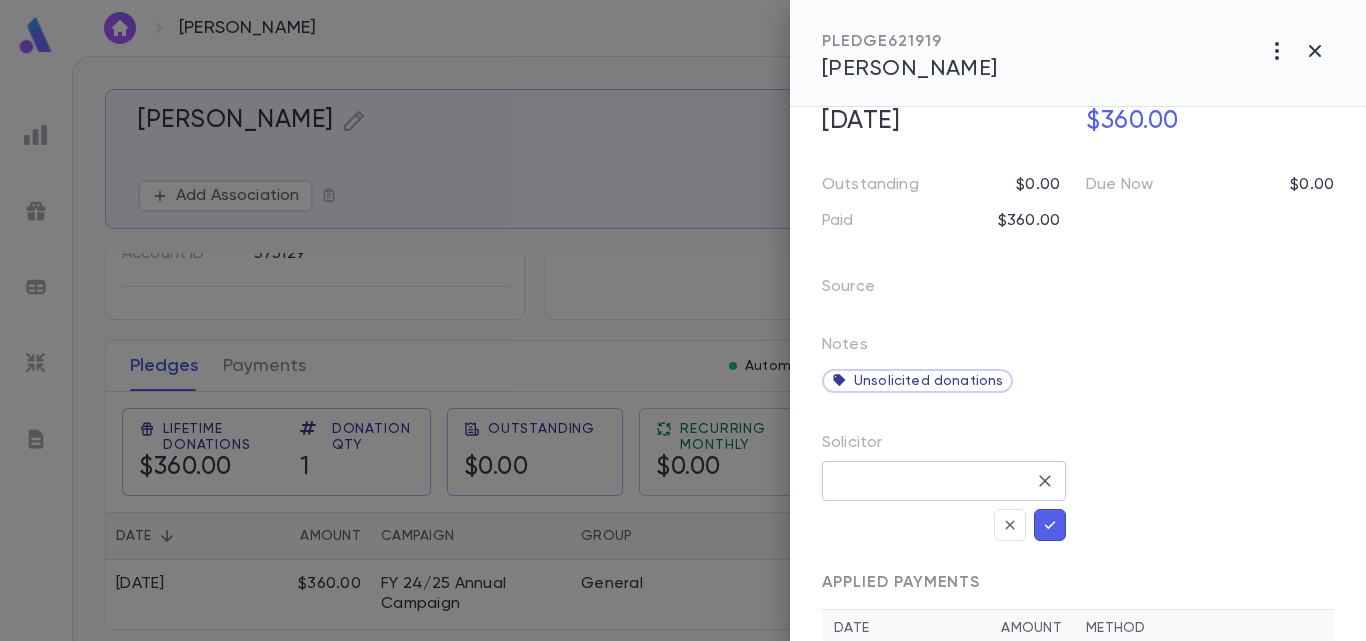 click at bounding box center [929, 481] 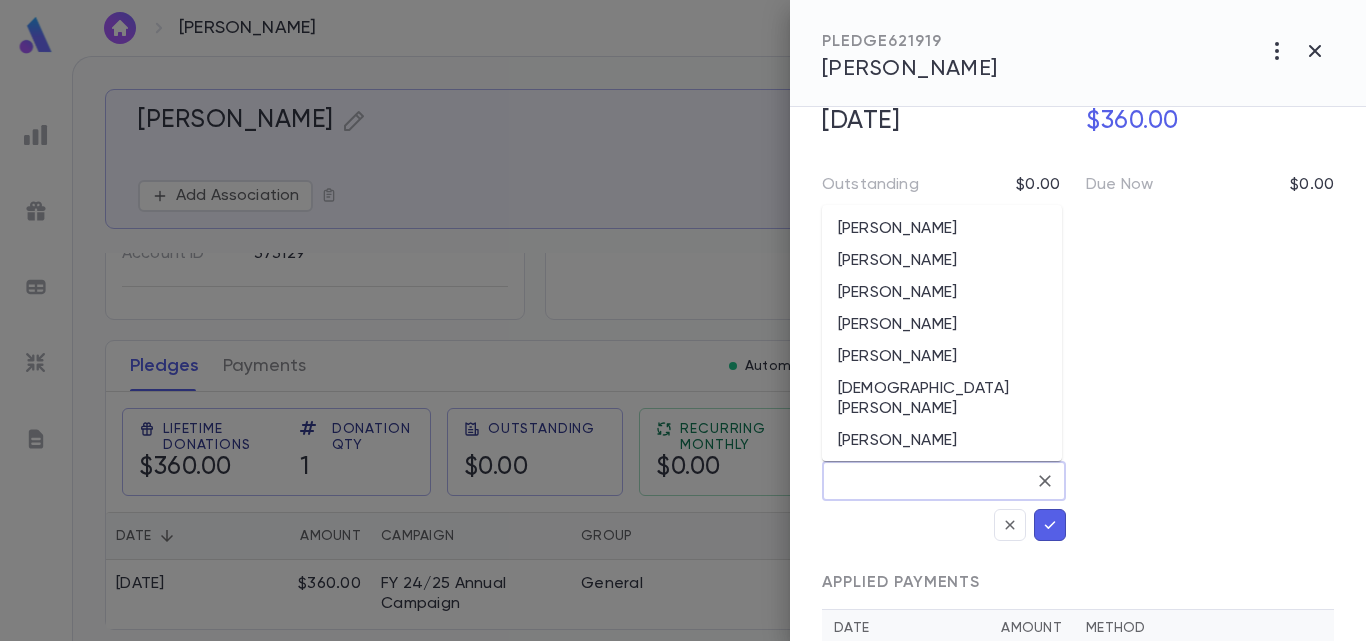 scroll, scrollTop: 16, scrollLeft: 0, axis: vertical 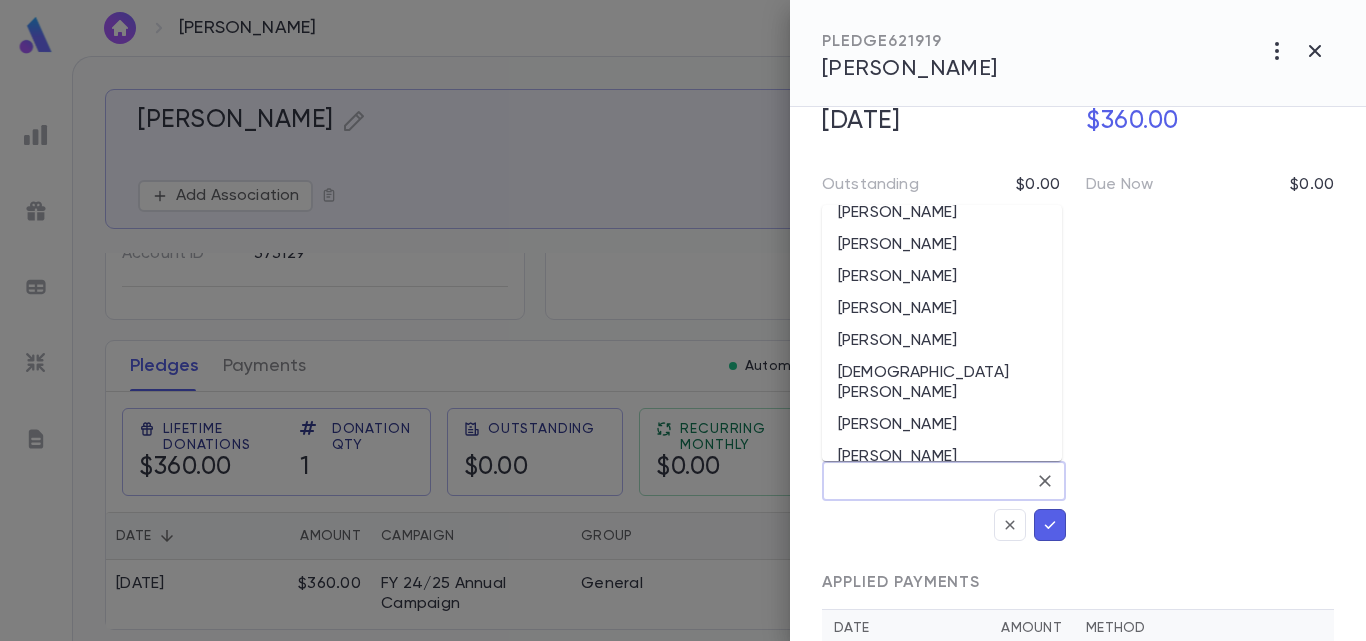 click at bounding box center (929, 481) 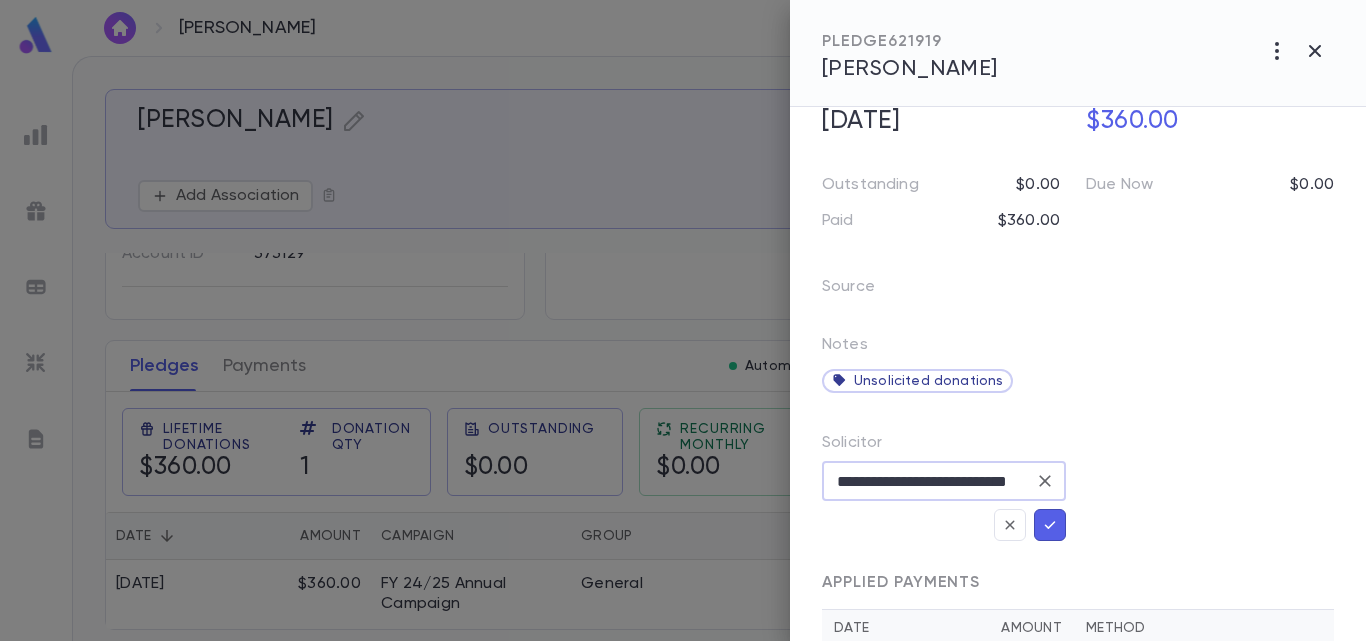 scroll, scrollTop: 0, scrollLeft: 48, axis: horizontal 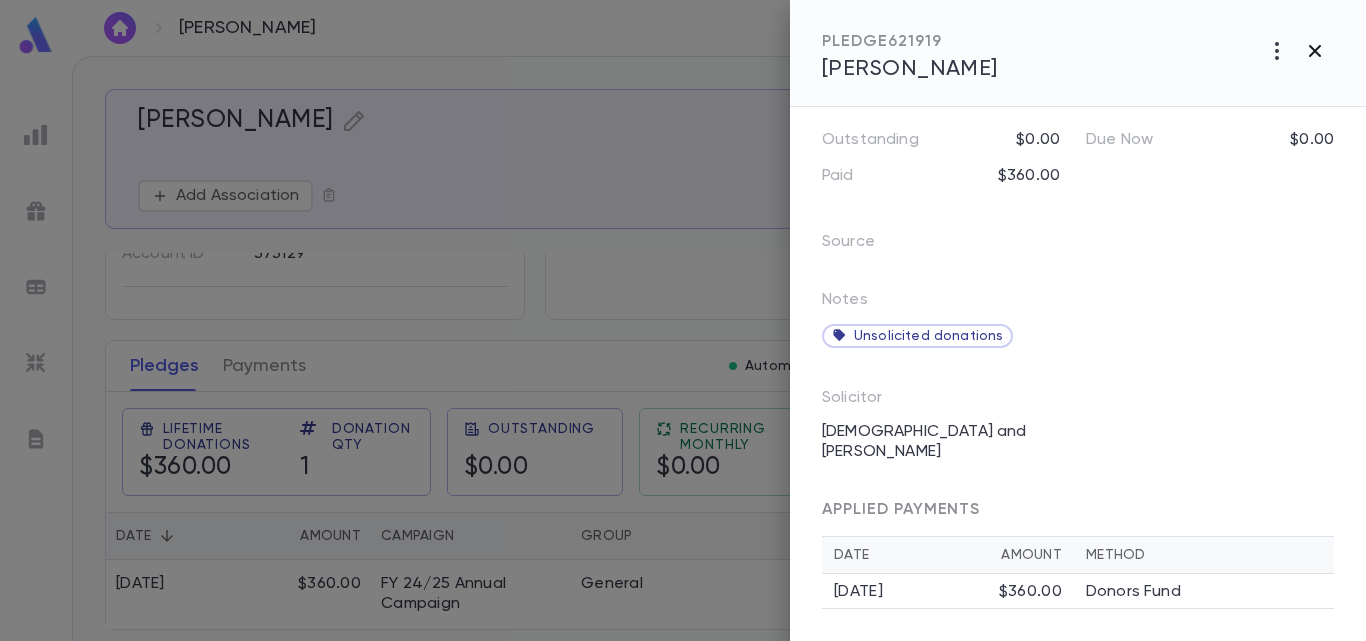 click 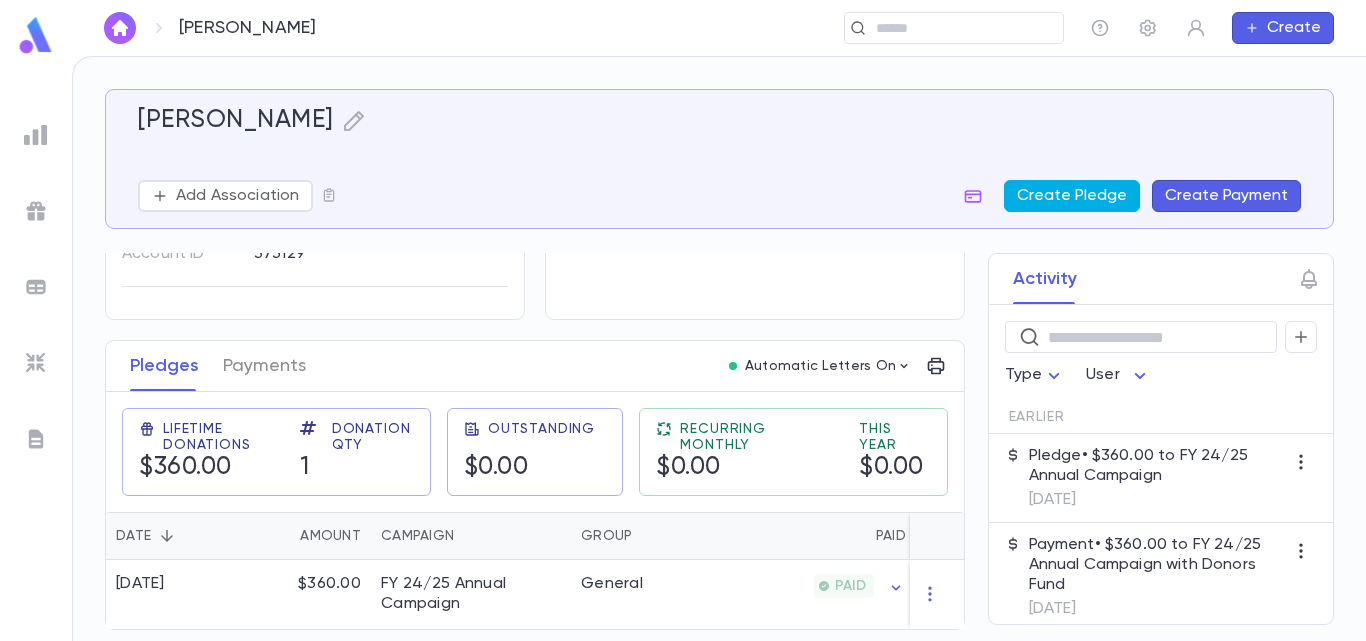 click on "Create Pledge" at bounding box center [1072, 196] 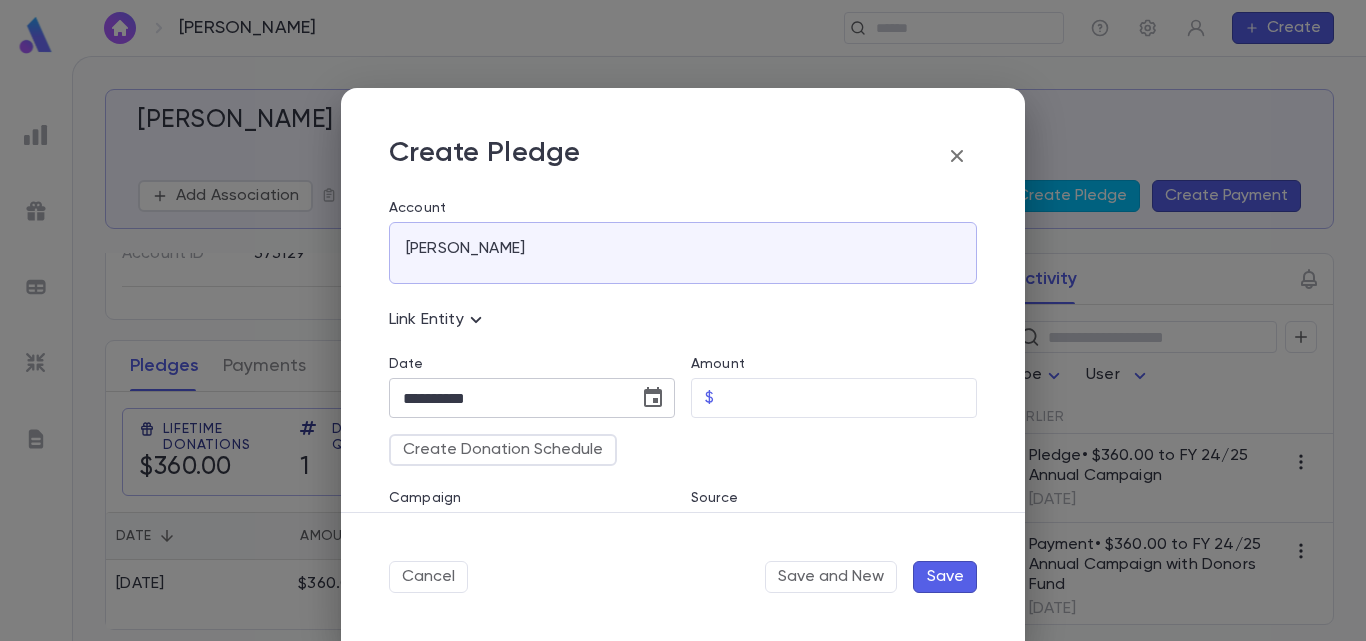 click 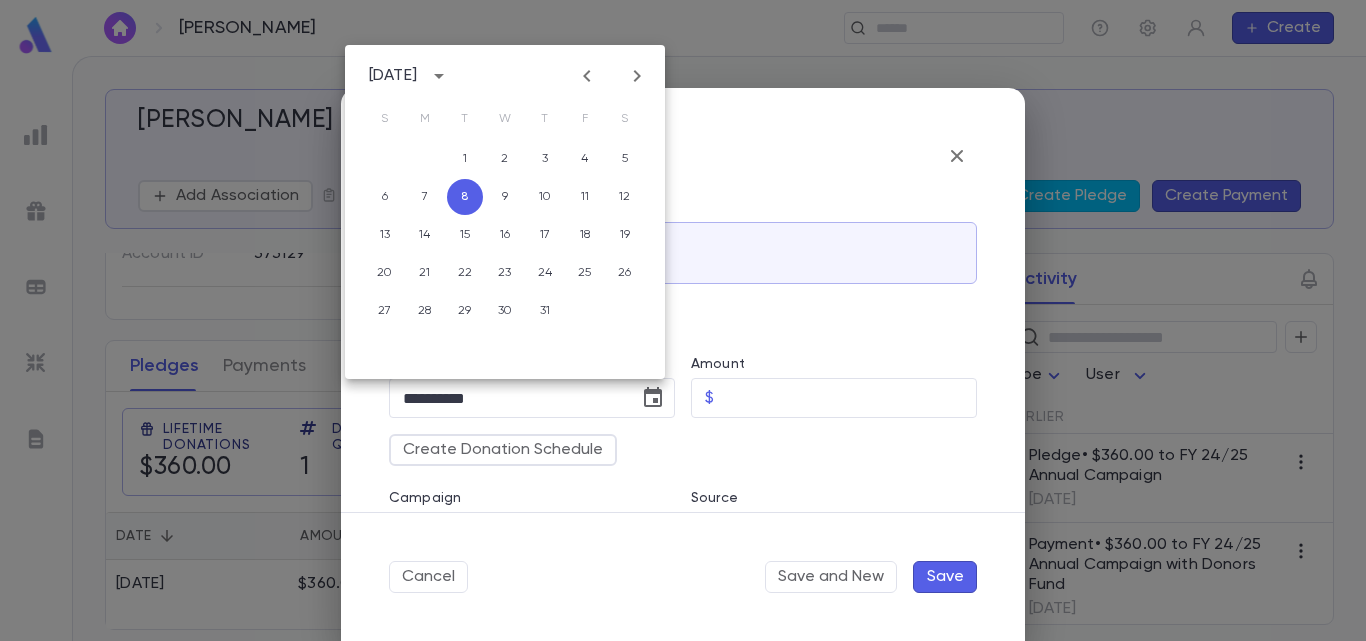 click 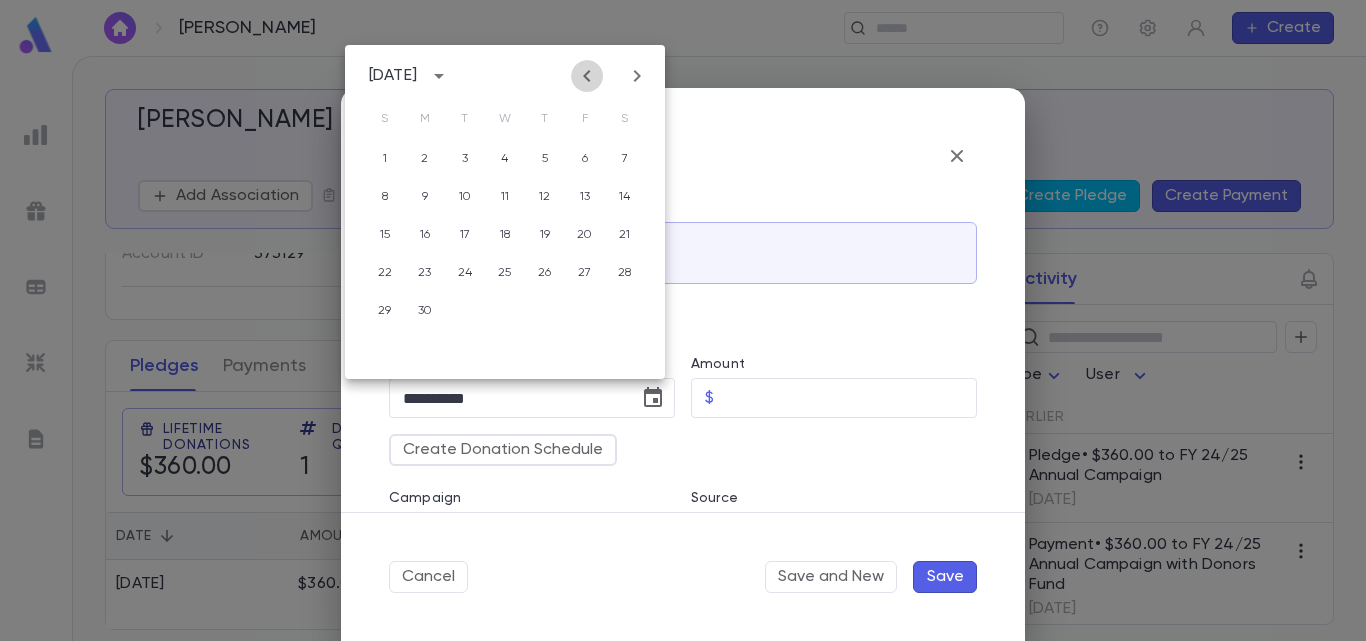 click 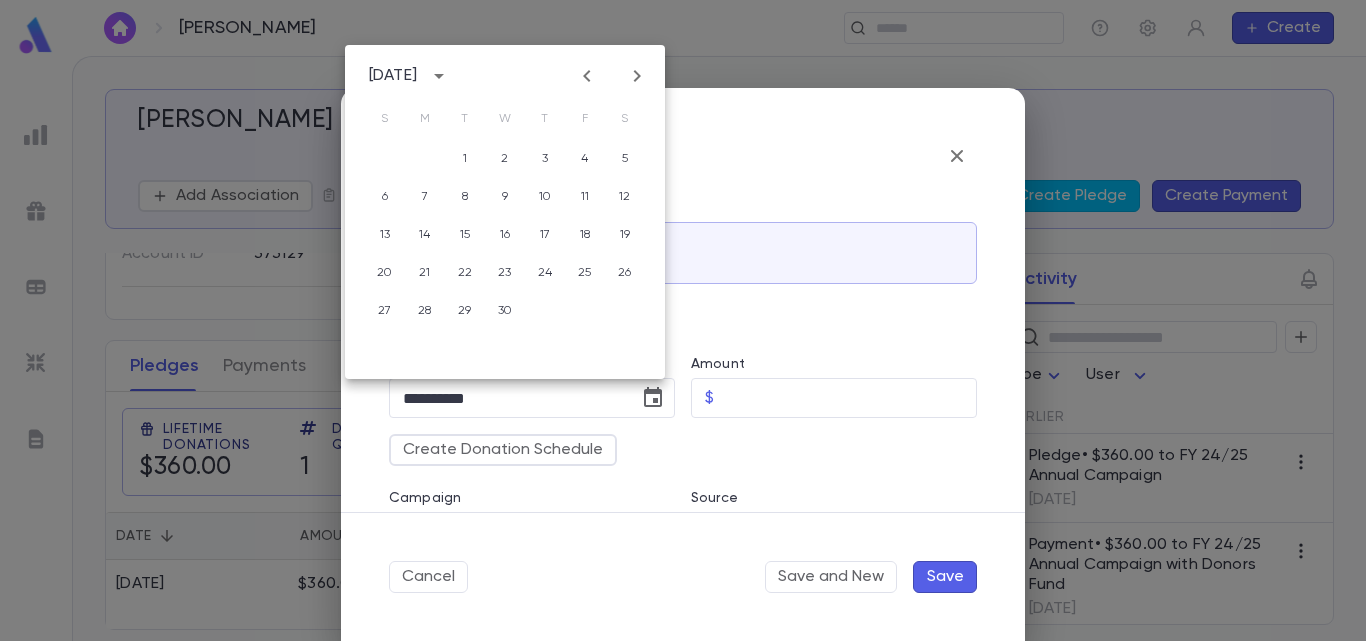 click 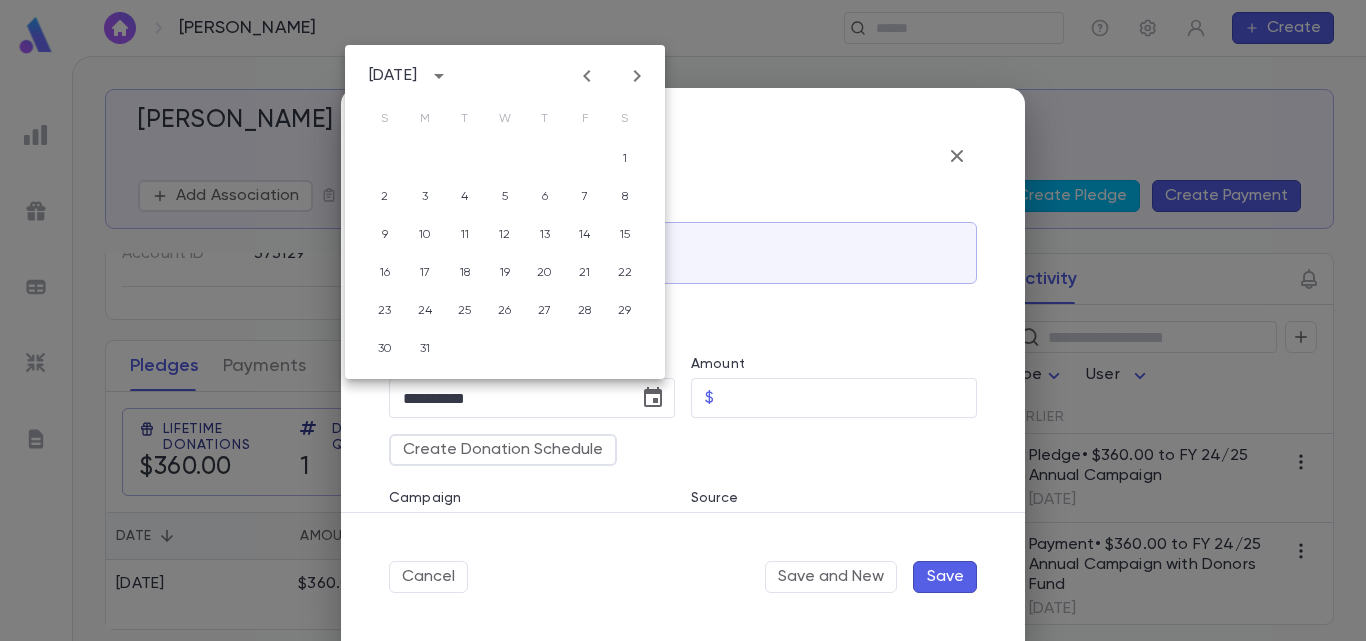 click 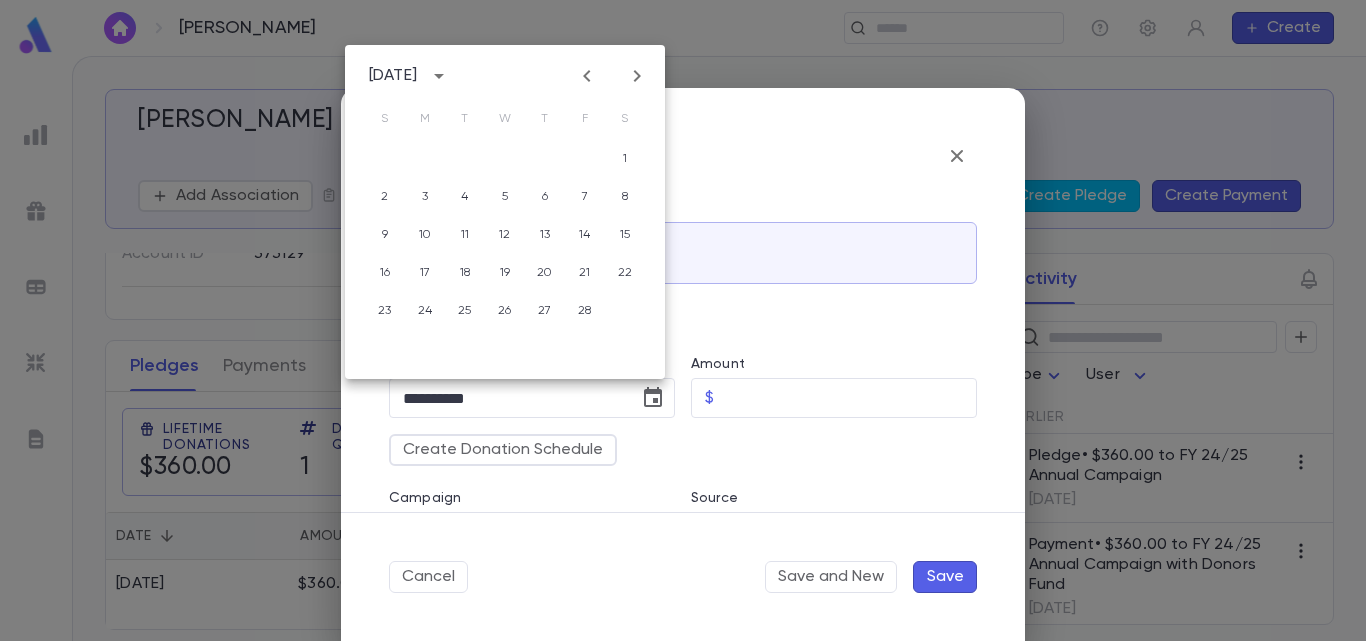 click 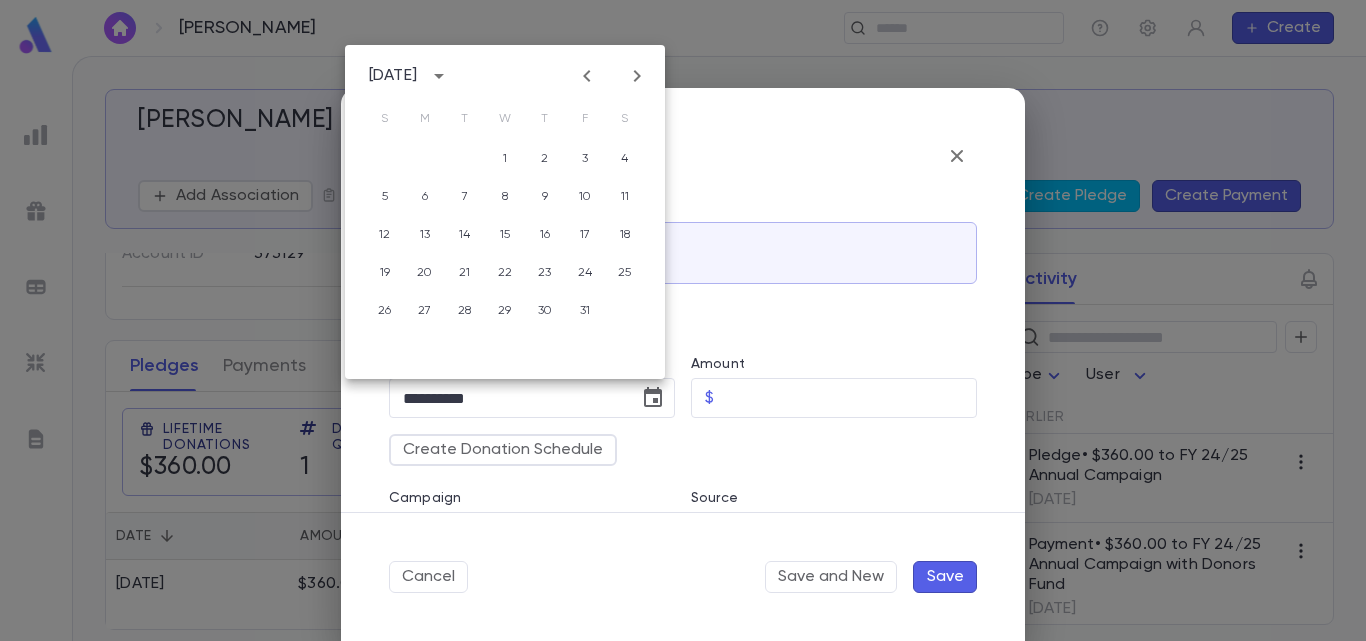 click 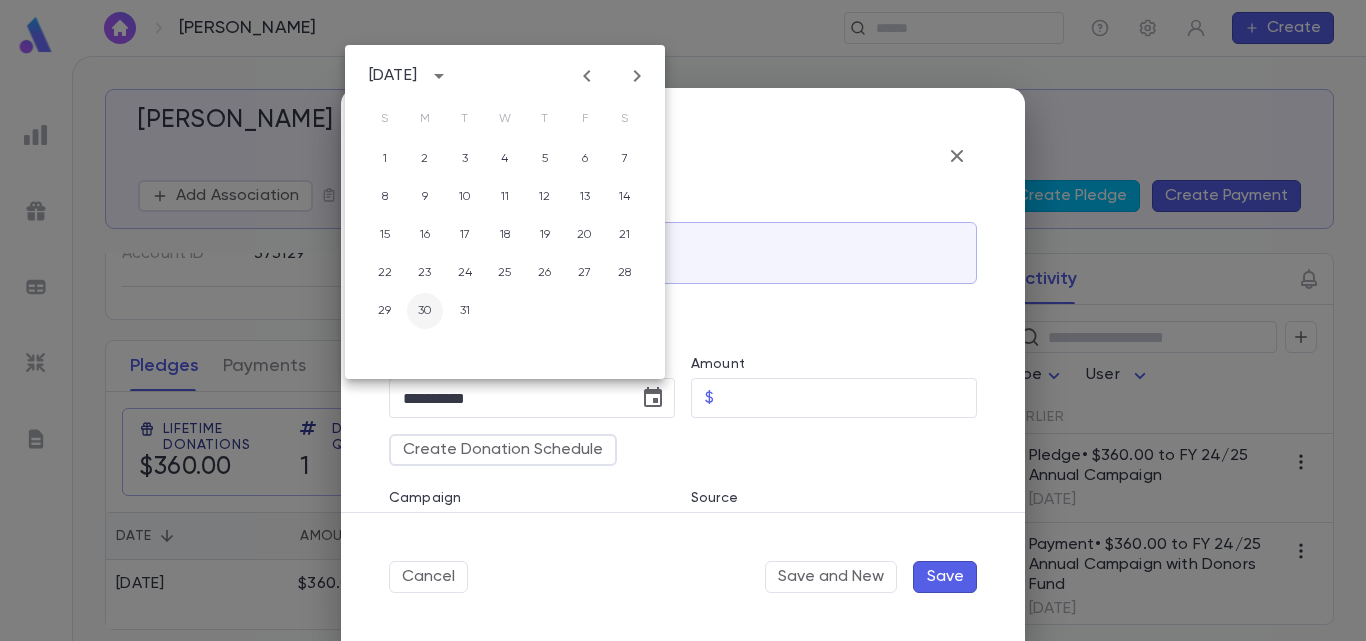 click on "30" at bounding box center (425, 311) 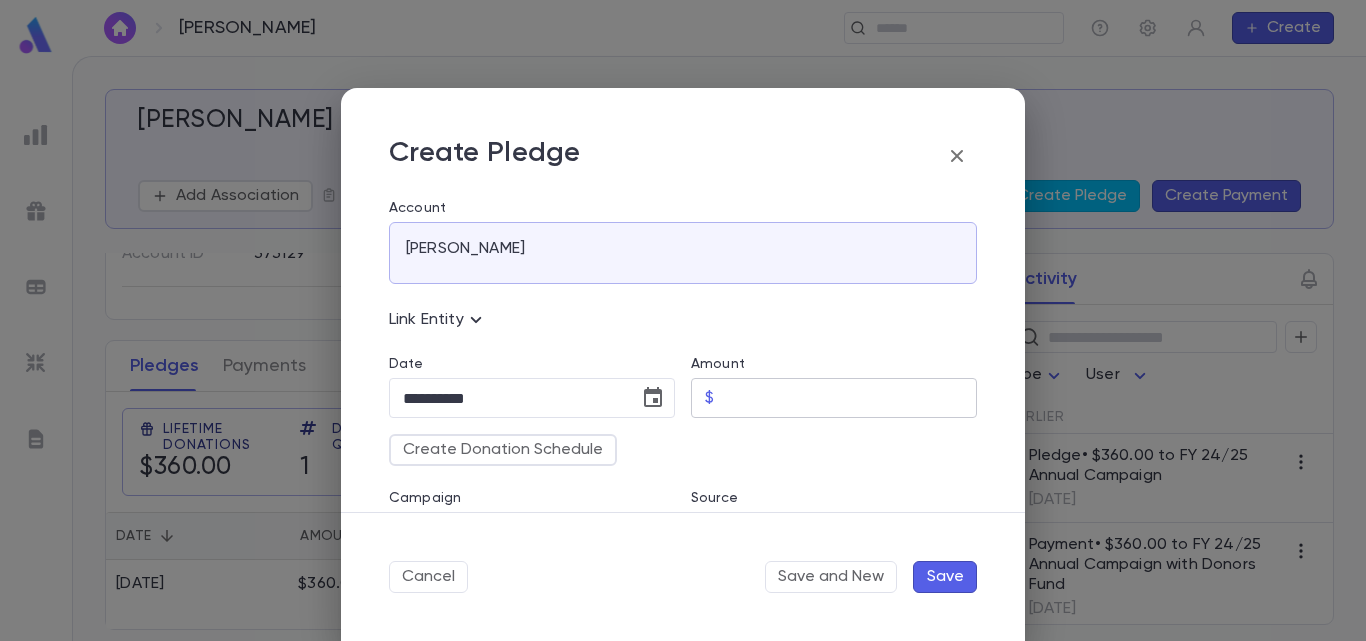 click on "Amount" at bounding box center [849, 398] 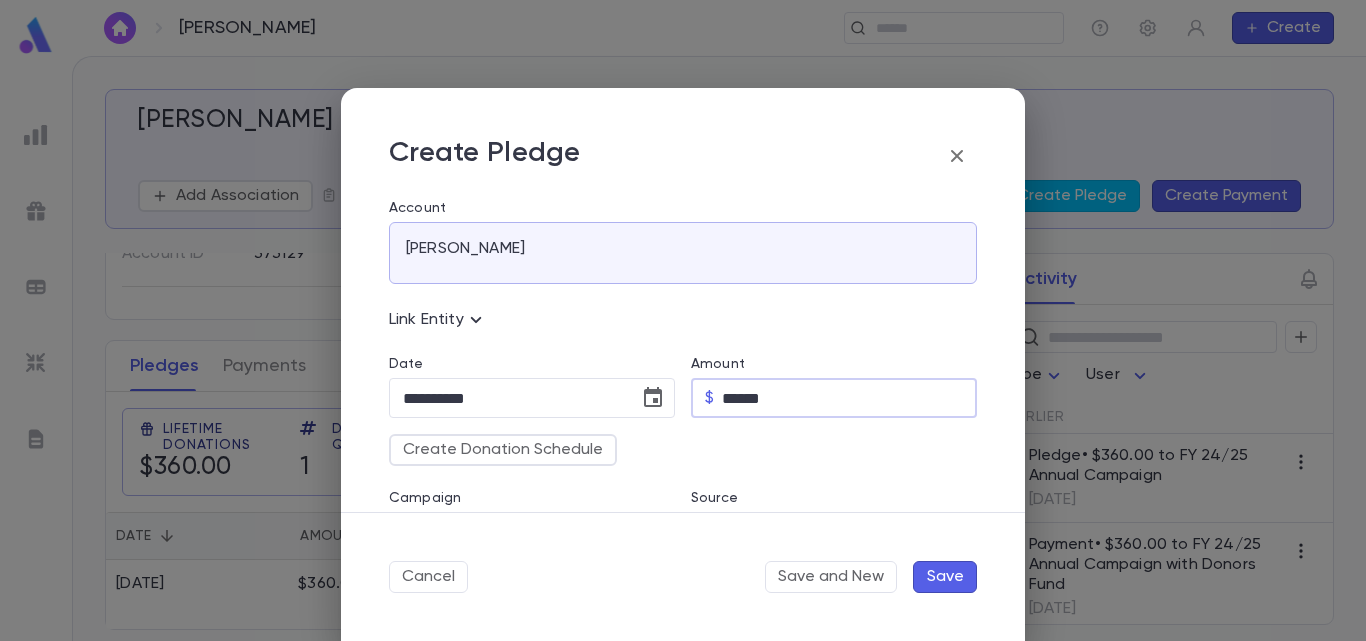 type on "******" 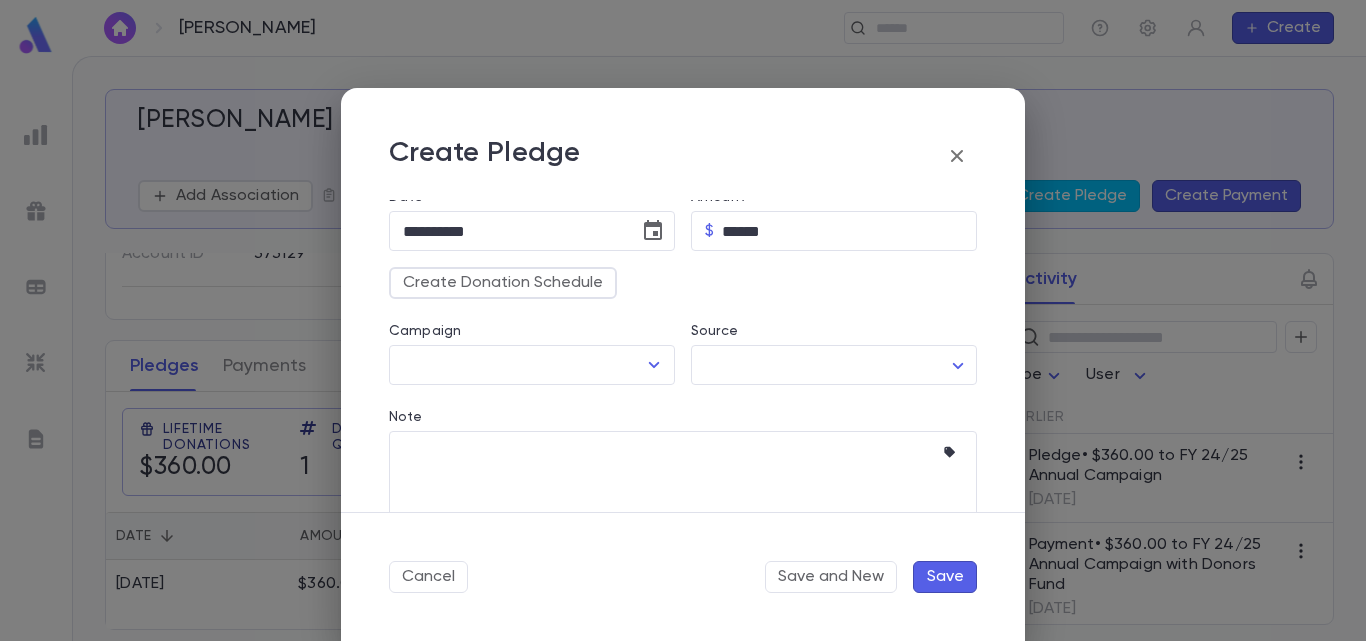scroll, scrollTop: 214, scrollLeft: 0, axis: vertical 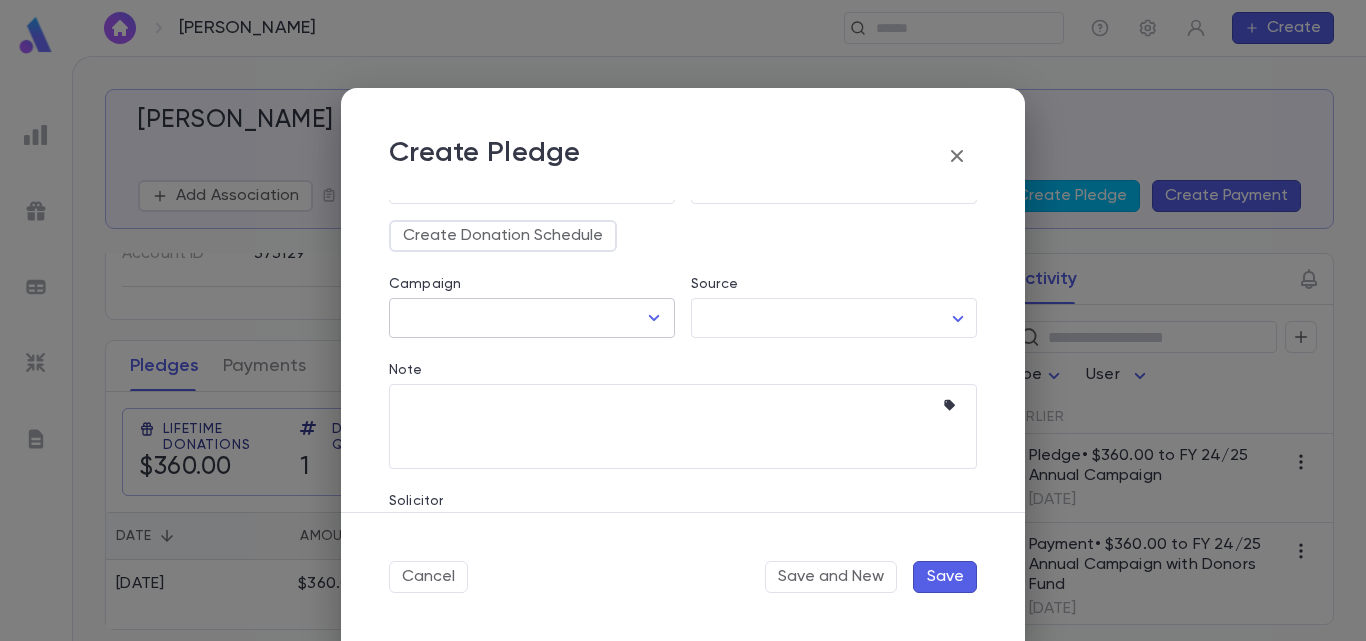 click 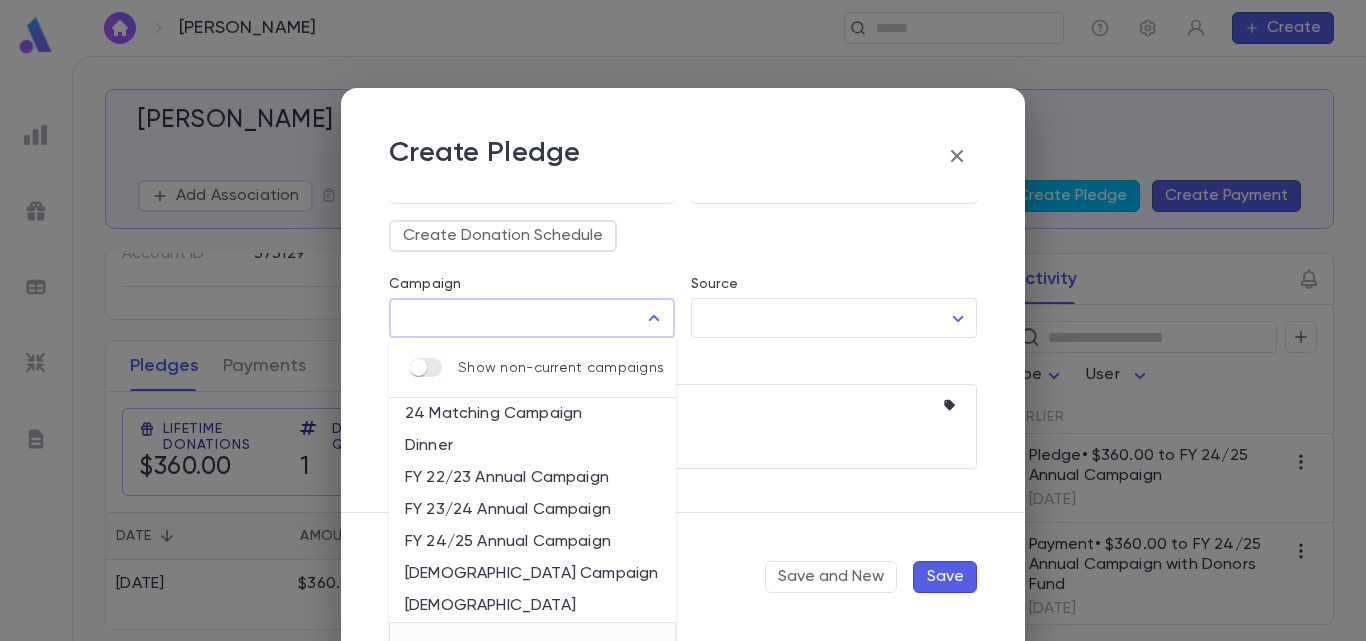 click on "FY 24/25 Annual Campaign" at bounding box center (532, 542) 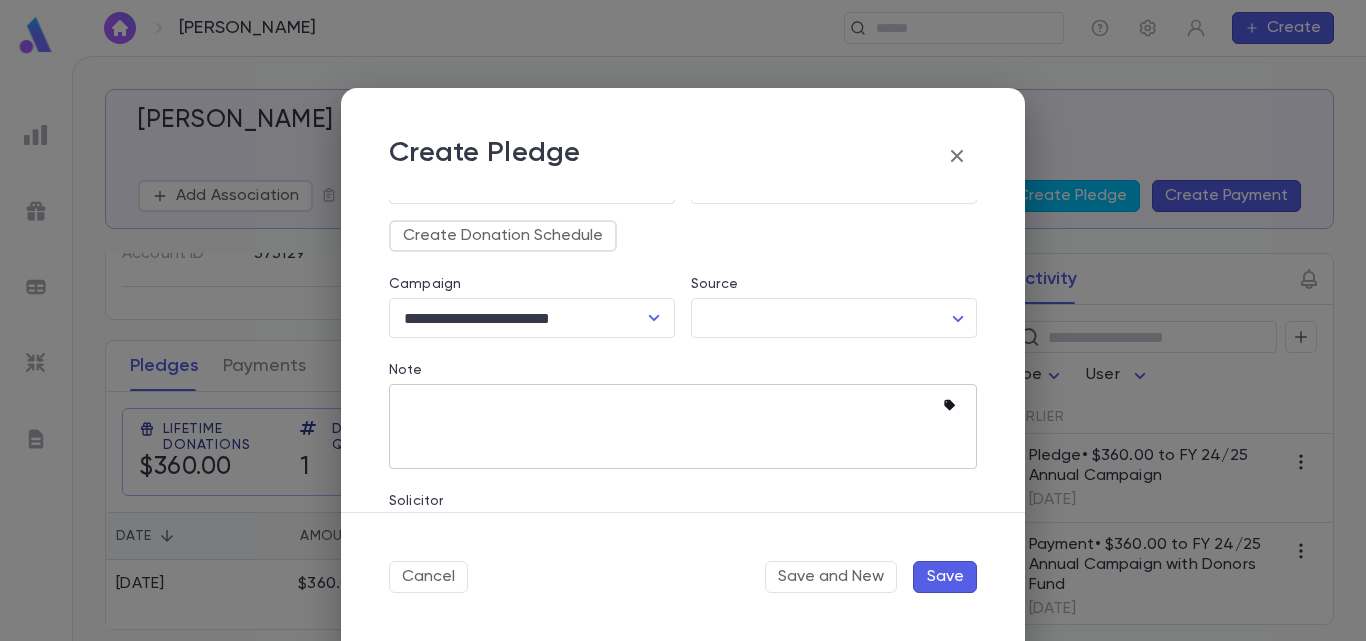 click 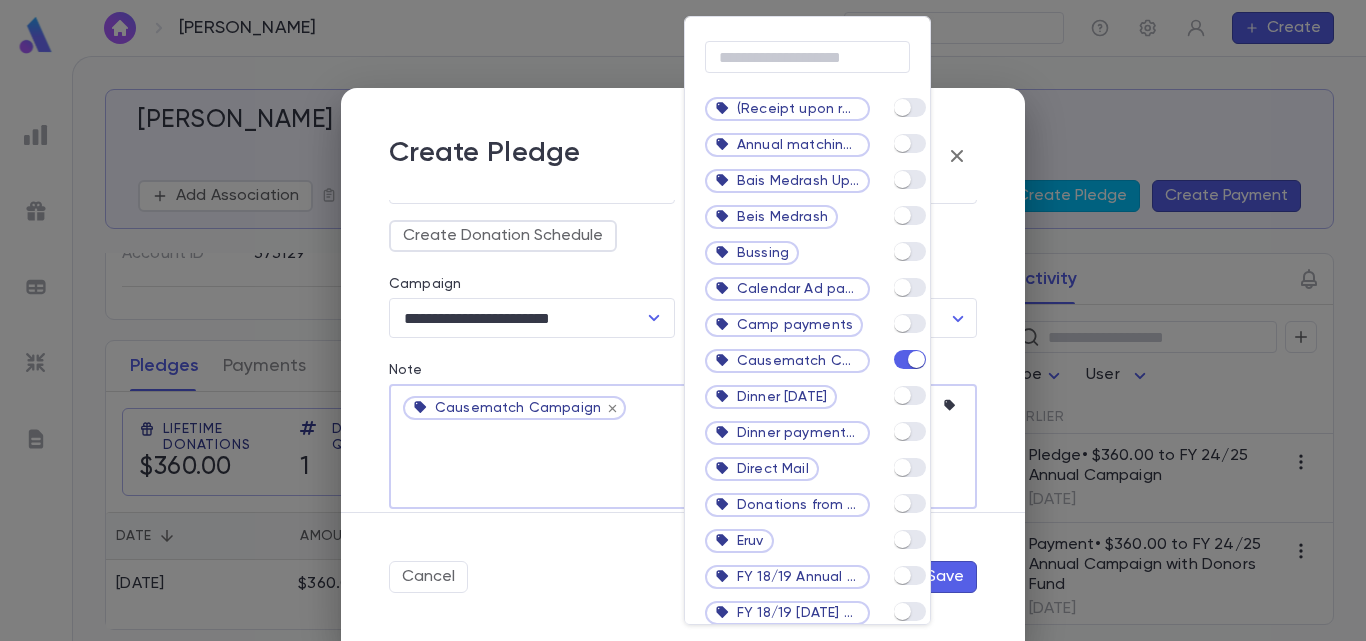 click at bounding box center (683, 320) 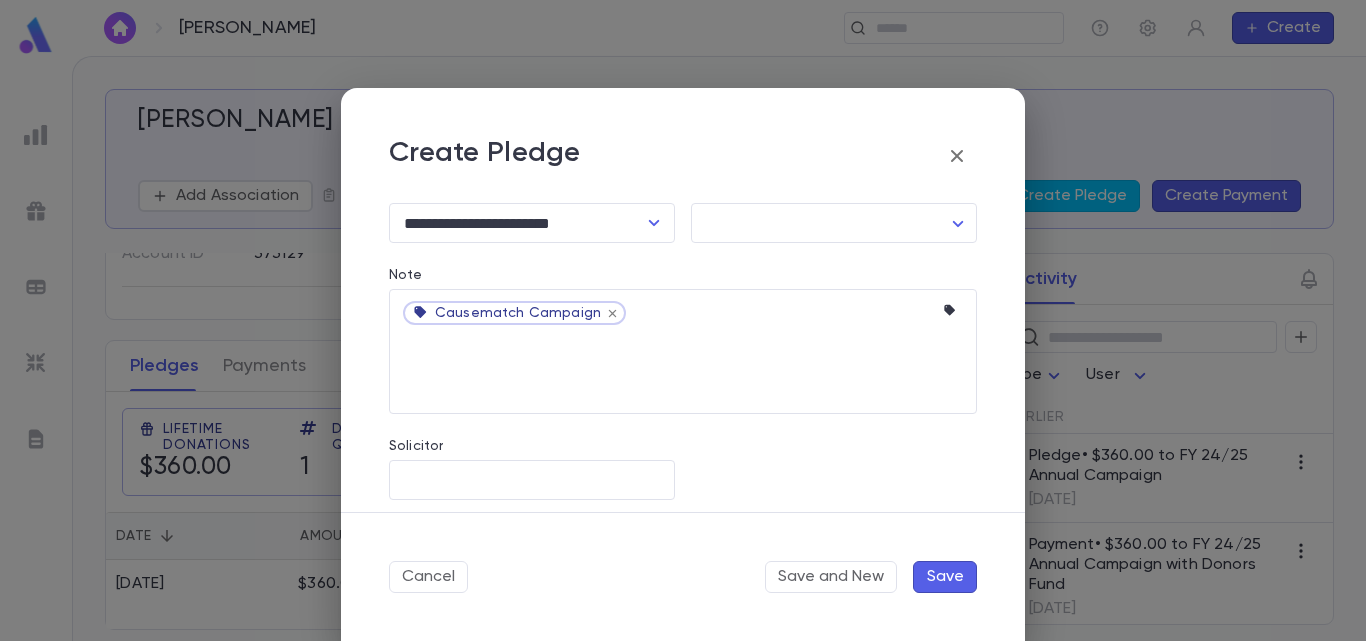 scroll, scrollTop: 321, scrollLeft: 0, axis: vertical 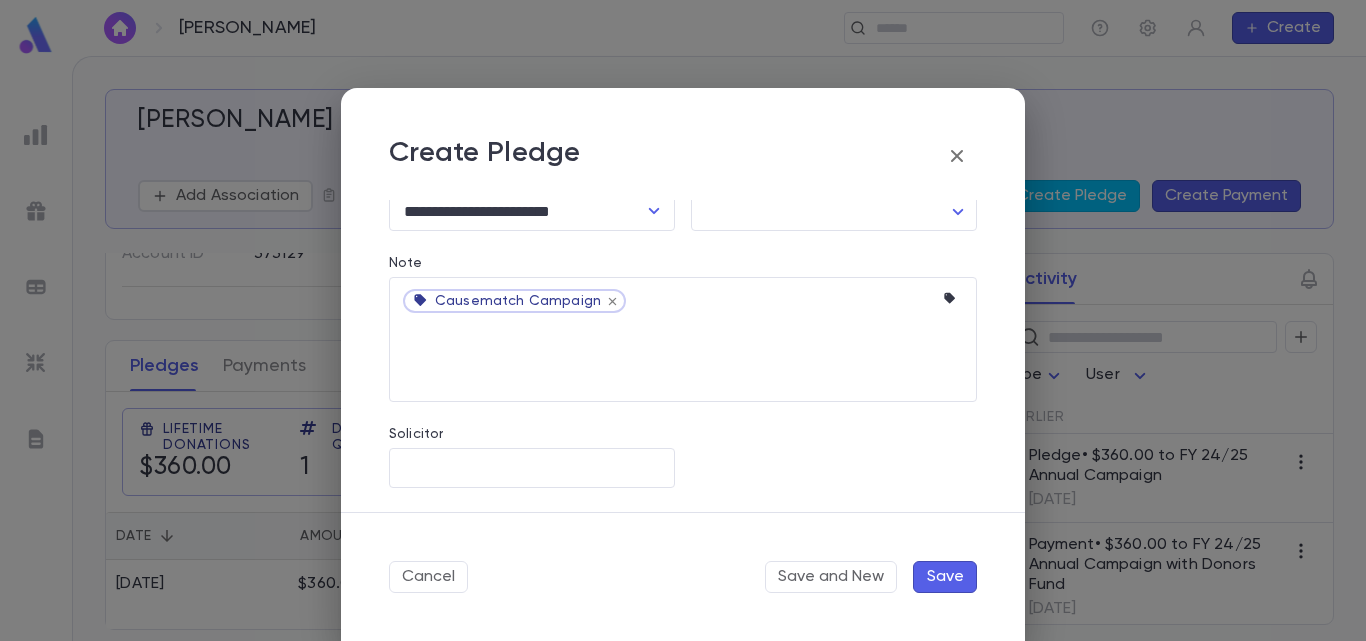 click on "Solicitor" at bounding box center [532, 437] 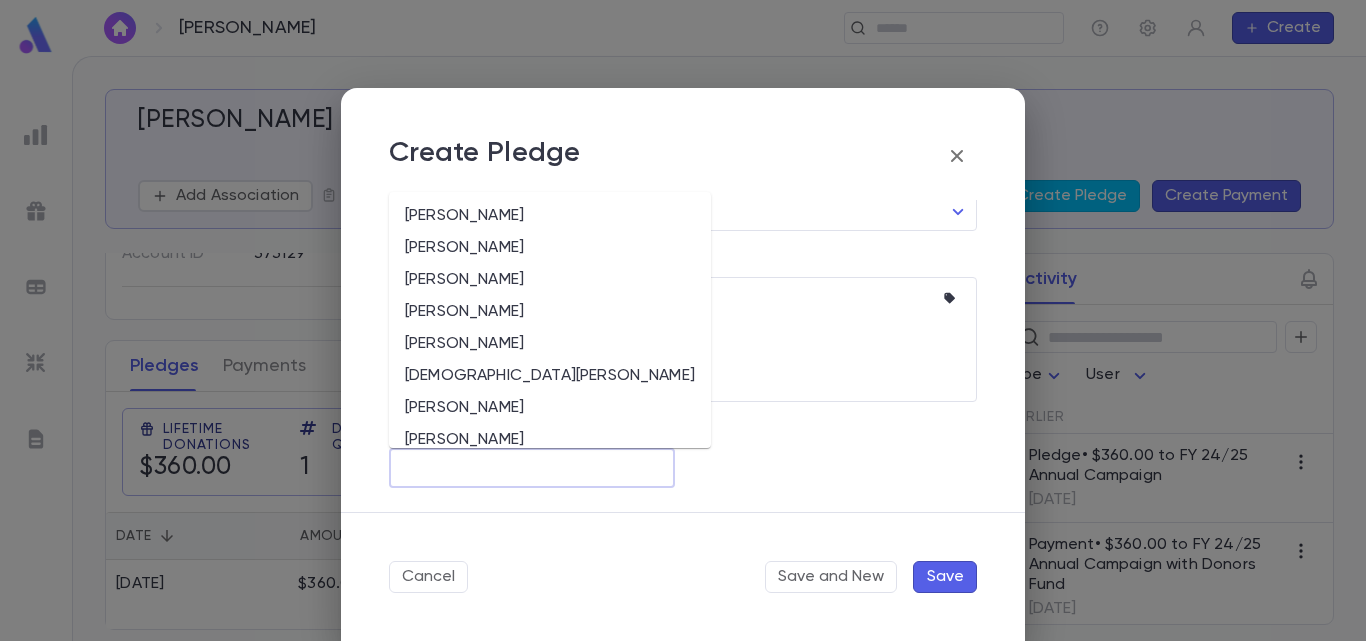 click on "Solicitor" at bounding box center [532, 468] 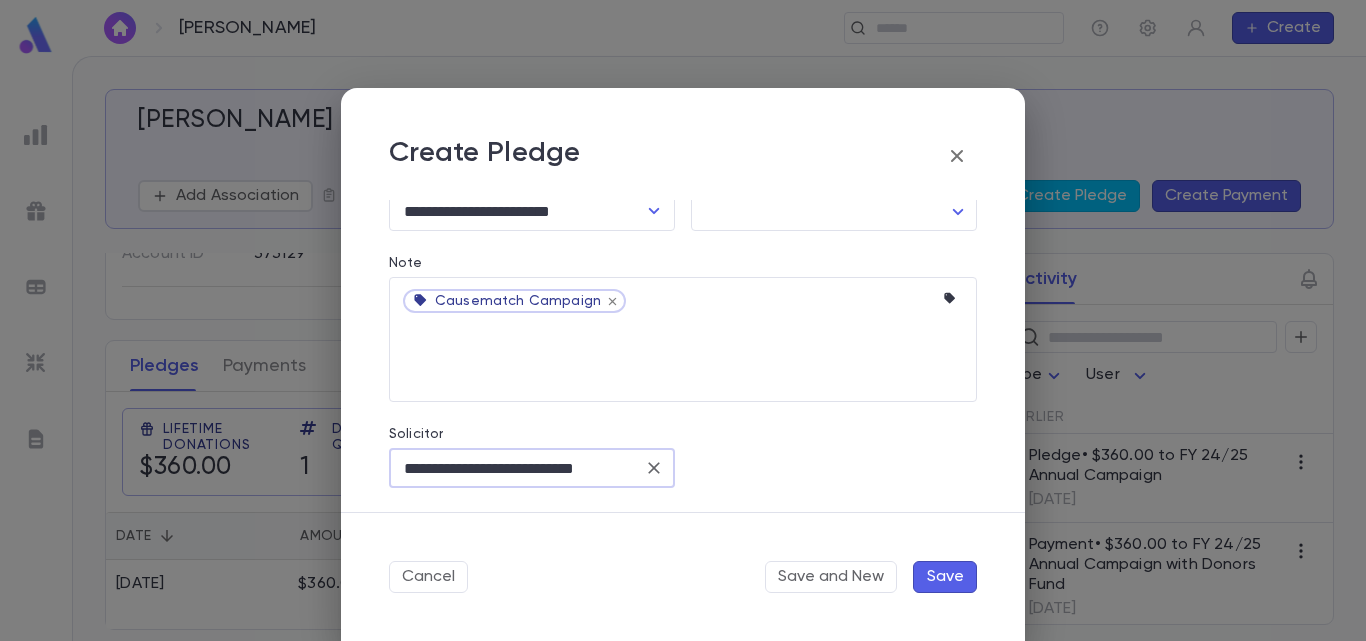 scroll, scrollTop: 0, scrollLeft: 6, axis: horizontal 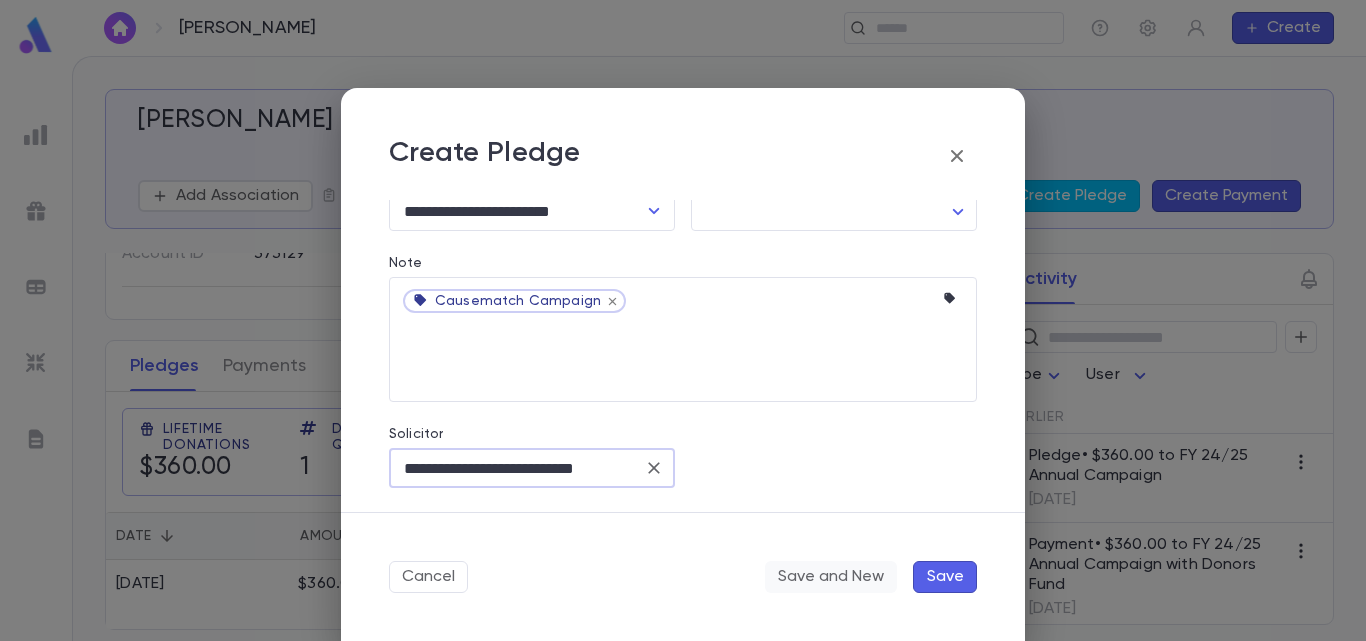 type on "**********" 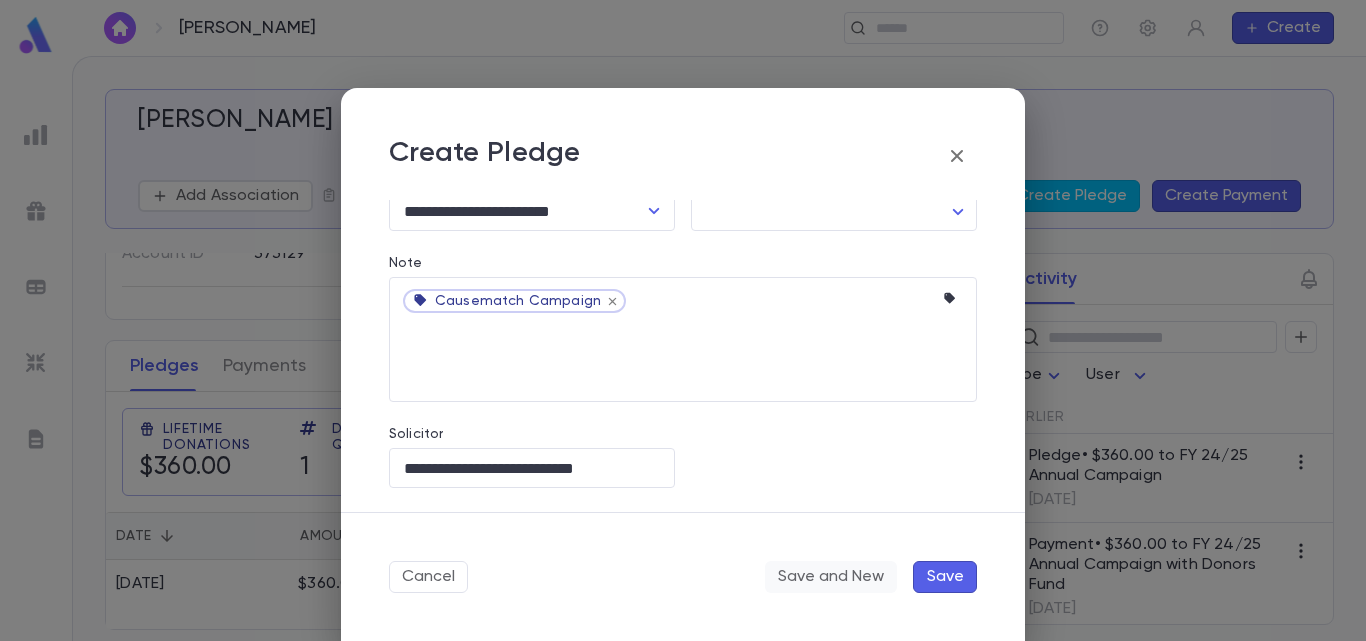 click on "Save and New" at bounding box center (831, 577) 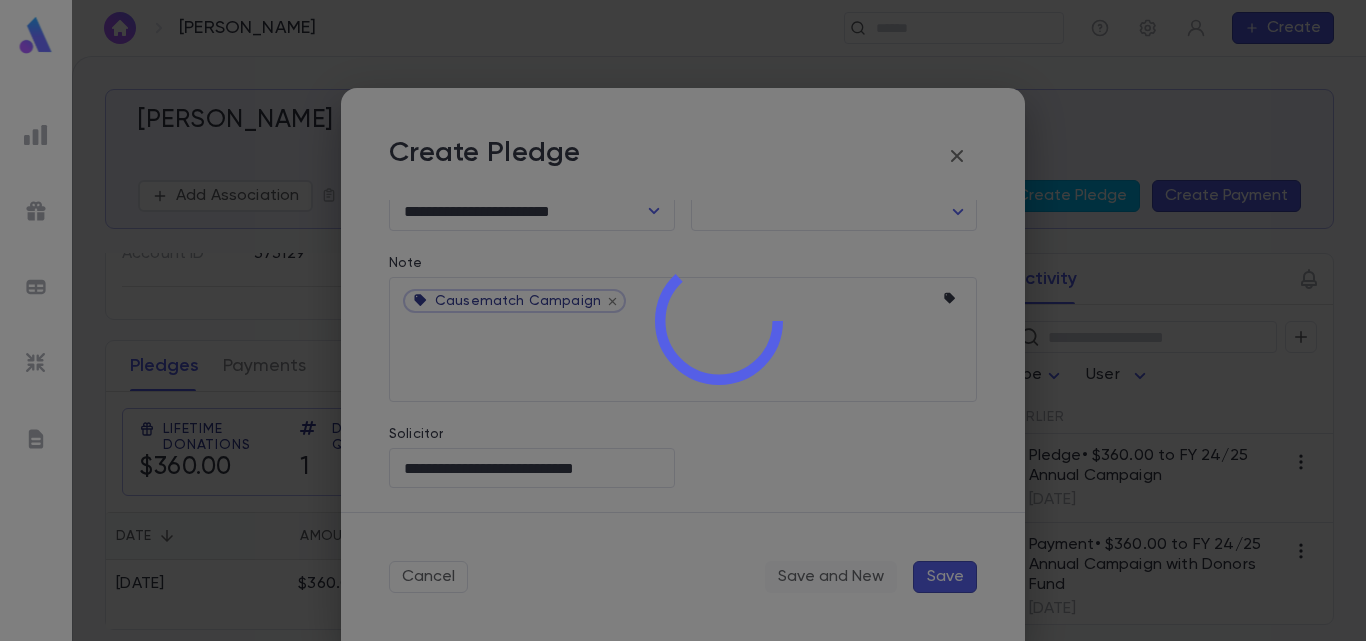type 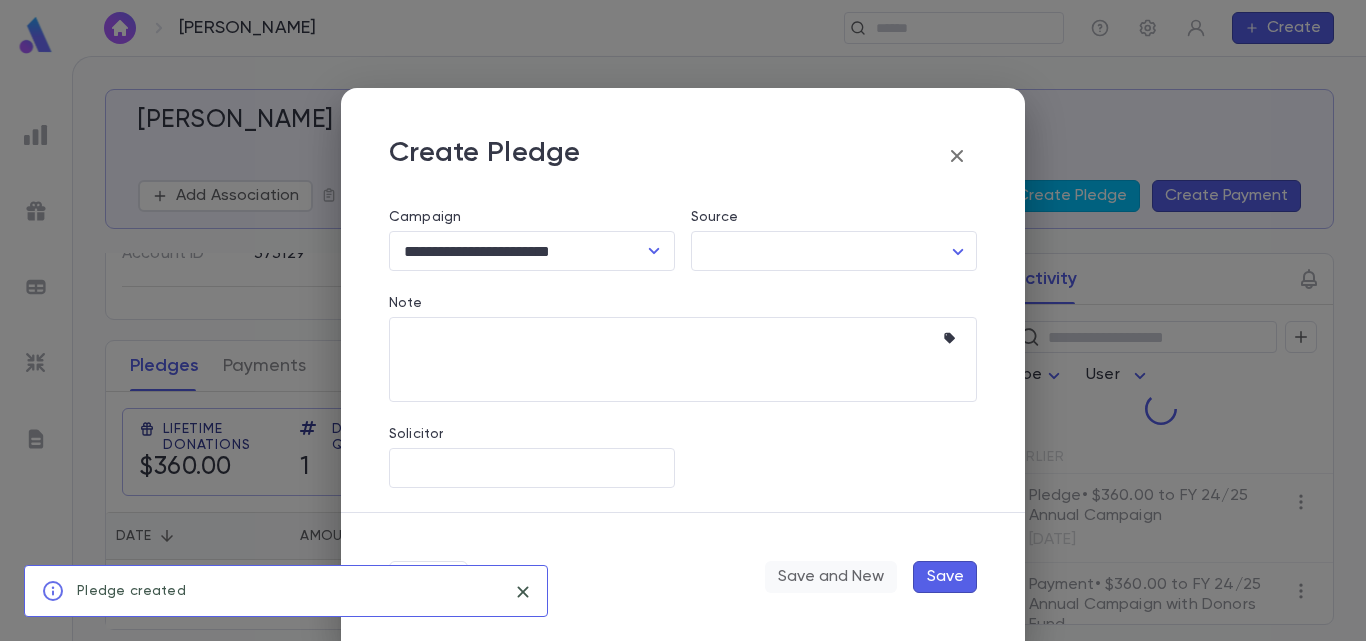 type on "**********" 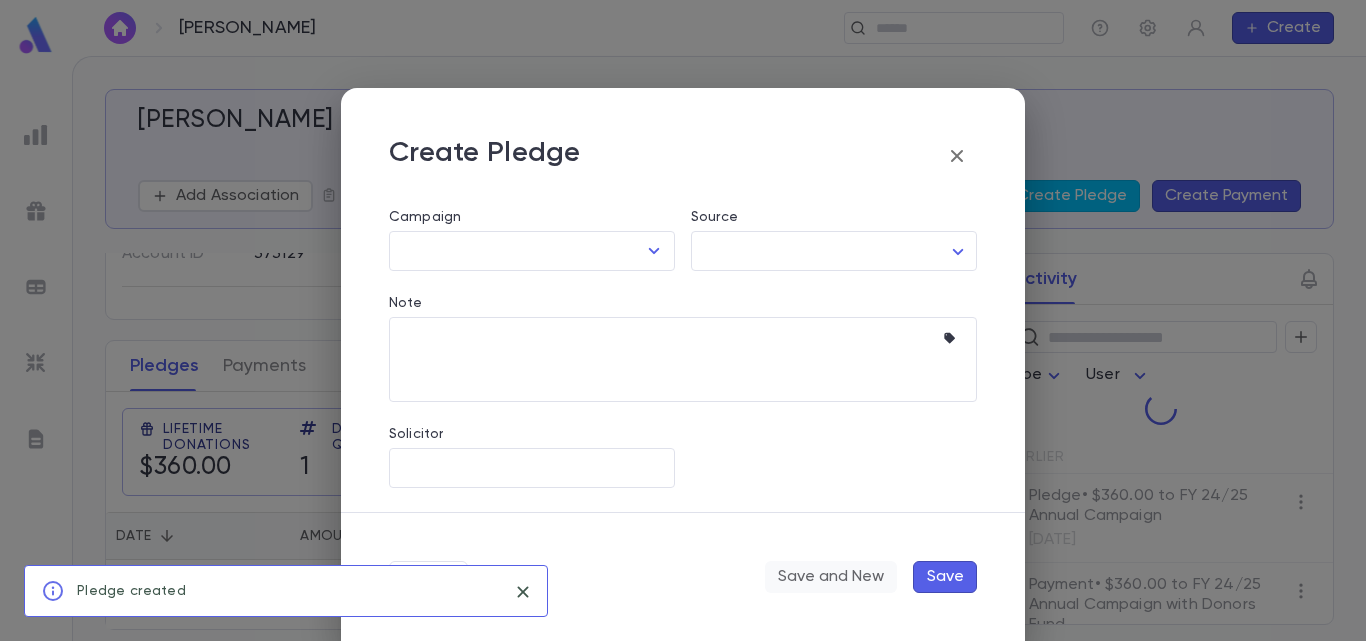 scroll, scrollTop: 281, scrollLeft: 0, axis: vertical 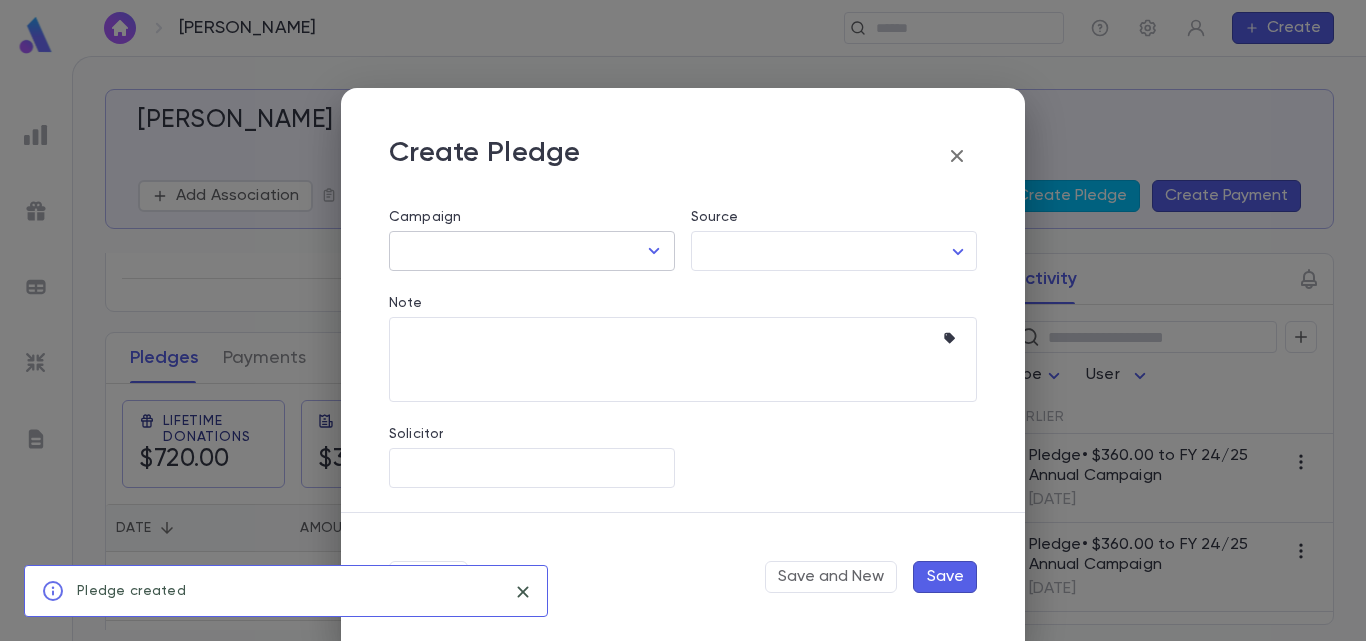 click 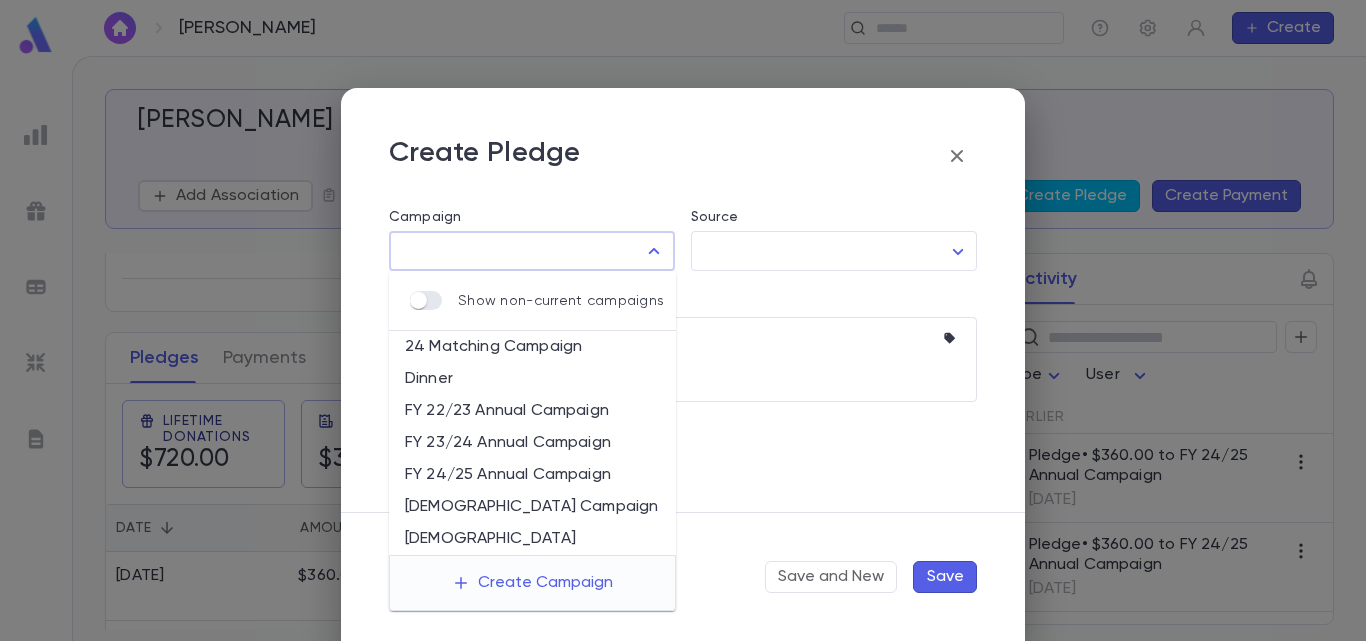 click on "FY 24/25 Annual Campaign" at bounding box center (532, 475) 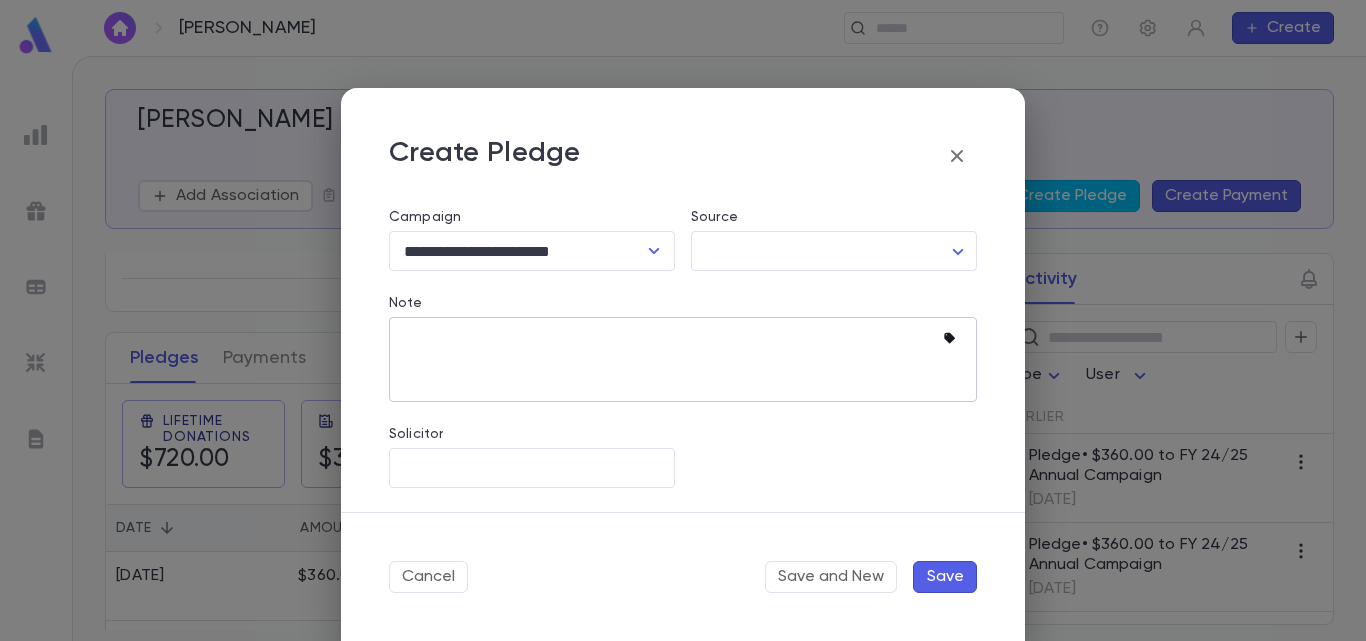 click 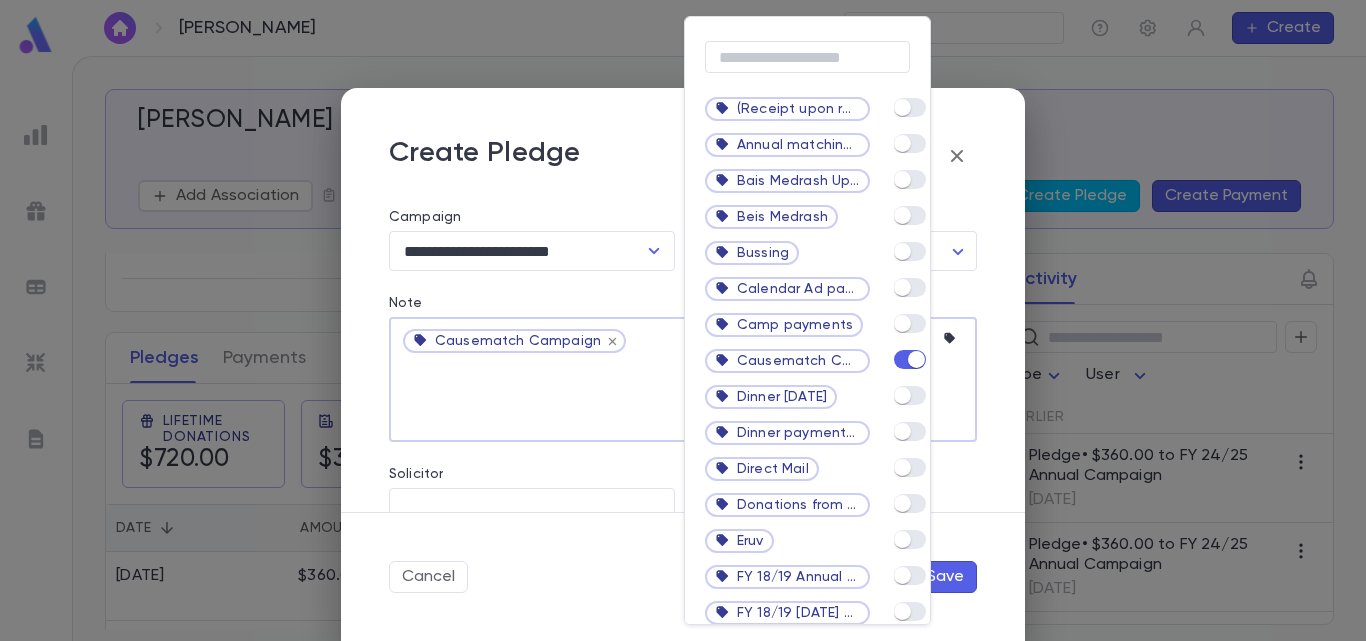 click at bounding box center (683, 320) 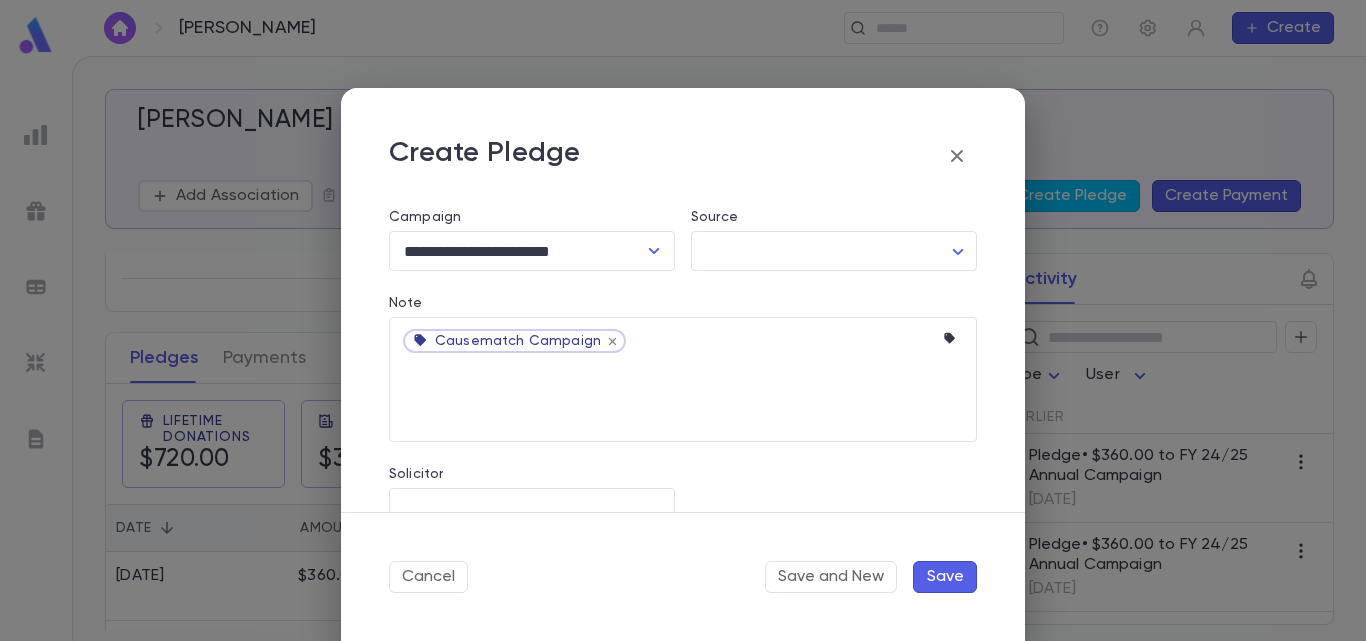 click on "Solicitor" at bounding box center (532, 508) 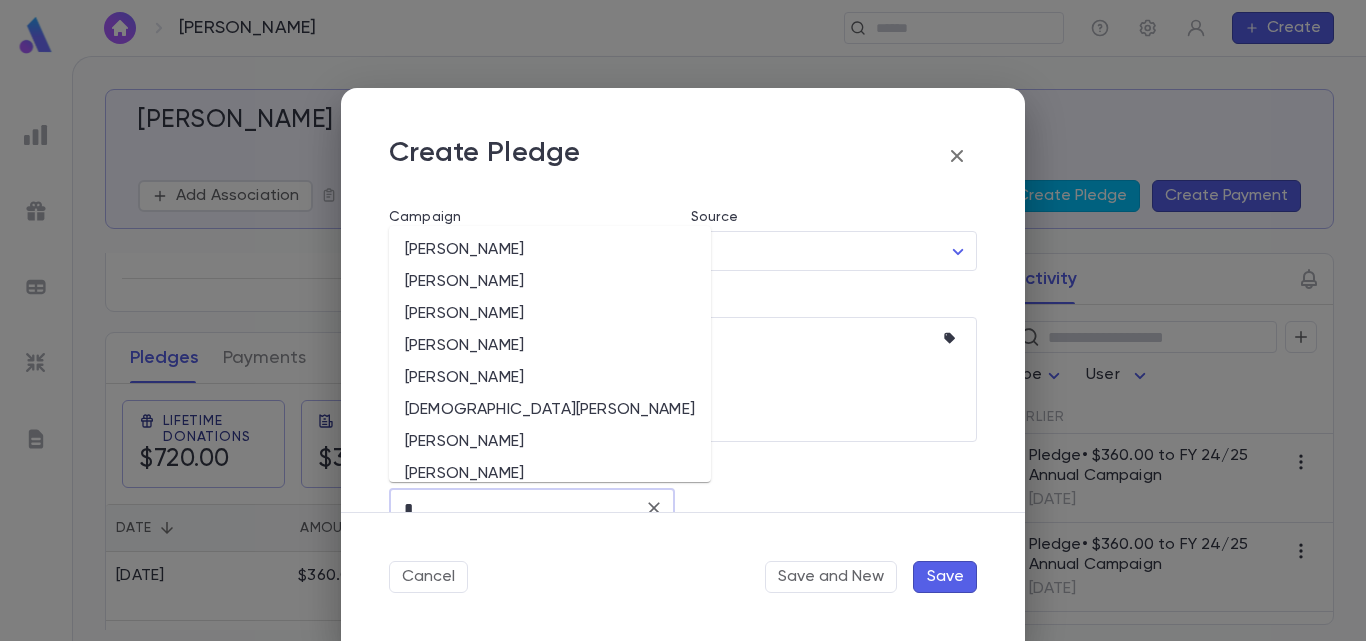 scroll, scrollTop: 287, scrollLeft: 0, axis: vertical 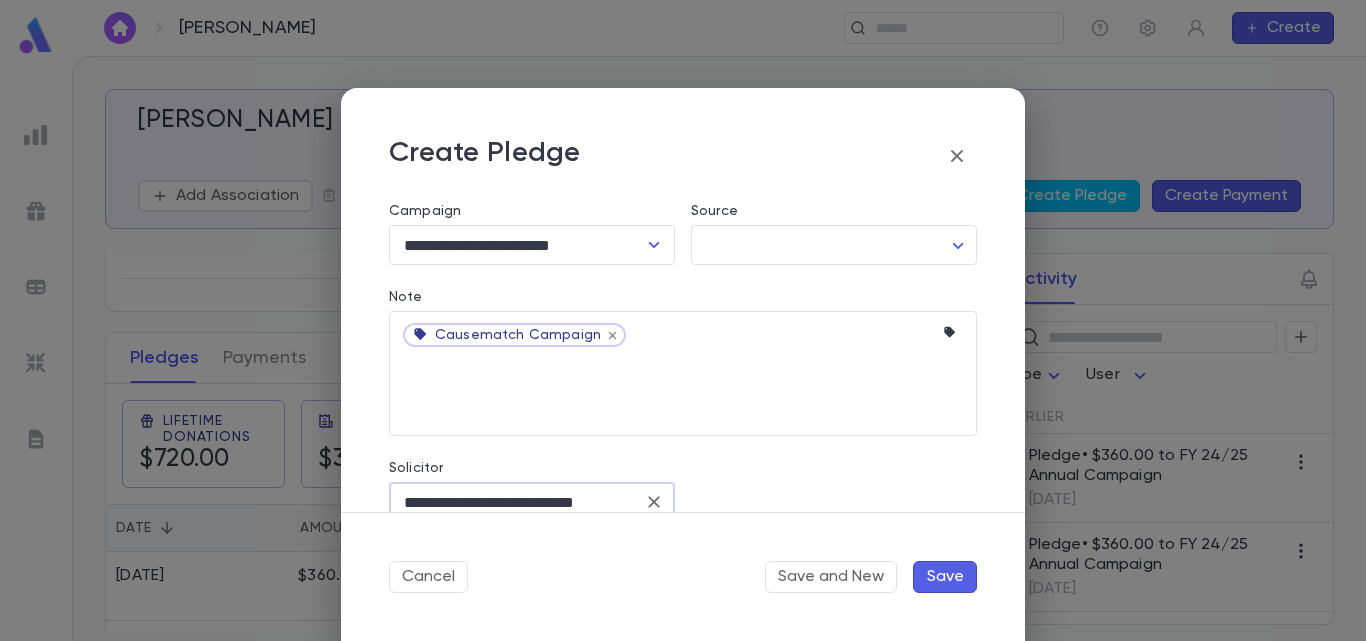 type on "**********" 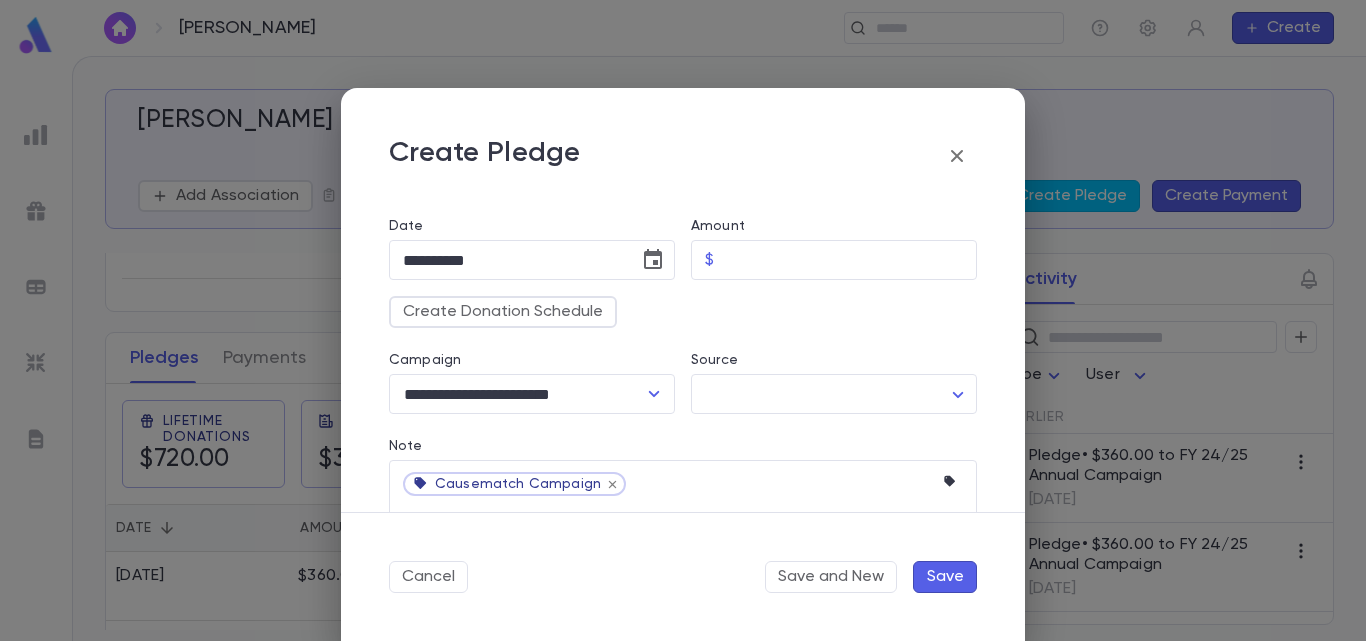 scroll, scrollTop: 26, scrollLeft: 0, axis: vertical 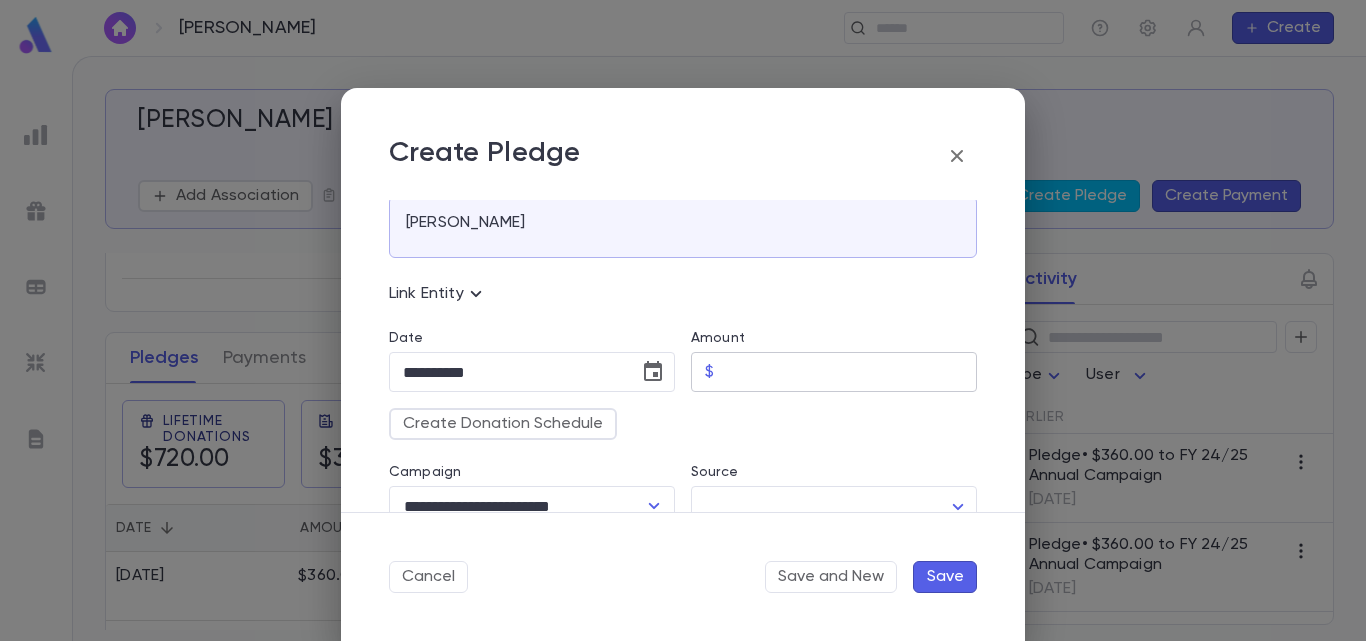 click on "Amount" at bounding box center [849, 372] 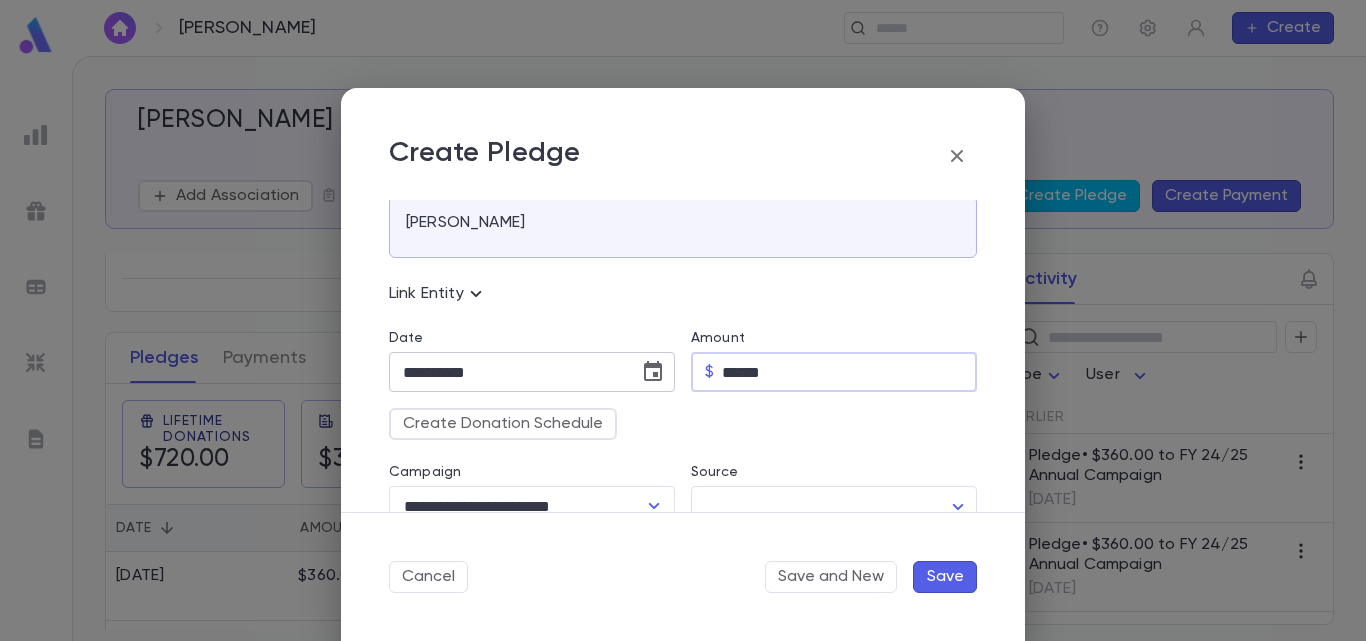 type on "******" 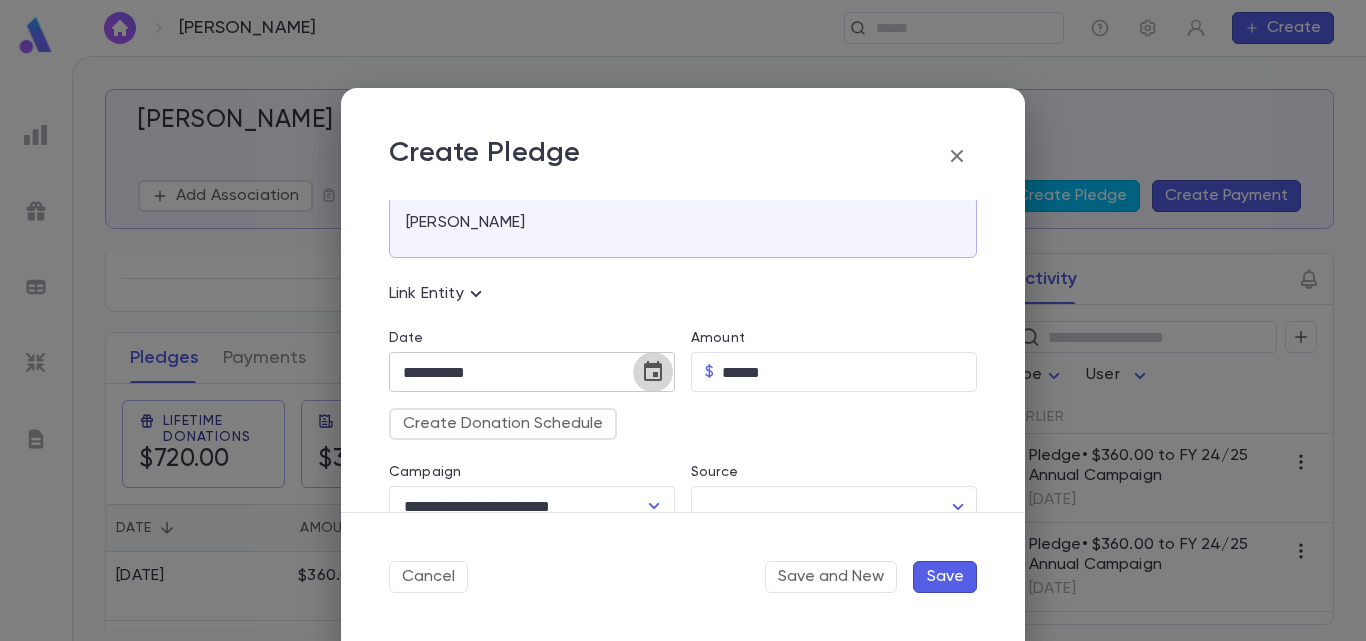click 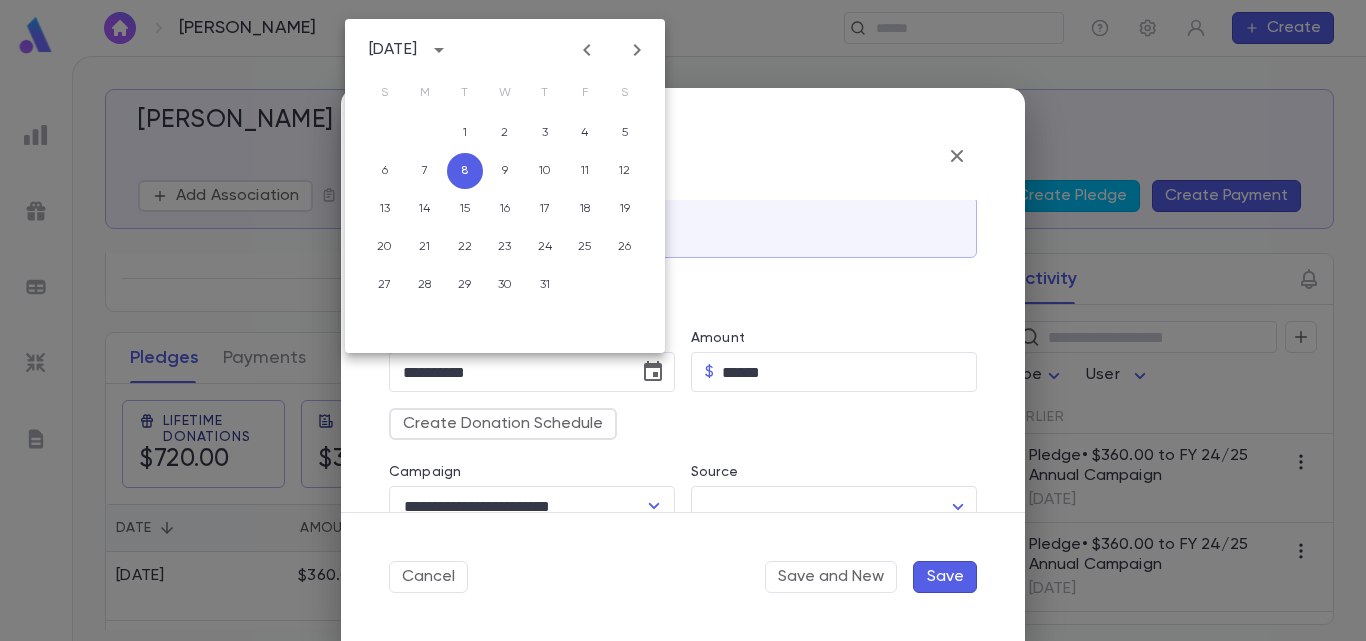 click 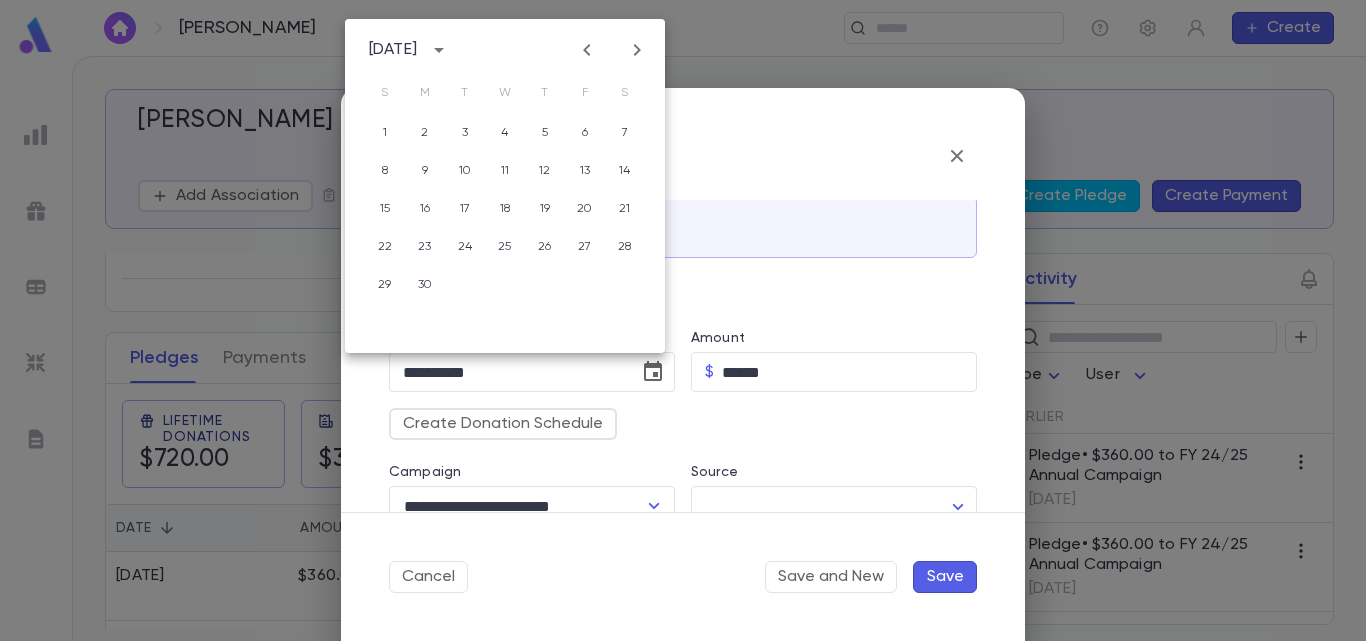 click 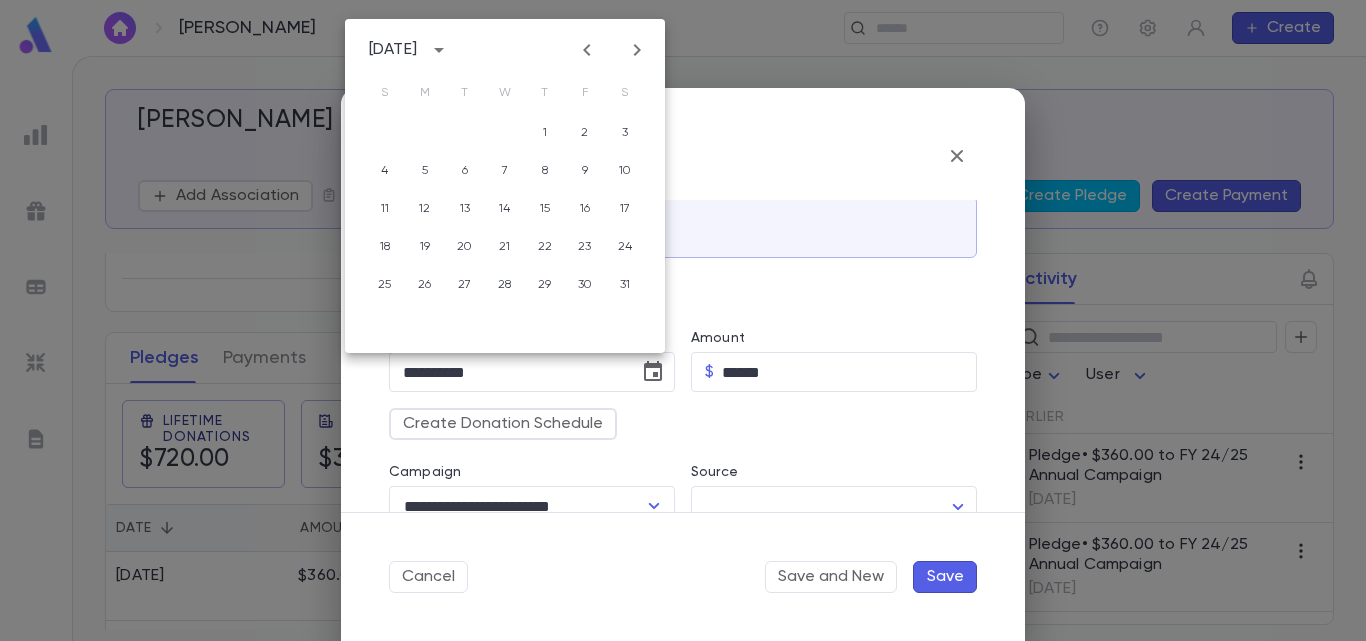 click 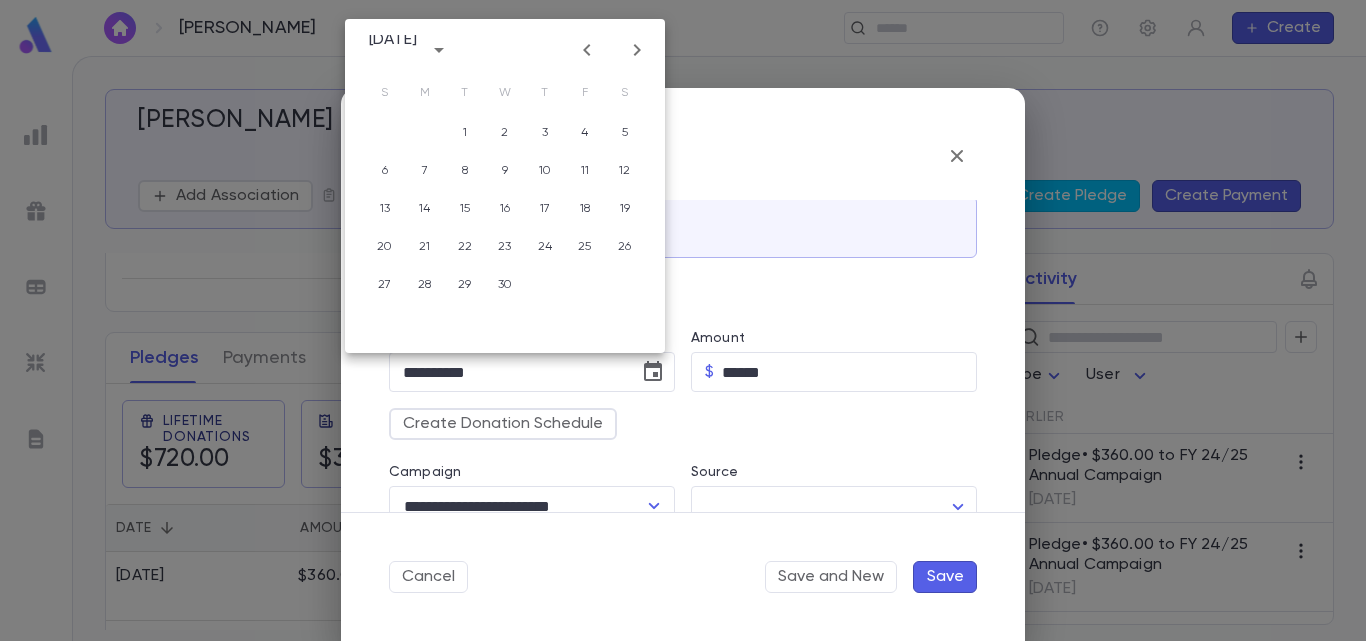 click 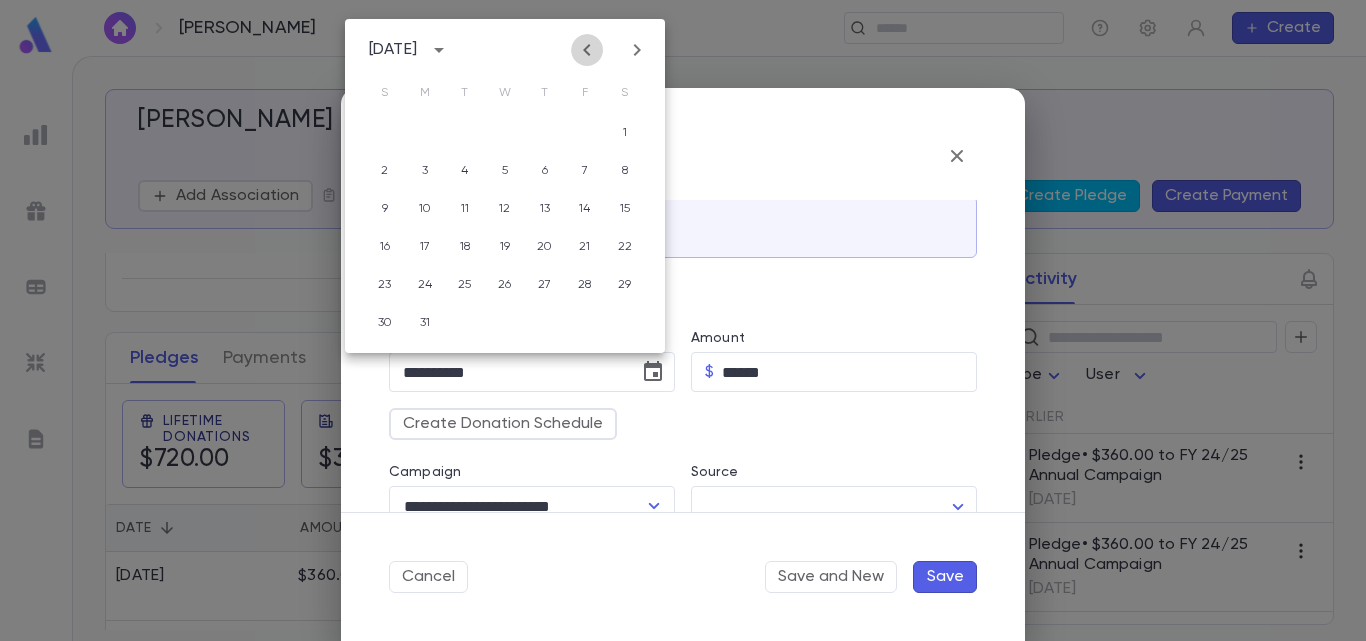 click 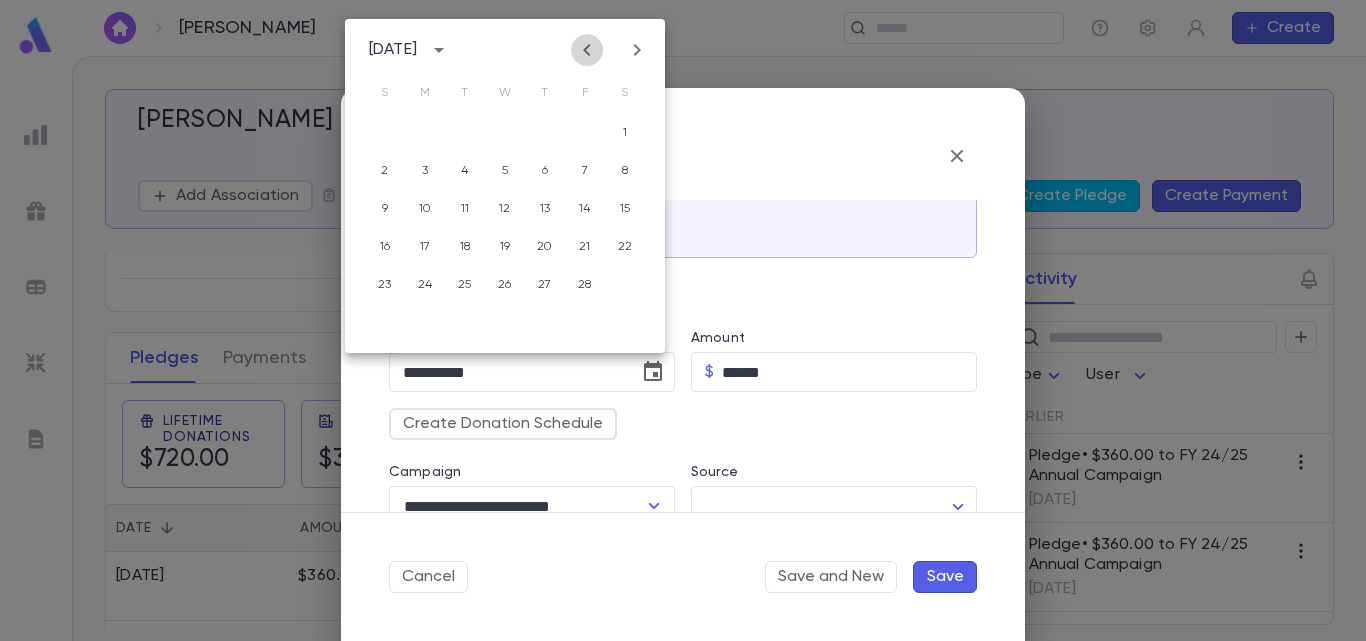 click 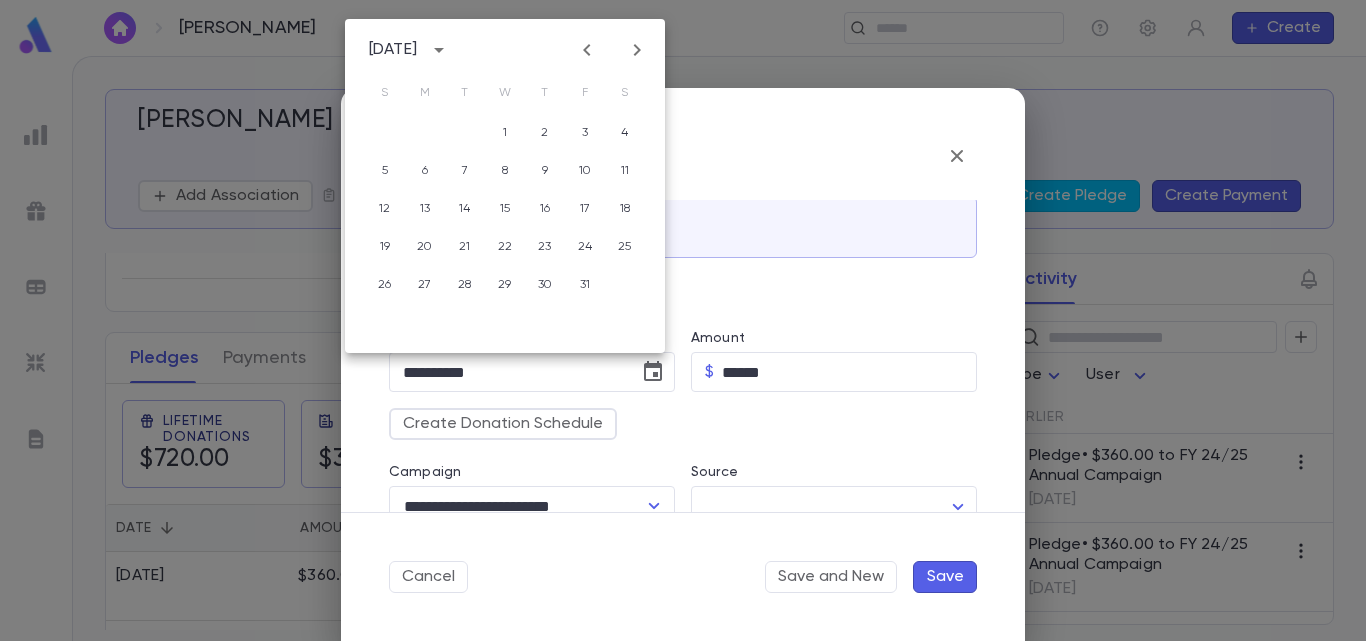 click 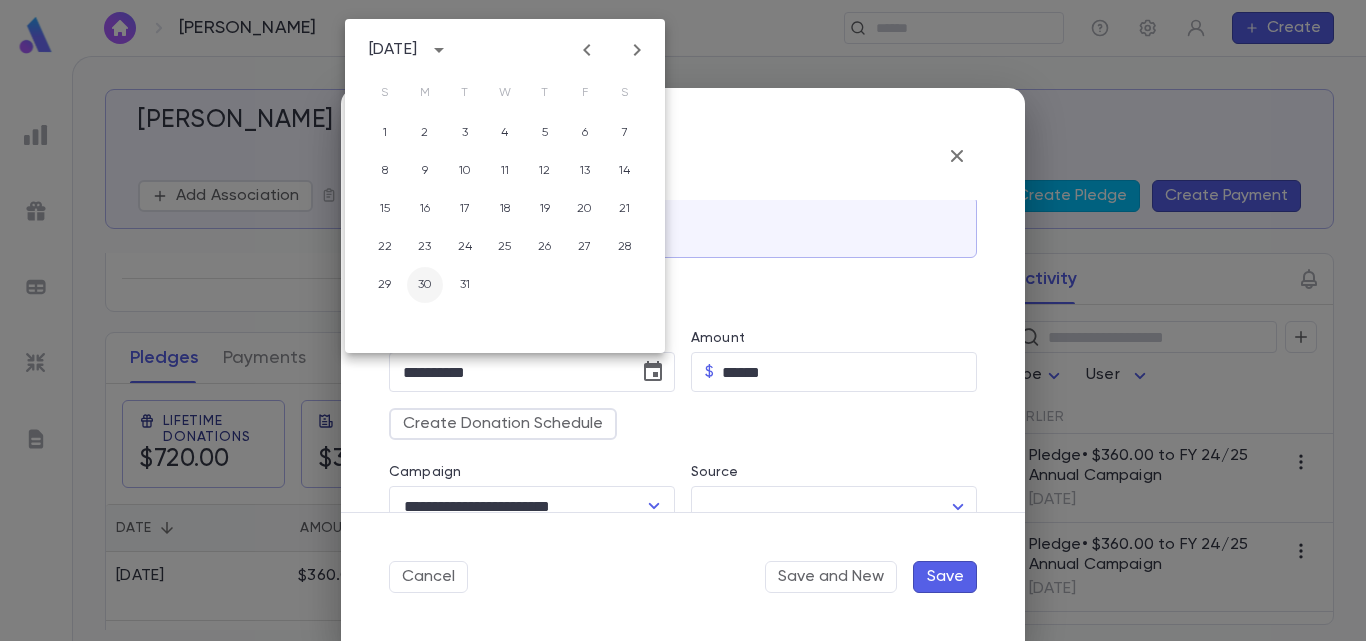 click on "30" at bounding box center (425, 285) 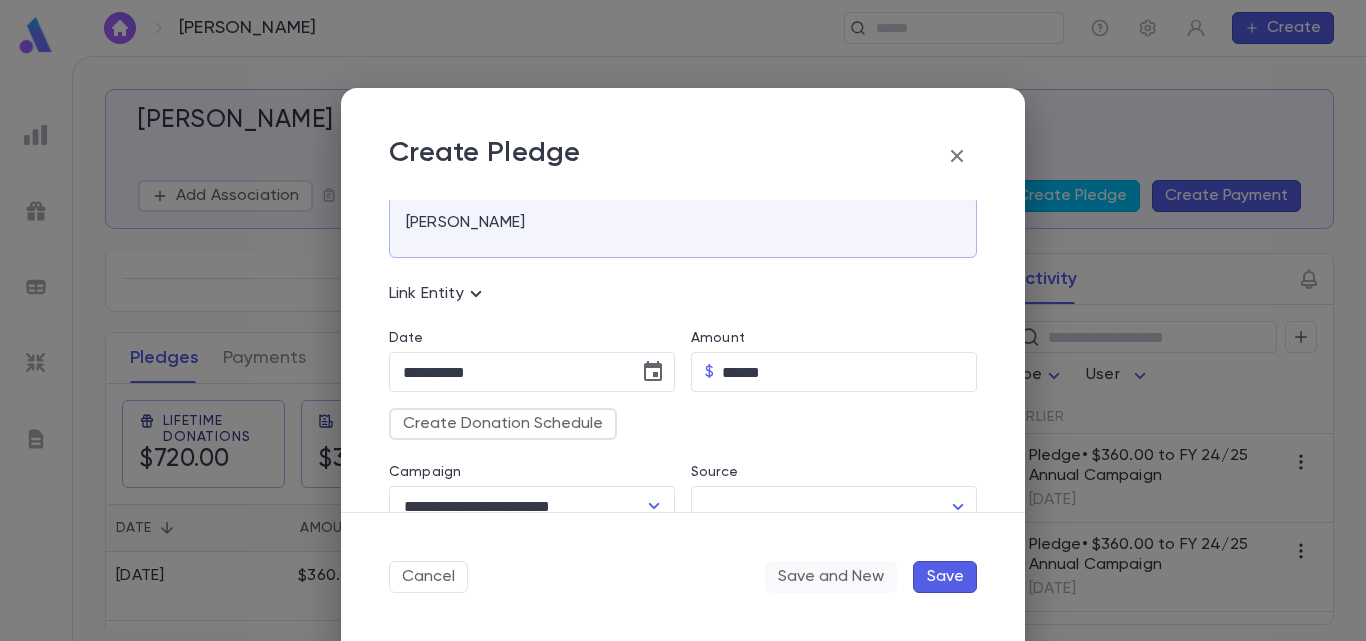 click on "Save and New" at bounding box center [831, 577] 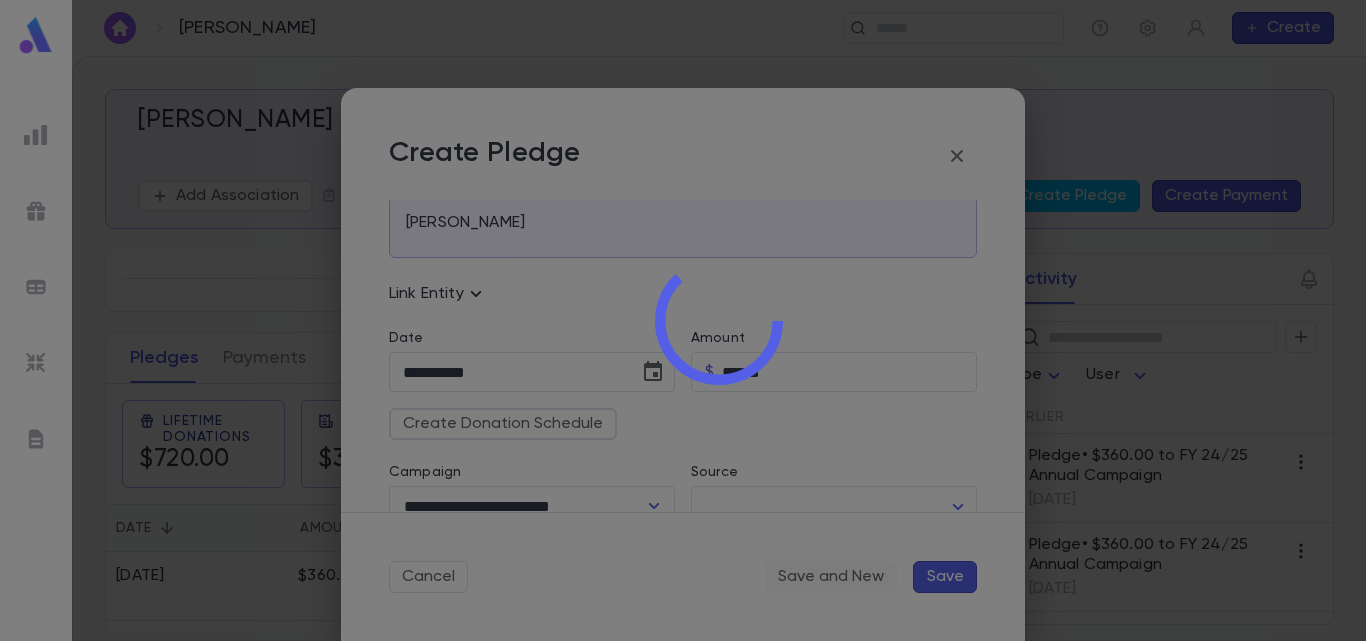 type 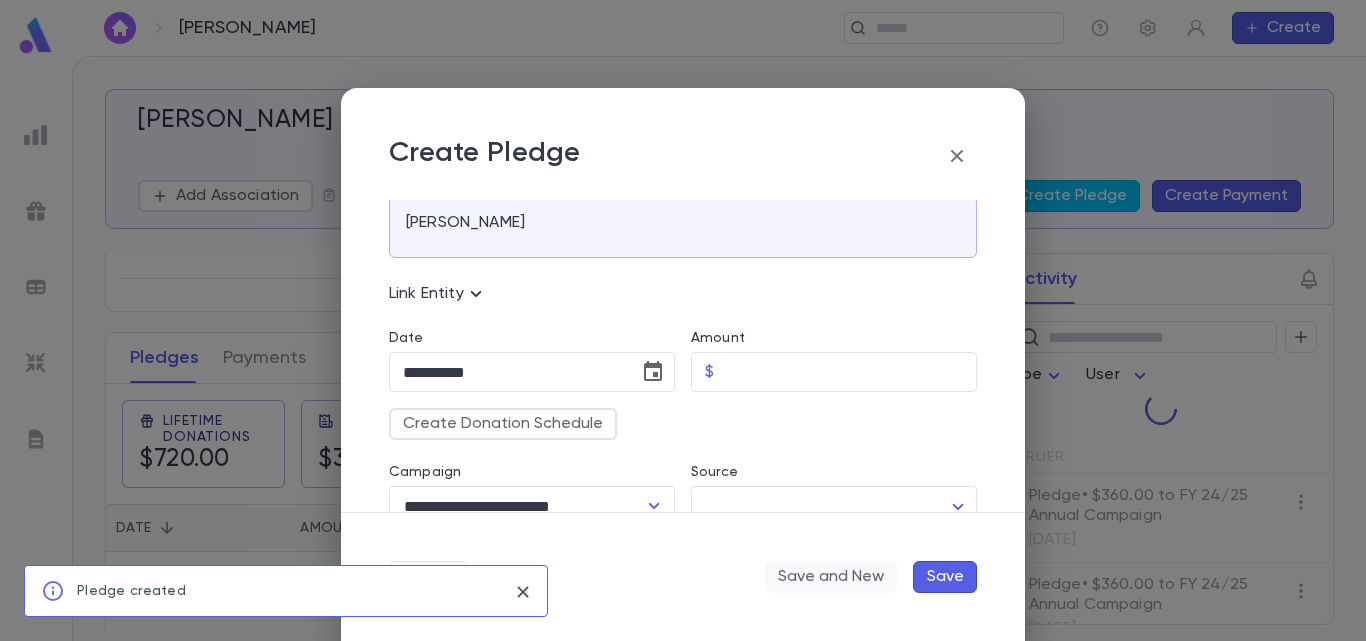 type on "**********" 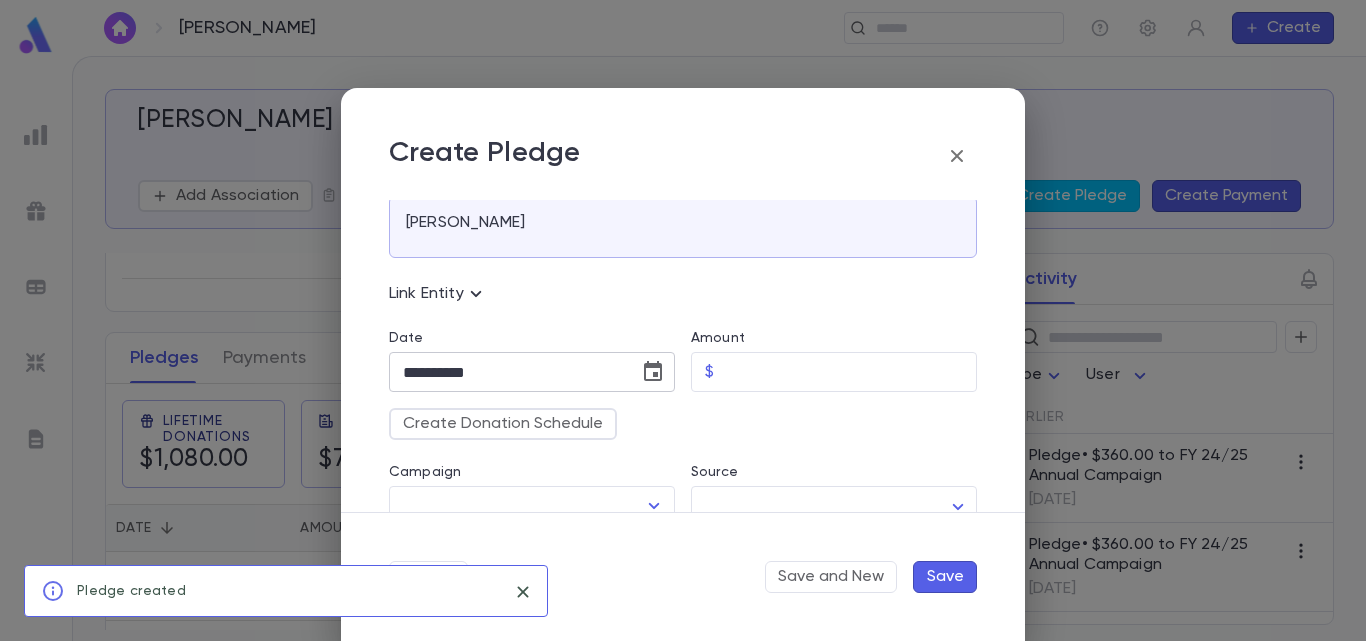 click 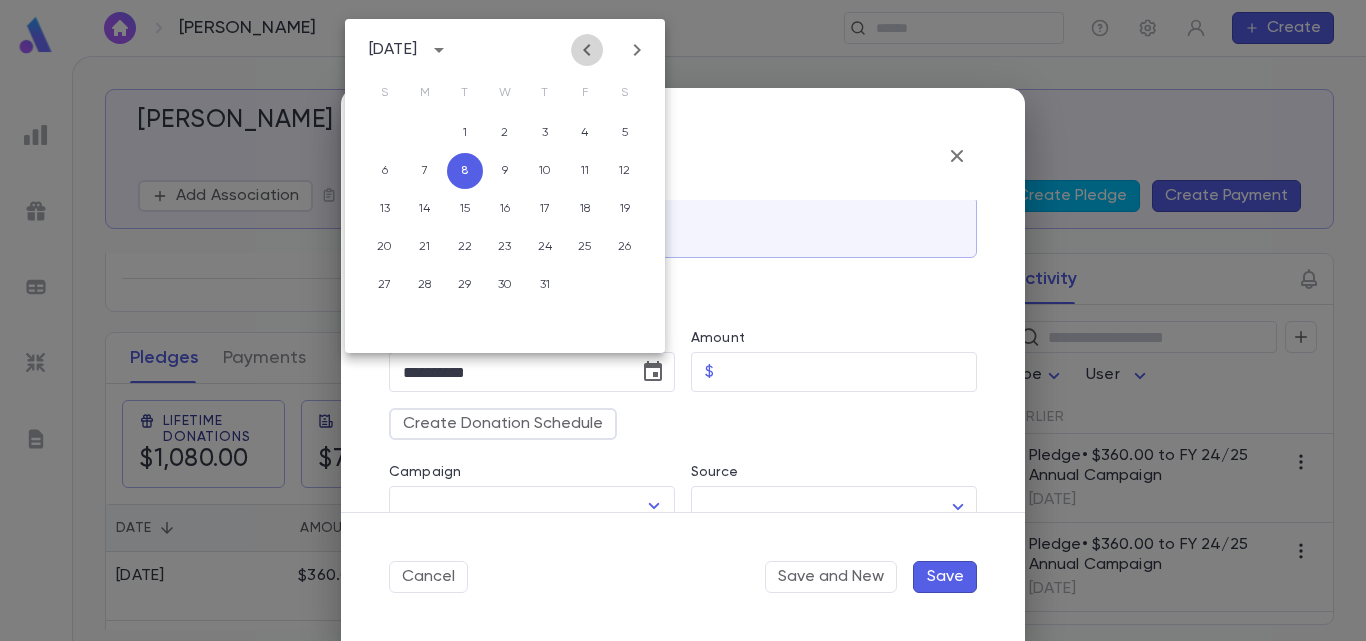 click 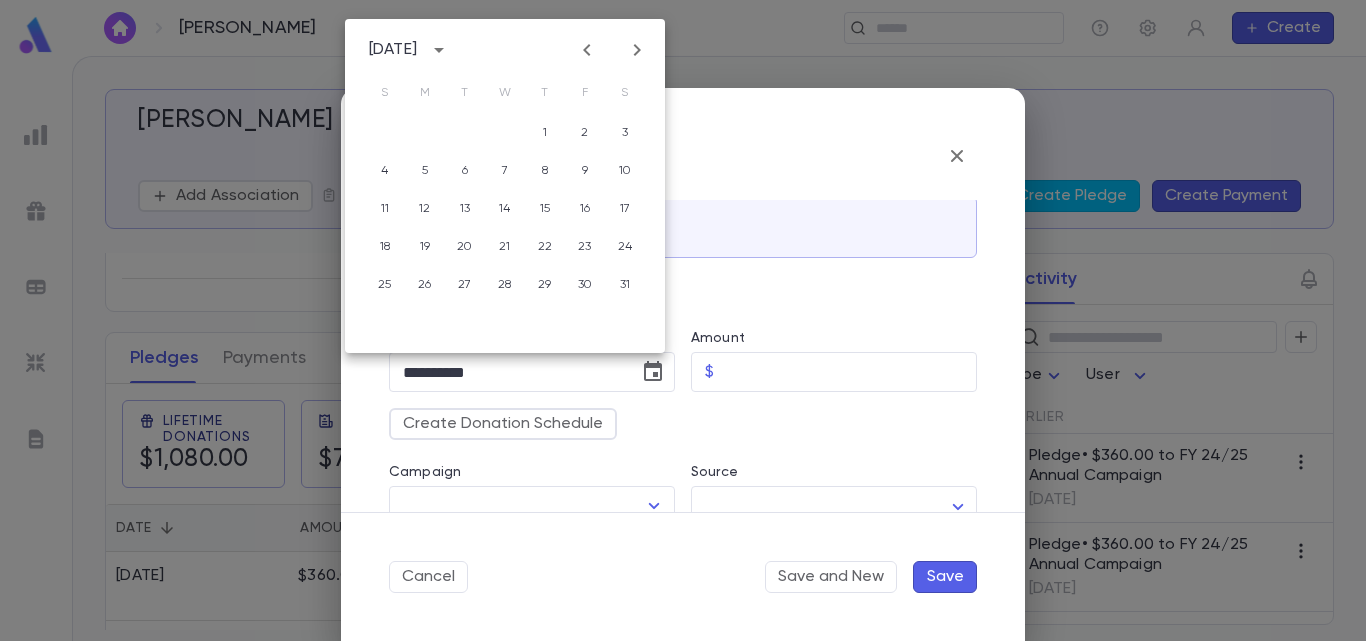 click 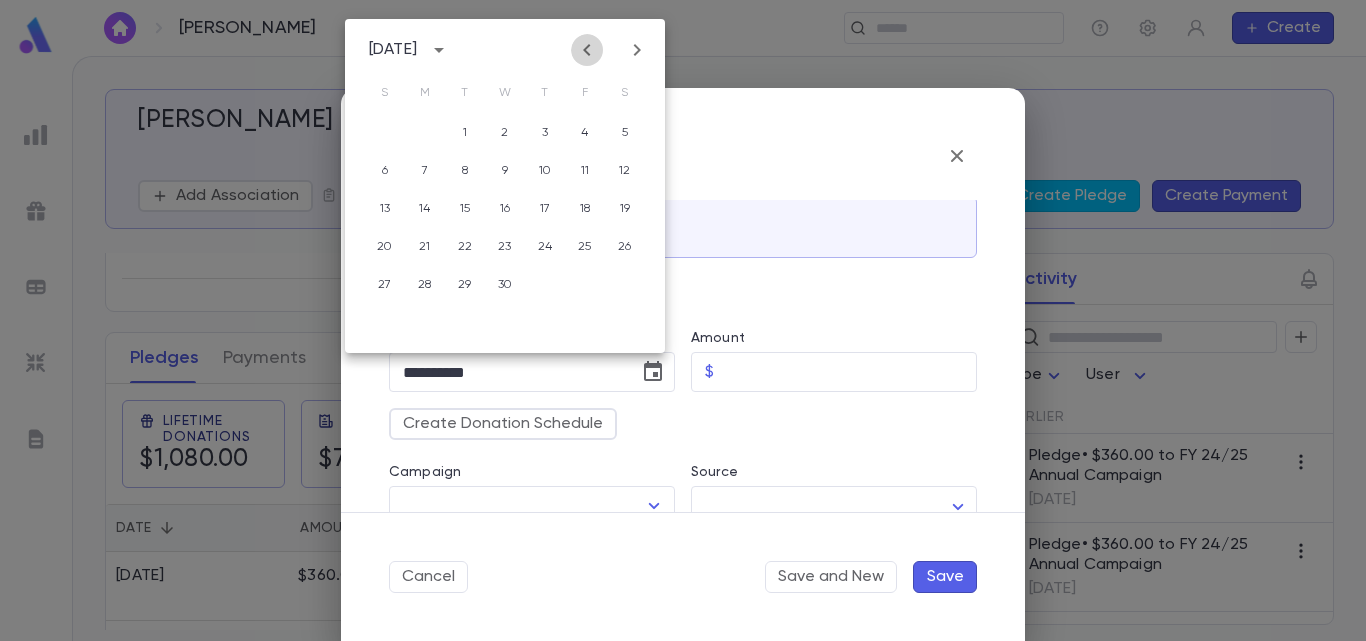 click 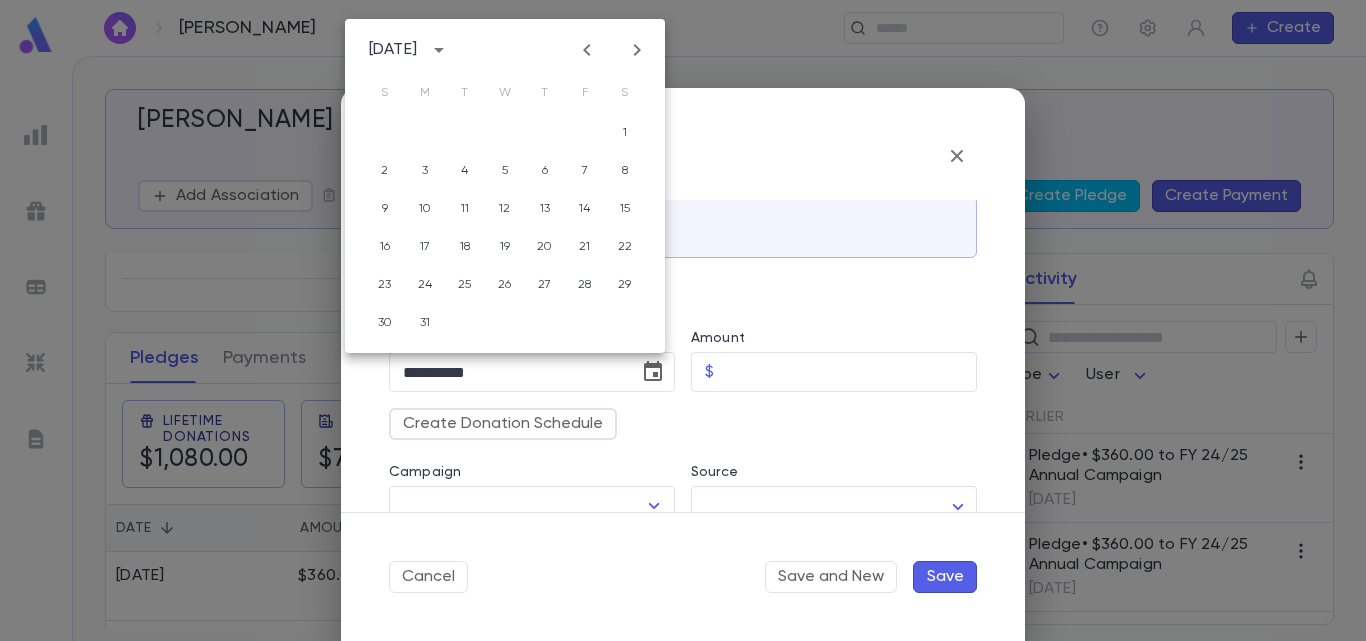 click 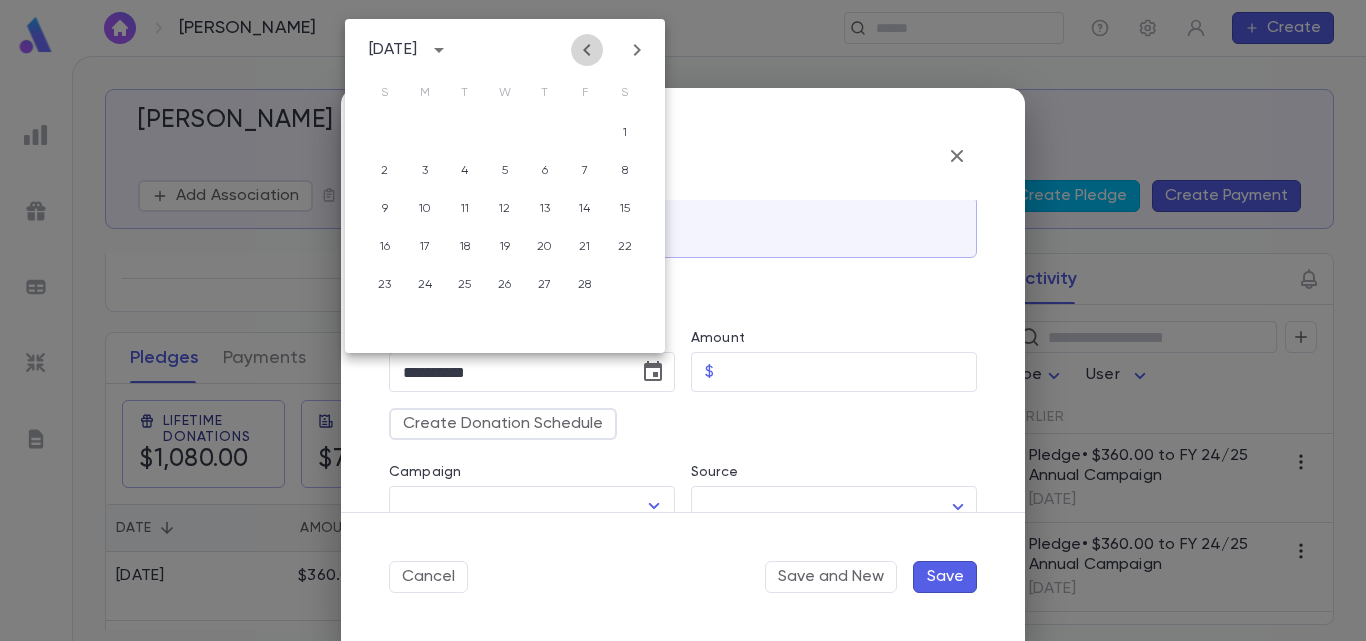 click 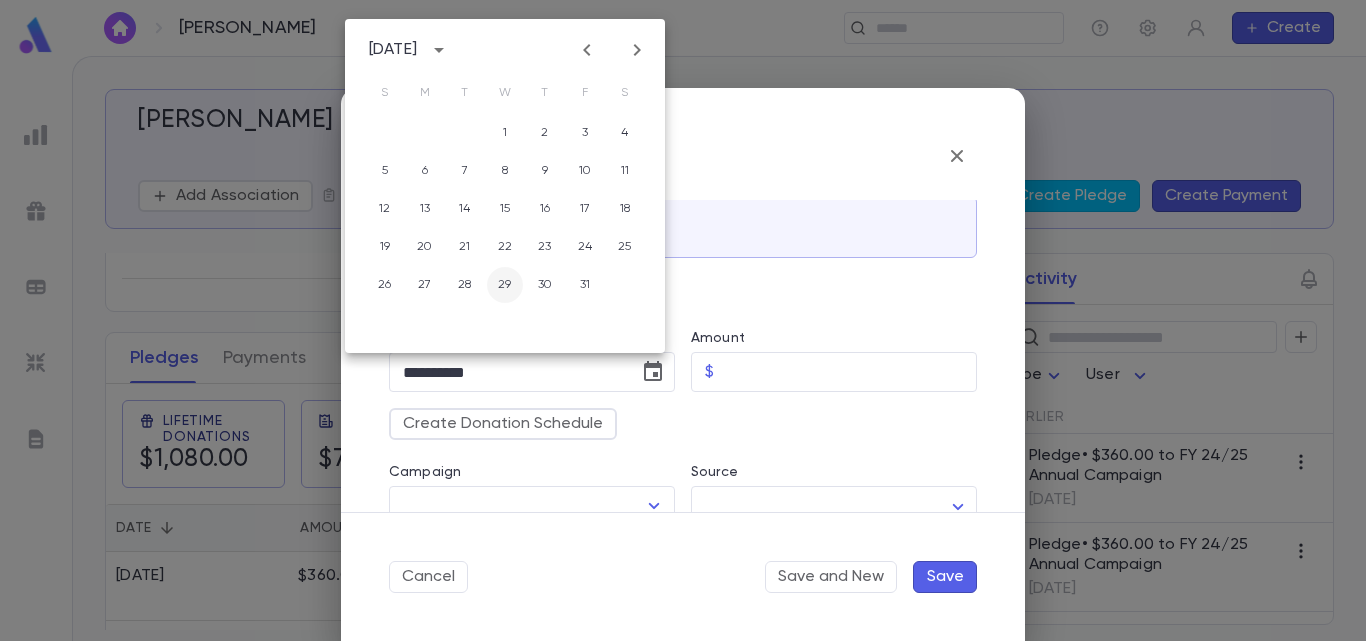 click on "29" at bounding box center (505, 285) 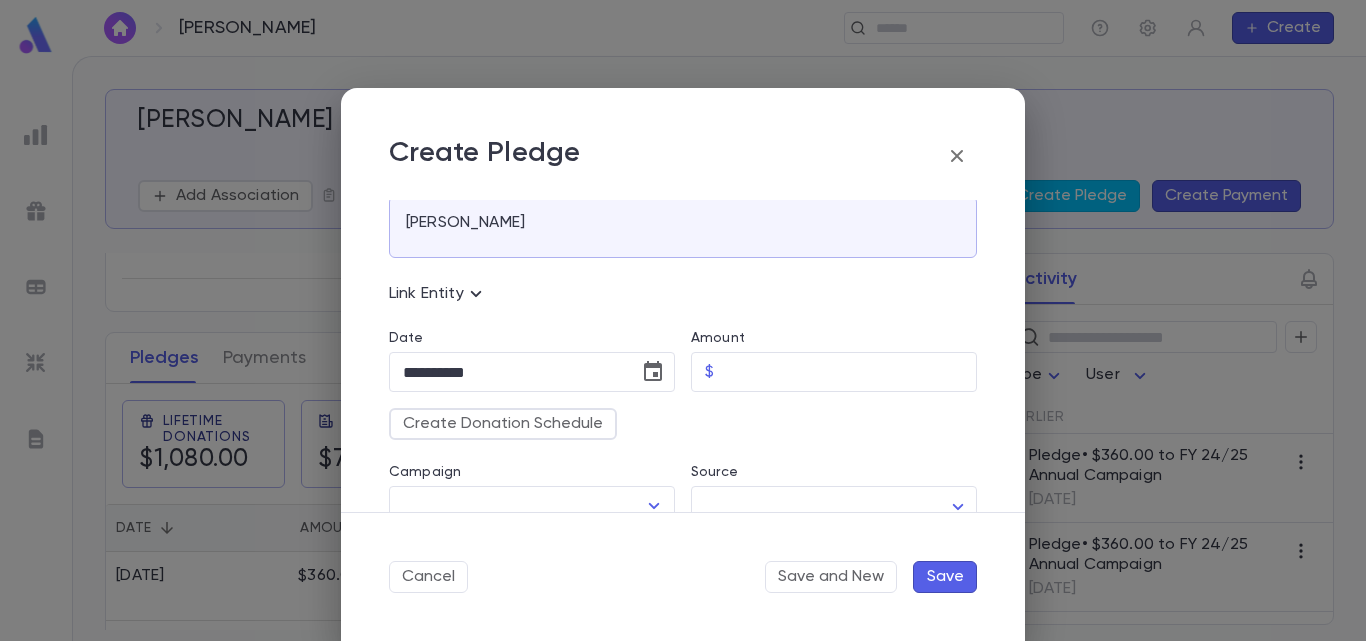 click on "Amount" at bounding box center (834, 341) 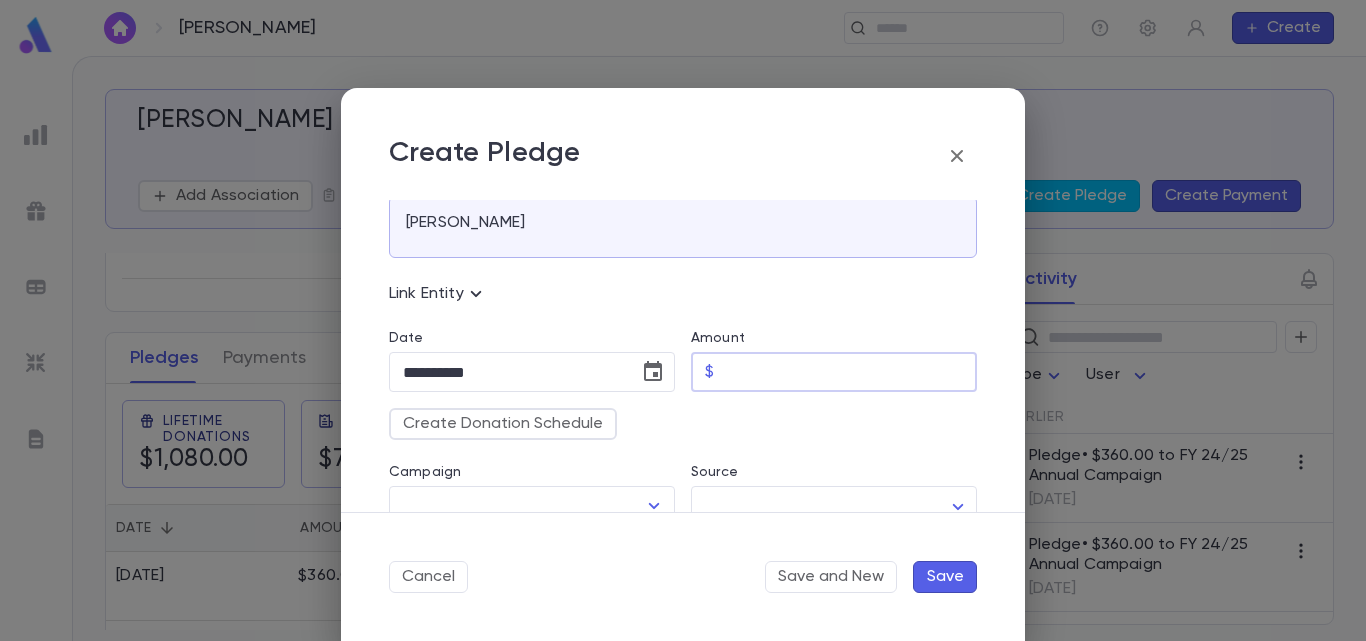click on "Amount" at bounding box center (849, 372) 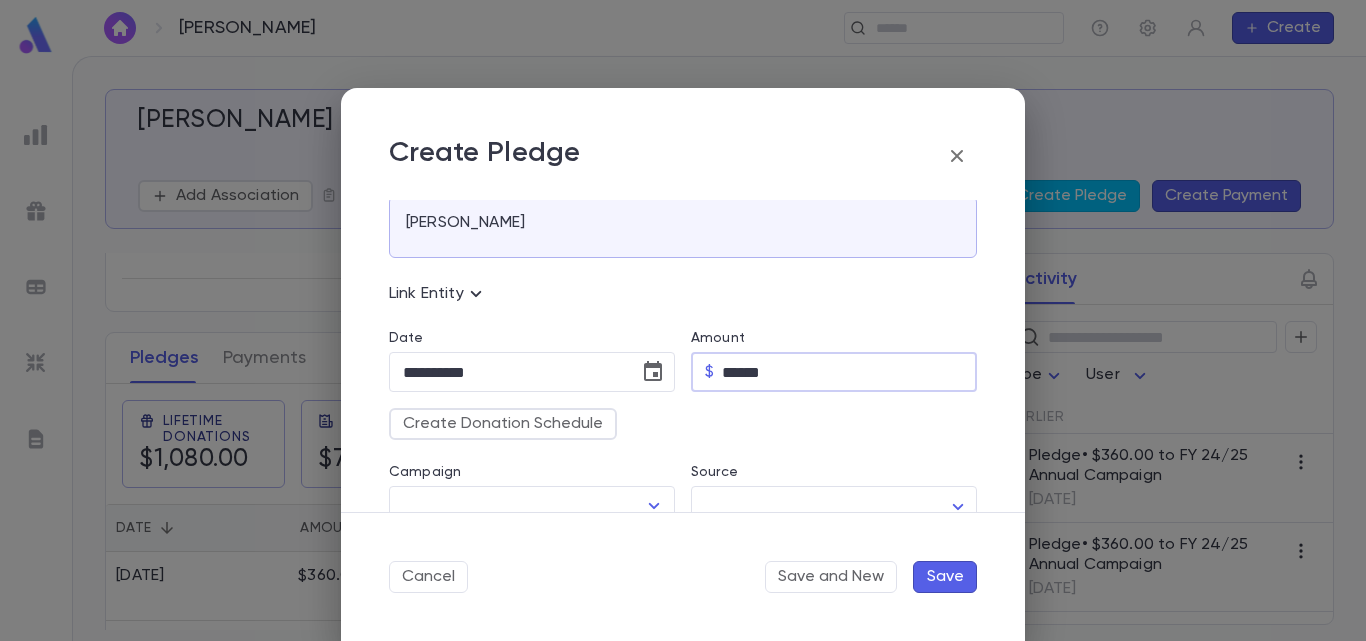 type on "******" 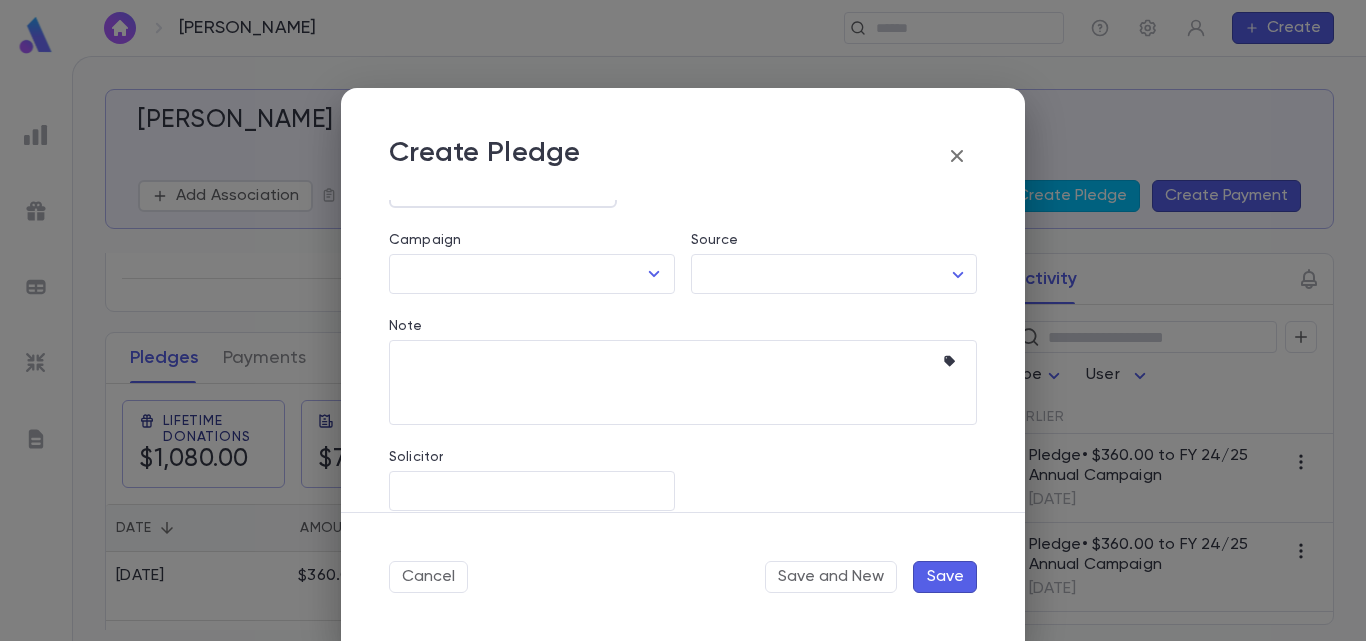 scroll, scrollTop: 281, scrollLeft: 0, axis: vertical 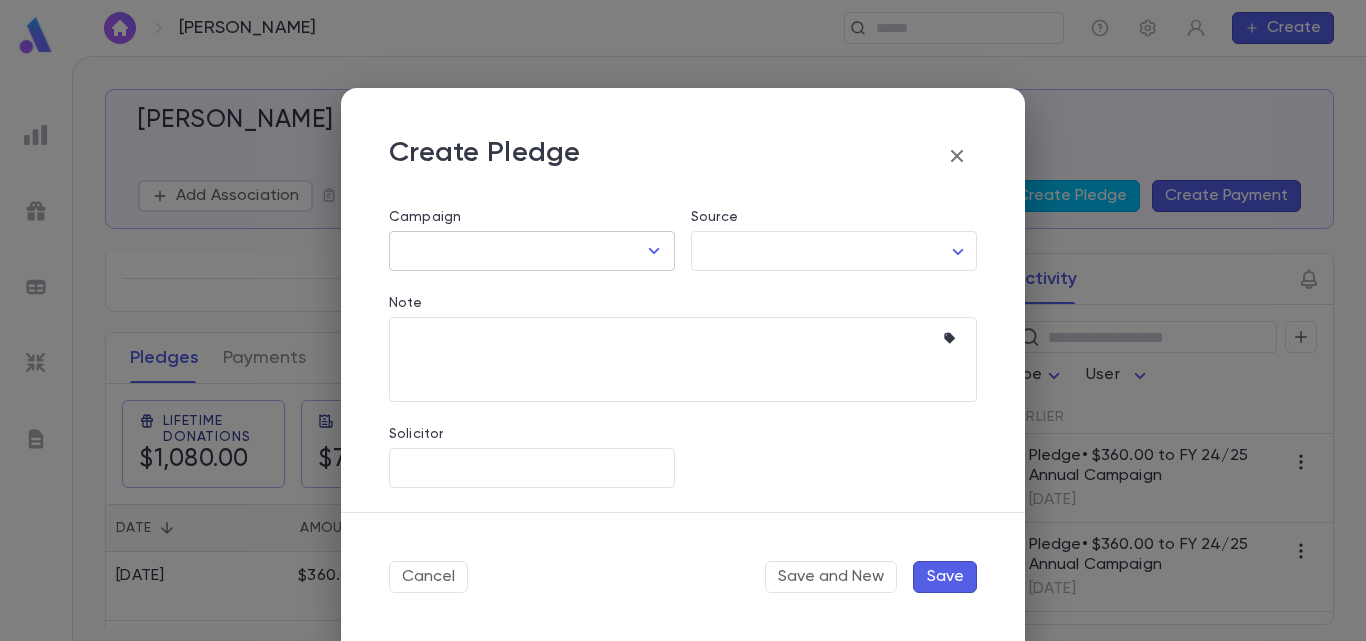 click 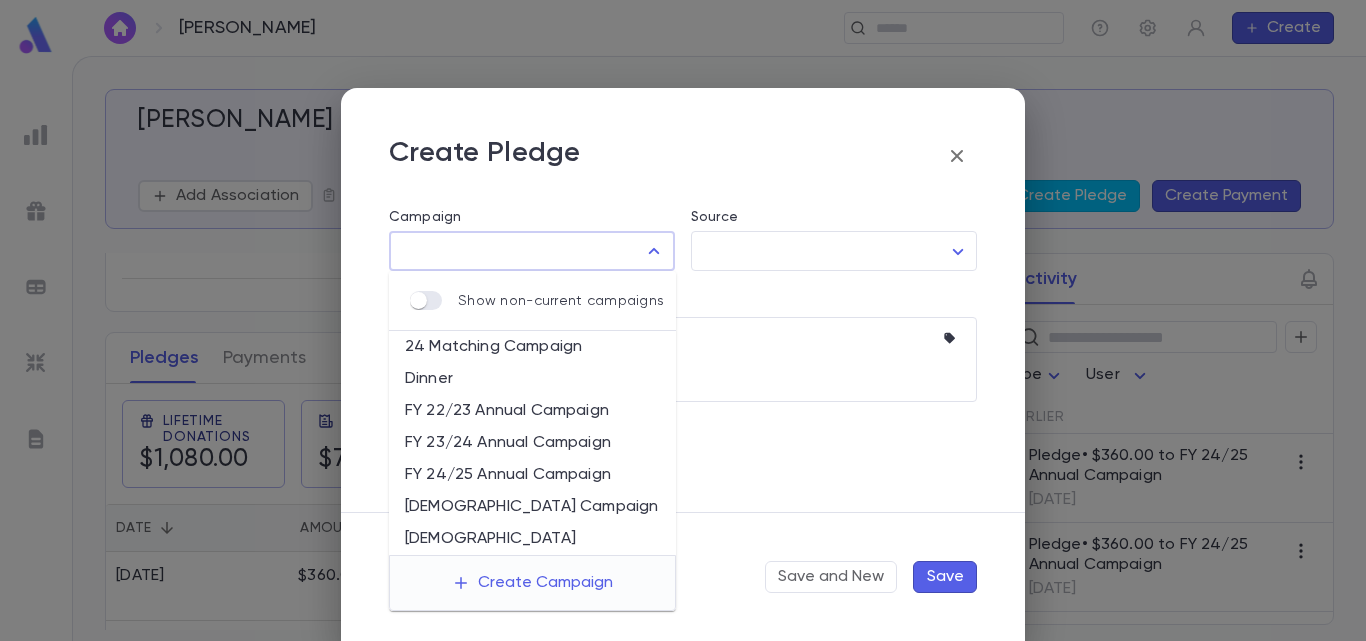click on "FY 24/25 Annual Campaign" at bounding box center [532, 475] 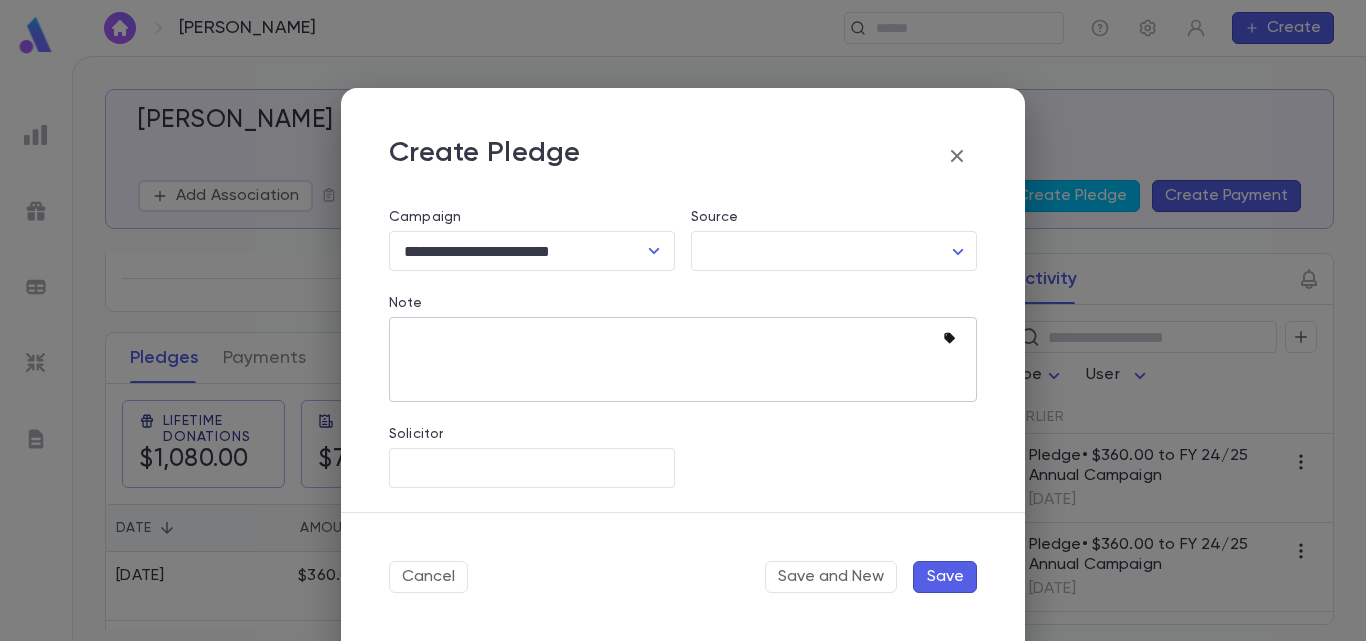 click 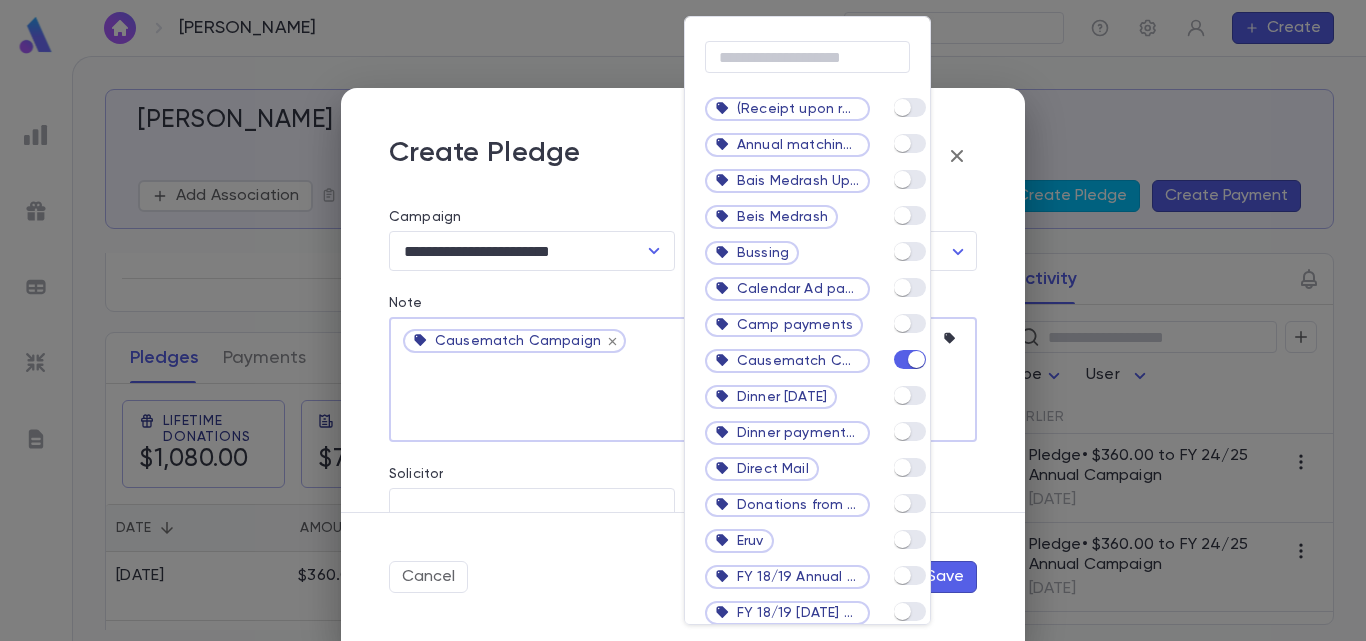 click at bounding box center (683, 320) 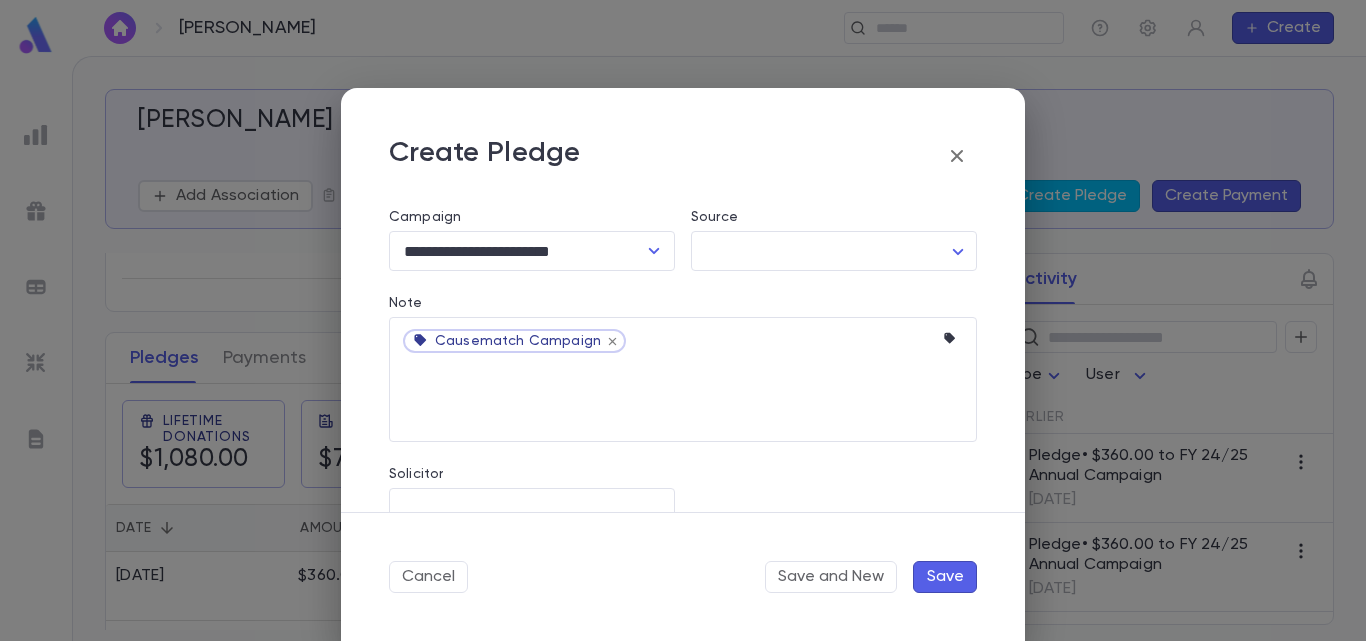 scroll, scrollTop: 321, scrollLeft: 0, axis: vertical 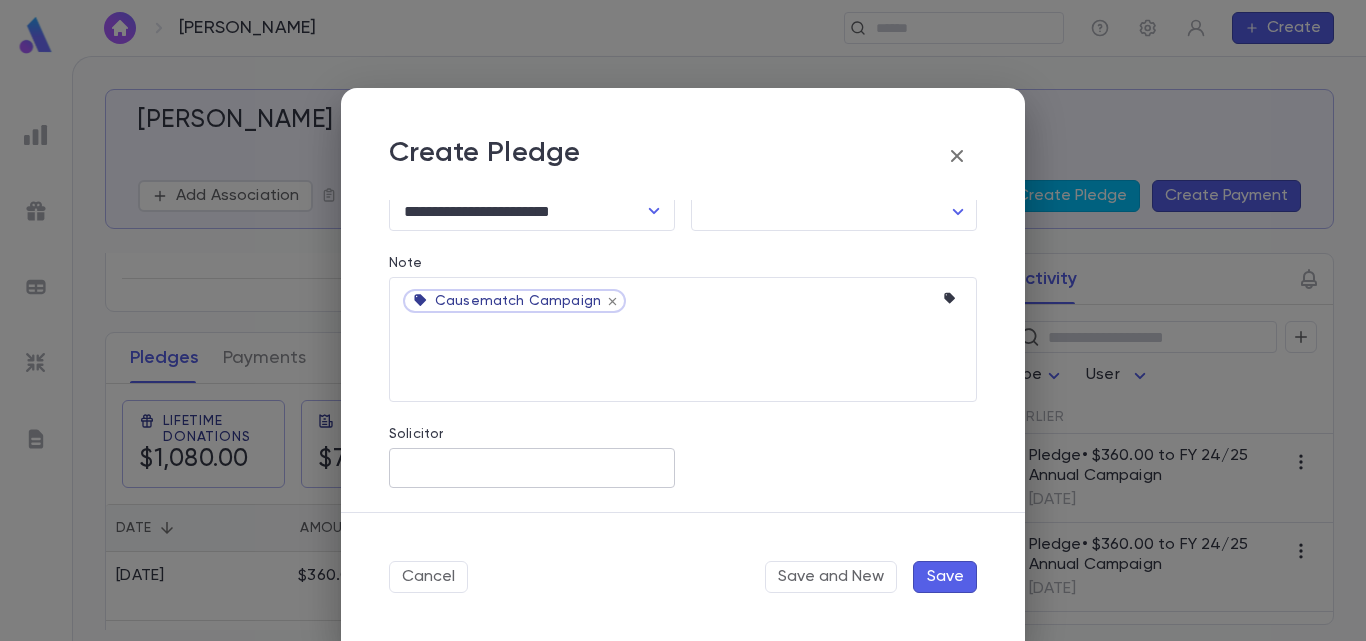 click on "​" at bounding box center (532, 468) 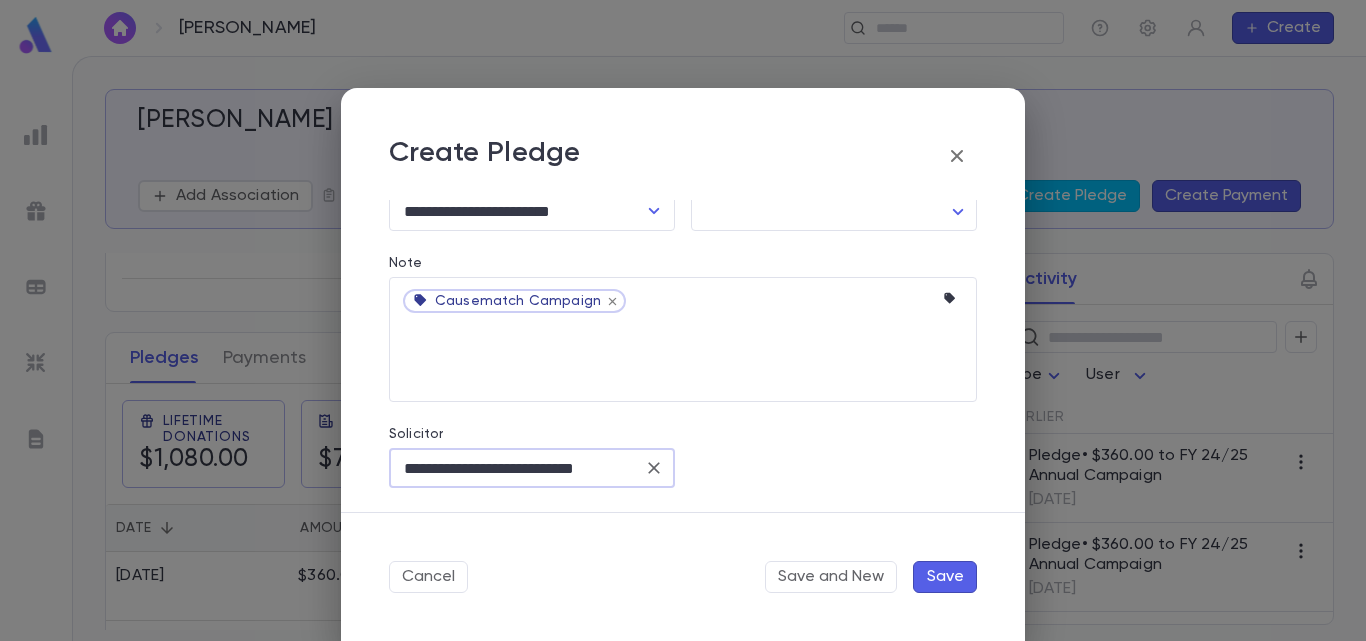scroll, scrollTop: 0, scrollLeft: 6, axis: horizontal 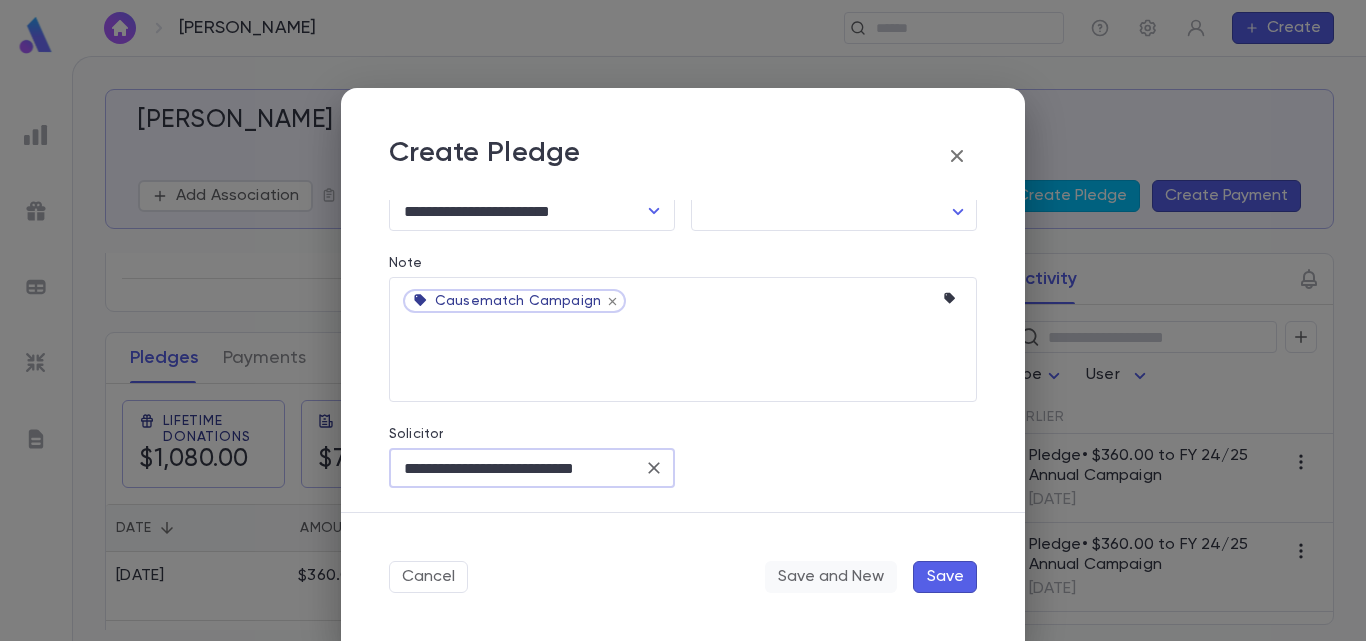 type on "**********" 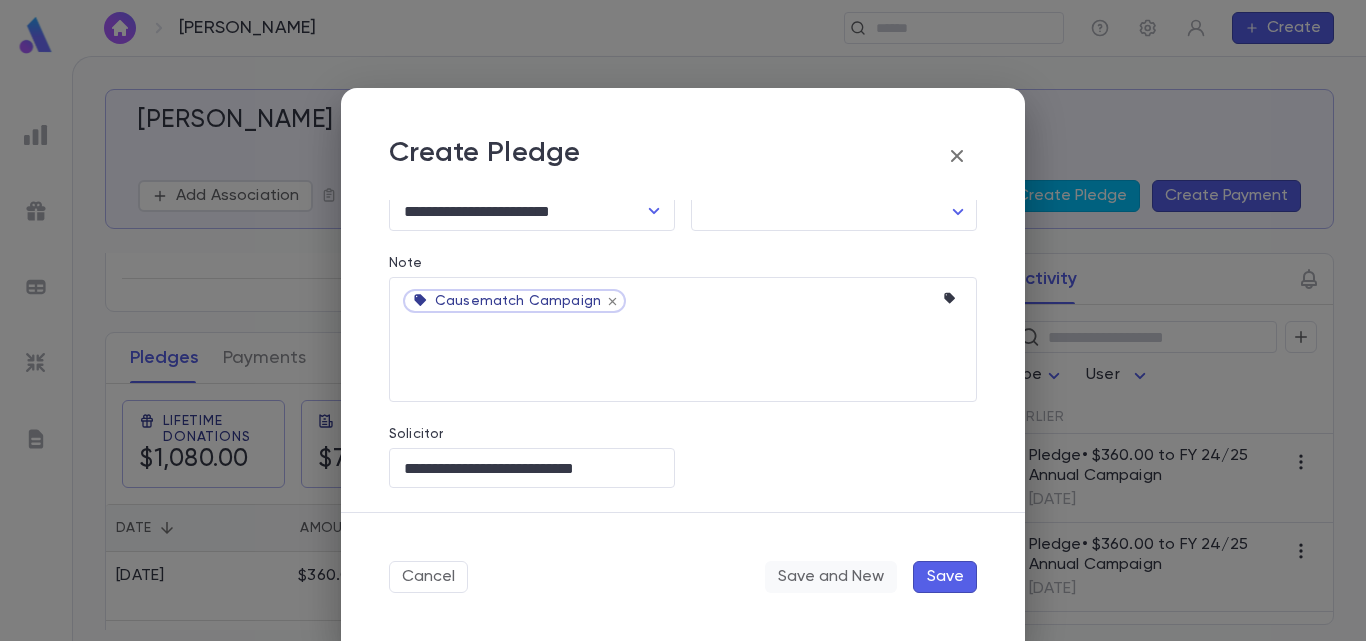 click on "Save and New" at bounding box center (831, 577) 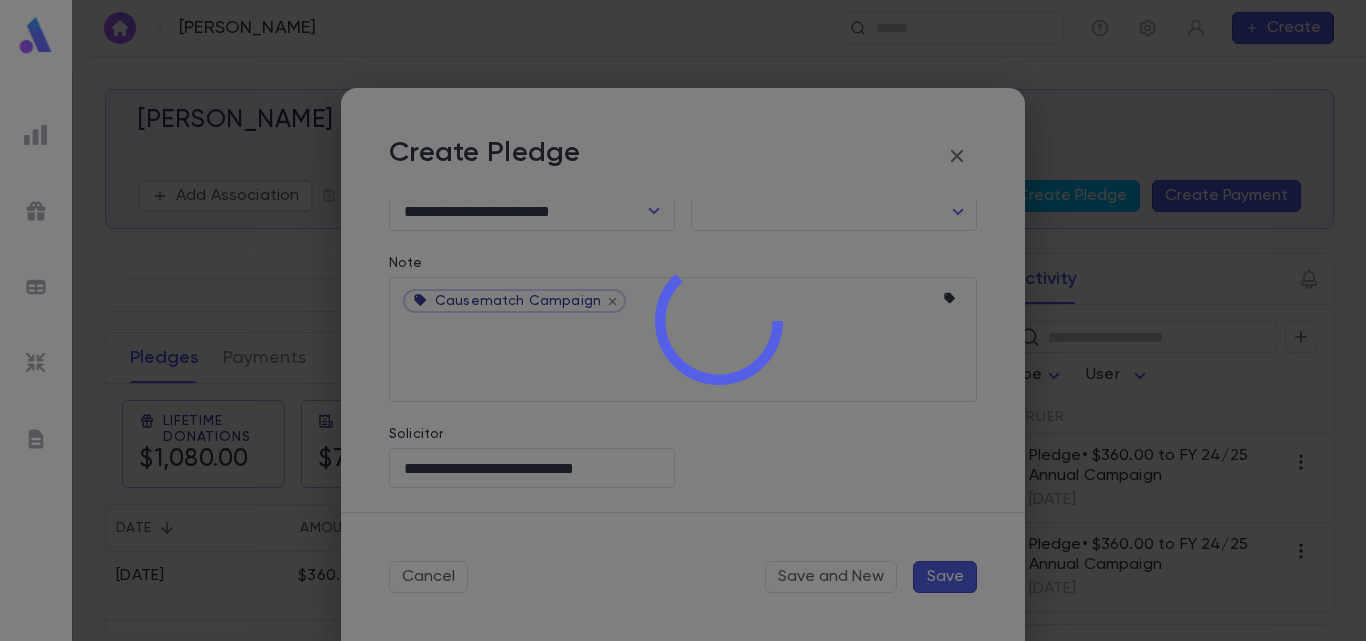 type 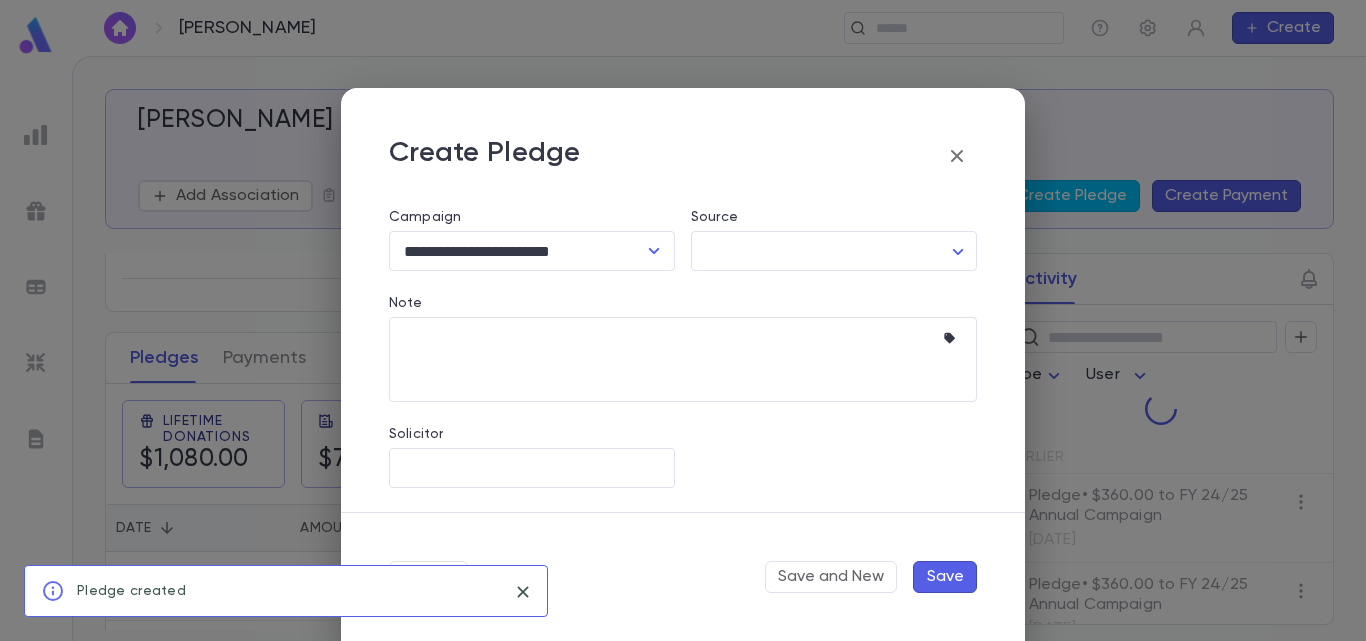 type on "**********" 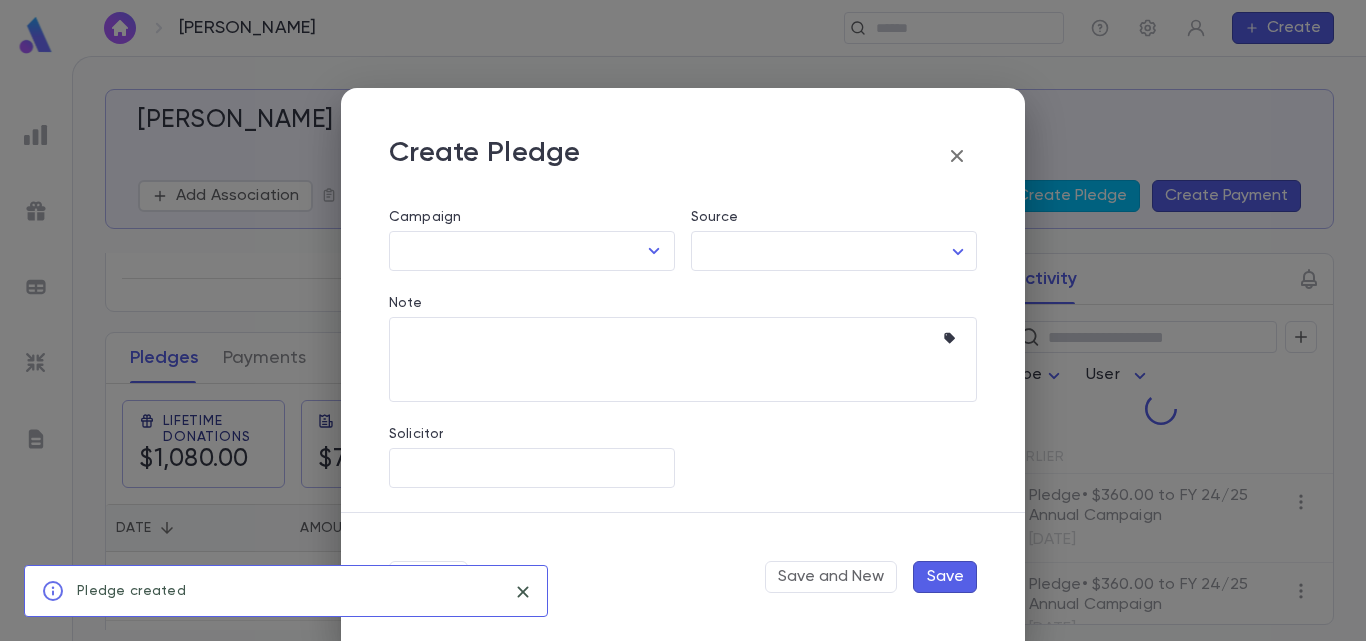 scroll, scrollTop: 281, scrollLeft: 0, axis: vertical 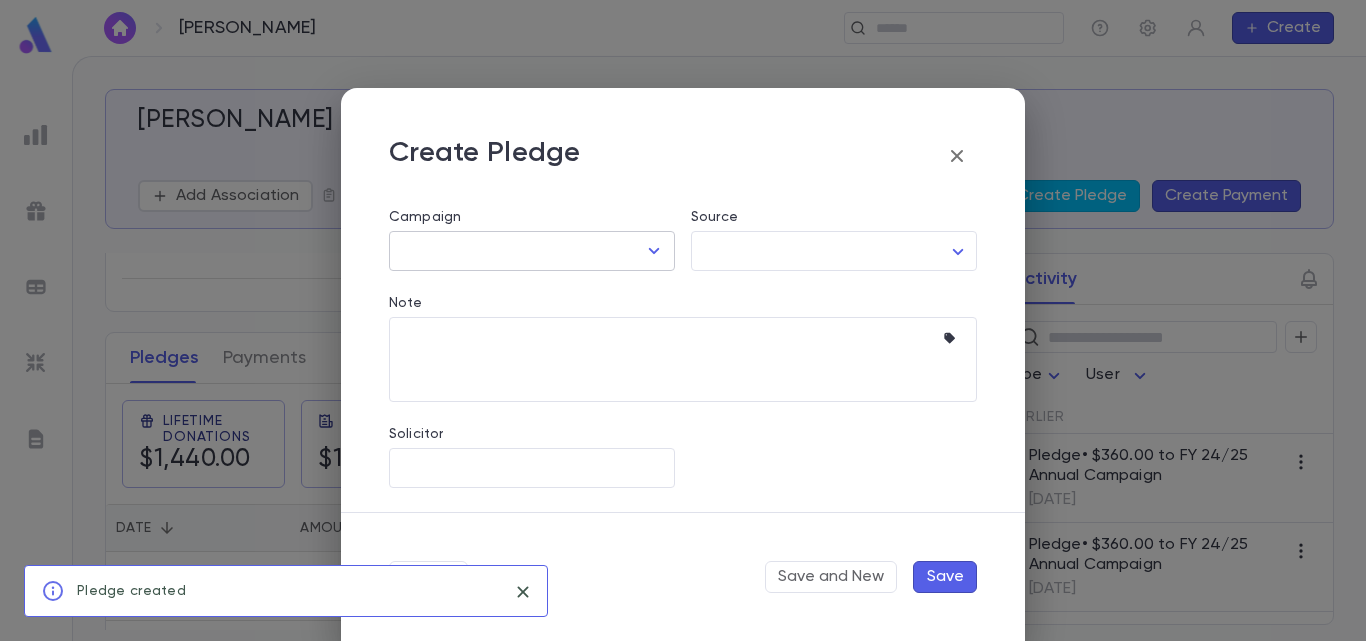 click 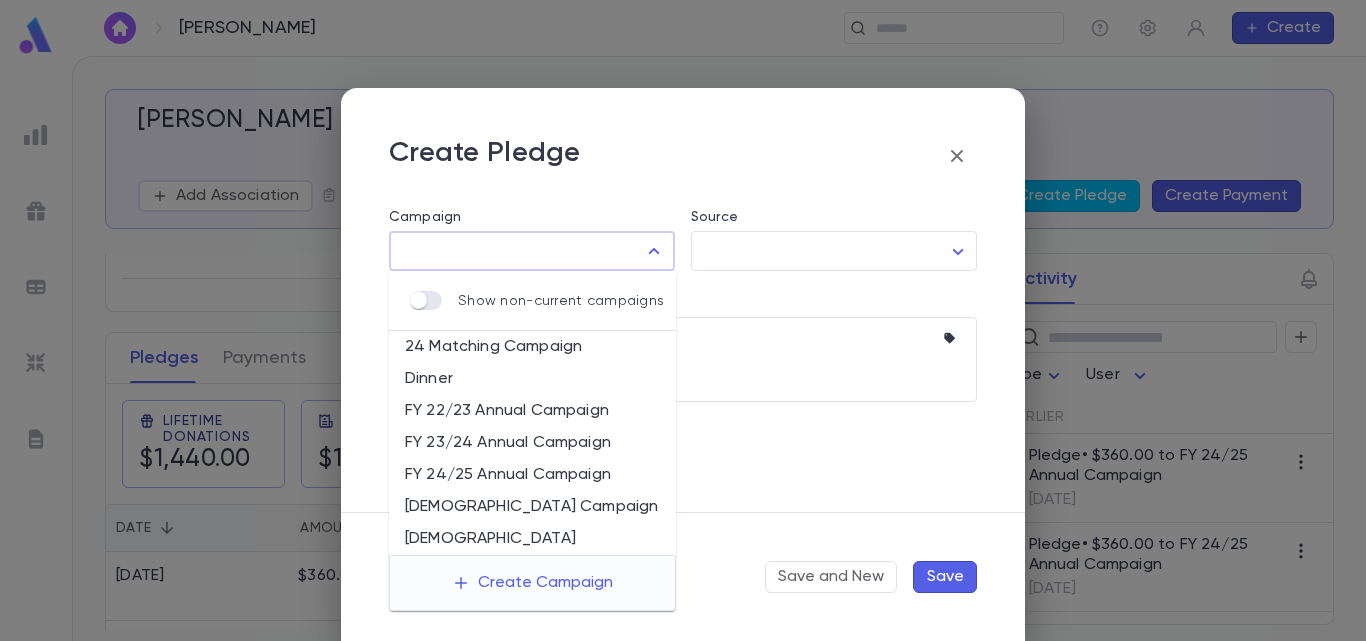 click on "FY 24/25 Annual Campaign" at bounding box center (532, 475) 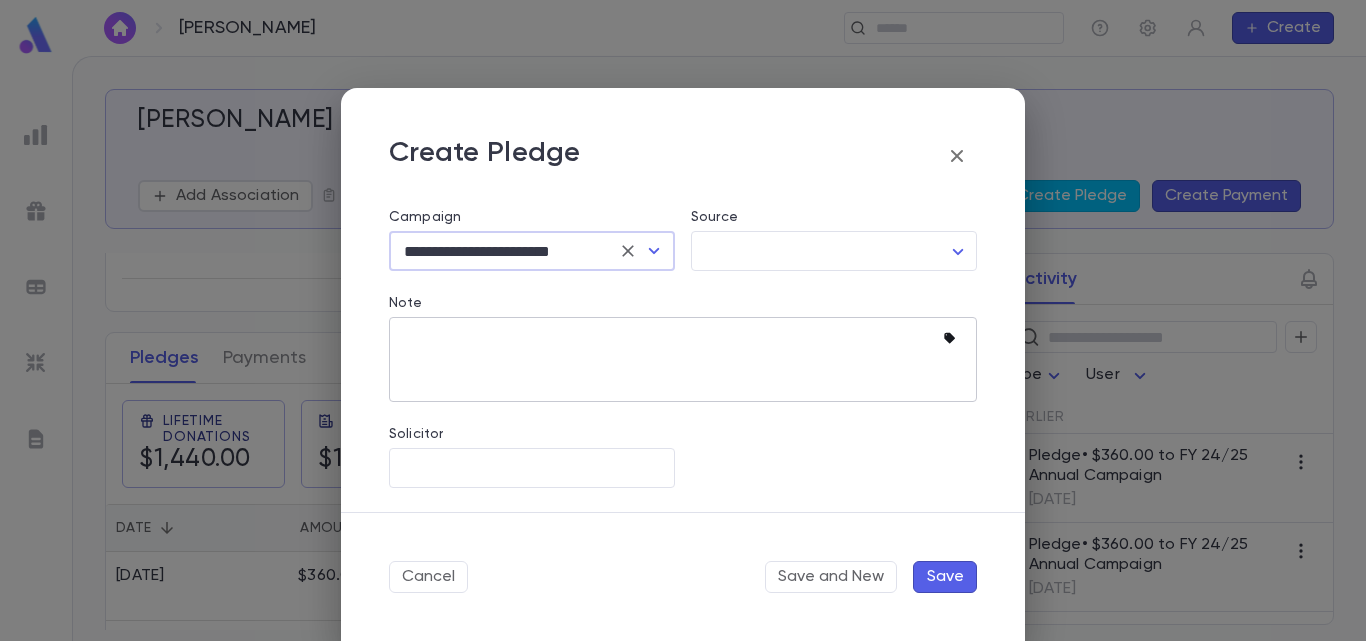 click 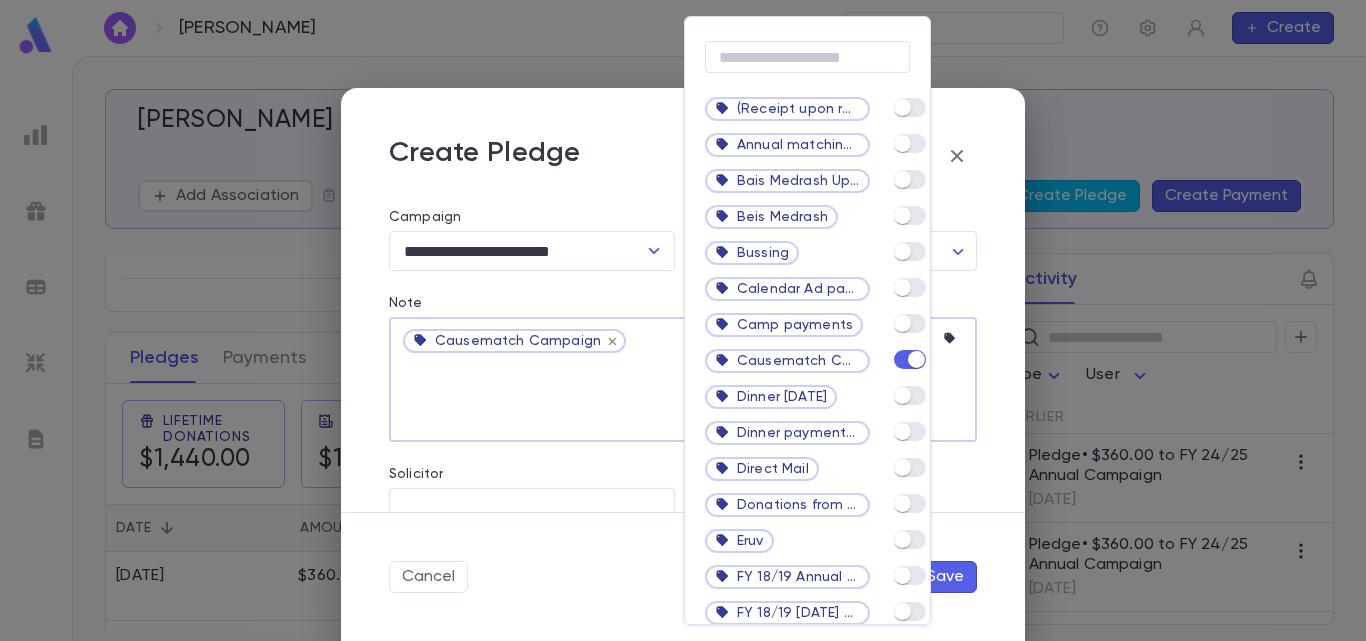 click at bounding box center [683, 320] 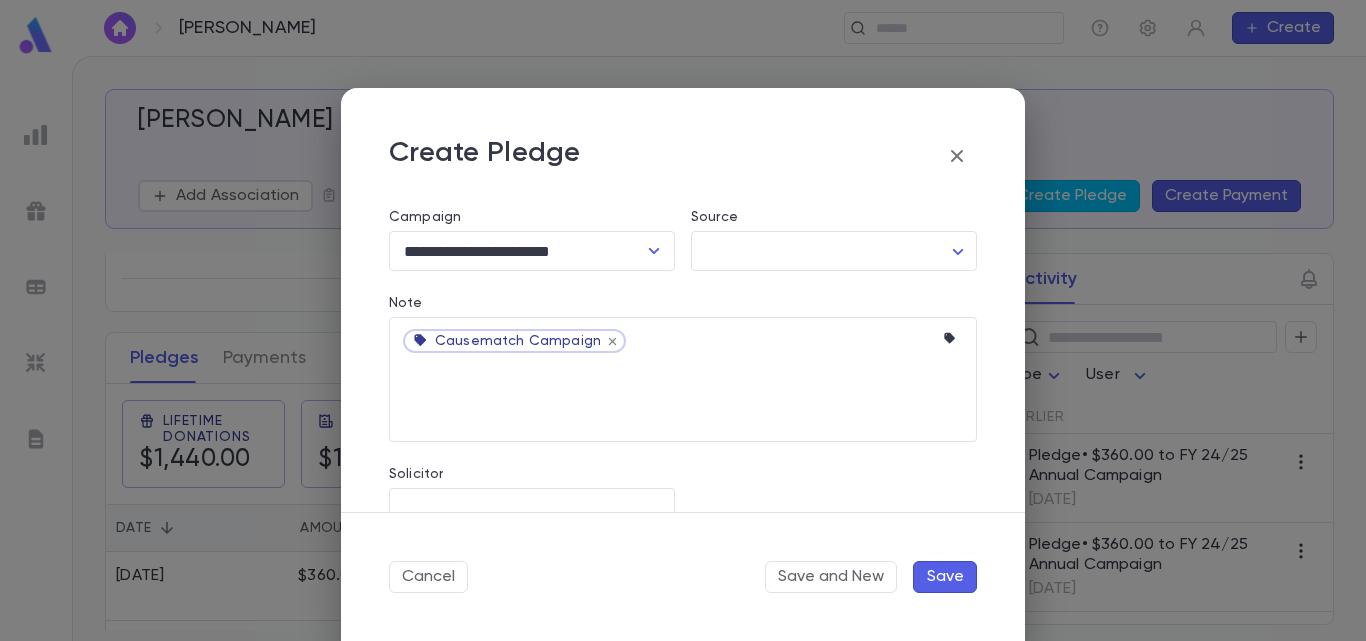 click on "Solicitor" at bounding box center (532, 508) 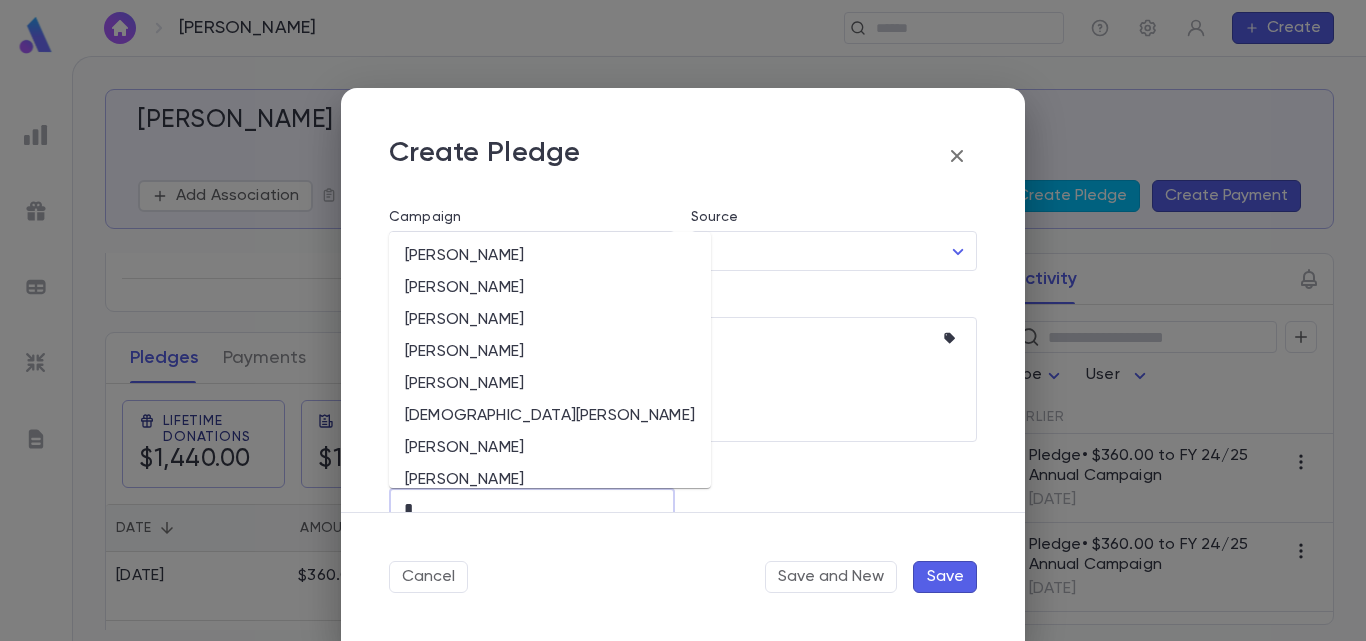 scroll, scrollTop: 287, scrollLeft: 0, axis: vertical 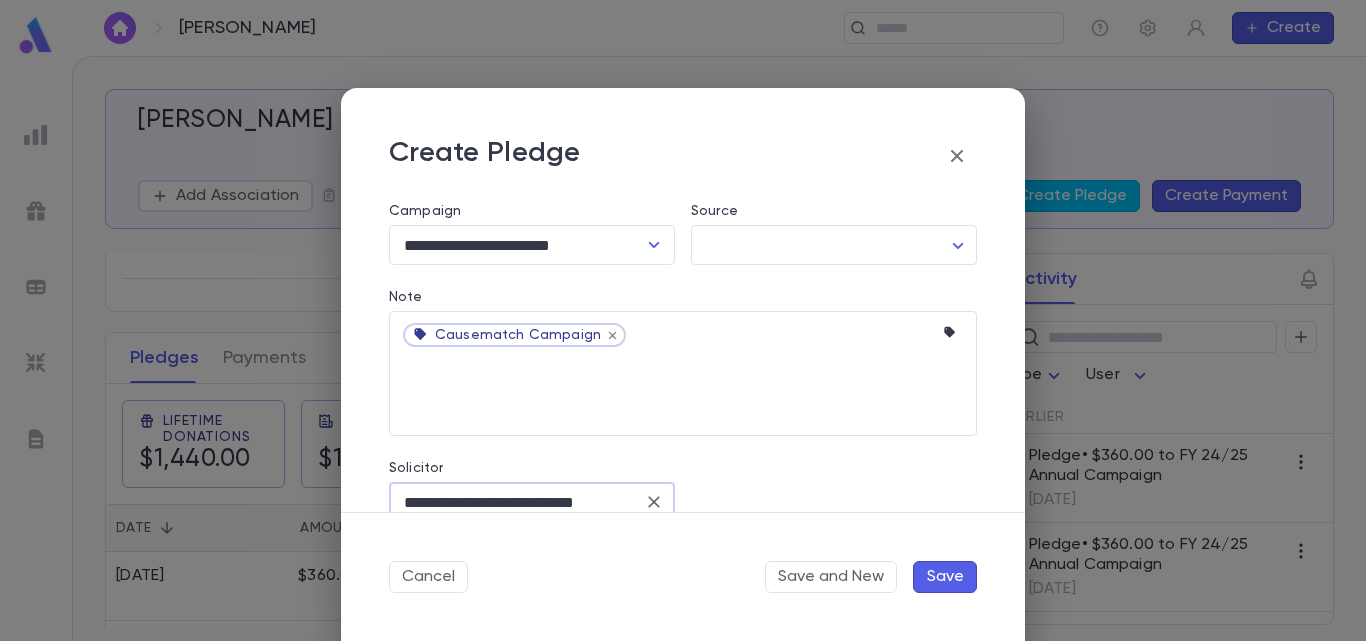 type on "**********" 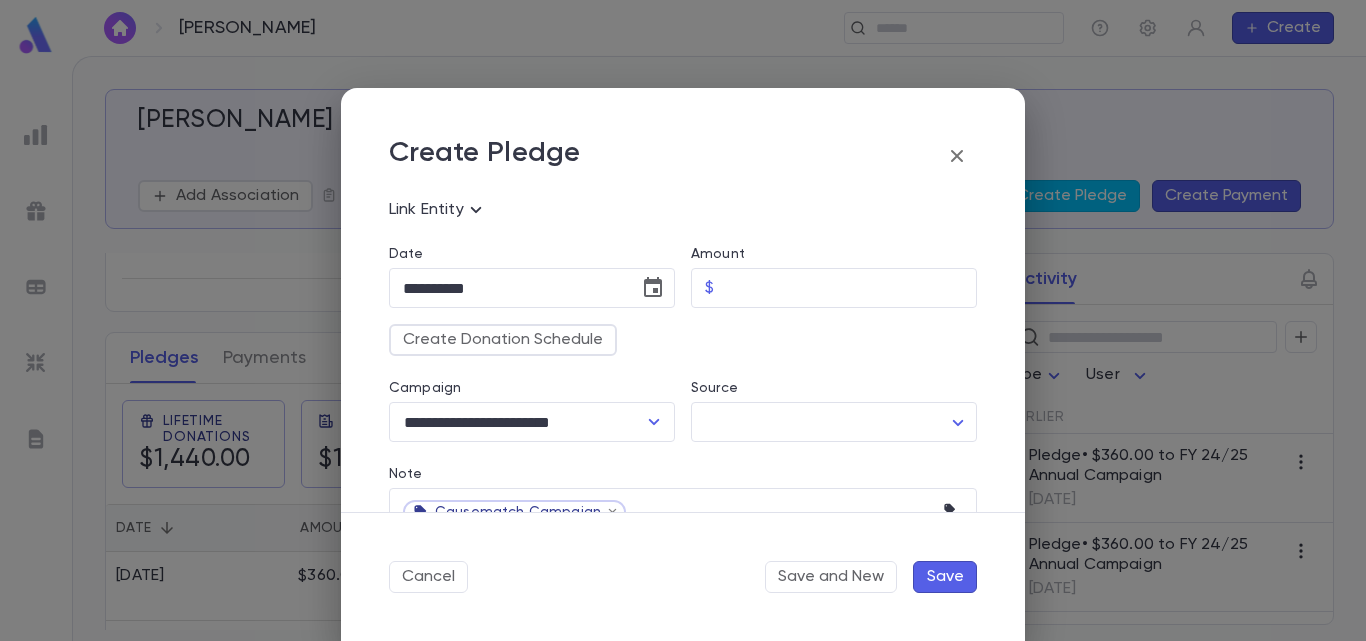 scroll, scrollTop: 104, scrollLeft: 0, axis: vertical 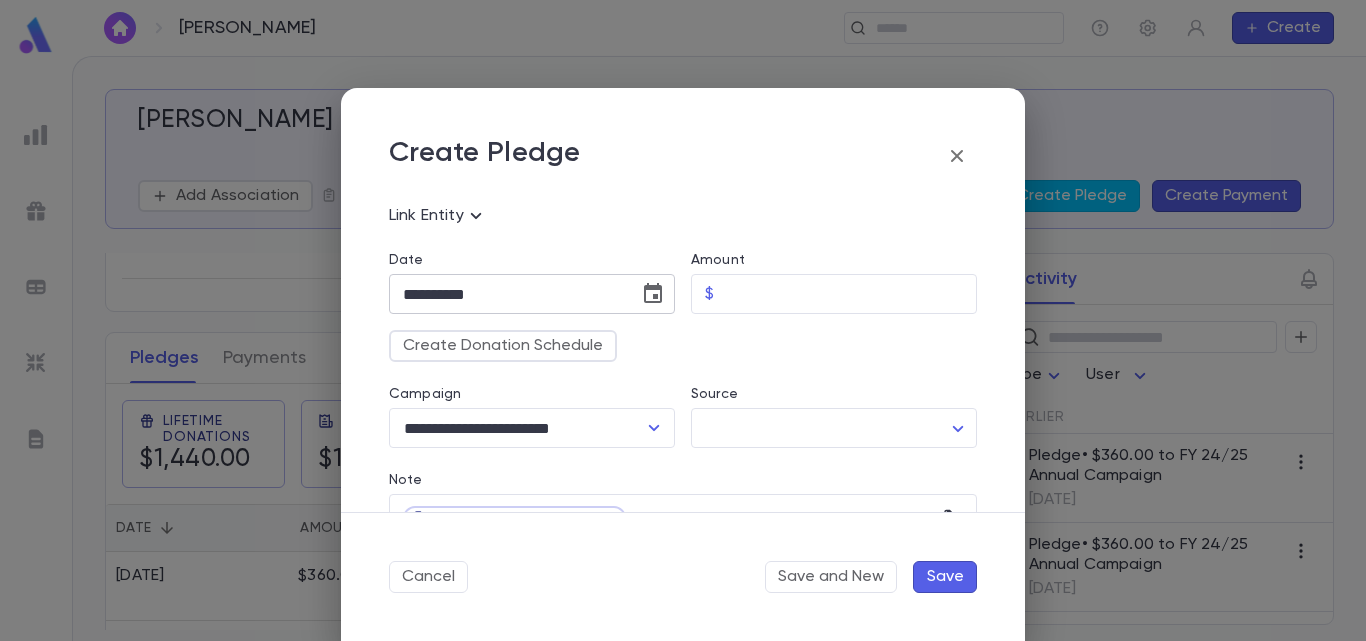 click 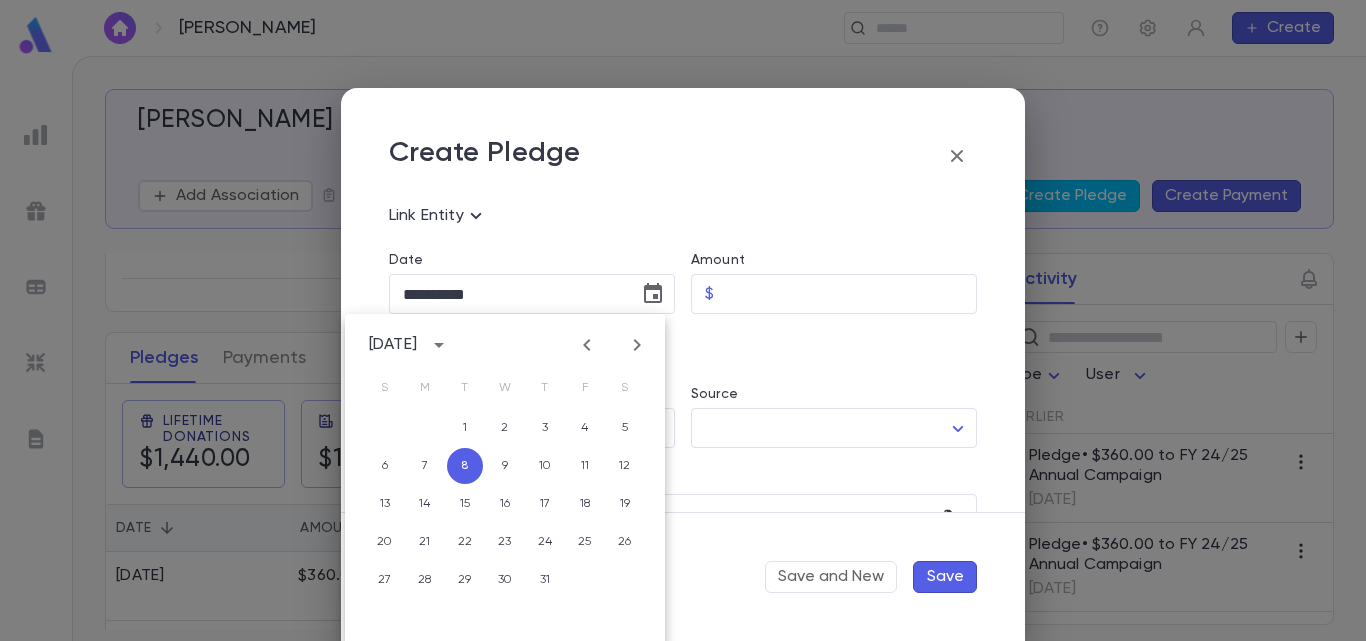 click 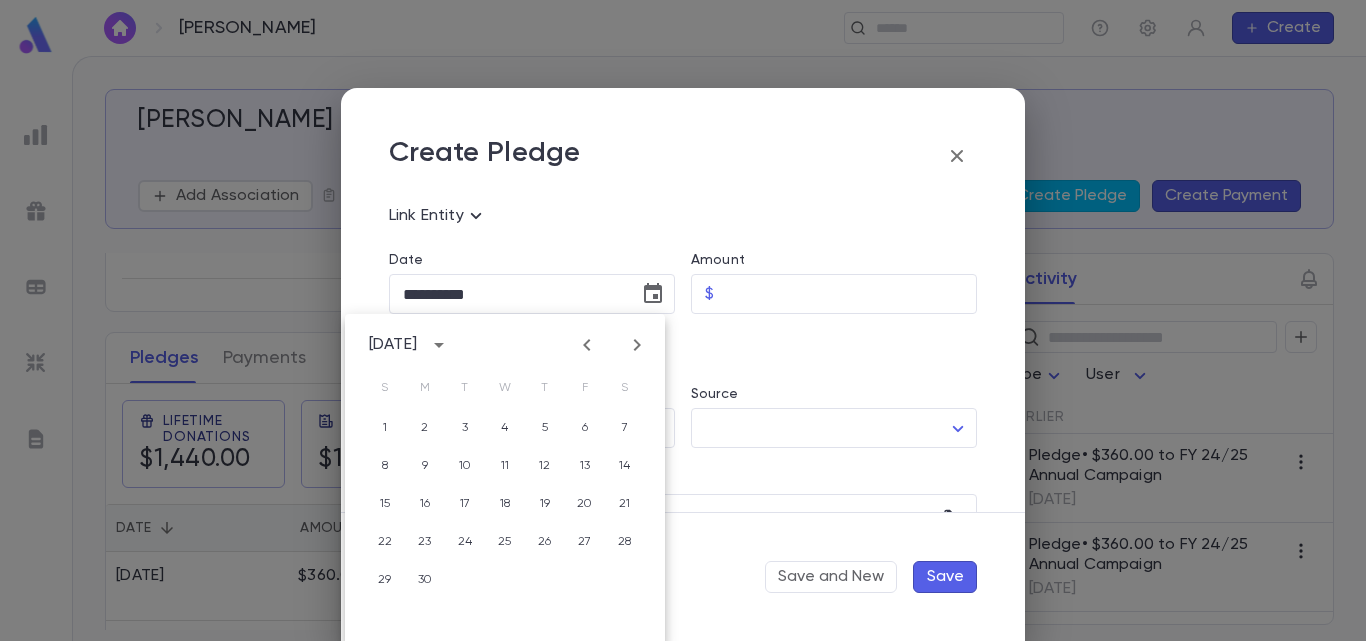 click 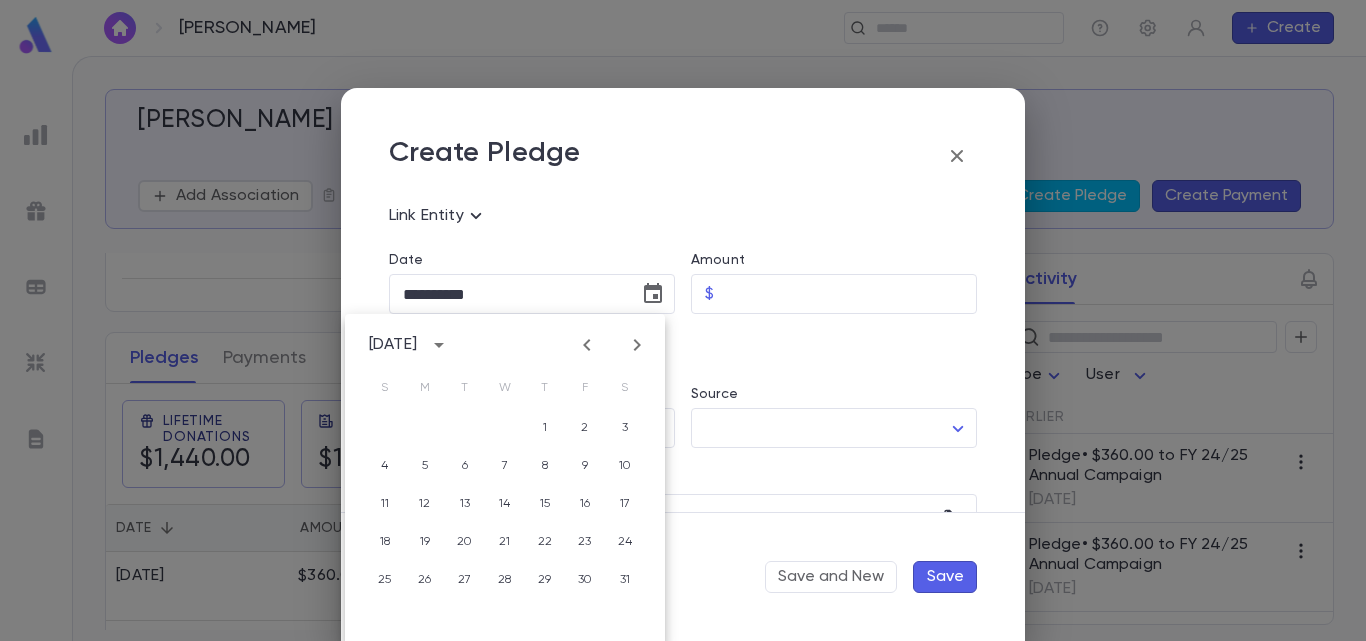 click 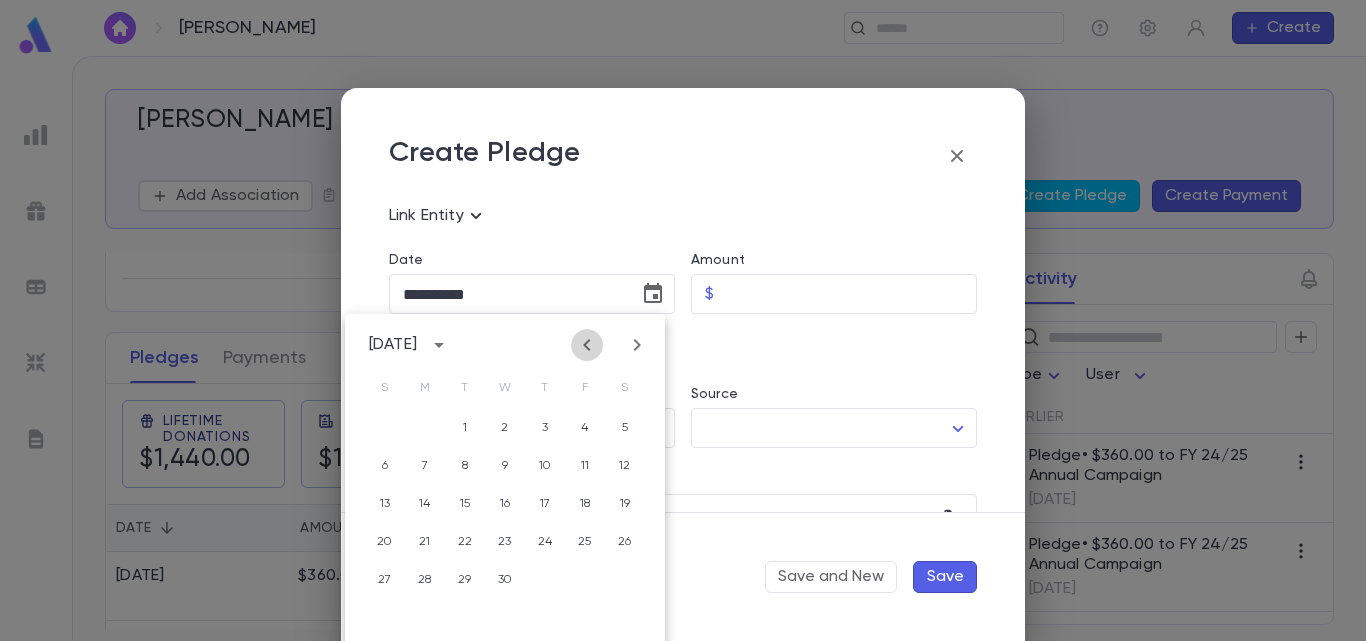 click 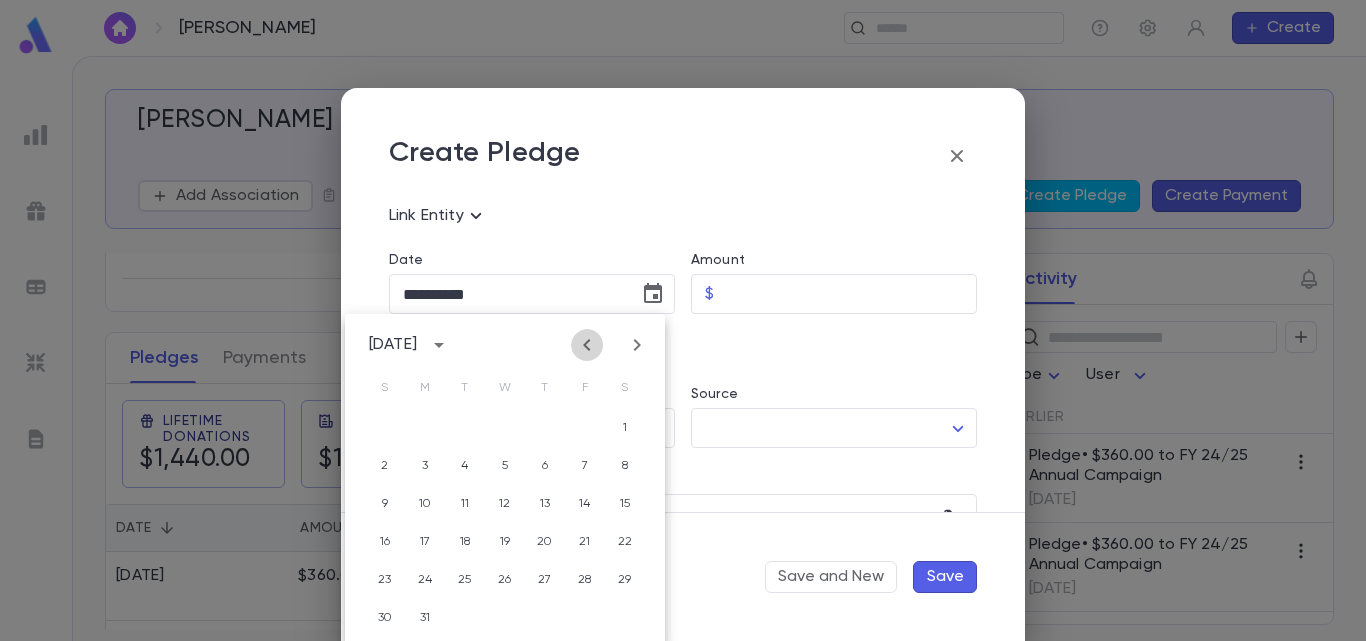 click 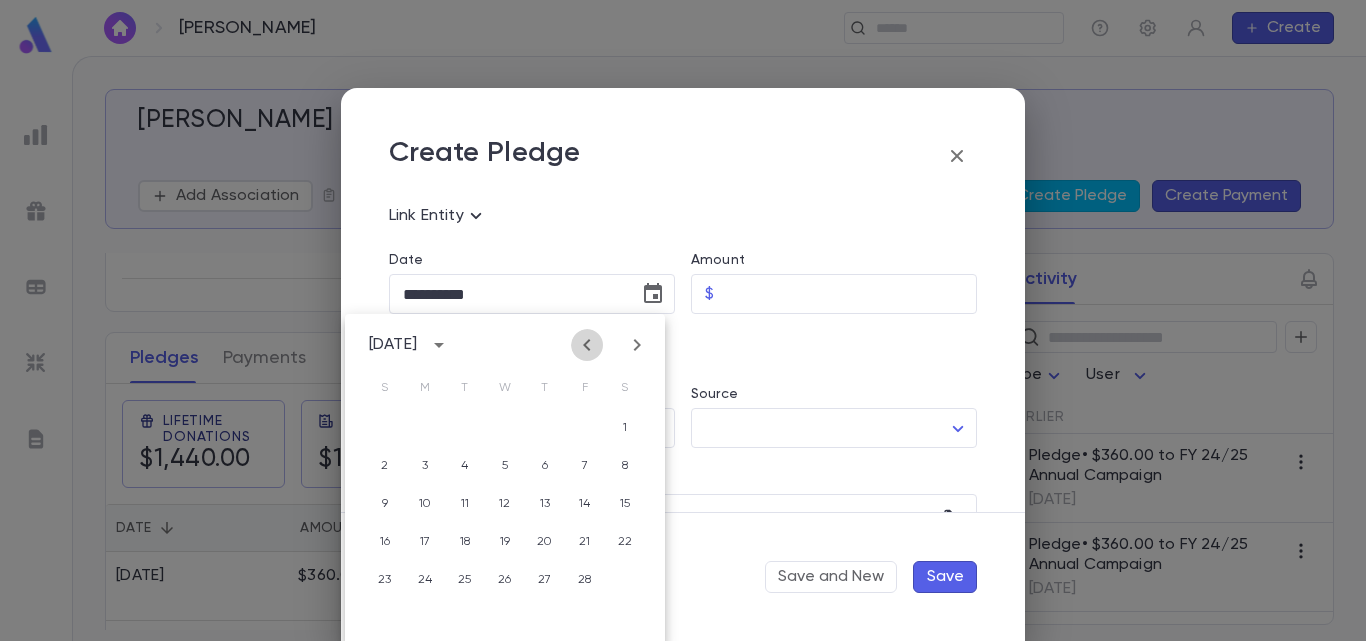 click 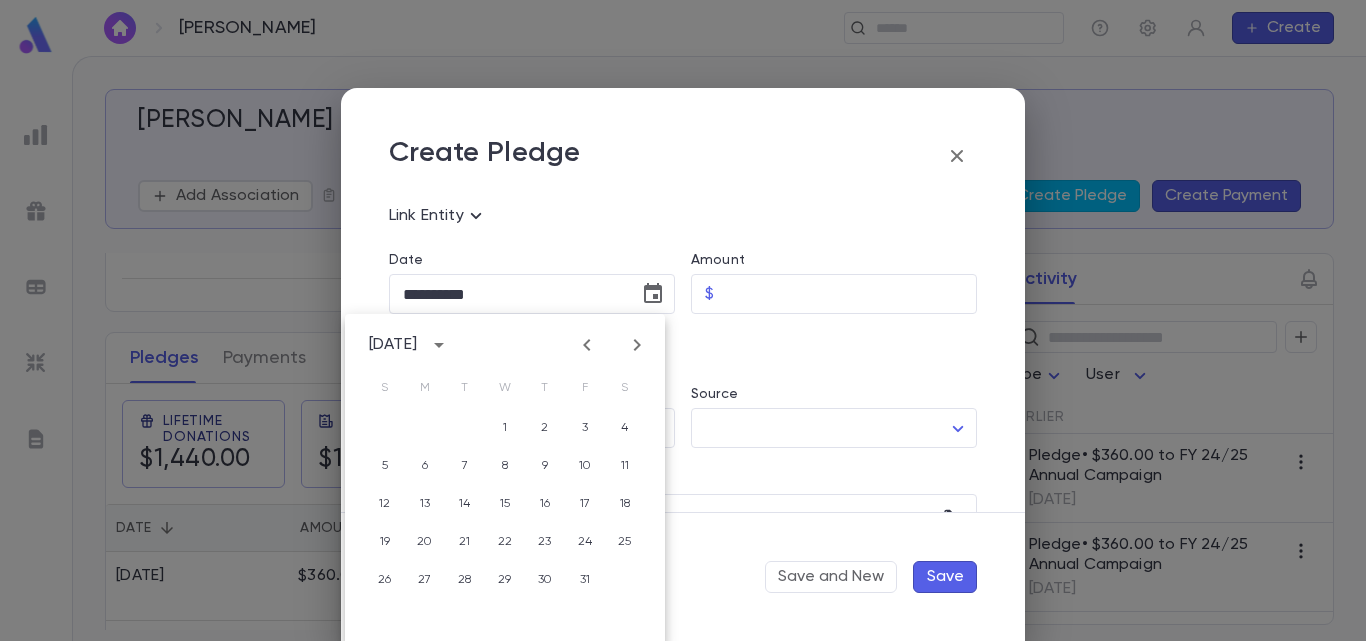click 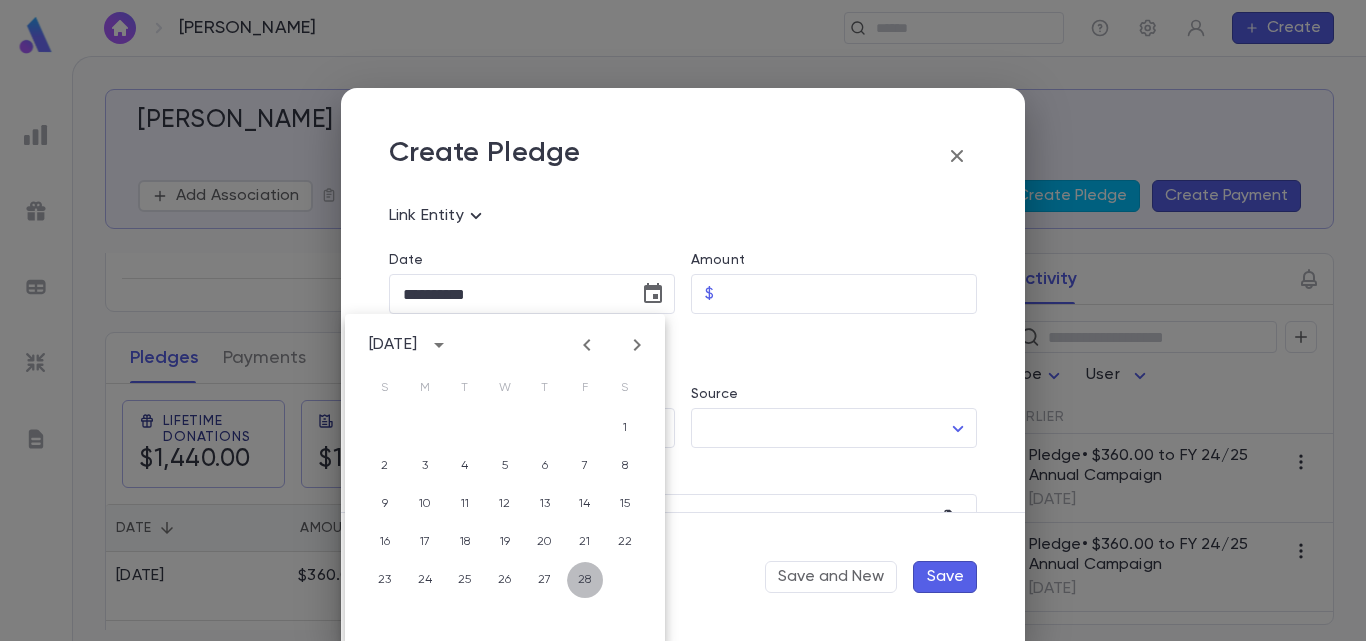 click on "28" at bounding box center [585, 580] 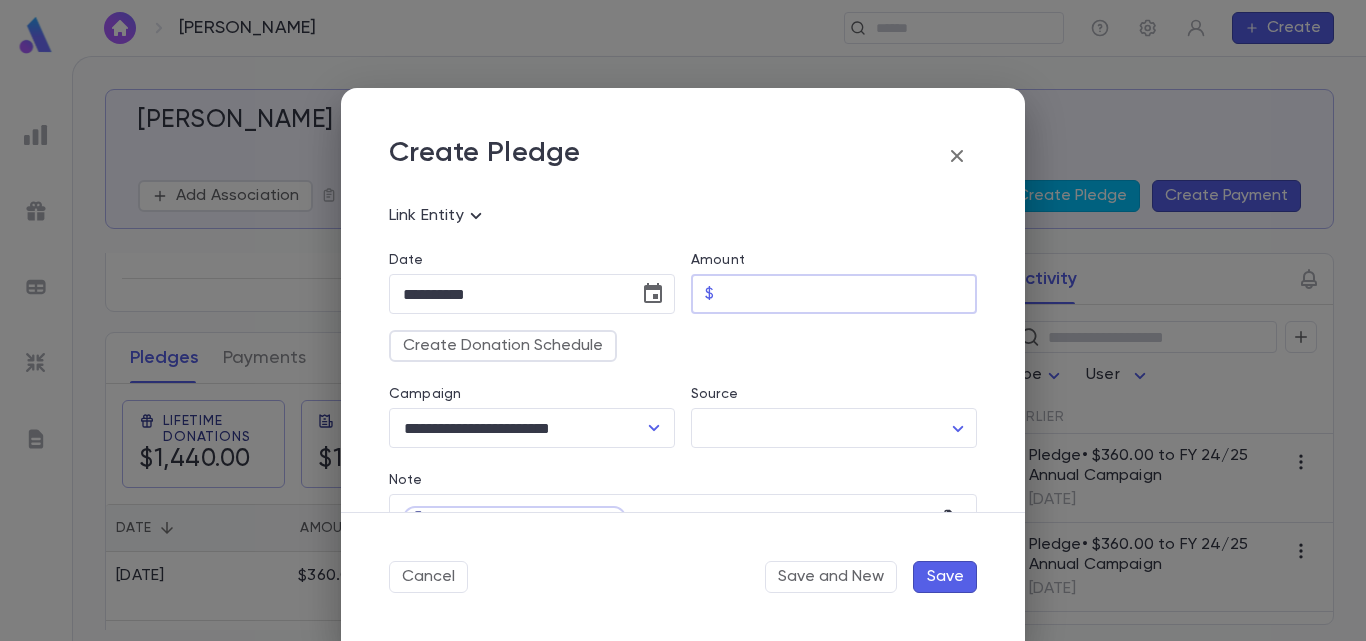 click on "Amount" at bounding box center (849, 294) 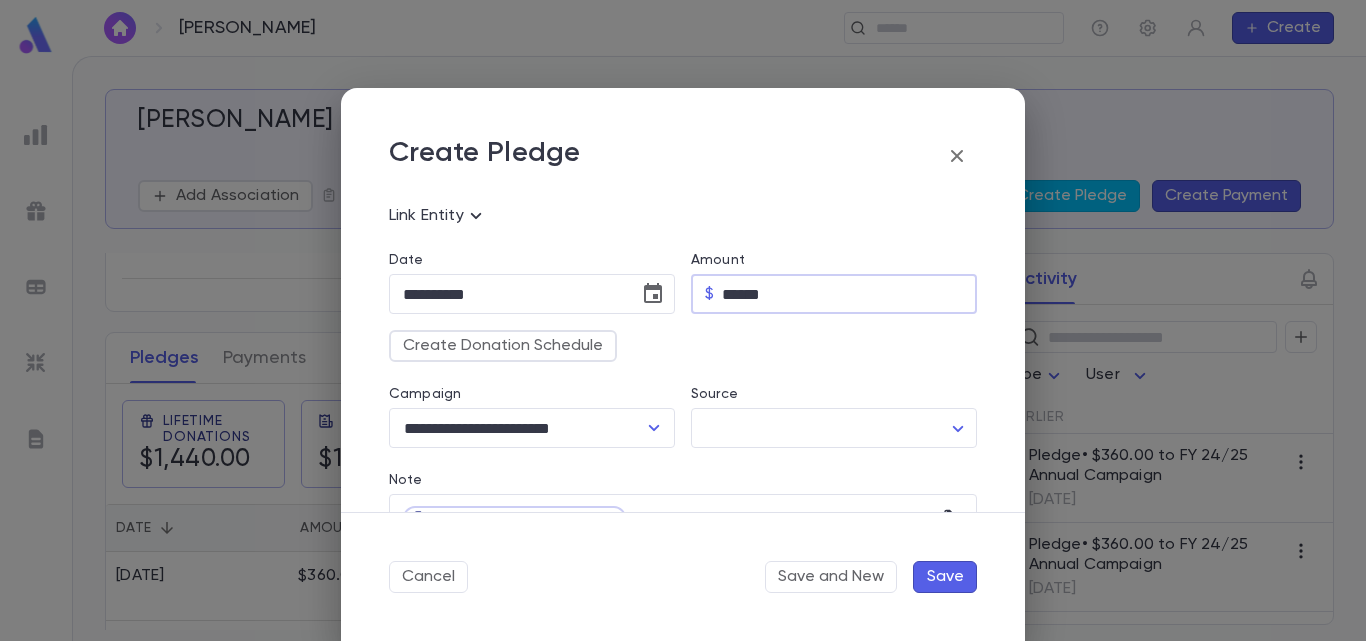 type on "******" 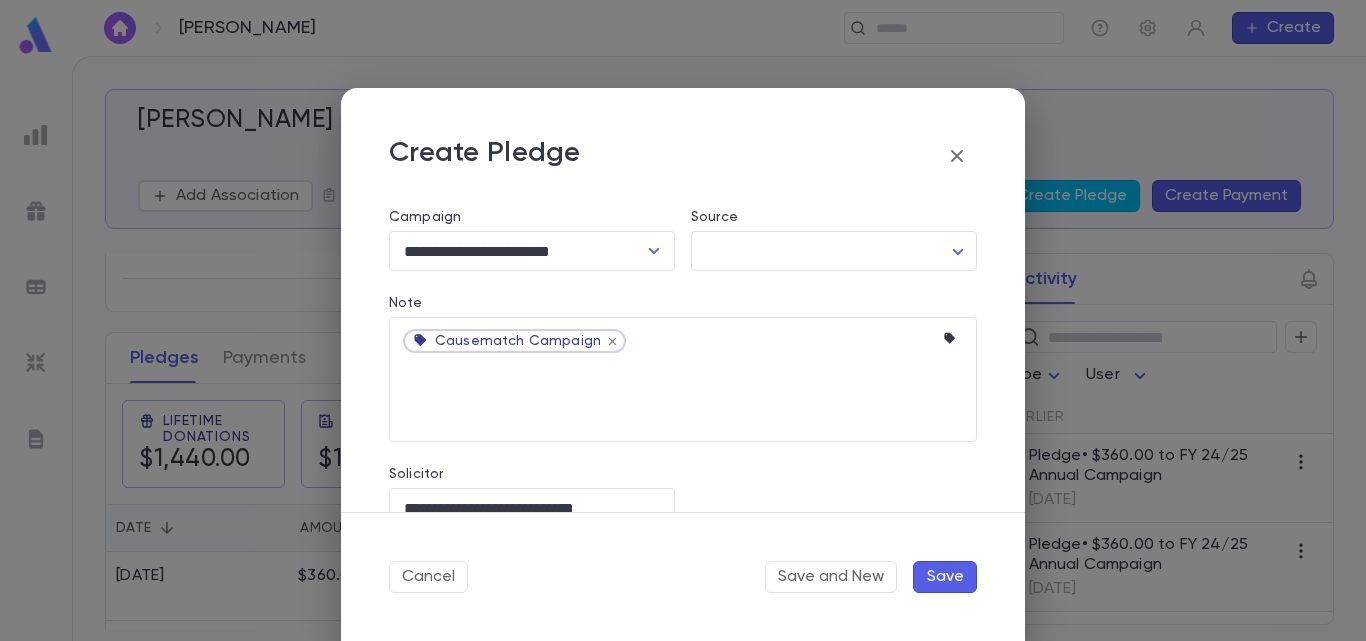 scroll, scrollTop: 321, scrollLeft: 0, axis: vertical 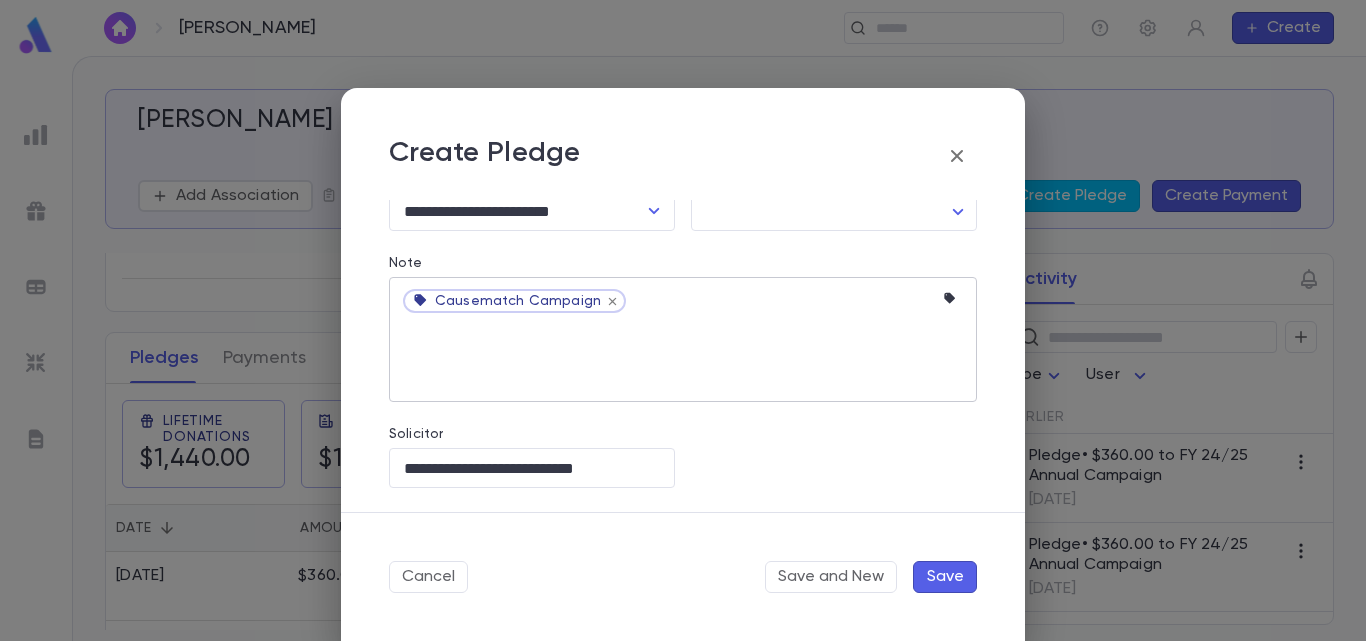 click 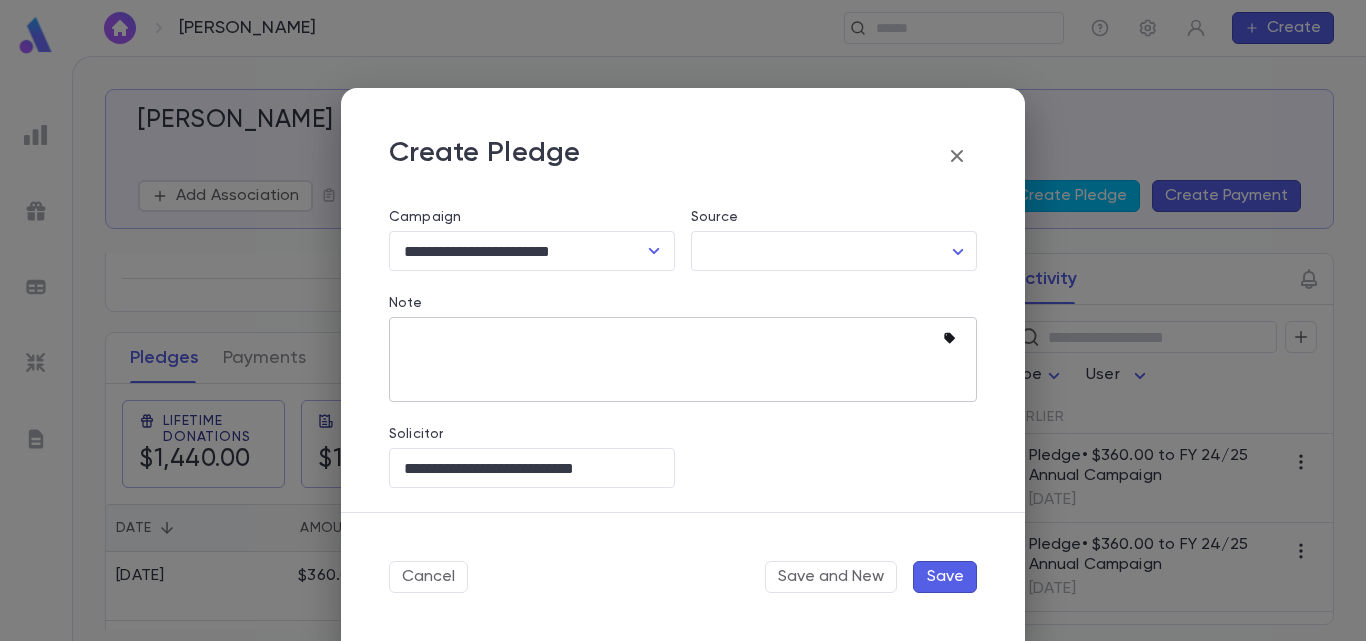 click 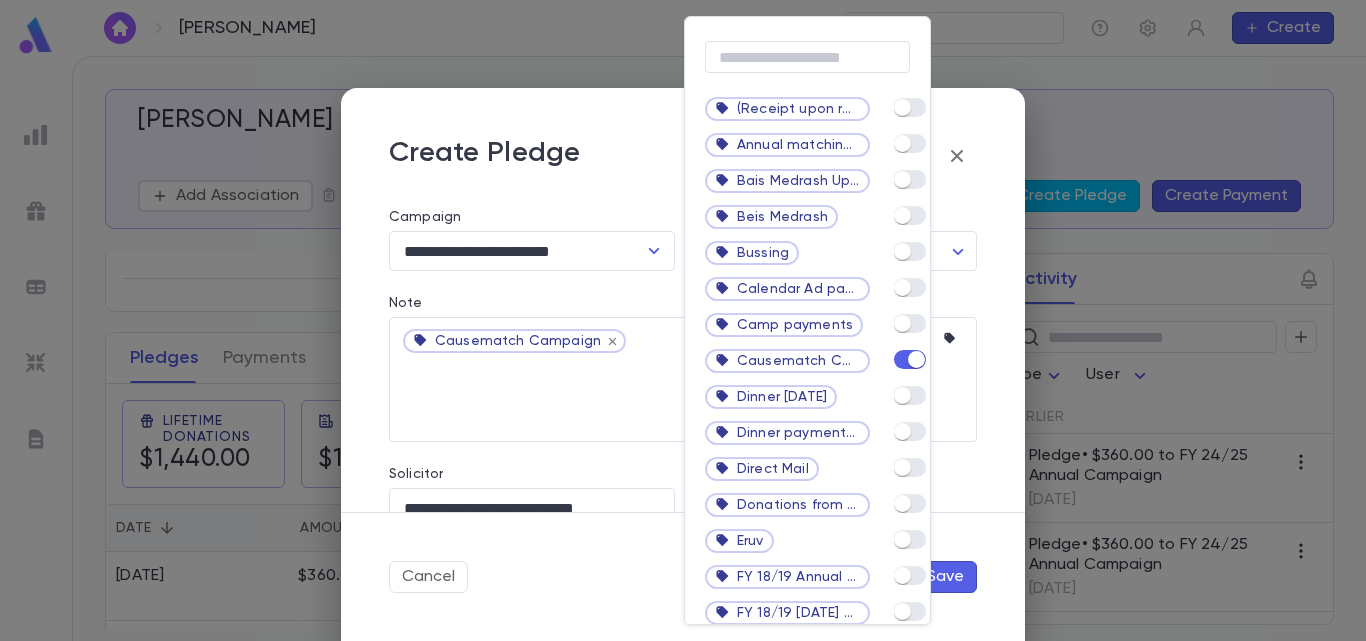 click at bounding box center [683, 320] 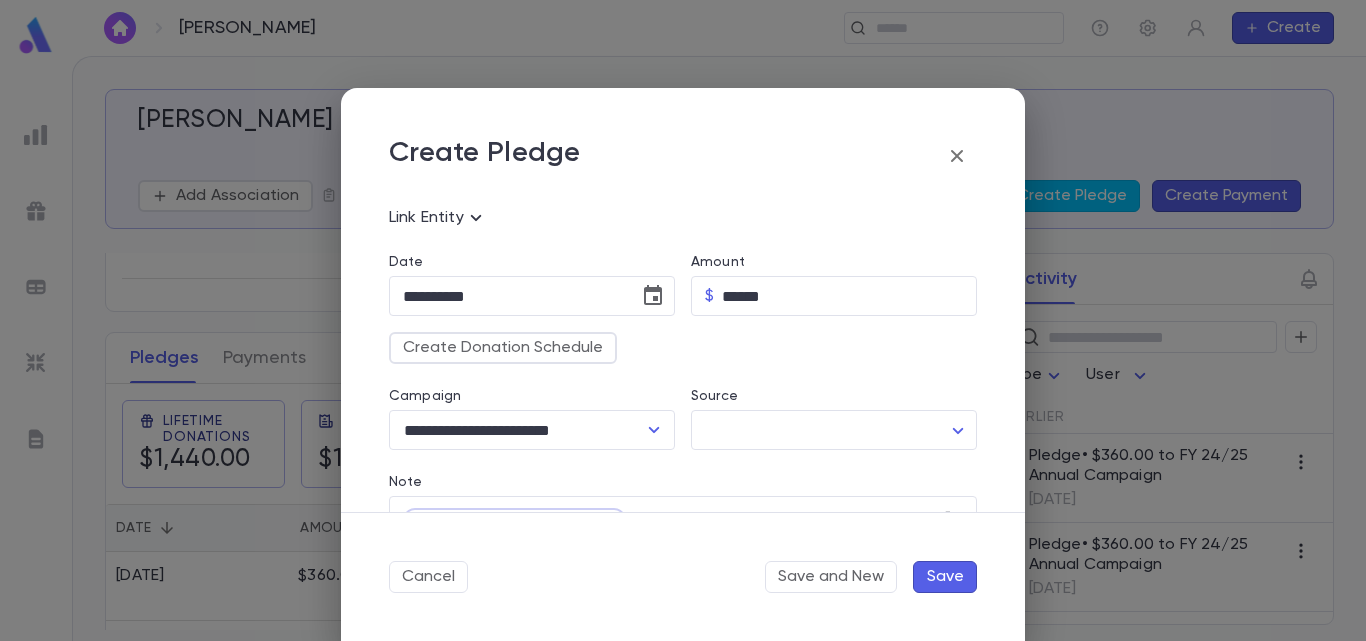 scroll, scrollTop: 88, scrollLeft: 0, axis: vertical 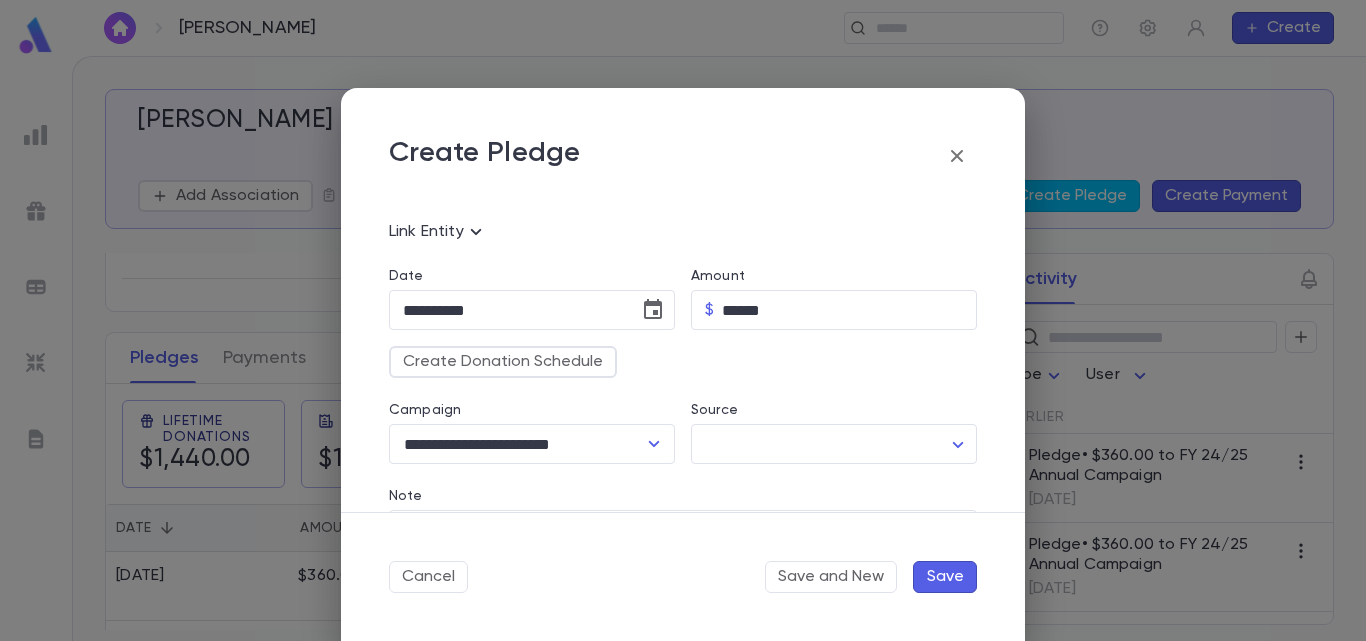 click on "Save" at bounding box center [945, 577] 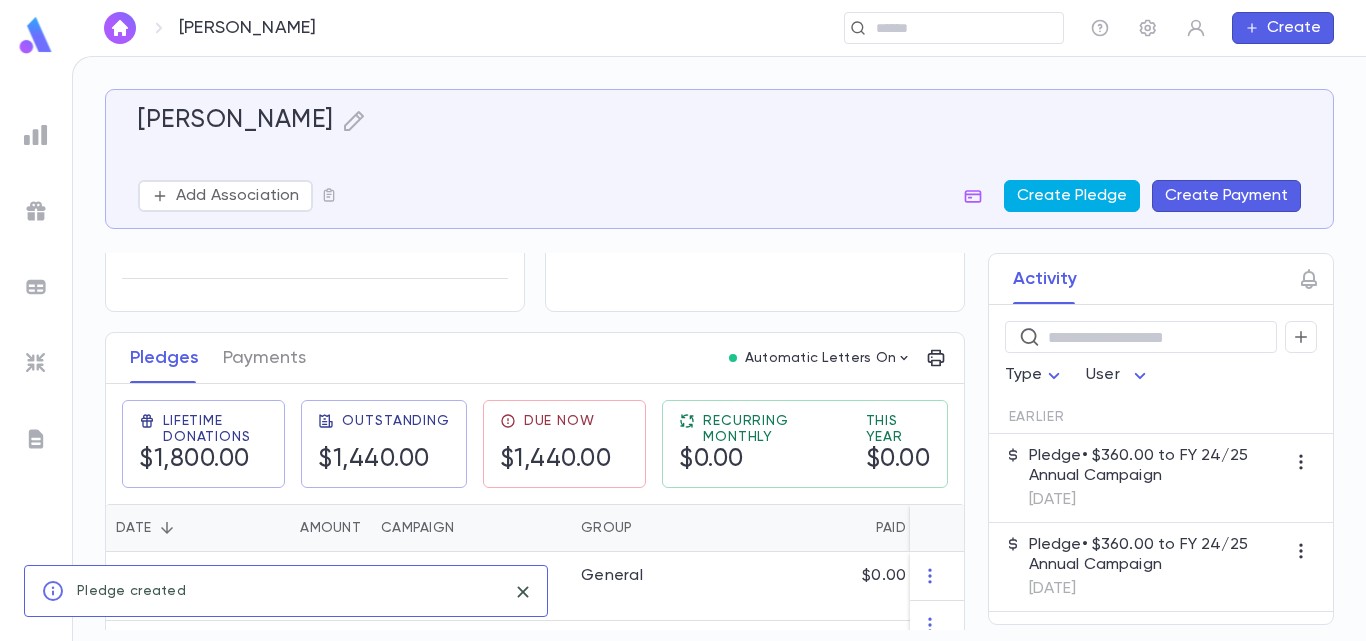 click on "Create Pledge" at bounding box center [1072, 196] 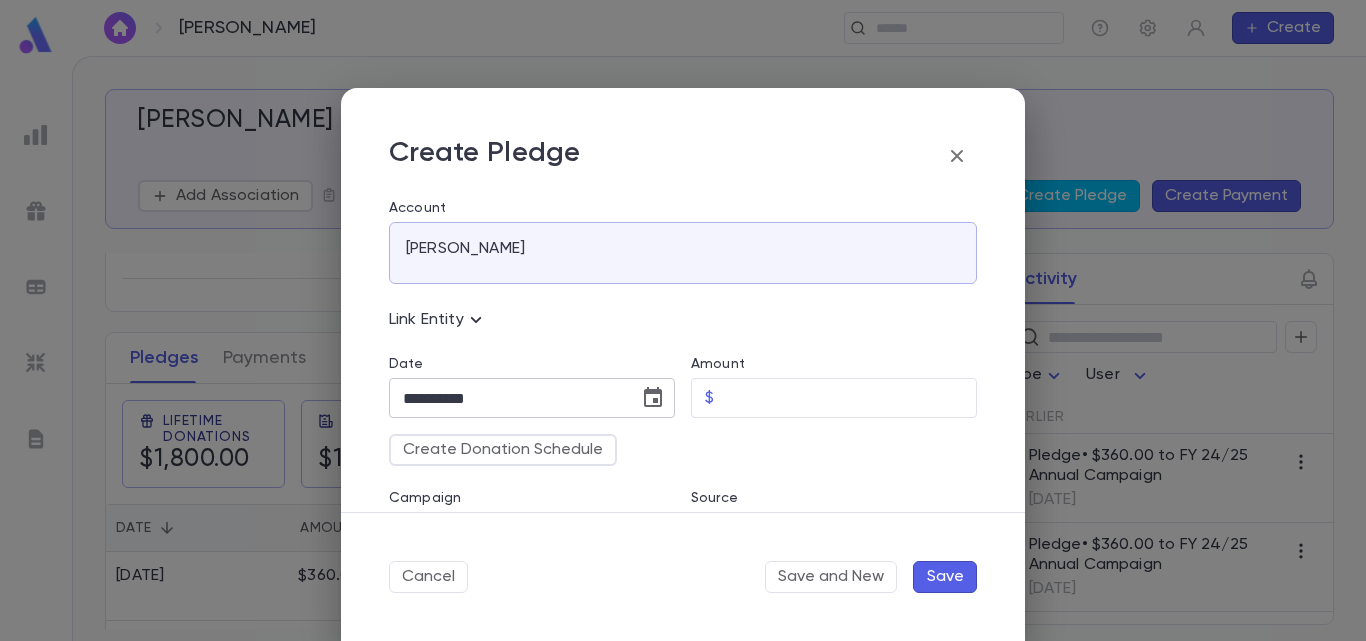 click 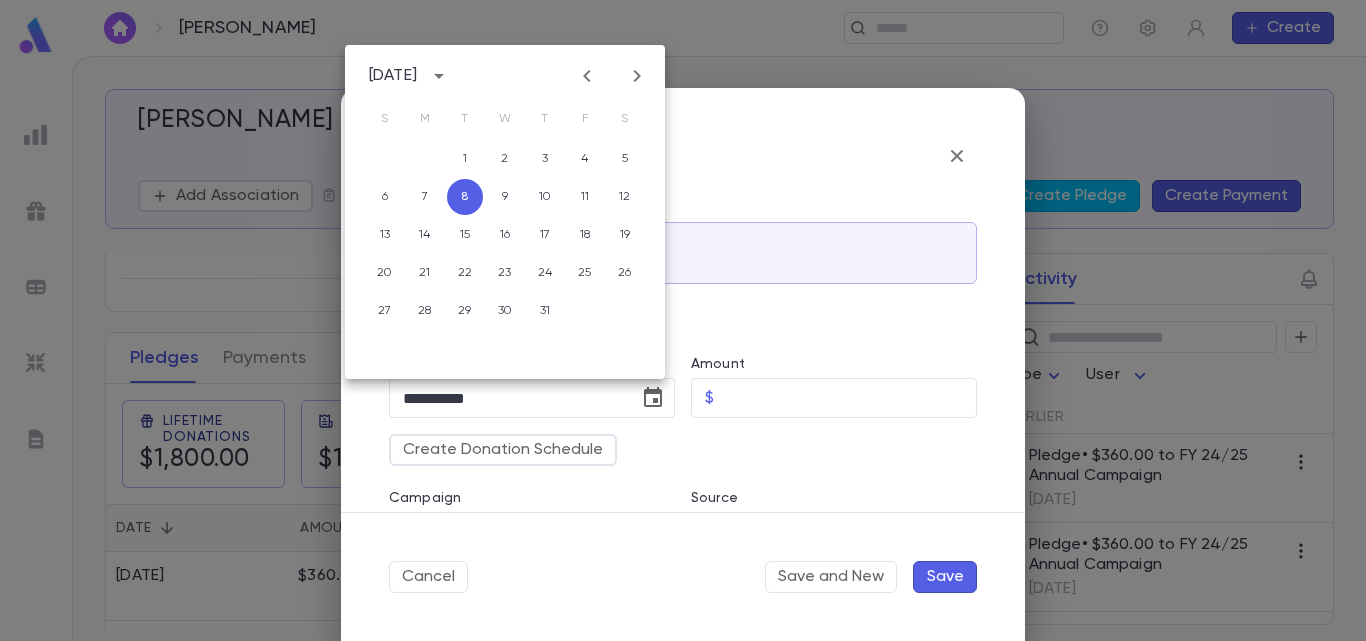 click 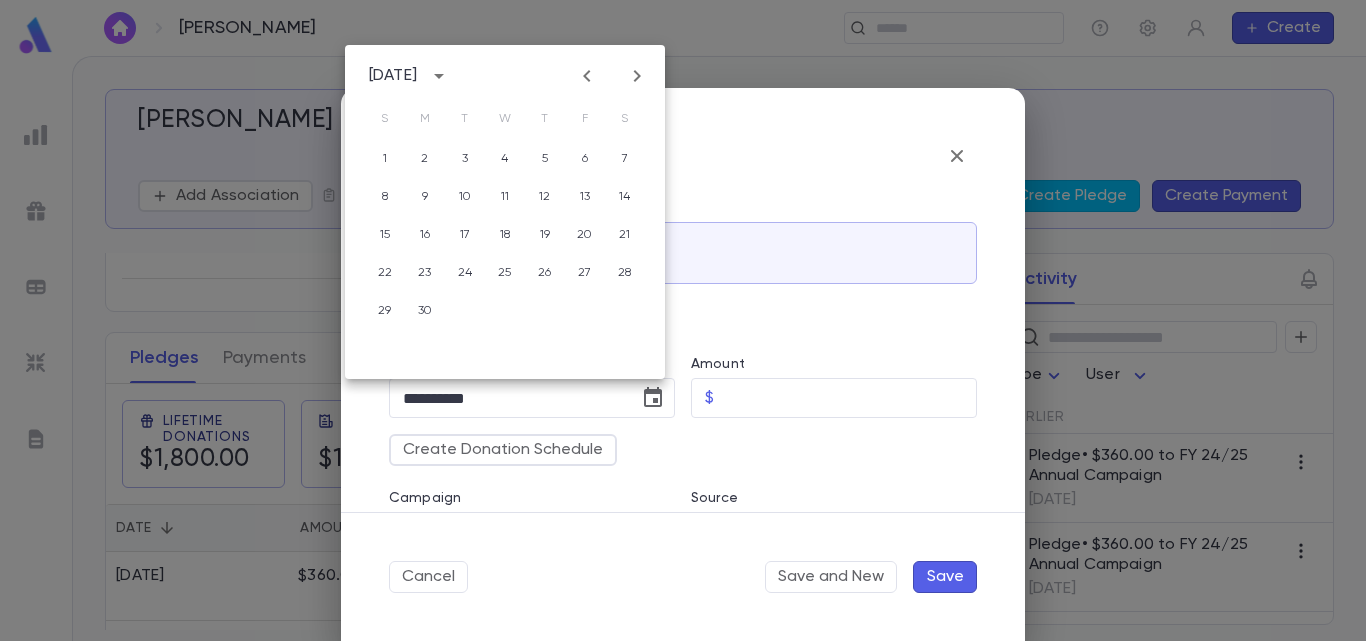 click 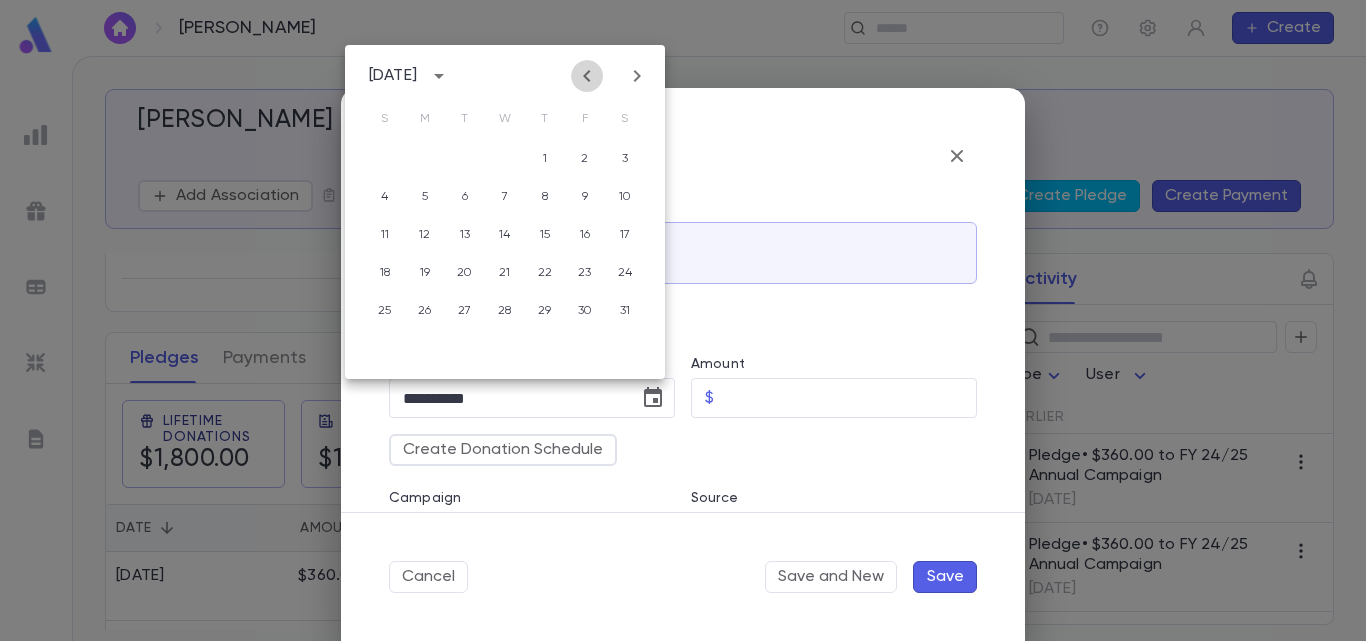 click 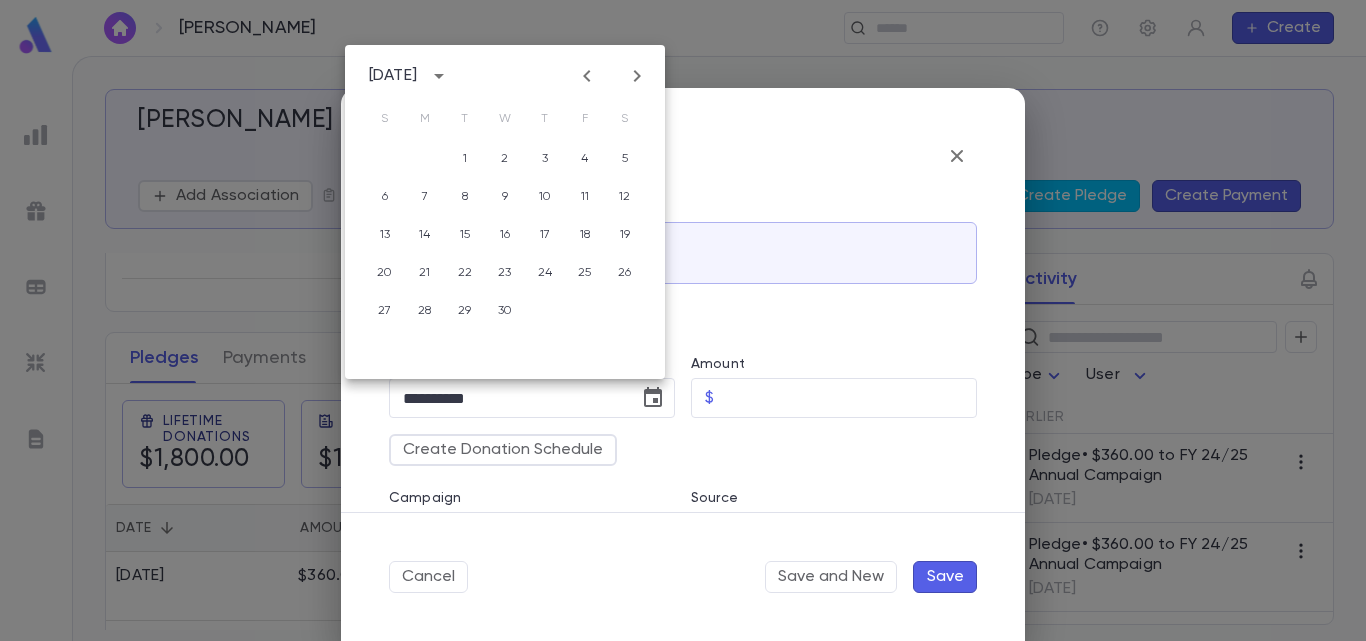click 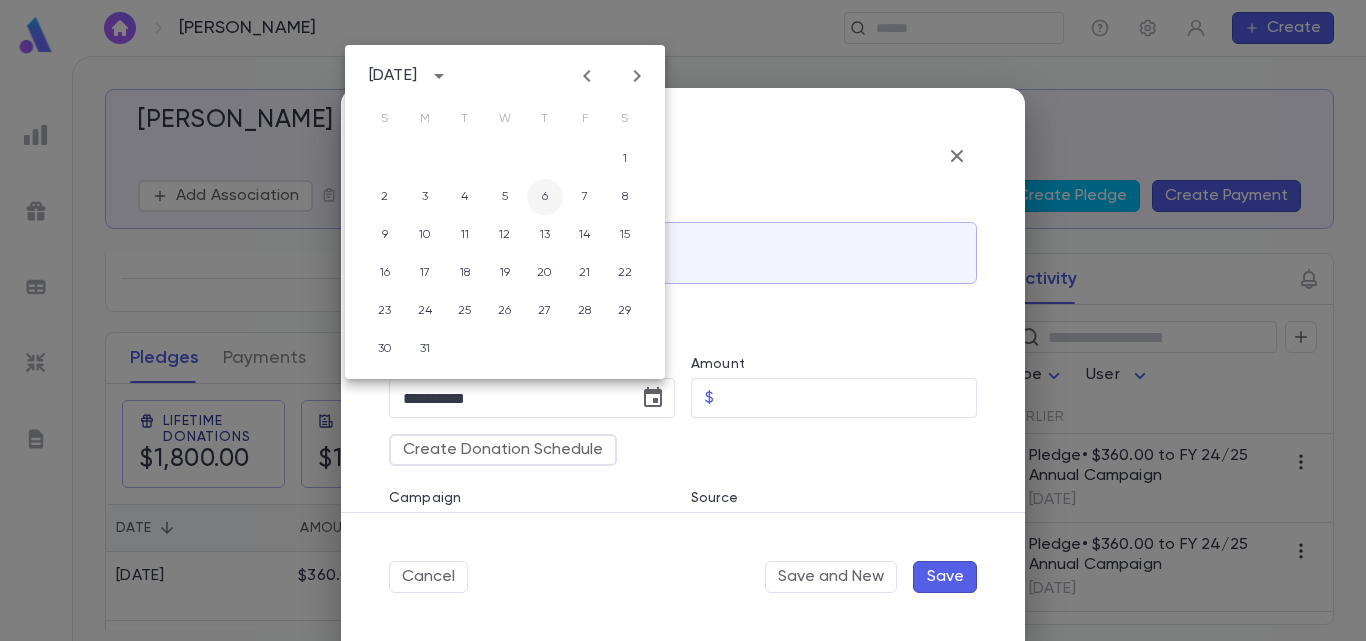 click on "6" at bounding box center (545, 197) 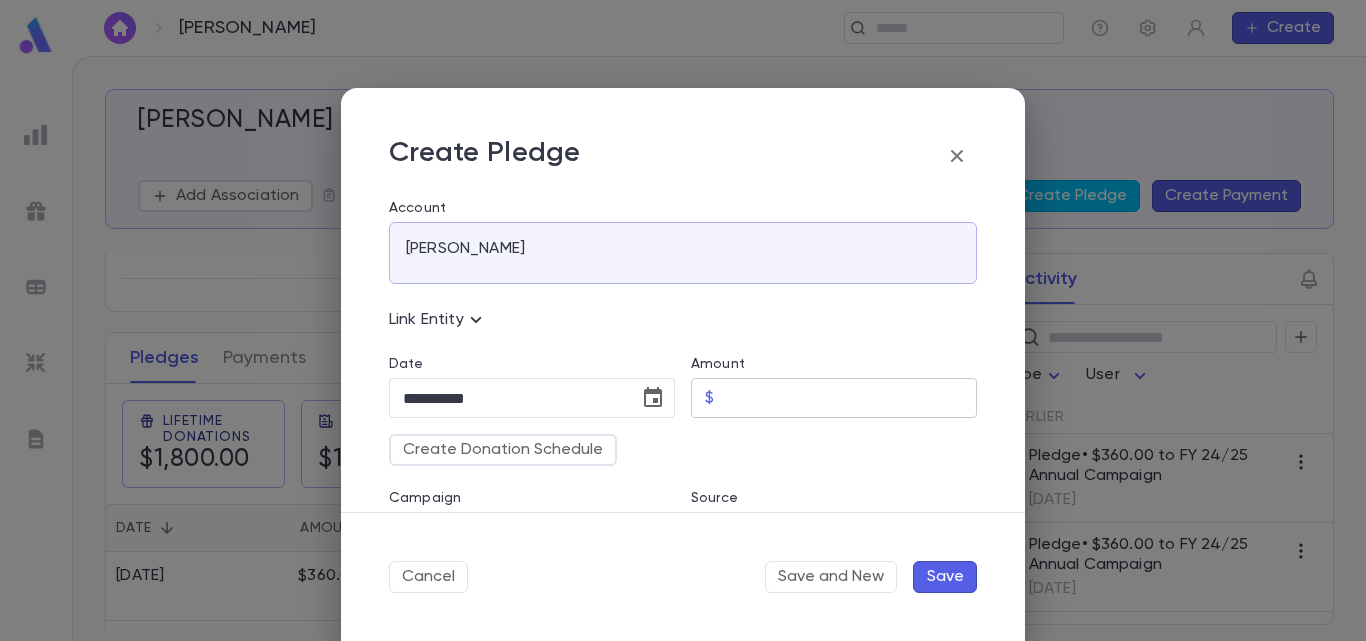 click on "Amount" at bounding box center [849, 398] 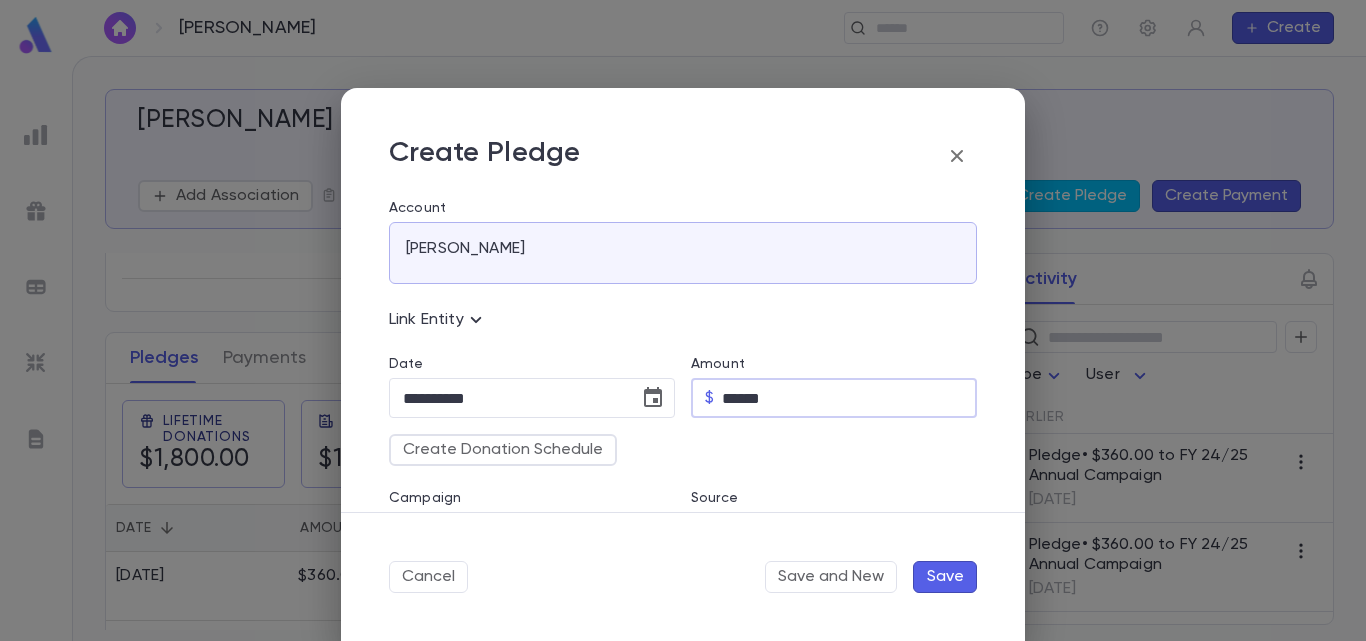 type on "******" 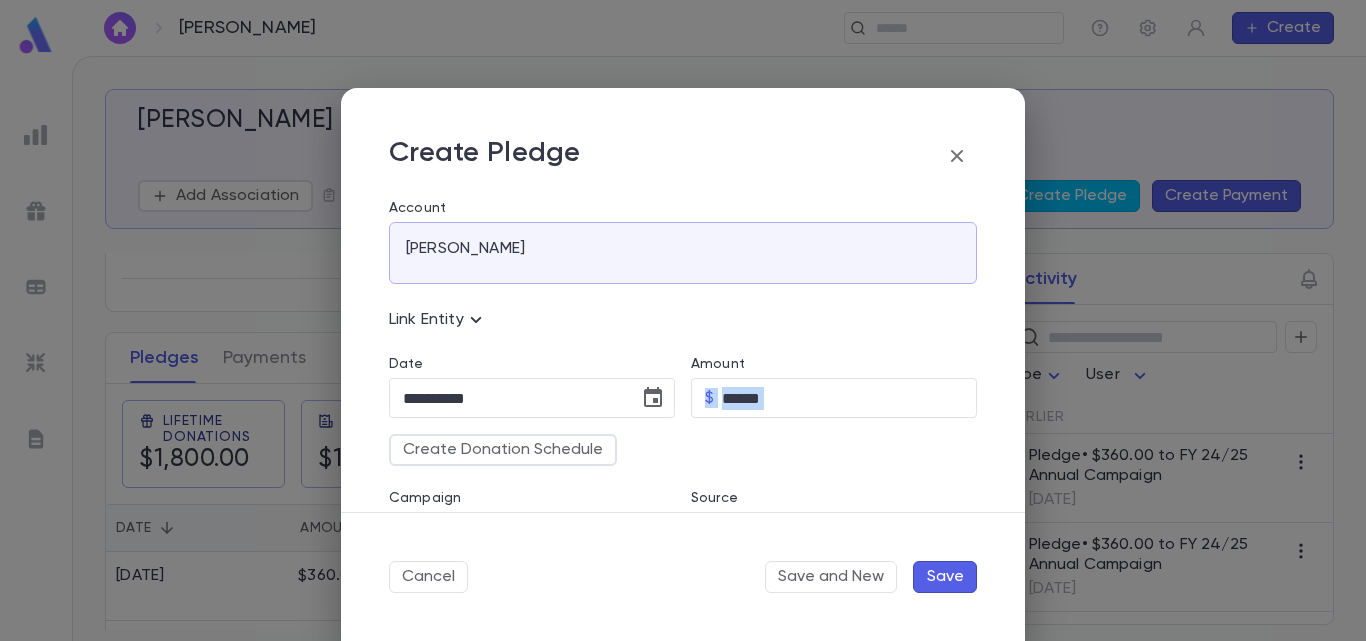 drag, startPoint x: 1015, startPoint y: 336, endPoint x: 1011, endPoint y: 417, distance: 81.09871 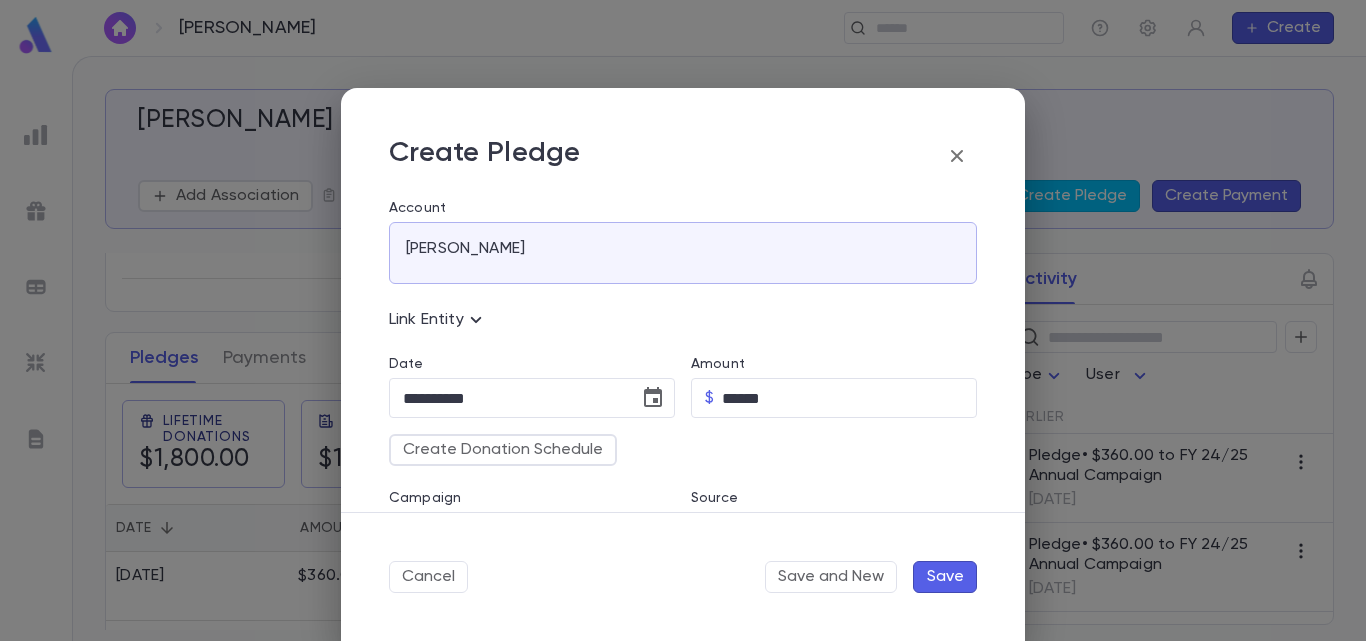 click on "**********" at bounding box center [683, 356] 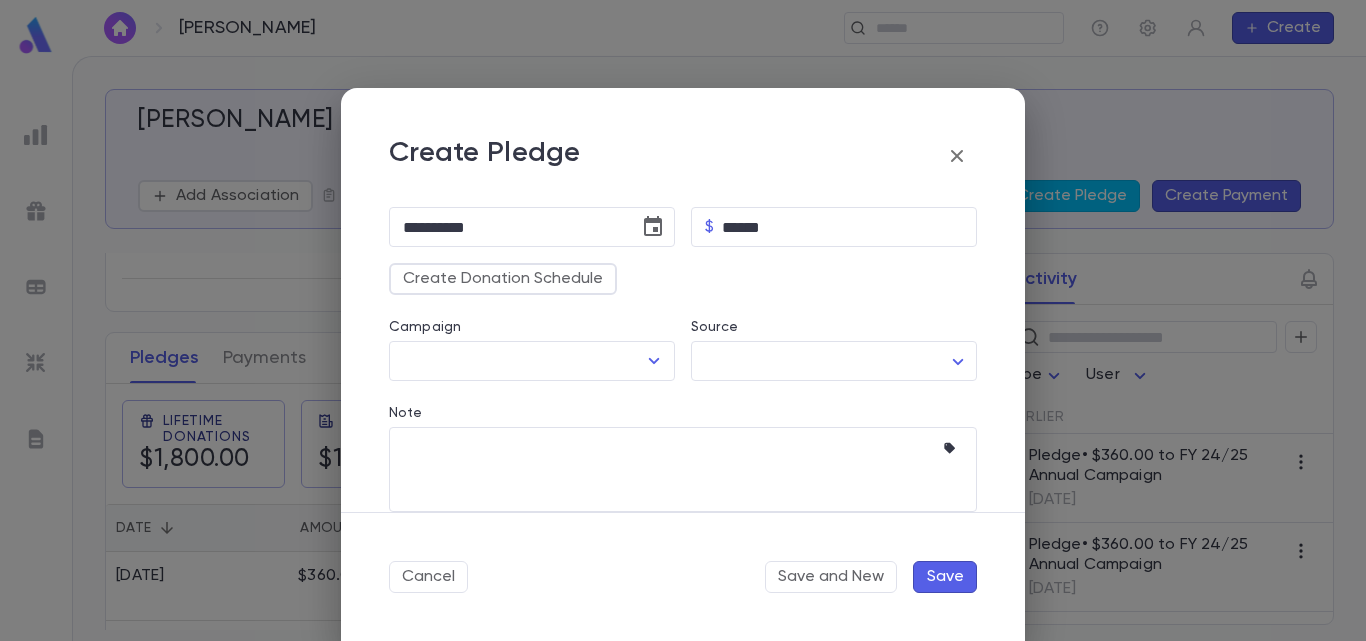 scroll, scrollTop: 204, scrollLeft: 0, axis: vertical 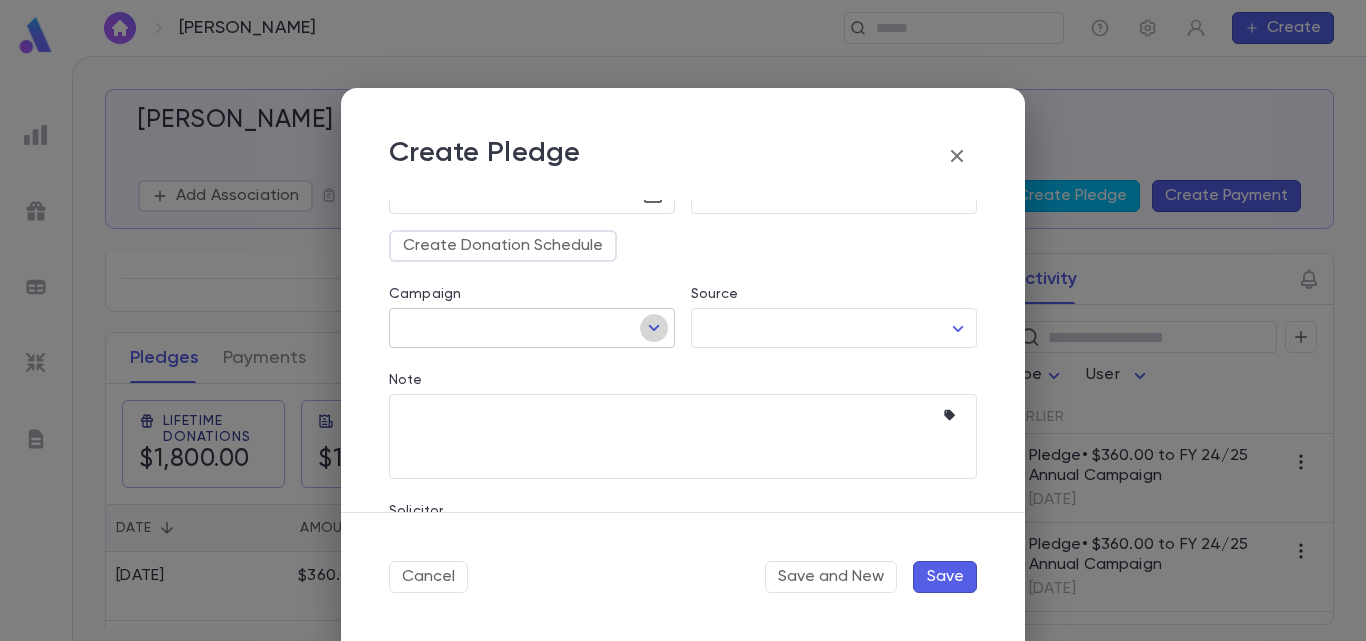 click 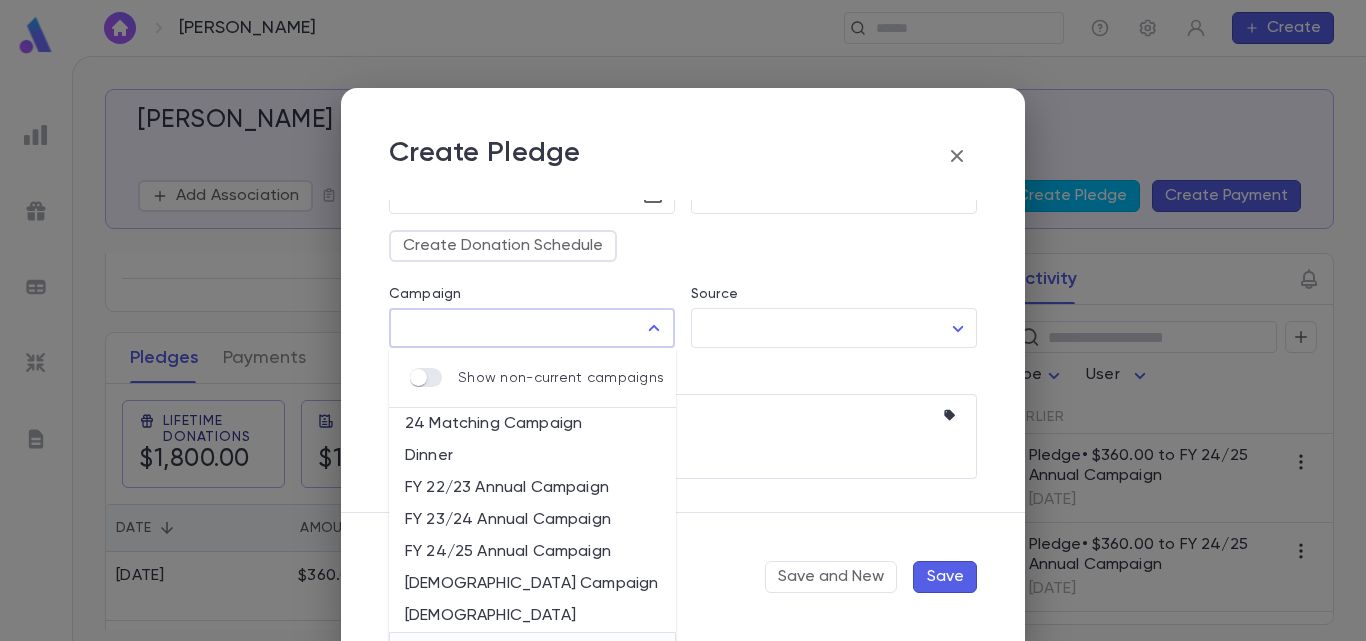 click on "FY 24/25 Annual Campaign" at bounding box center [532, 552] 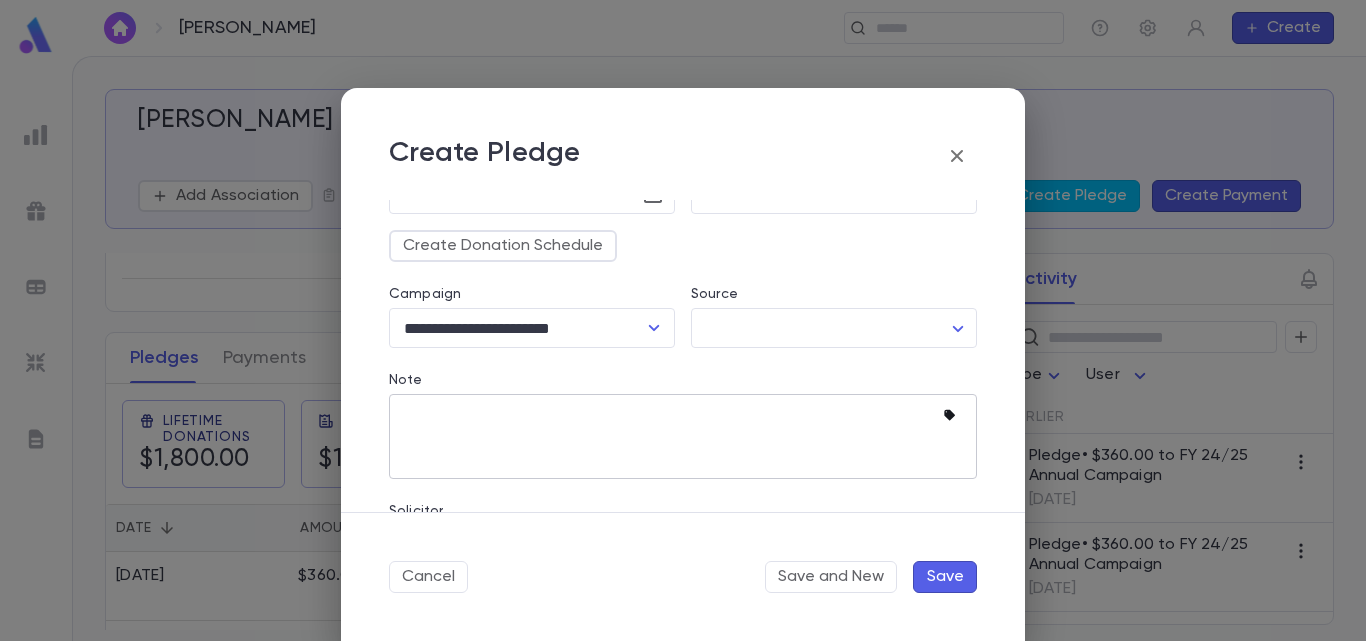 click 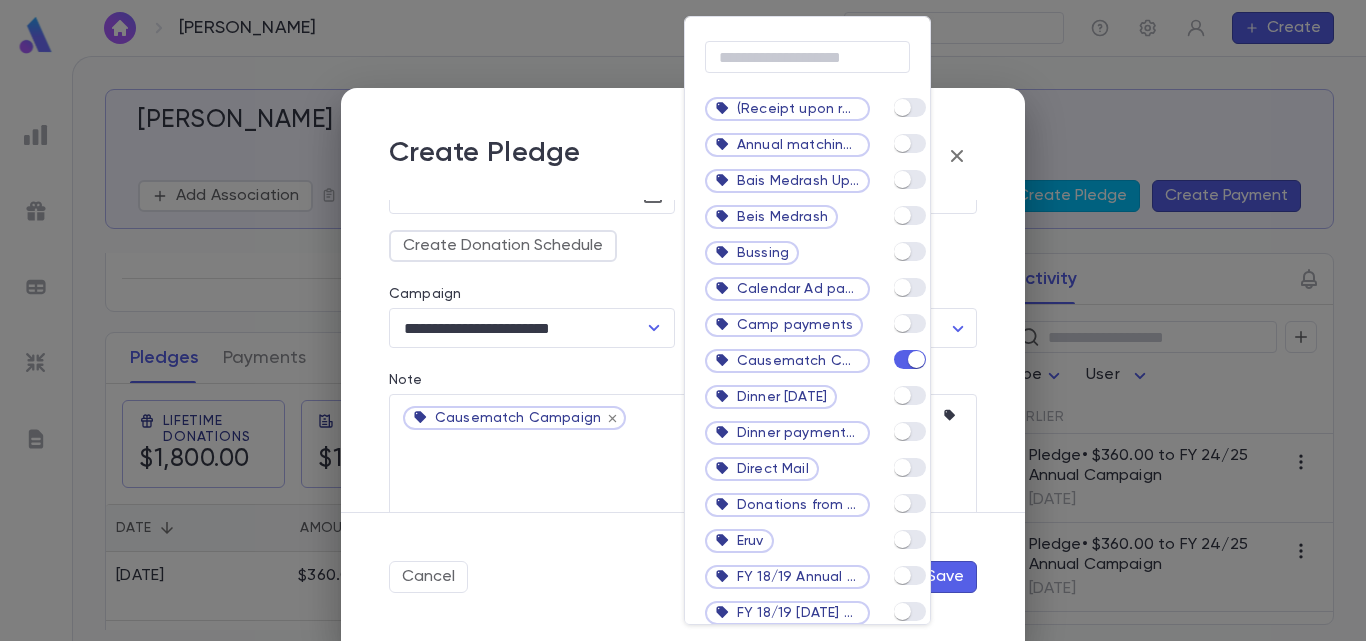 click at bounding box center [683, 320] 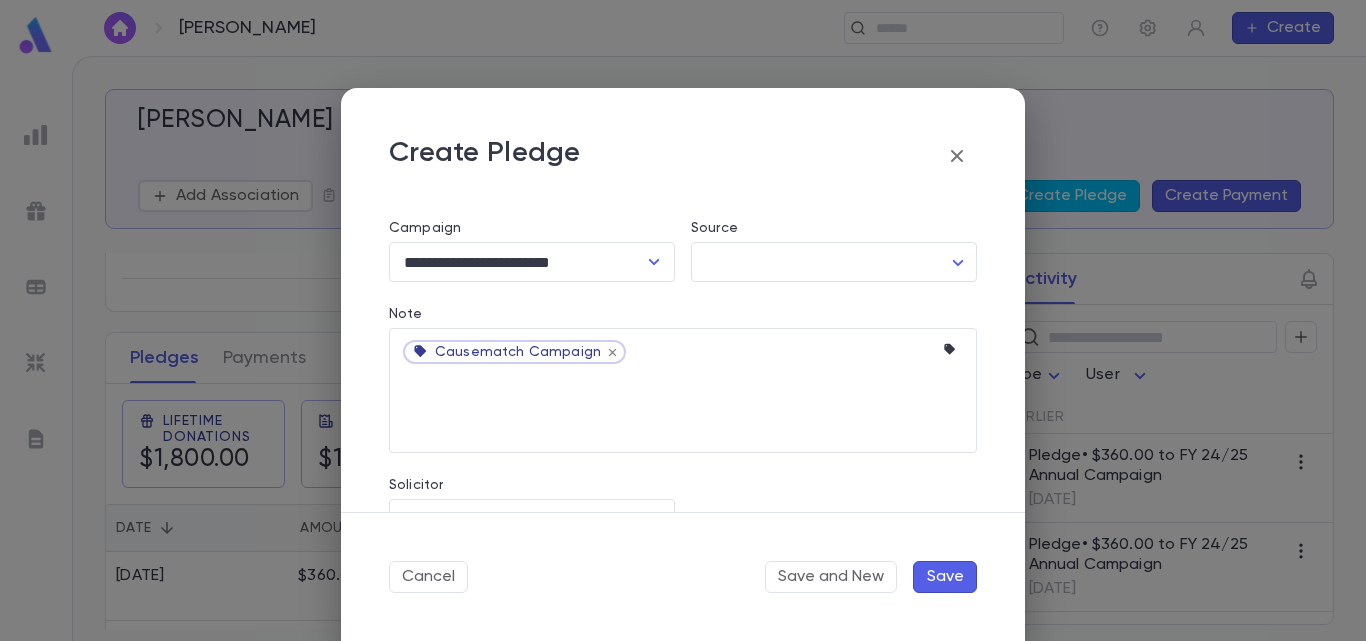 scroll, scrollTop: 321, scrollLeft: 0, axis: vertical 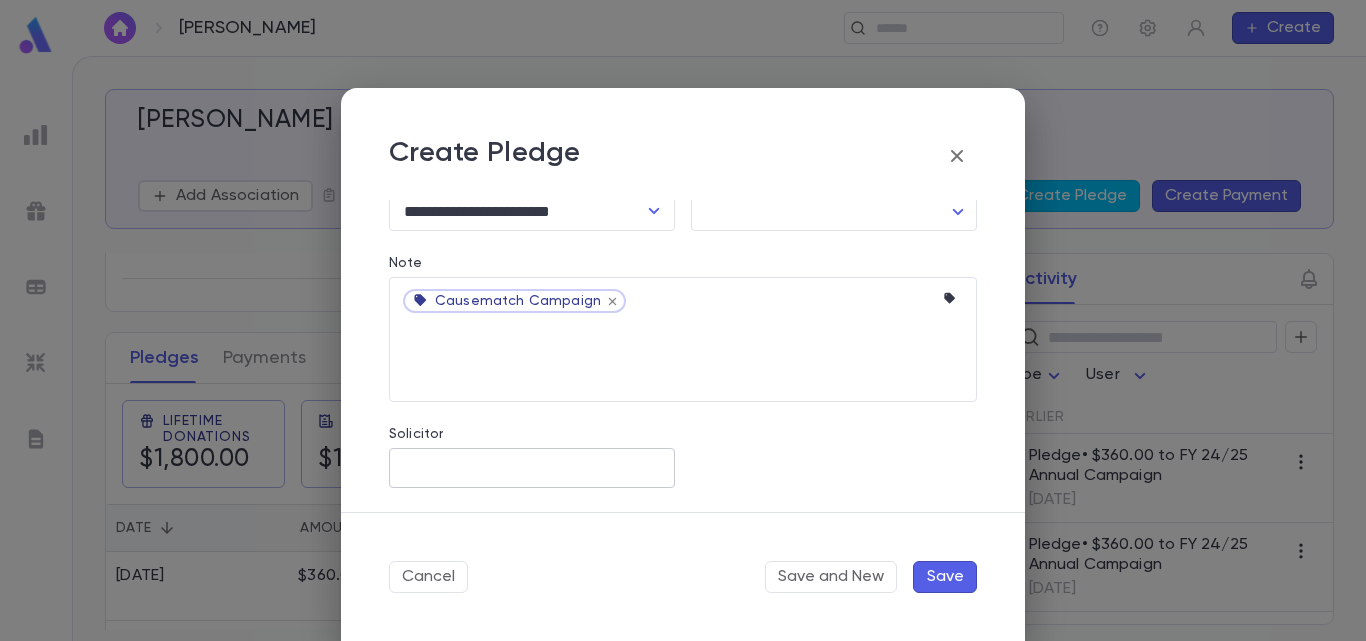 click on "Solicitor" at bounding box center [532, 468] 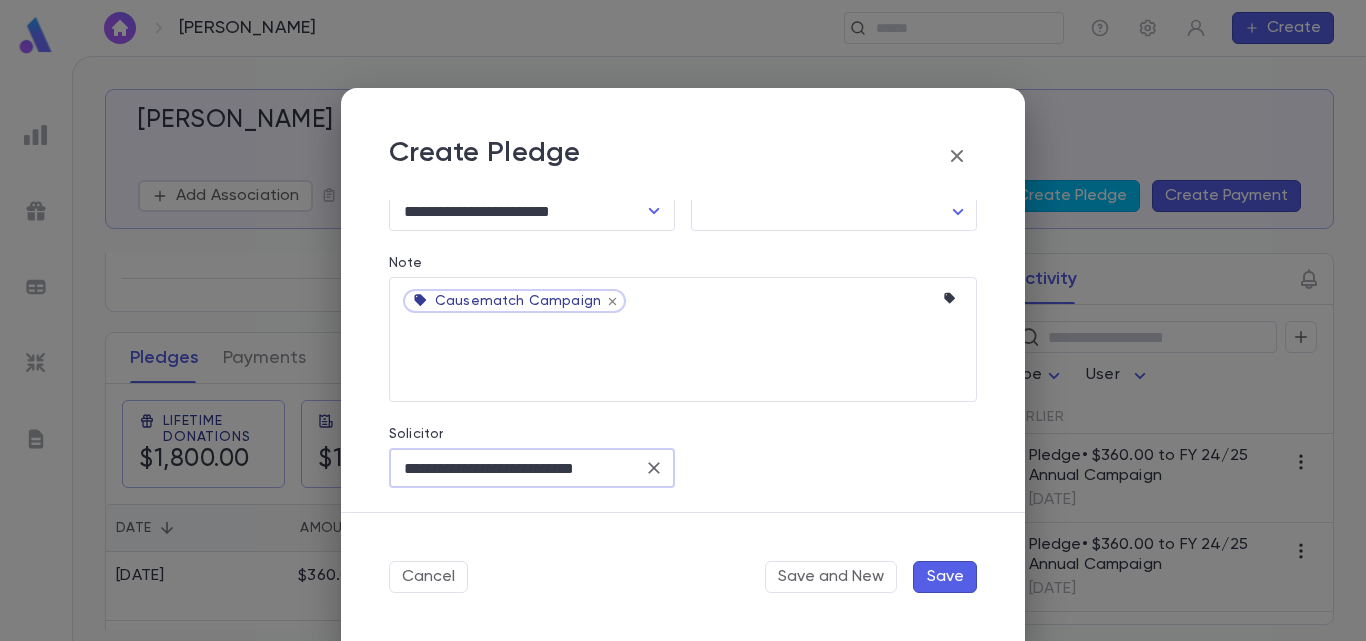 scroll, scrollTop: 0, scrollLeft: 6, axis: horizontal 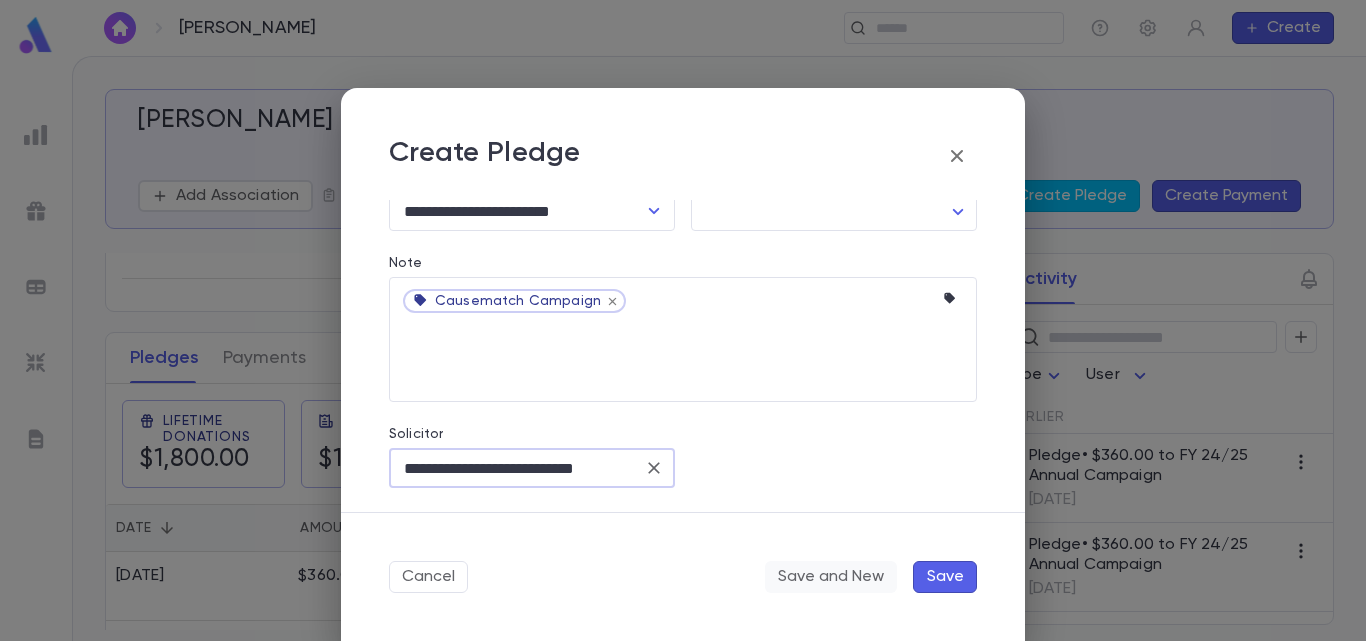 type on "**********" 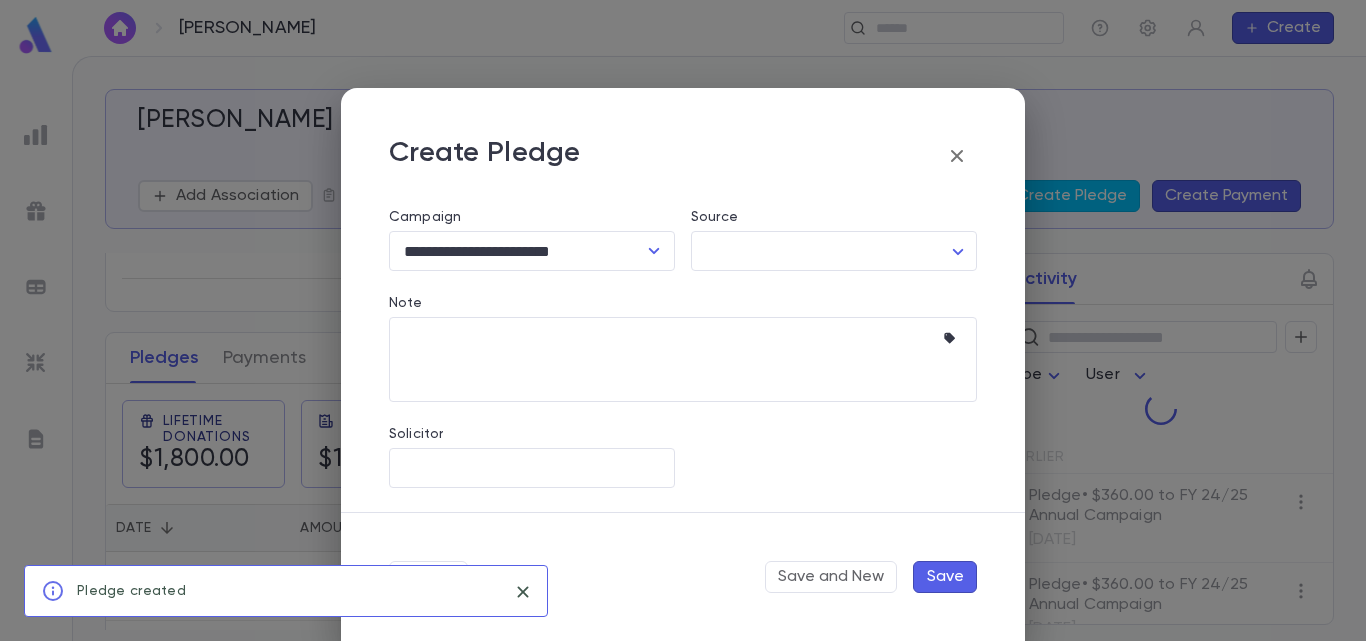 type 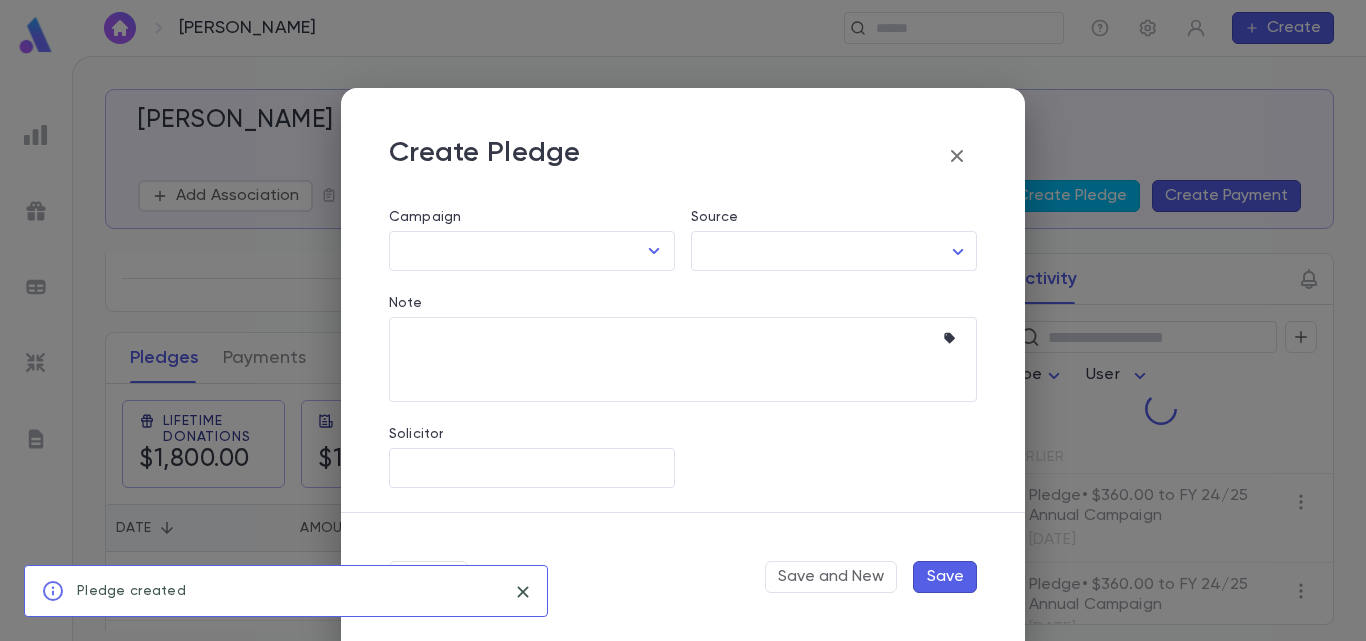 scroll, scrollTop: 281, scrollLeft: 0, axis: vertical 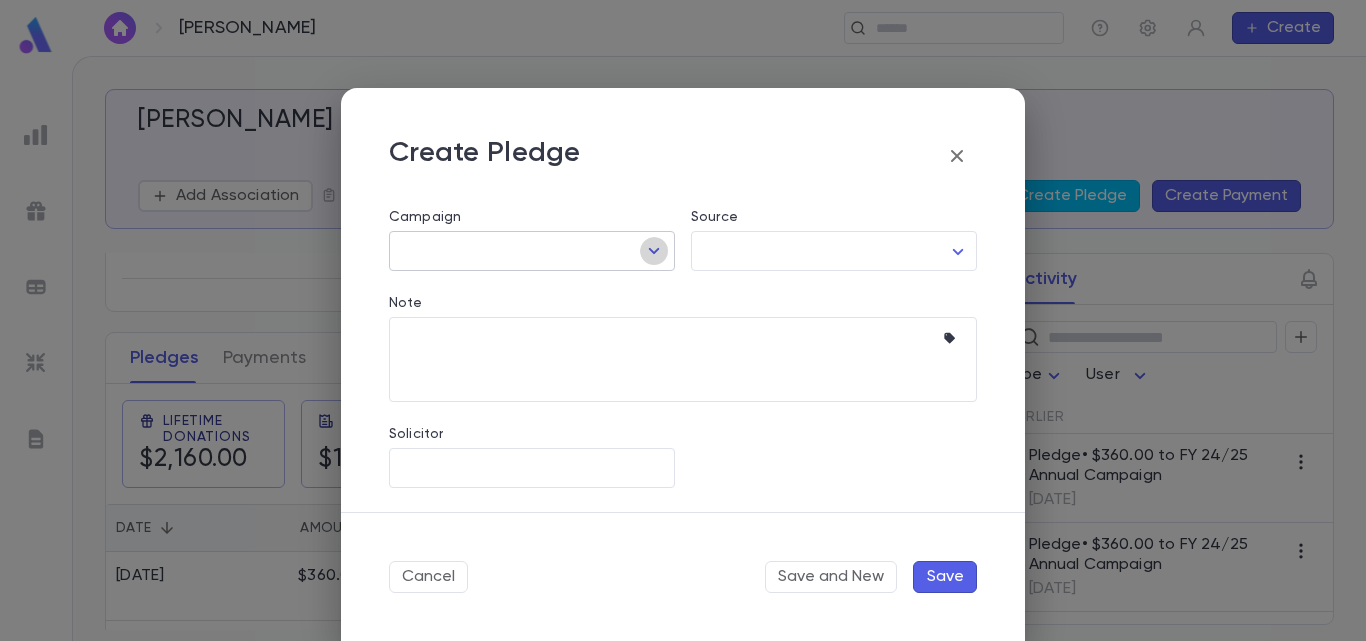 click 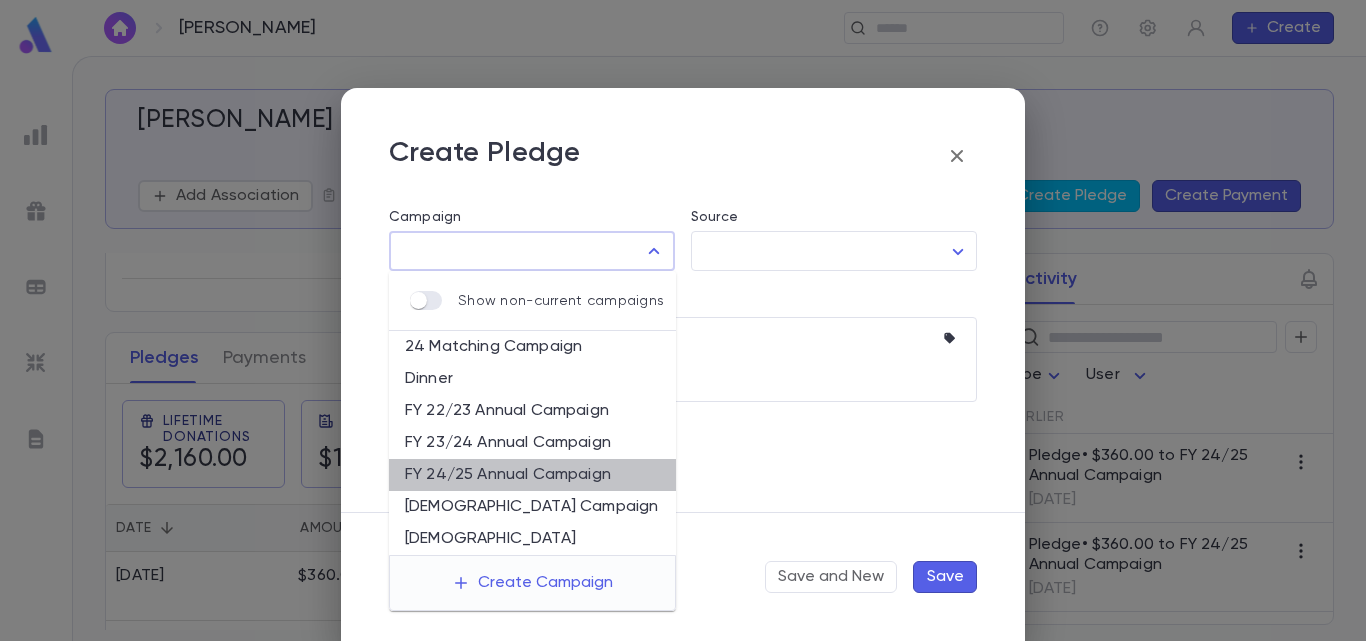 click on "FY 24/25 Annual Campaign" at bounding box center (532, 475) 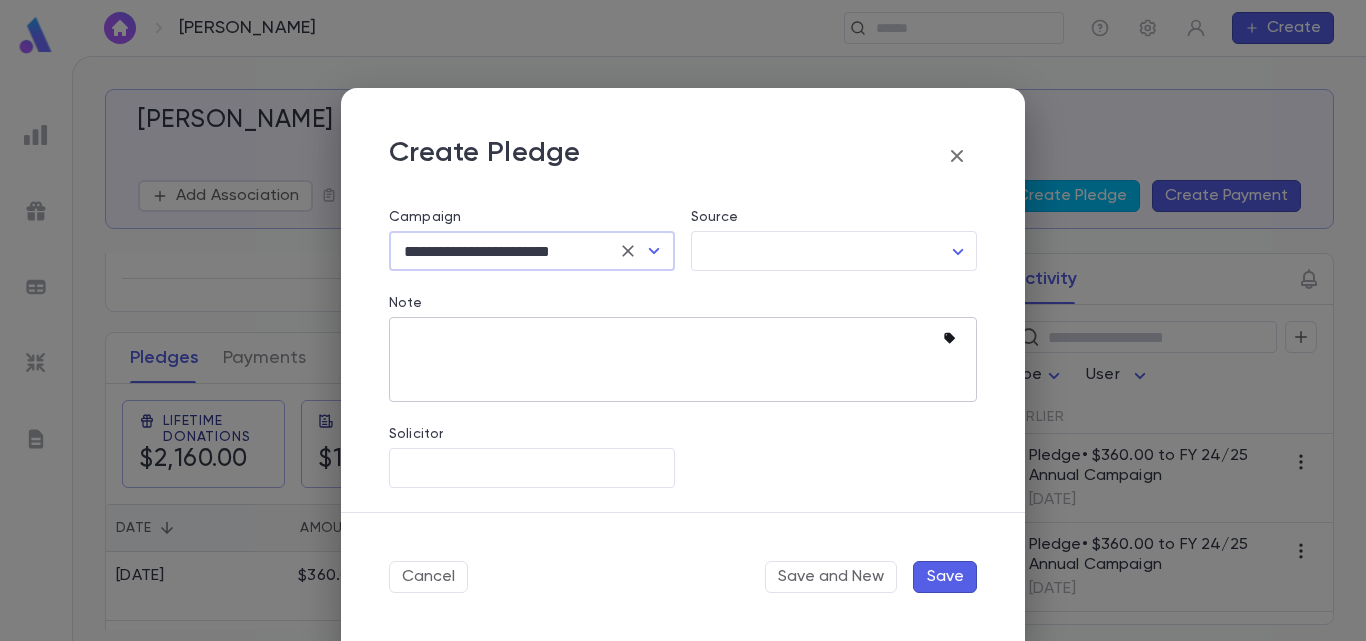 click 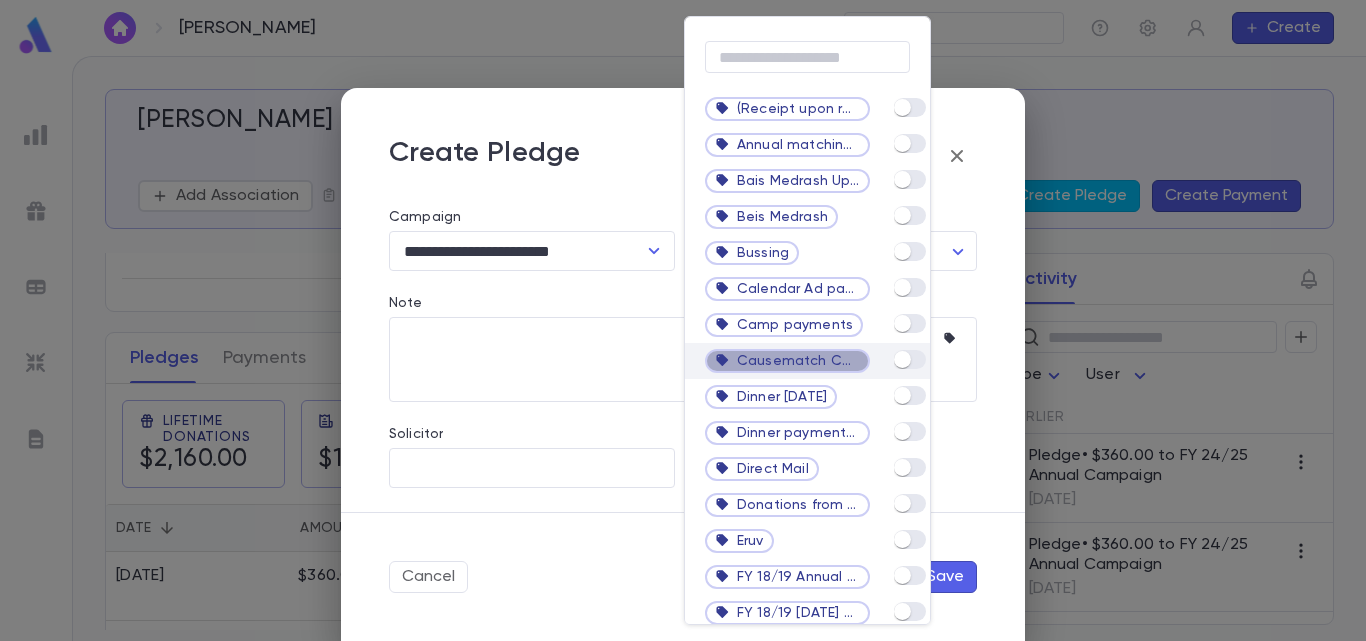 click on "Causematch Campaign" at bounding box center [798, 361] 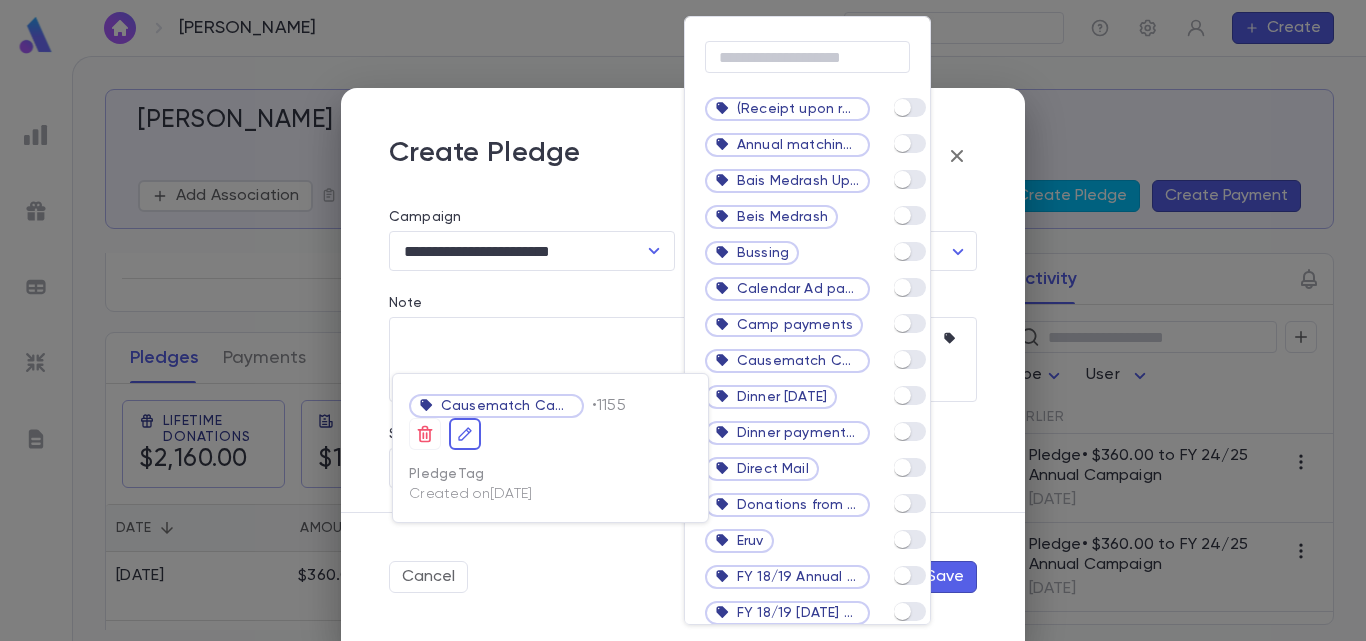 click at bounding box center (683, 320) 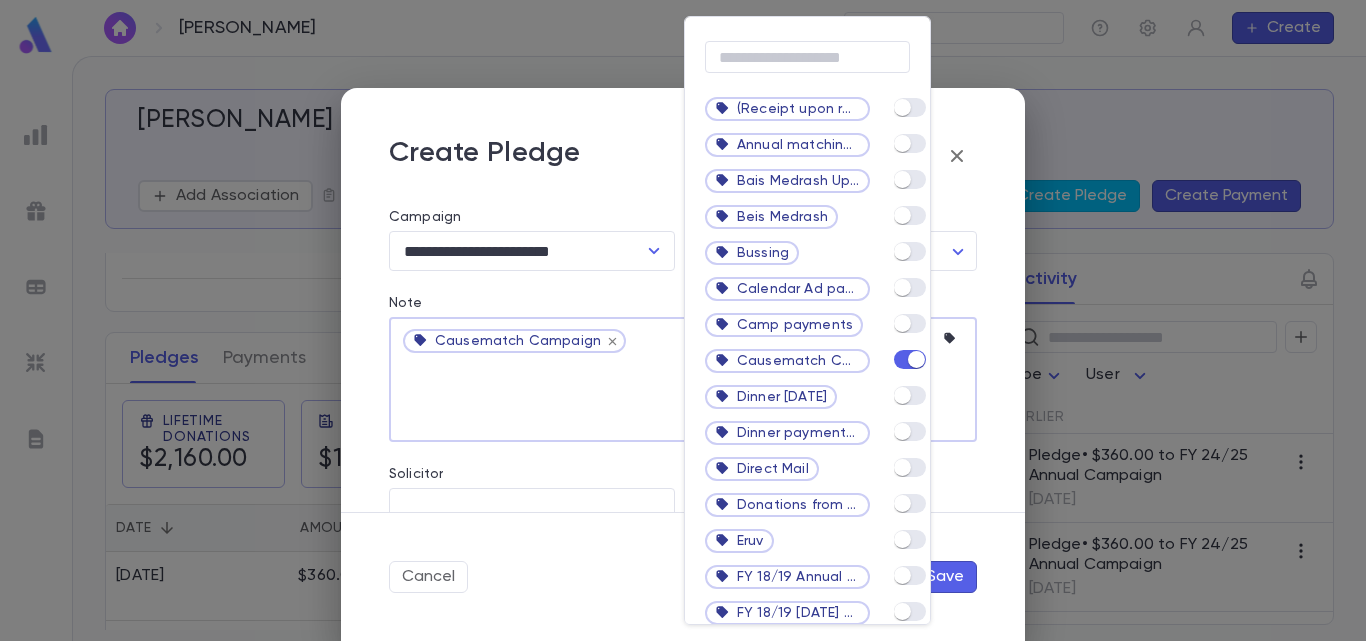 click at bounding box center [683, 320] 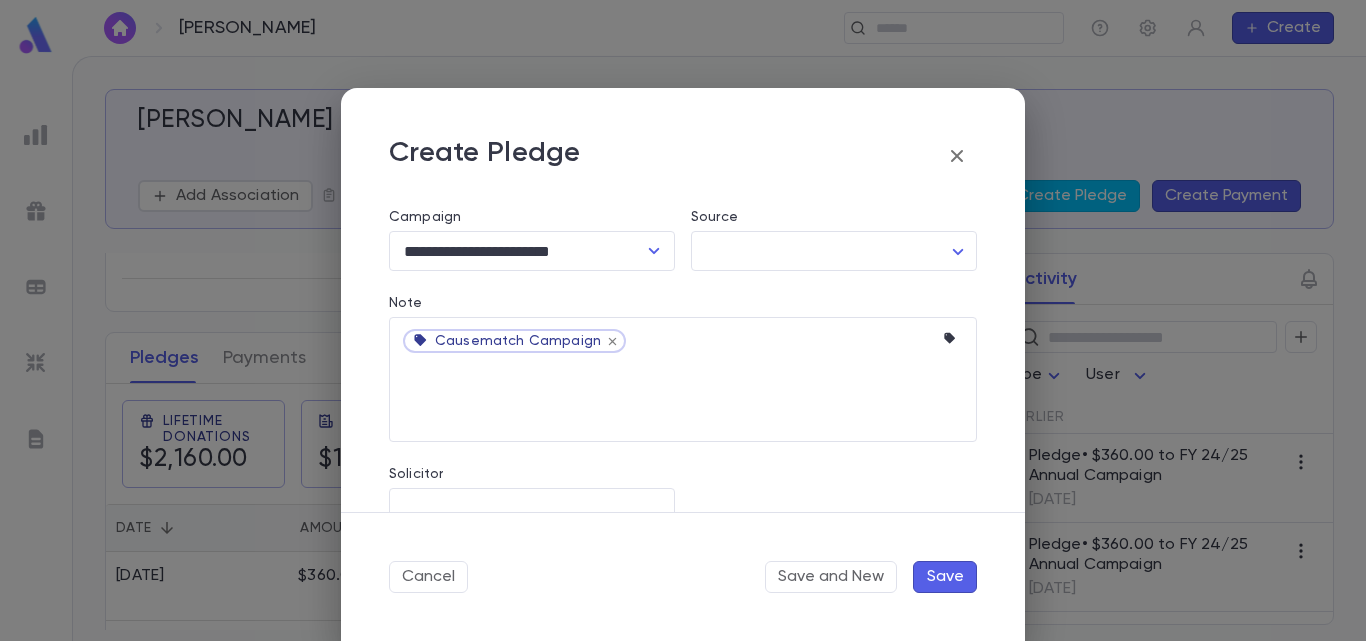 scroll, scrollTop: 321, scrollLeft: 0, axis: vertical 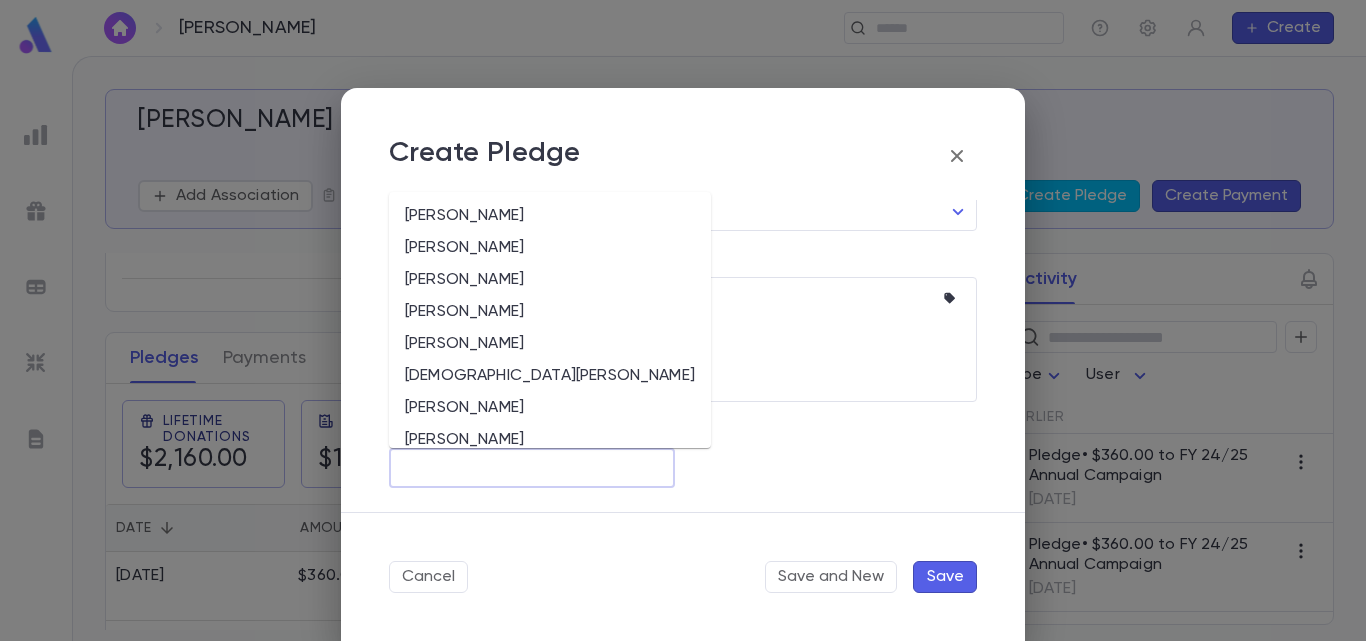 click on "Solicitor" at bounding box center [532, 468] 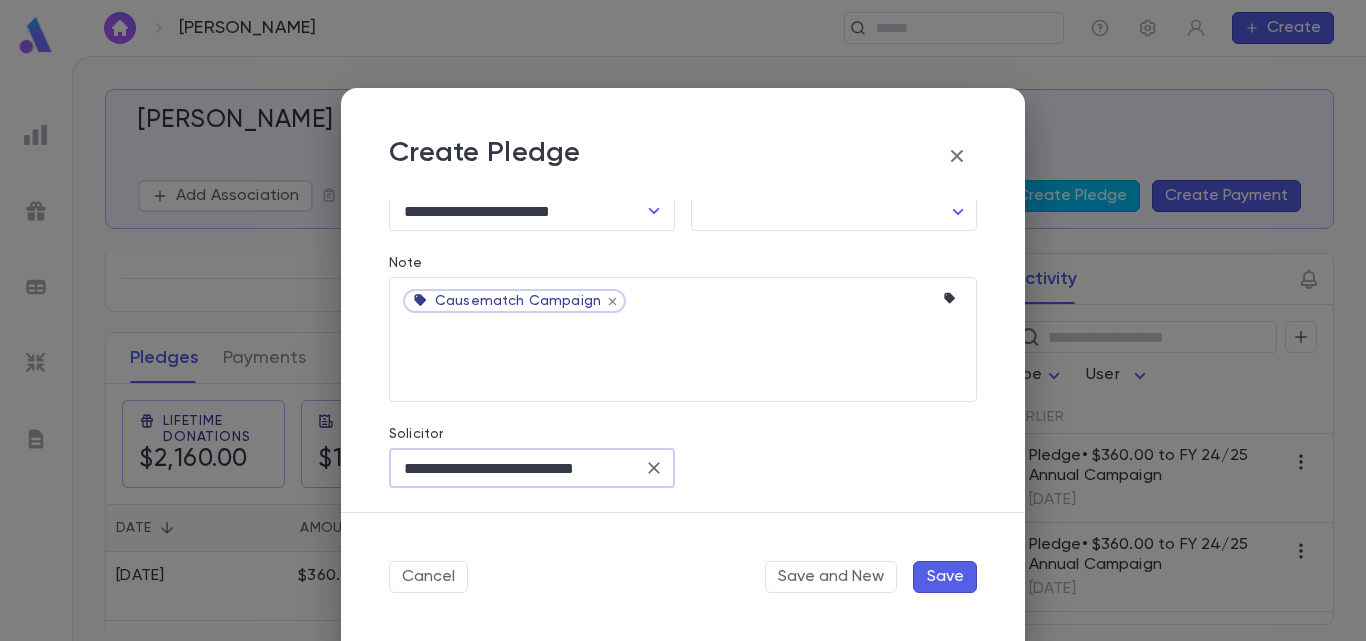 scroll, scrollTop: 0, scrollLeft: 6, axis: horizontal 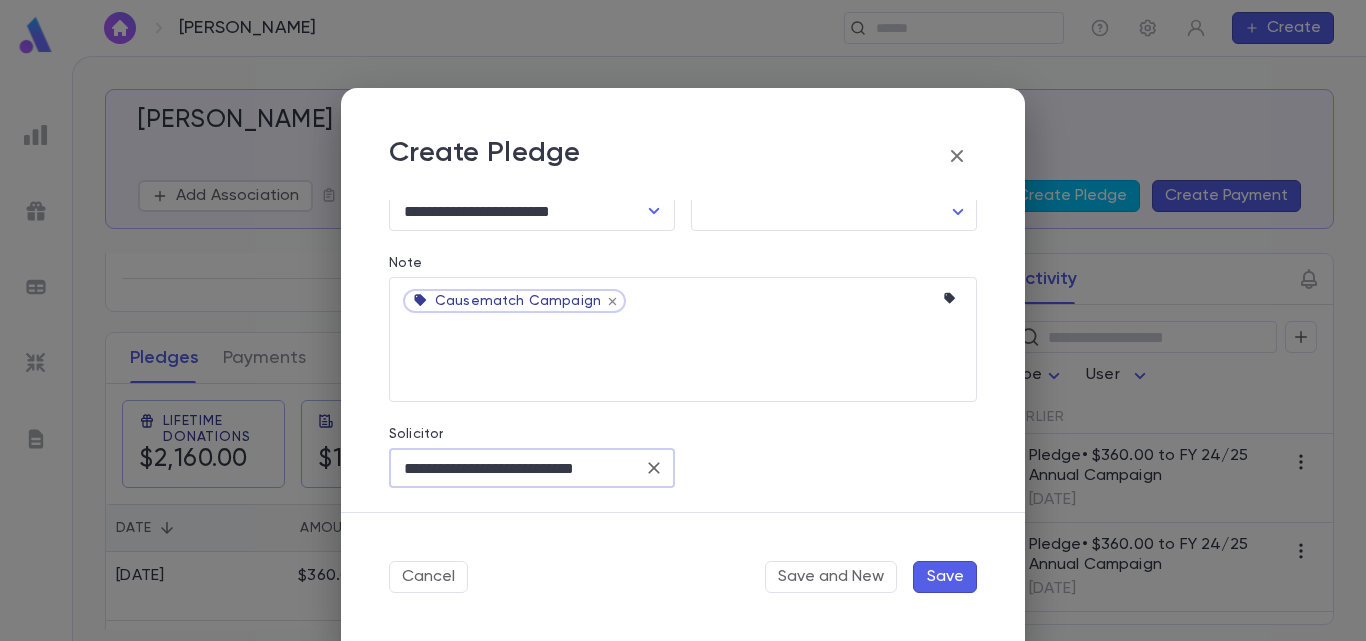type on "**********" 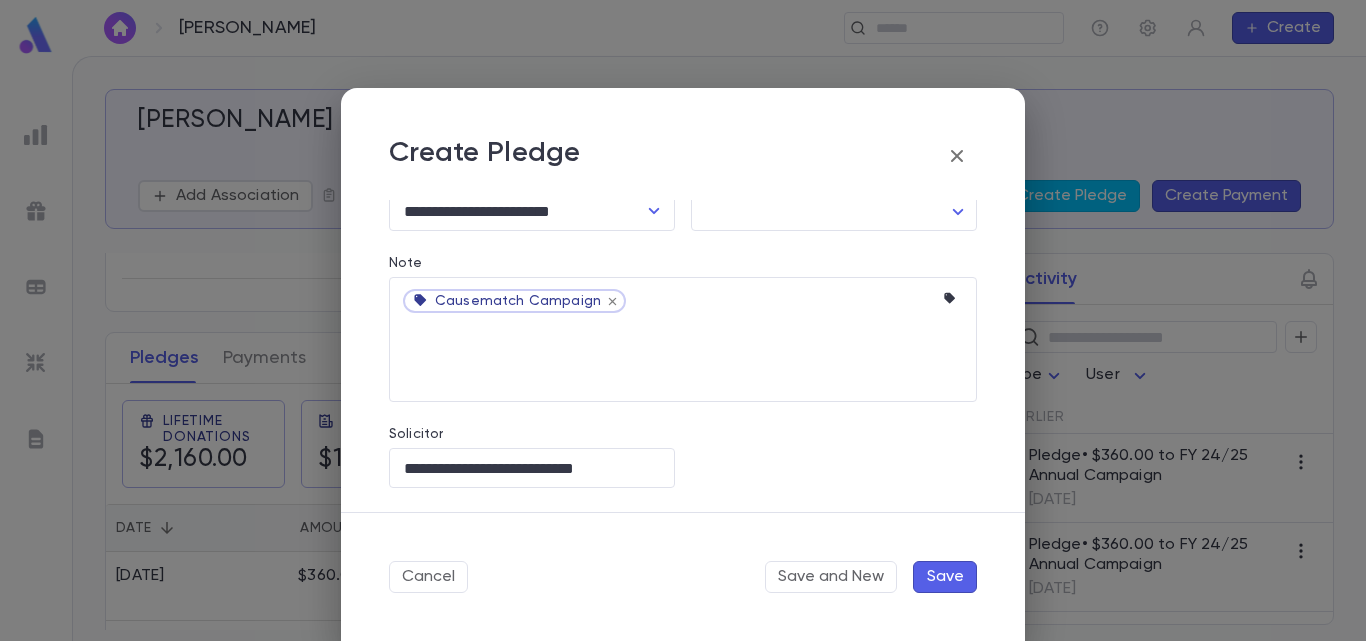 scroll, scrollTop: 0, scrollLeft: 0, axis: both 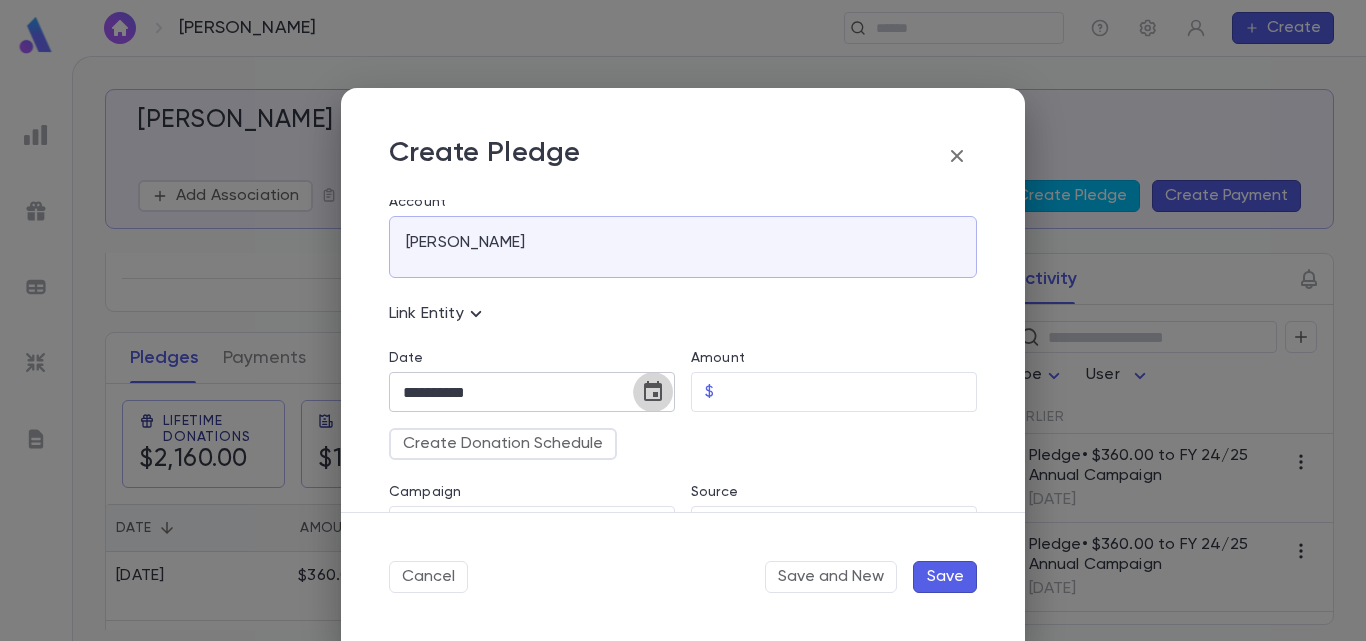 click 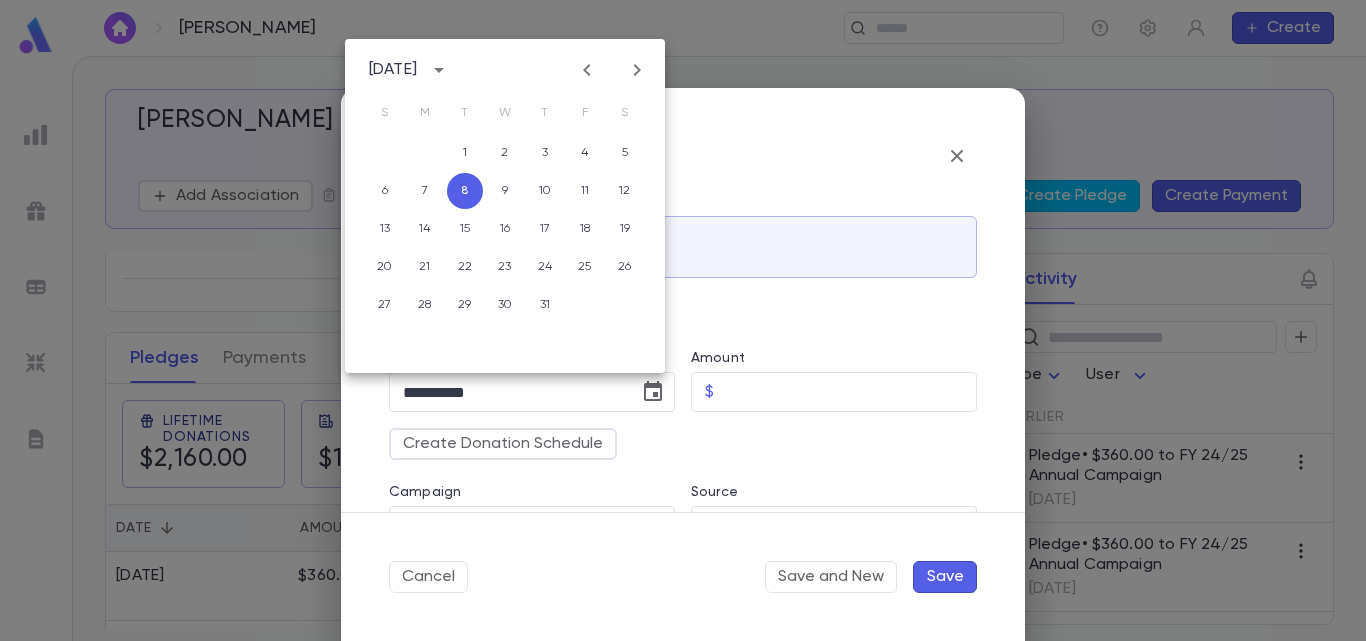 click 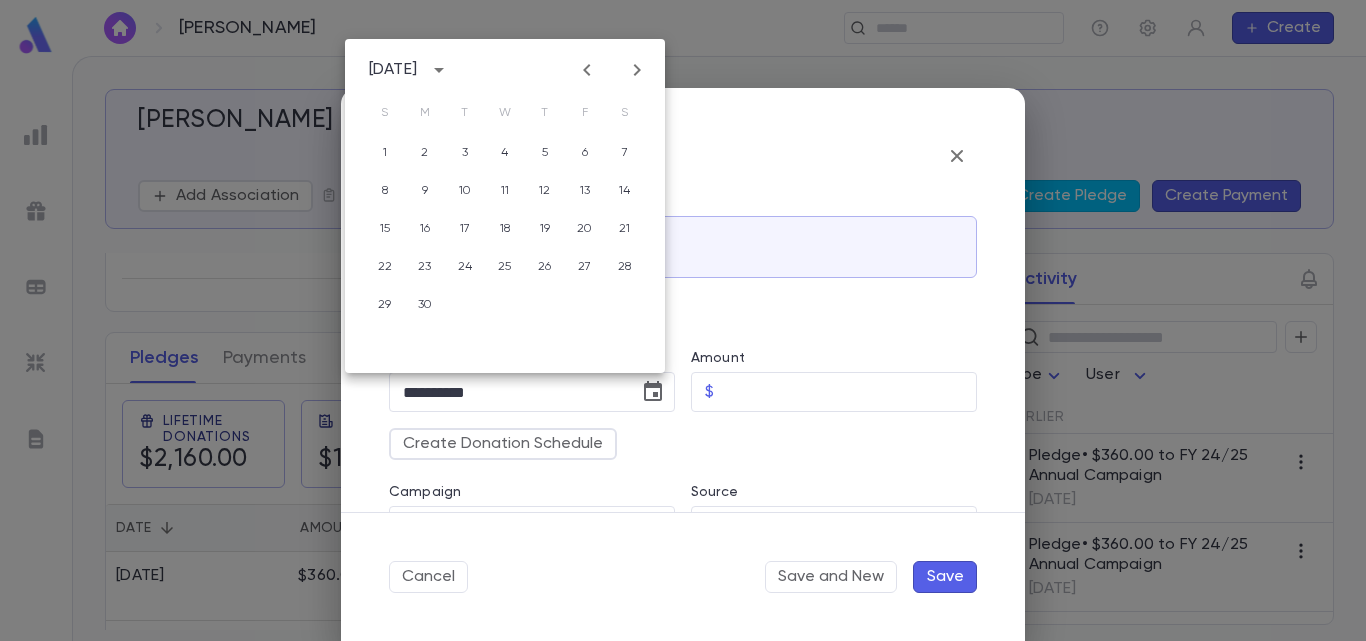 click 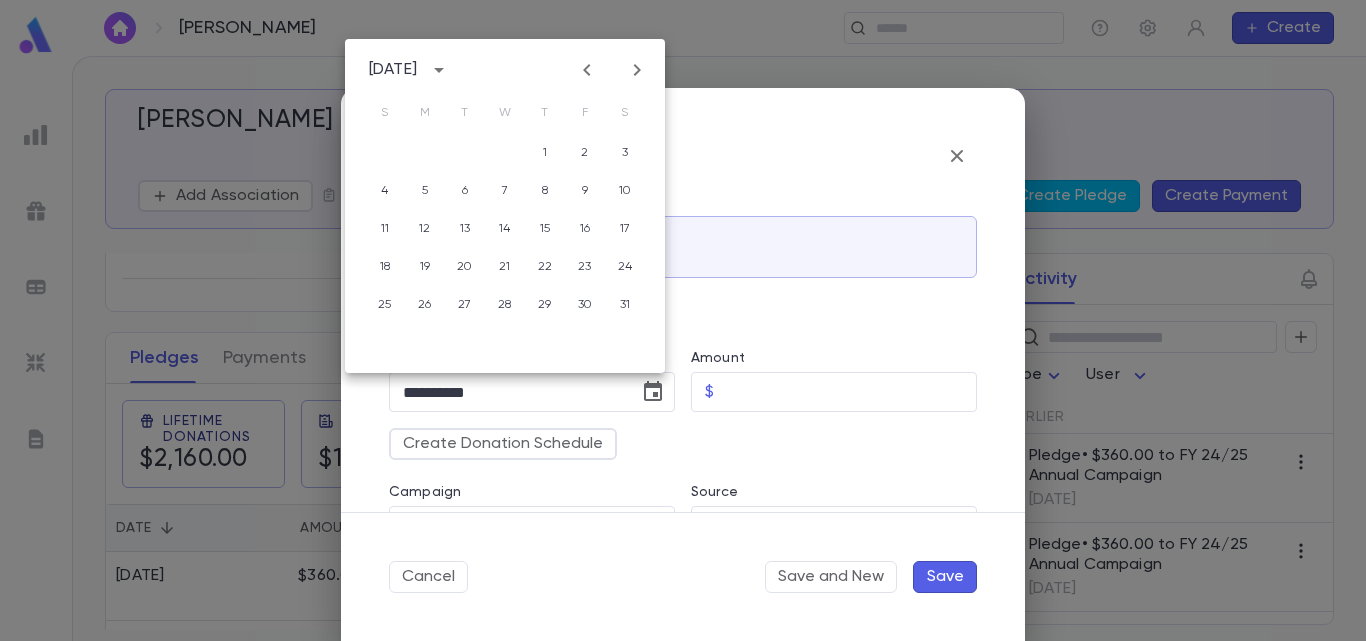 click 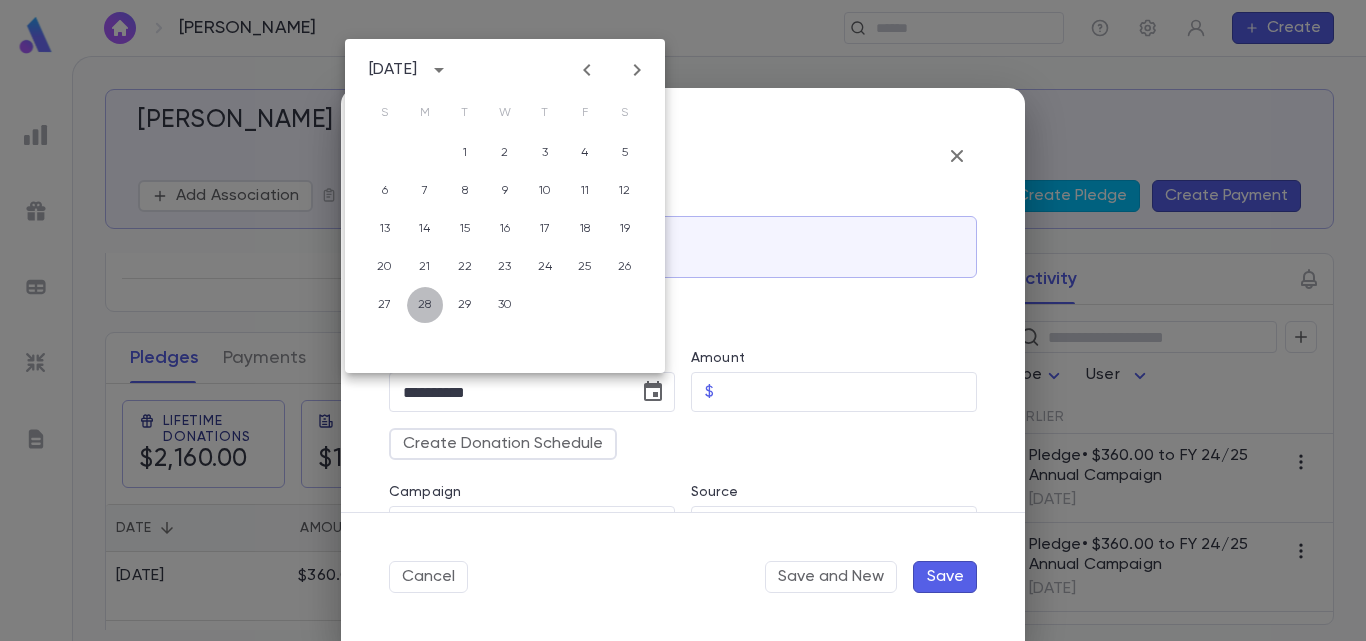 click on "28" at bounding box center (425, 305) 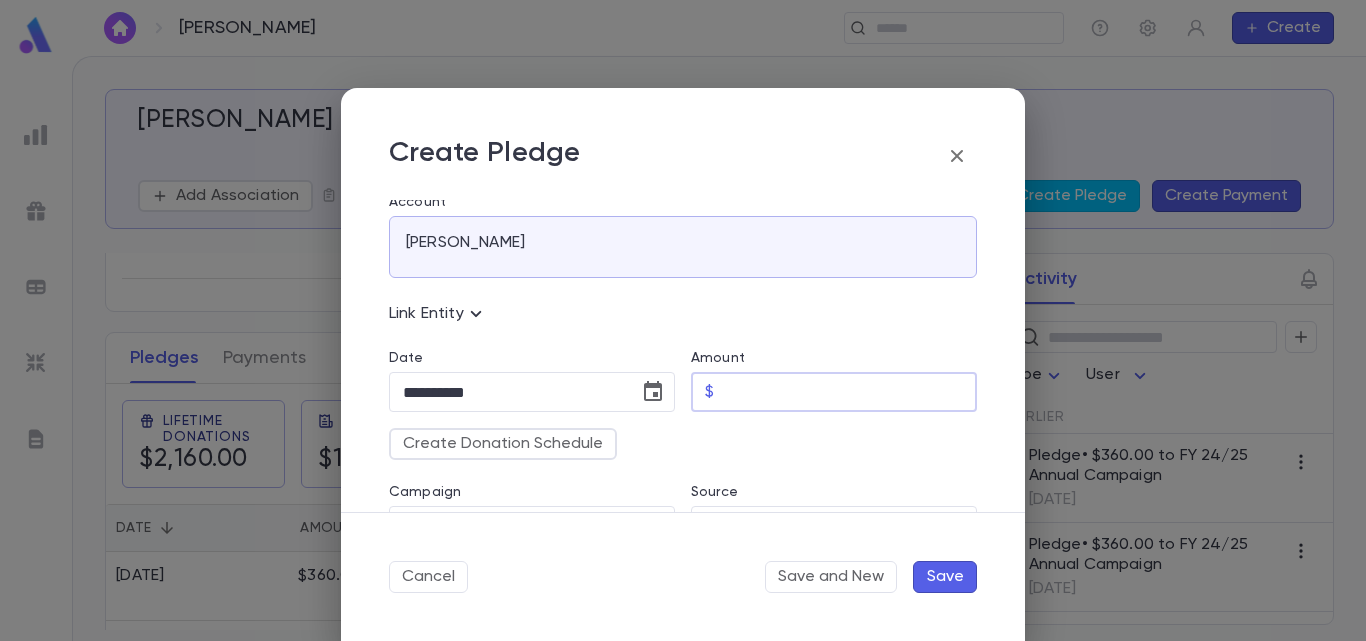 click on "Amount" at bounding box center [849, 392] 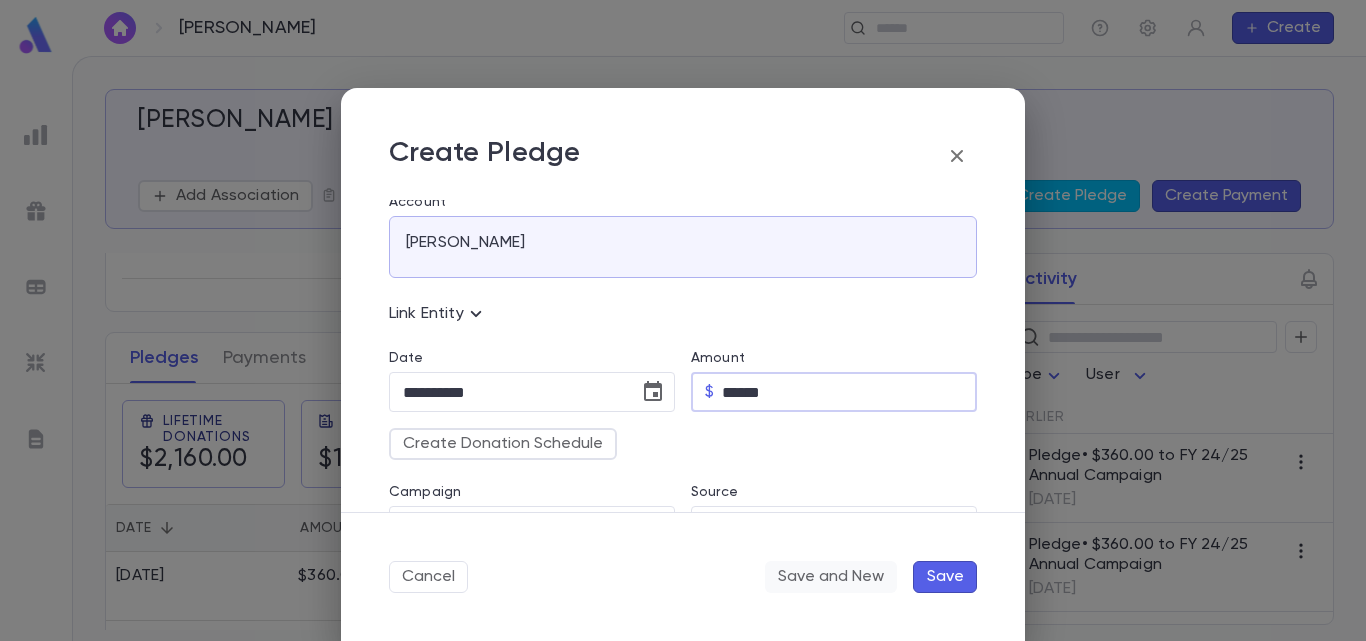 type on "******" 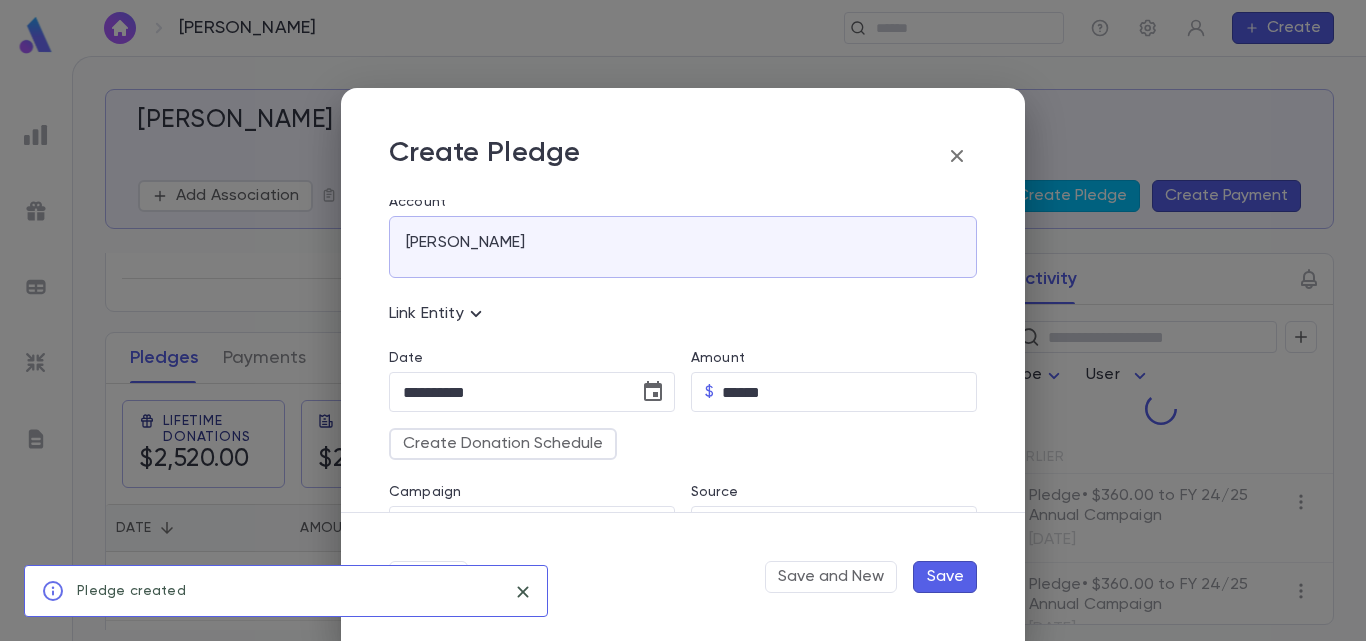 type 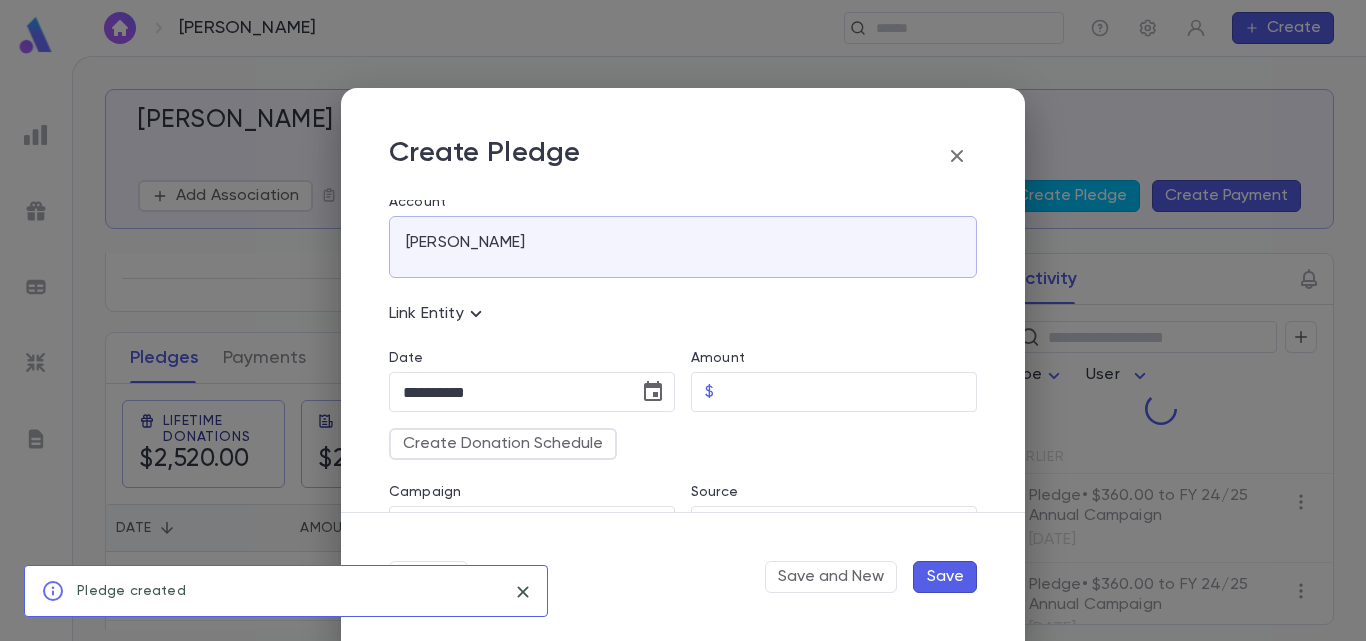 type on "**********" 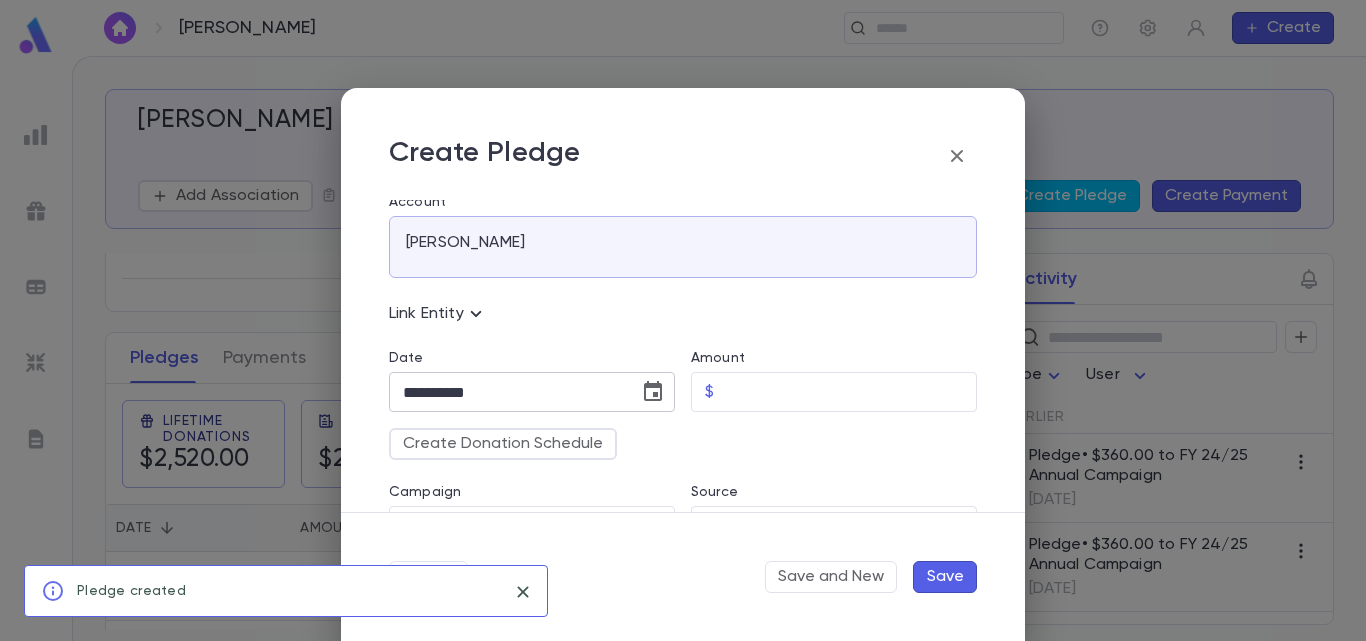 click 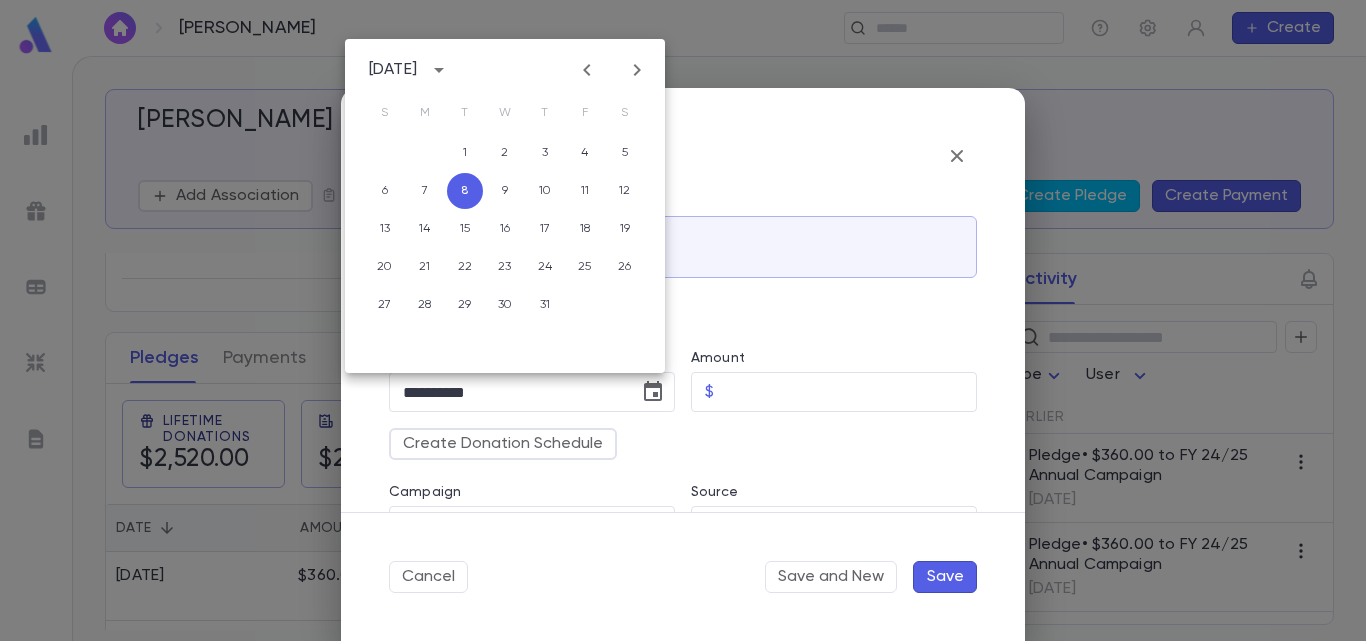 click at bounding box center [587, 70] 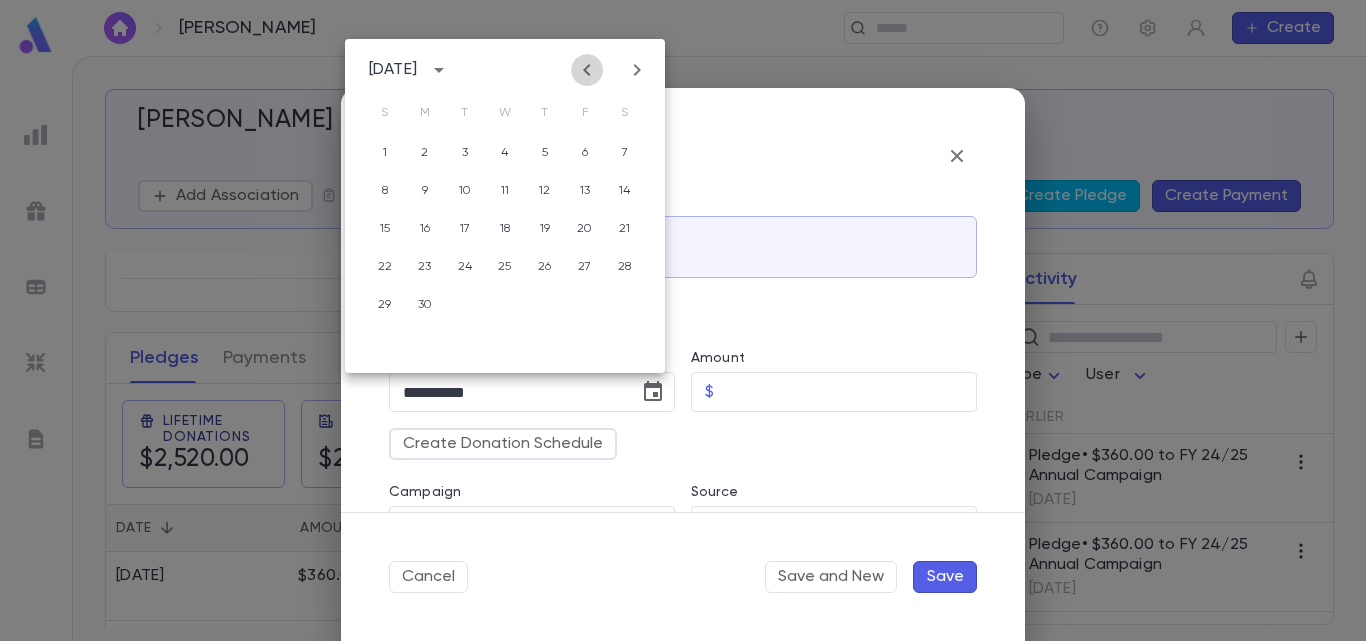 click at bounding box center (587, 70) 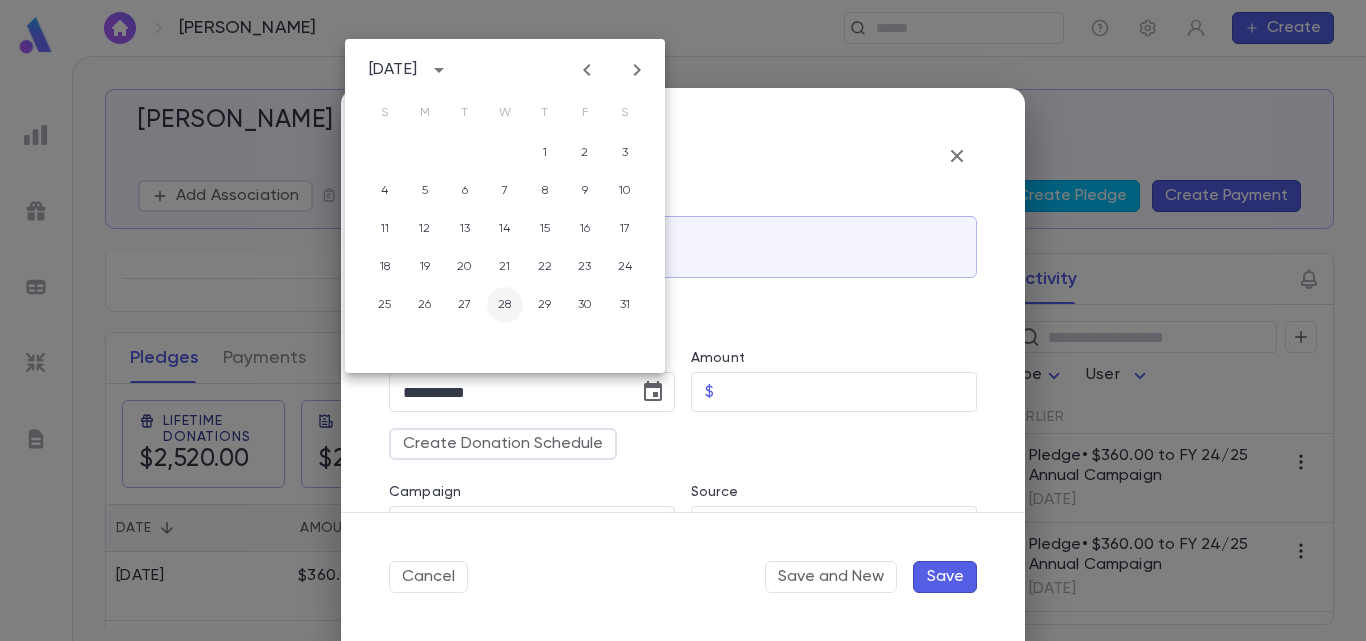 click on "28" at bounding box center [505, 305] 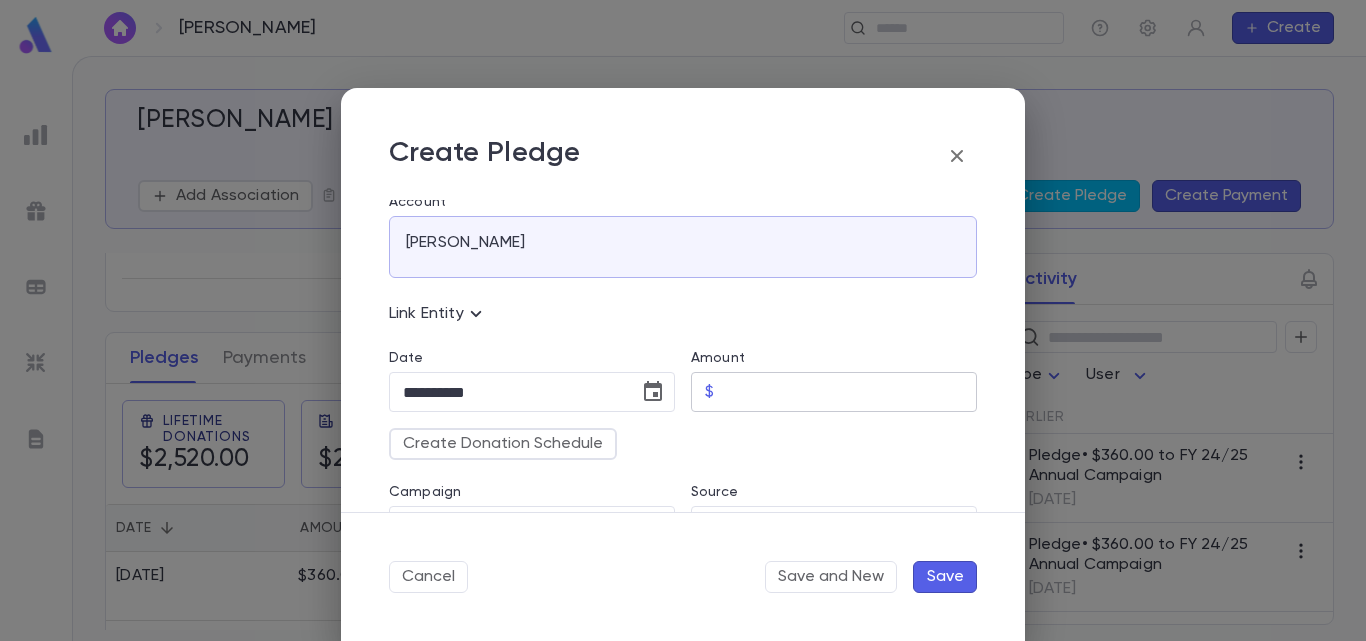 click on "Amount" at bounding box center (849, 392) 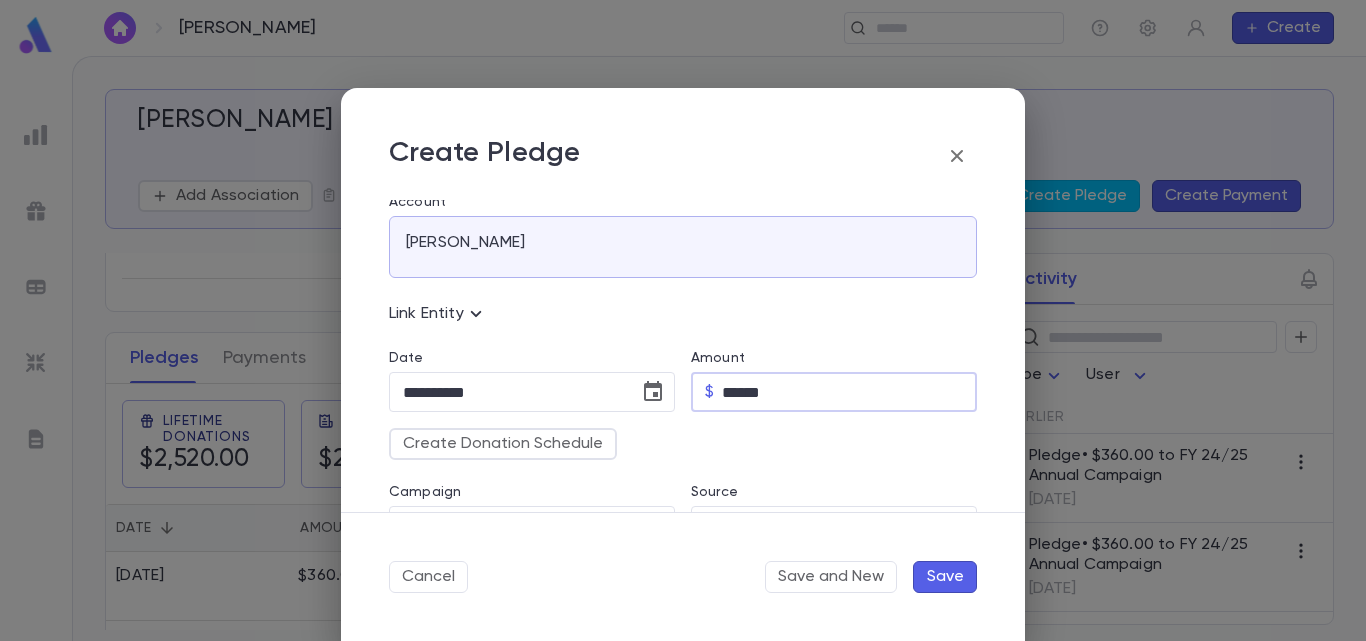 type on "******" 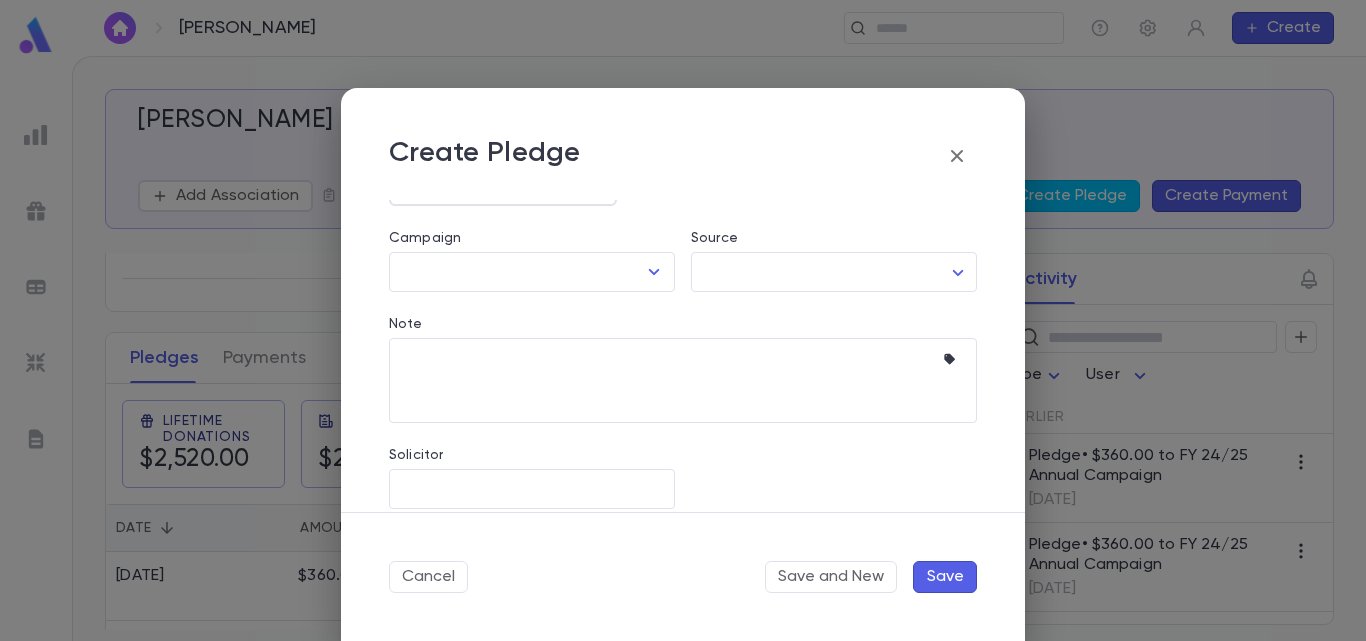 scroll, scrollTop: 273, scrollLeft: 0, axis: vertical 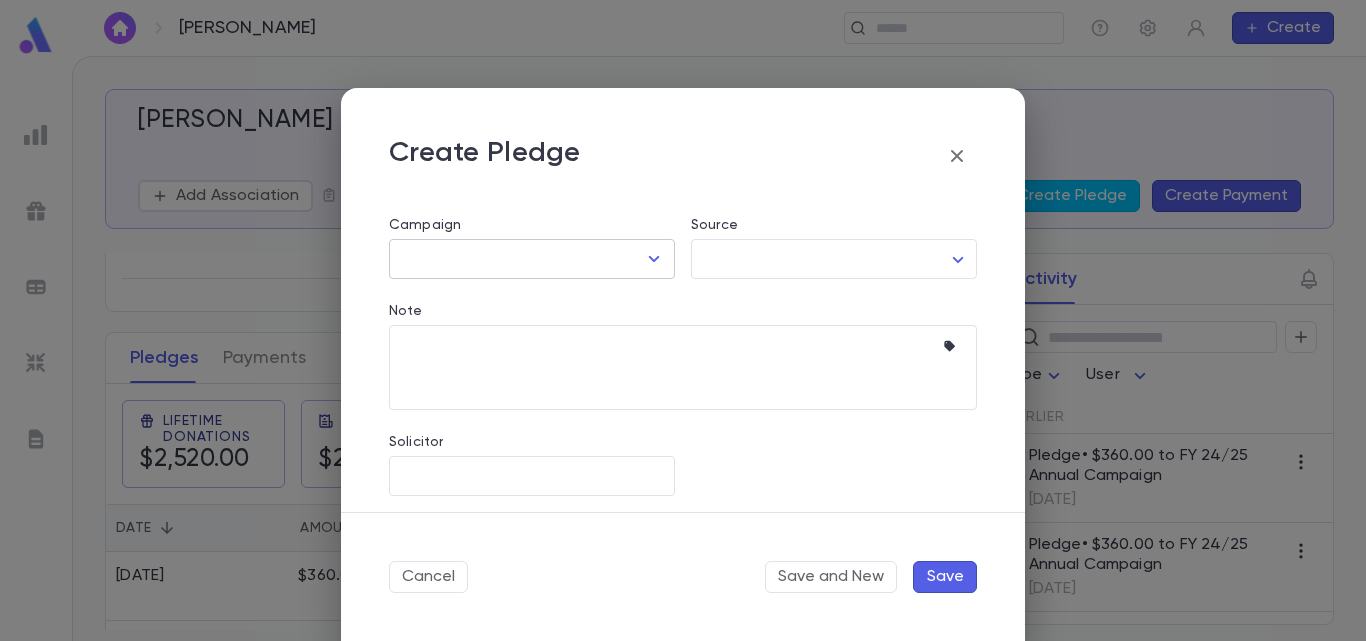 click 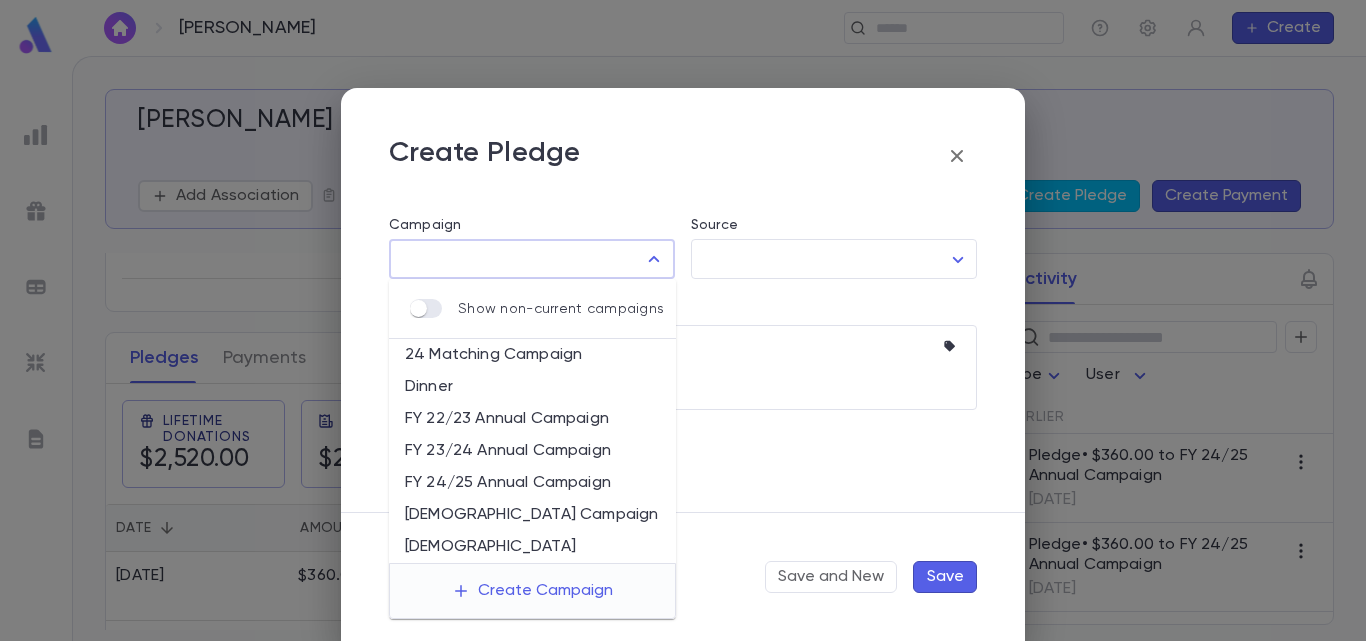 click on "FY 24/25 Annual Campaign" at bounding box center (532, 483) 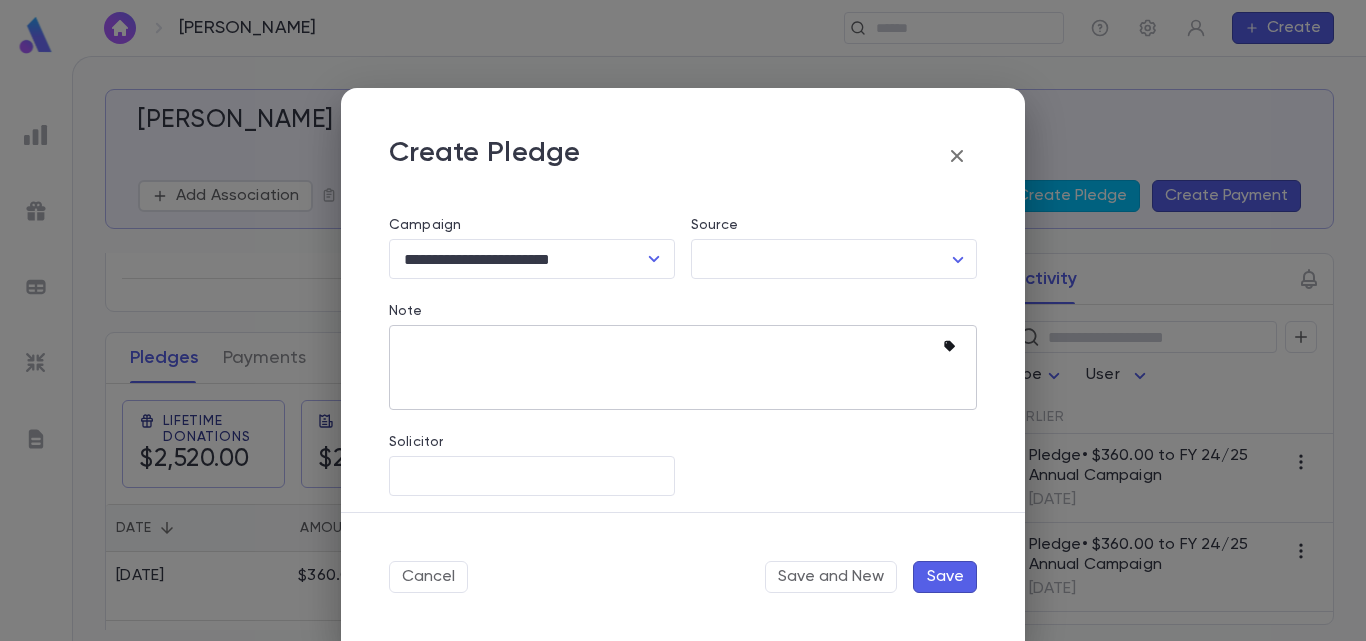click 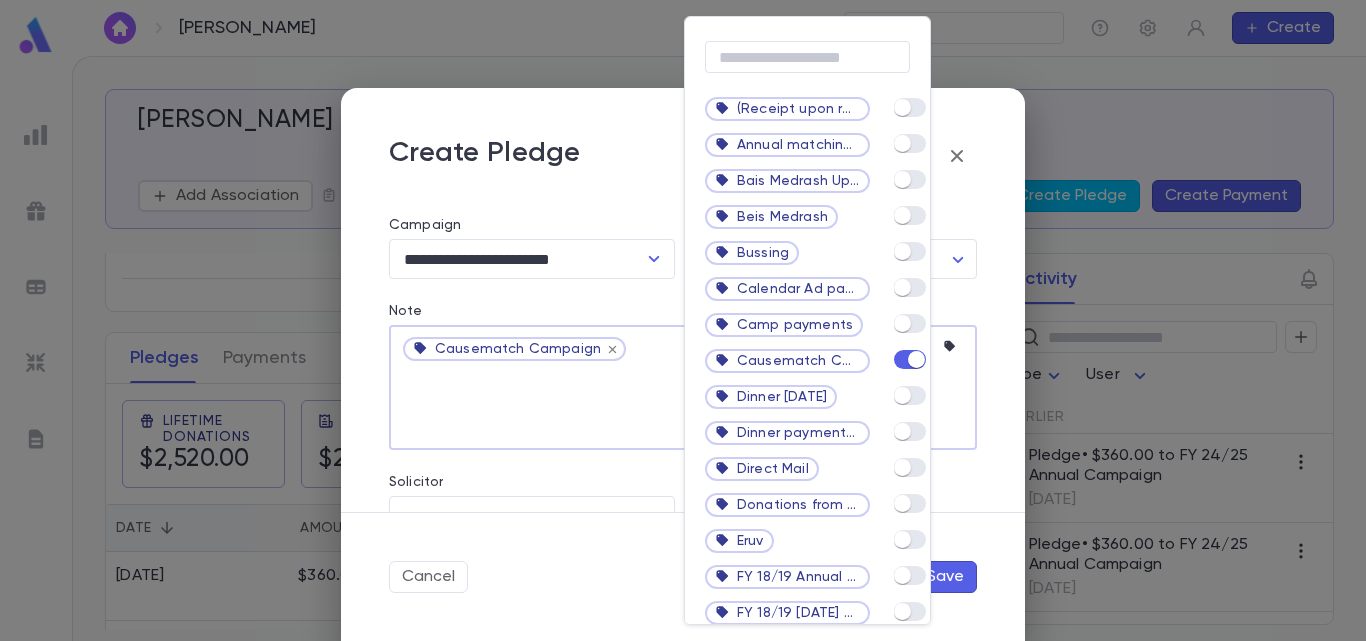 click at bounding box center (683, 320) 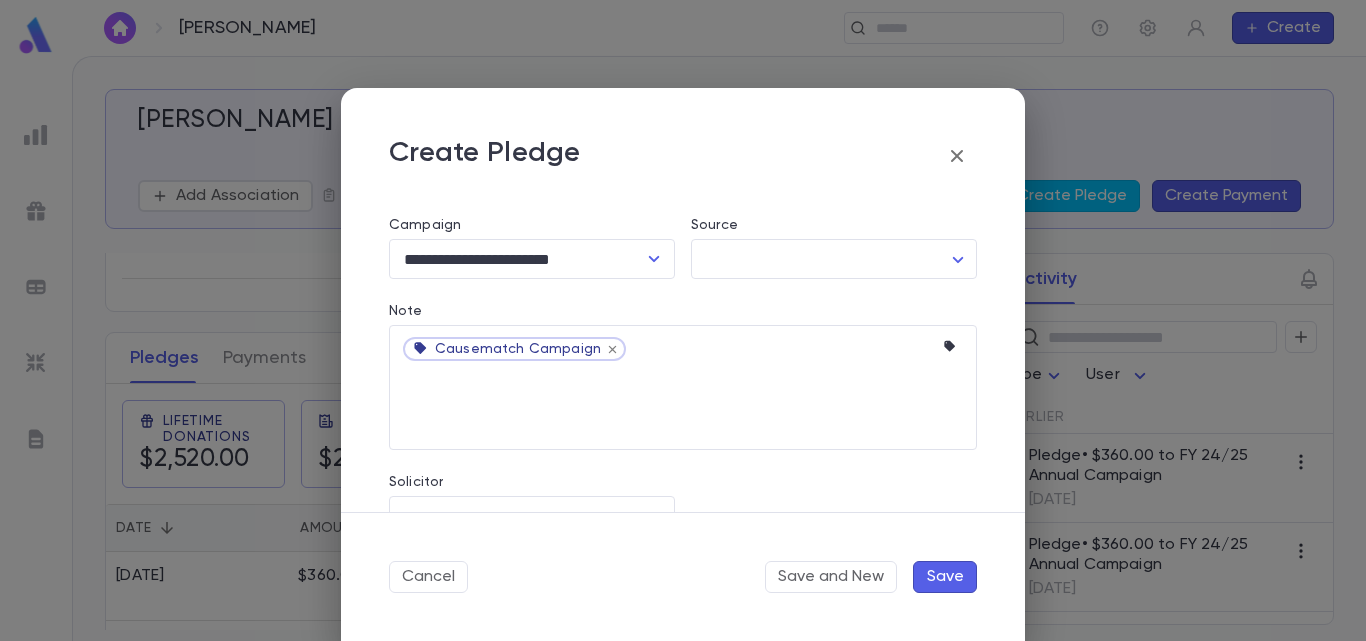 scroll, scrollTop: 321, scrollLeft: 0, axis: vertical 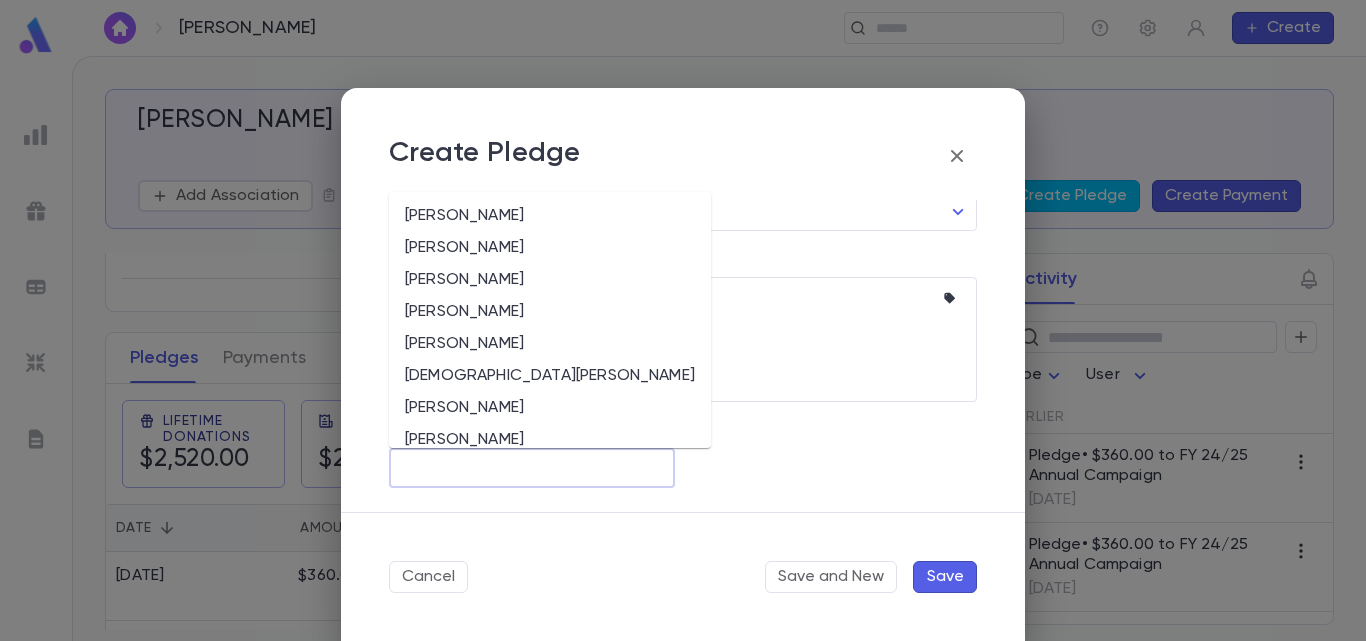 click on "Solicitor" at bounding box center [532, 468] 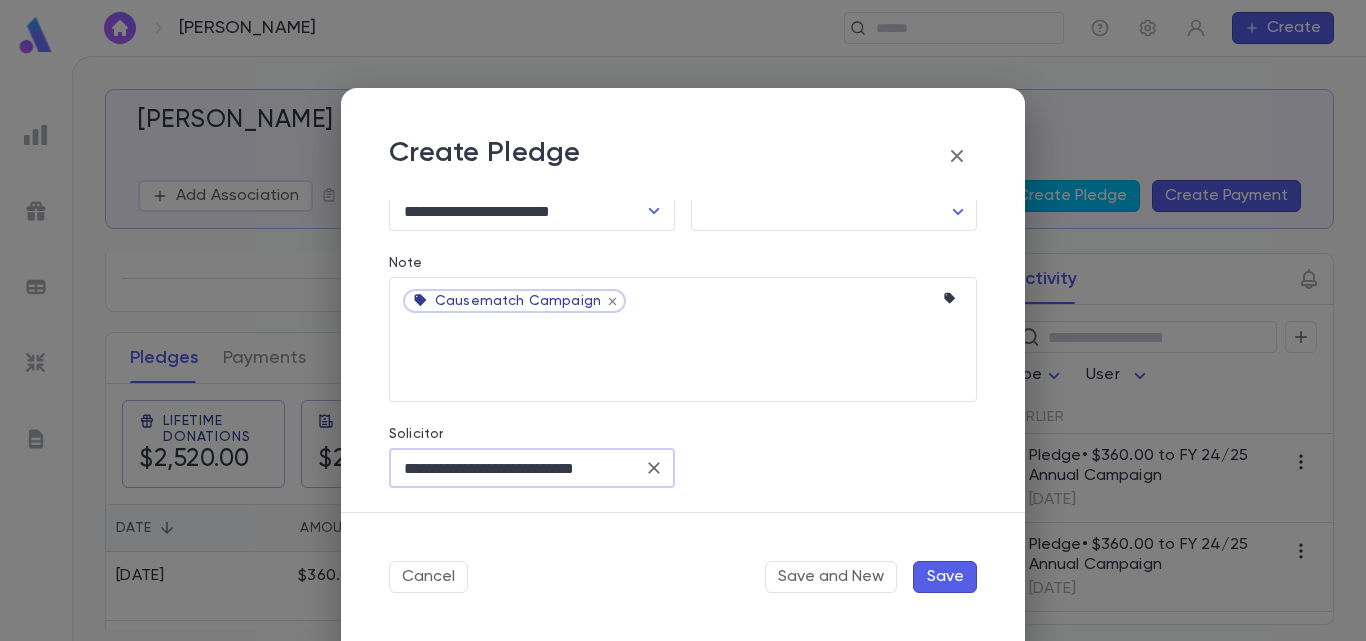 scroll, scrollTop: 0, scrollLeft: 6, axis: horizontal 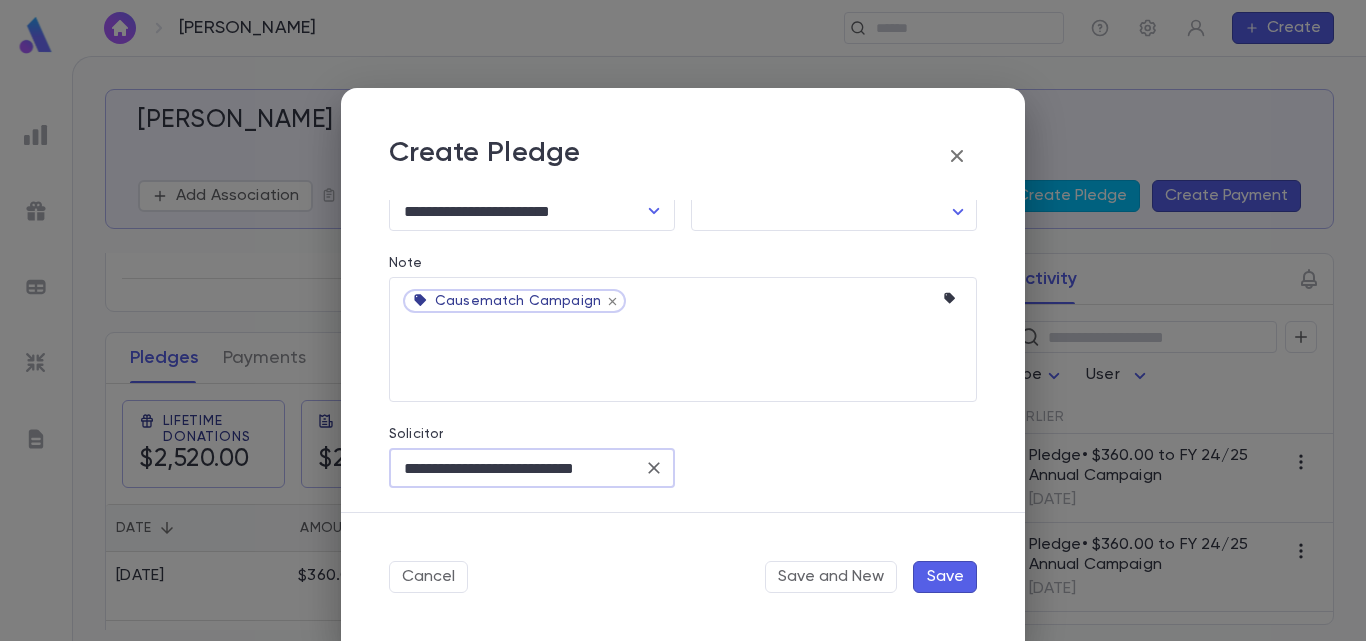 type on "**********" 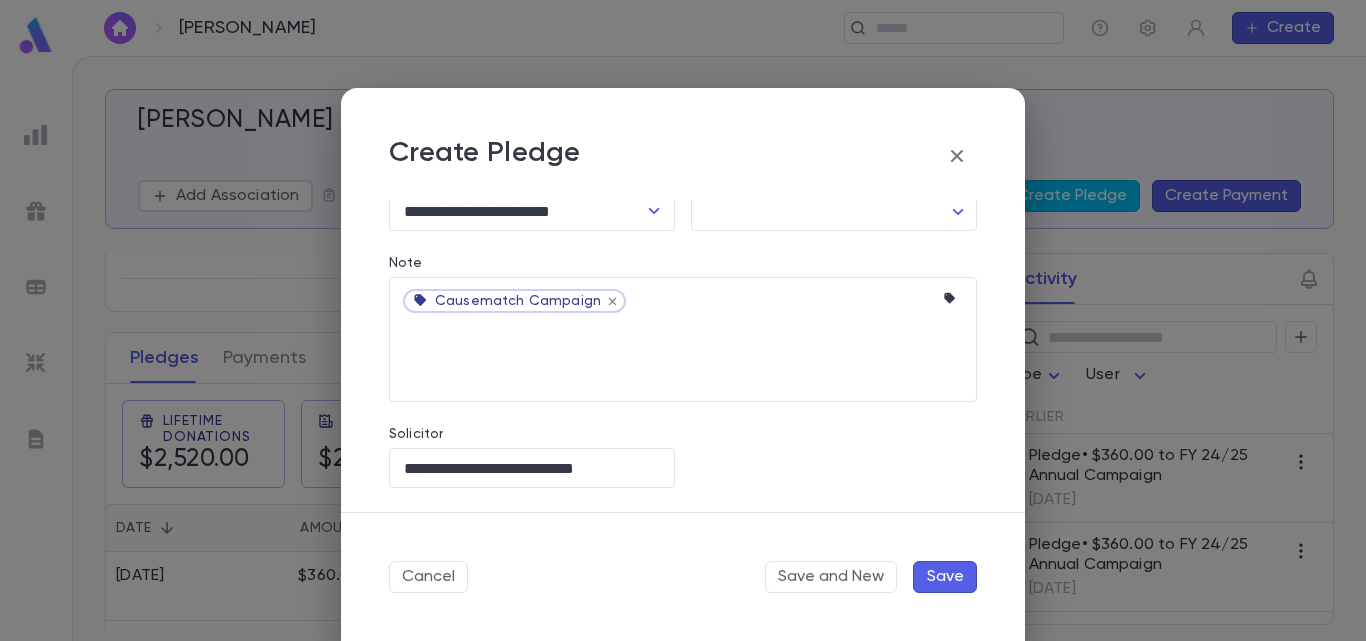 scroll, scrollTop: 0, scrollLeft: 0, axis: both 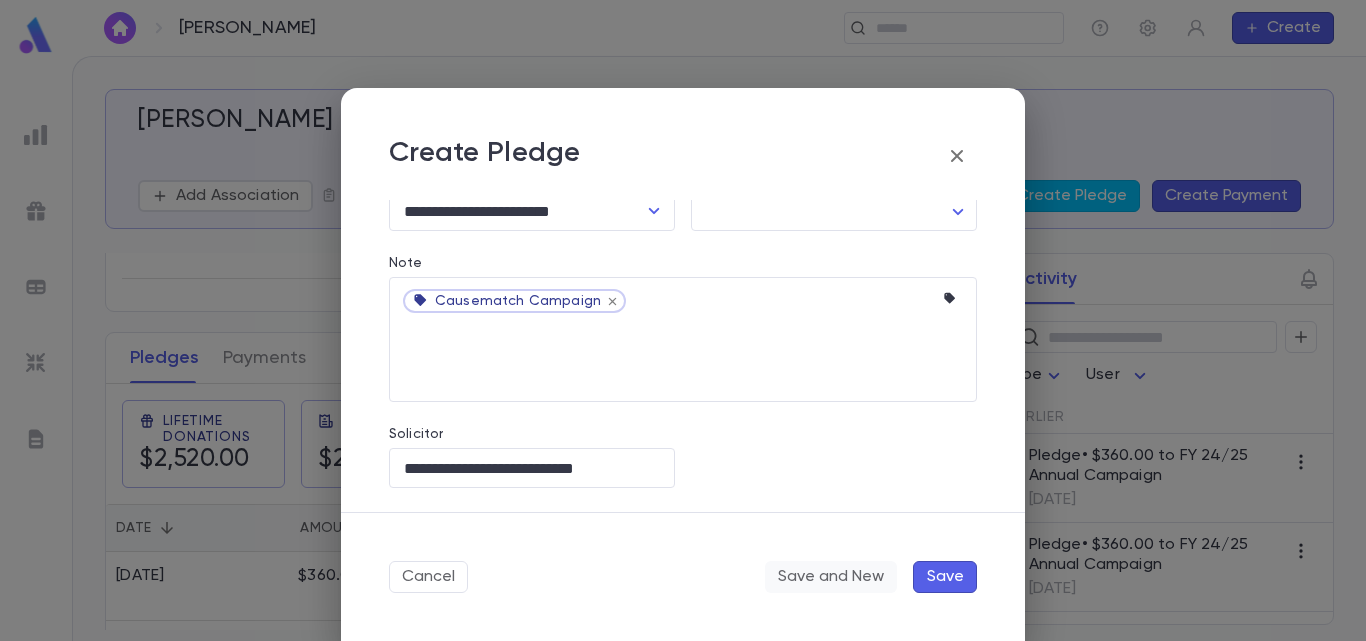 click on "Save and New" at bounding box center [831, 577] 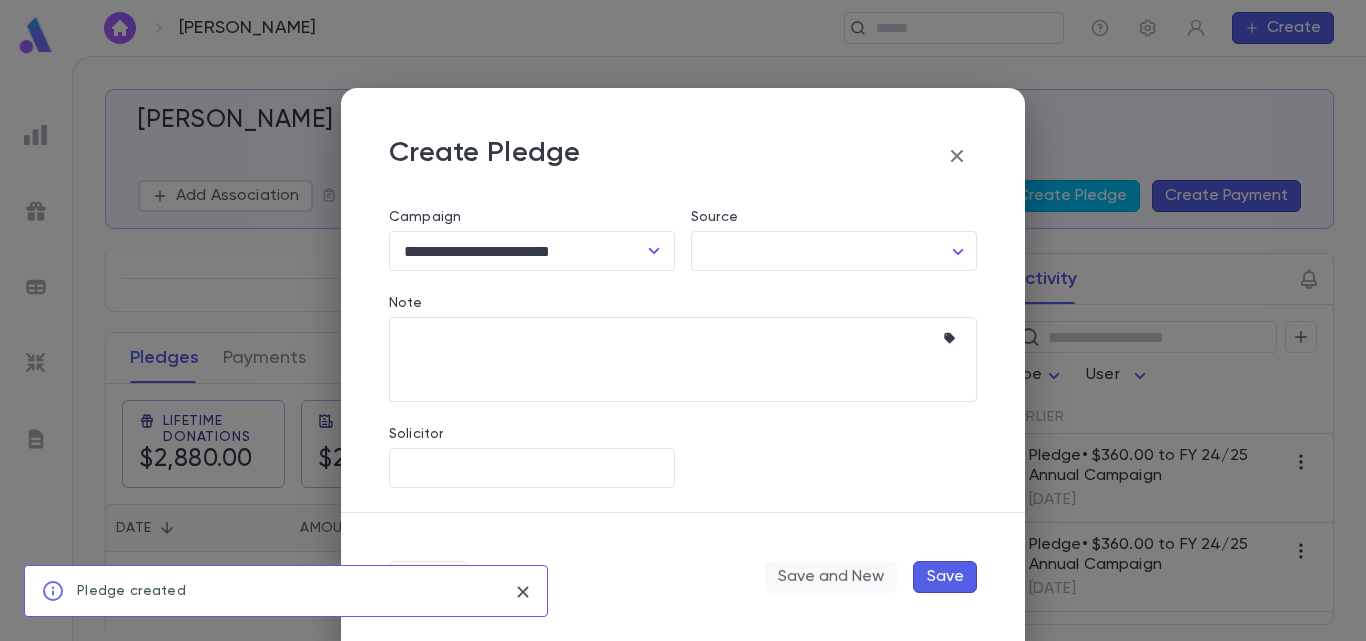 type 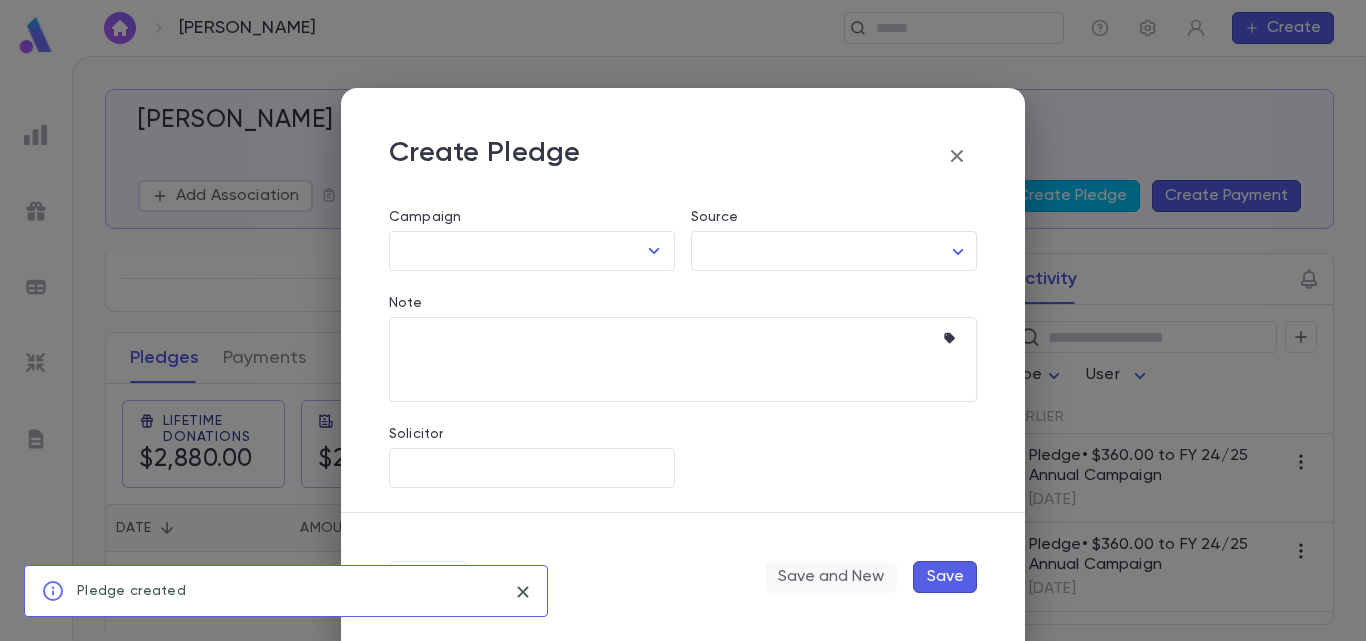 scroll, scrollTop: 281, scrollLeft: 0, axis: vertical 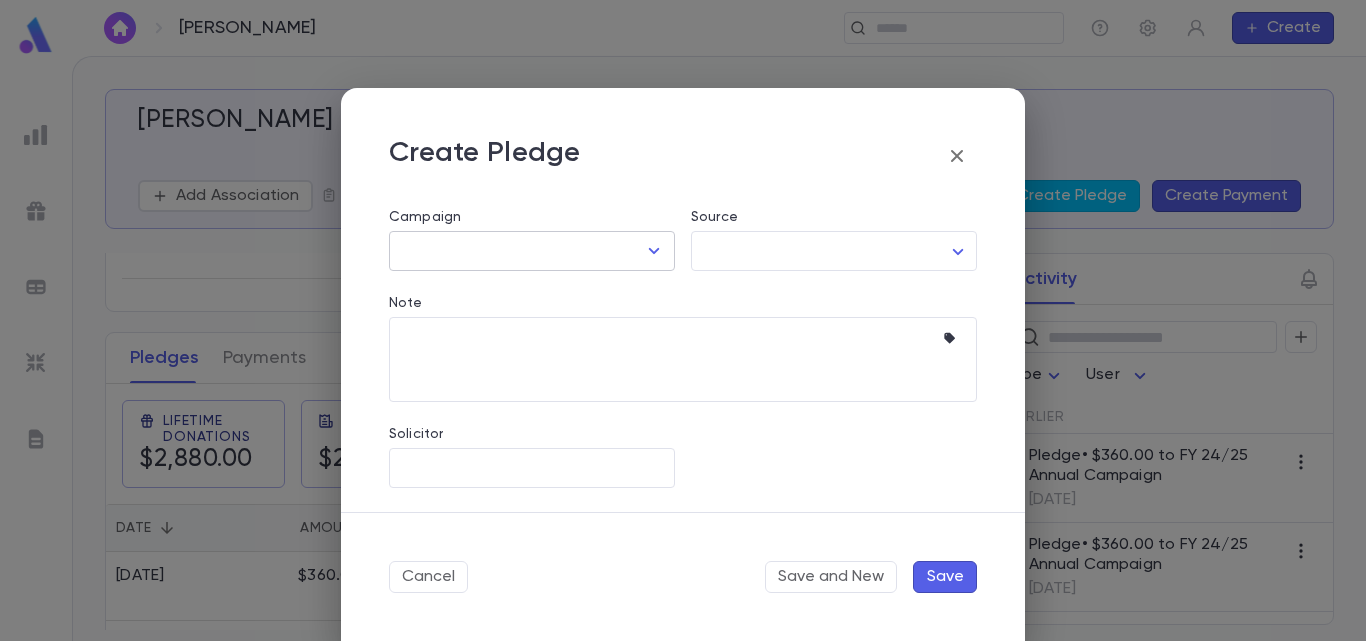 click 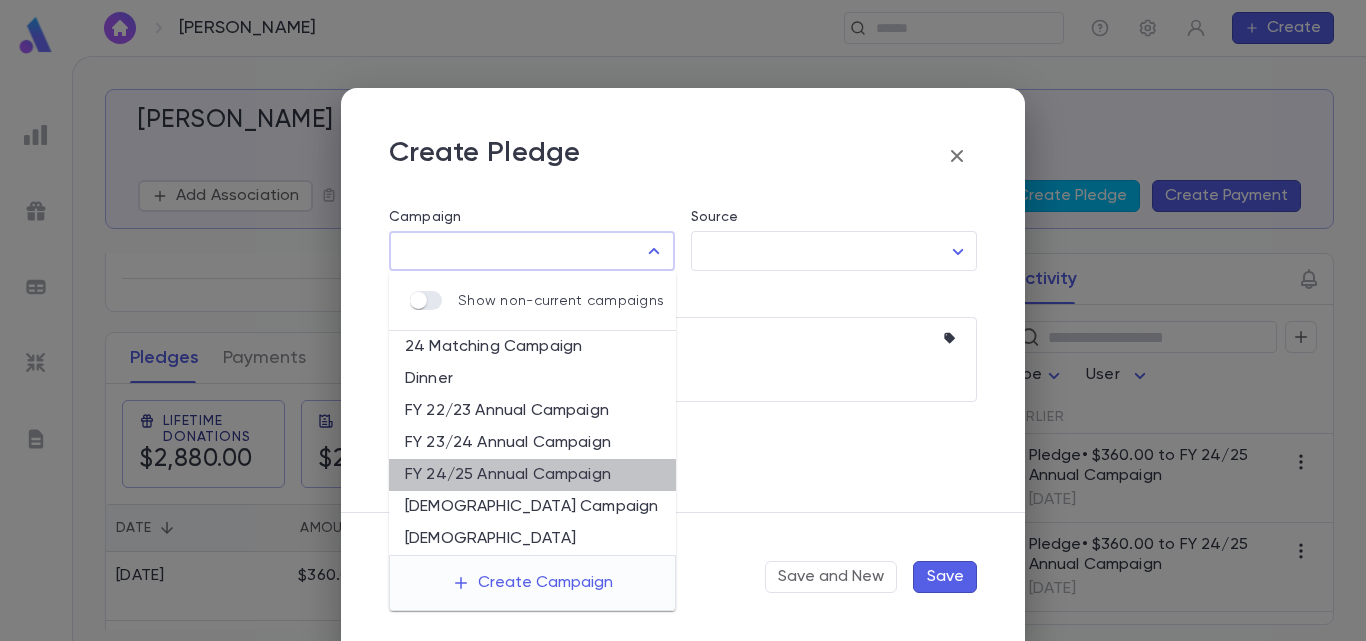 click on "FY 24/25 Annual Campaign" at bounding box center (532, 475) 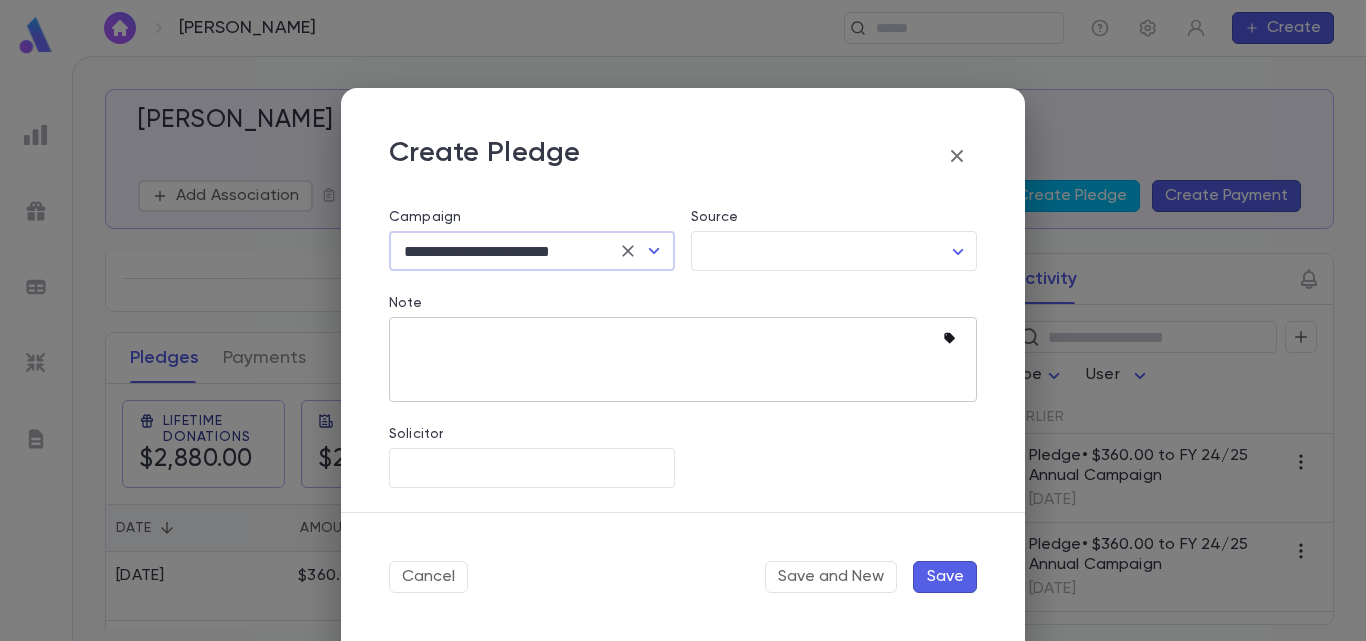 click 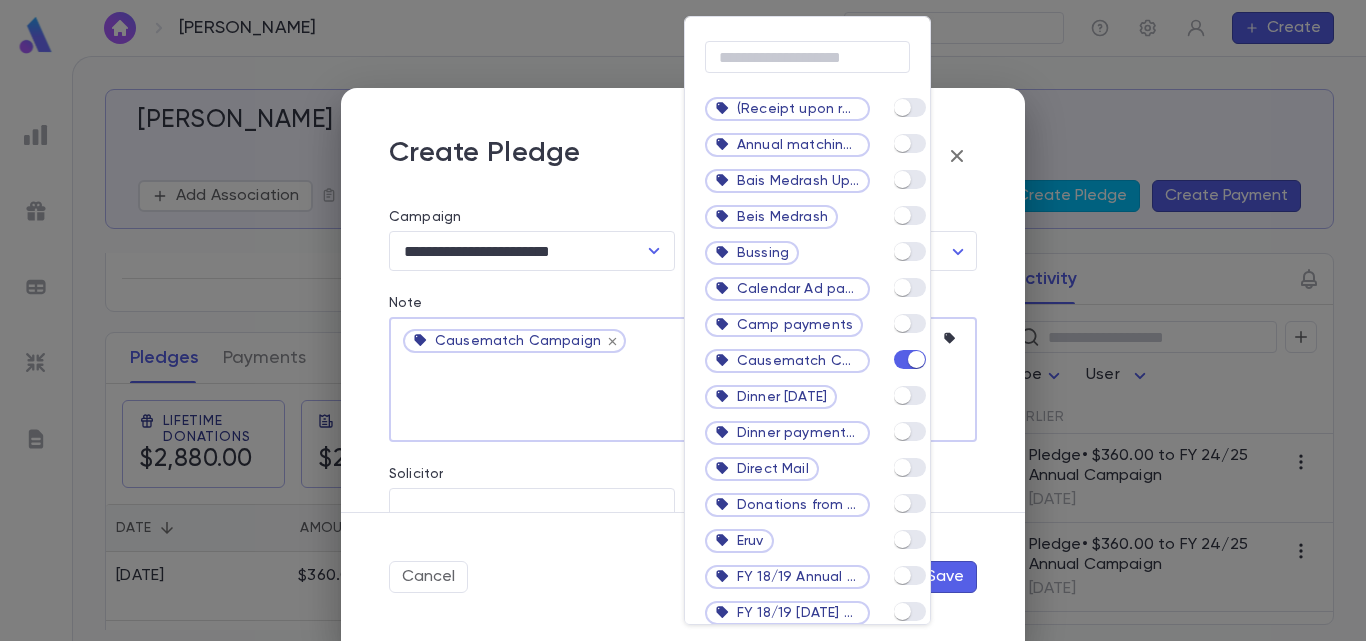 click at bounding box center [683, 320] 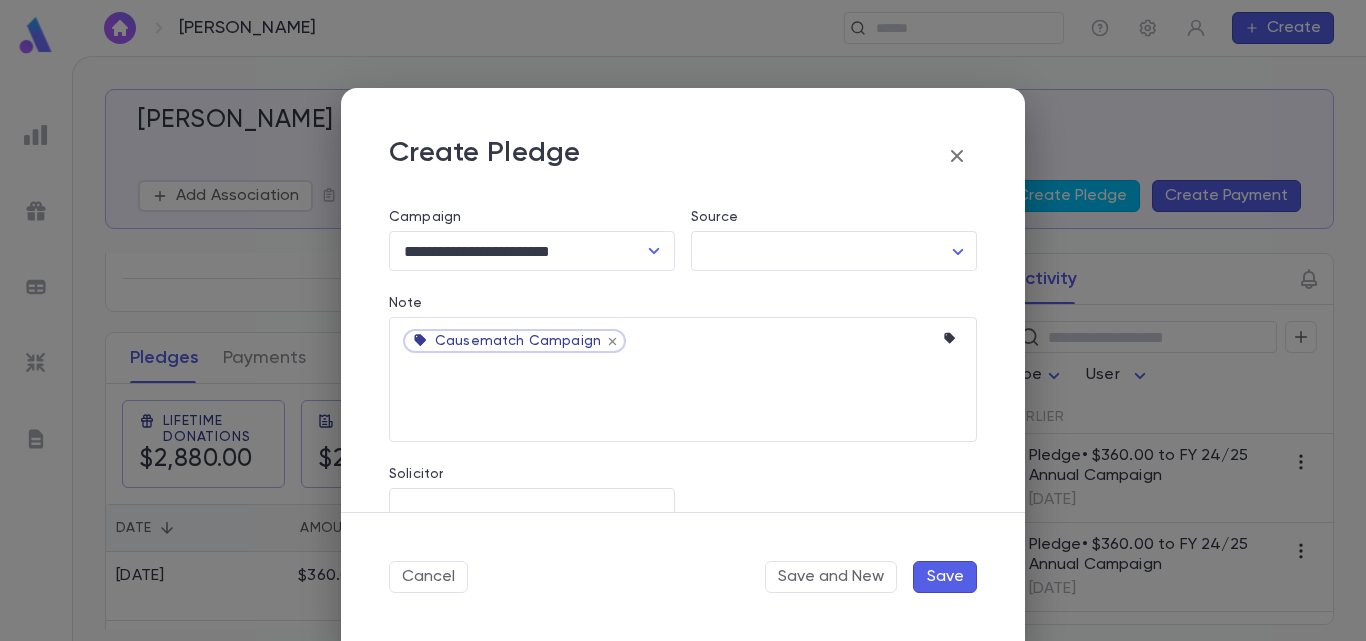 click on "​ (Receipt upon request) Annual matching campaign Bais Medrash Upgrade 2025 Beis [PERSON_NAME] Calendar Ad payments and donations Camp payments Causematch Campaign Dinner [DATE] Dinner payments for dinner [DATE] Direct Mail Donations from tourists Eruv FY 18/19 Annual Dinner FY 18/19 [DATE] Mailing FY 18/19 Sefer [DEMOGRAPHIC_DATA] Campaign FY 18/19 Tourist Donors FY 19/20 Chanukah Raffle FY 19/20 Lybunt FY 19/20 Personal Solicitation FY 19/20 [DATE] FY 19/20 Tourist Donations FY 19/20 Unsolicited Donations FY 20/21 Annual Dinner FY 20/21 Causematch Matching Campaign FY 20/21 Personal Solicitation FY 20/21 Rosh Hashana FY 20/21 School Calendar donation FY 20/21 Tourist Donors FY 20/21 Unsolicited Donations FY 21/22 Calendar FY 21/22 Item rentals/sold/tickets FY 21/22 Monthly donors FY 21/22 Personal Solicitation FY 21/22 Rosh Hashana mailing FY 21/22 School Calendar donation FY 21/22 Tourist Donations FY 21/22 Tourist Minyan Donations FY 21/22 Unsolicited donations FY 22/23 Calendar FY 23/24 Dinner" at bounding box center [683, 320] 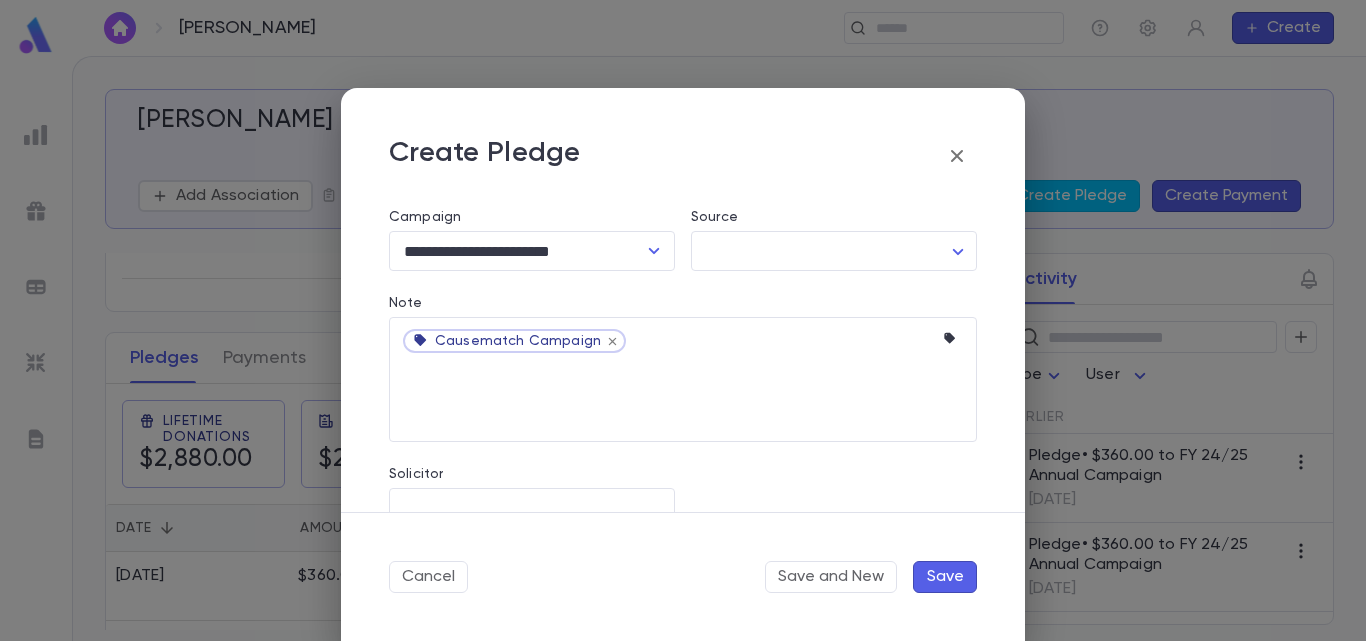 click on "Solicitor" at bounding box center [532, 508] 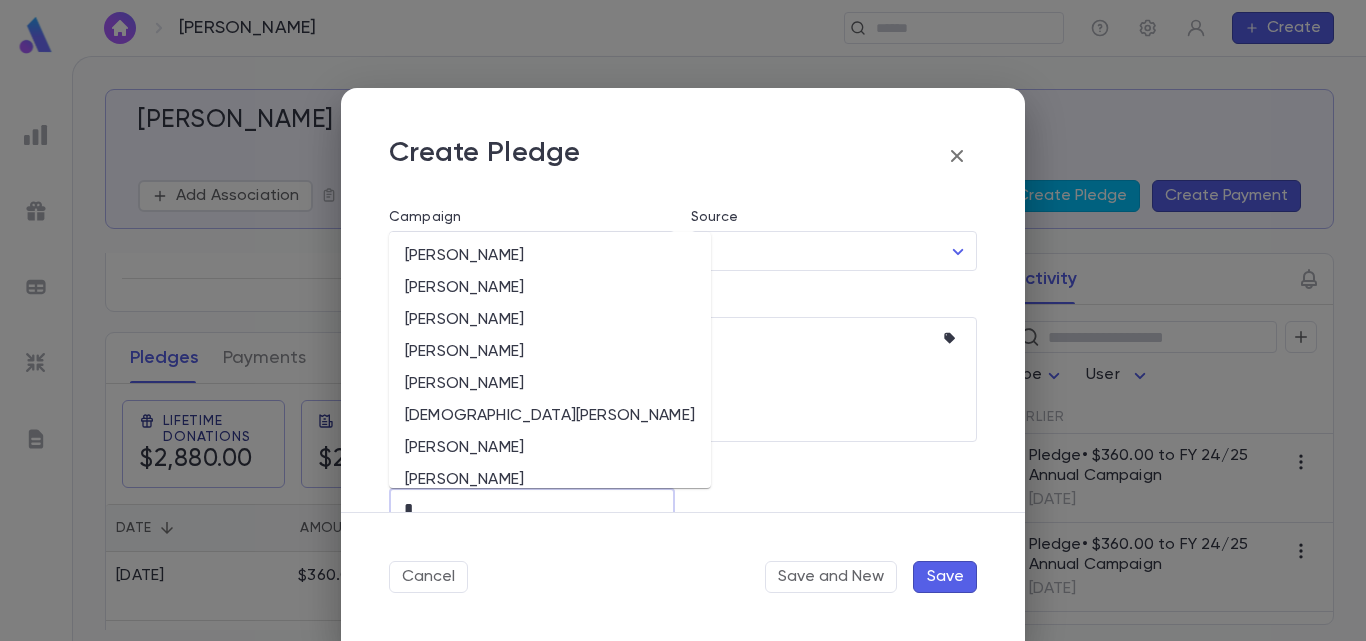 scroll, scrollTop: 287, scrollLeft: 0, axis: vertical 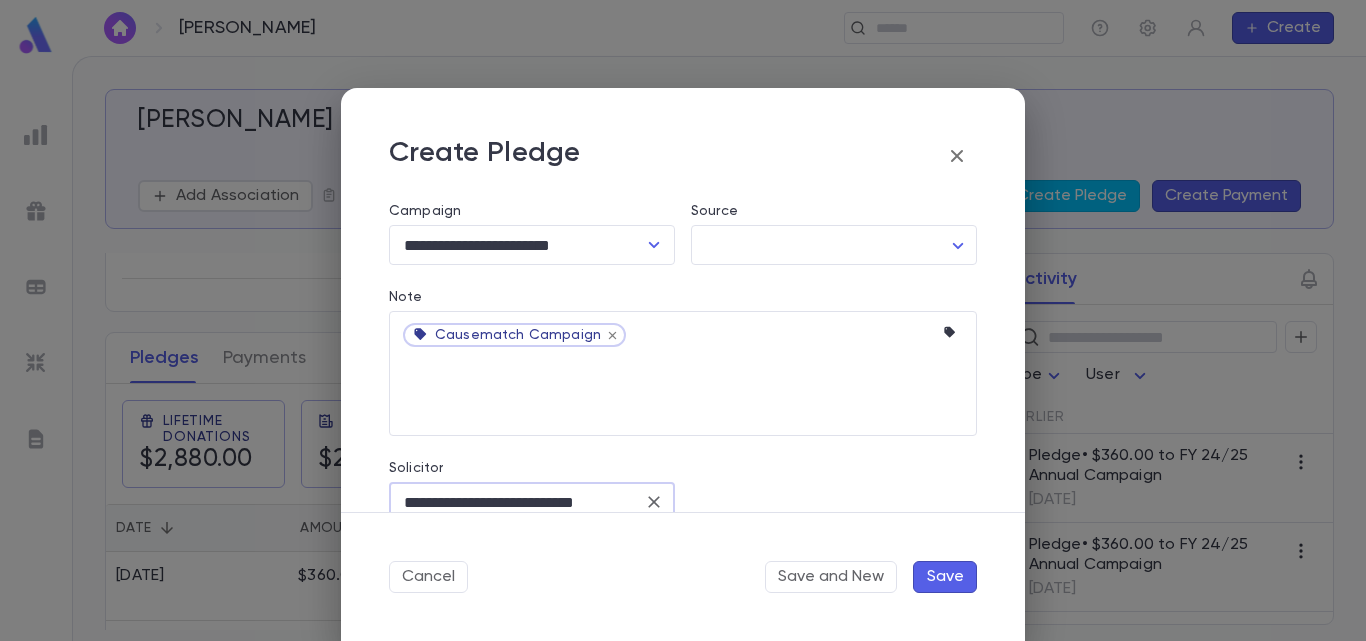 type on "**********" 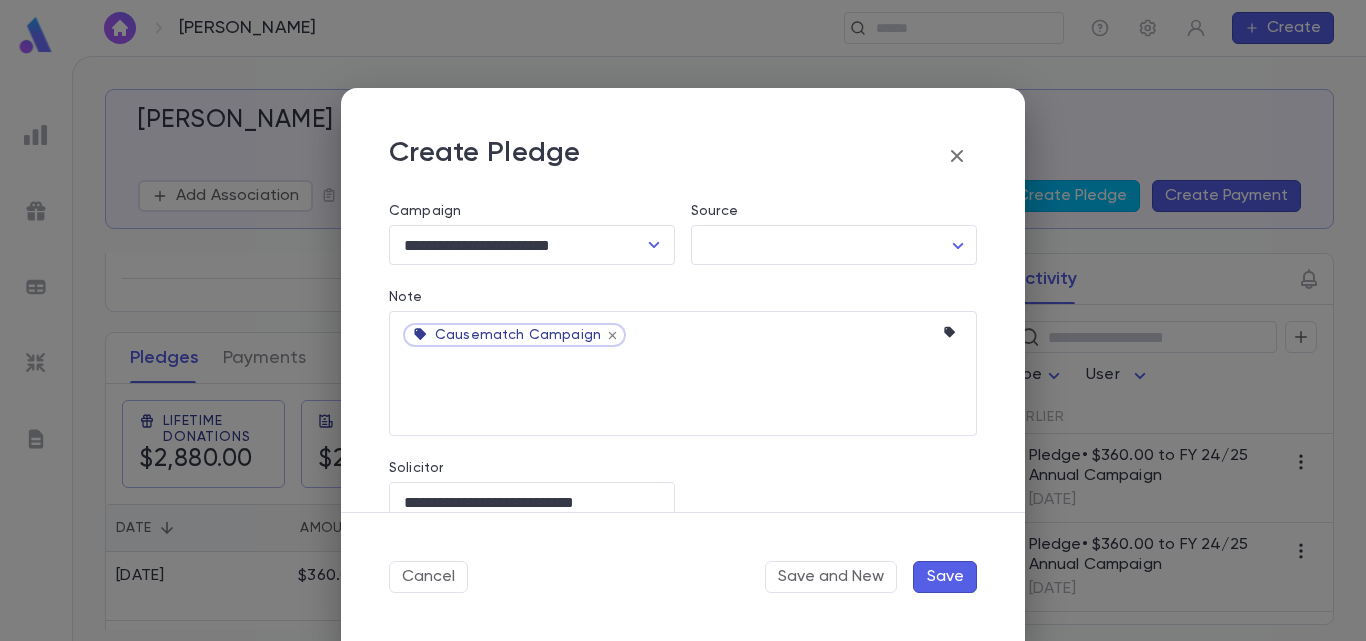 scroll, scrollTop: 0, scrollLeft: 0, axis: both 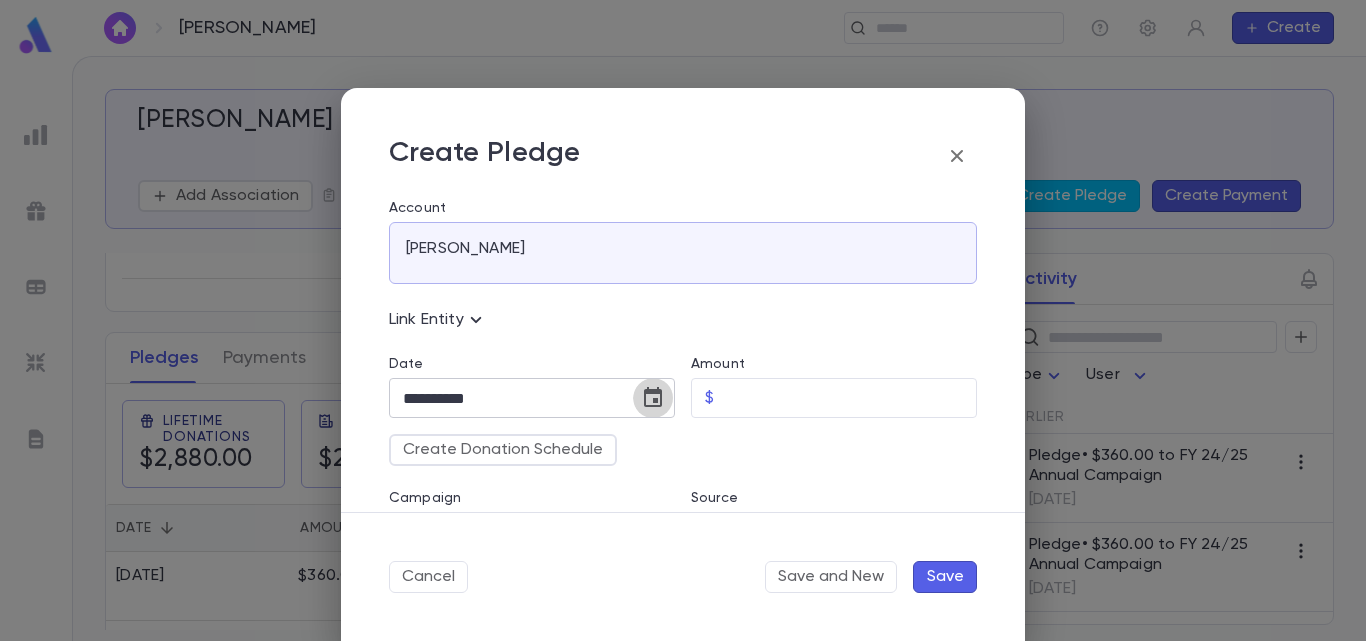 click 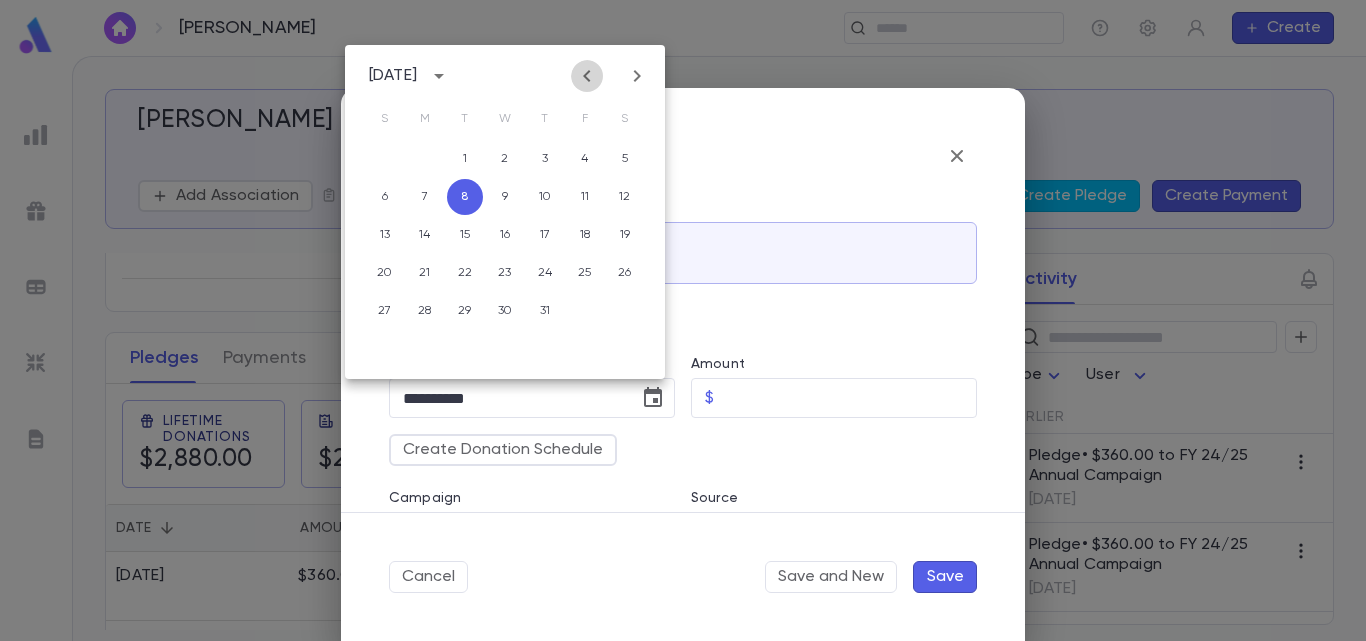 click 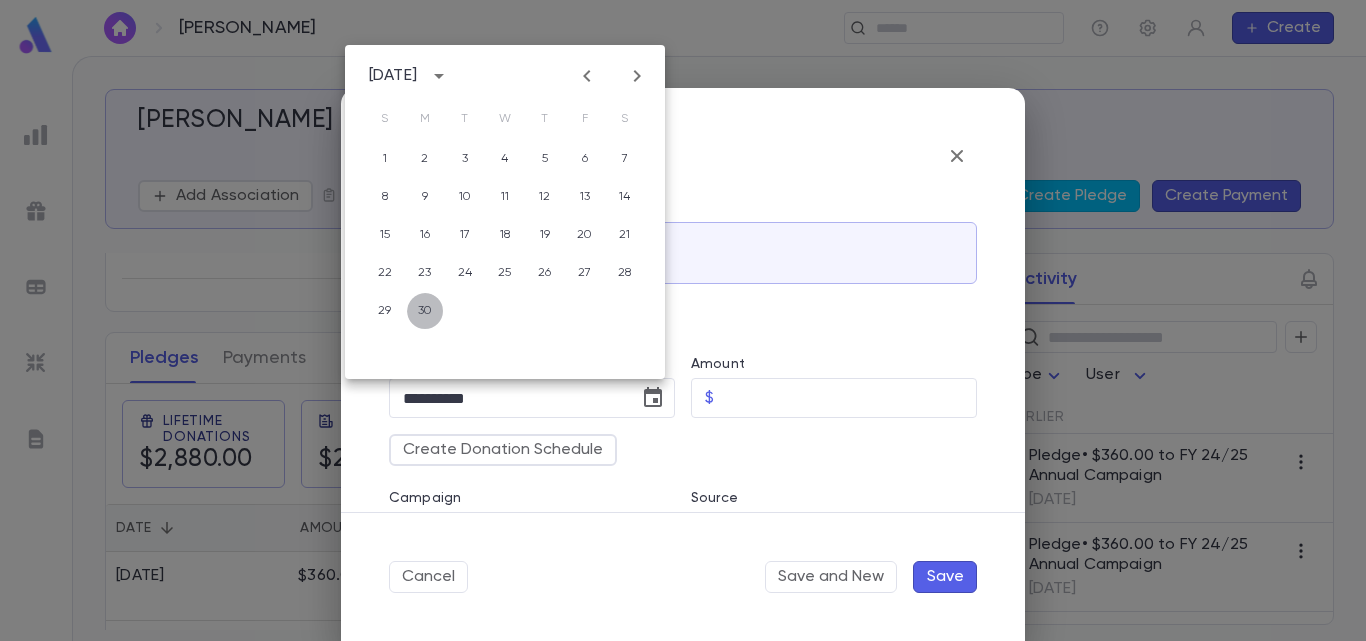 click on "30" at bounding box center (425, 311) 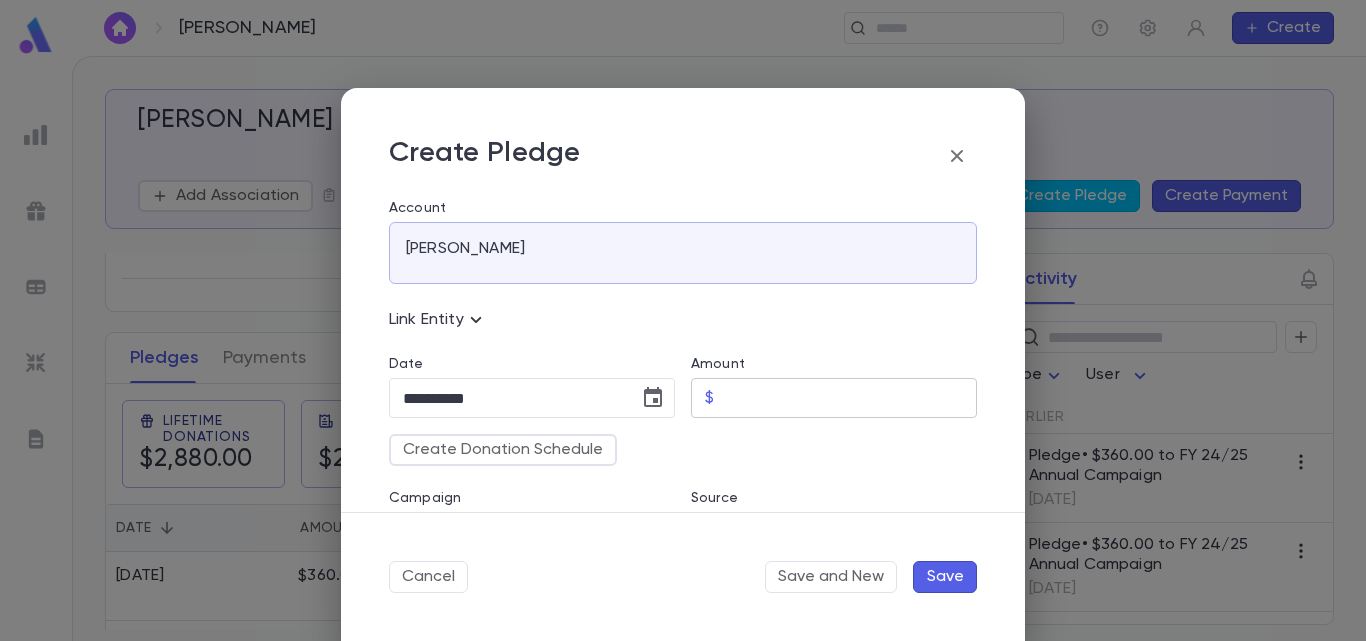 click on "Amount" at bounding box center (849, 398) 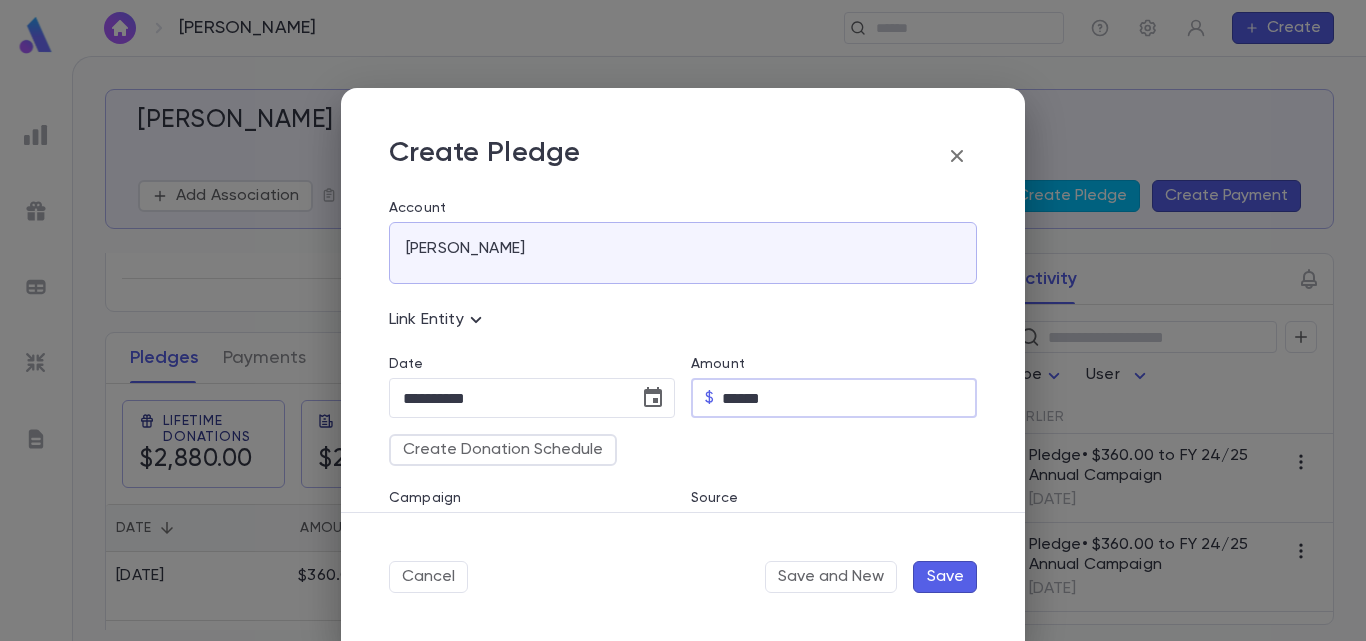 type on "******" 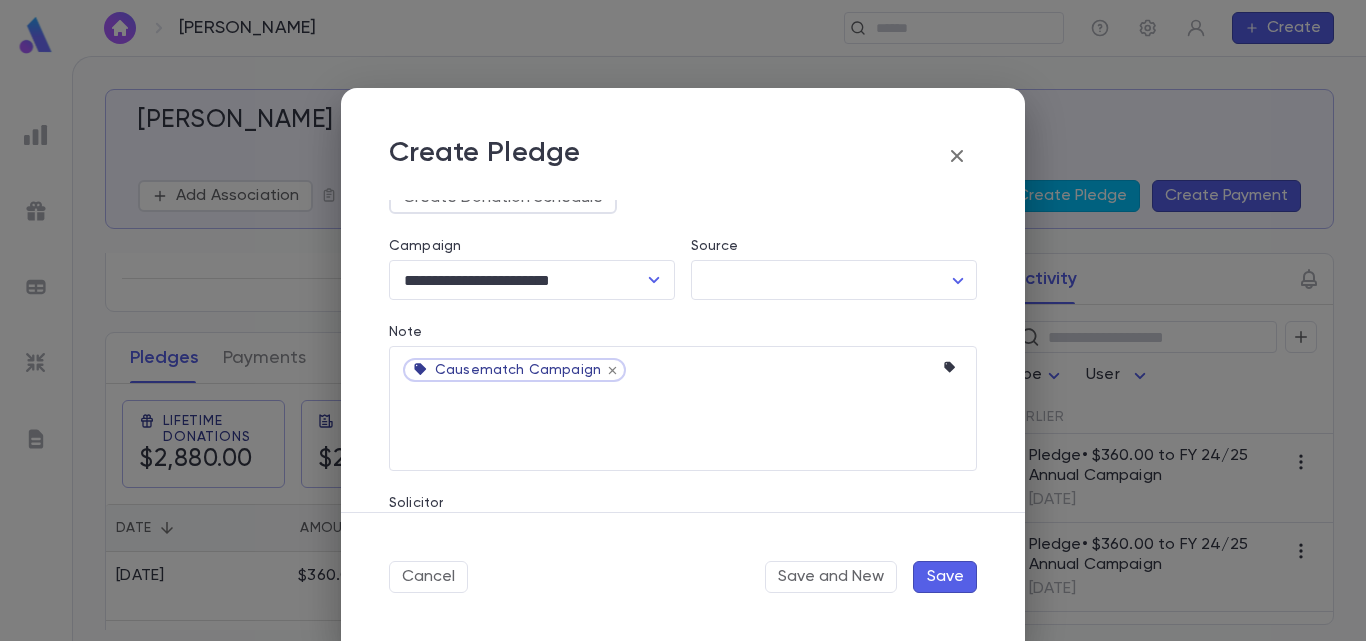 scroll, scrollTop: 258, scrollLeft: 0, axis: vertical 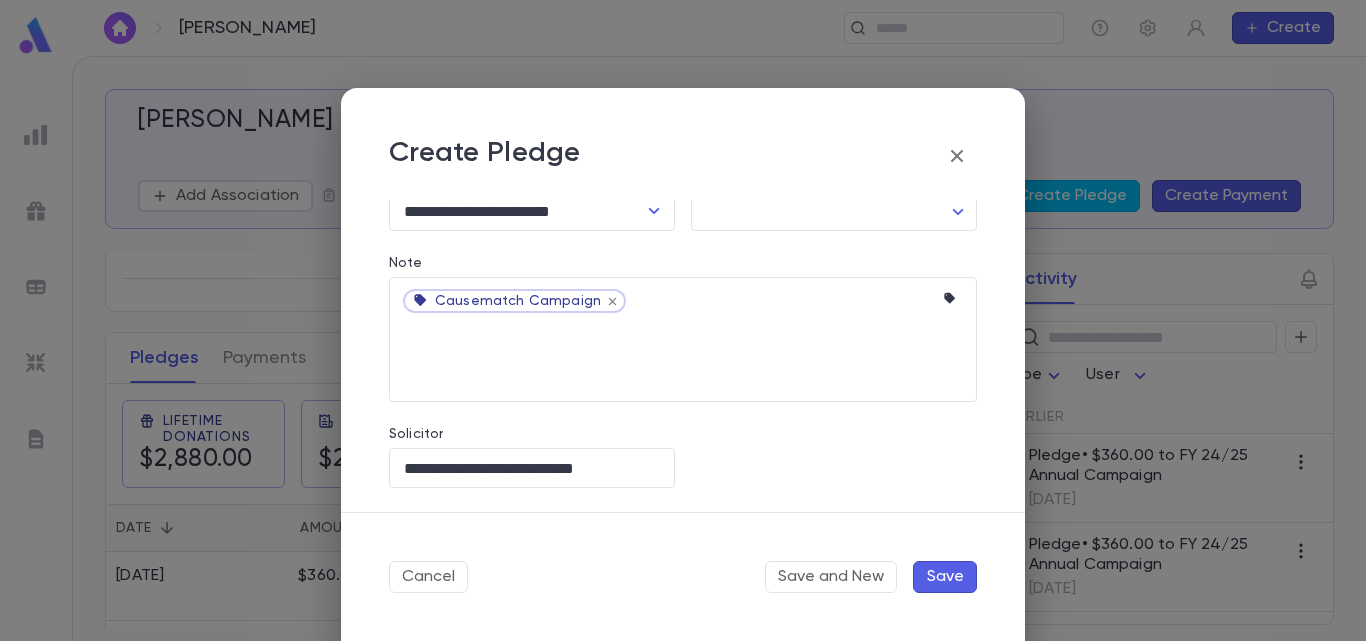 click on "Save" at bounding box center [945, 577] 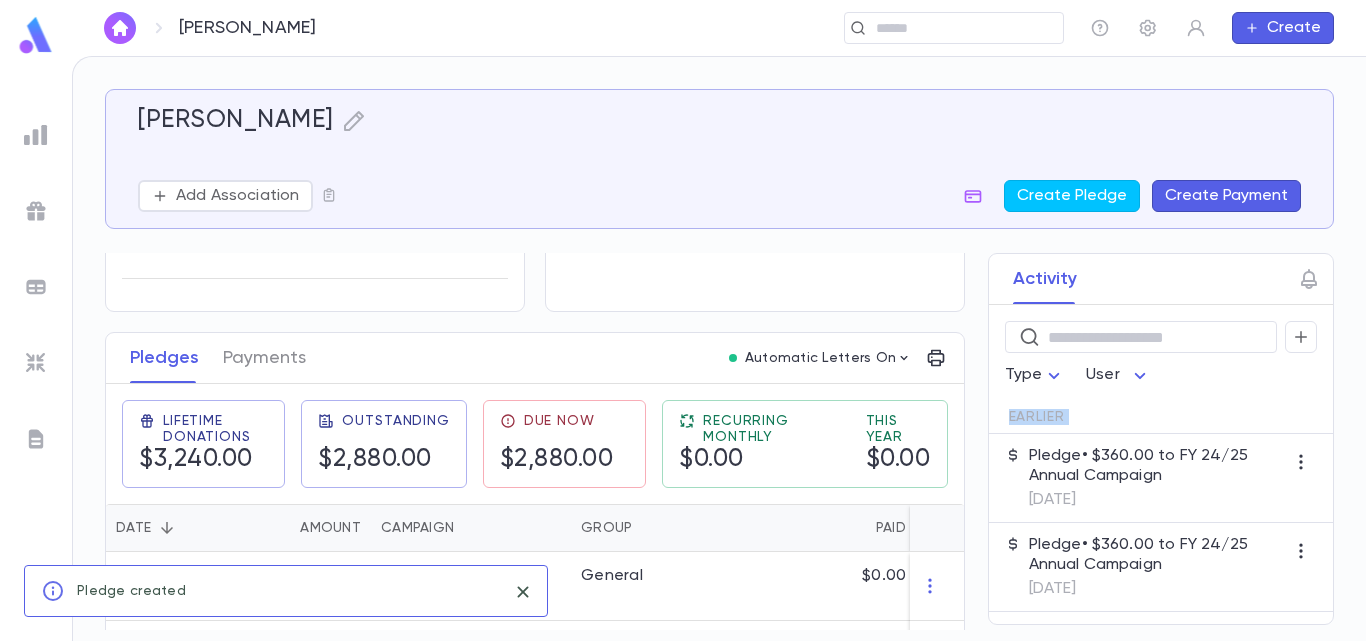 drag, startPoint x: 959, startPoint y: 419, endPoint x: 961, endPoint y: 456, distance: 37.054016 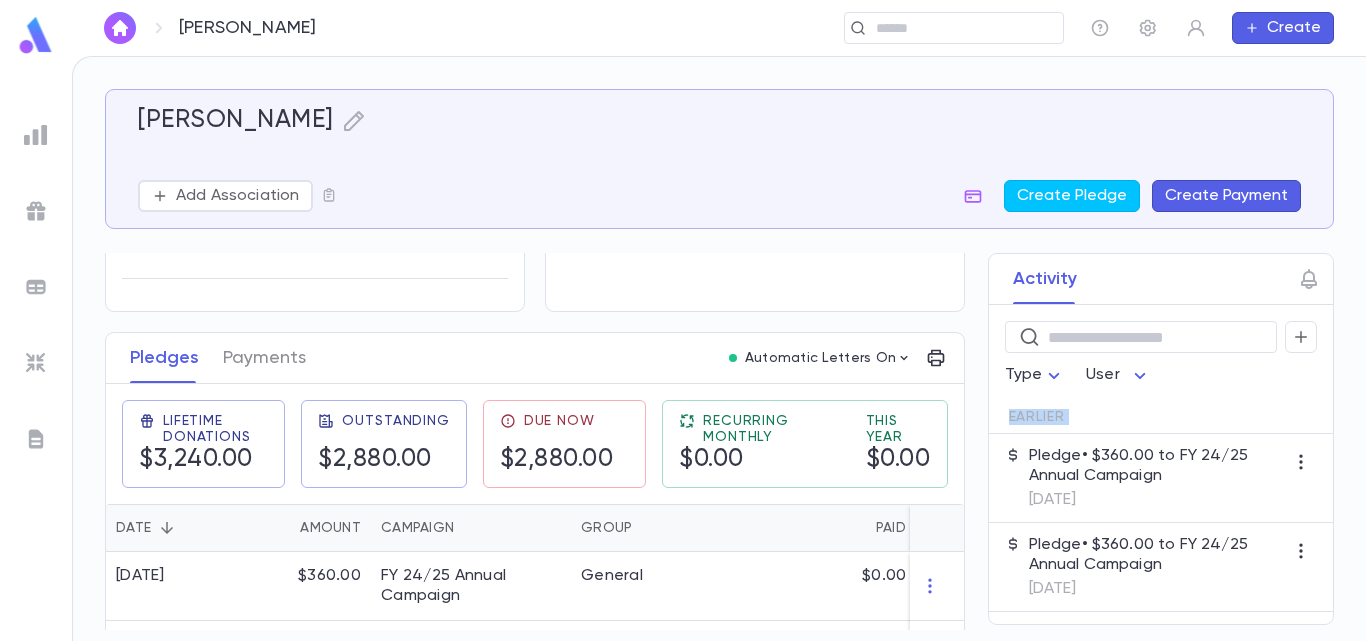 drag, startPoint x: 958, startPoint y: 376, endPoint x: 978, endPoint y: 506, distance: 131.52946 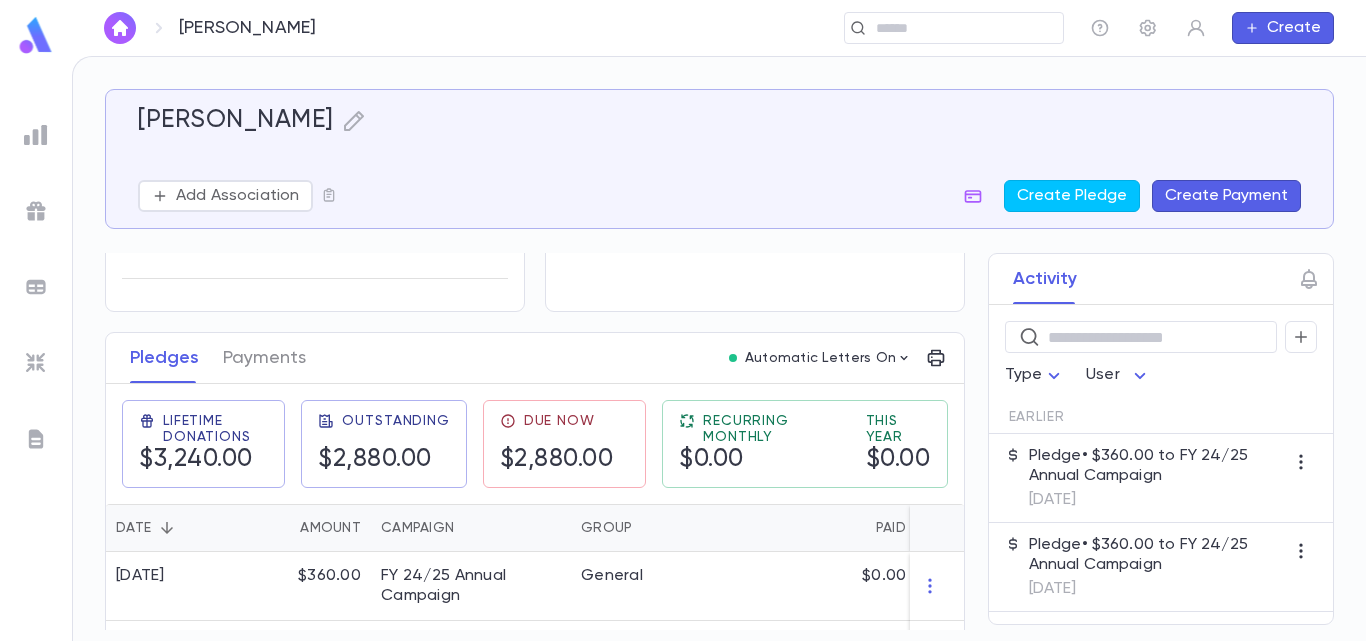 click on "Lifetime Donations $3,240.00 Outstanding $2,880.00 Due Now $2,880.00 Recurring Monthly $0.00 This Year $0.00" at bounding box center (527, 436) 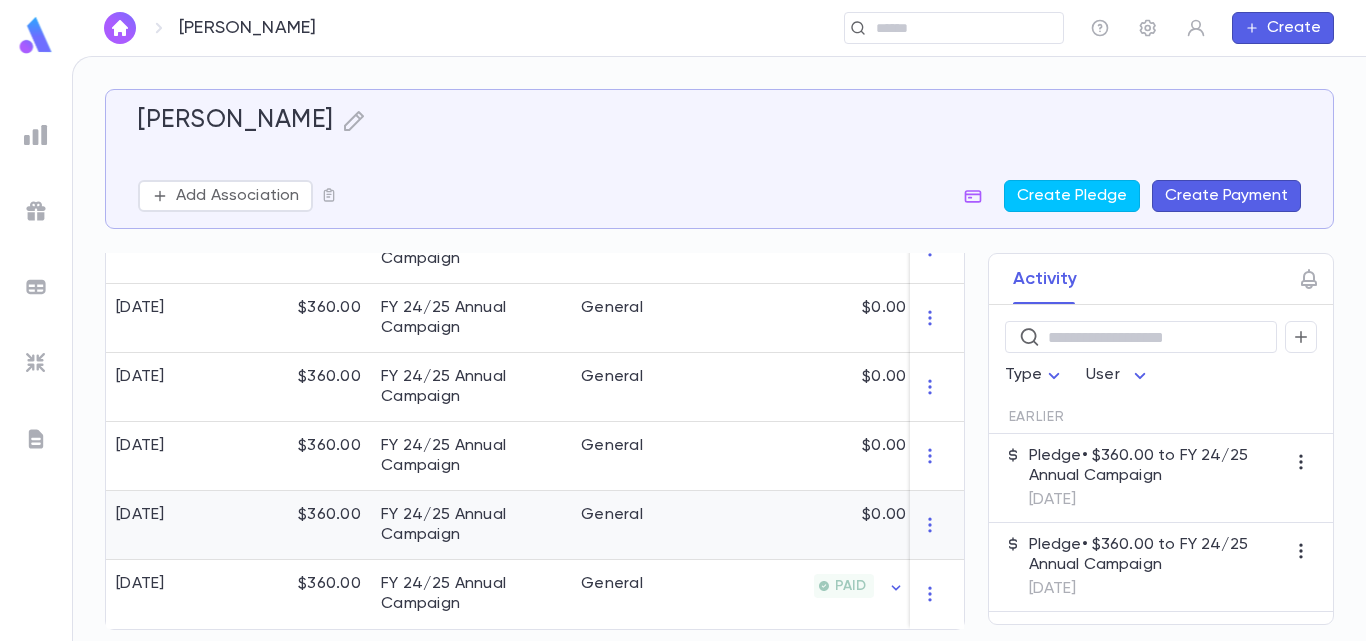 scroll, scrollTop: 732, scrollLeft: 0, axis: vertical 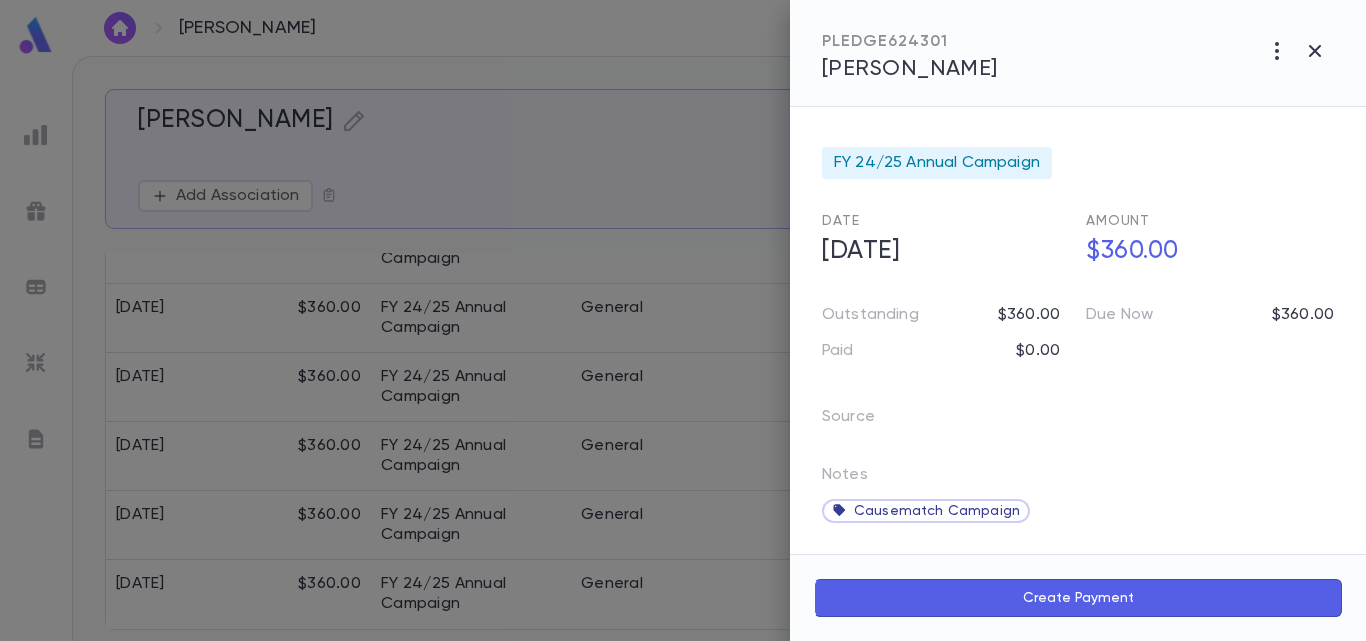 click on "Create Payment" at bounding box center (1078, 598) 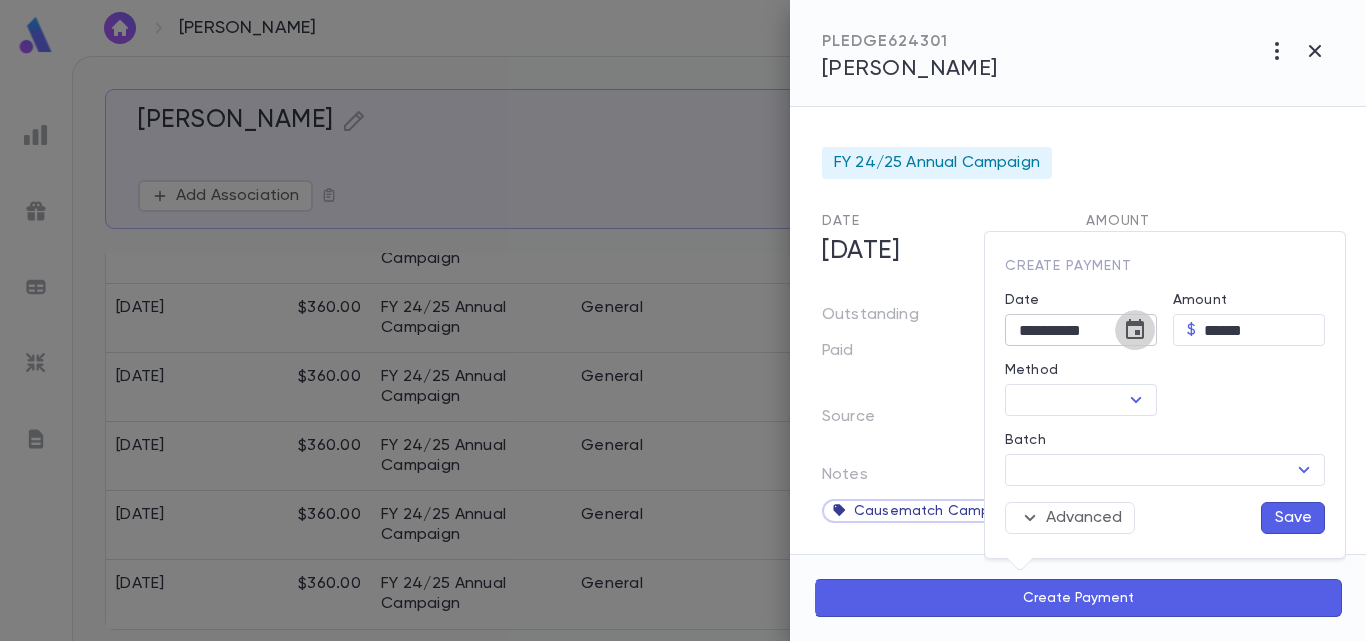 click 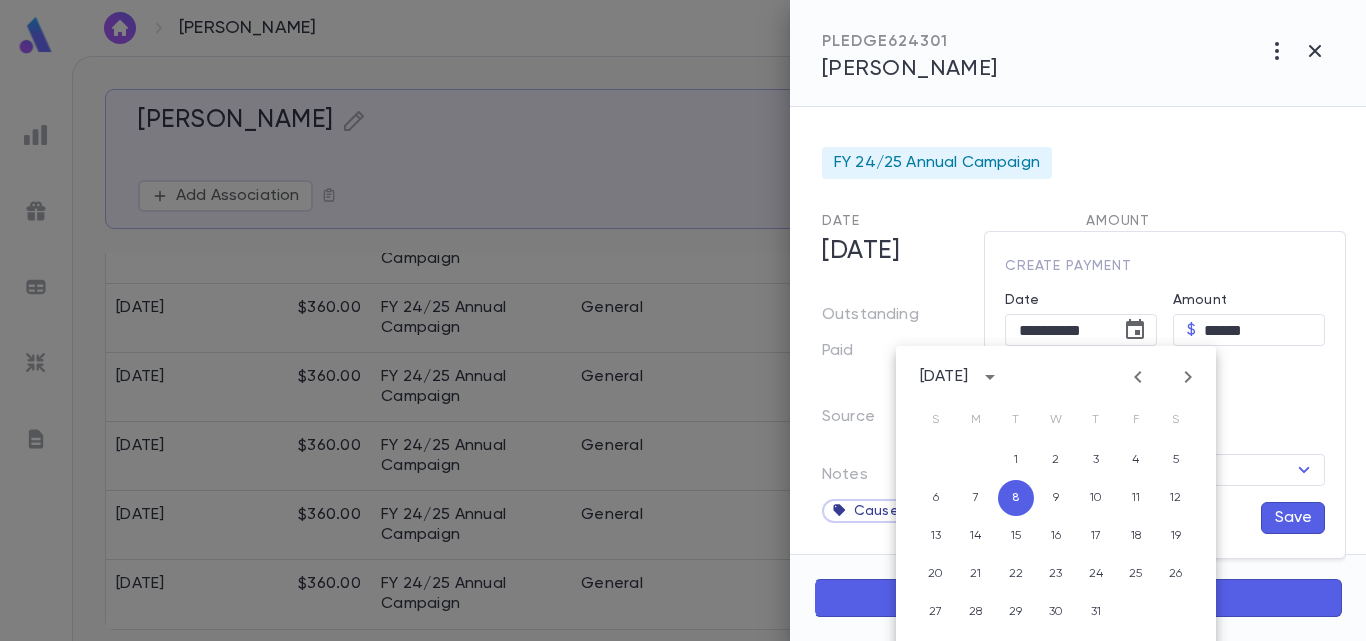 click 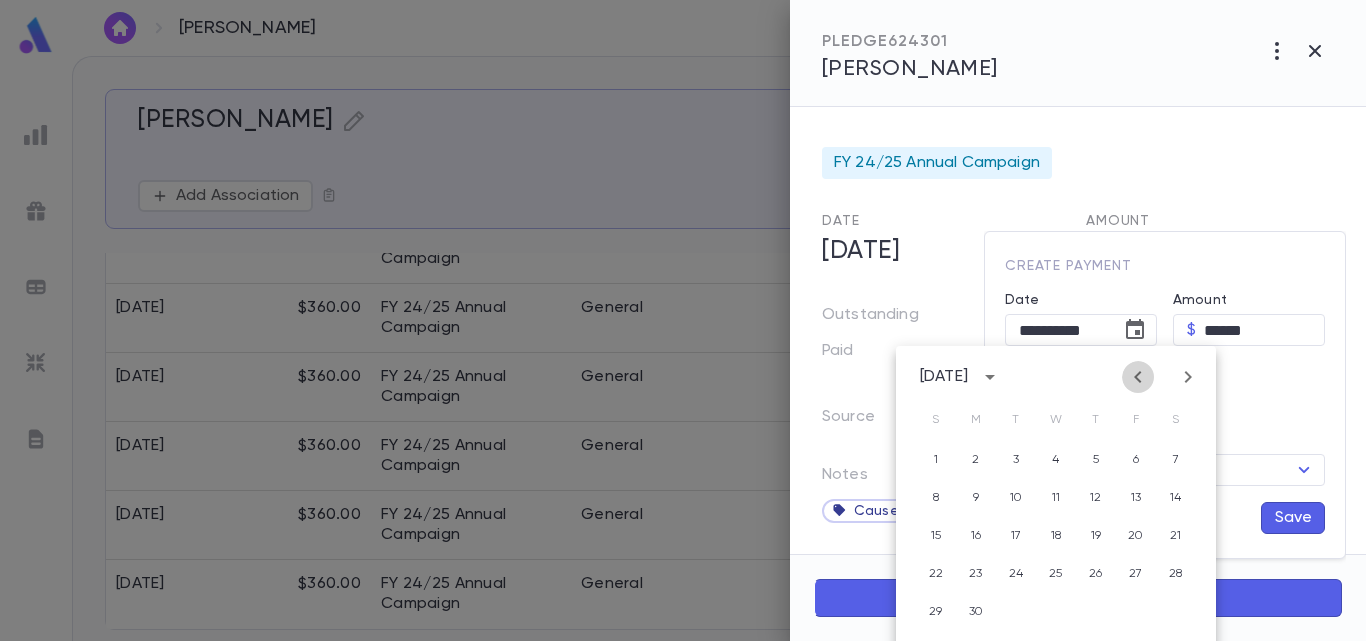 click 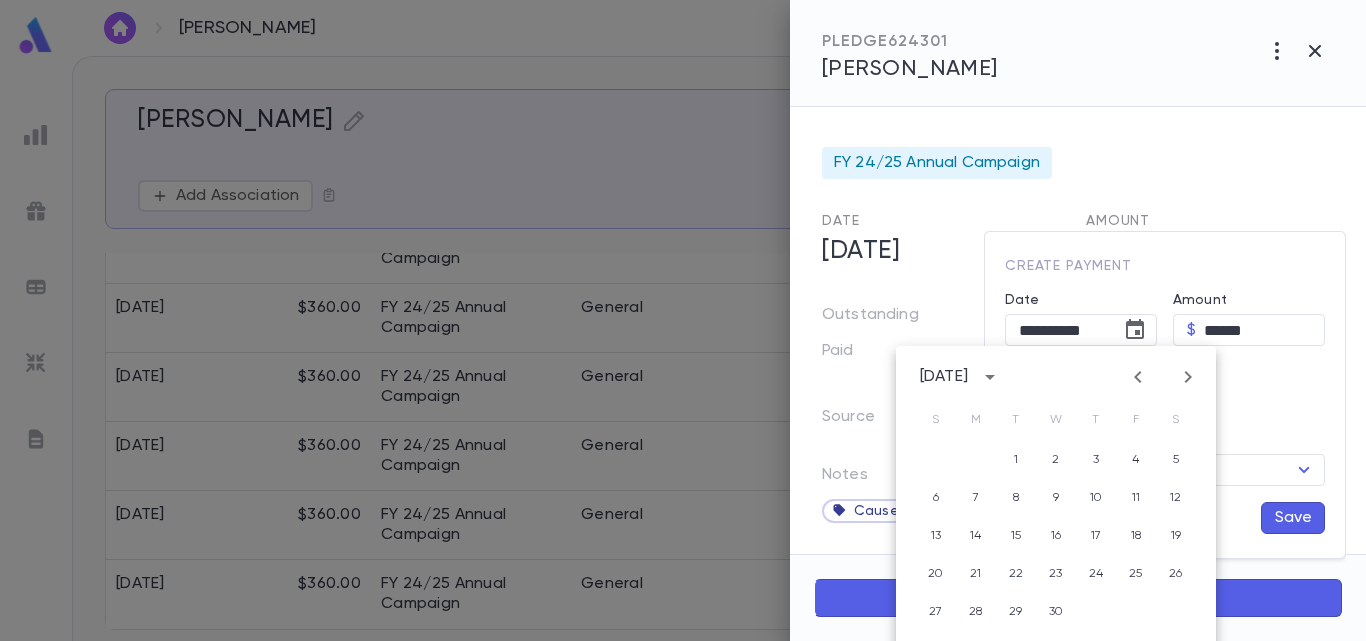 click 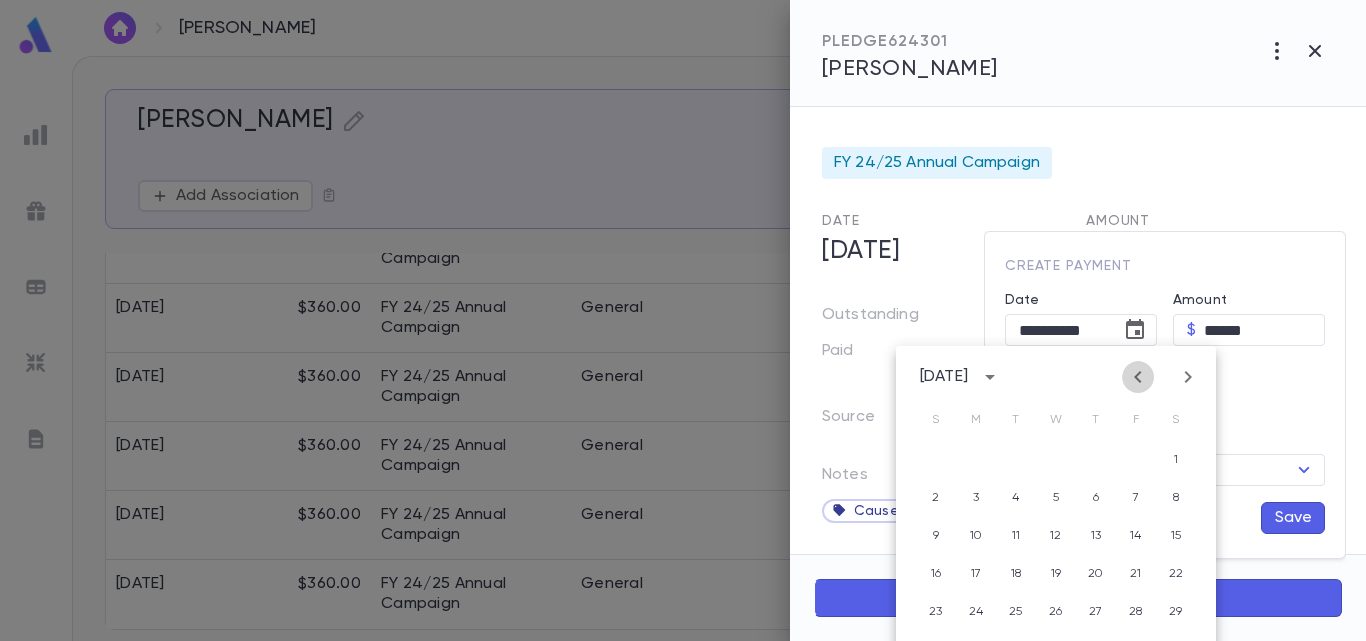 click 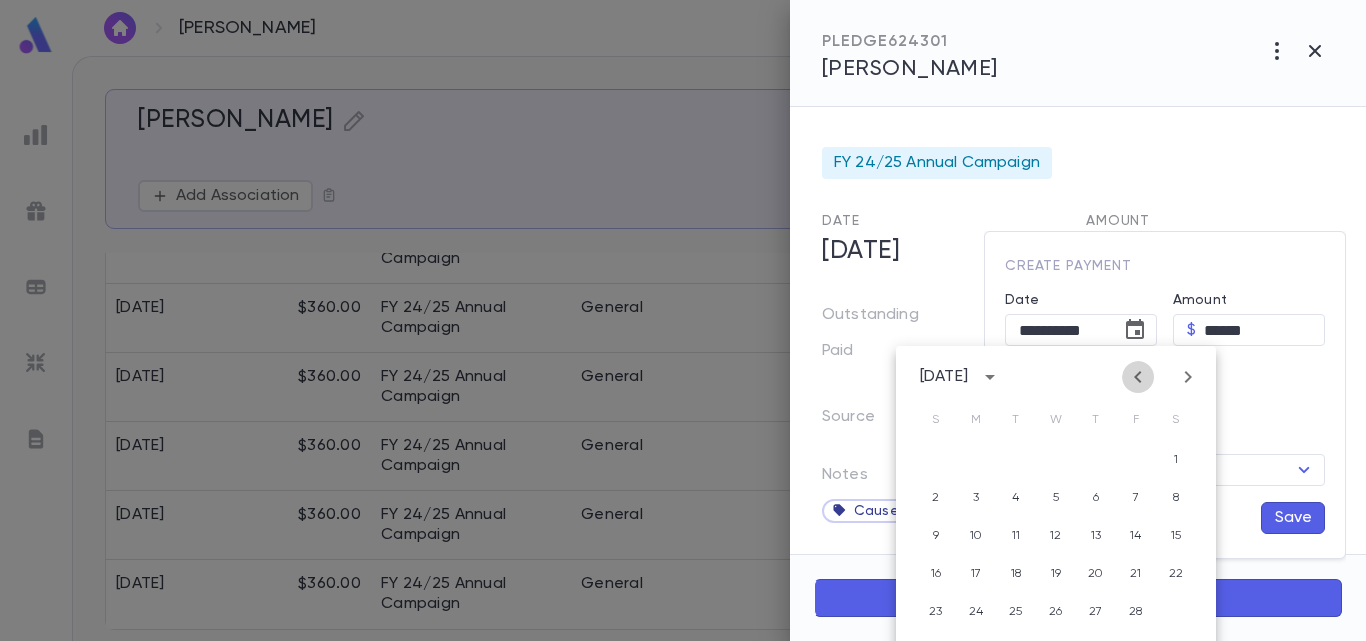 click 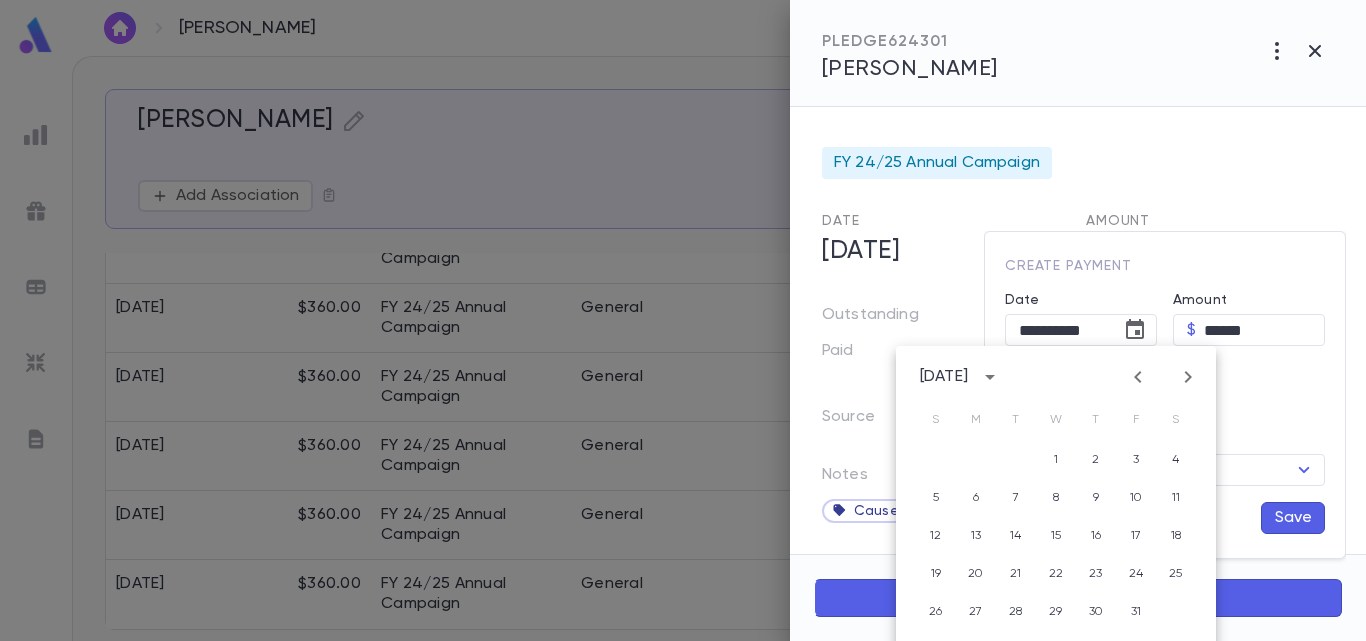 click 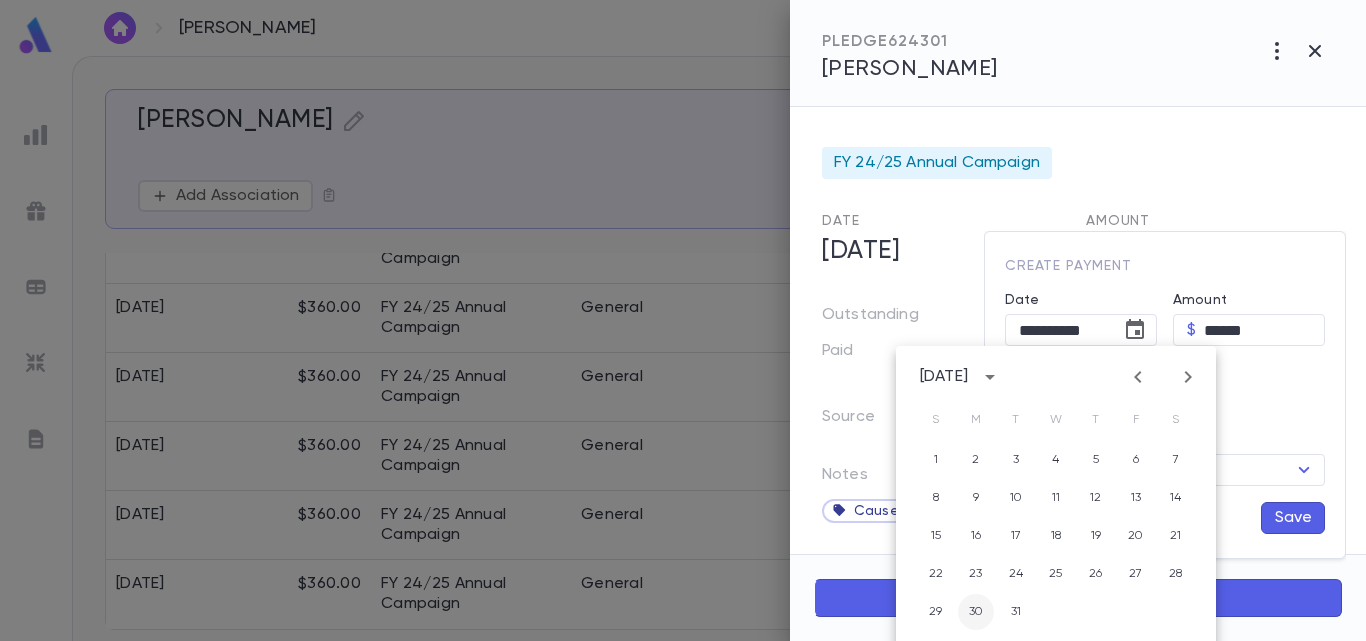 click on "30" at bounding box center (976, 612) 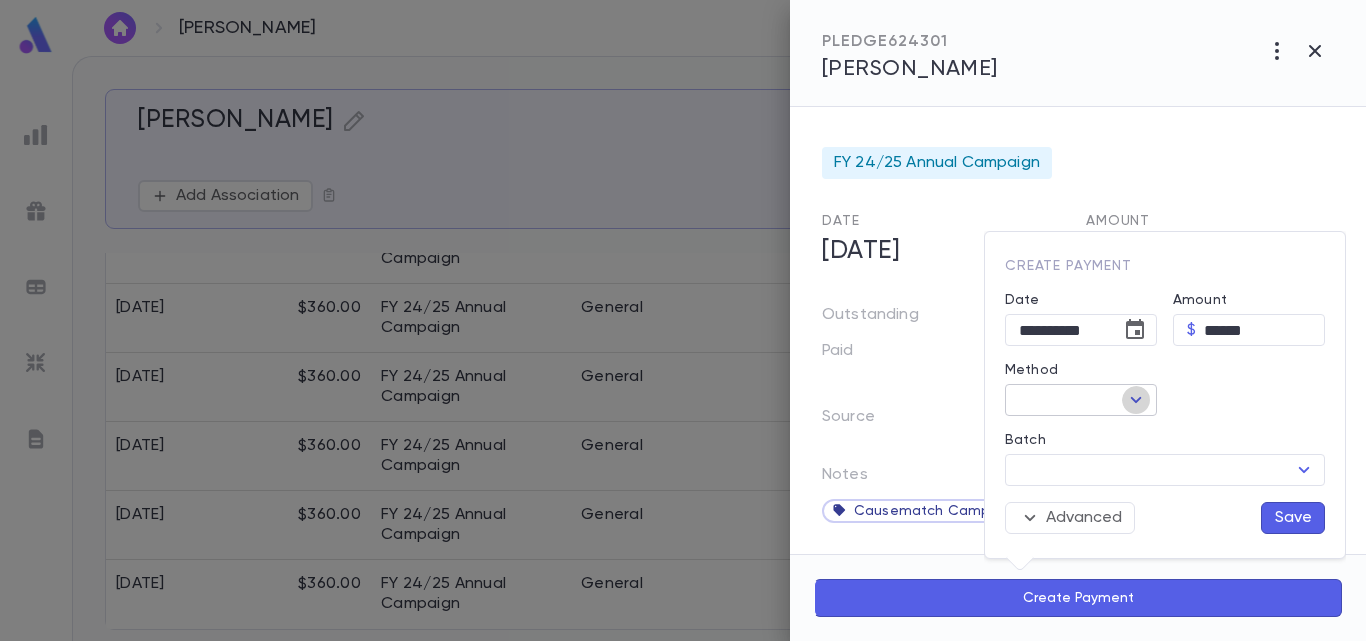 click 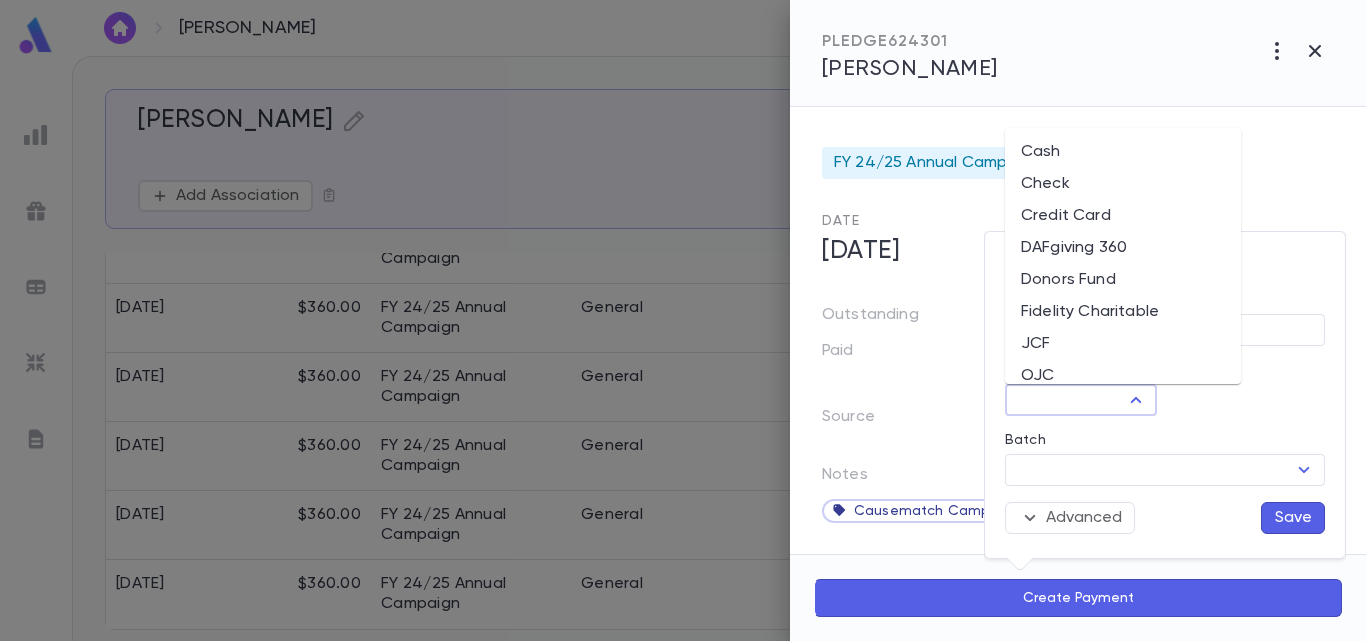 click on "Donors Fund" at bounding box center (1123, 280) 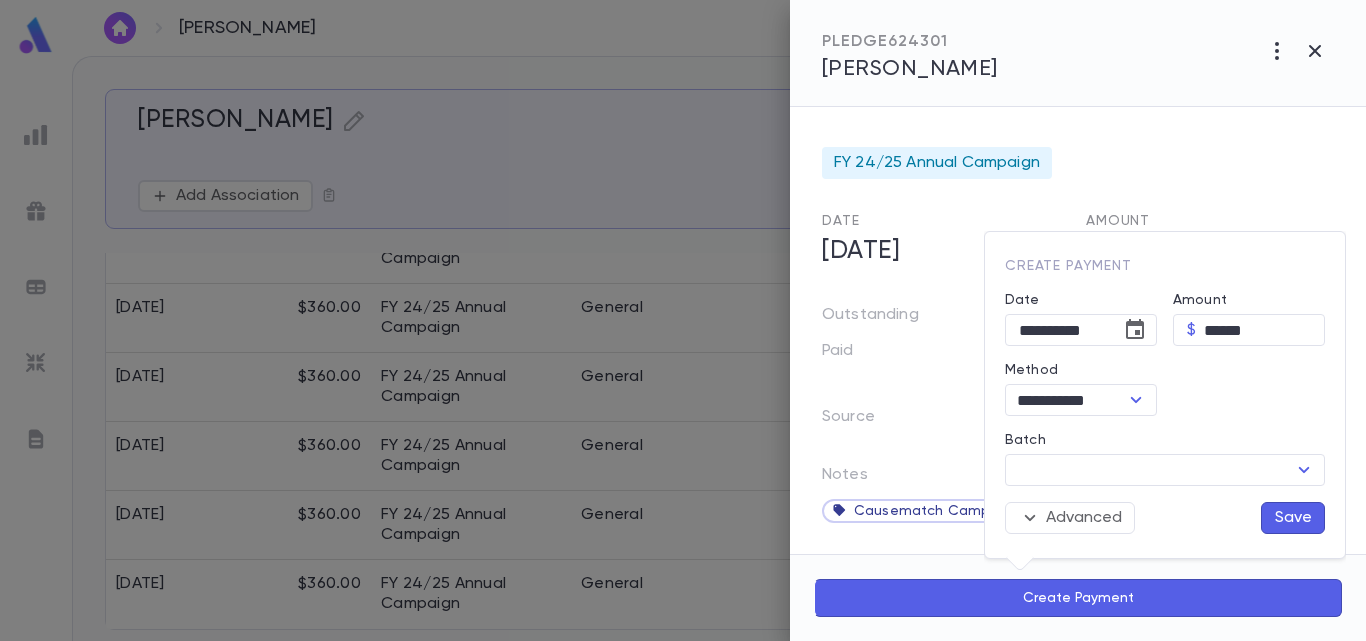 drag, startPoint x: 1364, startPoint y: 374, endPoint x: 1360, endPoint y: 469, distance: 95.084175 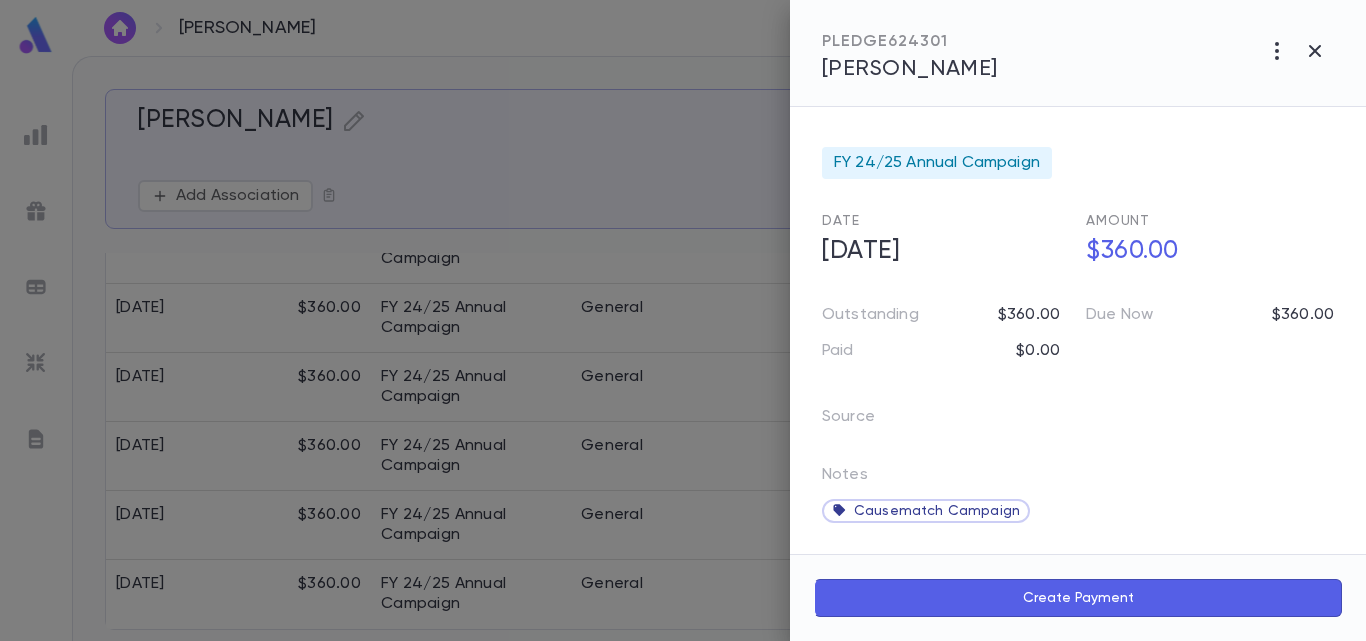 click on "Create Payment" at bounding box center (1078, 598) 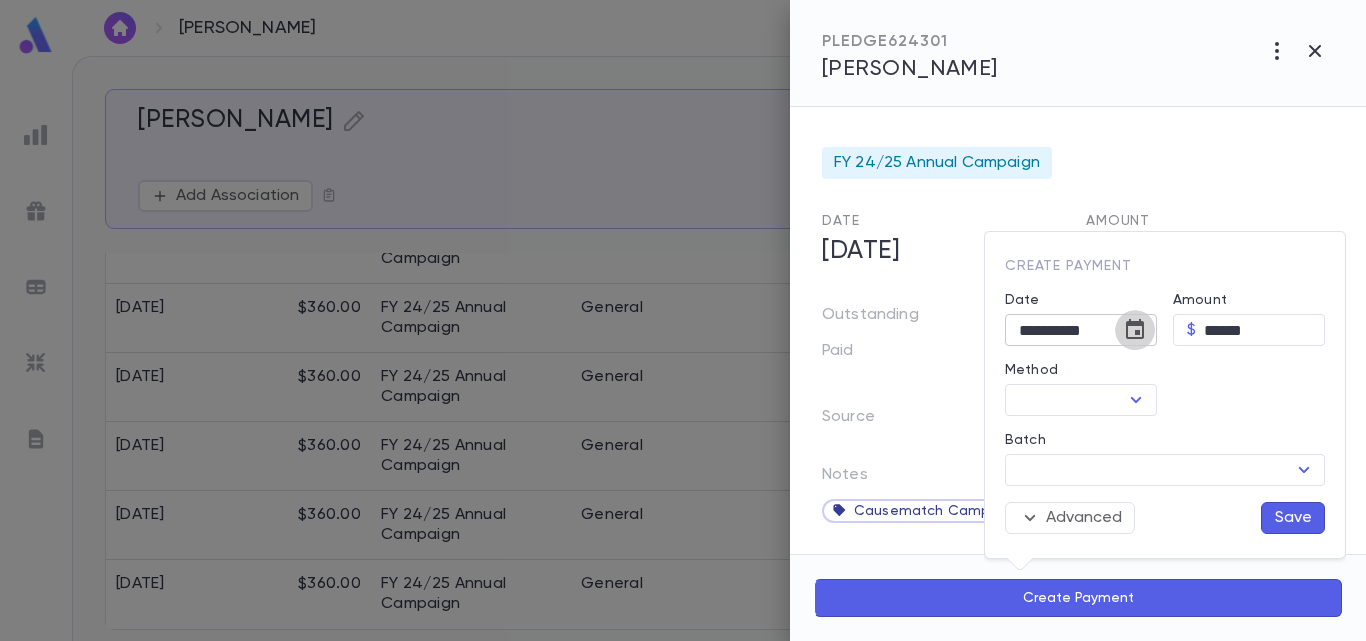 click 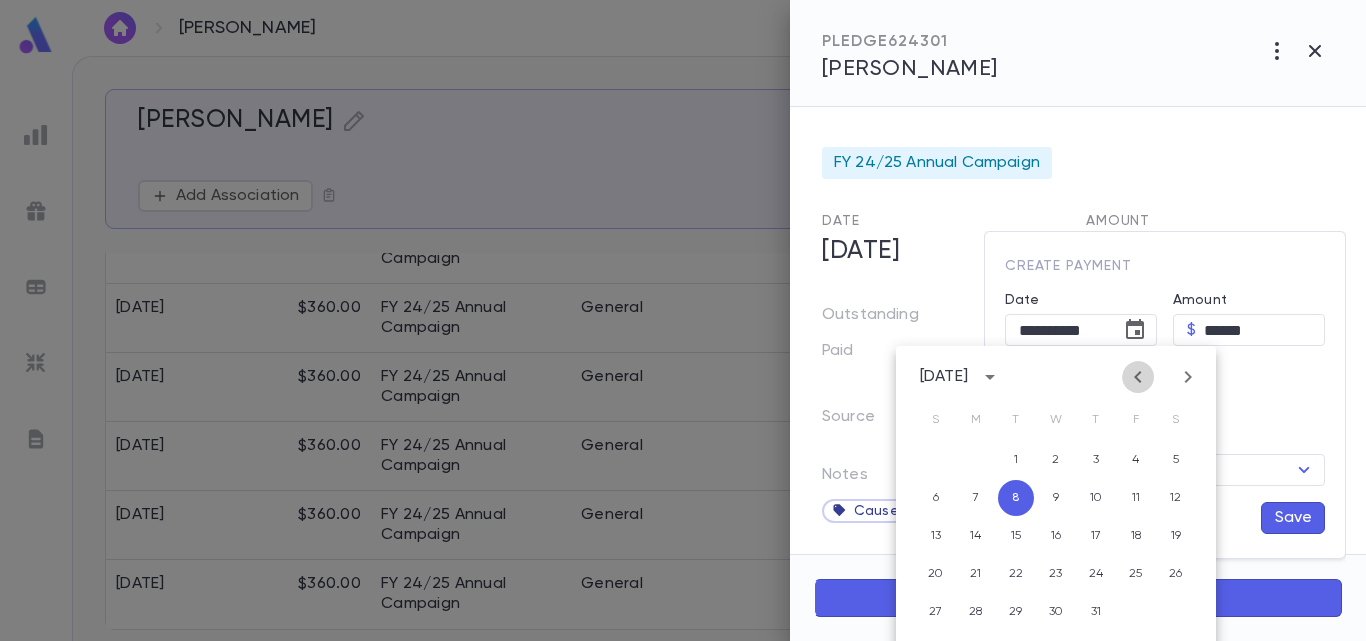 click 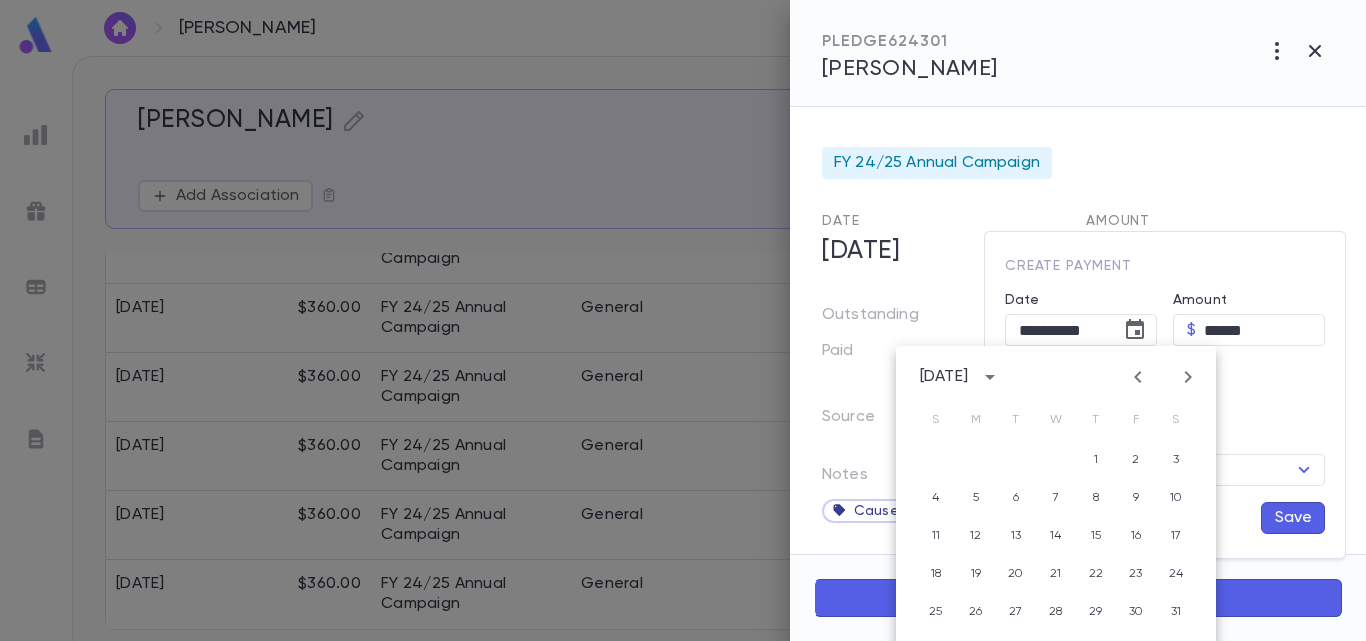 click 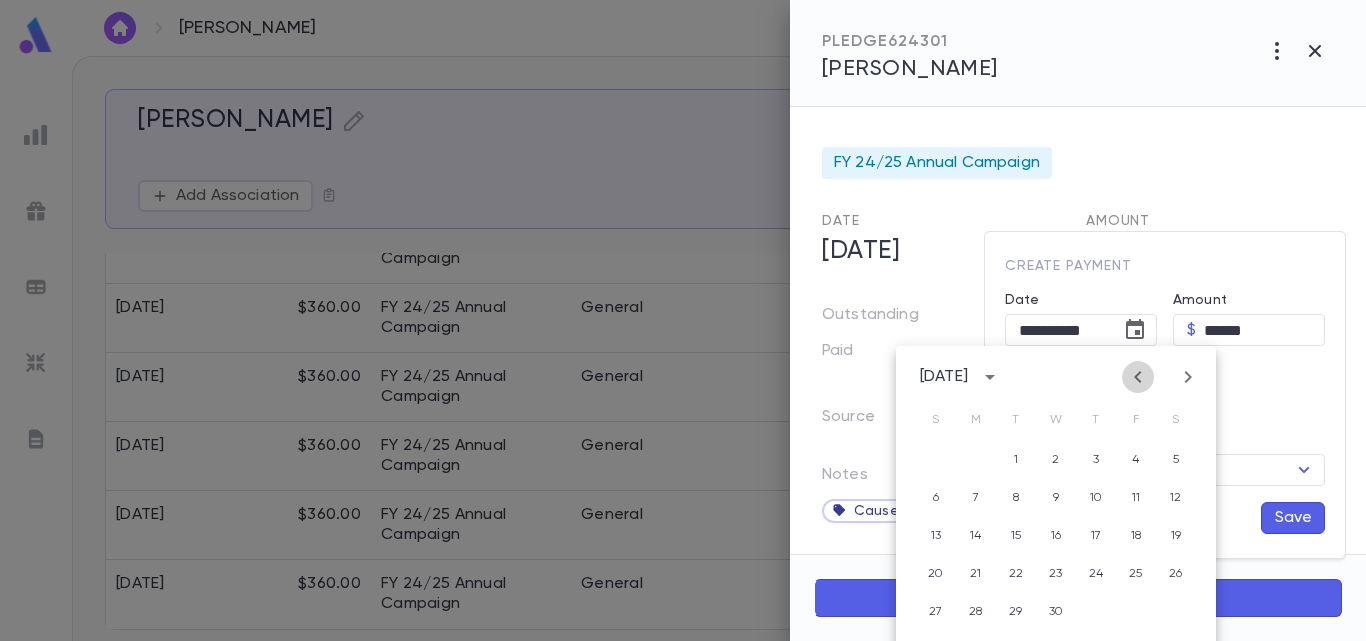 click 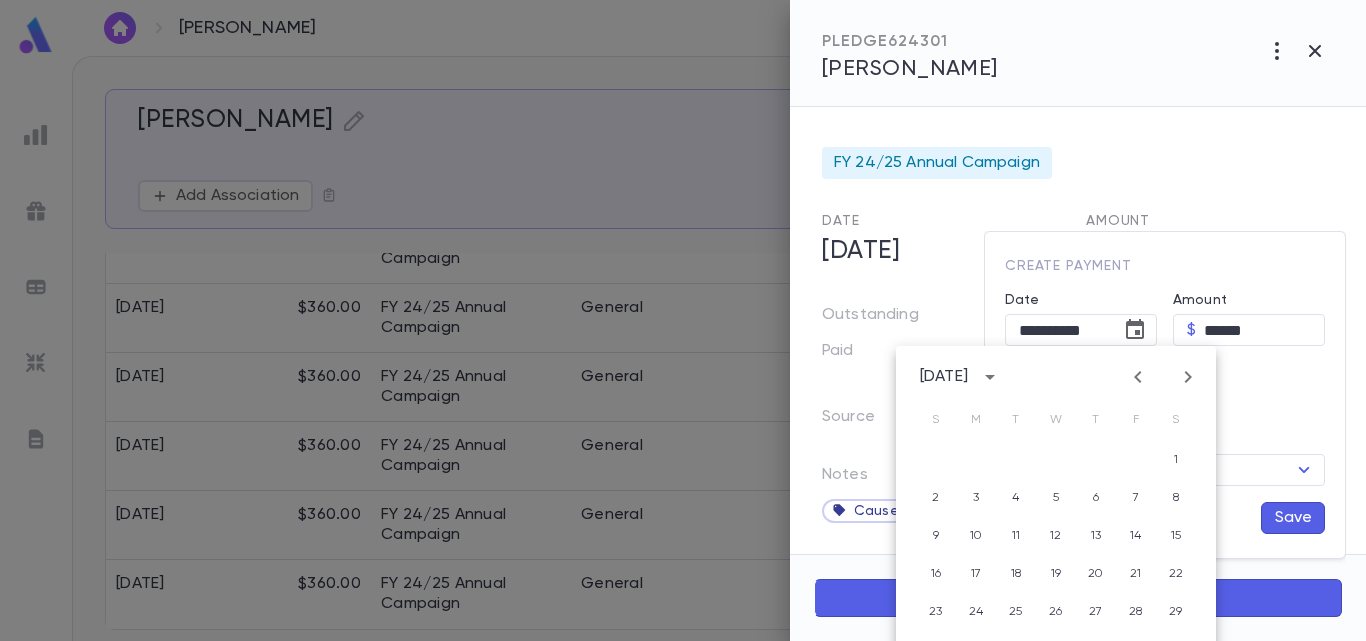 click 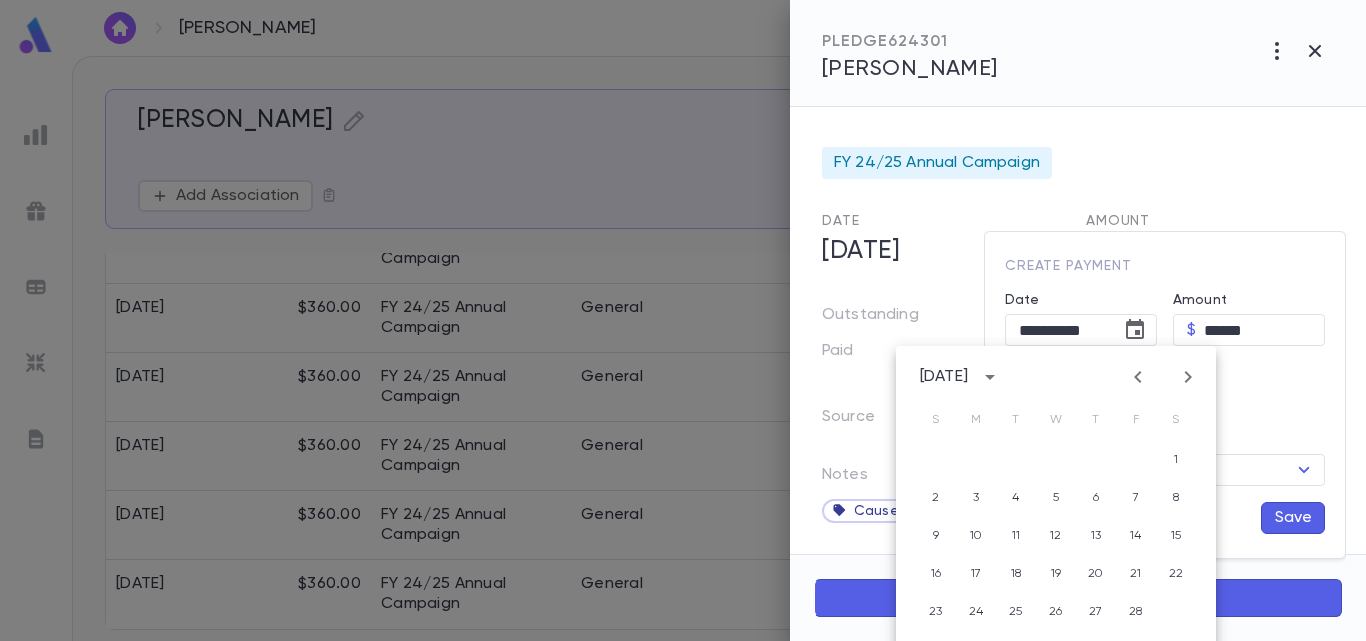 click 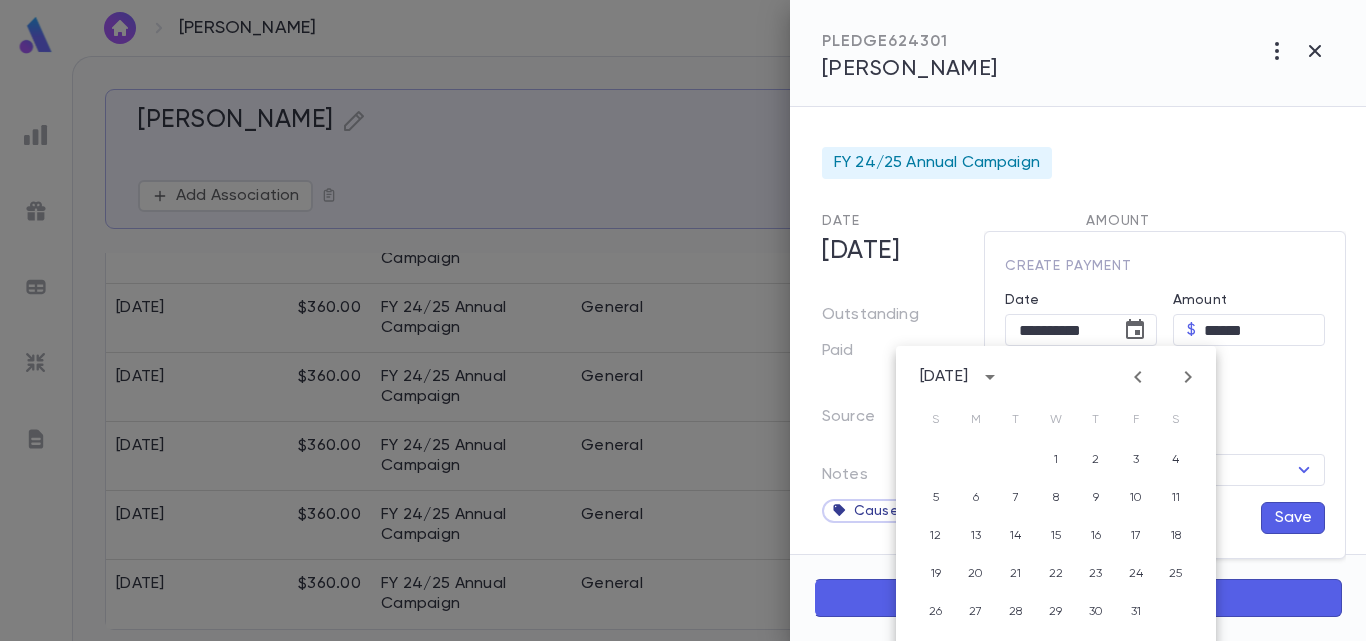 click 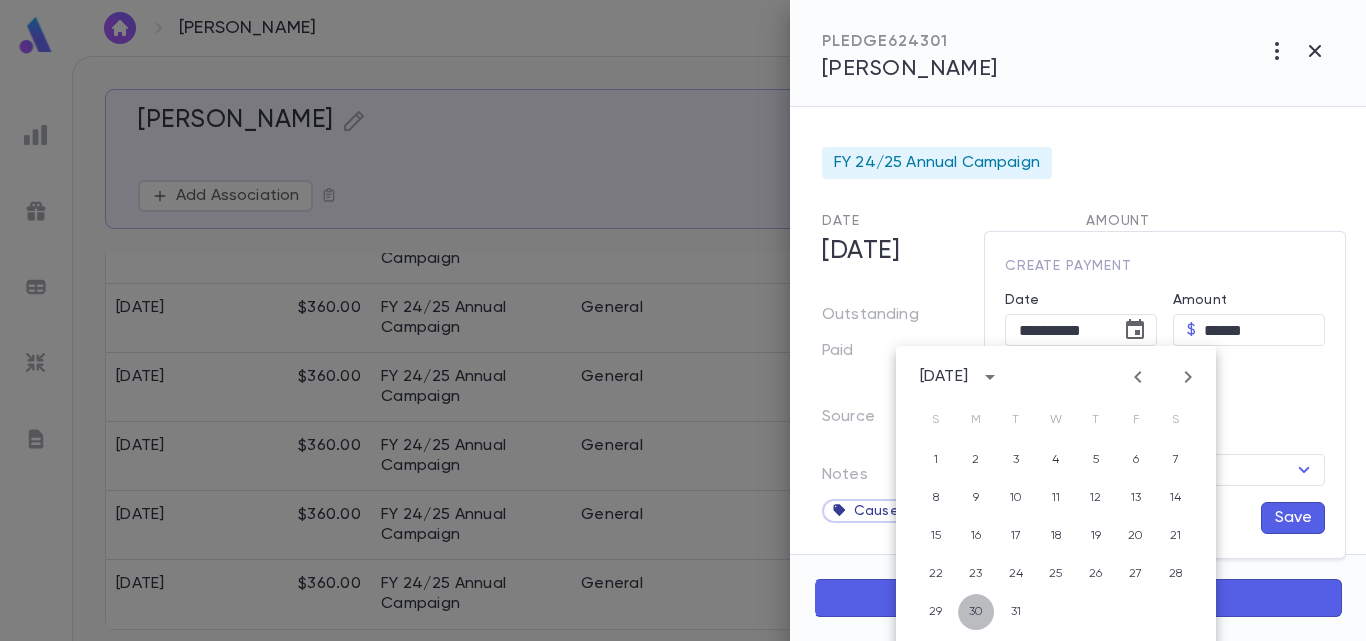click on "30" at bounding box center (976, 612) 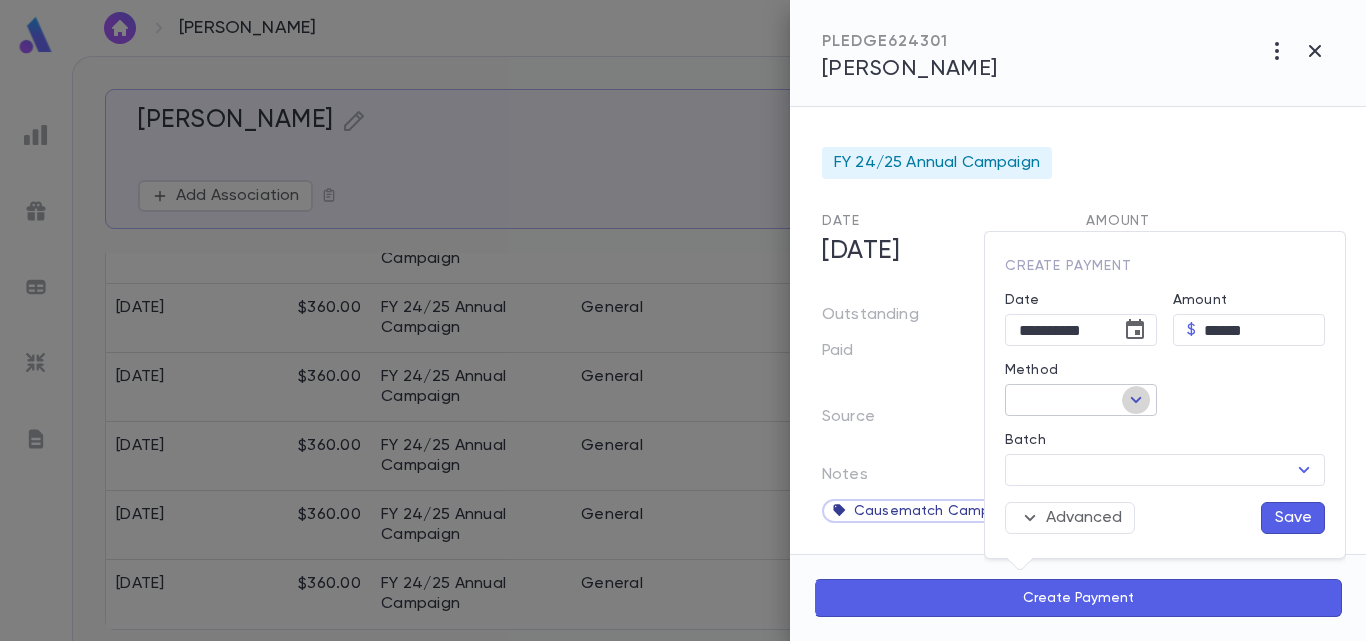 click 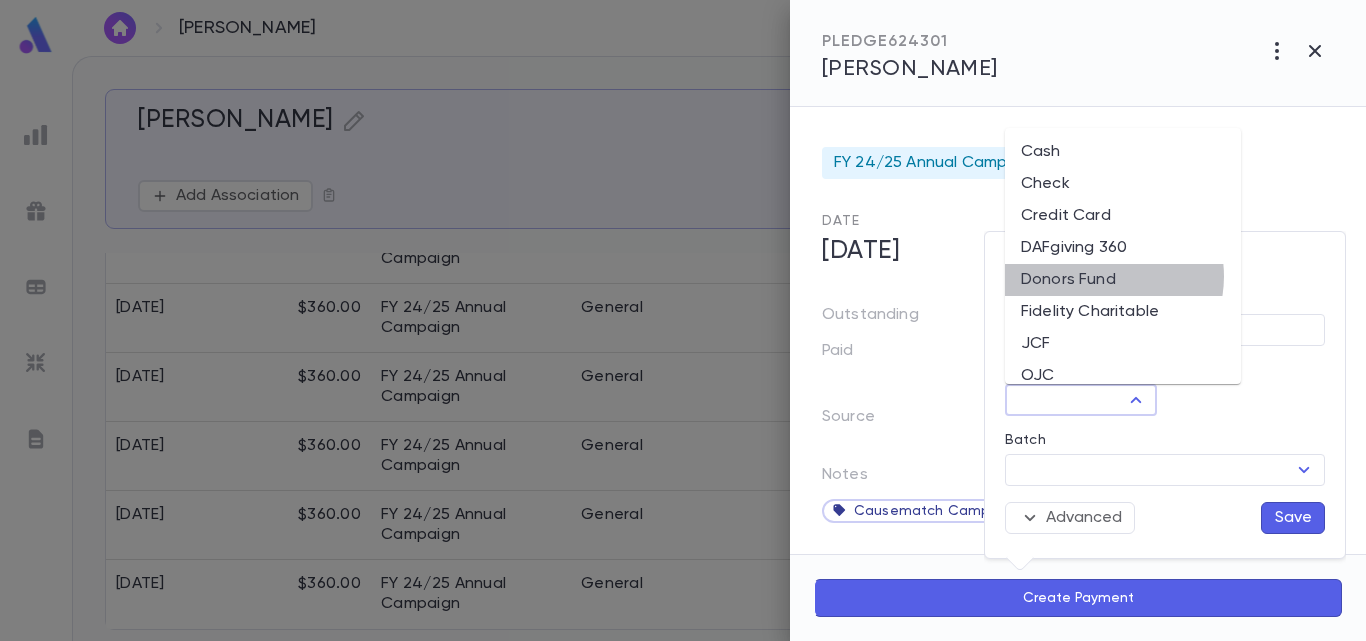 click on "Donors Fund" at bounding box center [1123, 280] 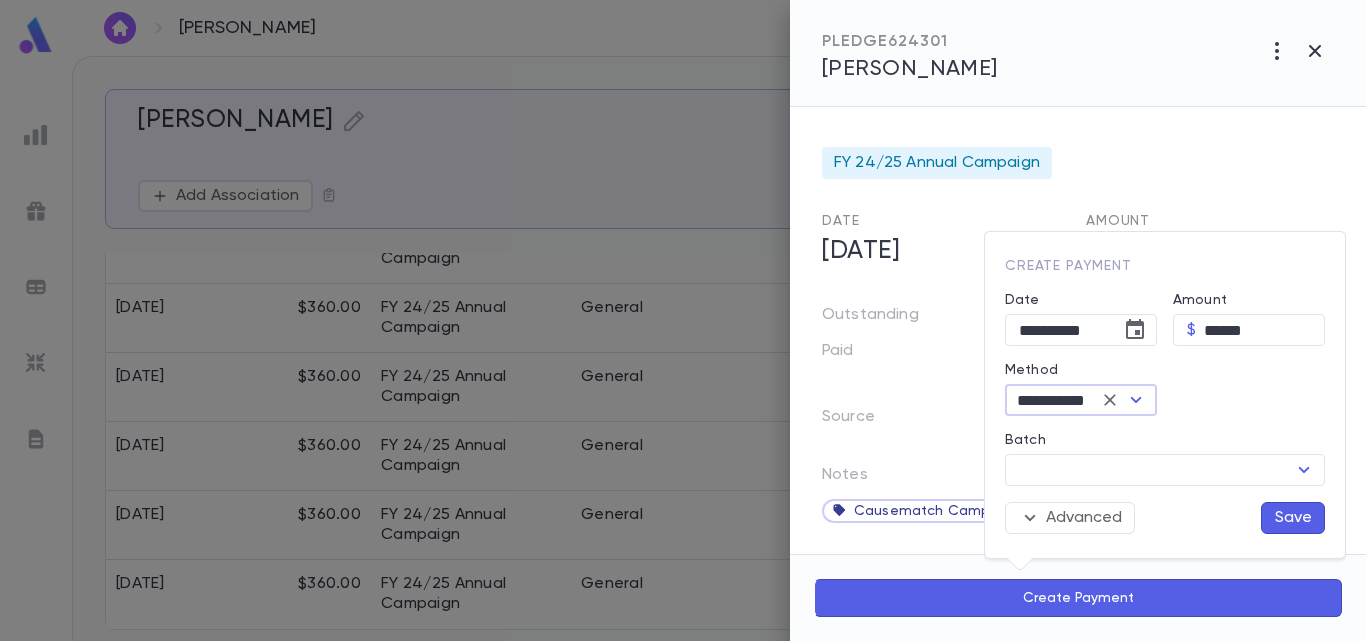 click on "Save" at bounding box center [1293, 518] 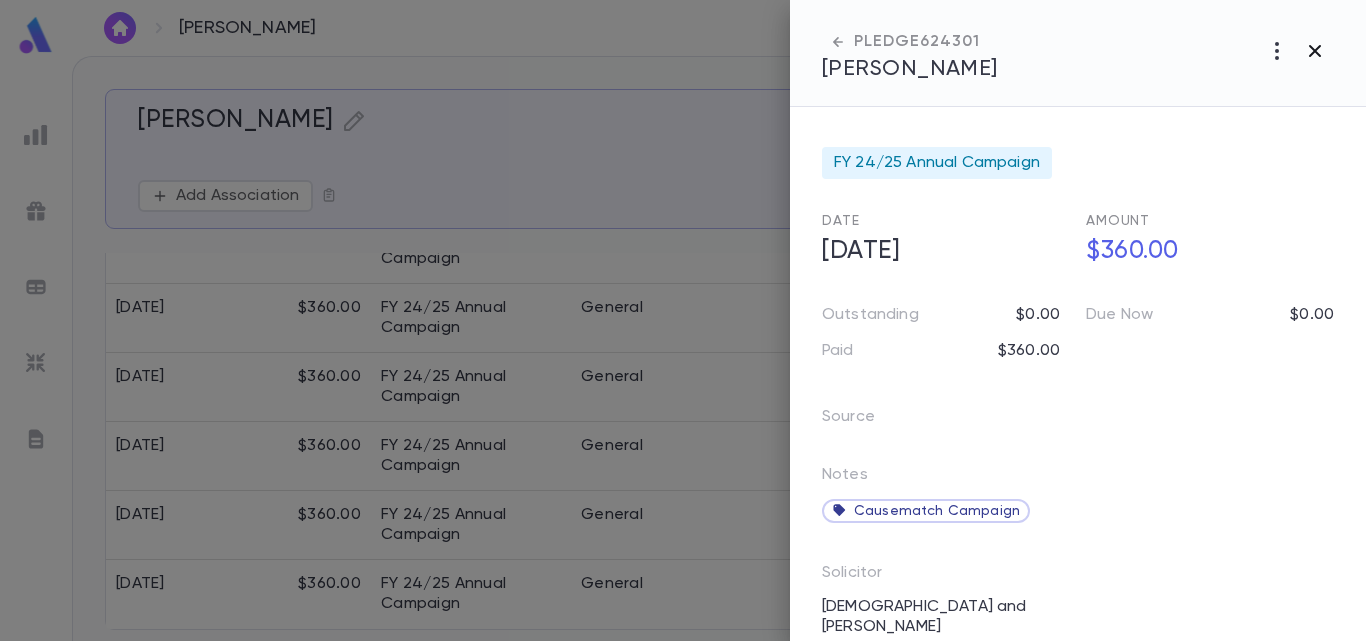 click 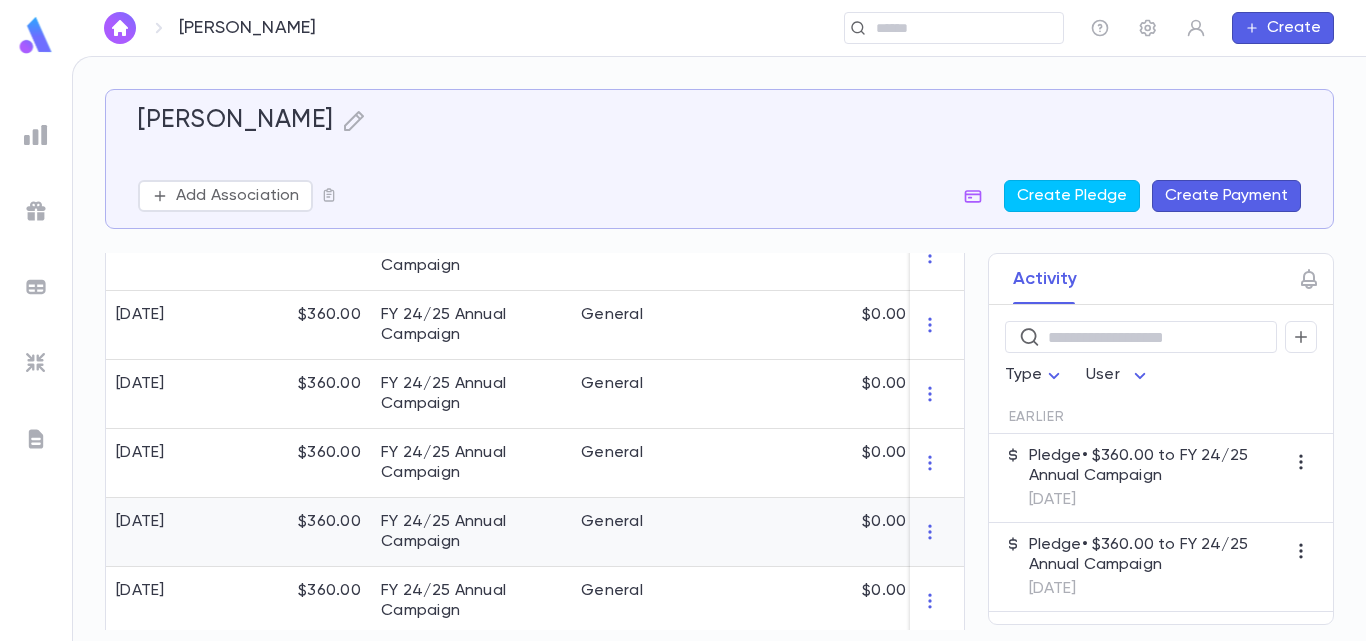 scroll, scrollTop: 732, scrollLeft: 0, axis: vertical 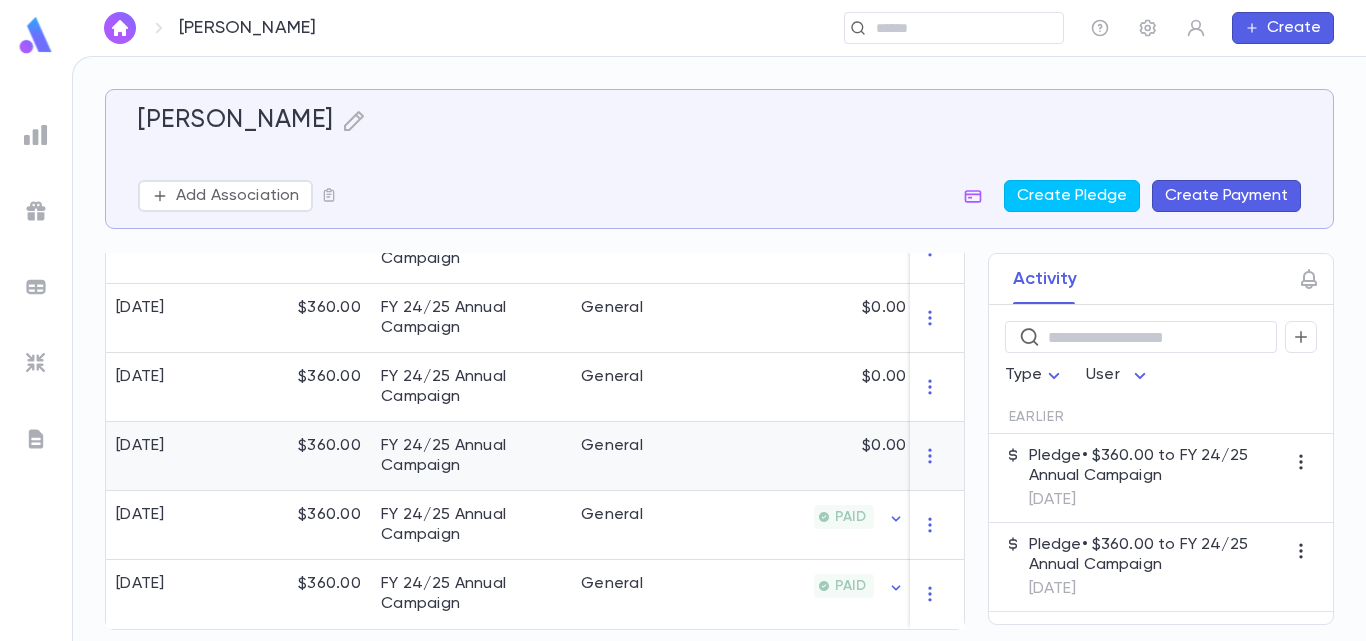 click on "$0.00" at bounding box center (818, 456) 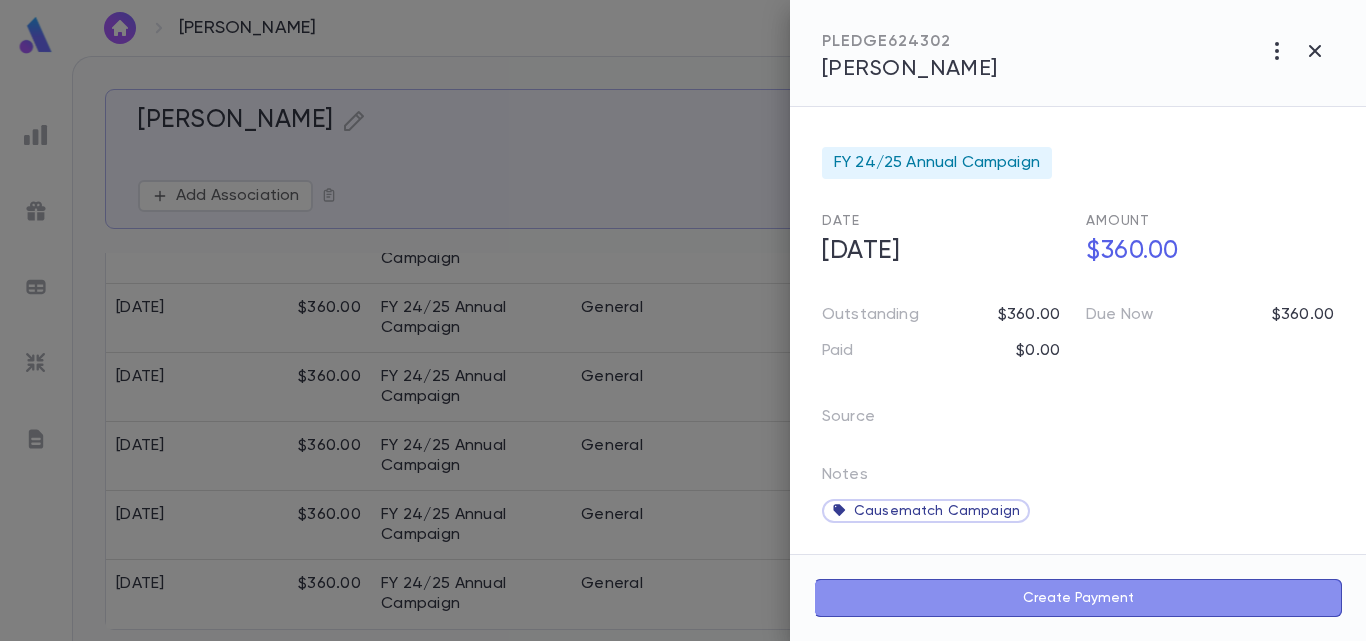 click on "Create Payment" at bounding box center [1078, 598] 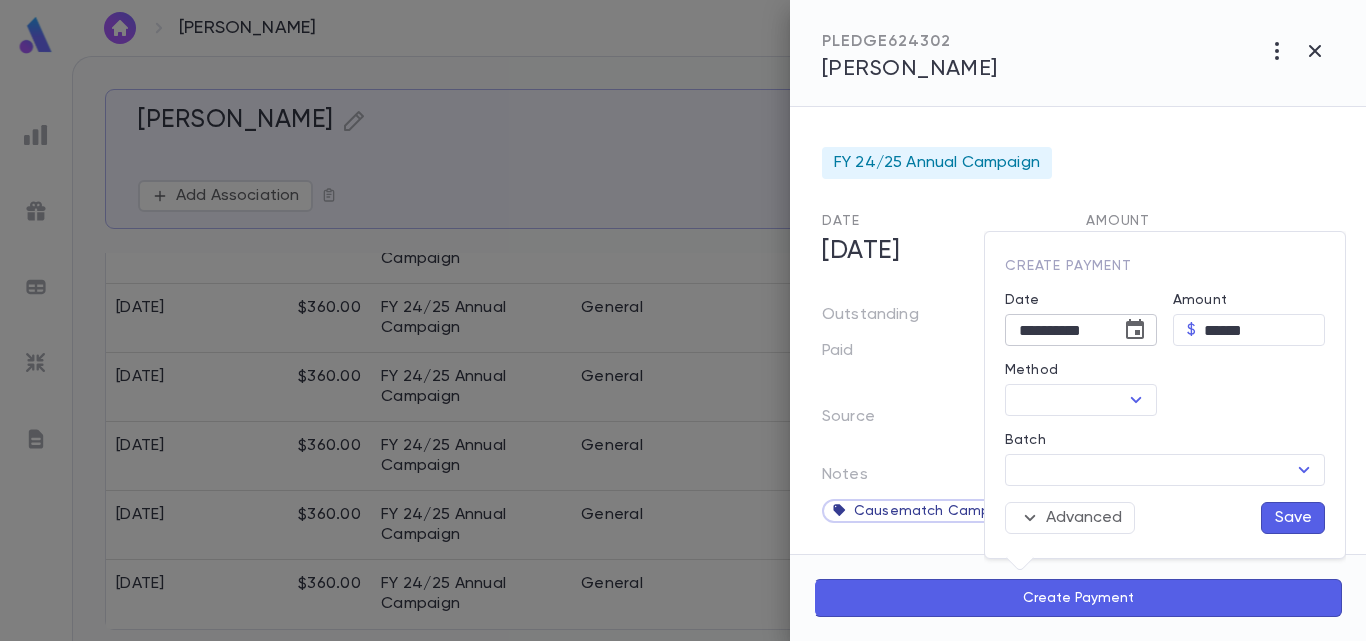 click at bounding box center [1135, 330] 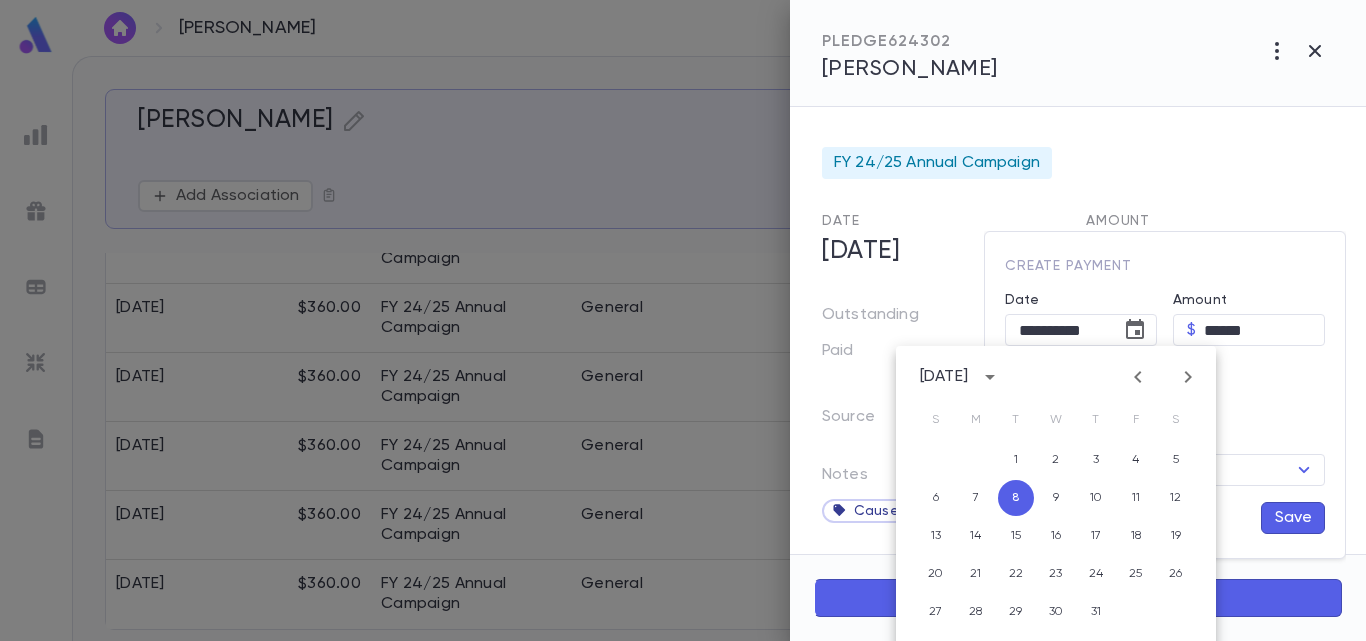 click 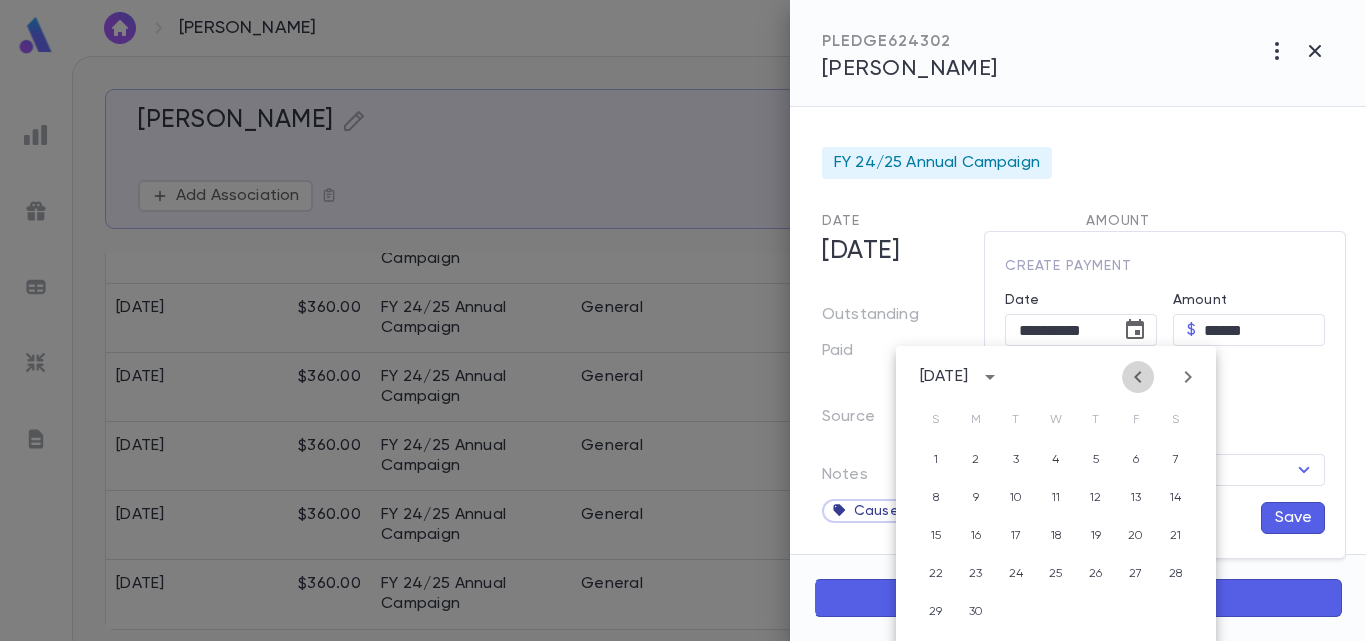 click 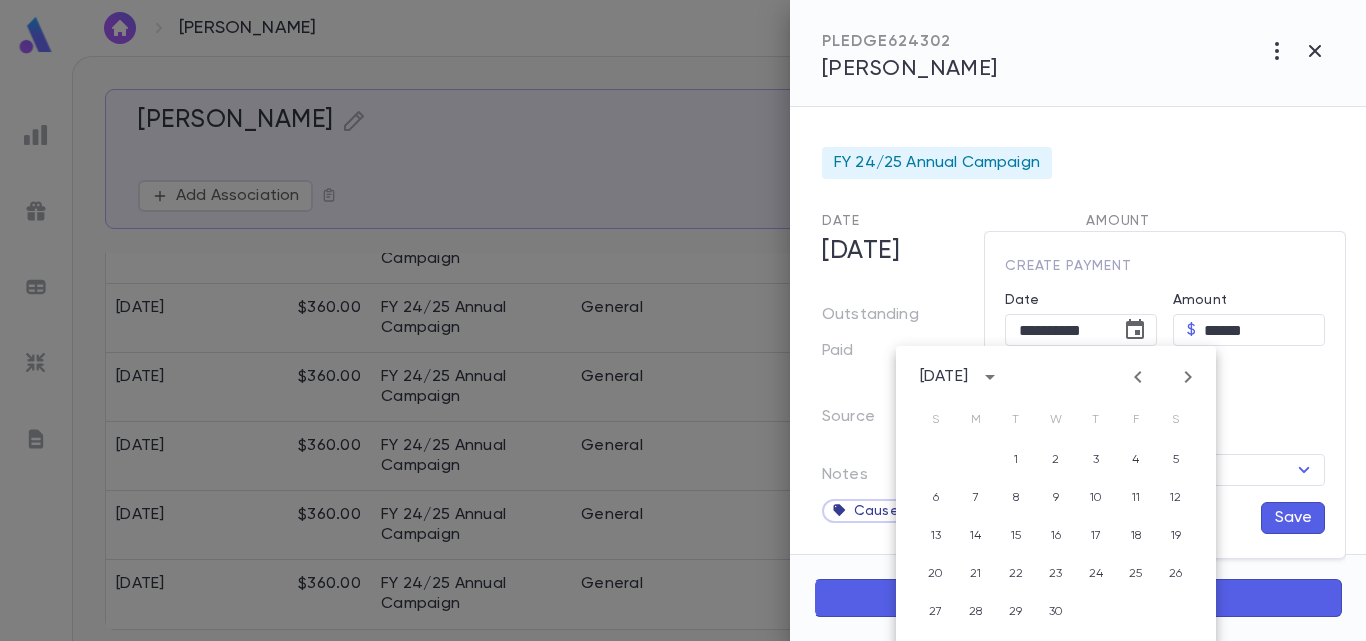 click 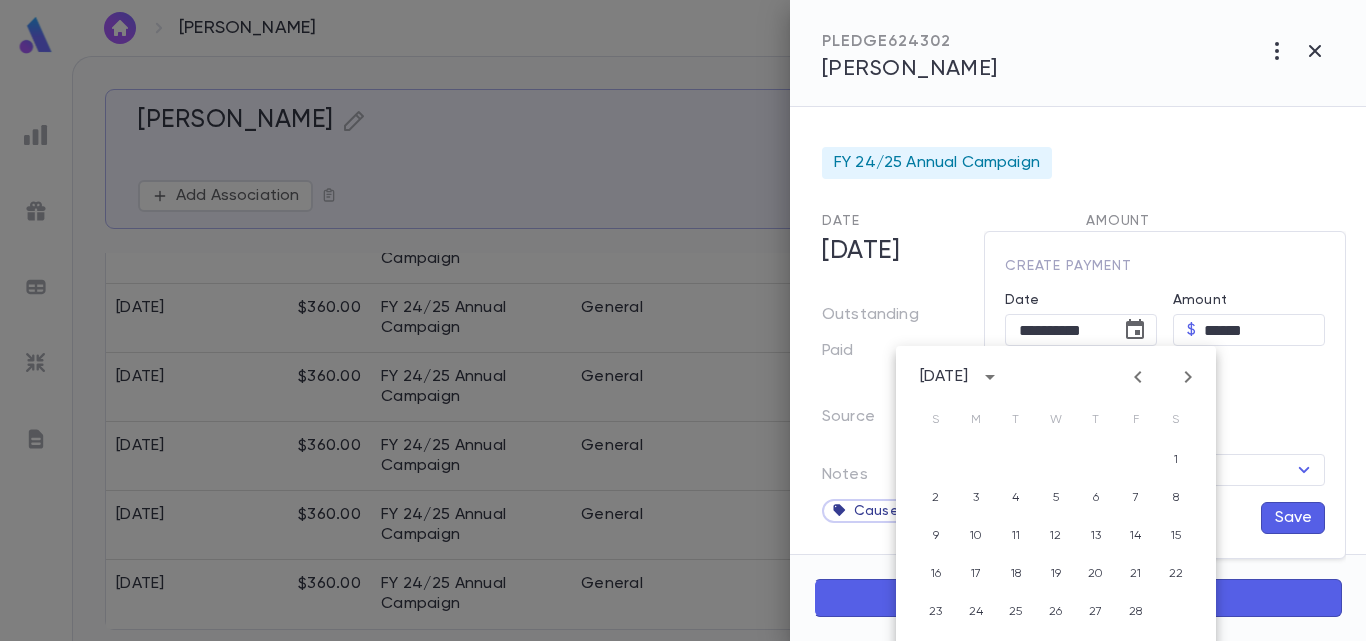 click 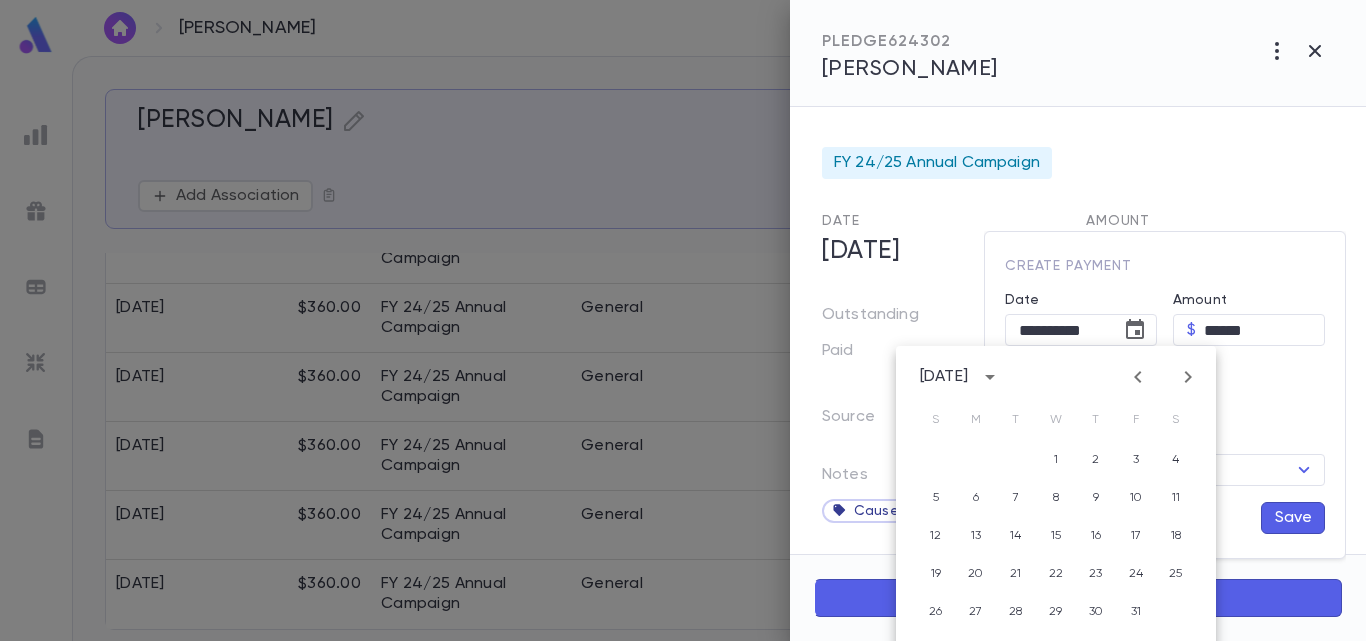 click 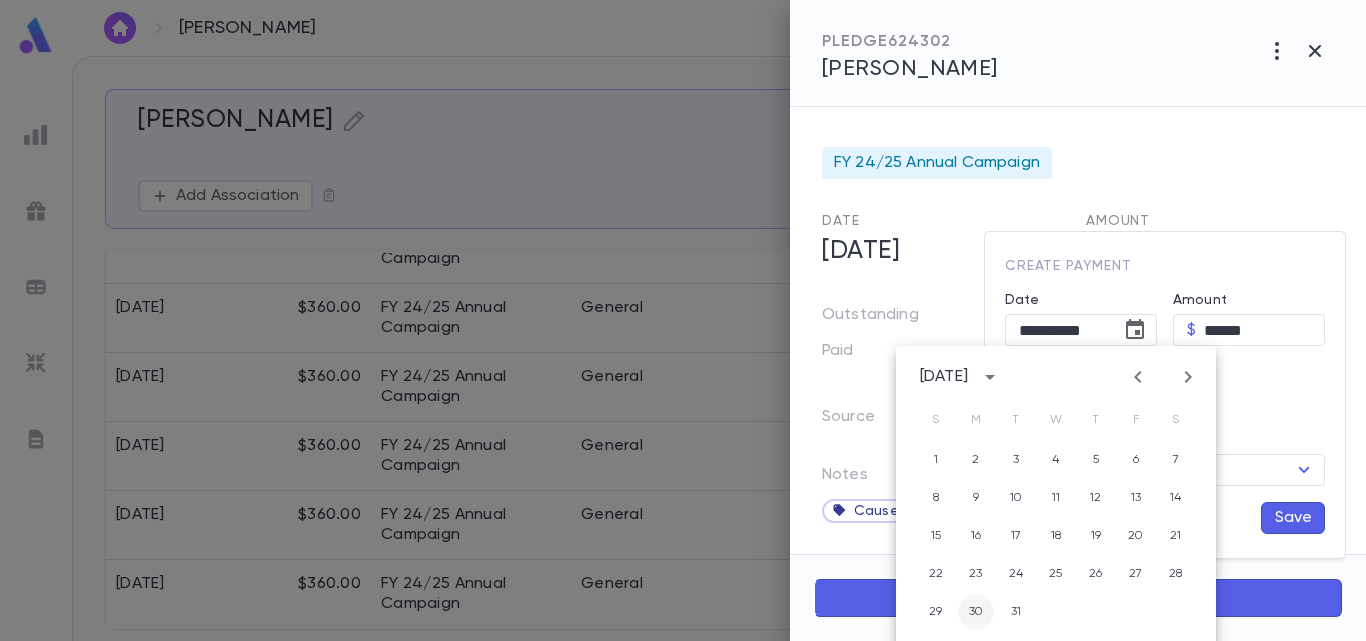 click on "30" at bounding box center (976, 612) 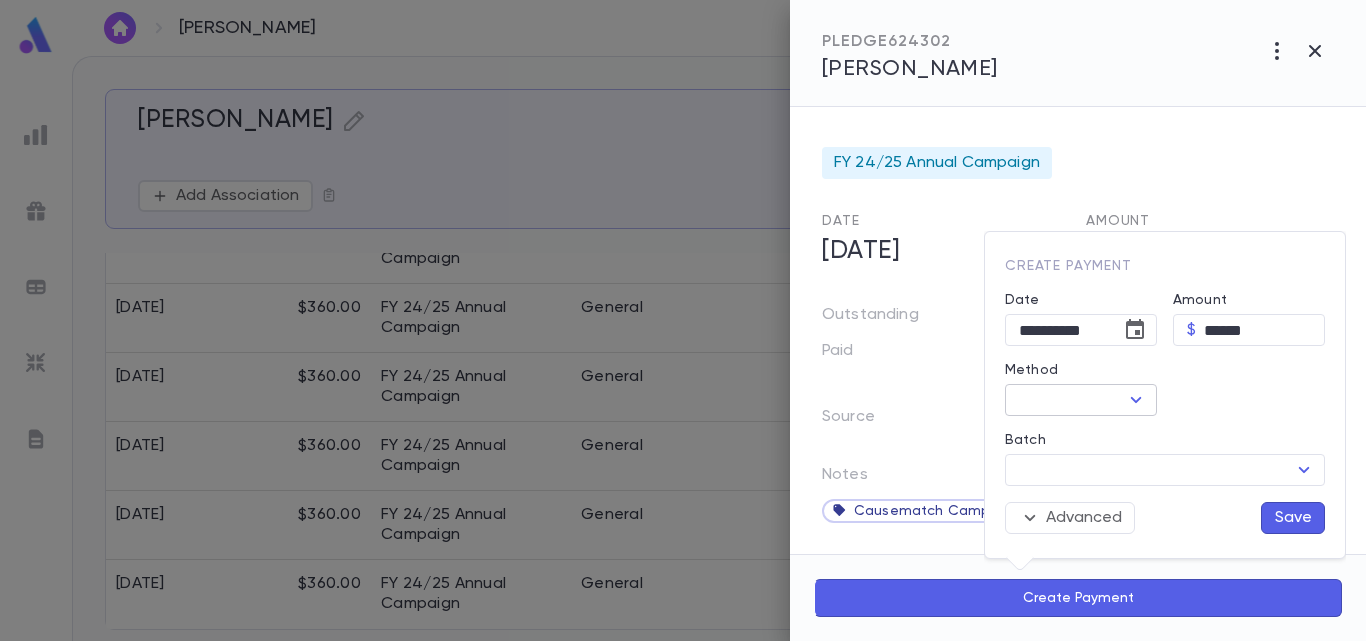click 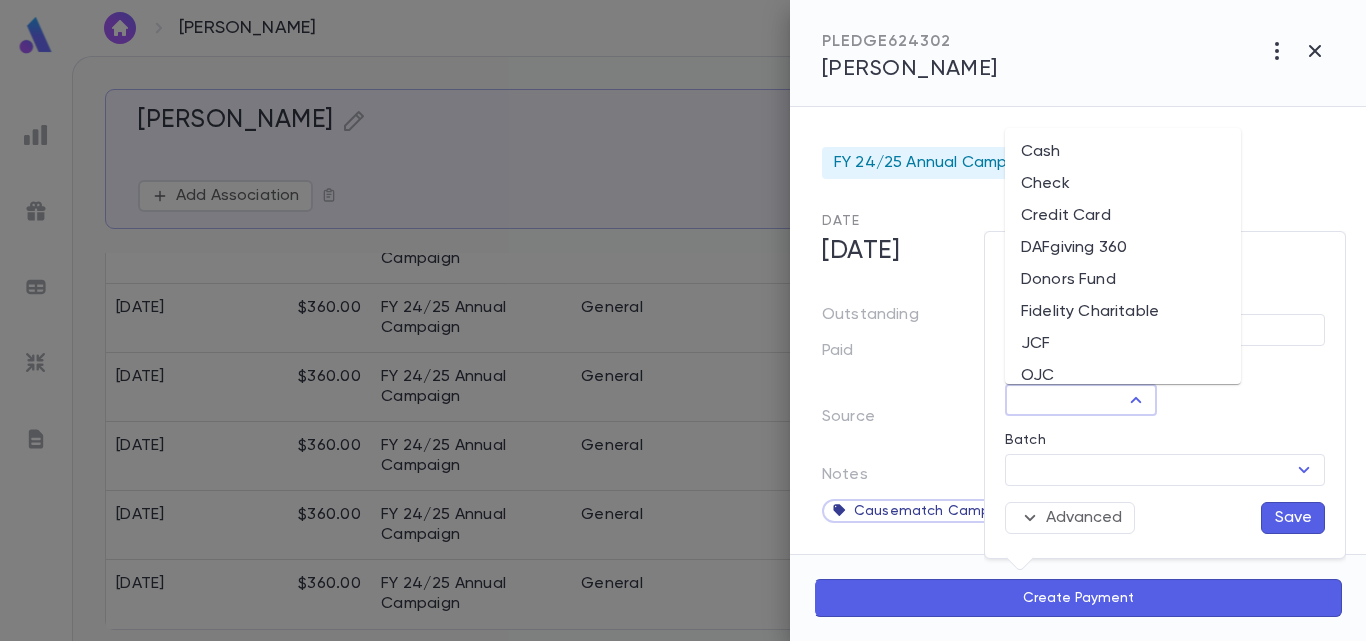 click on "Donors Fund" at bounding box center [1123, 280] 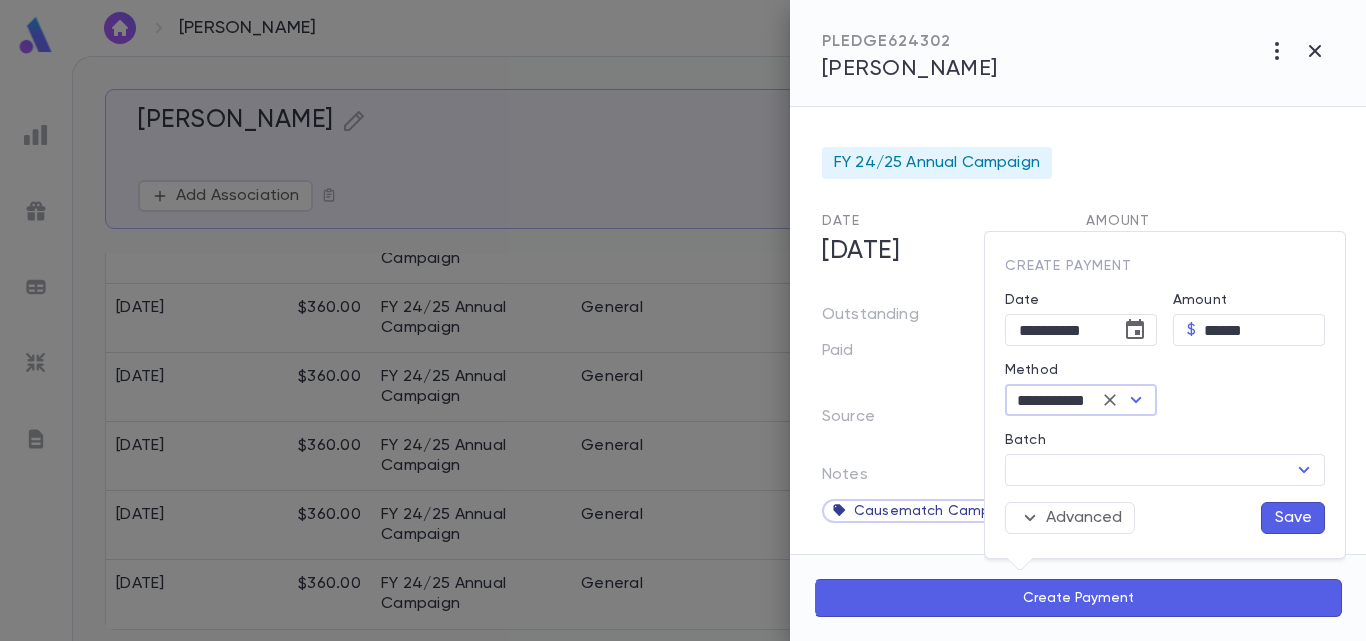 type on "**********" 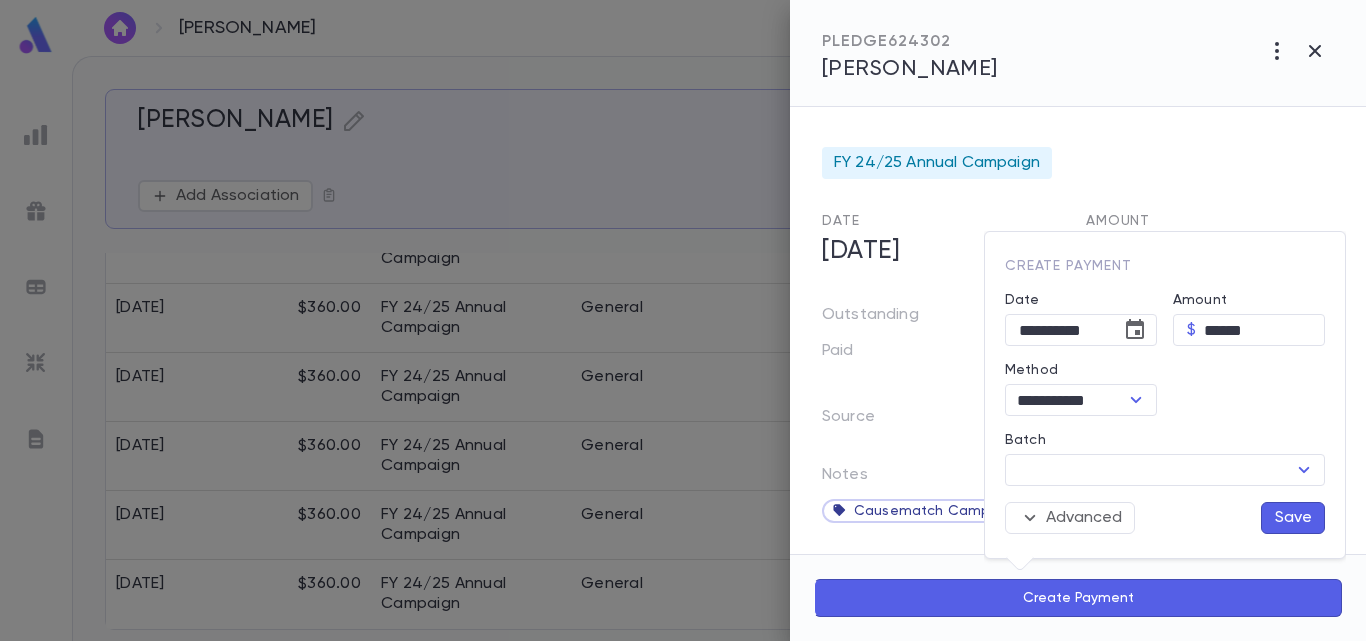 click on "Save" at bounding box center (1293, 518) 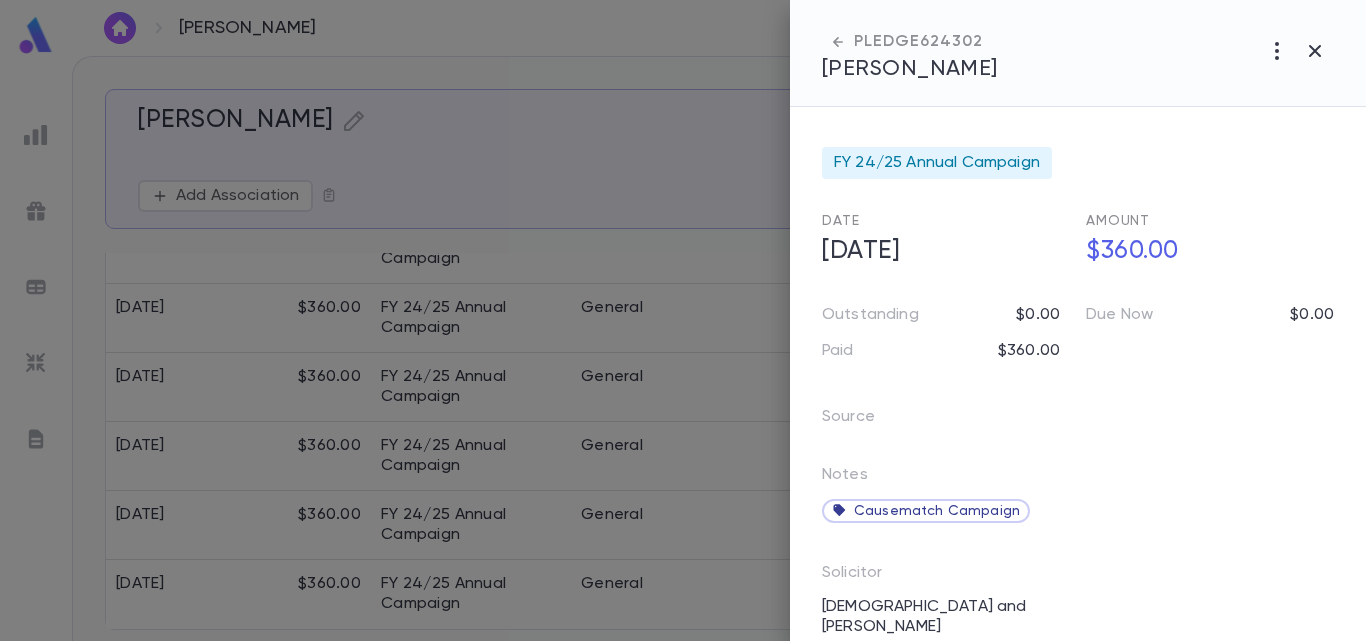 click at bounding box center (683, 320) 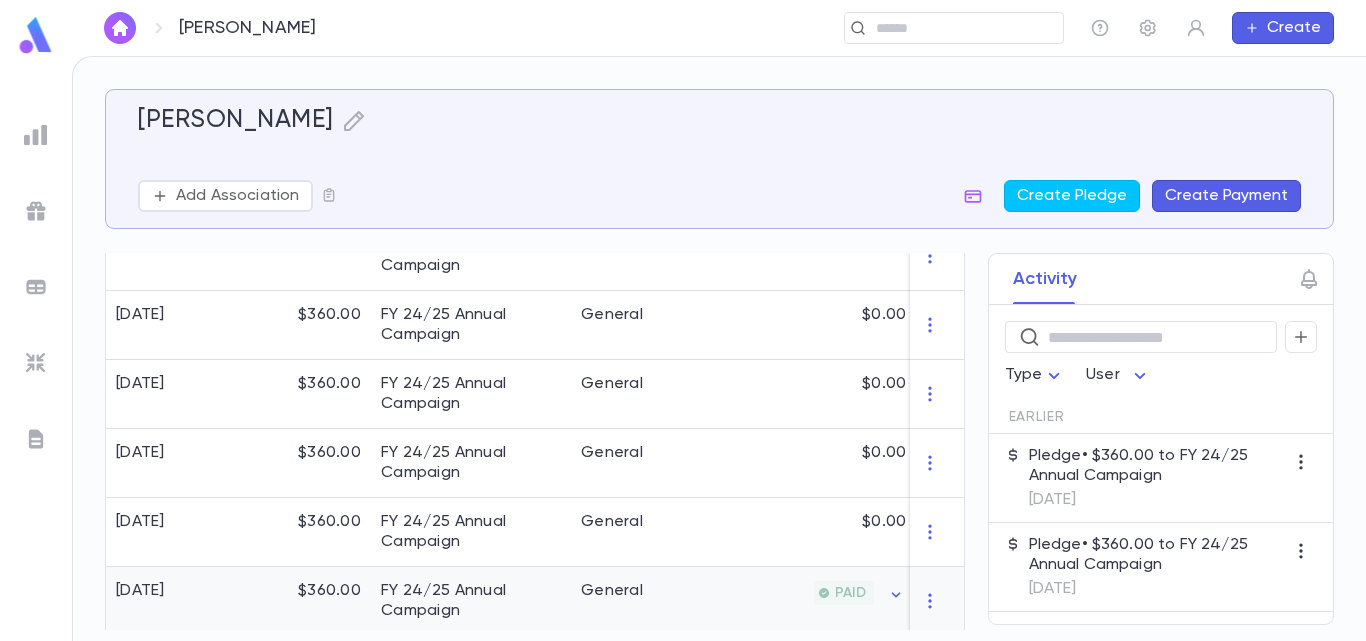 scroll, scrollTop: 732, scrollLeft: 0, axis: vertical 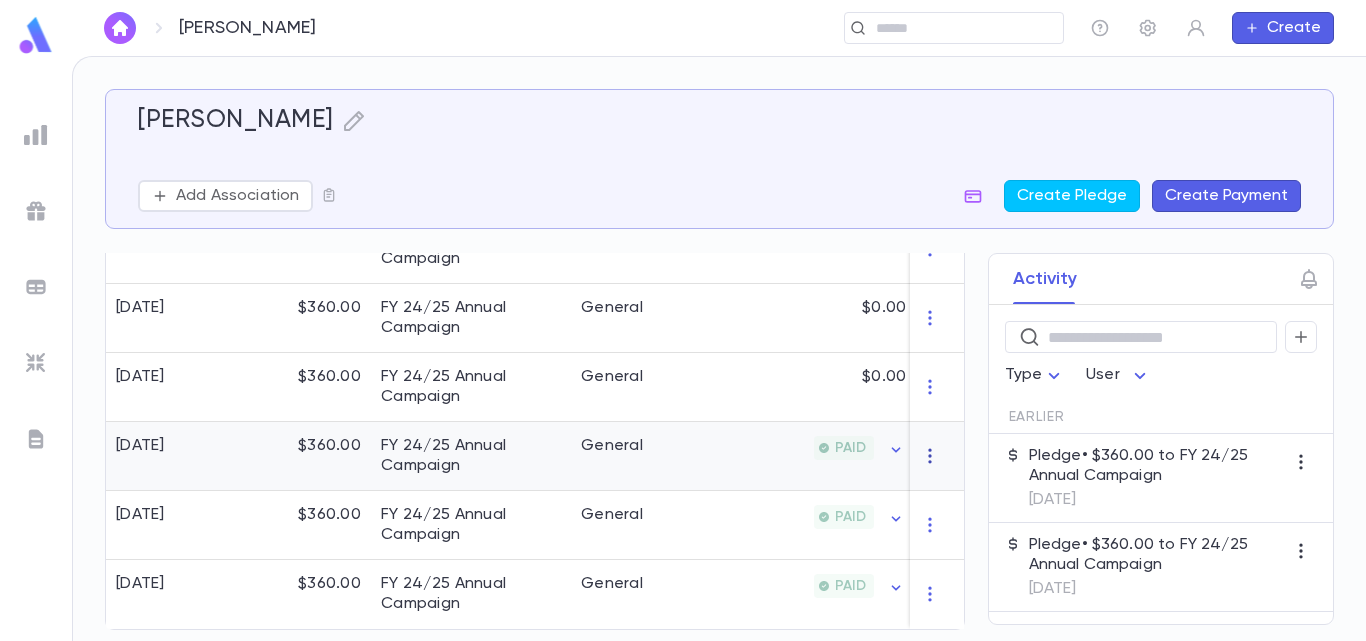 click 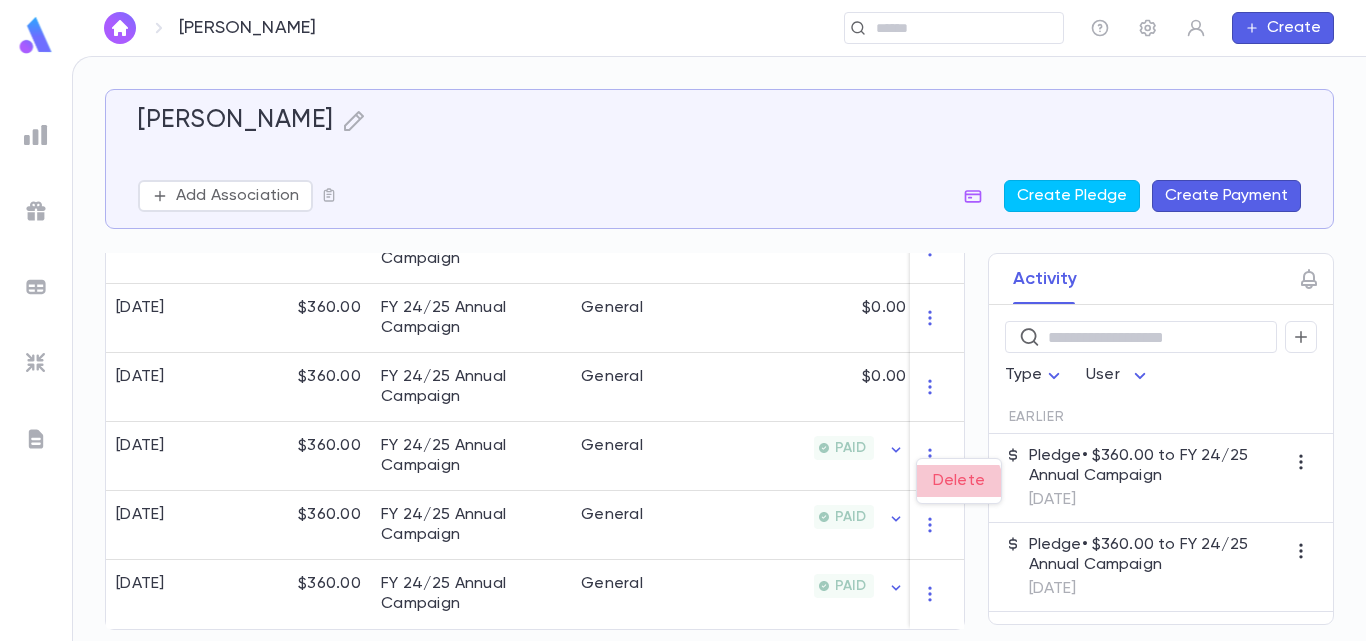 click on "Delete" at bounding box center (959, 481) 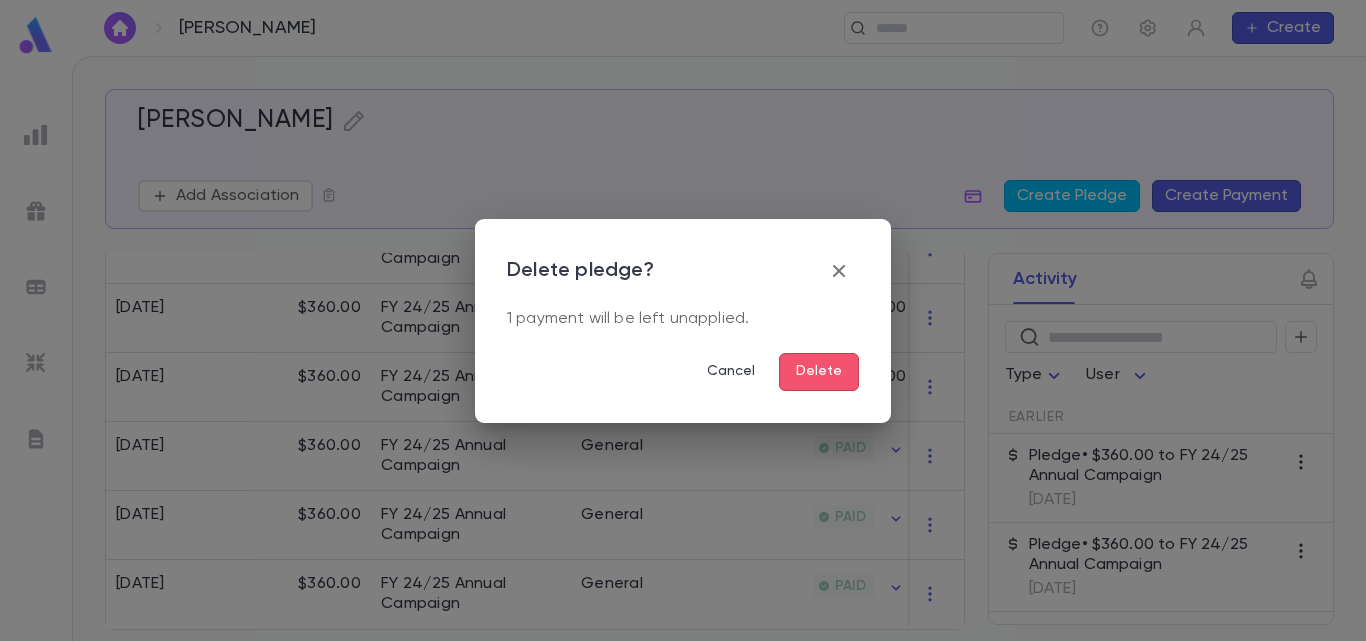 click on "Delete" at bounding box center [819, 372] 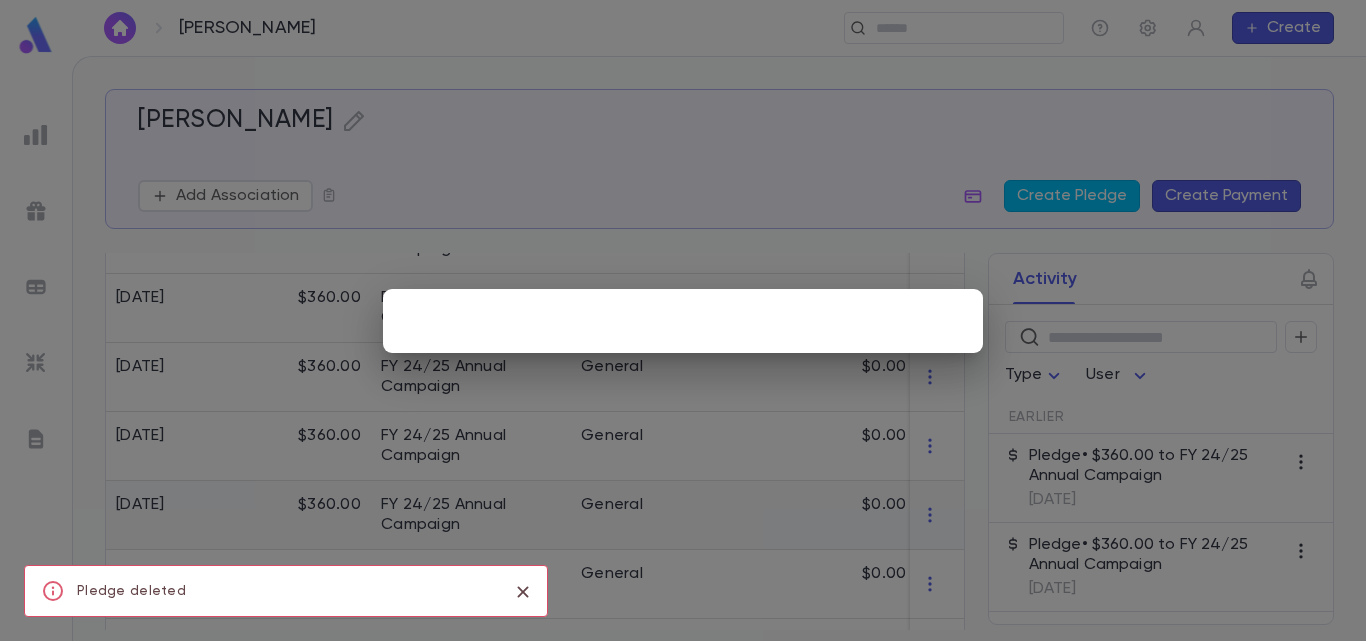 scroll, scrollTop: 663, scrollLeft: 0, axis: vertical 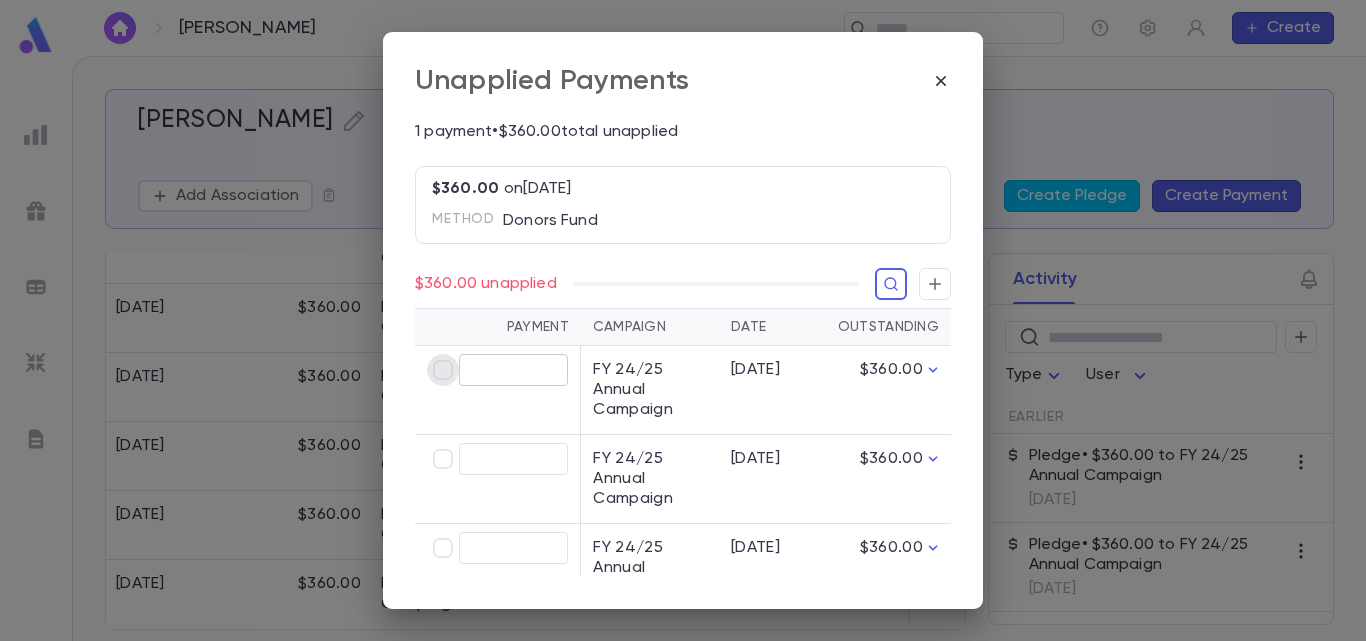 type on "******" 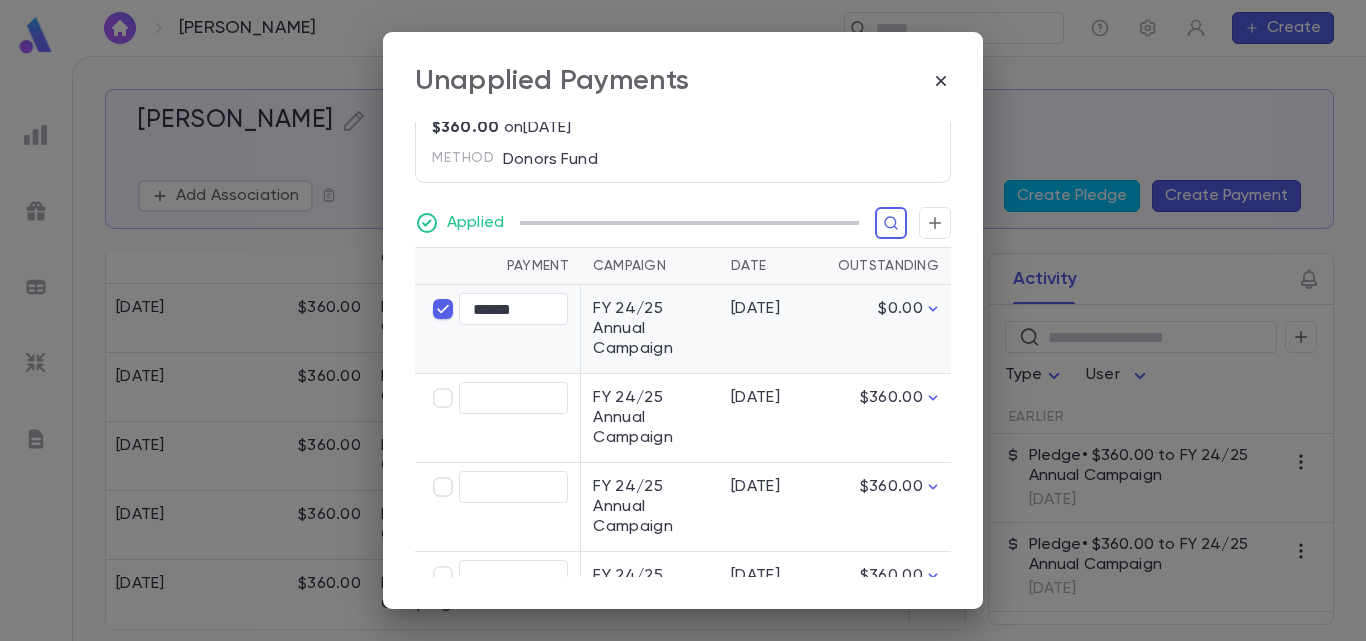 scroll, scrollTop: 359, scrollLeft: 0, axis: vertical 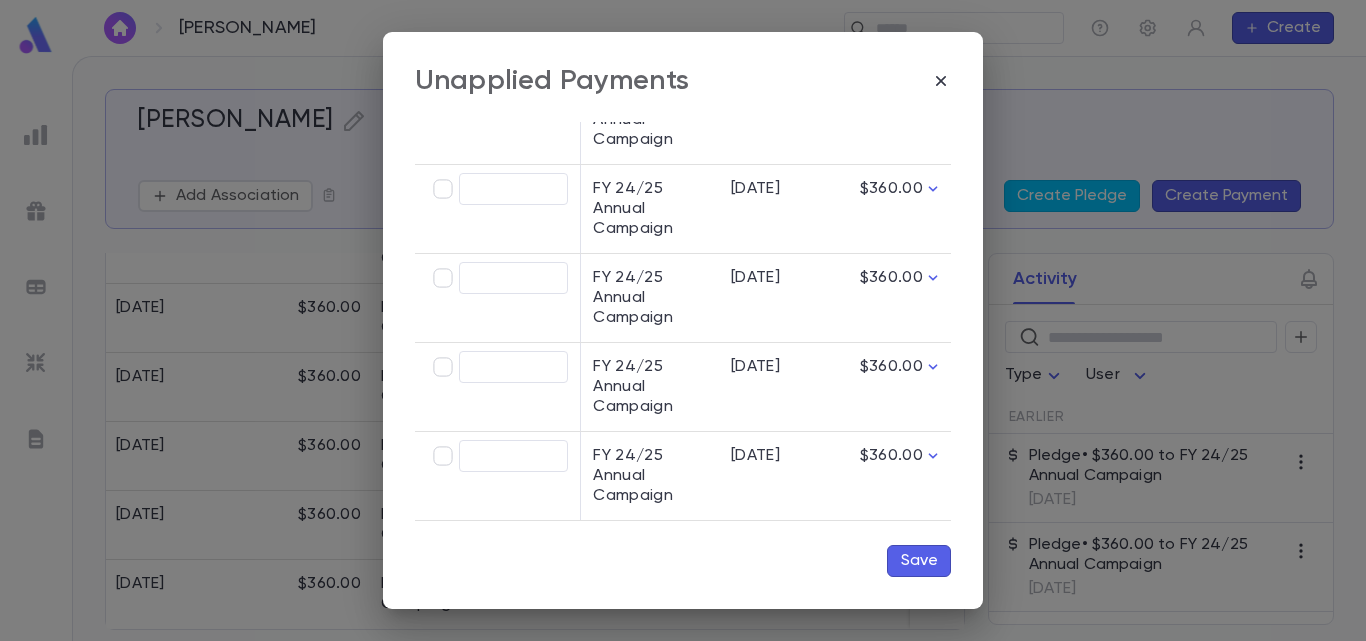 click on "Save" at bounding box center [919, 561] 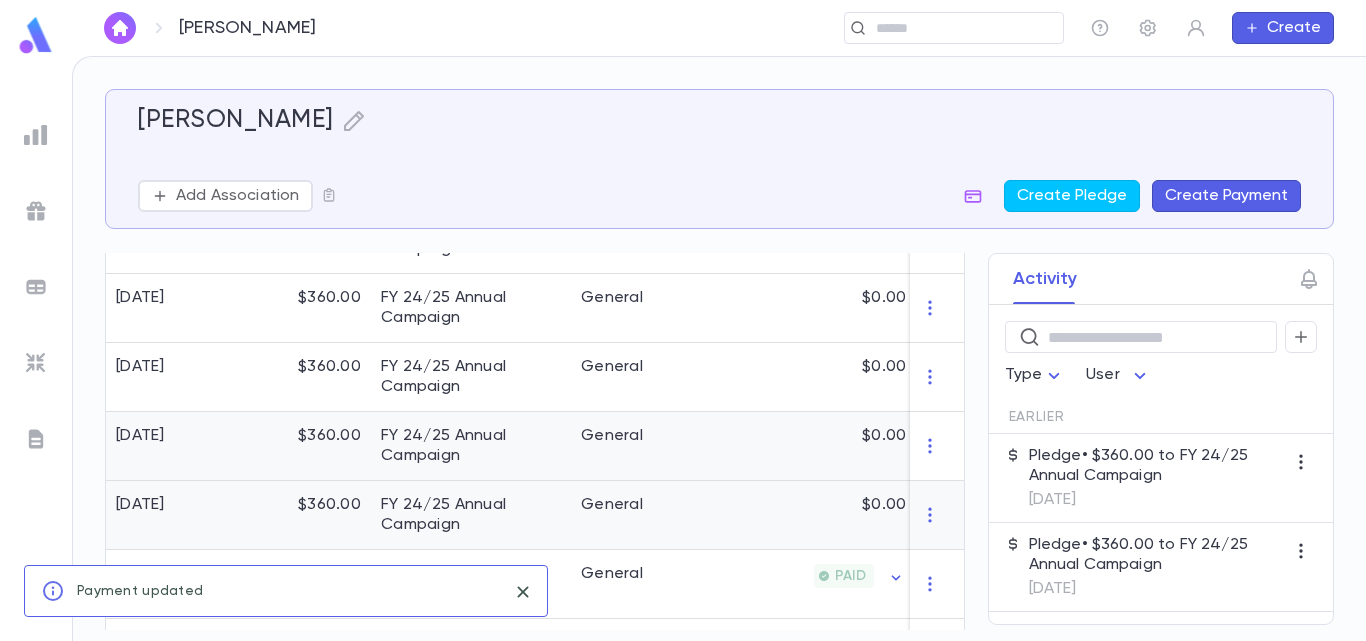 scroll, scrollTop: 663, scrollLeft: 0, axis: vertical 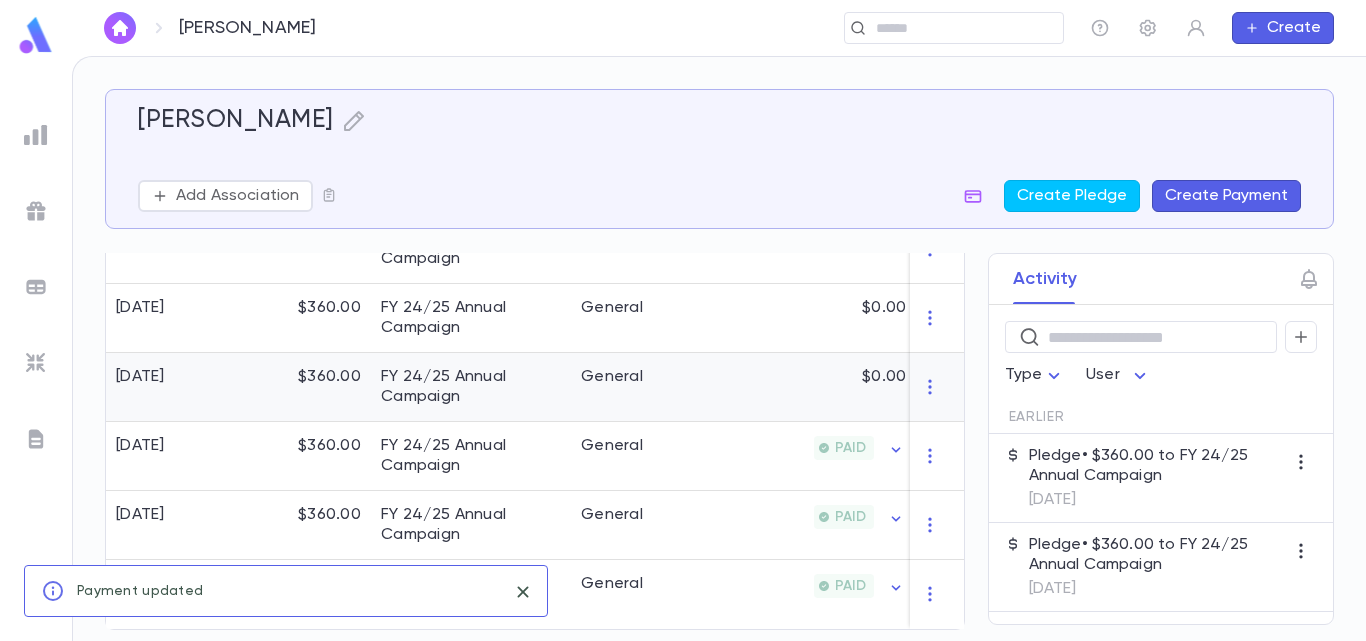 click on "General" at bounding box center [646, 387] 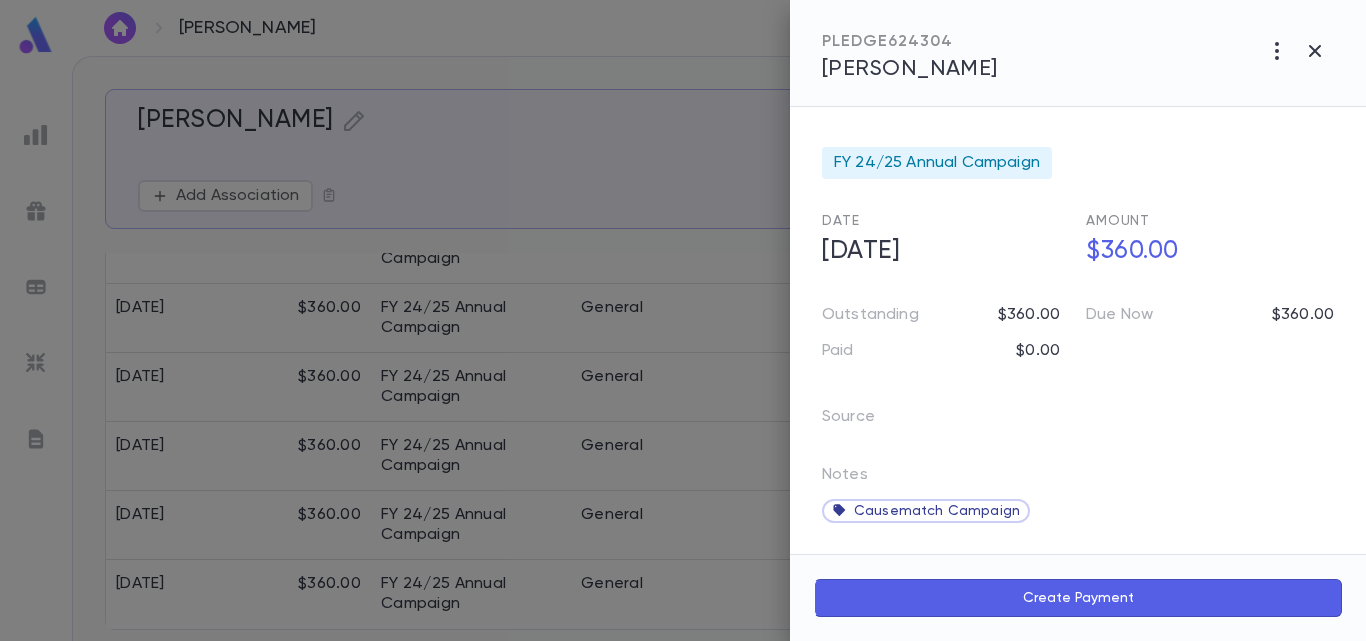 click on "Create Payment" at bounding box center (1078, 598) 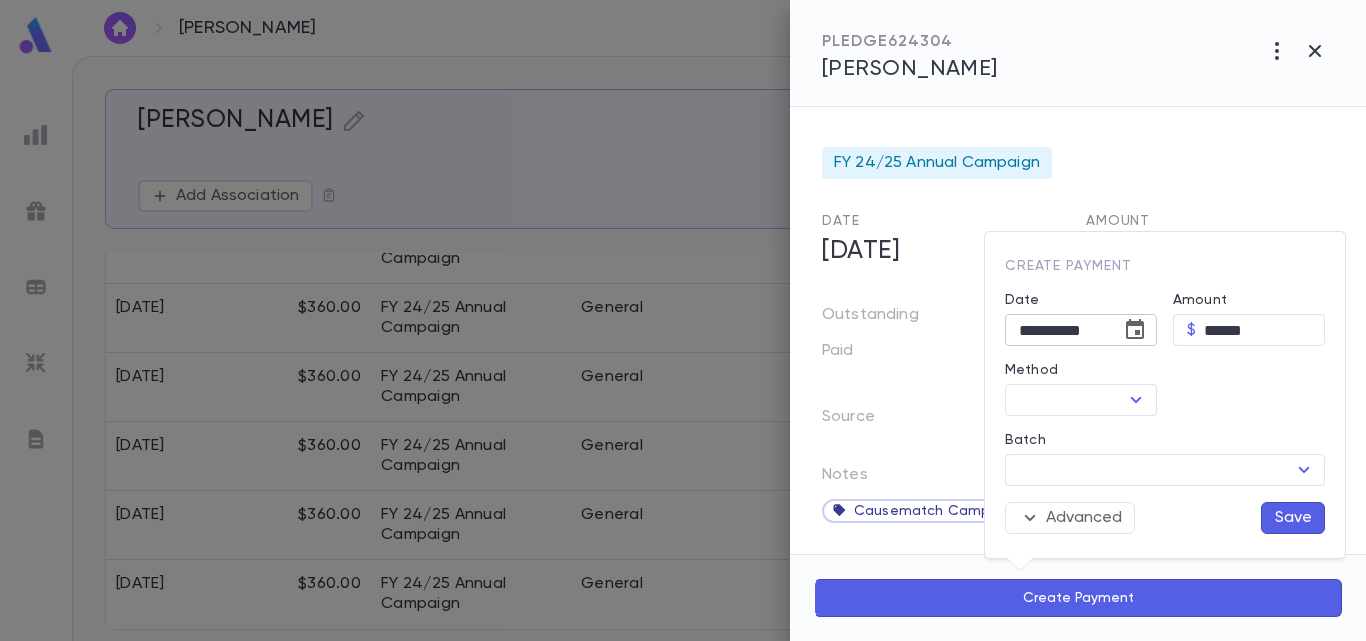 click 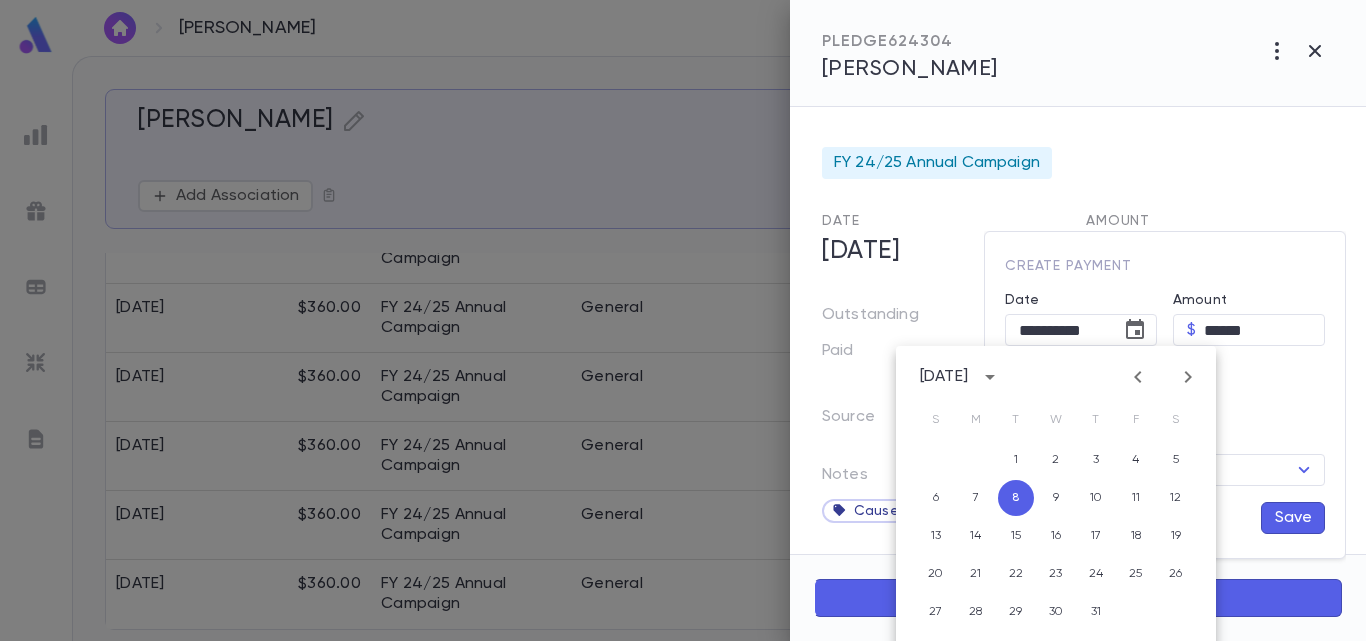 click 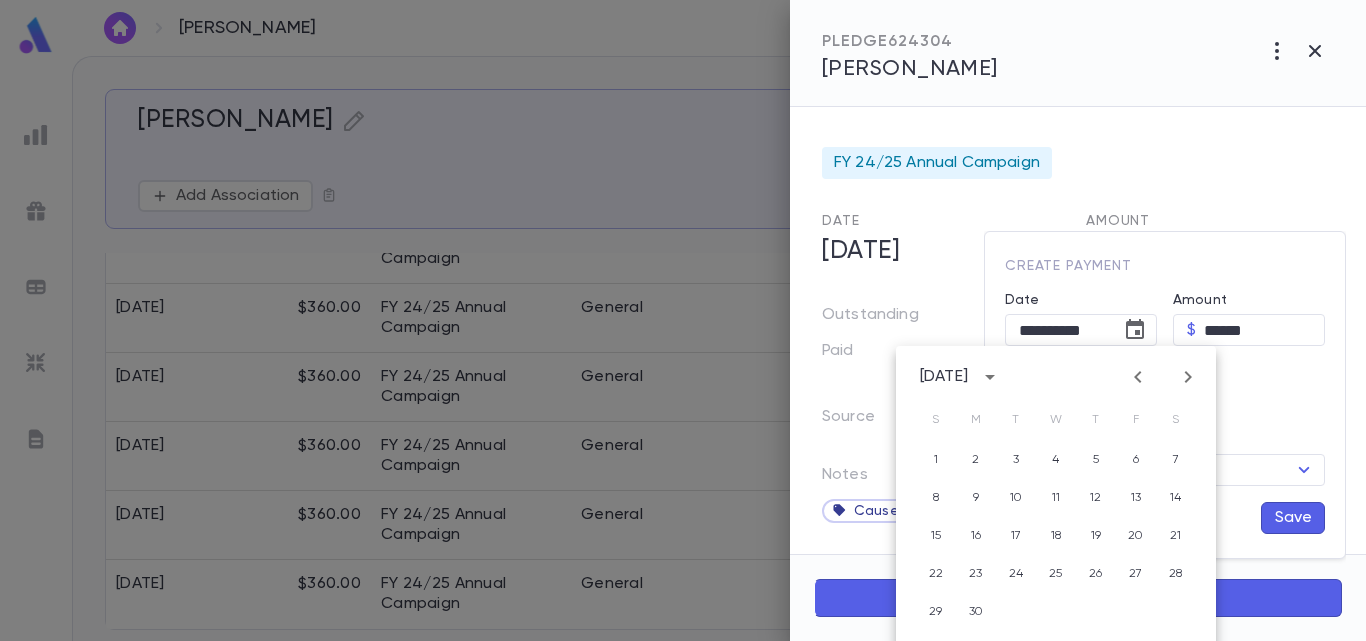 click 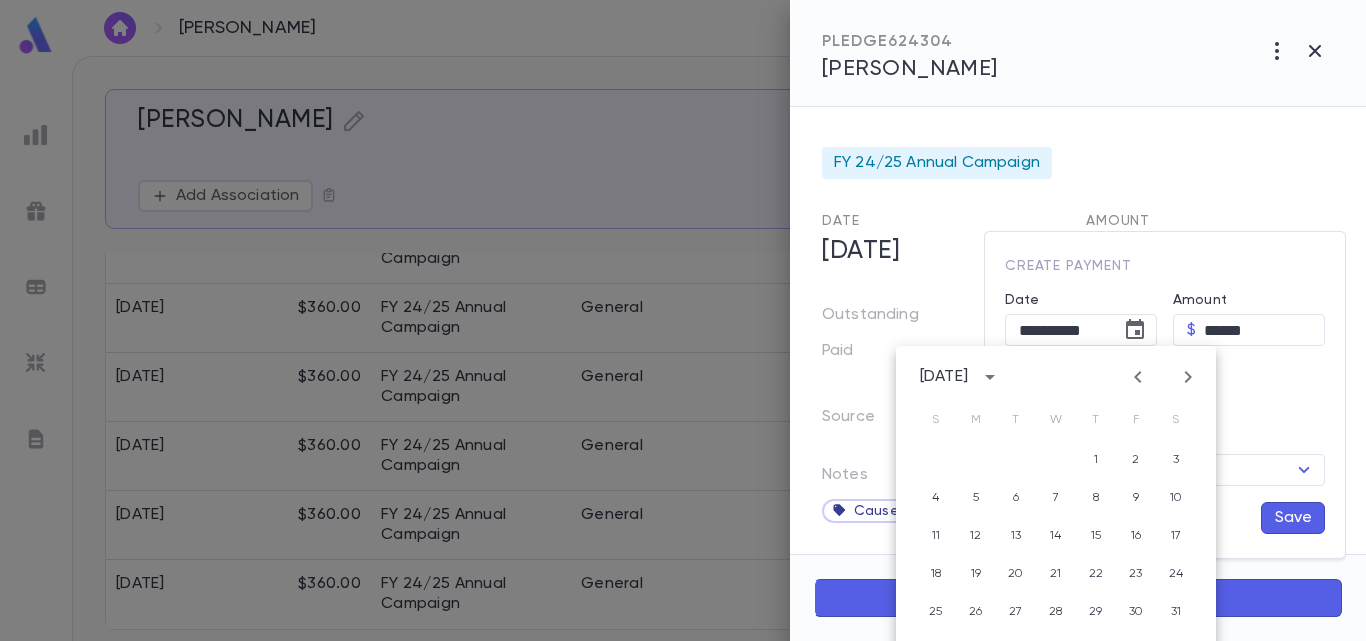click 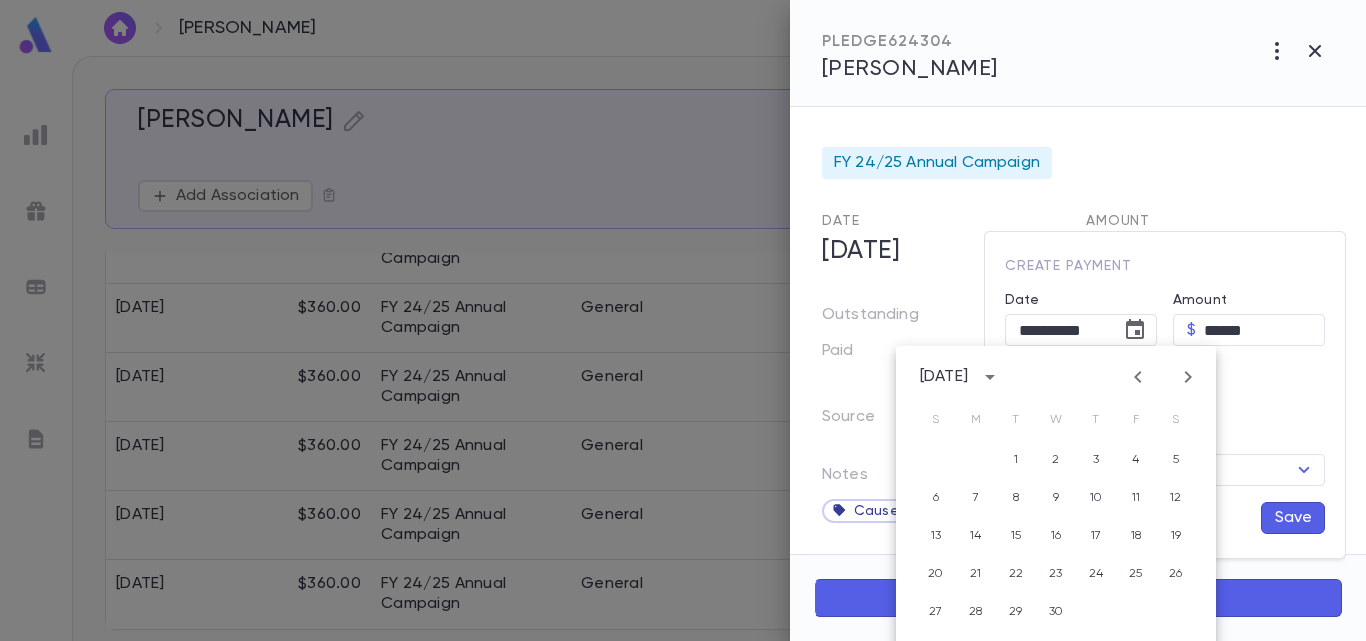 click 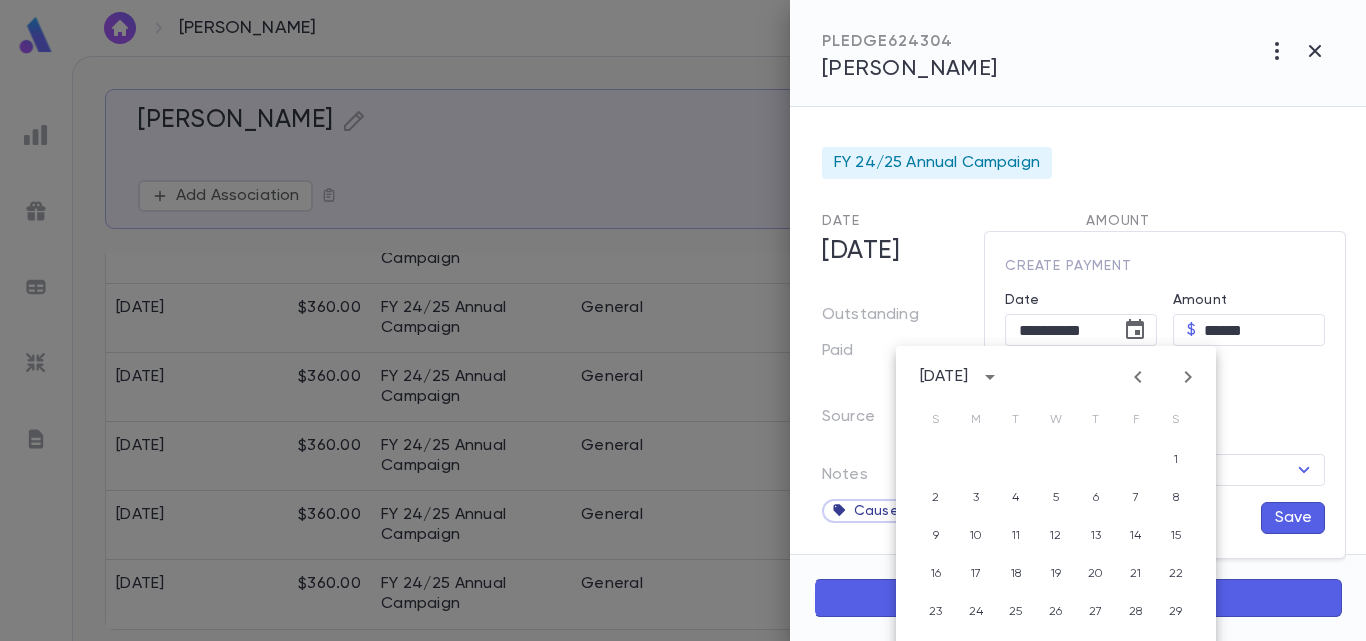 click 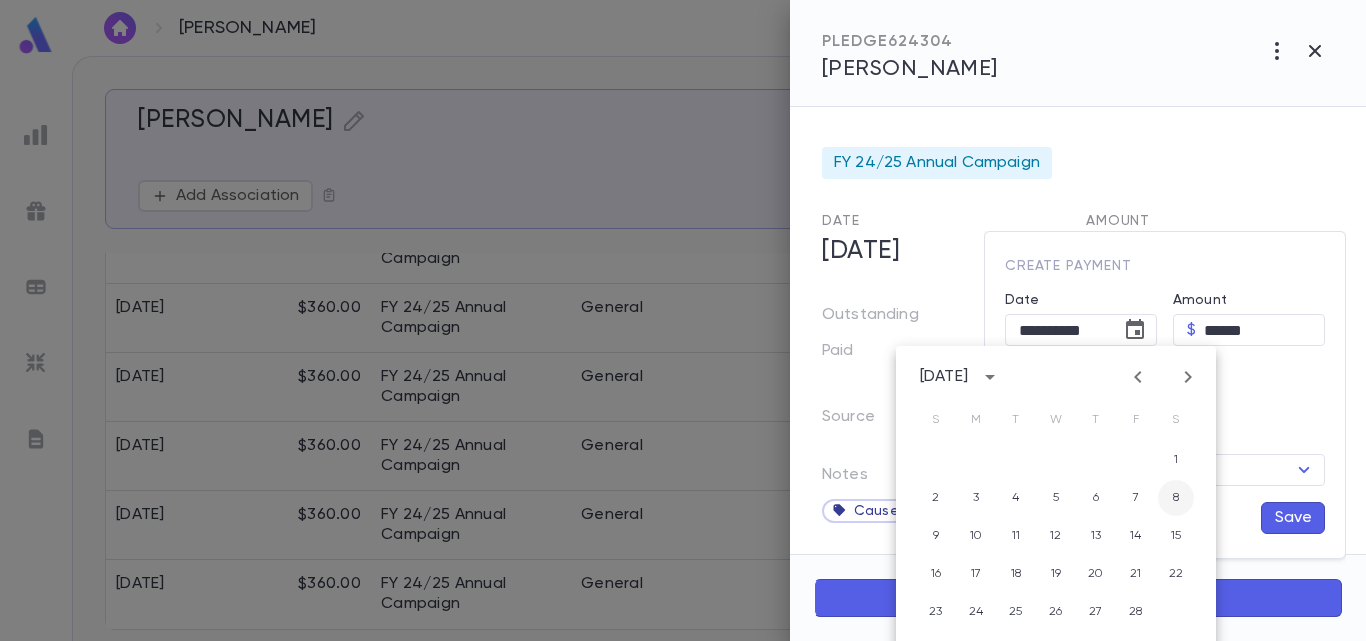 click on "8" at bounding box center (1176, 498) 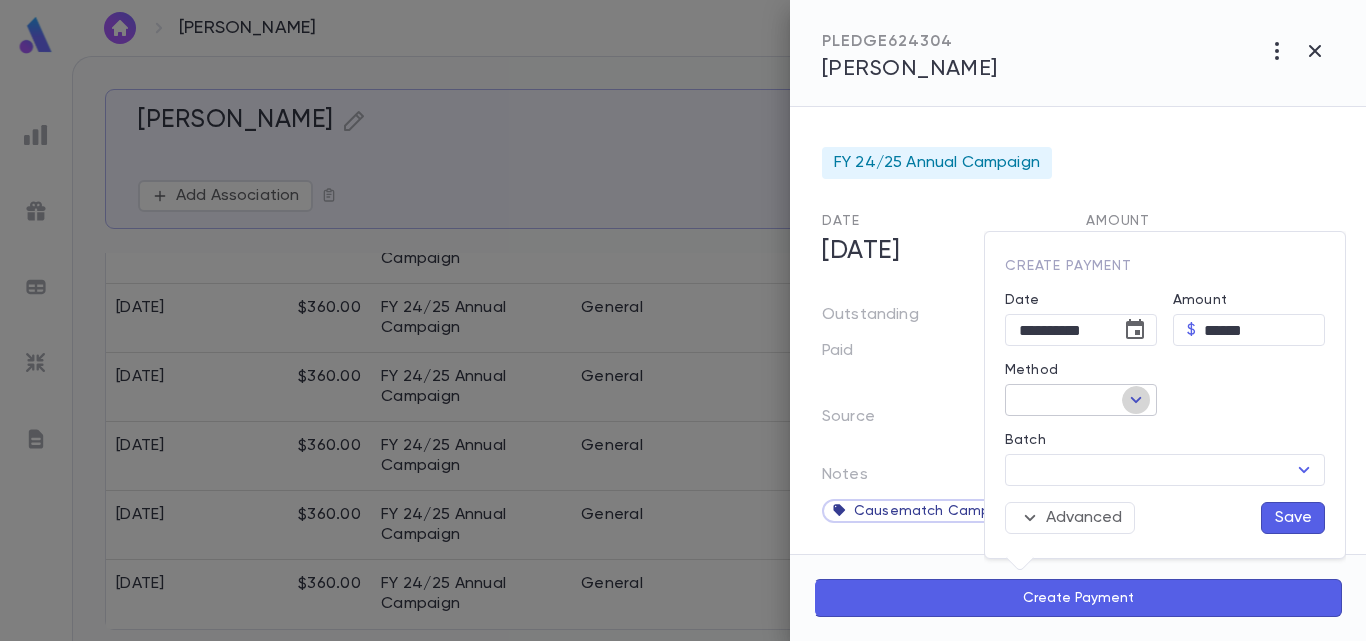 click 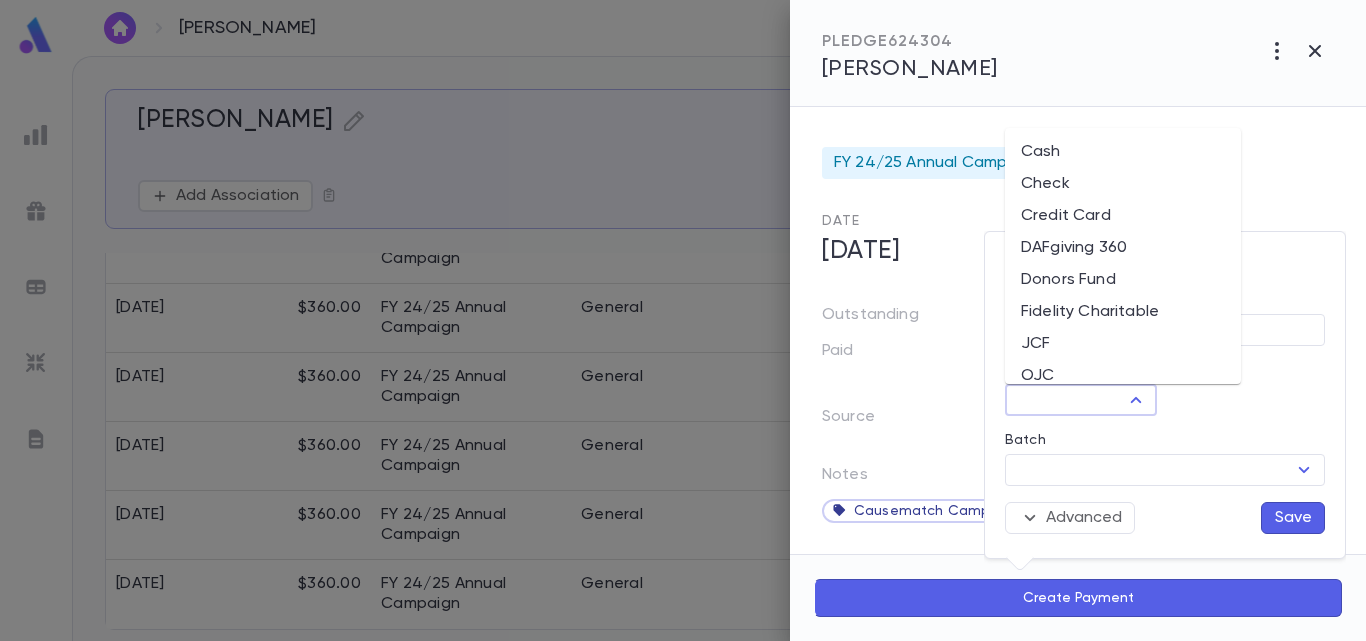 click on "Donors Fund" at bounding box center (1123, 280) 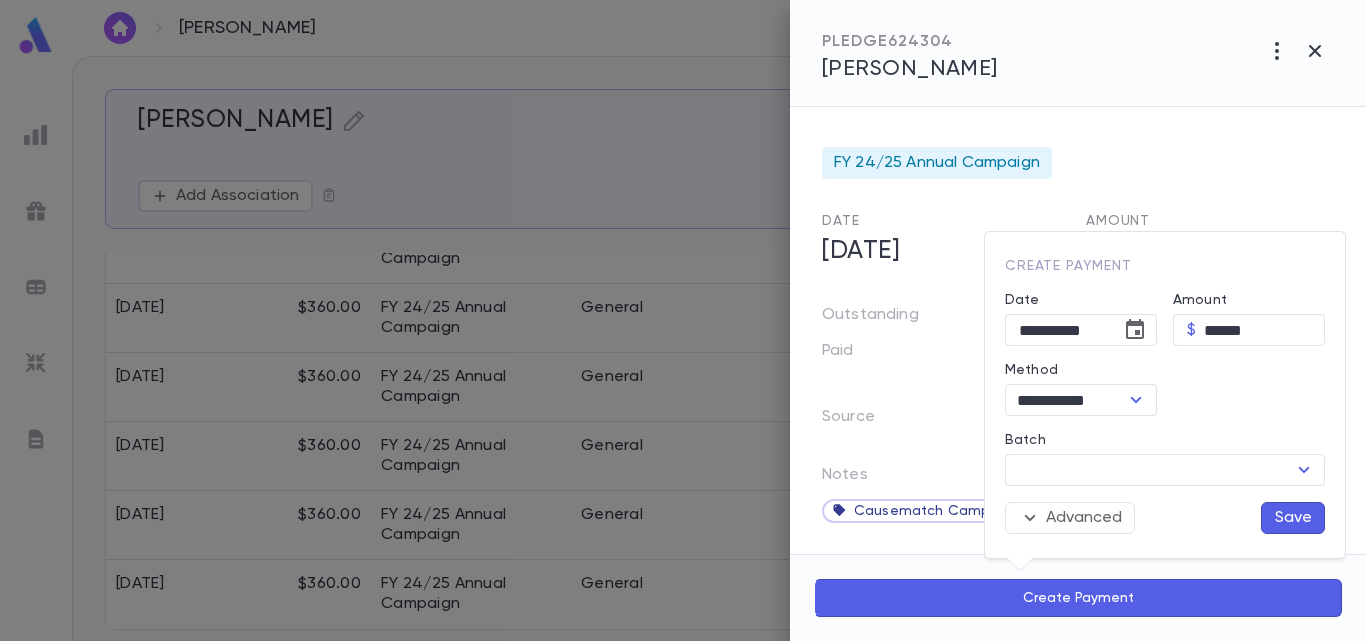 click on "Save" at bounding box center [1293, 518] 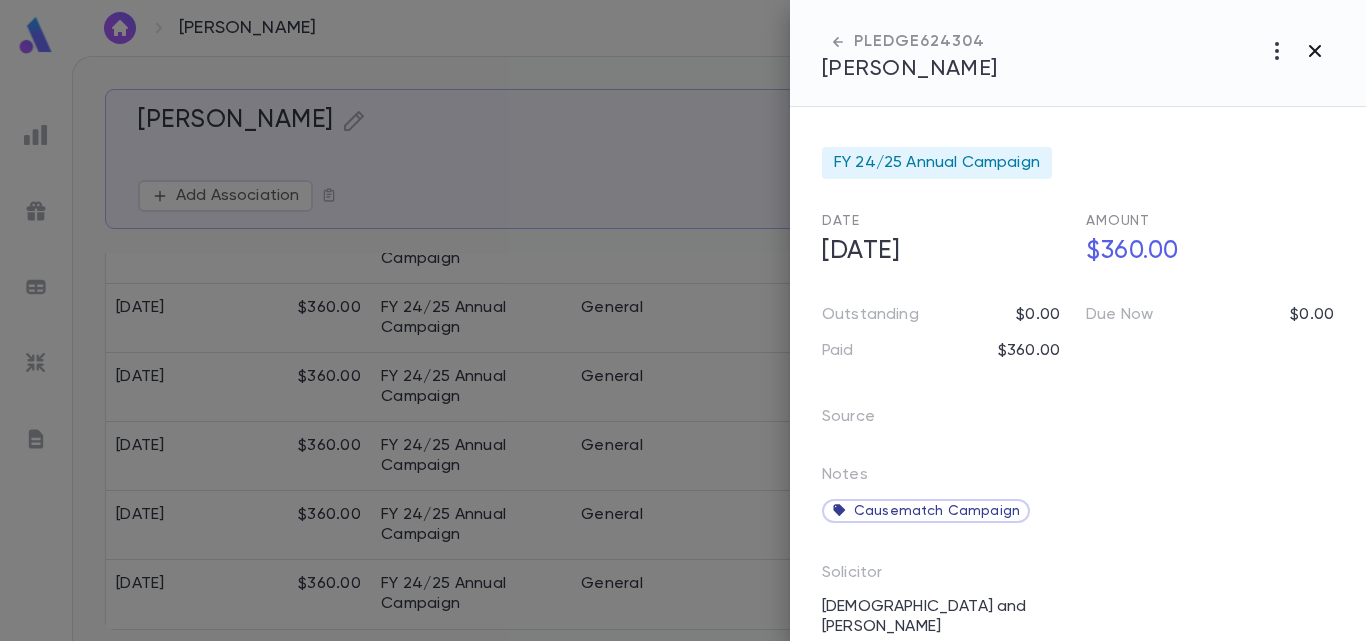 click 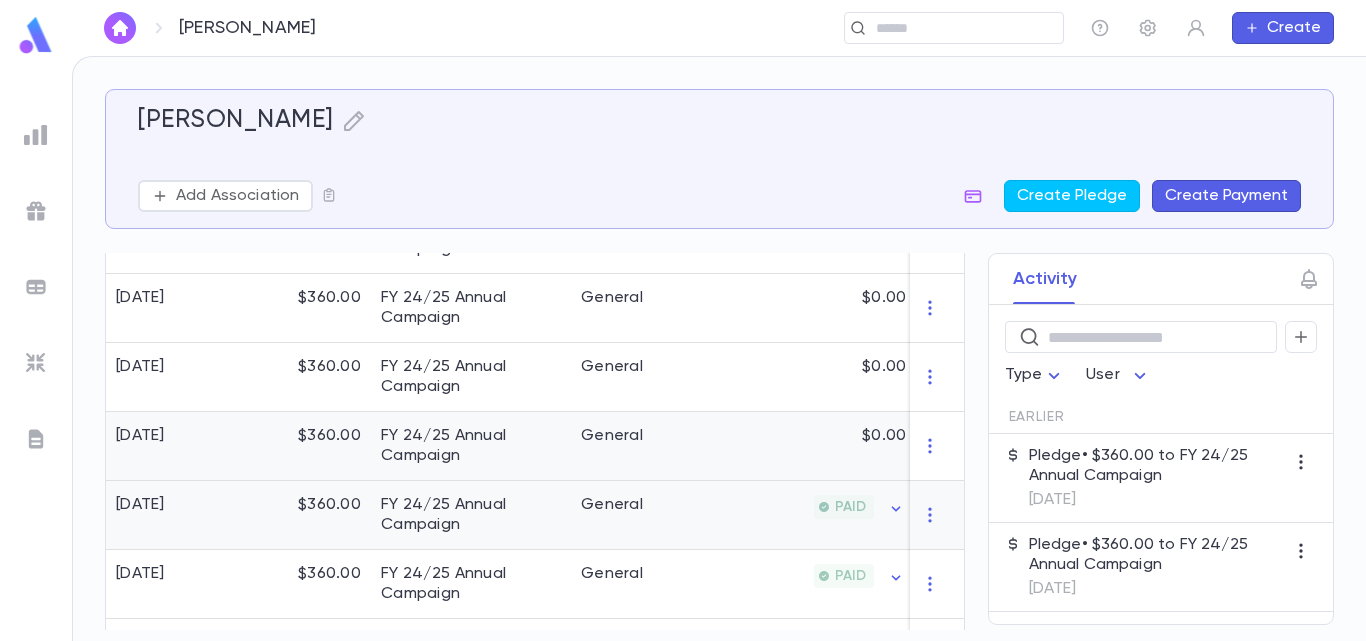 scroll, scrollTop: 663, scrollLeft: 0, axis: vertical 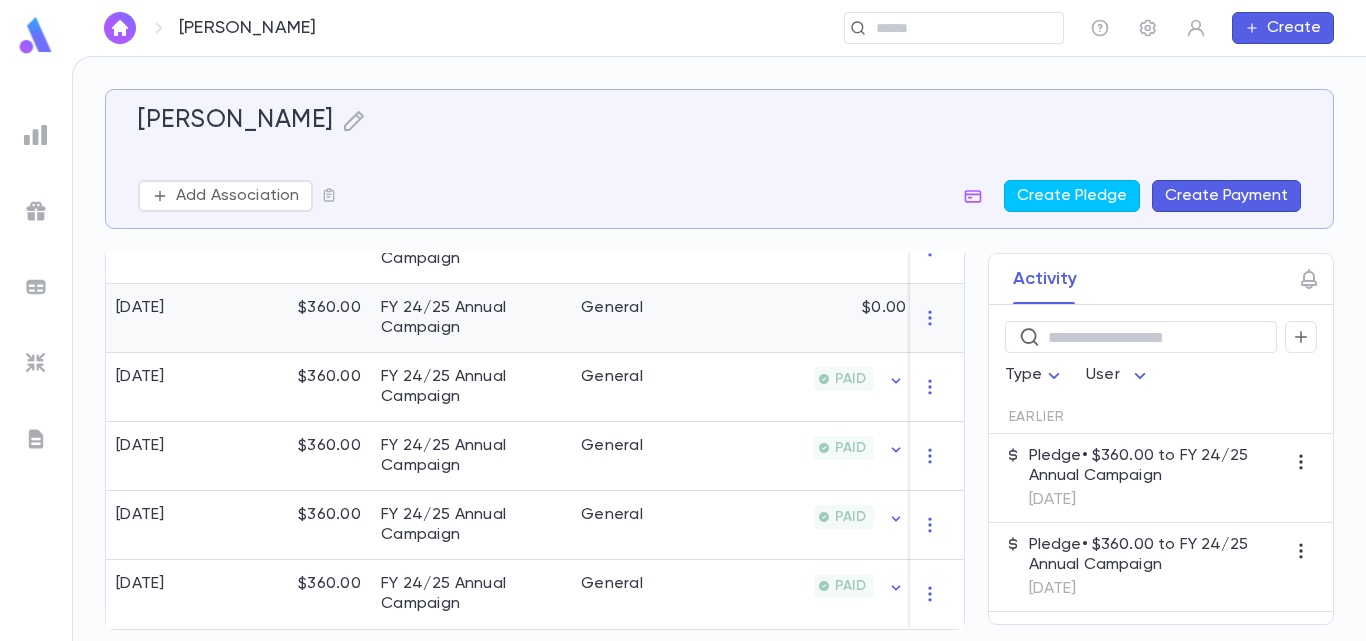 click on "General" at bounding box center [646, 318] 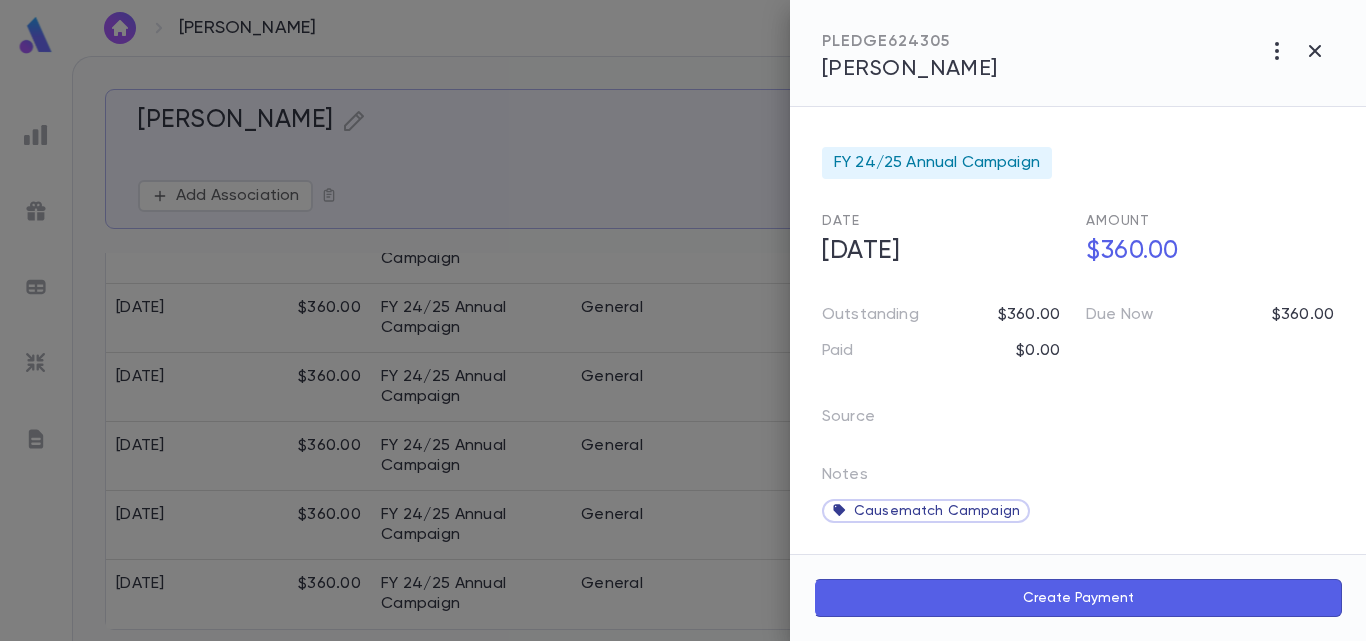 click on "Create Payment" at bounding box center [1078, 598] 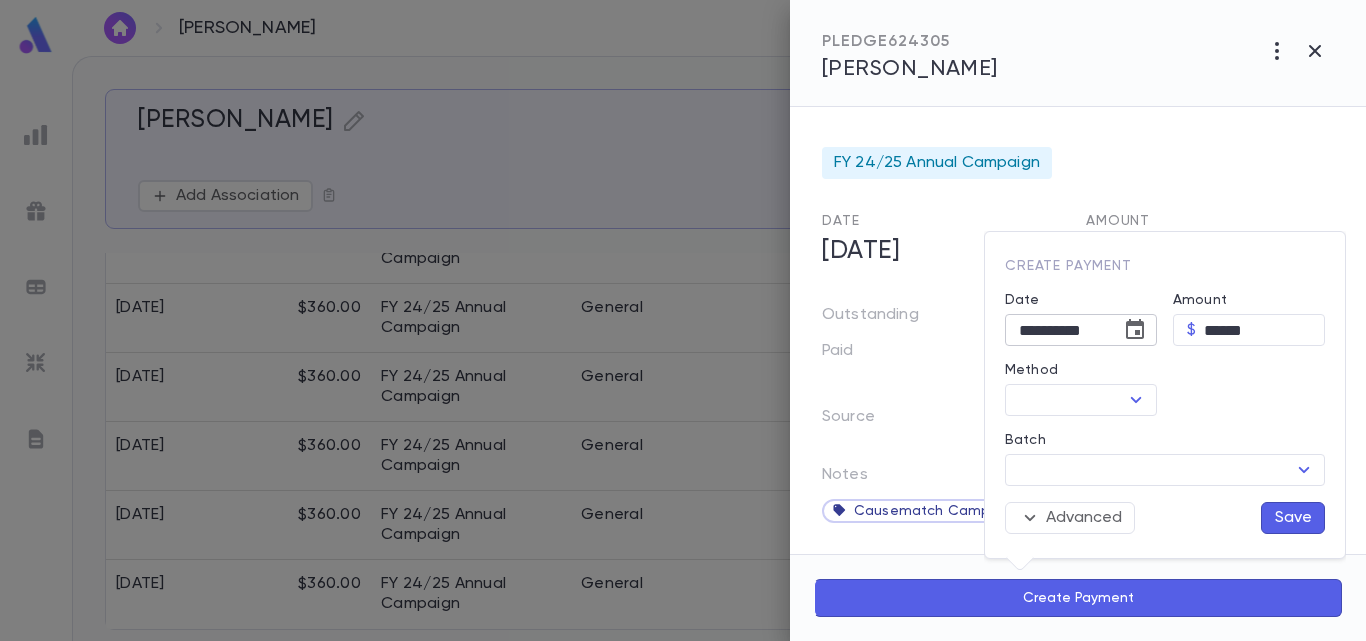click 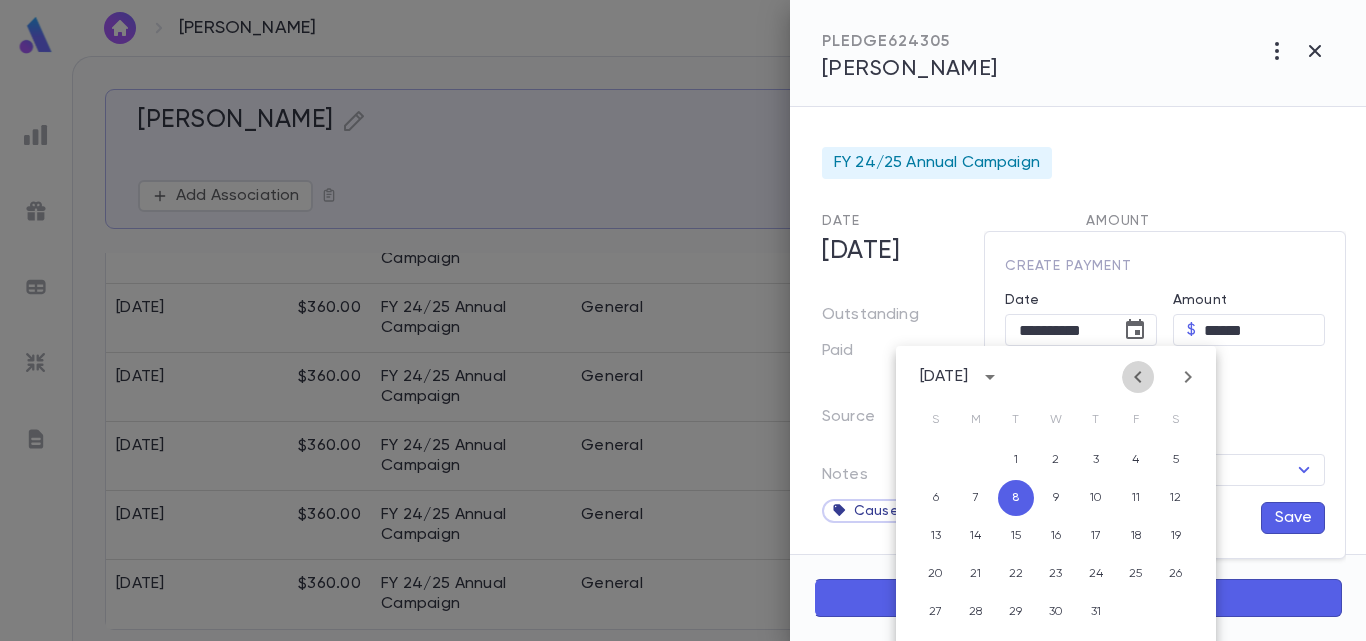 click 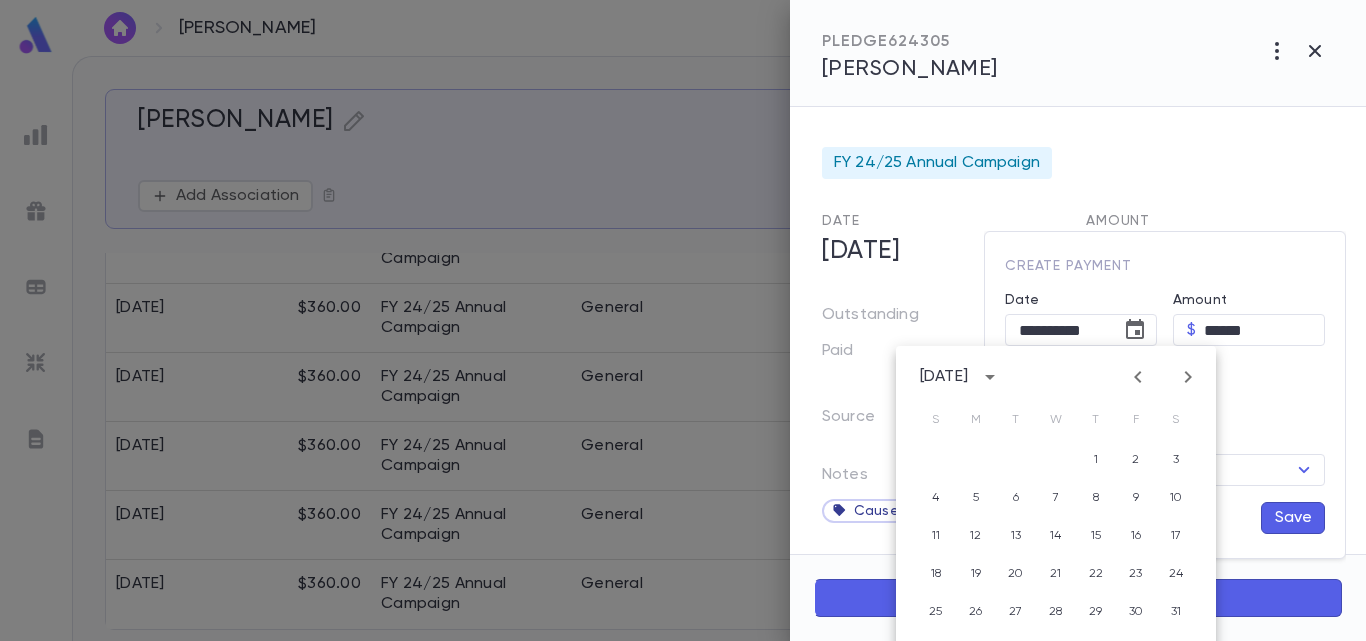 click 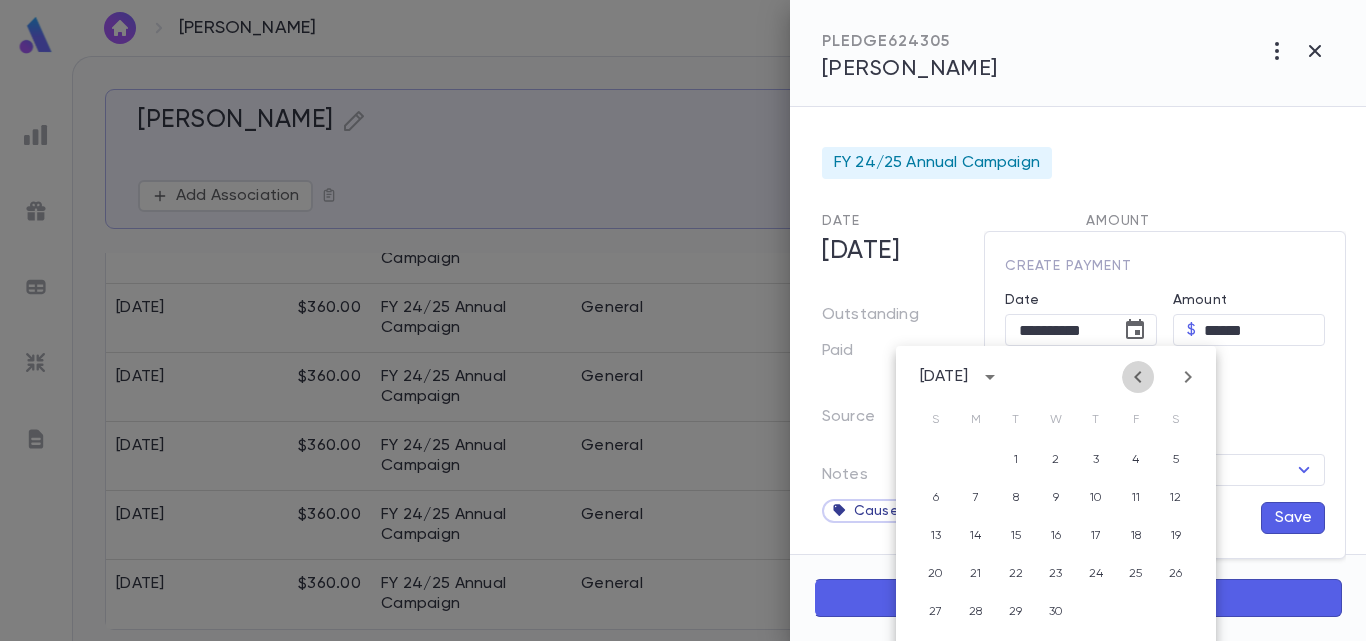 click 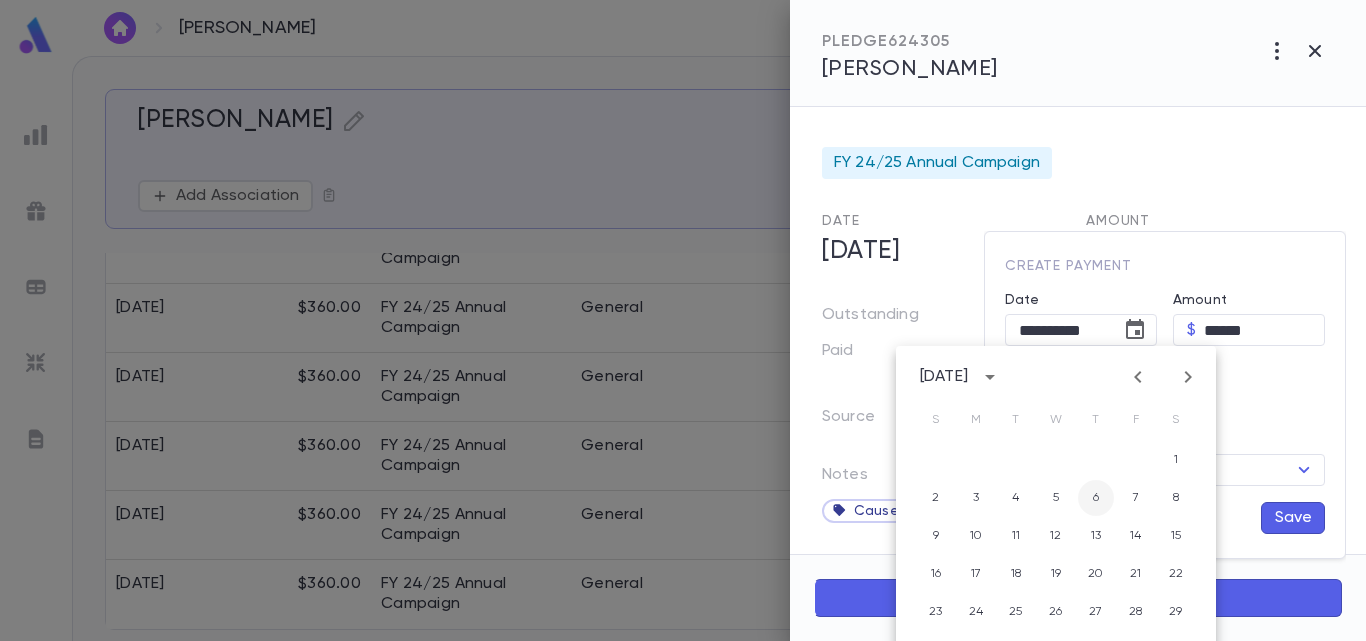 click on "6" at bounding box center (1096, 498) 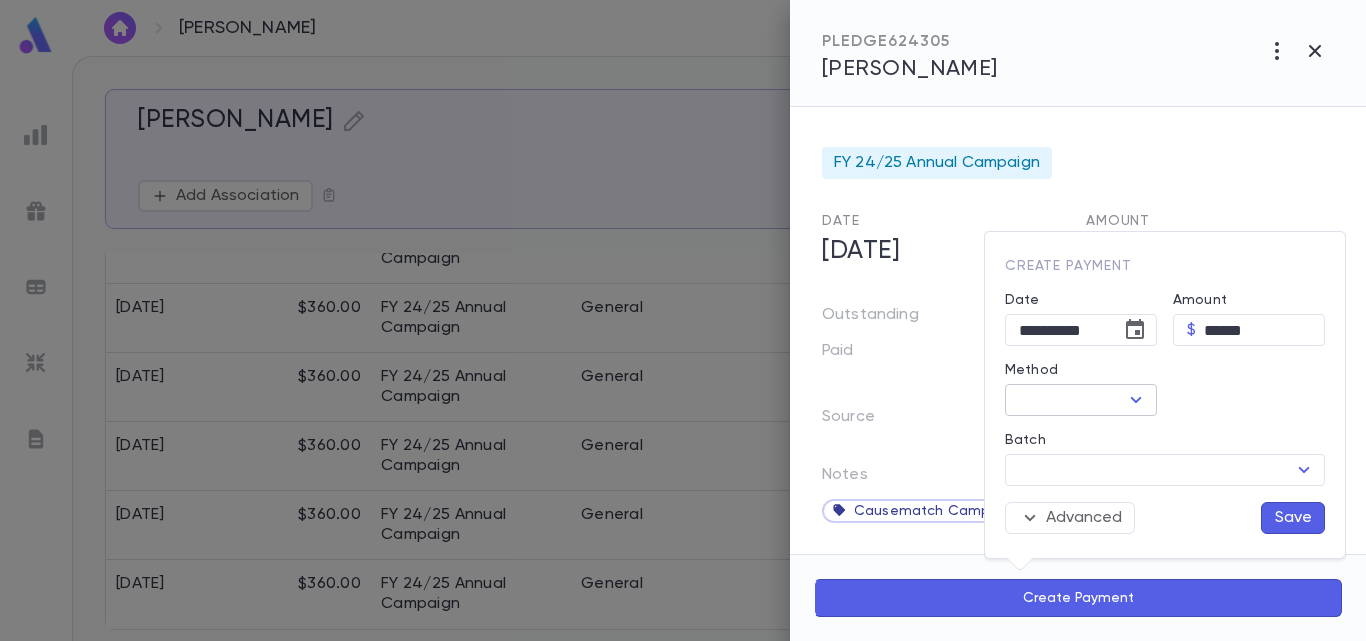 click 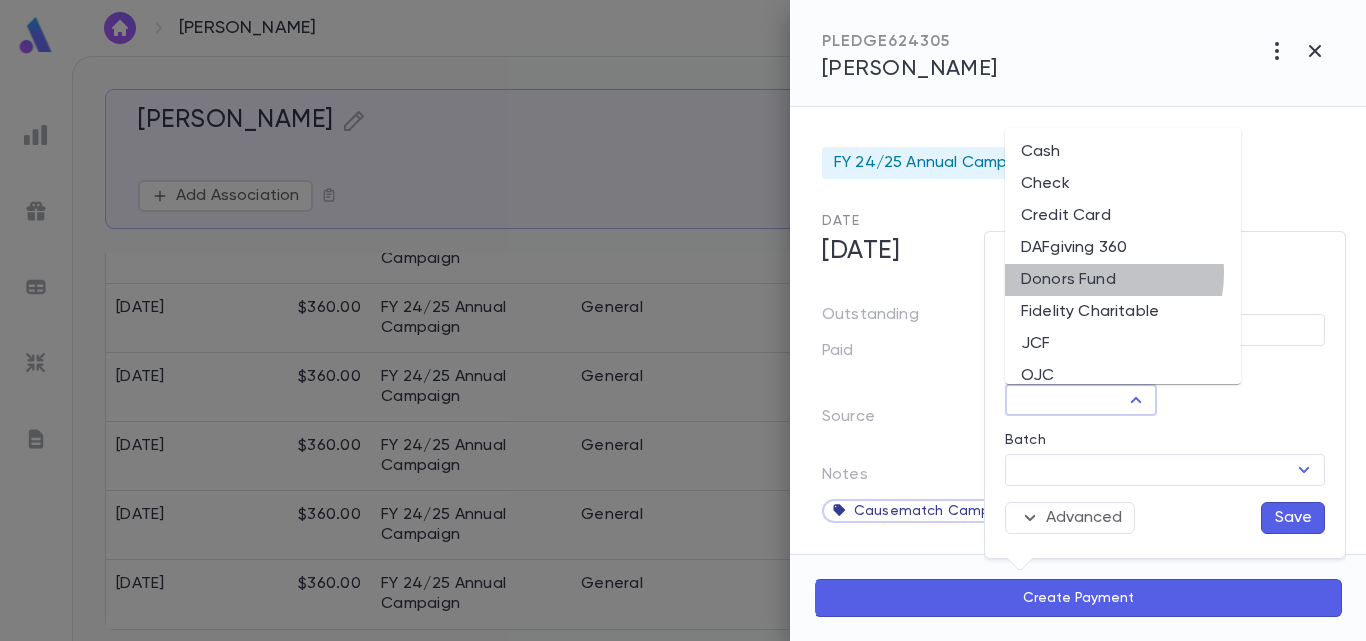 click on "Donors Fund" at bounding box center (1123, 280) 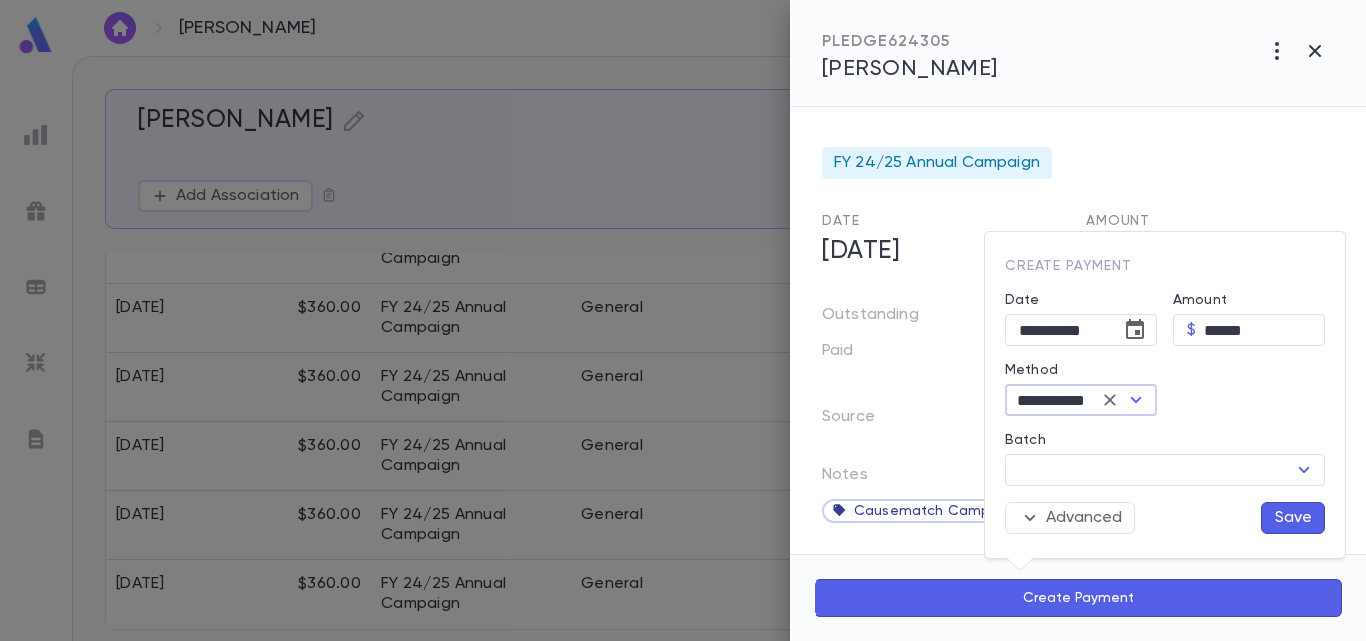 click on "Save" at bounding box center [1293, 518] 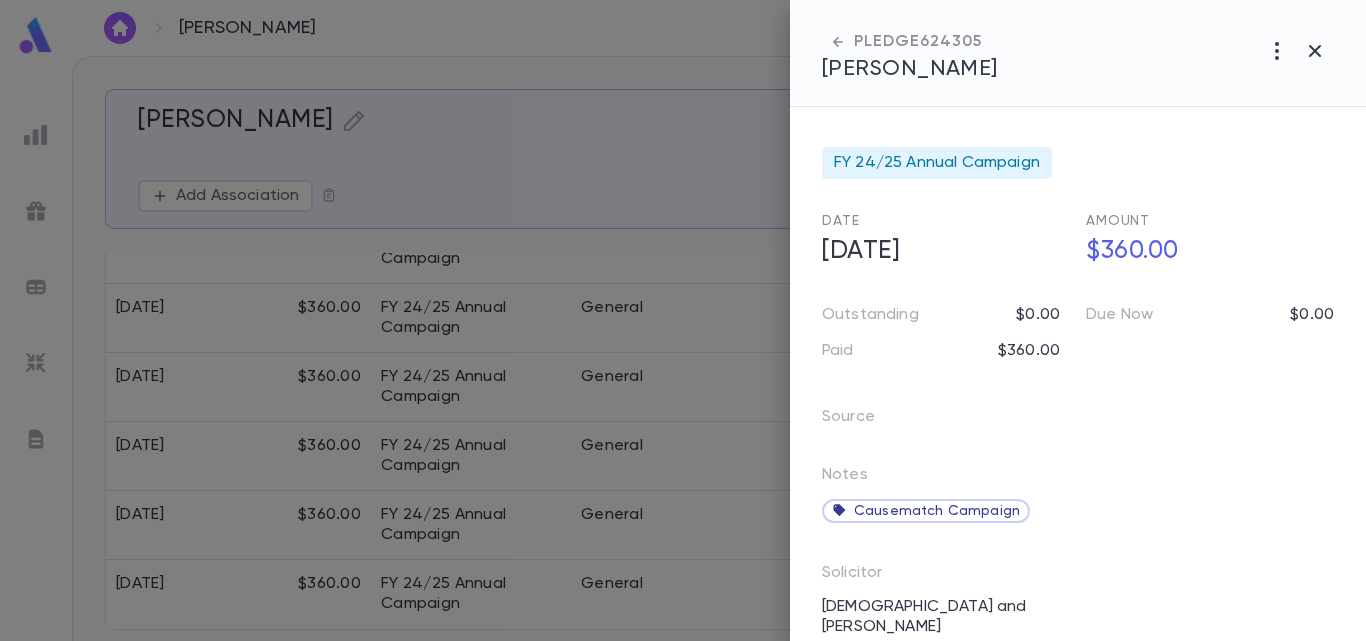 click at bounding box center [683, 320] 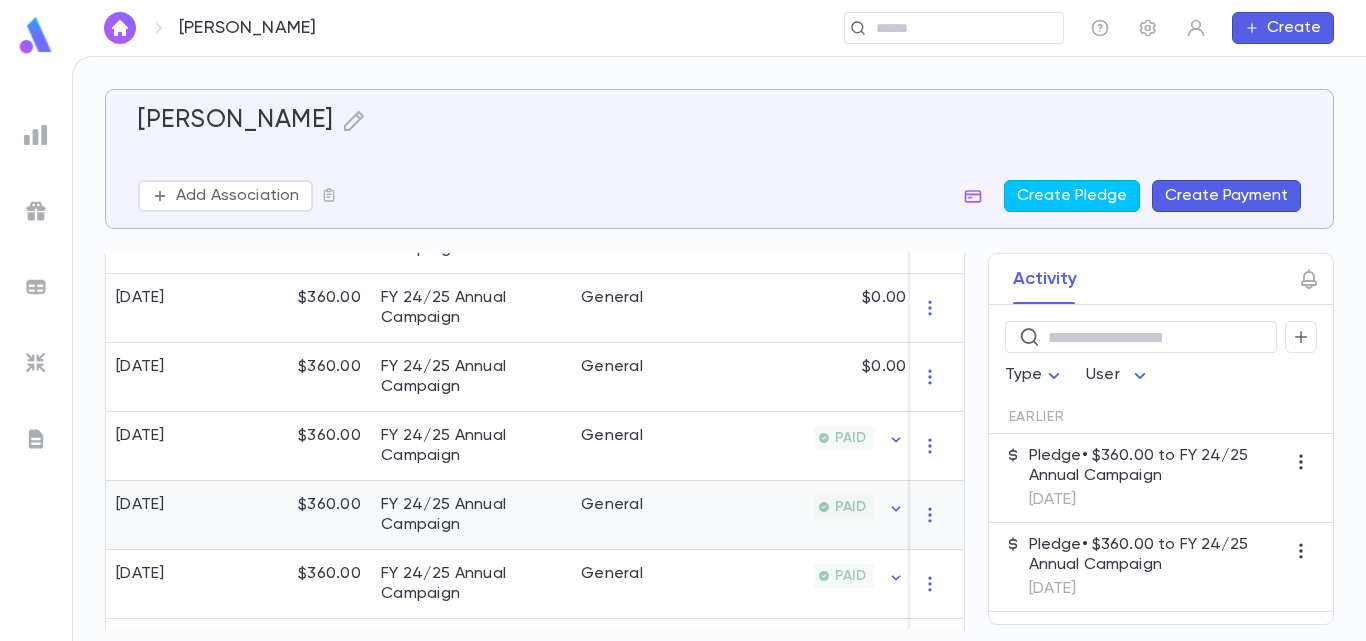 scroll, scrollTop: 663, scrollLeft: 0, axis: vertical 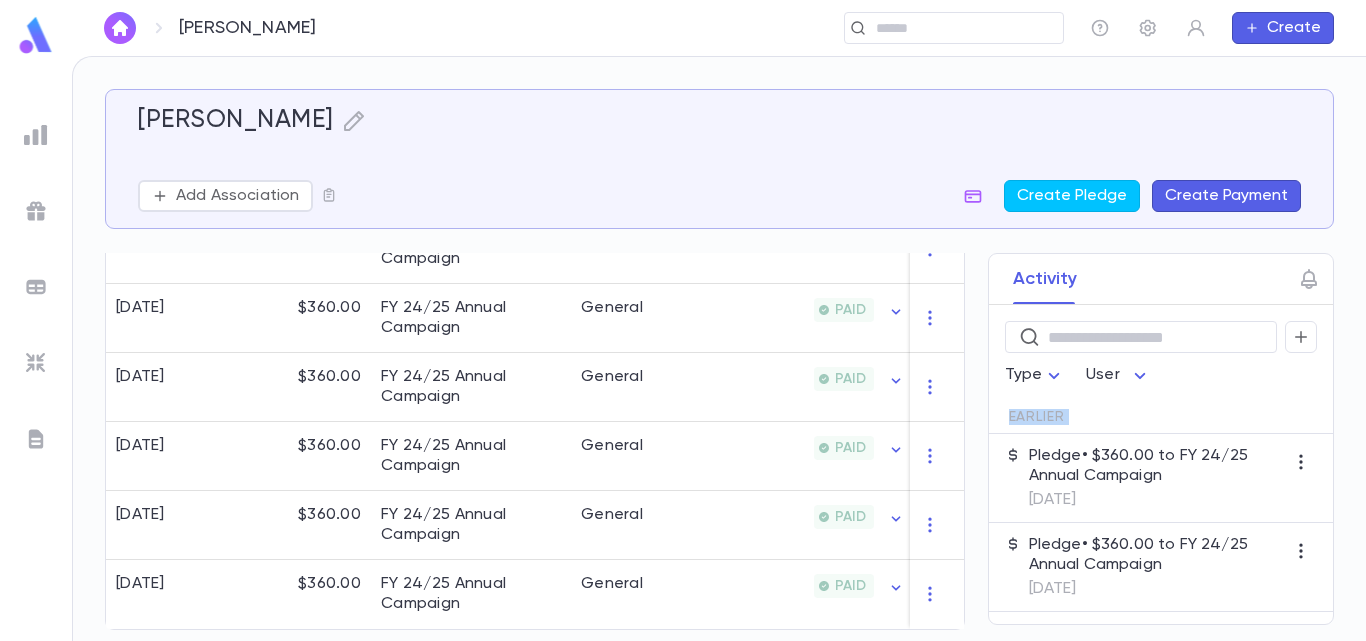 drag, startPoint x: 959, startPoint y: 511, endPoint x: 967, endPoint y: 401, distance: 110.29053 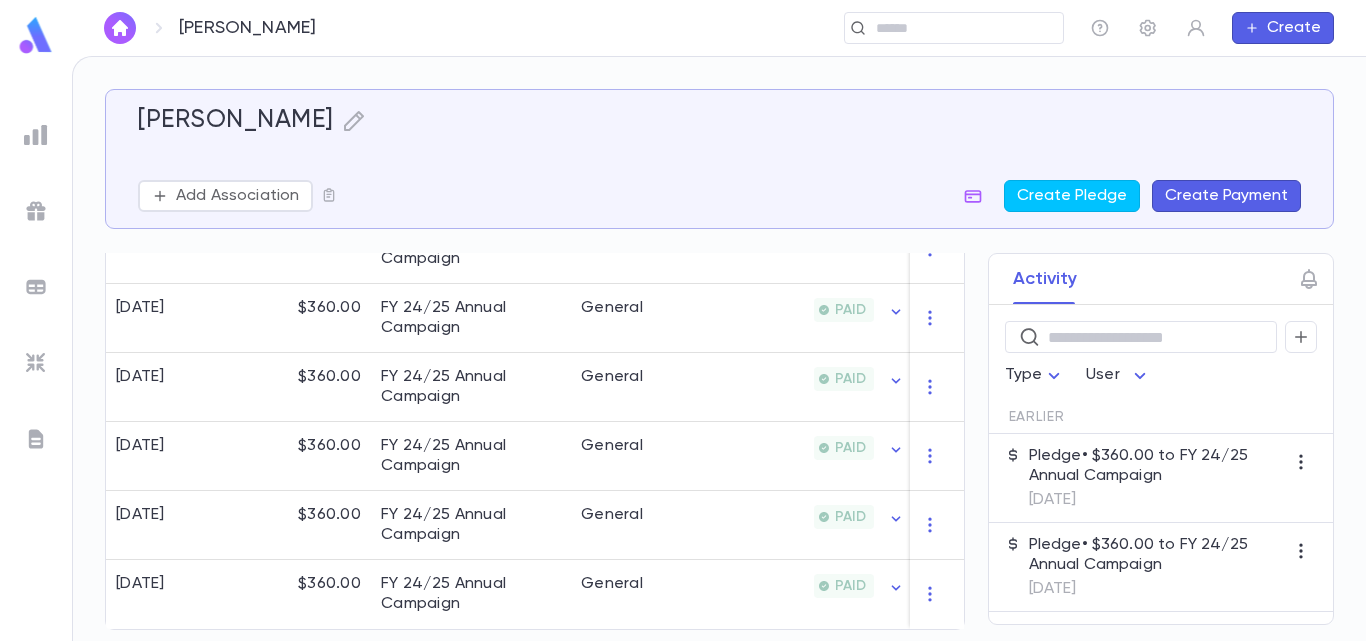 click on "Activity ​ Type User Earlier Pledge  • $360.00 to FY 24/25 Annual Campaign [DATE] Pledge  • $360.00 to FY 24/25 Annual Campaign [DATE] Pledge  • $360.00 to FY 24/25 Annual Campaign [DATE] Pledge & Payment  • $360.00 to FY 24/25 Annual Campaign with Donors Fund [DATE] Pledge  • $360.00 to FY 24/25 Annual Campaign [DATE] Payment  • $360.00 to FY 24/25 Annual Campaign with Donors Fund [DATE] Pledge  • $360.00 to FY 24/25 Annual Campaign [DATE] Pledge & Payment  • $360.00 to FY 24/25 Annual Campaign with Donors Fund [DATE] Payment  • $360.00 to FY 24/25 Annual Campaign with Donors Fund [DATE] Pledge  • $360.00 to FY 24/25 Annual Campaign [DATE] Payment  • $360.00 to FY 24/25 Annual Campaign with Donors Fund [DATE]" at bounding box center (1143, 439) 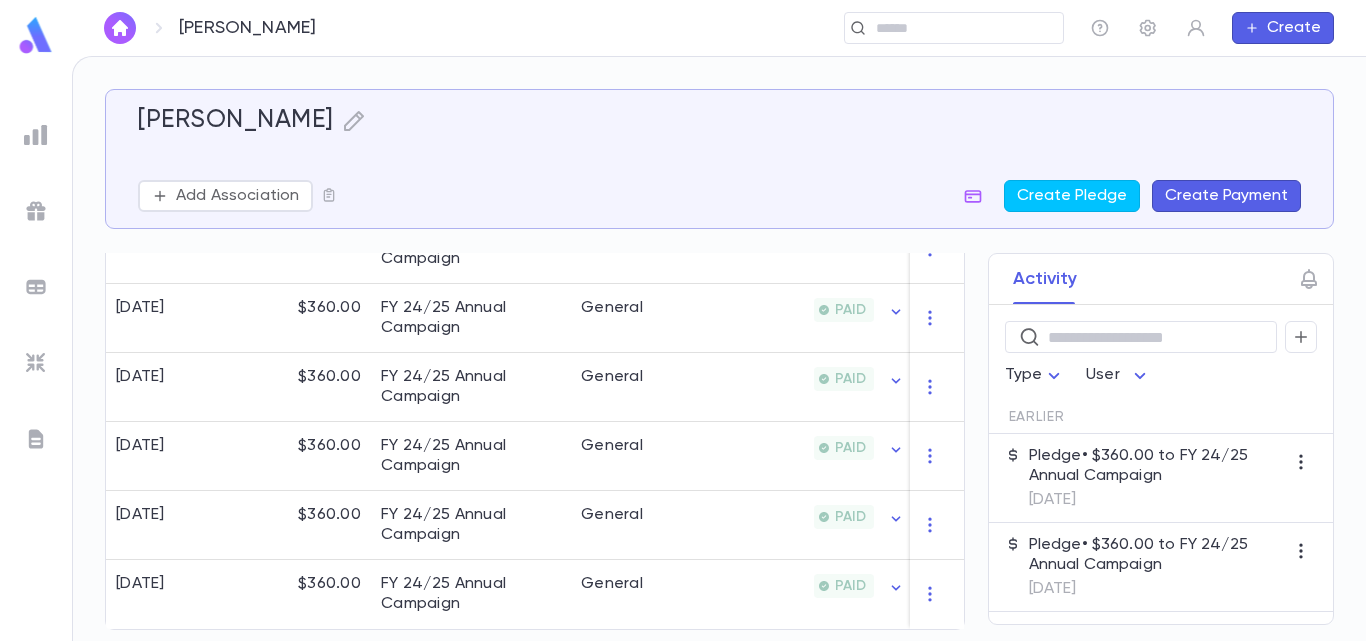 click on "[PERSON_NAME] Add Association Create Pledge Create Payment Contact Details Best Contact Home Phone Address Account ID 373129 Individuals [PERSON_NAME] [EMAIL_ADDRESS][DOMAIN_NAME] Pledges Payments  Automatic Letters On Lifetime Donations $2,880.00 Outstanding $1,080.00 Due Now $1,080.00 Recurring Monthly $0.00 This Year $0.00 Date Amount Campaign Group Paid Outstanding Installments Notes [DATE] $360.00 FY 24/25 Annual Campaign General $0.00 $360.00 1 Causematch Campaign [DATE] $360.00 FY 24/25 Annual Campaign General $0.00 $360.00 1 Causematch Campaign [DATE] $360.00 FY 24/25 Annual Campaign General $0.00 $360.00 1 Causematch Campaign [DATE] $360.00 FY 24/25 Annual Campaign General PAID $0.00 1 Causematch Campaign [DATE] $360.00 FY 24/25 Annual Campaign General PAID $0.00 1 Causematch Campaign [DATE] $360.00 FY 24/25 Annual Campaign General PAID $0.00 1 Causematch Campaign [DATE] $360.00 FY 24/25 Annual Campaign General PAID $0.00 1 Causematch Campaign [DATE] $360.00 General PAID $0.00 1" at bounding box center (719, 359) 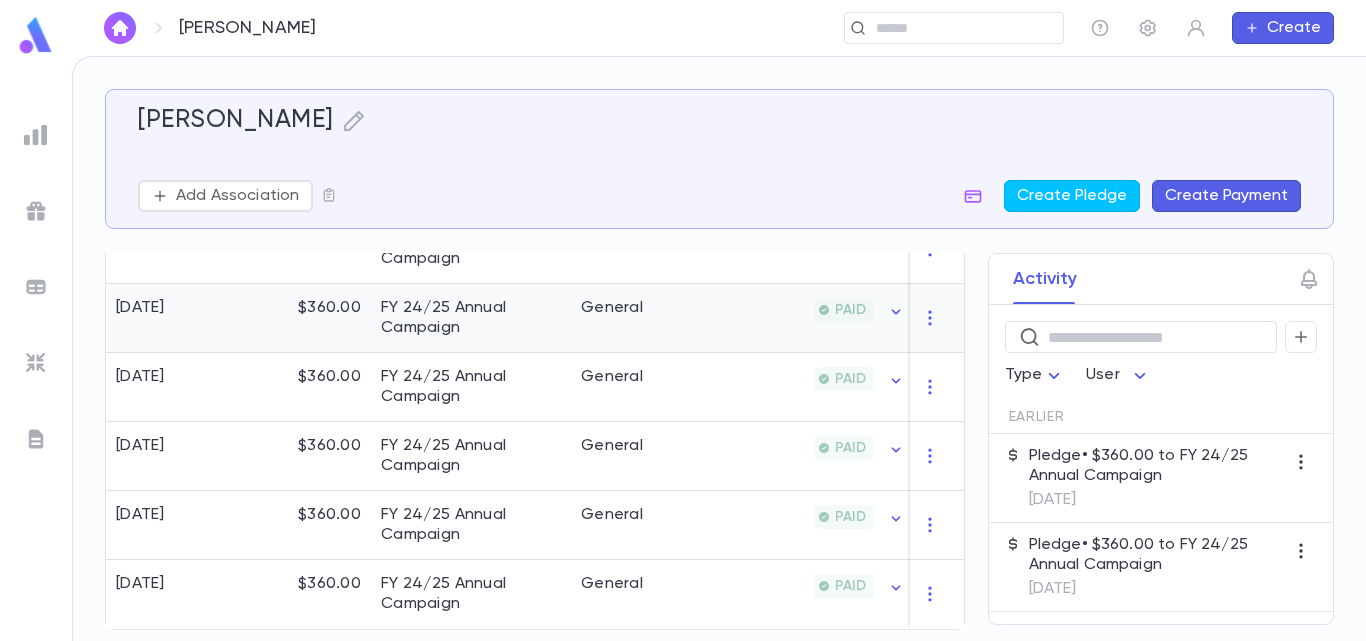 click on "PAID" at bounding box center (818, 318) 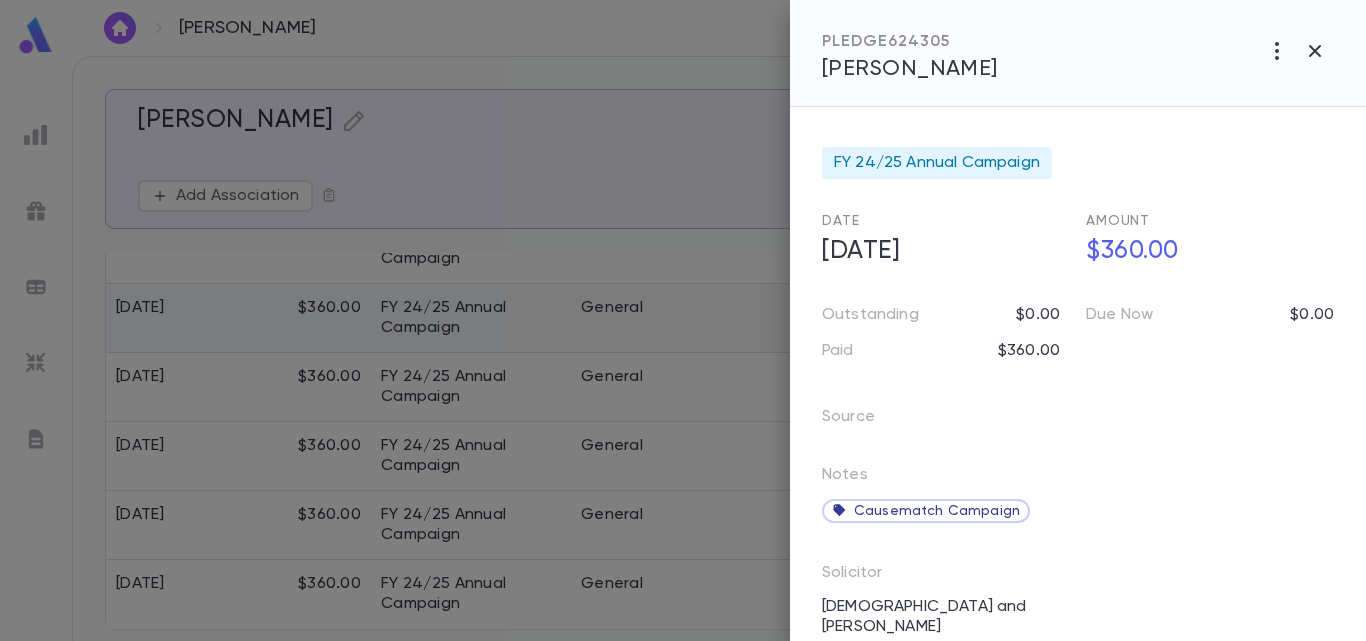 click at bounding box center (683, 320) 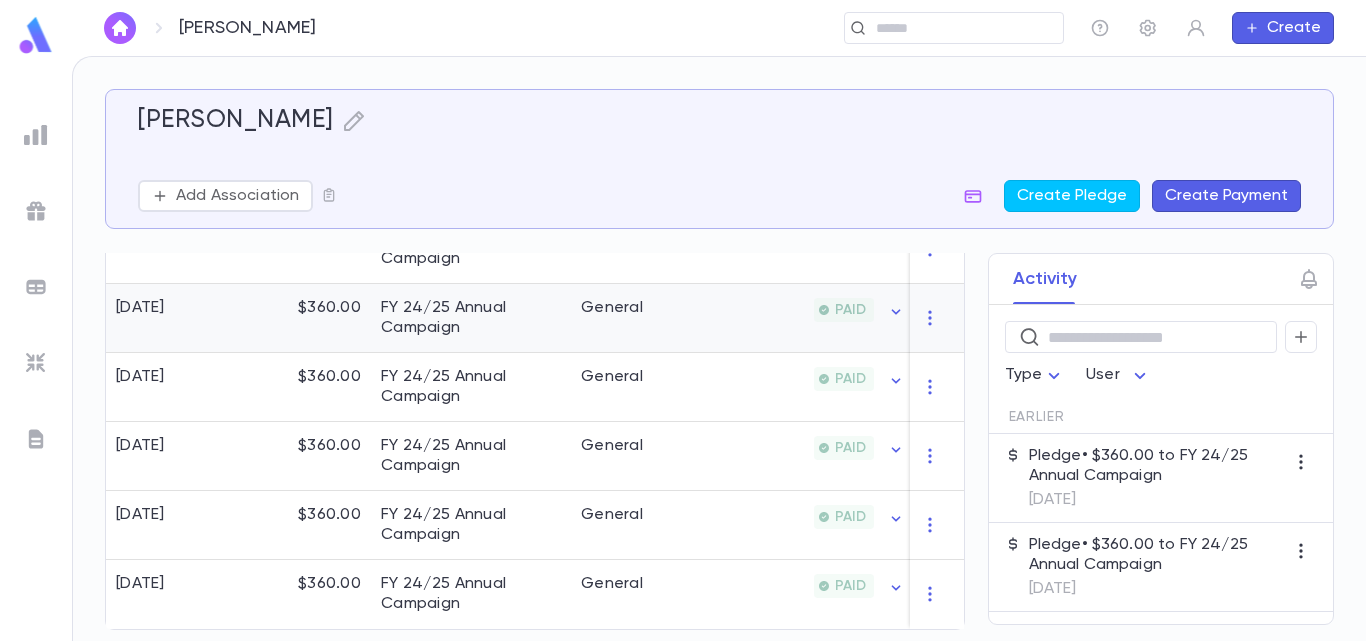 scroll, scrollTop: 0, scrollLeft: 14, axis: horizontal 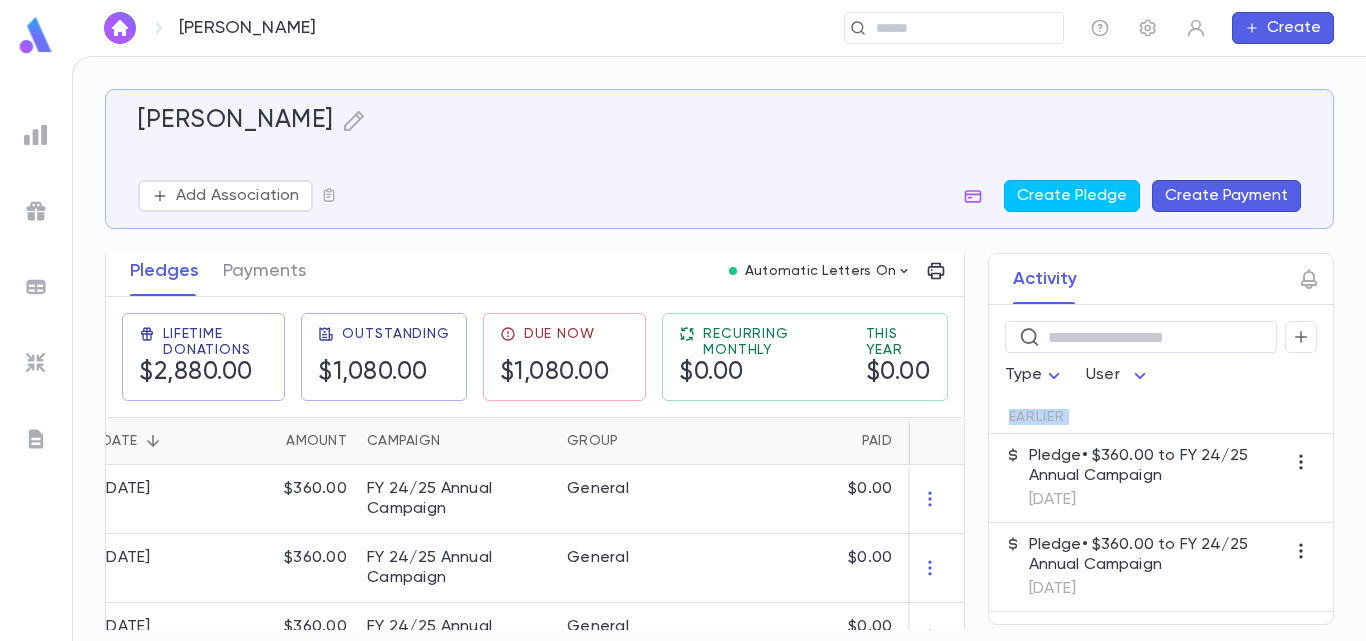 drag, startPoint x: 965, startPoint y: 413, endPoint x: 959, endPoint y: 472, distance: 59.3043 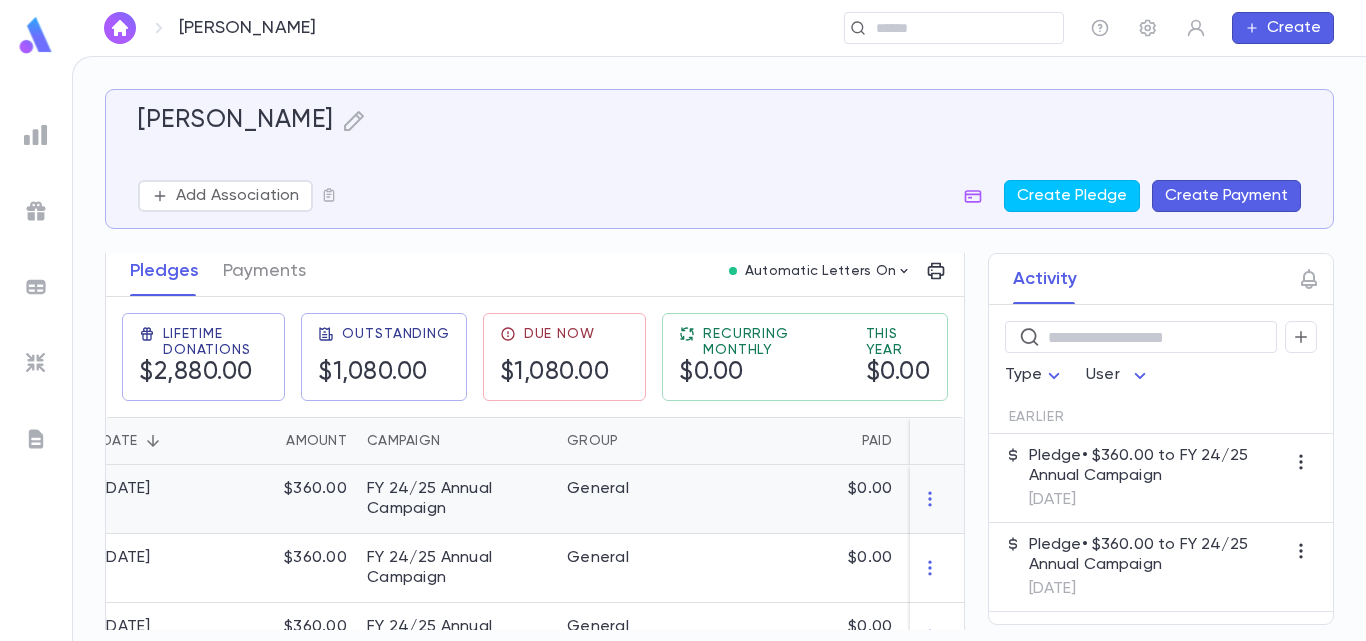 click on "$0.00" at bounding box center [804, 499] 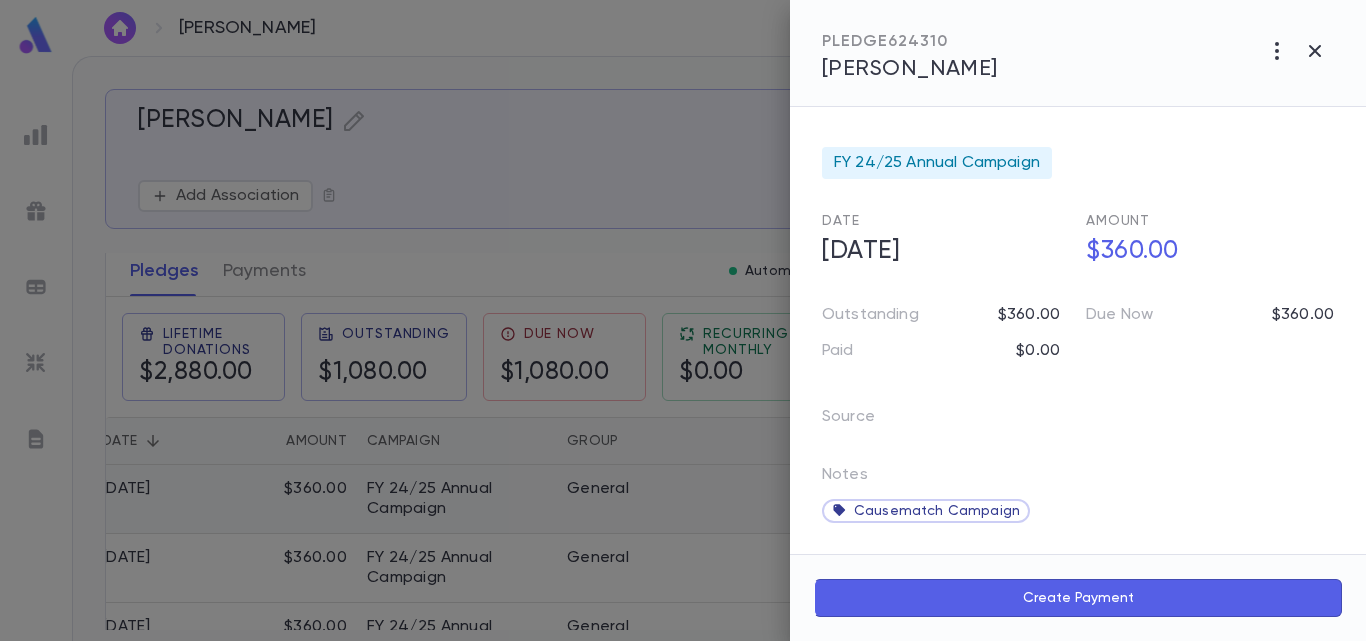 click at bounding box center (683, 320) 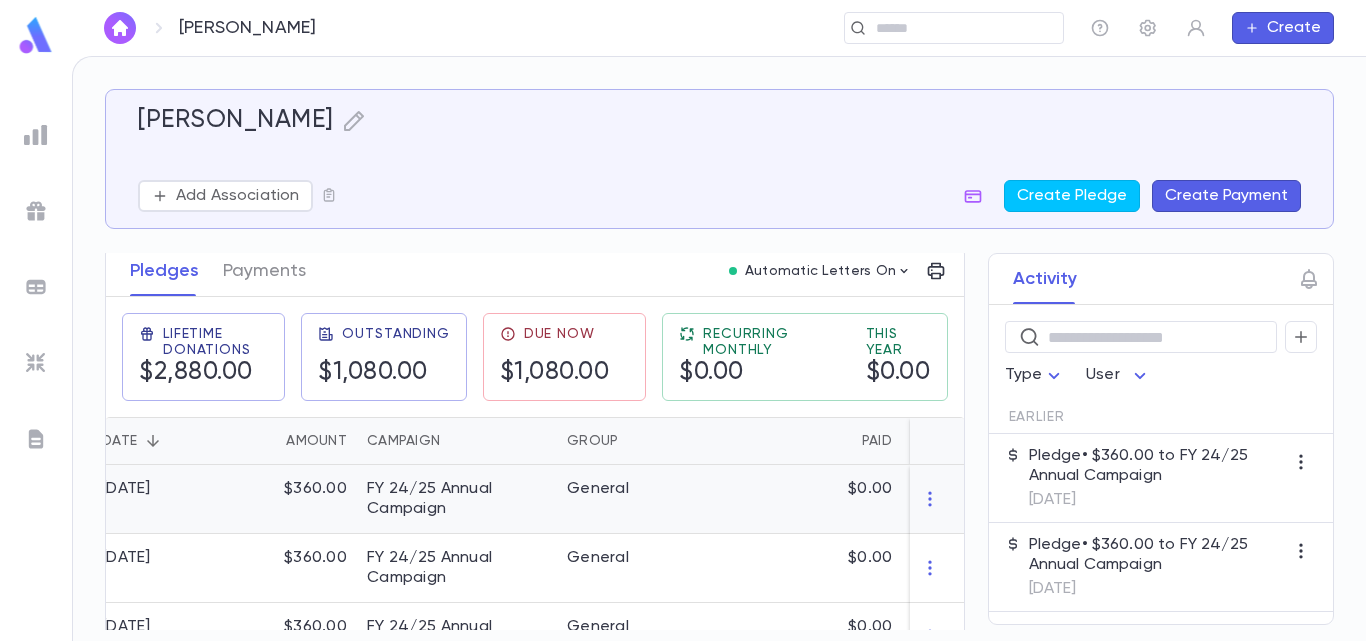 type 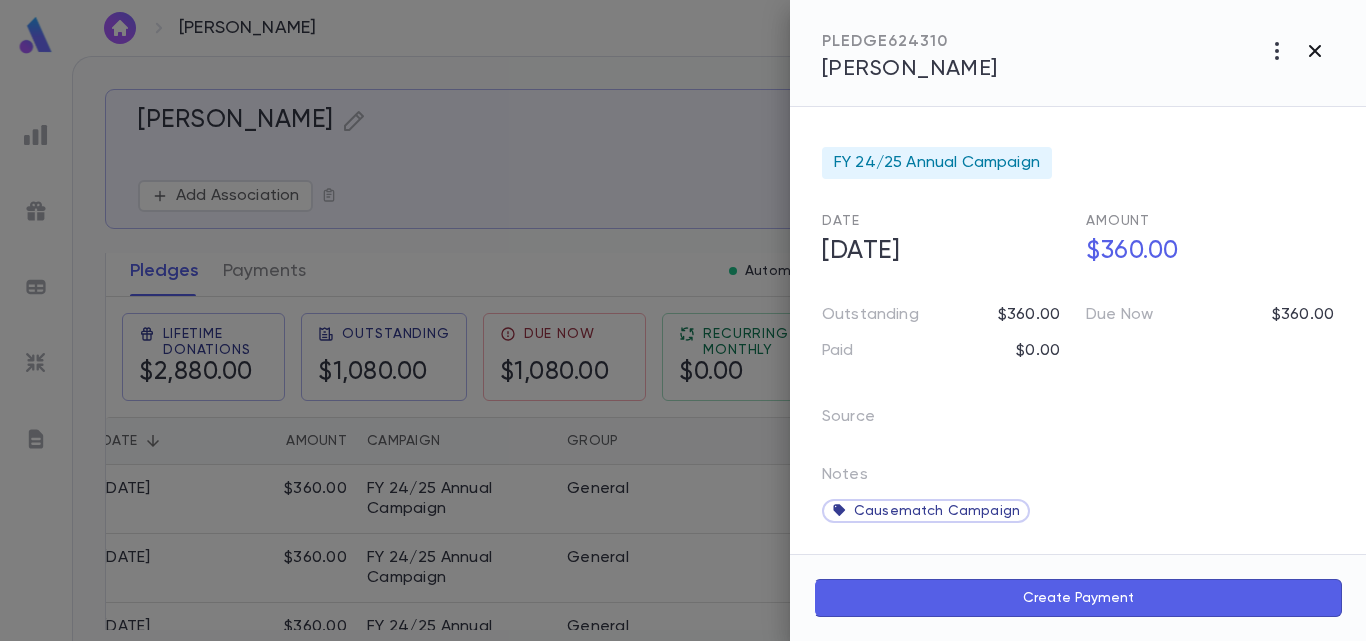 click at bounding box center (1315, 51) 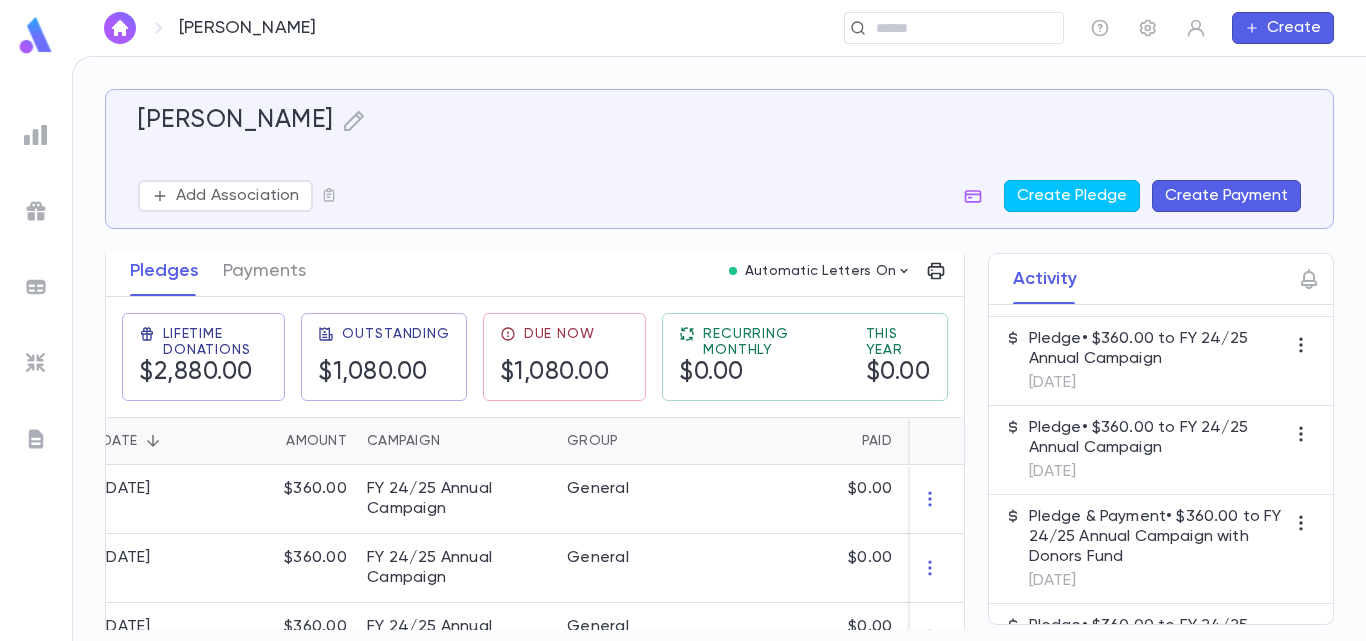 scroll, scrollTop: 210, scrollLeft: 0, axis: vertical 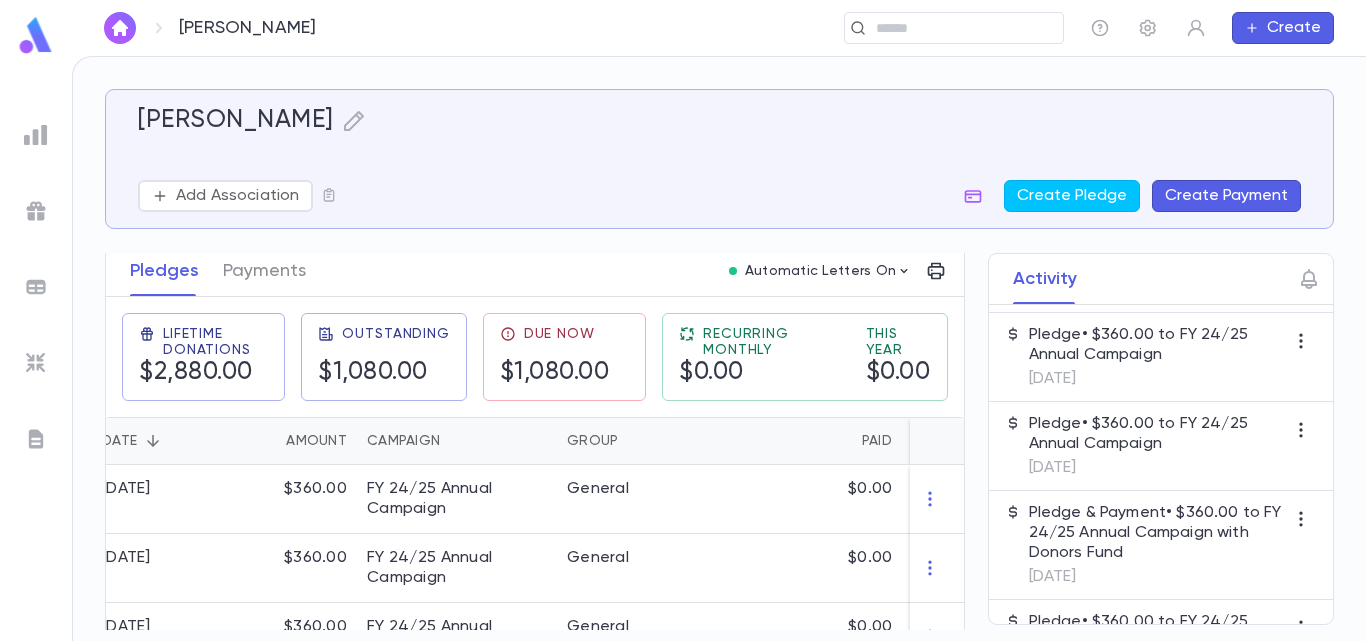 click on "Pledge  • $360.00 to FY 24/25 Annual Campaign" at bounding box center [1157, 434] 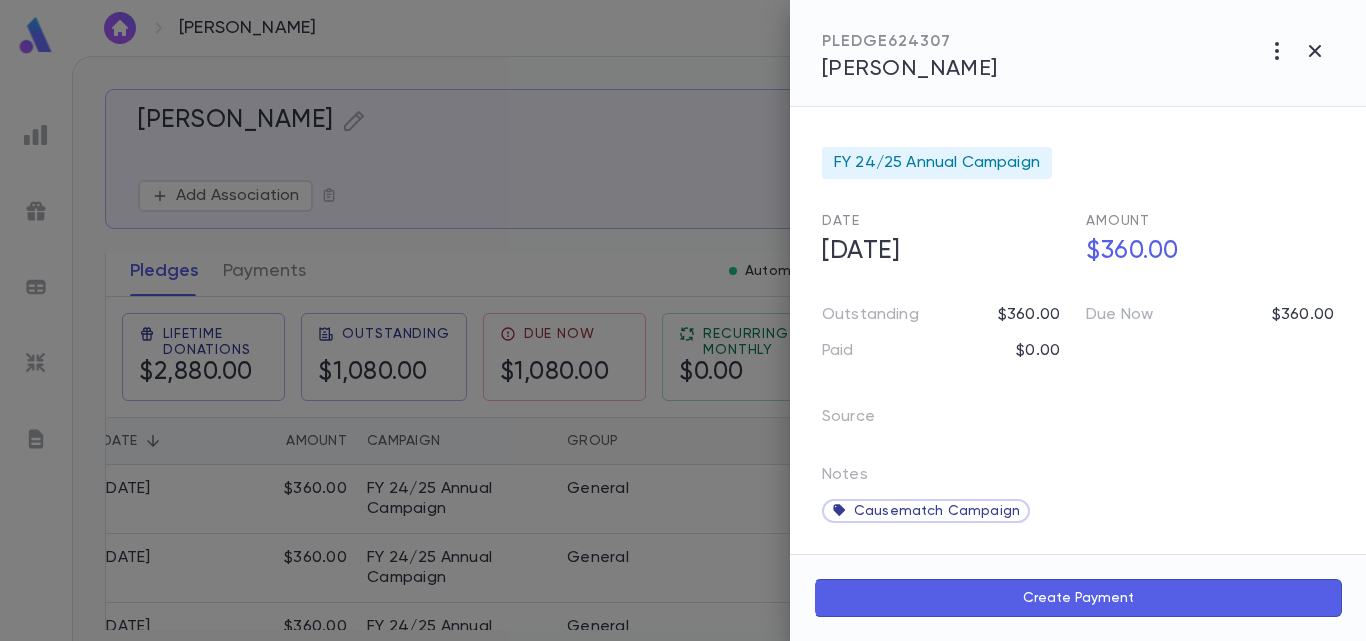 click on "Create Payment" at bounding box center [1078, 598] 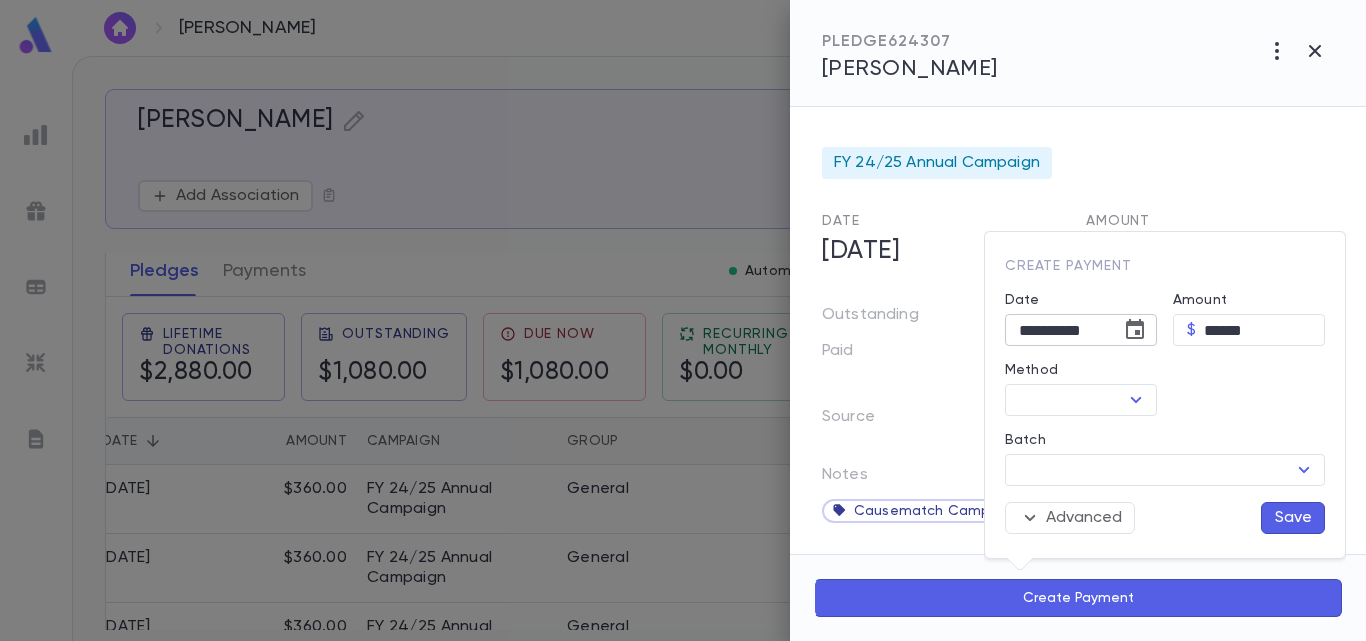 click 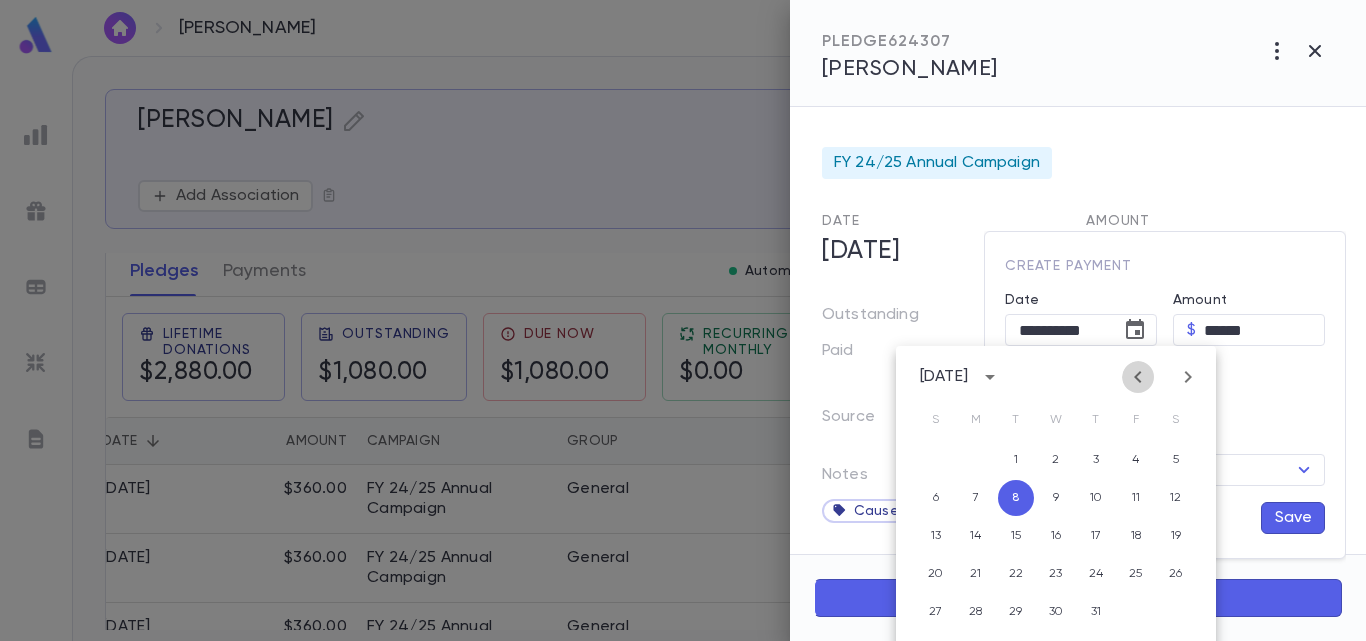 click 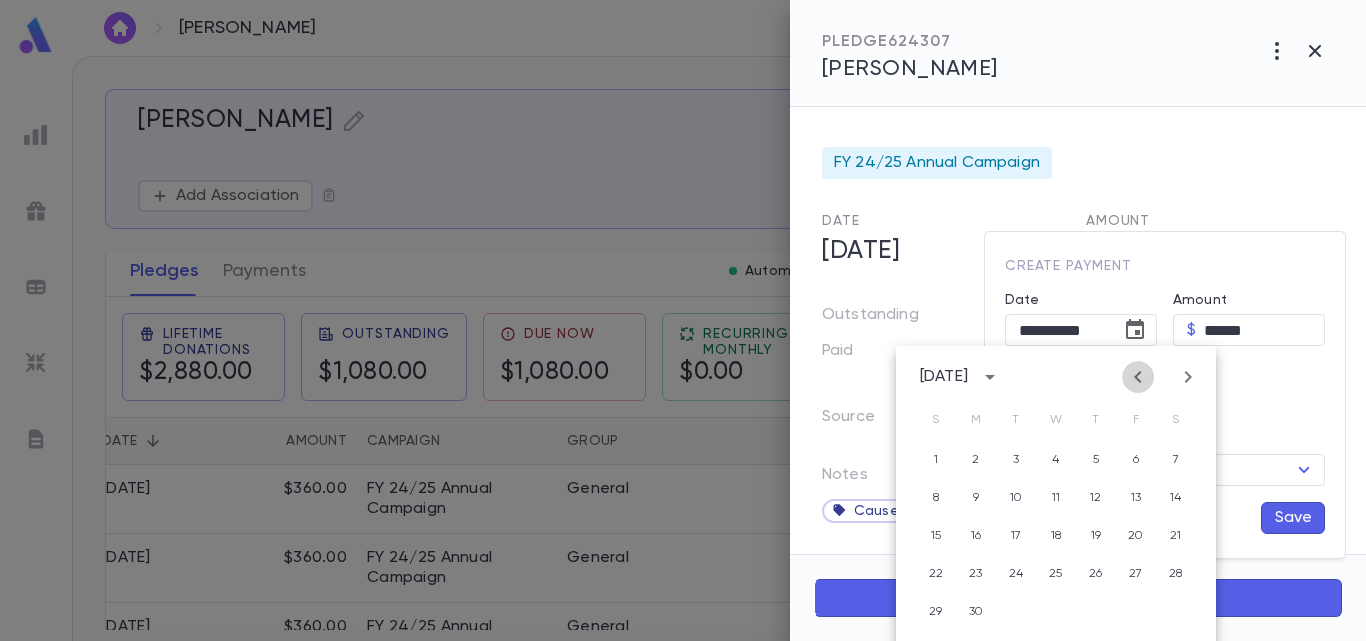 click 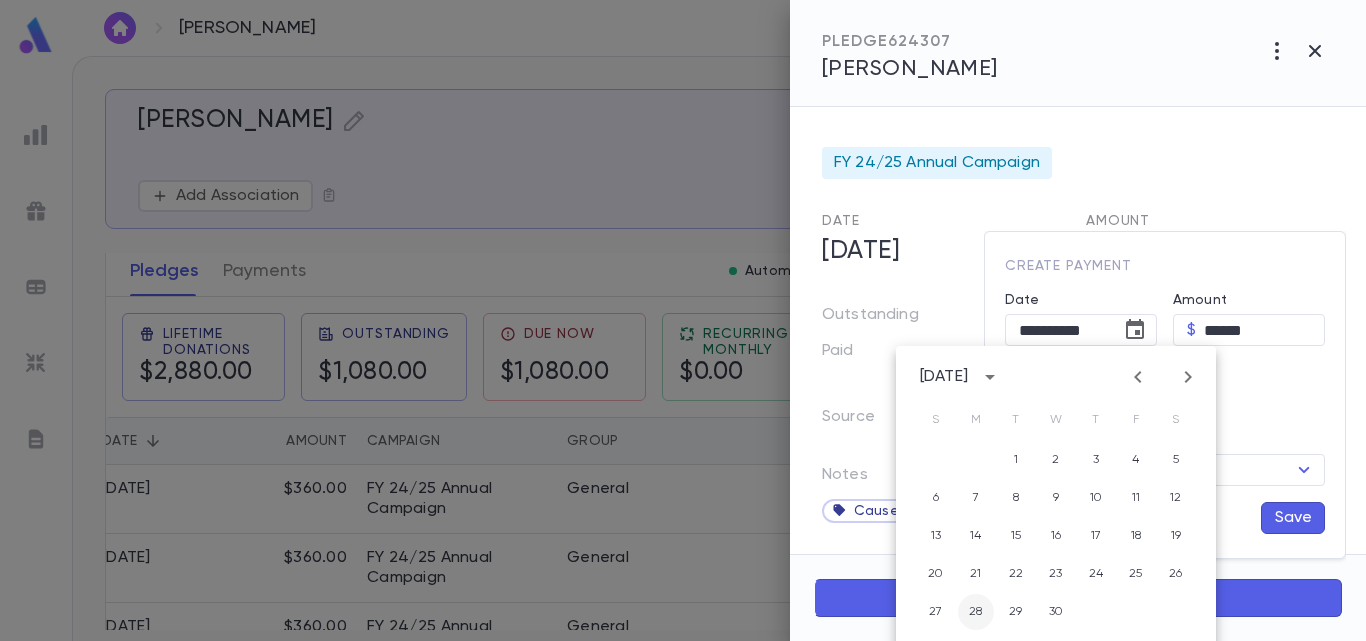 click on "28" at bounding box center (976, 612) 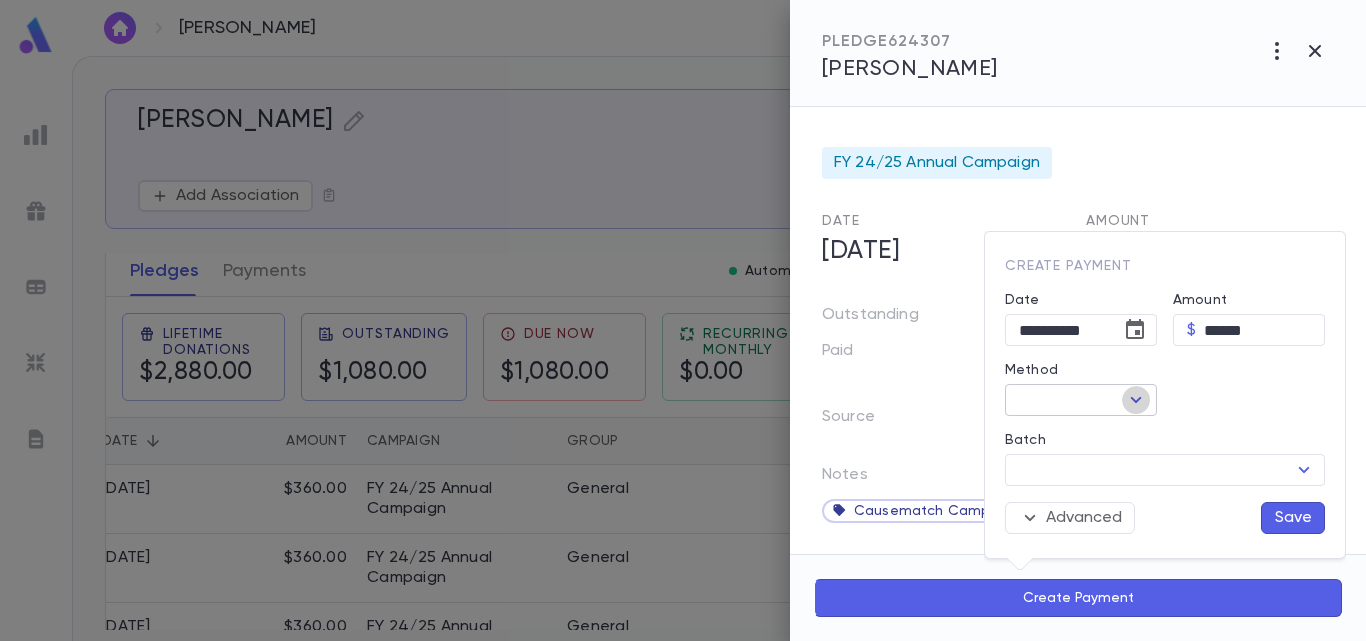 click 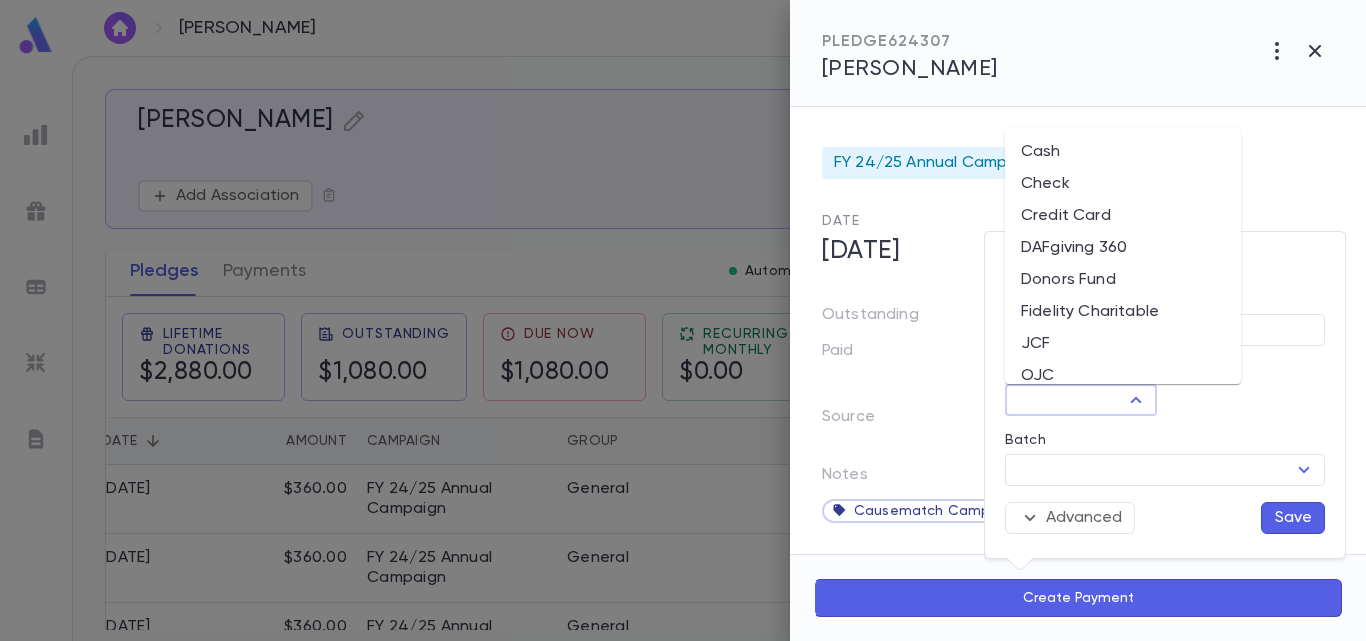 click on "Donors Fund" at bounding box center [1123, 280] 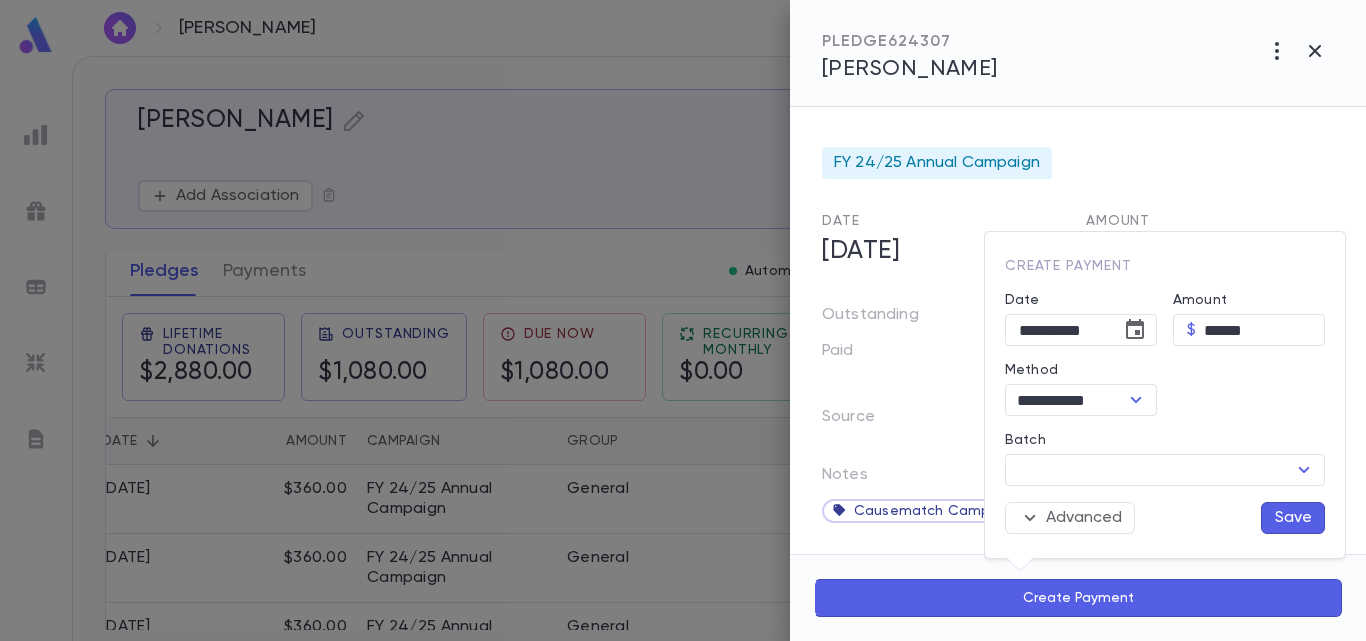 click on "Save" at bounding box center (1293, 518) 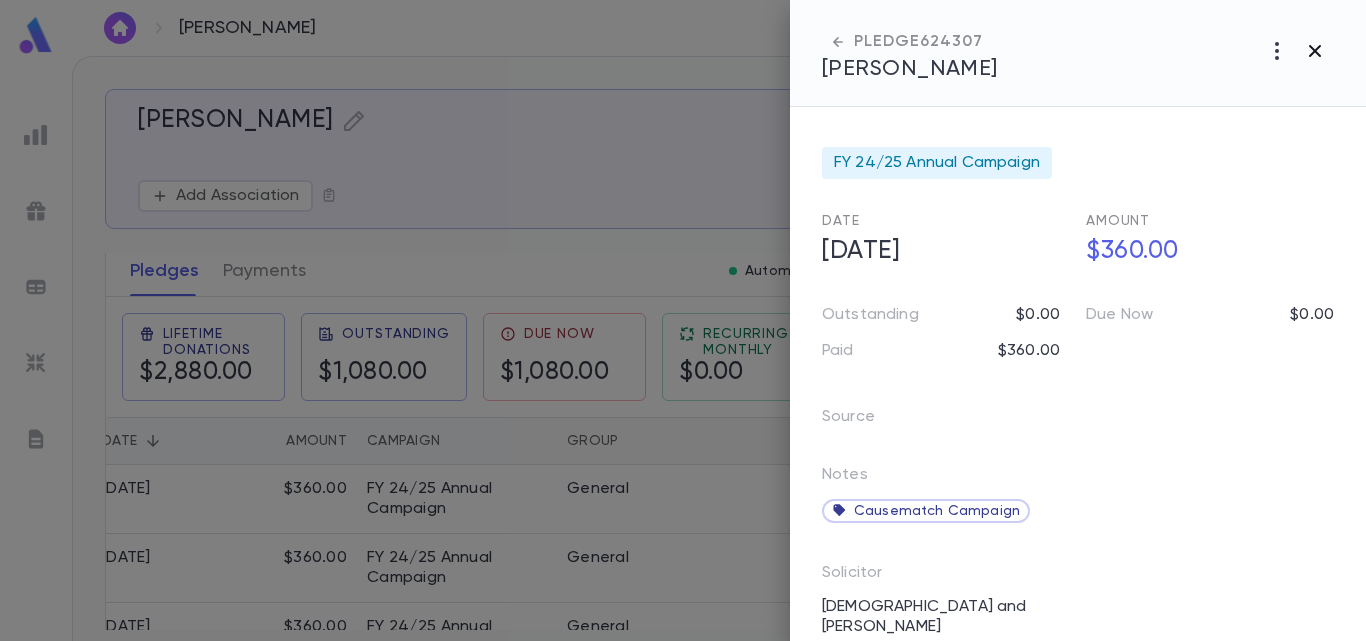 click 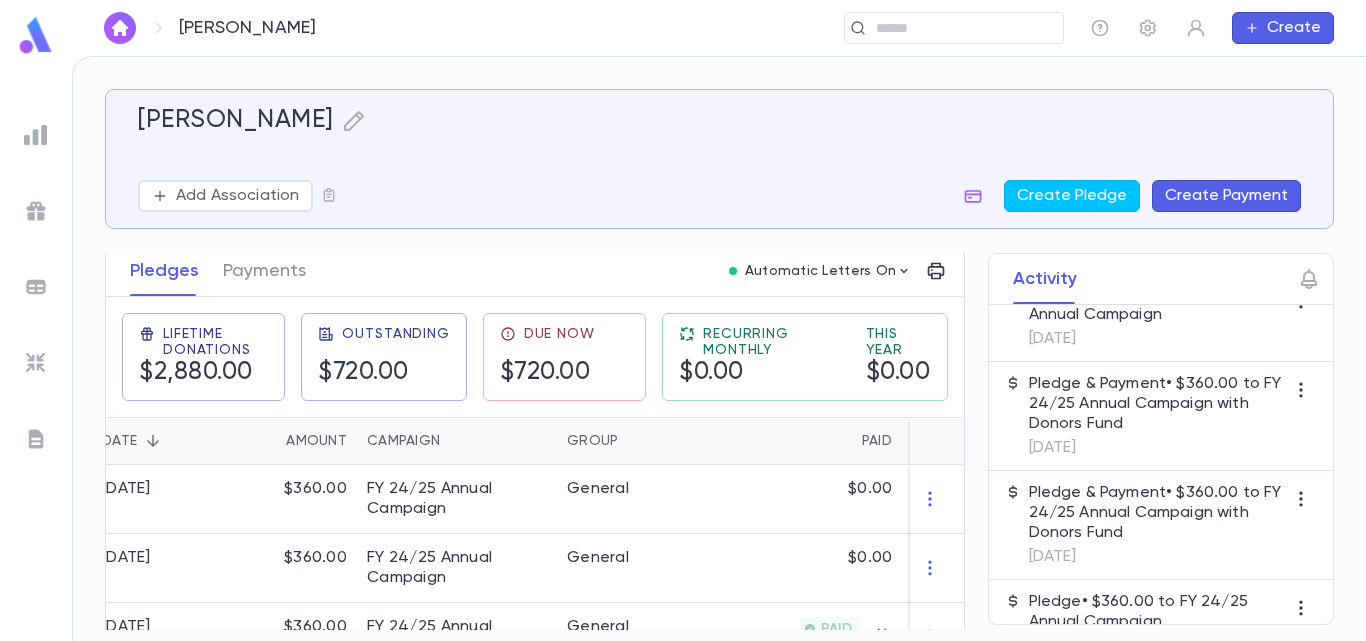 scroll, scrollTop: 210, scrollLeft: 0, axis: vertical 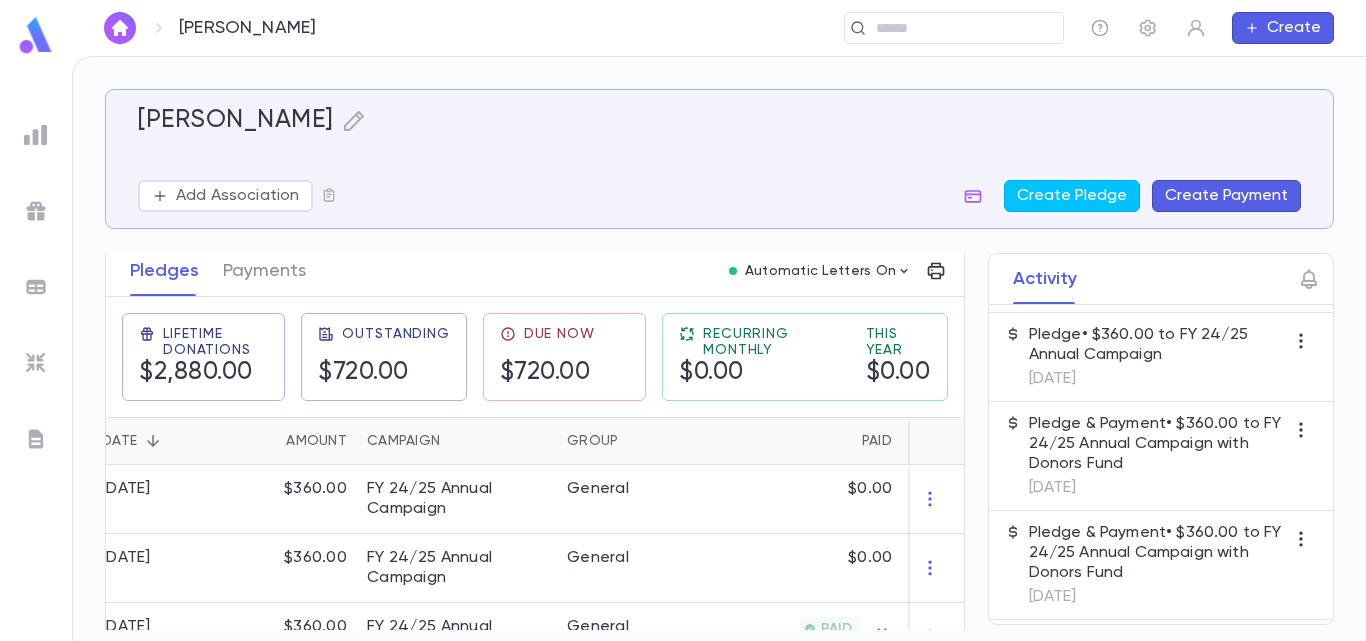 click on "Pledge  • $360.00 to FY 24/25 Annual Campaign" at bounding box center (1157, 345) 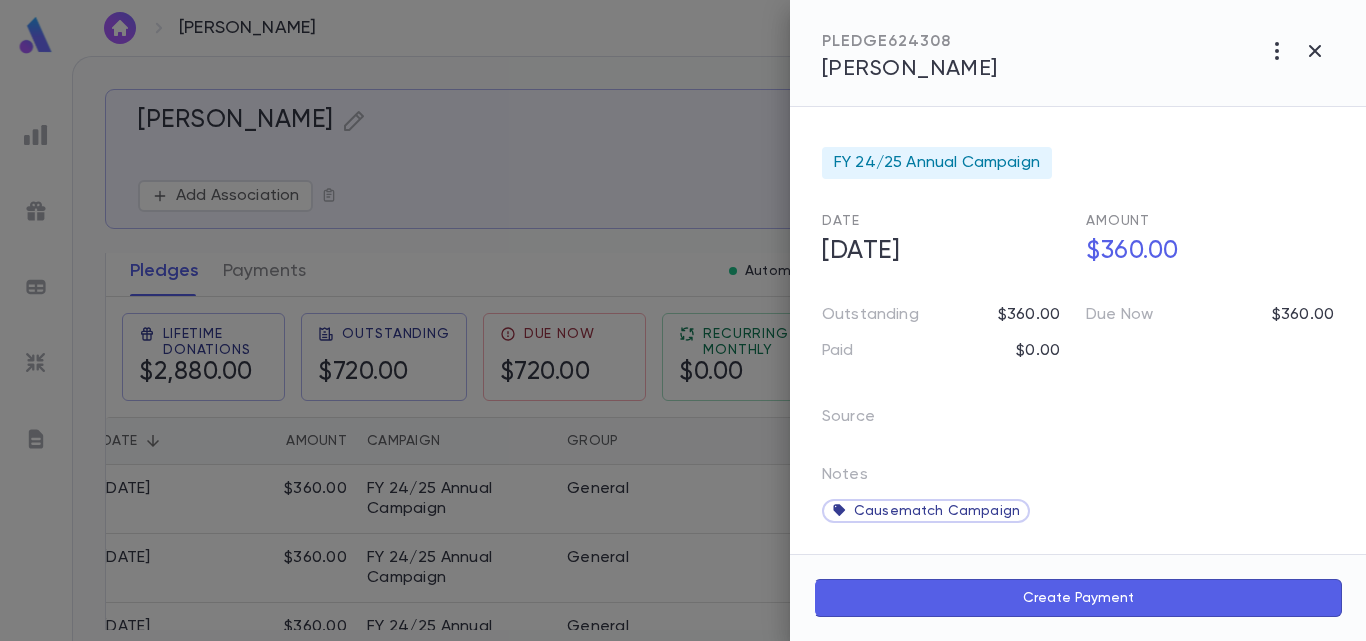click on "Create Payment" at bounding box center [1078, 598] 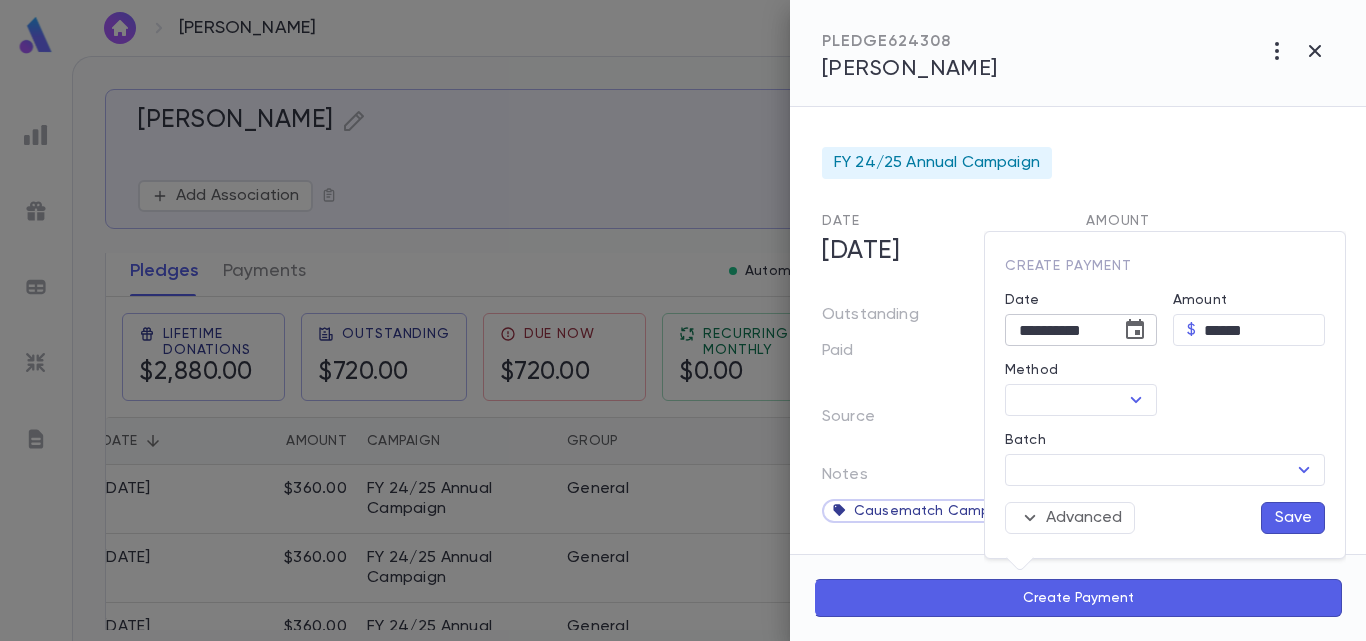 click 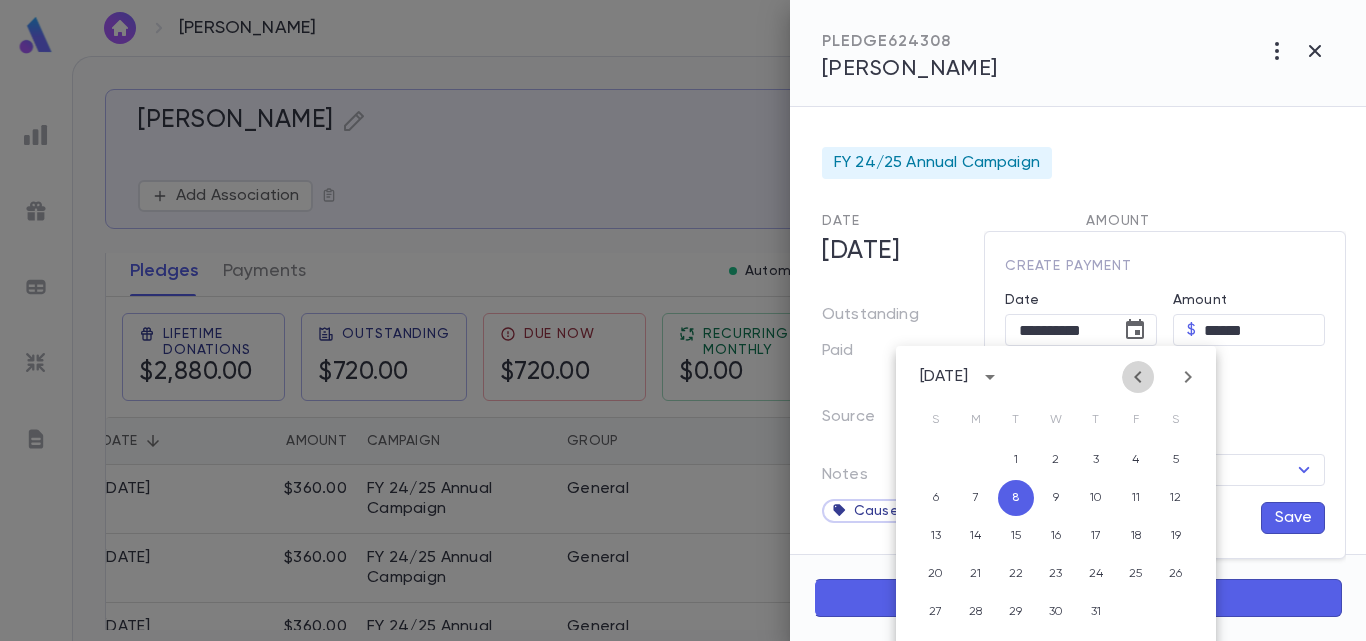 click 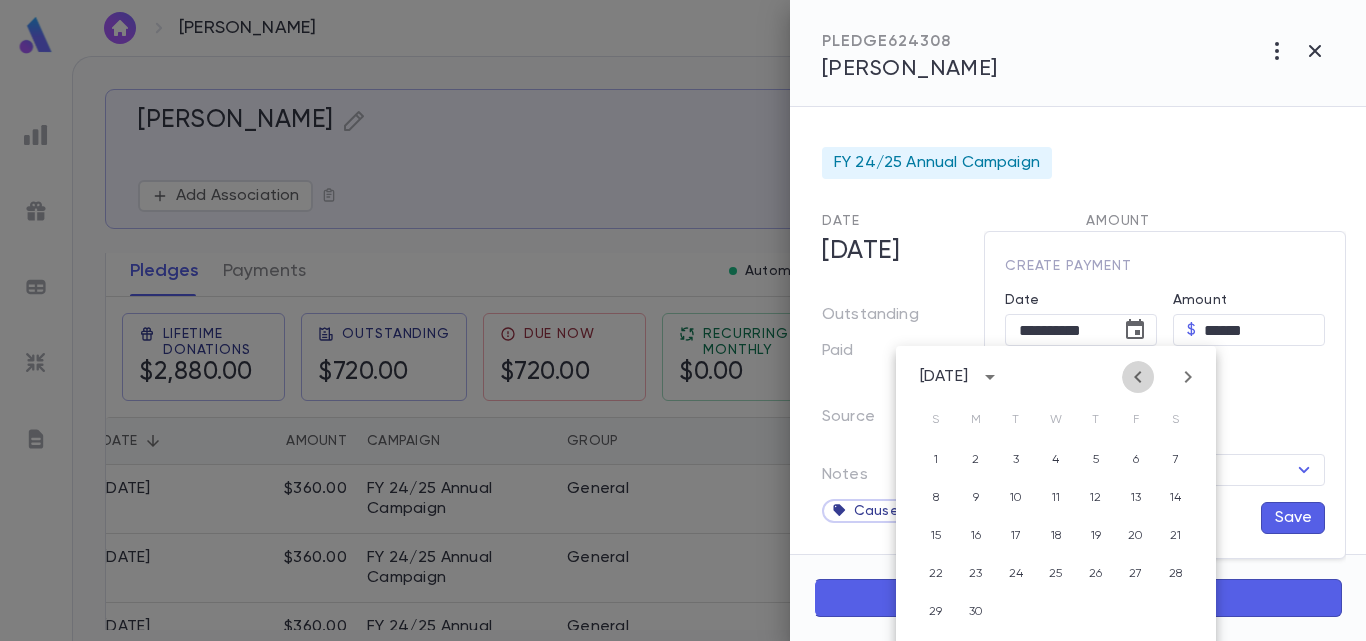 click 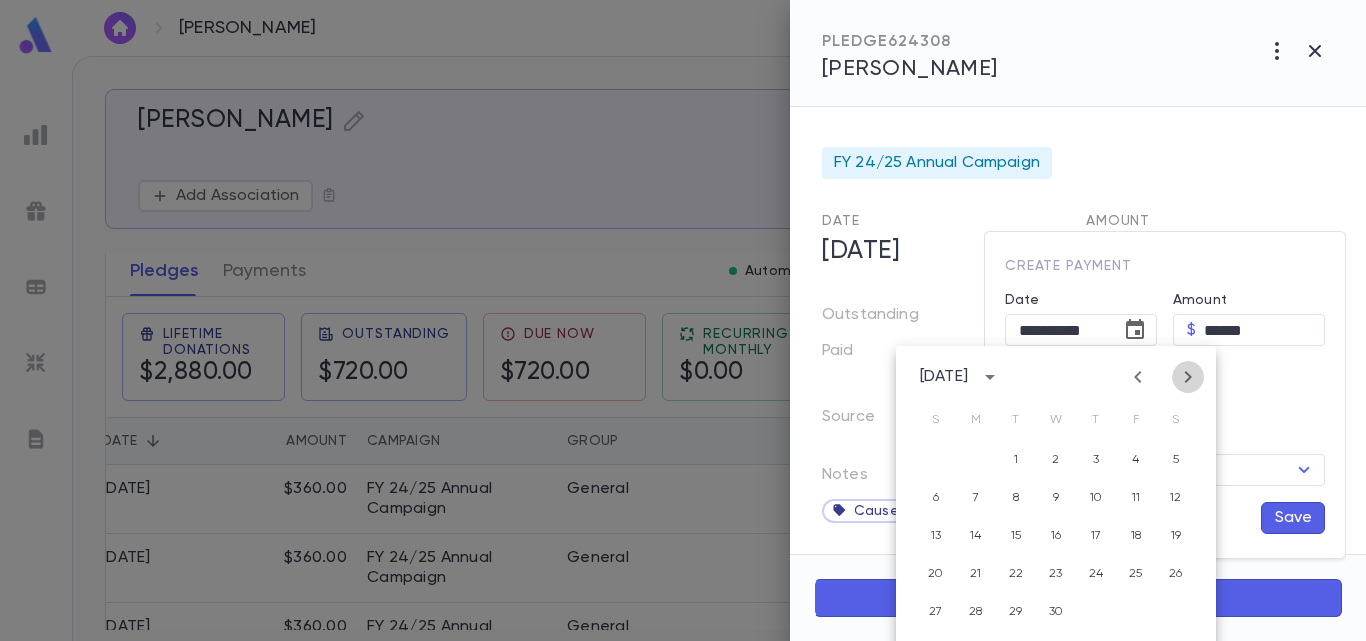 click 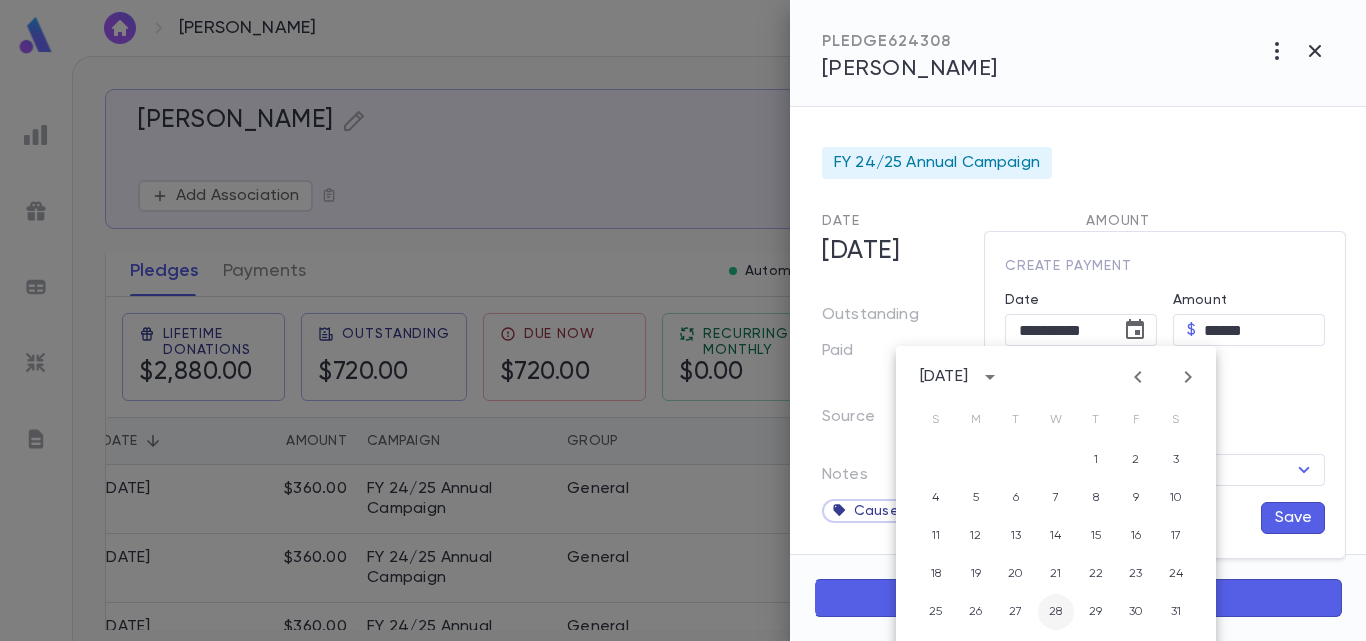 click on "28" at bounding box center (1056, 612) 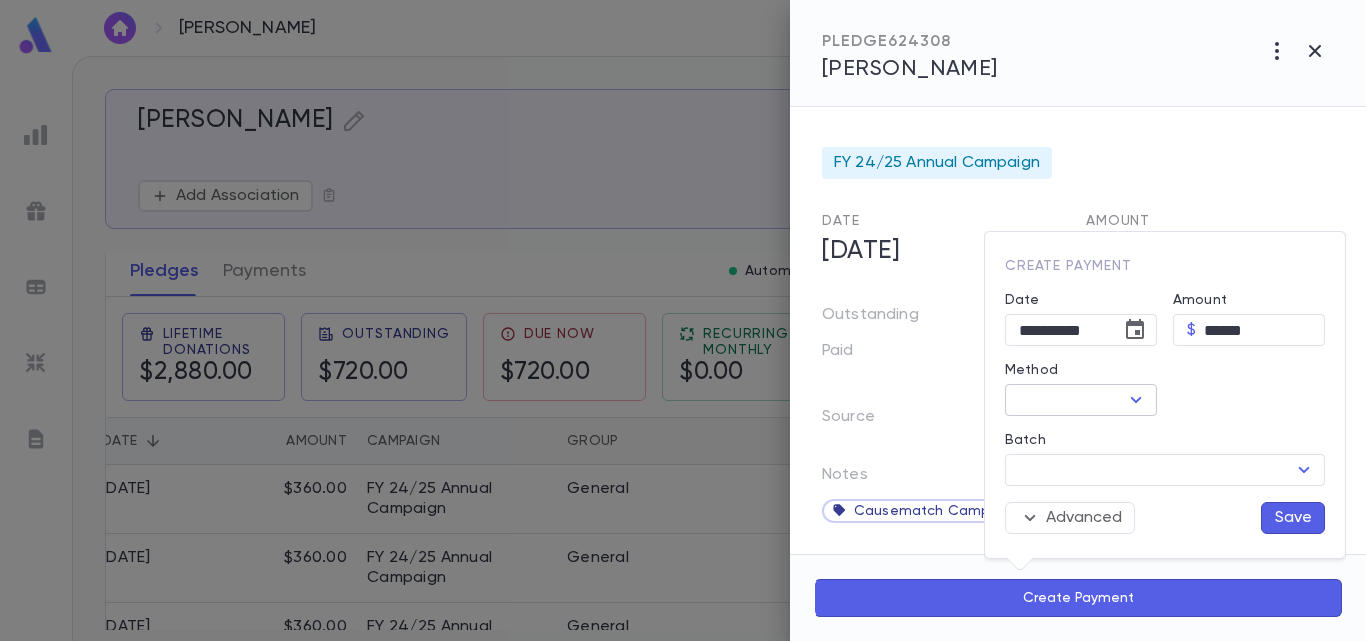 click 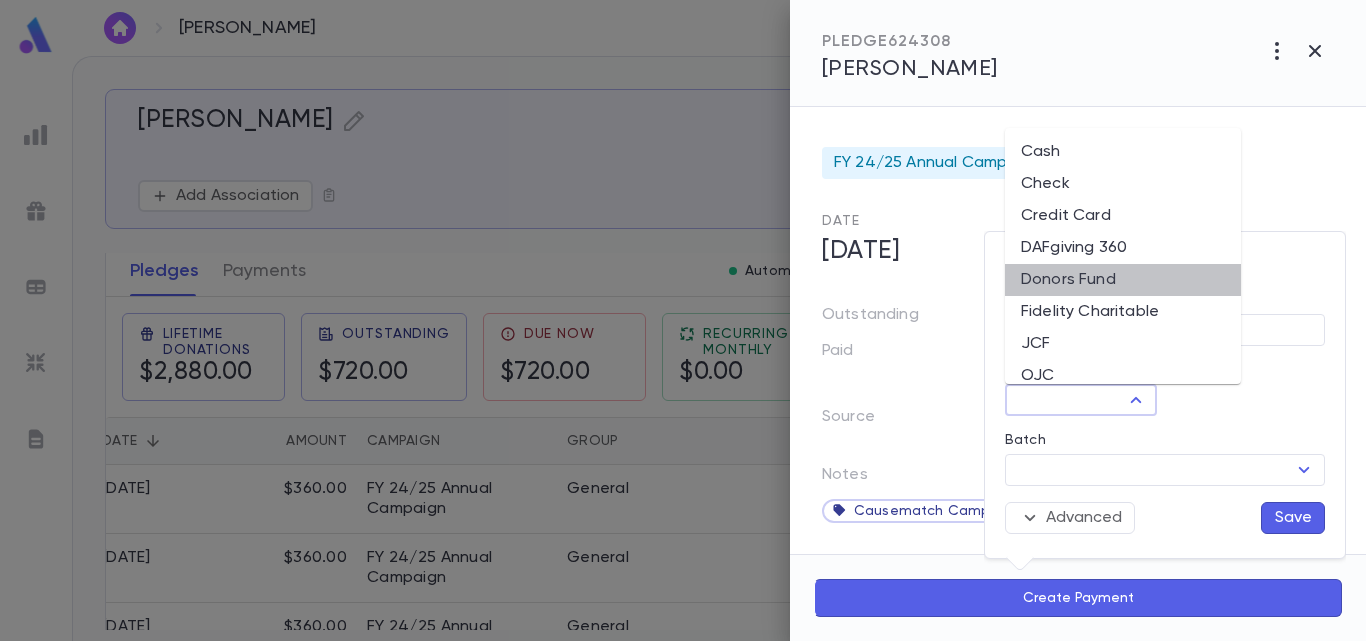 click on "Donors Fund" at bounding box center [1123, 280] 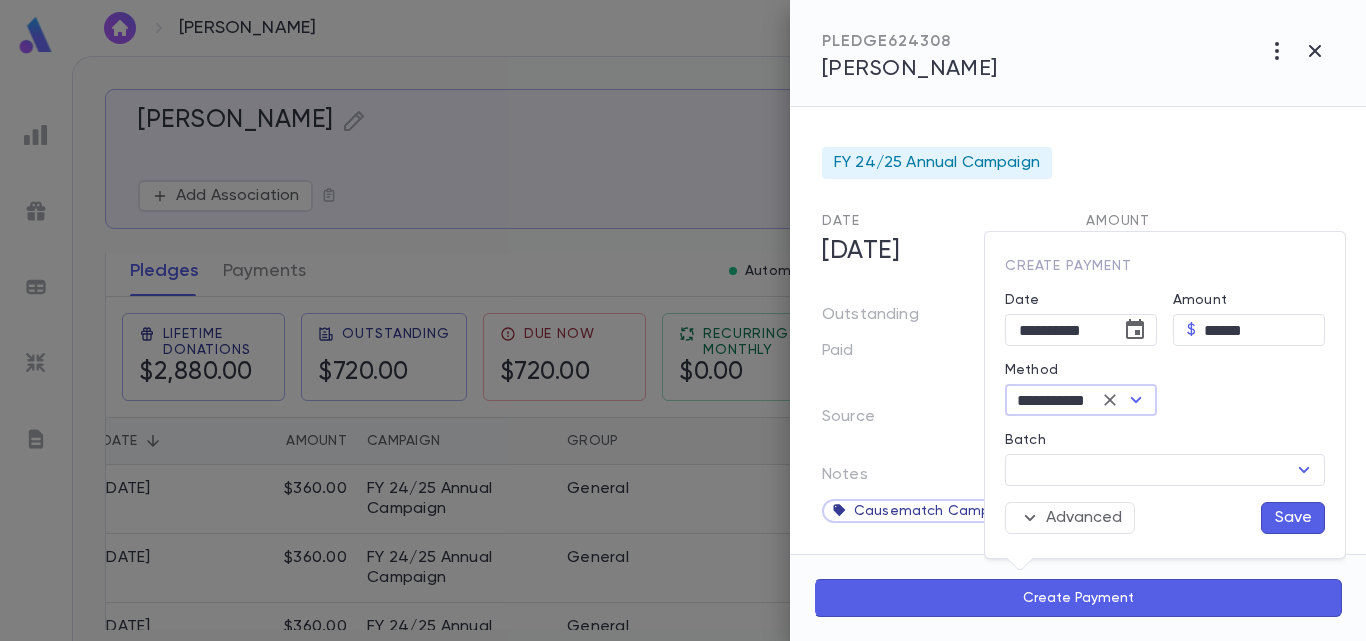 click on "Save" at bounding box center [1293, 518] 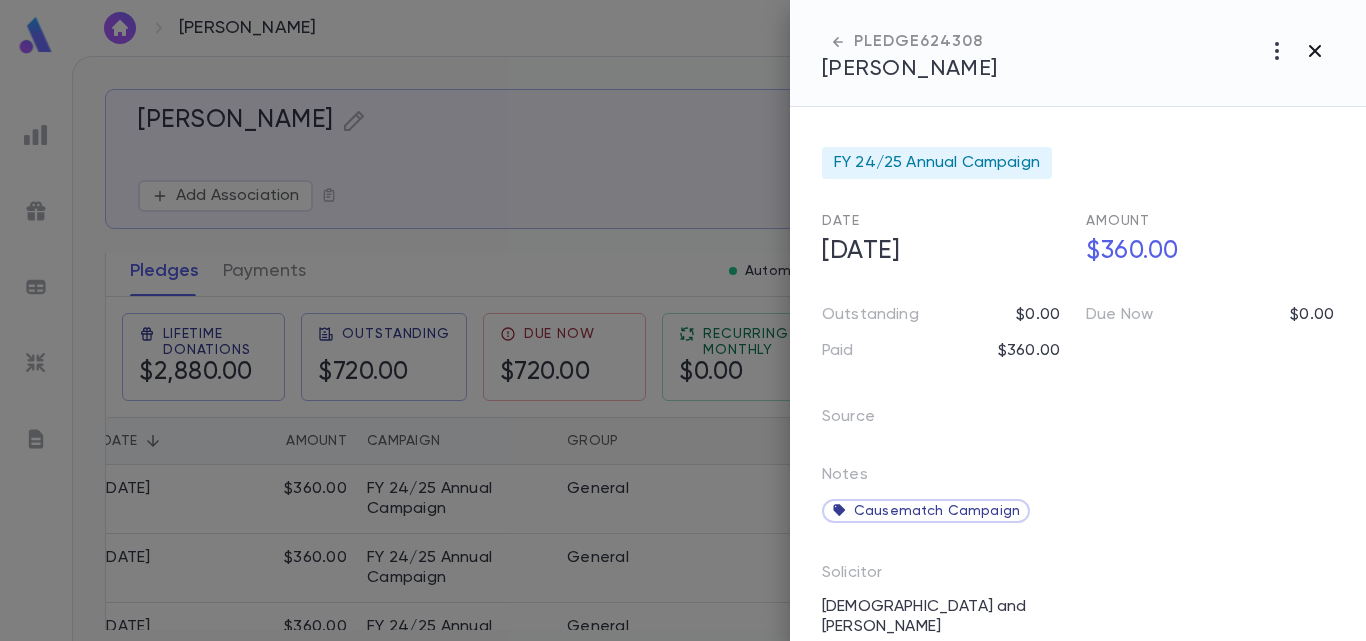 click at bounding box center (1315, 51) 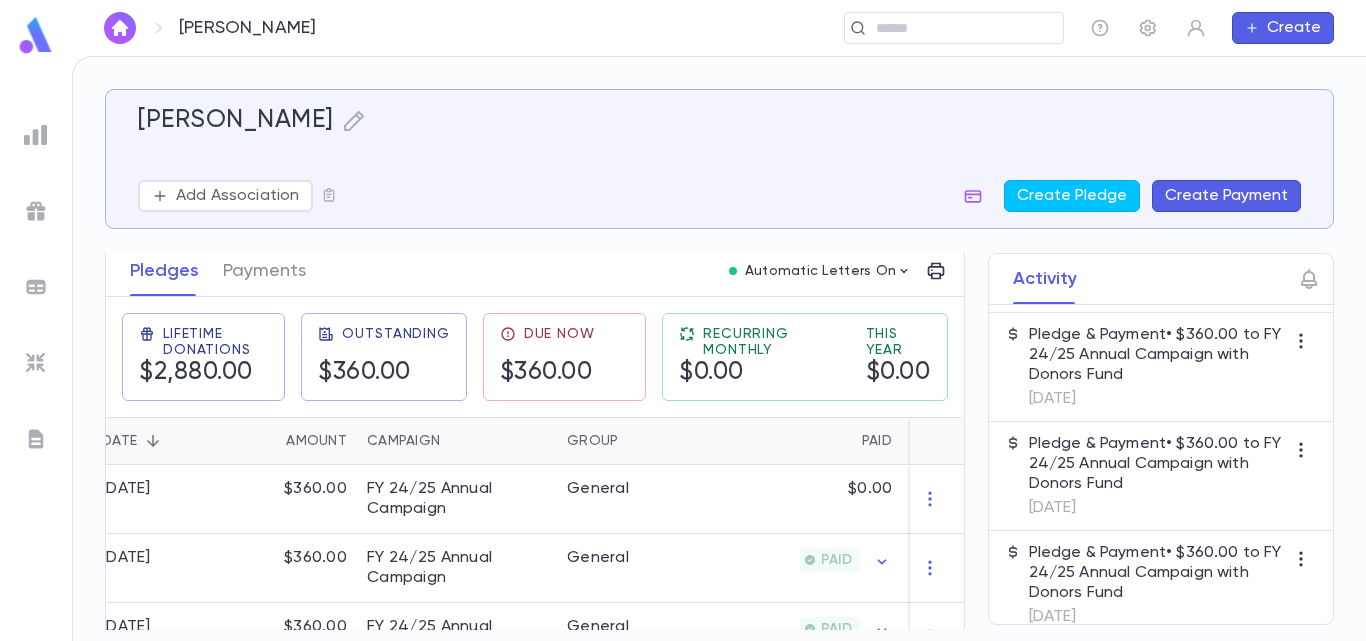 scroll, scrollTop: 0, scrollLeft: 0, axis: both 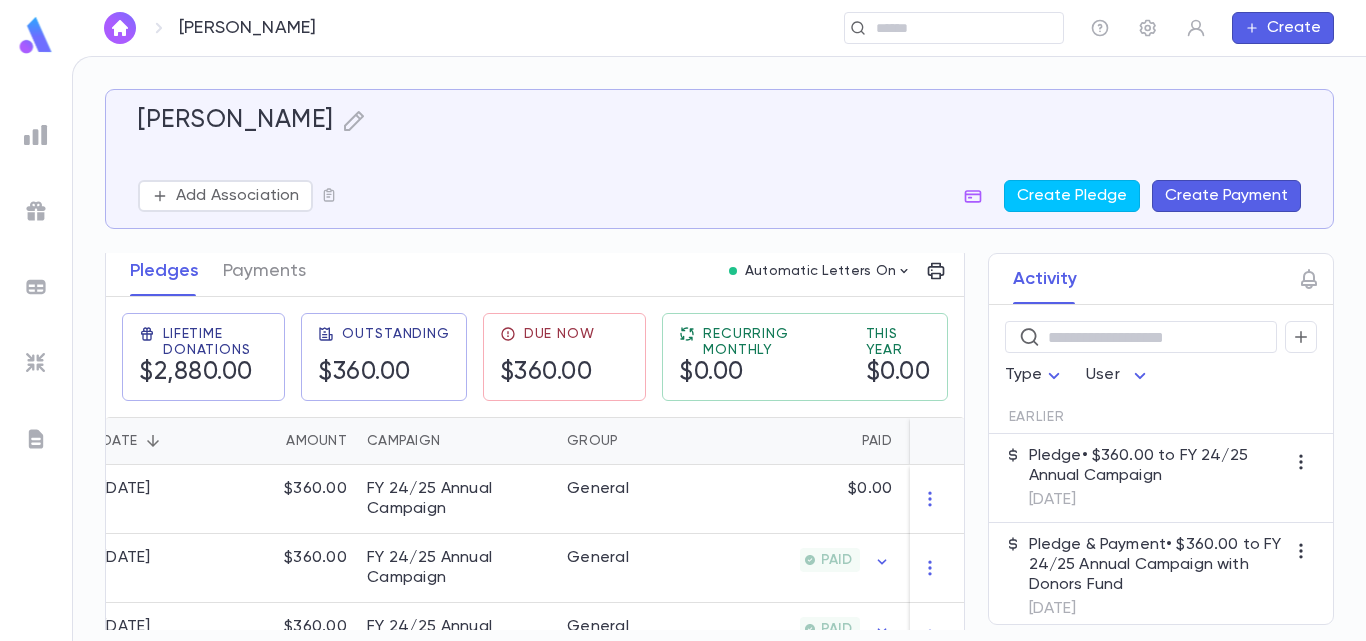 click on "Pledge  • $360.00 to FY 24/25 Annual Campaign" at bounding box center [1157, 466] 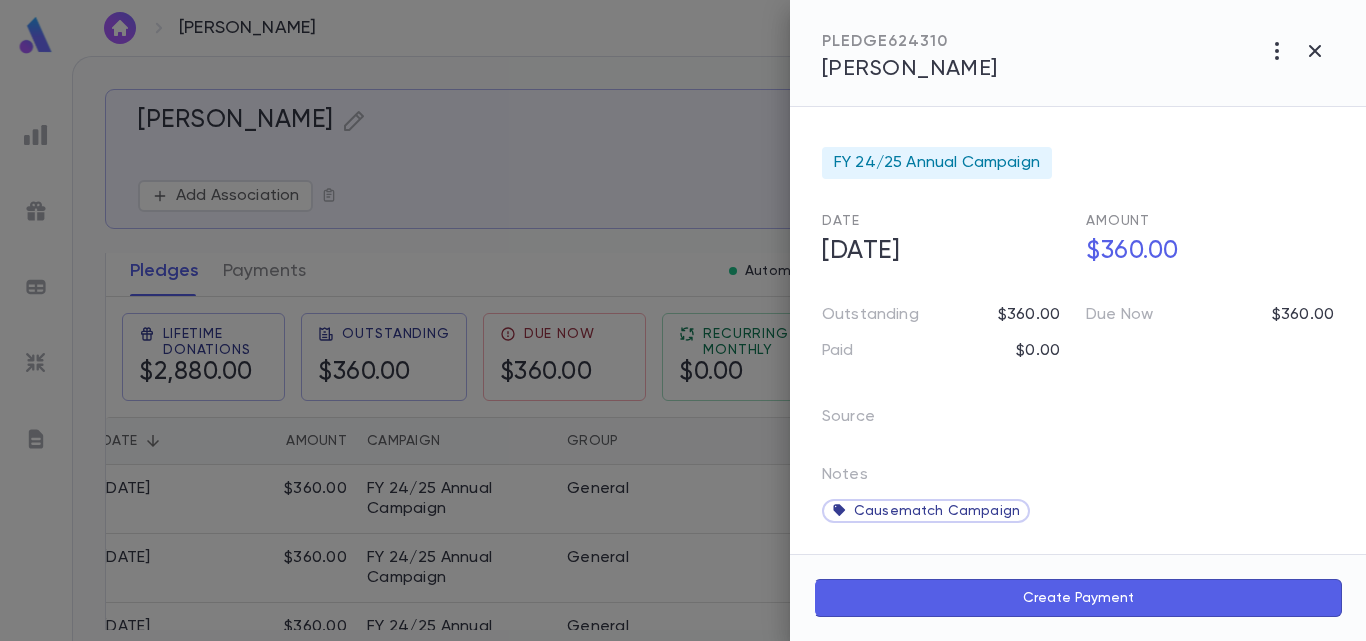 click on "Create Payment" at bounding box center (1078, 598) 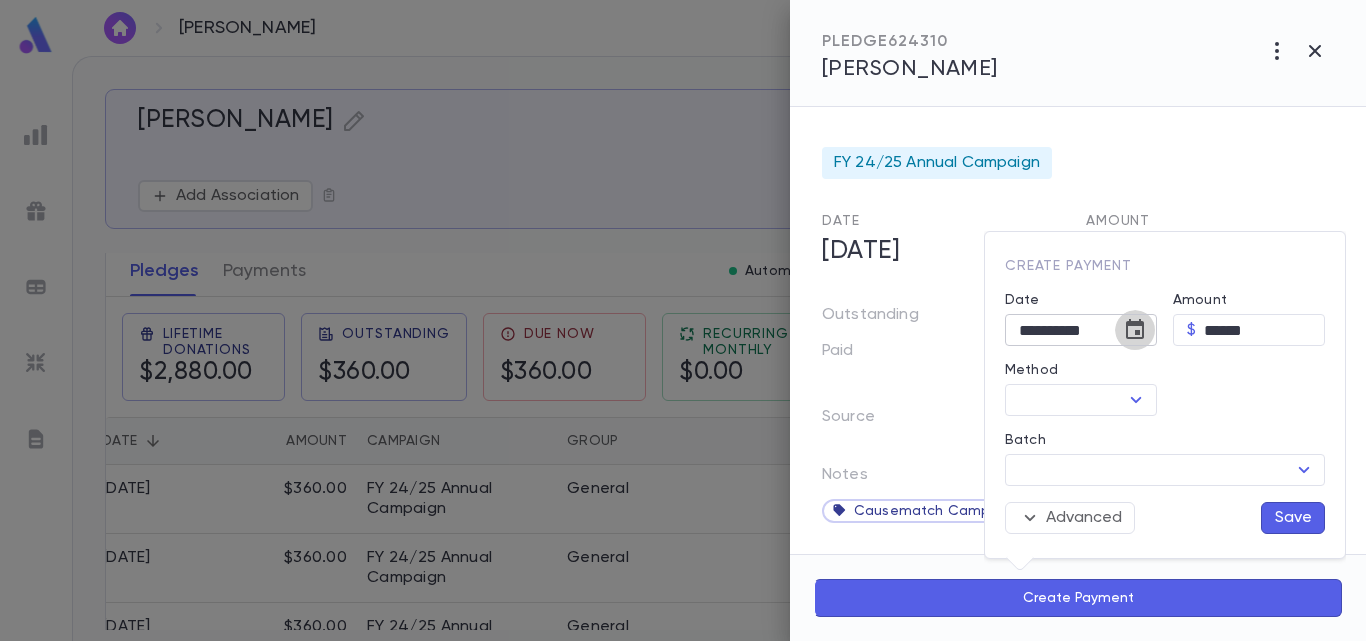 click 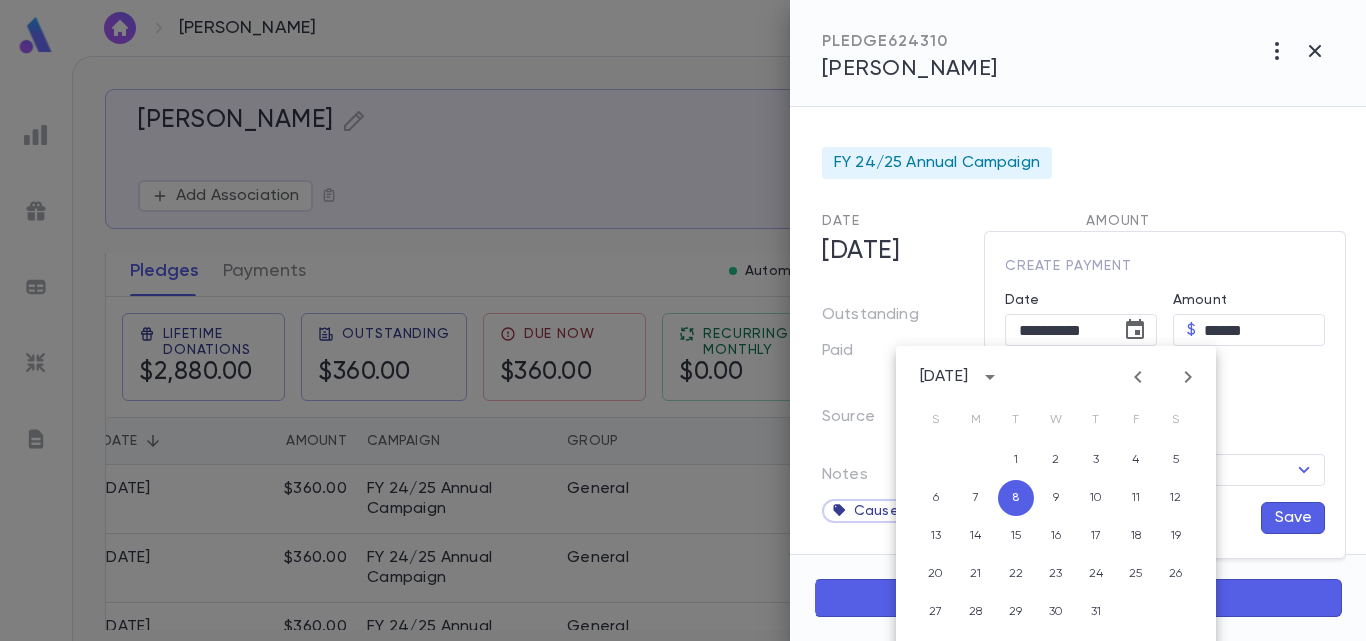 click 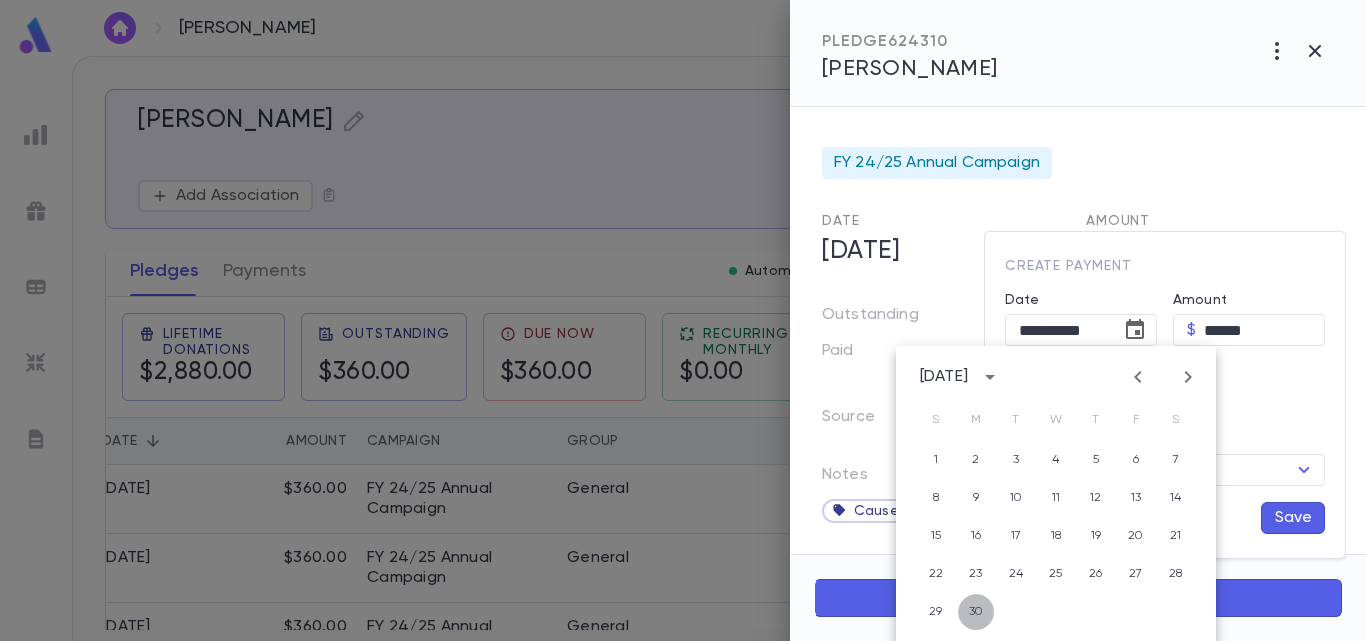 click on "30" at bounding box center (976, 612) 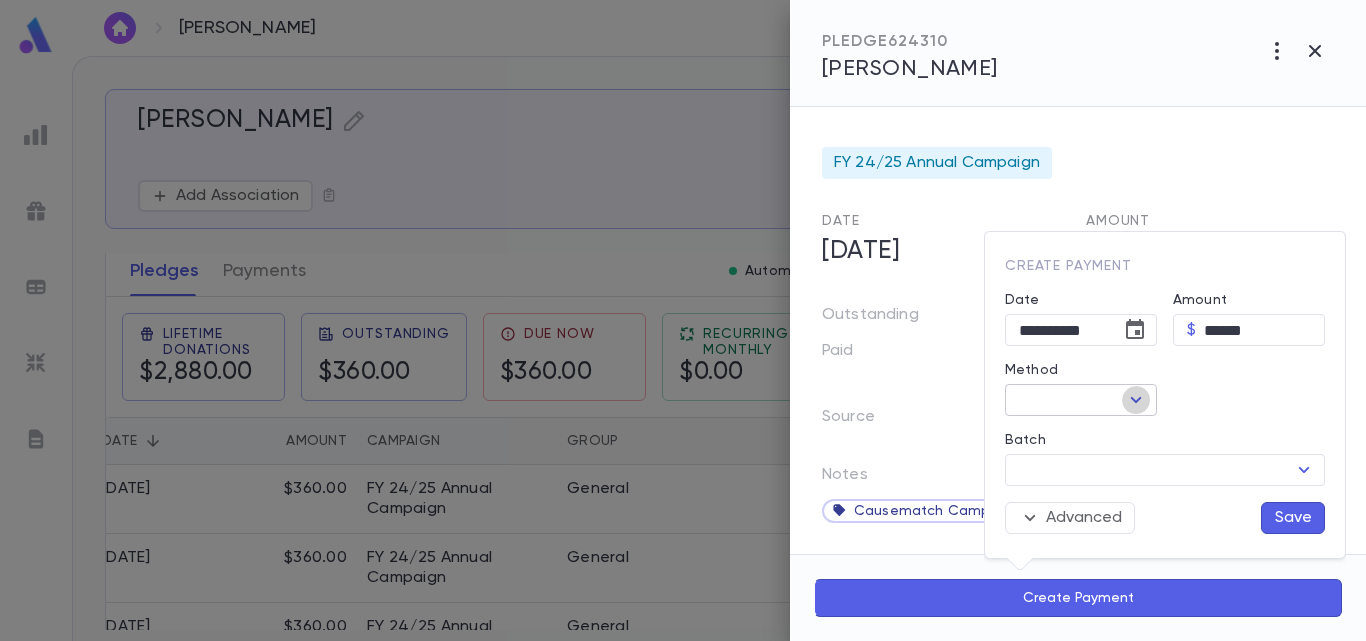 click 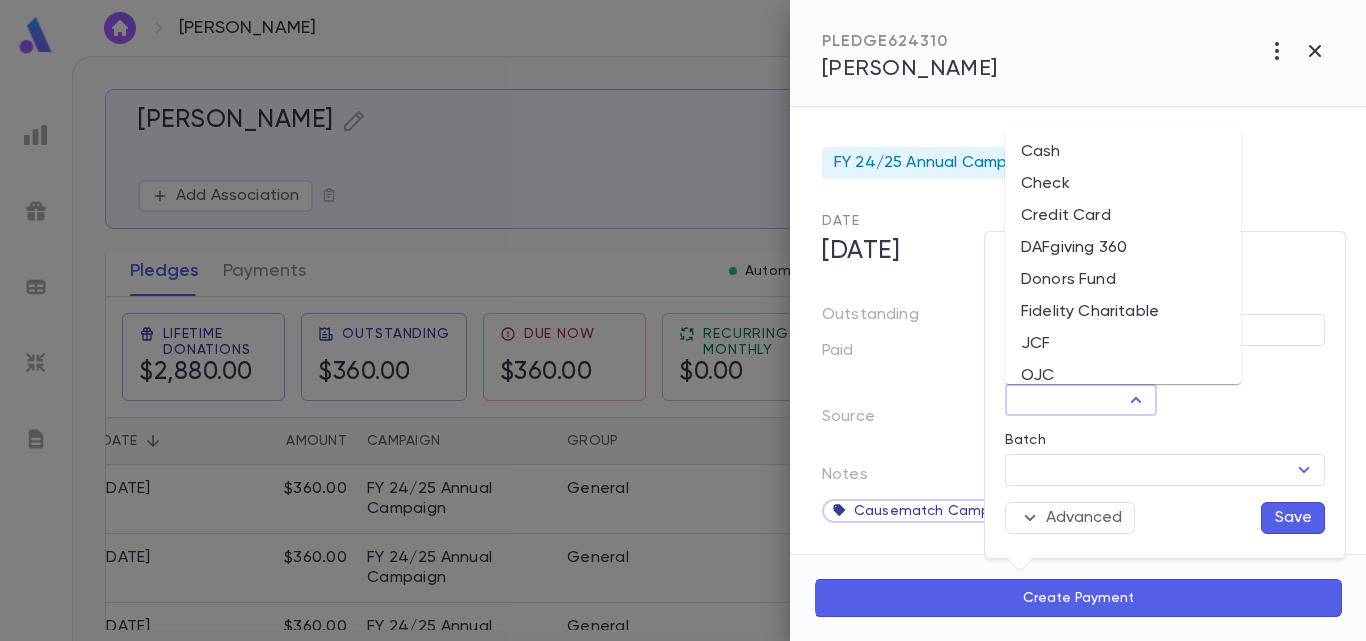 click on "Donors Fund" at bounding box center (1123, 280) 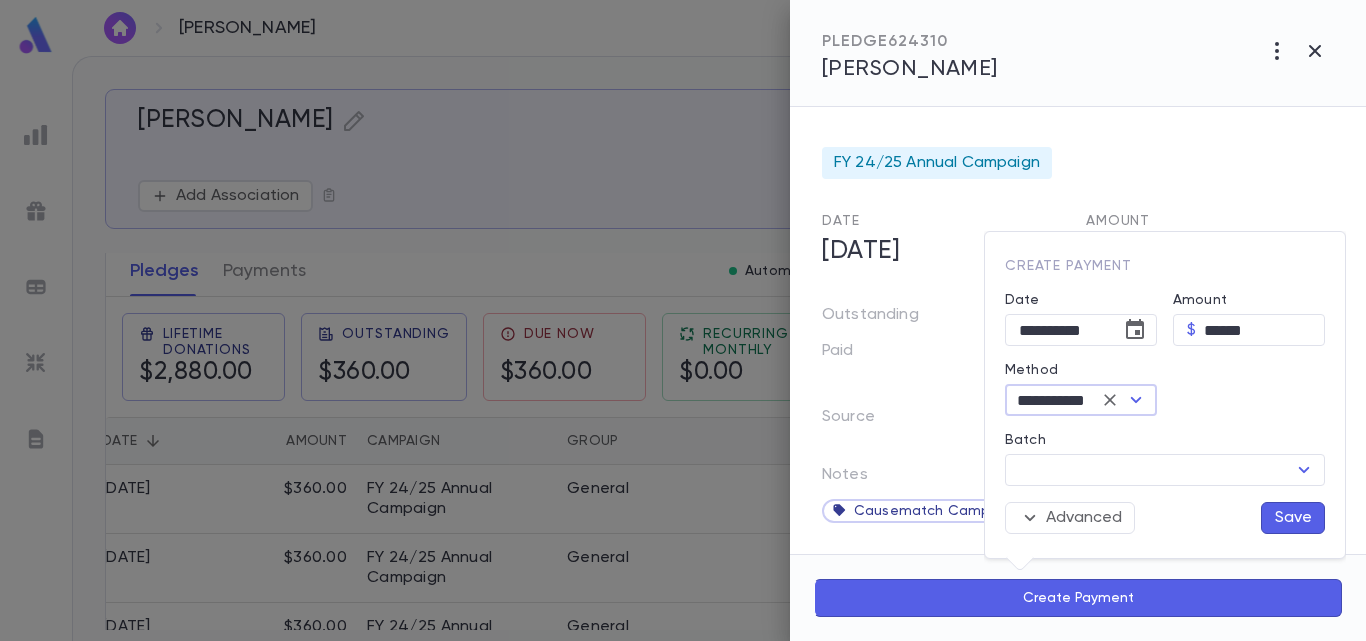 click on "Save" at bounding box center (1293, 518) 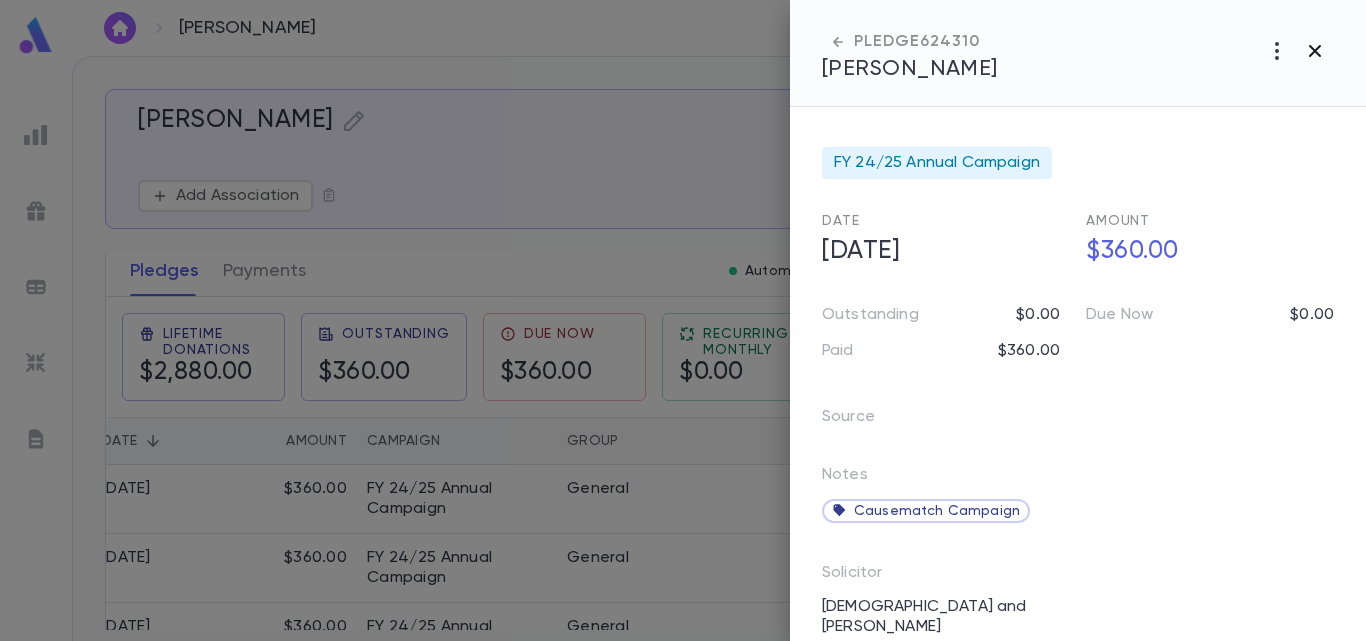 click 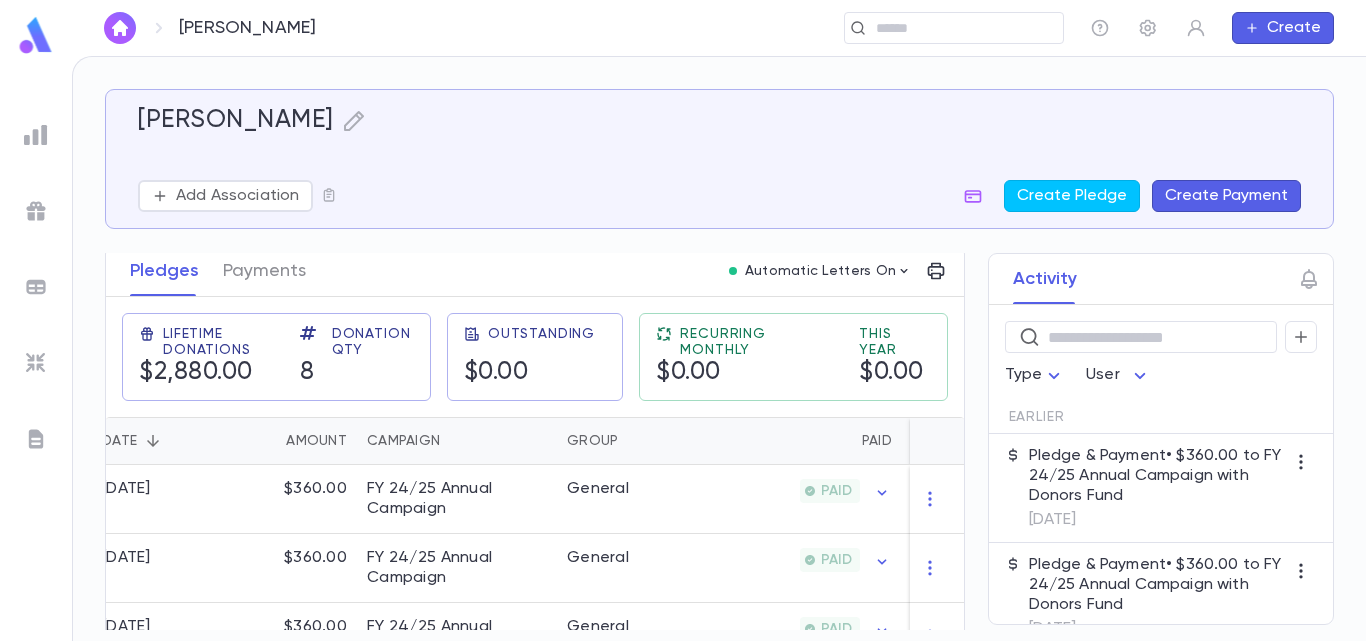 click at bounding box center [120, 28] 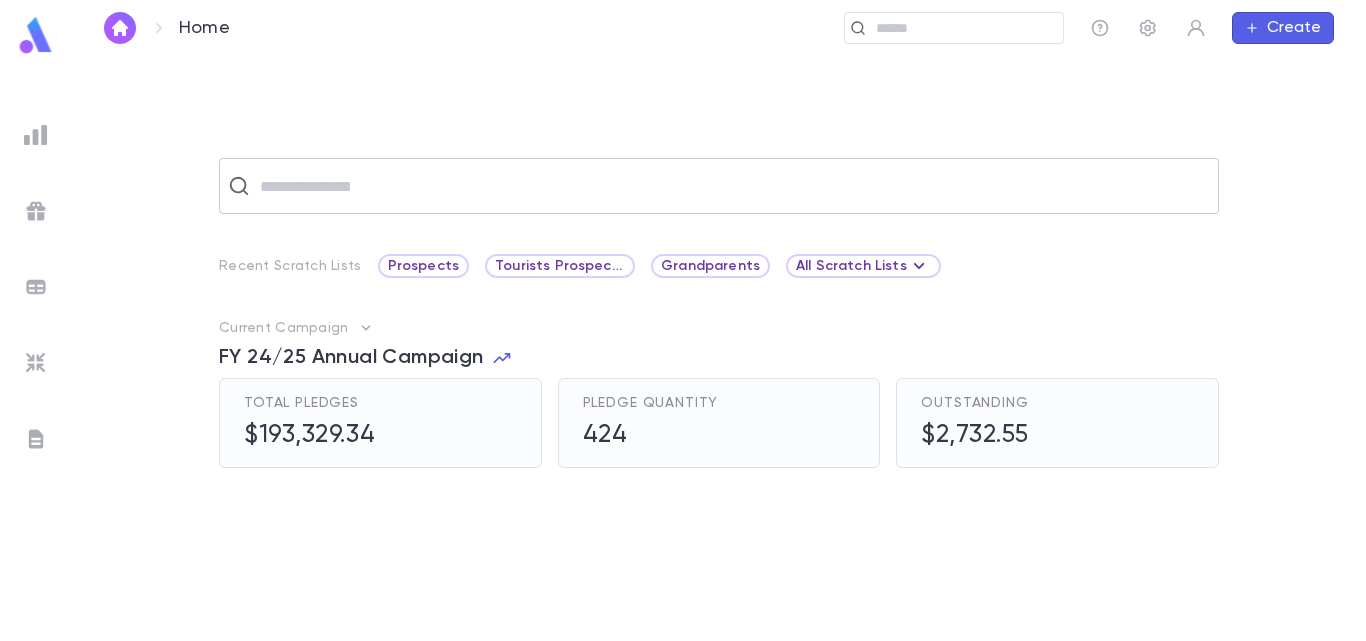 click on "​" at bounding box center (719, 186) 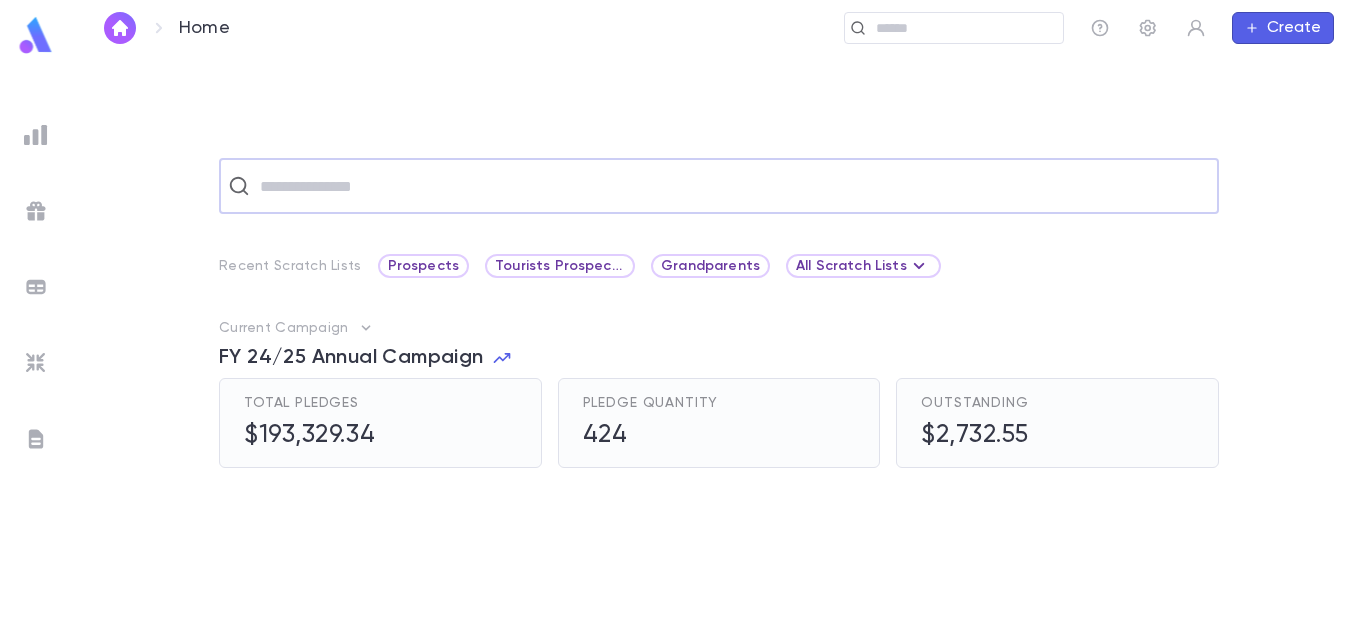 click on "​" at bounding box center [719, 186] 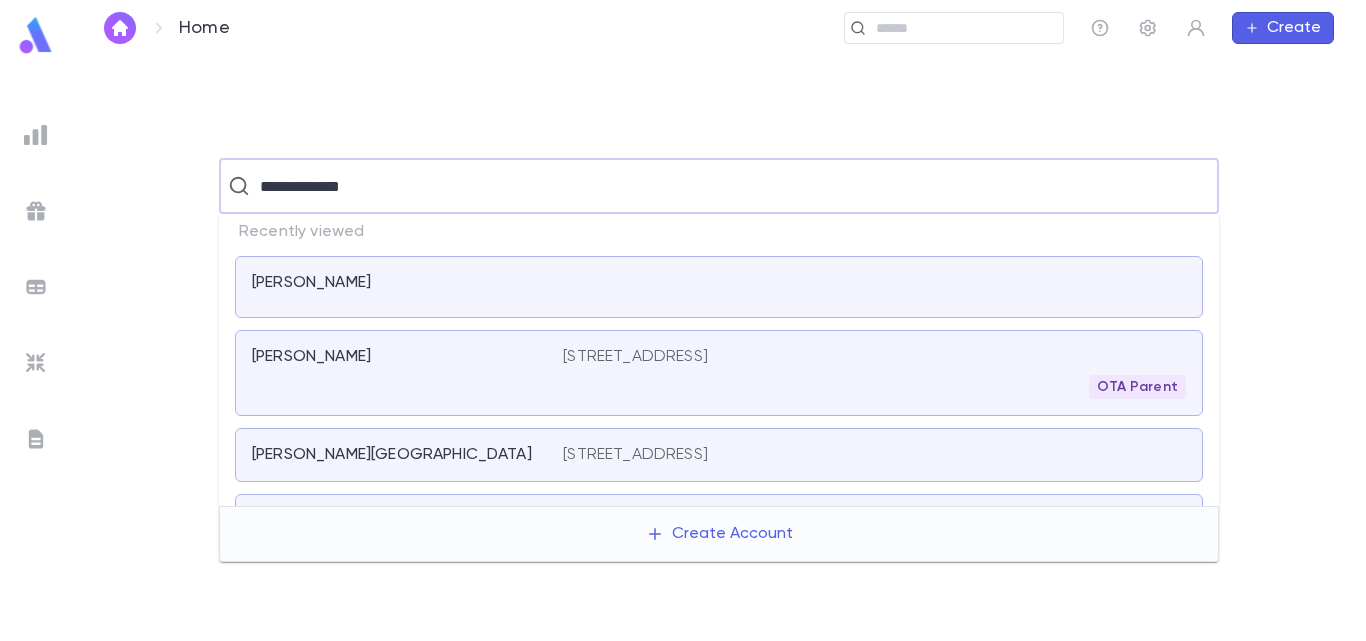 type on "**********" 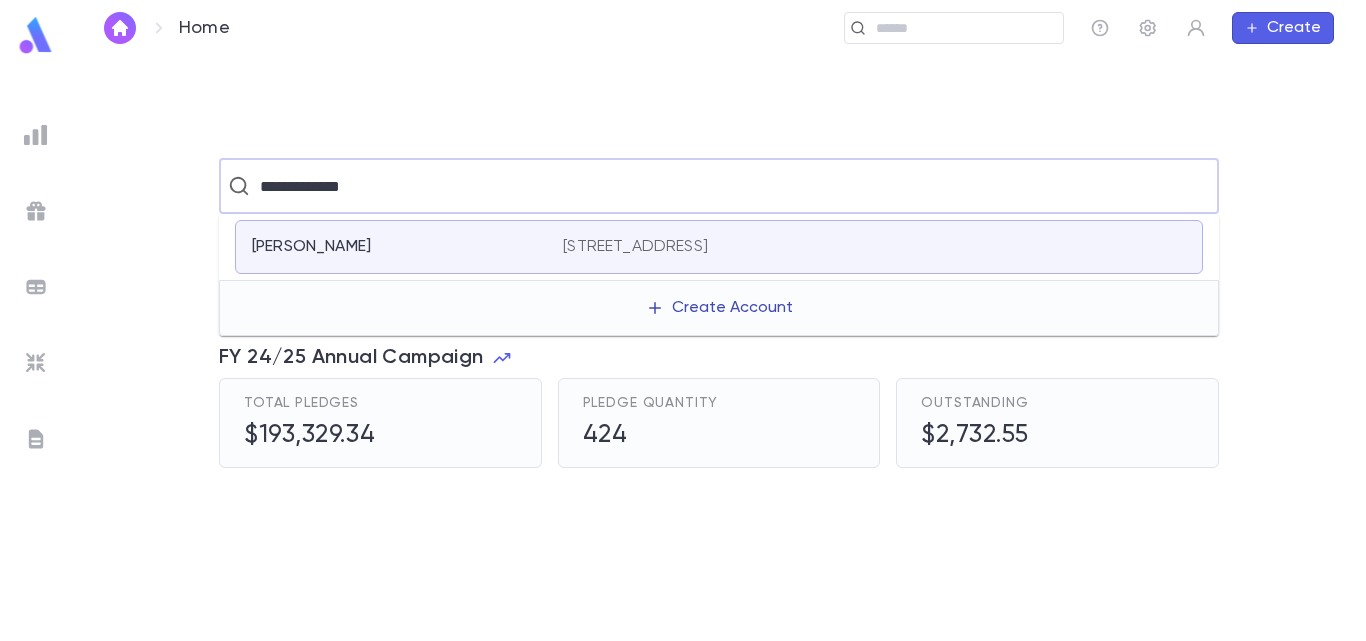 click on "Create Account" at bounding box center [719, 308] 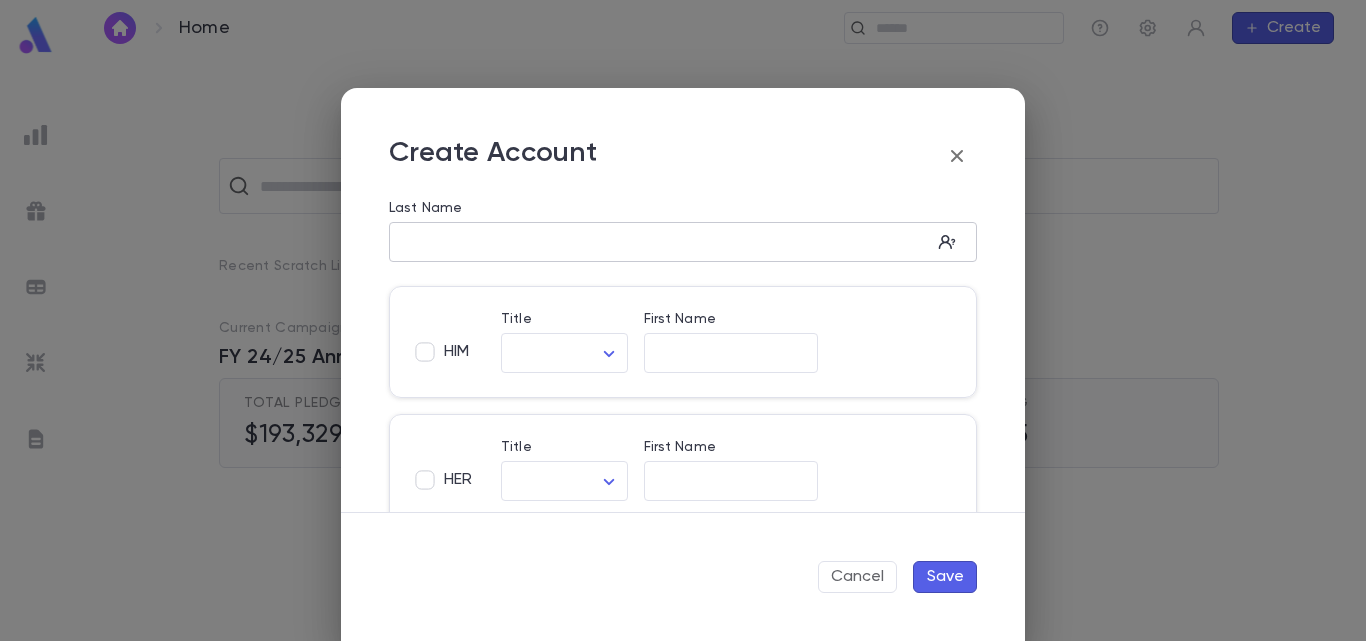 click on "​" at bounding box center [683, 242] 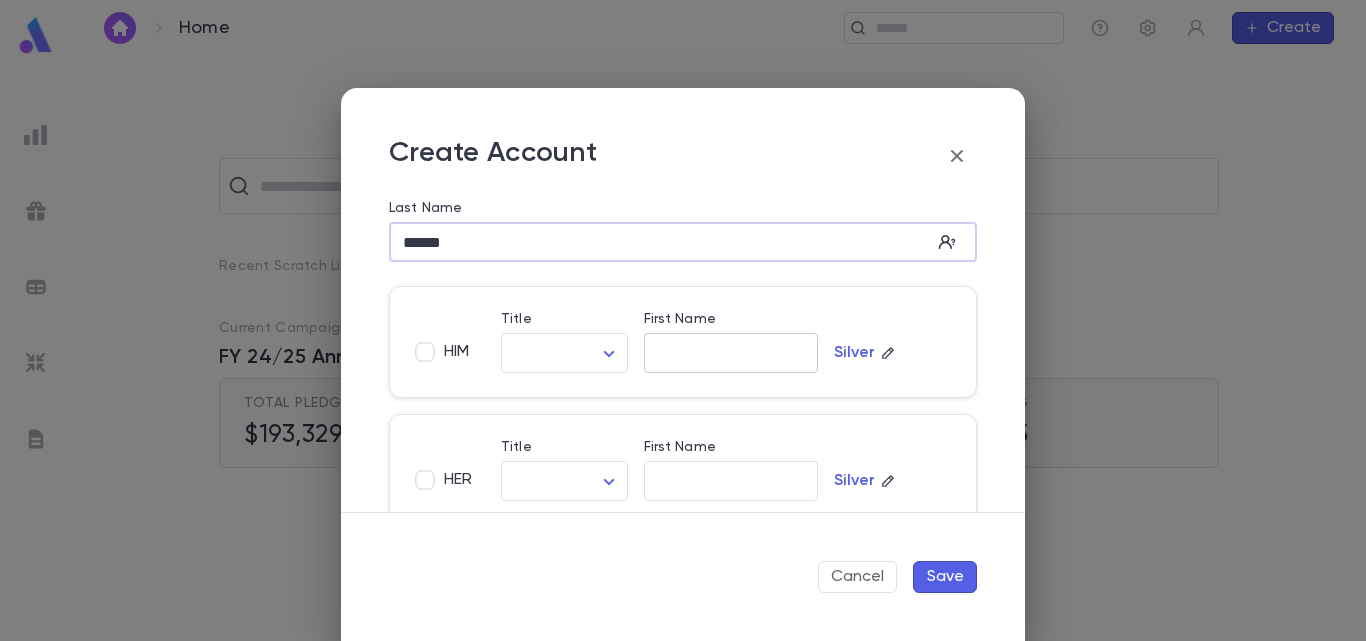 type on "******" 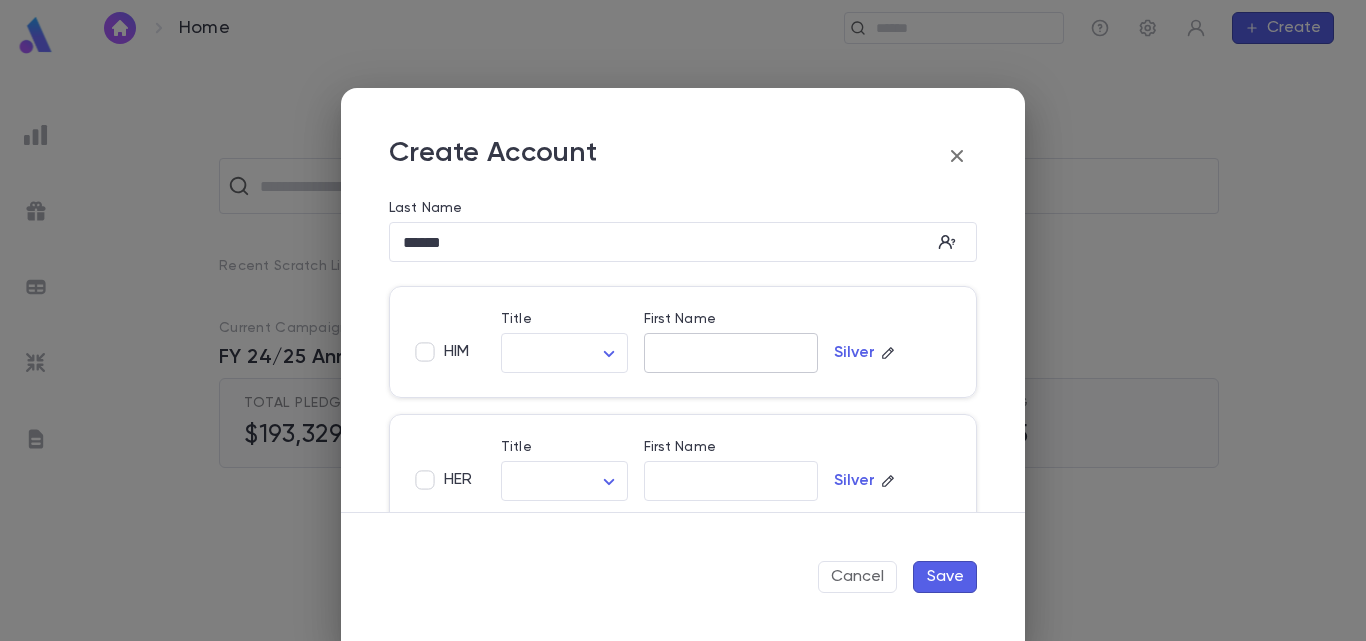 click on "​" at bounding box center (731, 353) 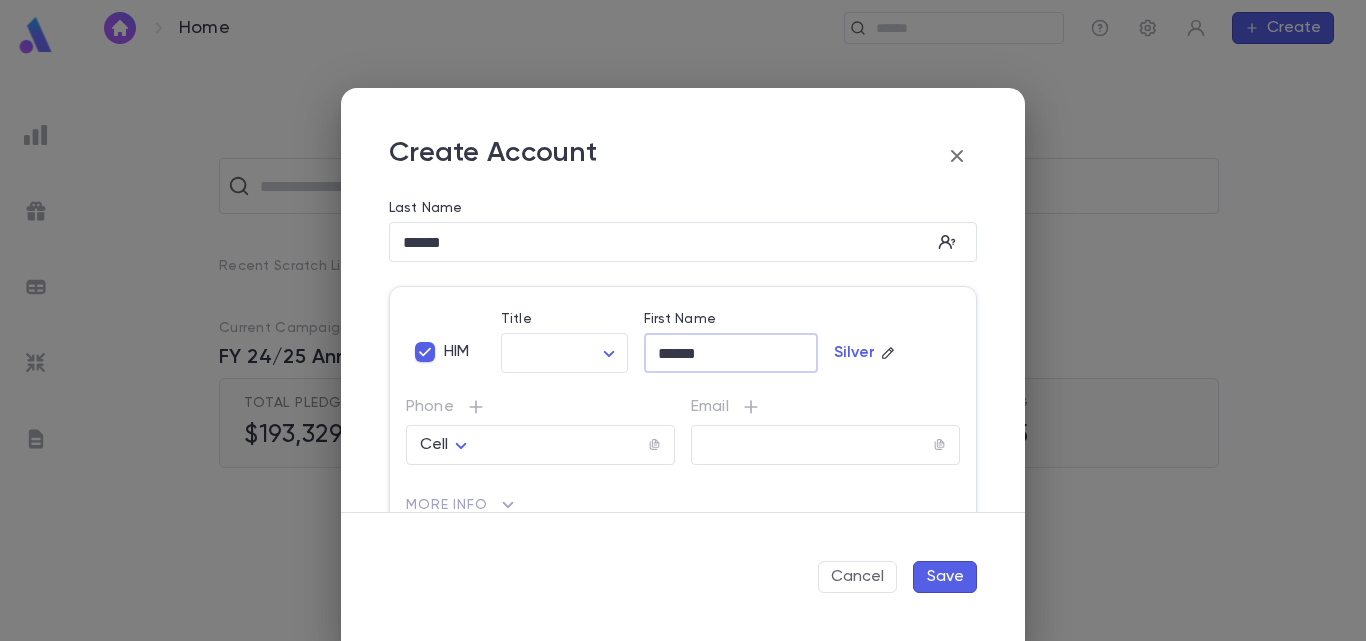 type on "******" 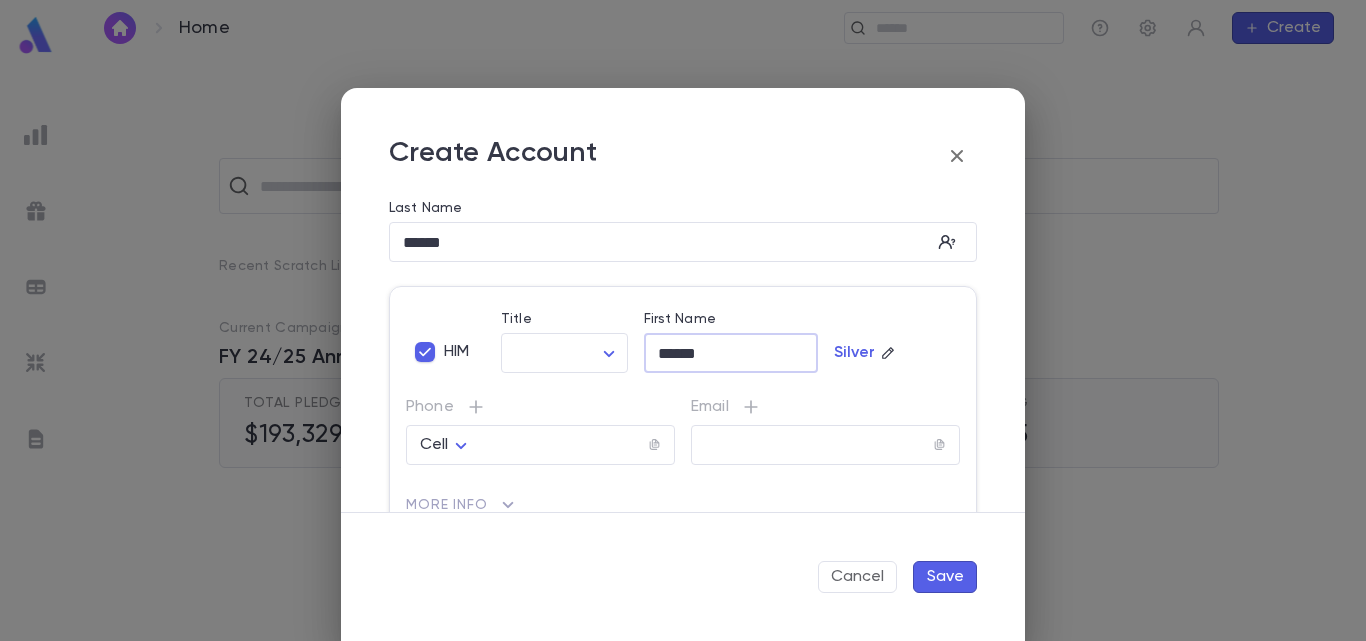 click on "Save" at bounding box center (945, 577) 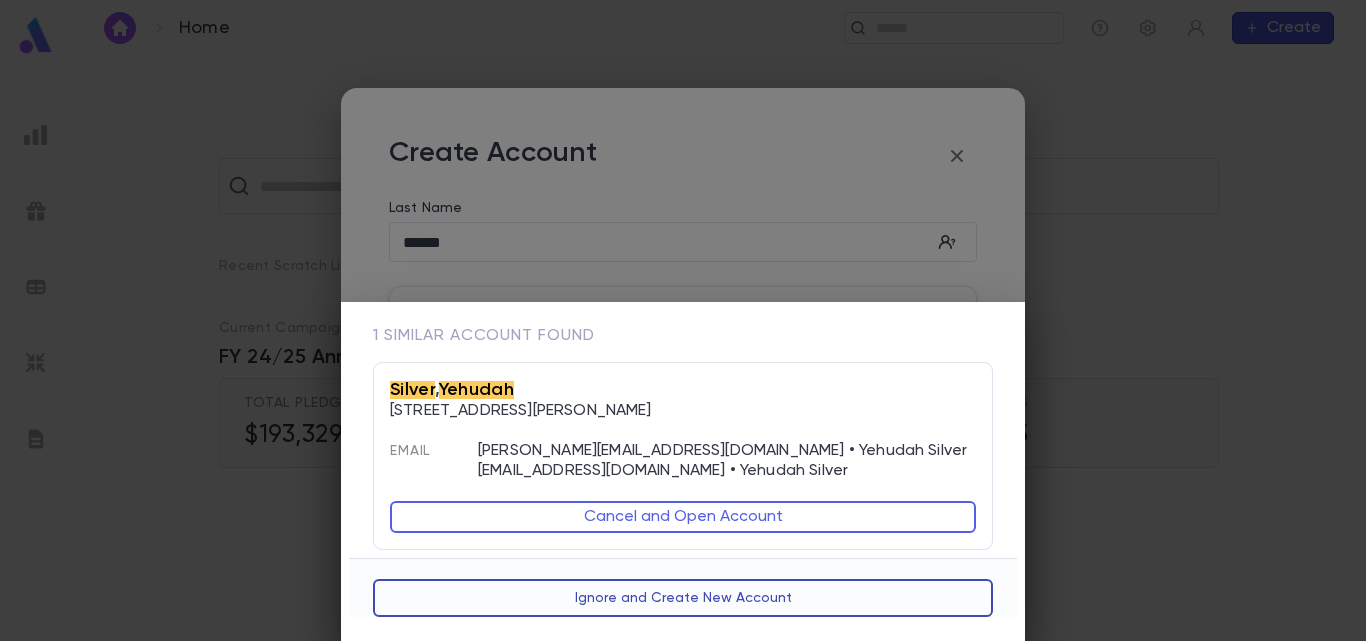 click on "Ignore and Create New Account" at bounding box center [683, 598] 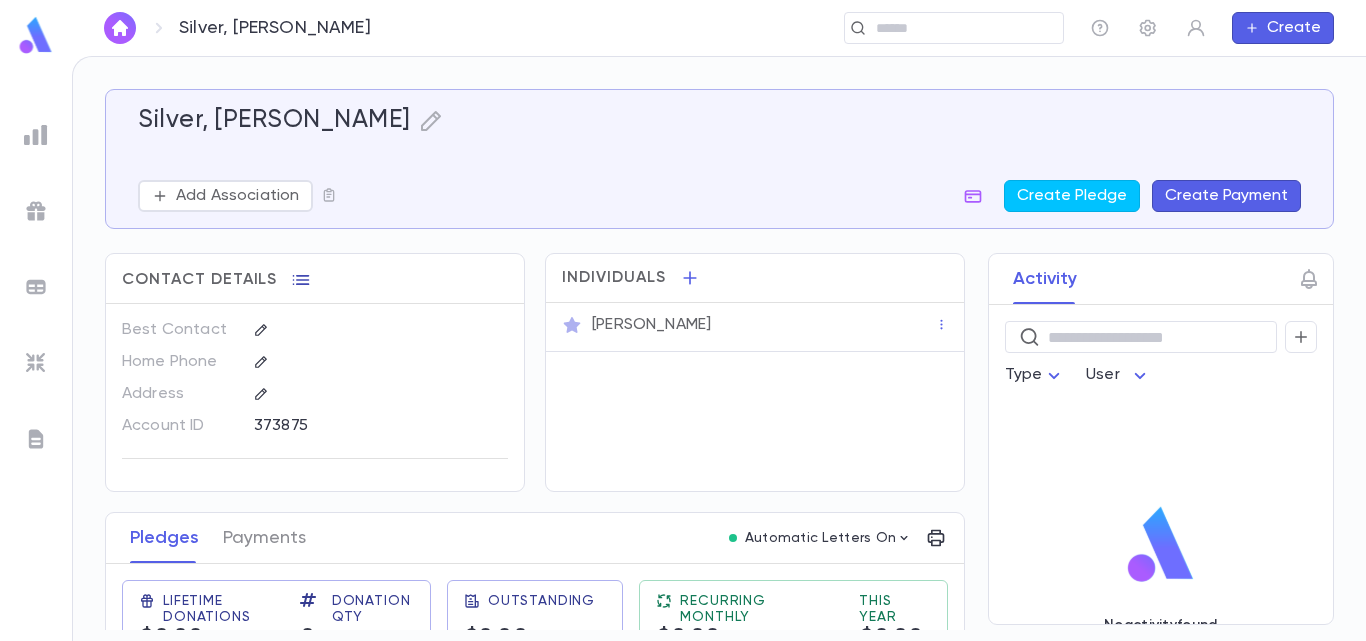 click 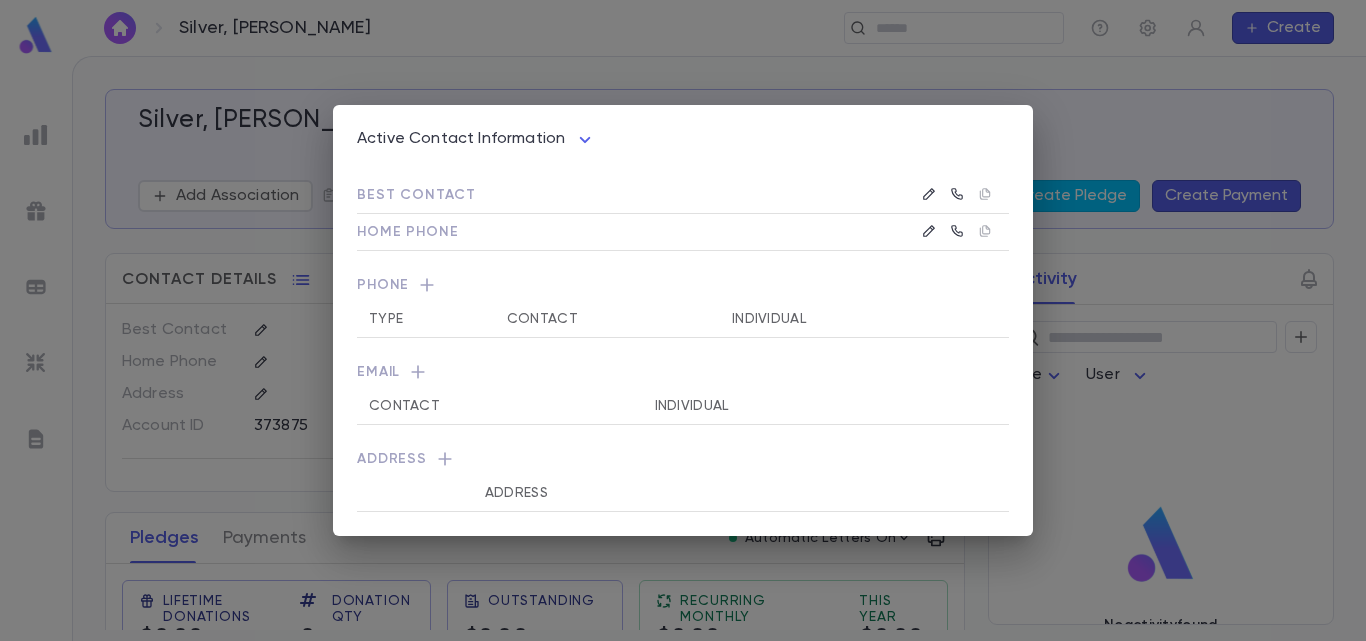 click at bounding box center [695, 232] 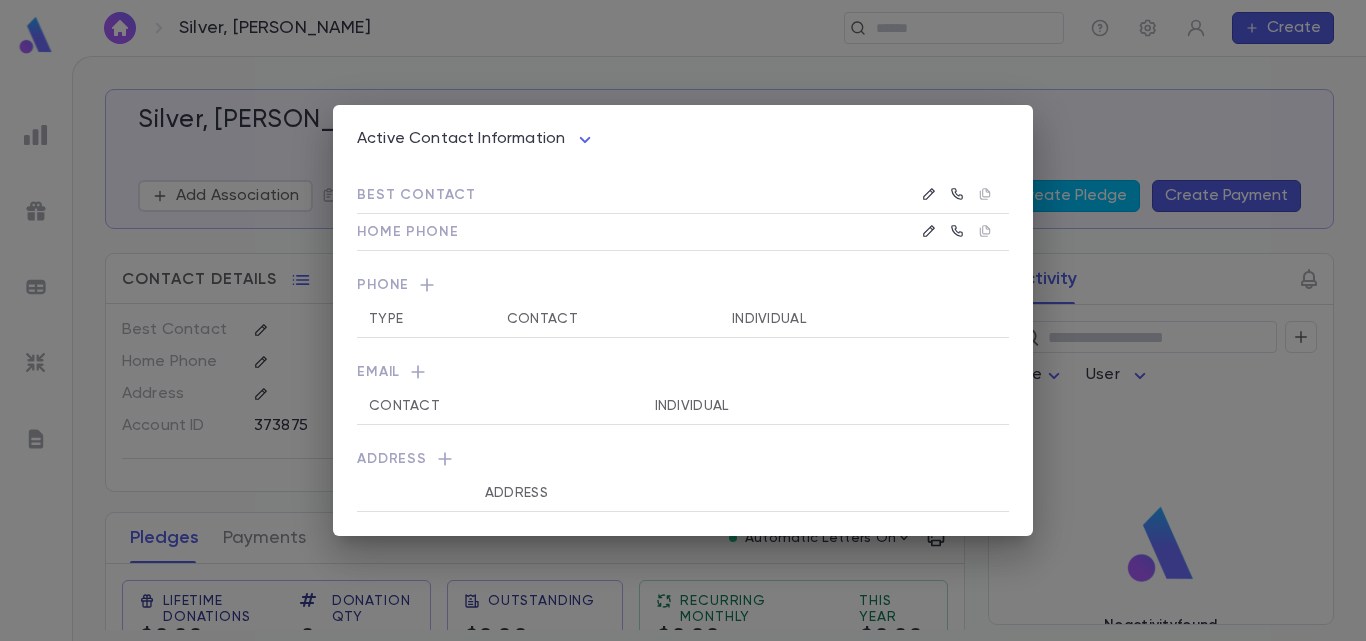 click on "Home Phone" at bounding box center [407, 232] 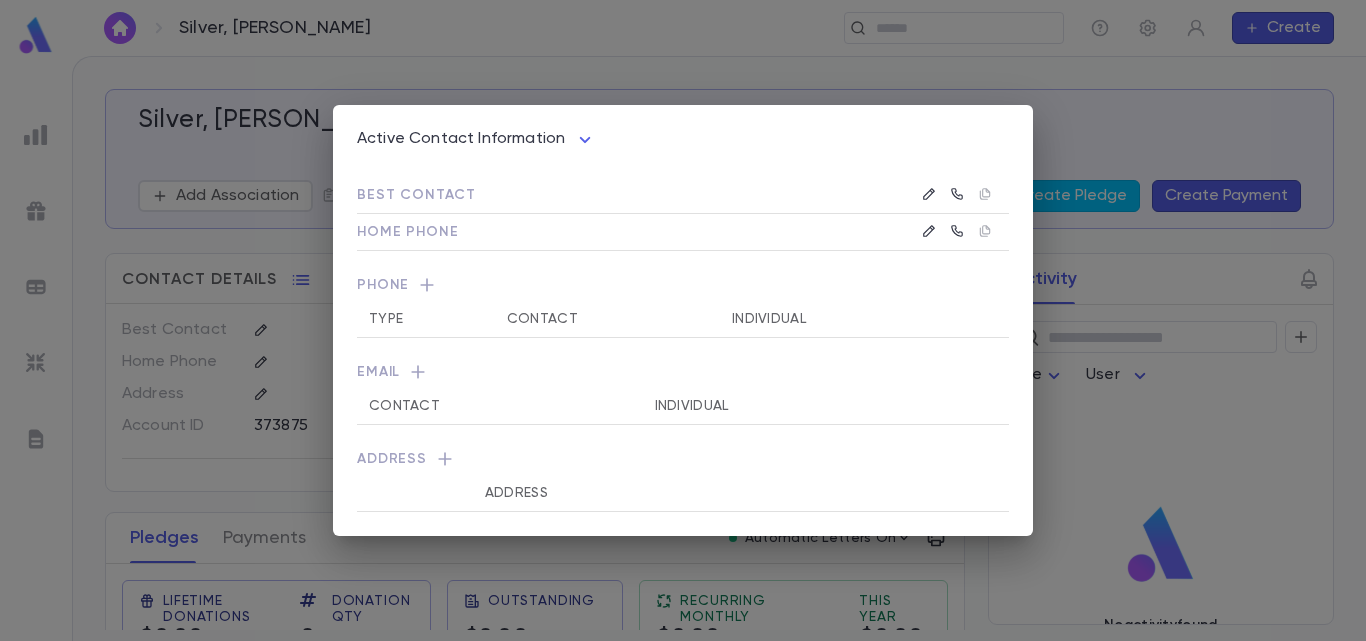 click 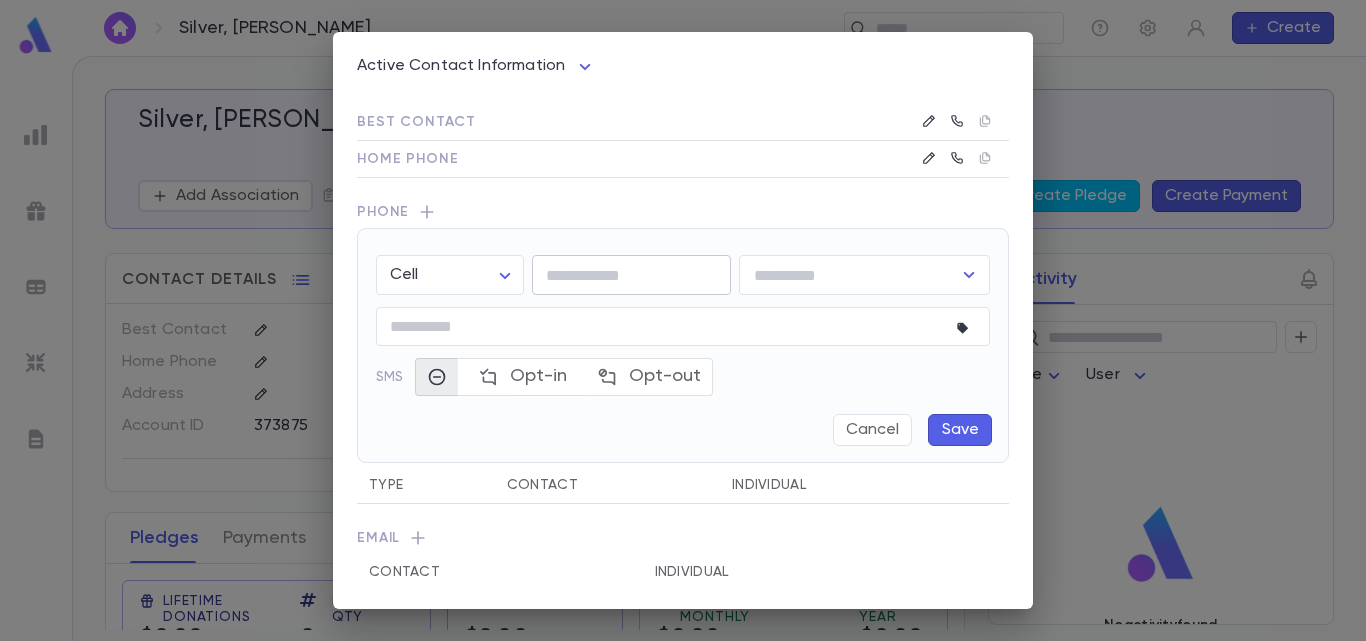 click at bounding box center (631, 275) 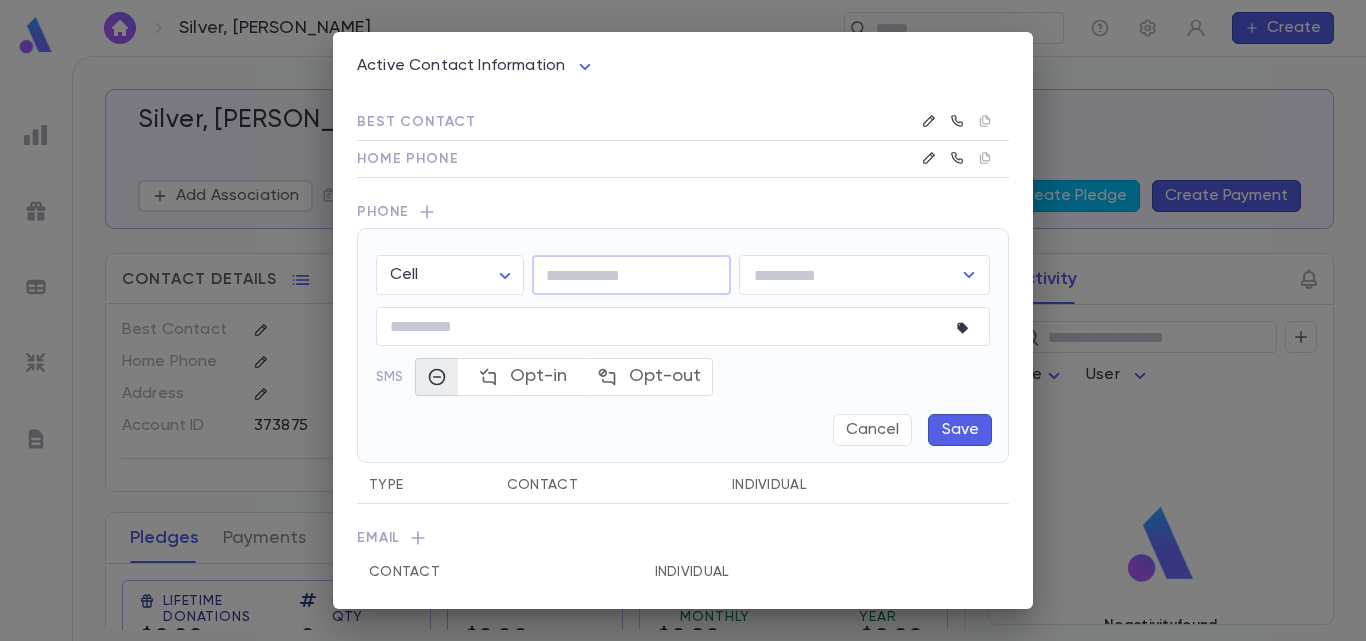 paste on "**********" 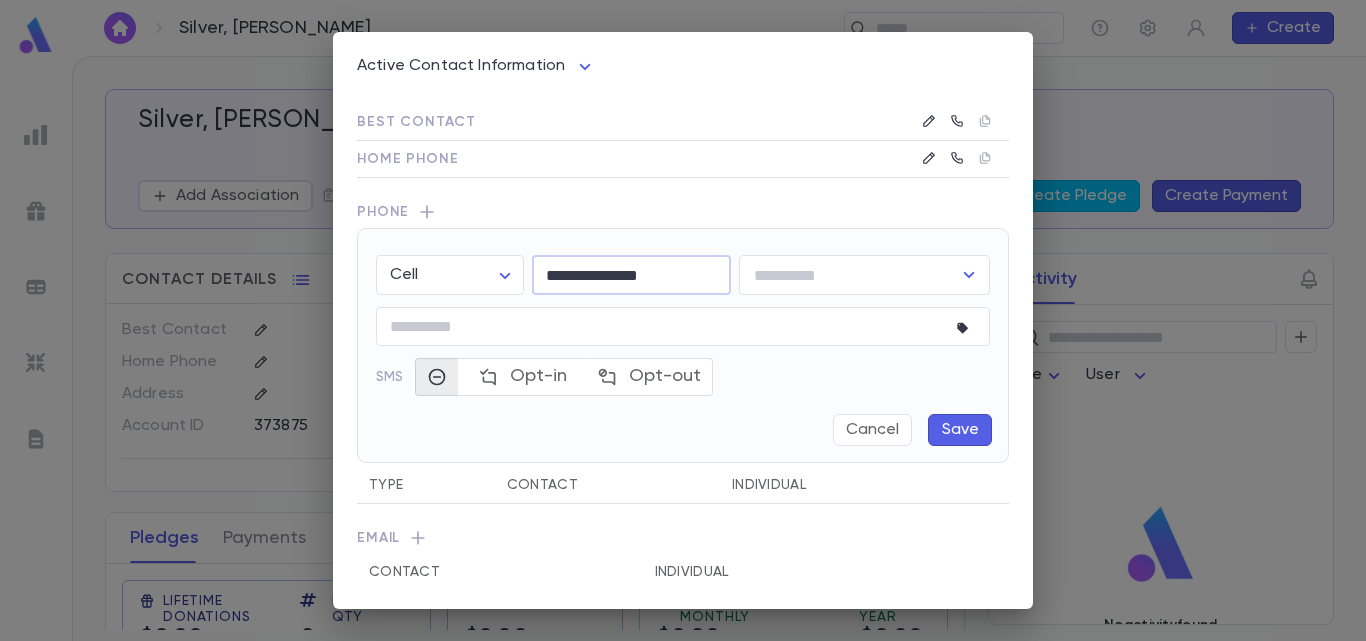 type on "**********" 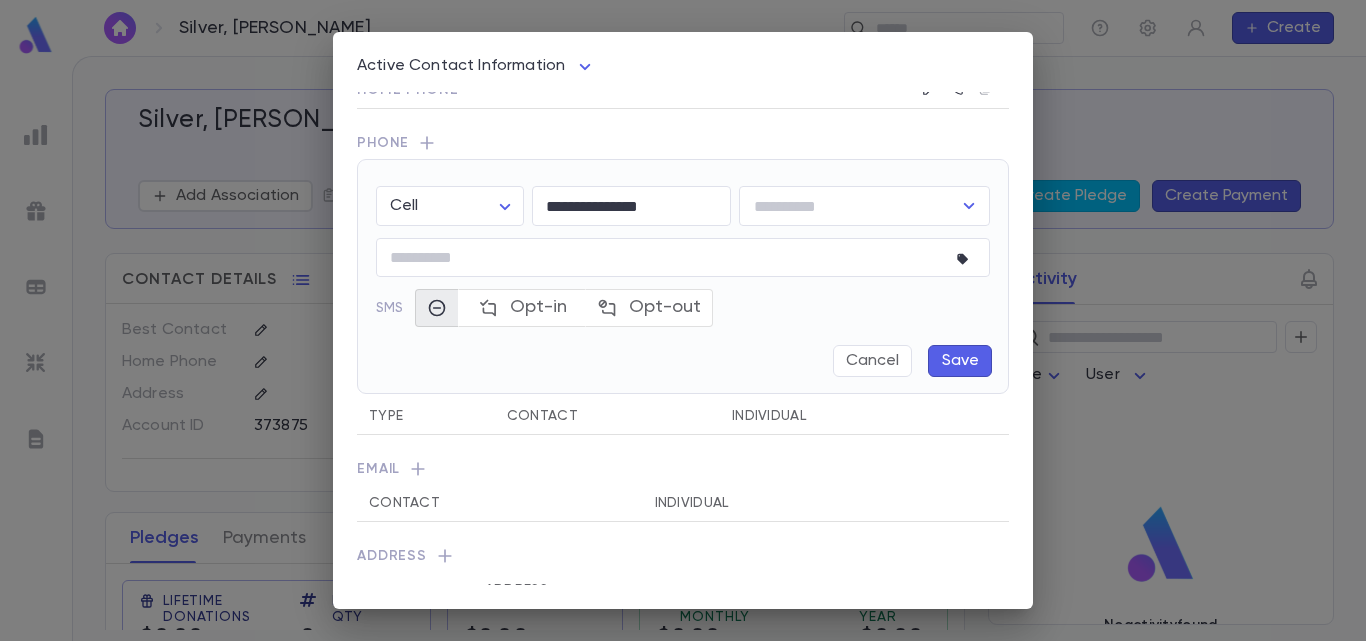 scroll, scrollTop: 93, scrollLeft: 0, axis: vertical 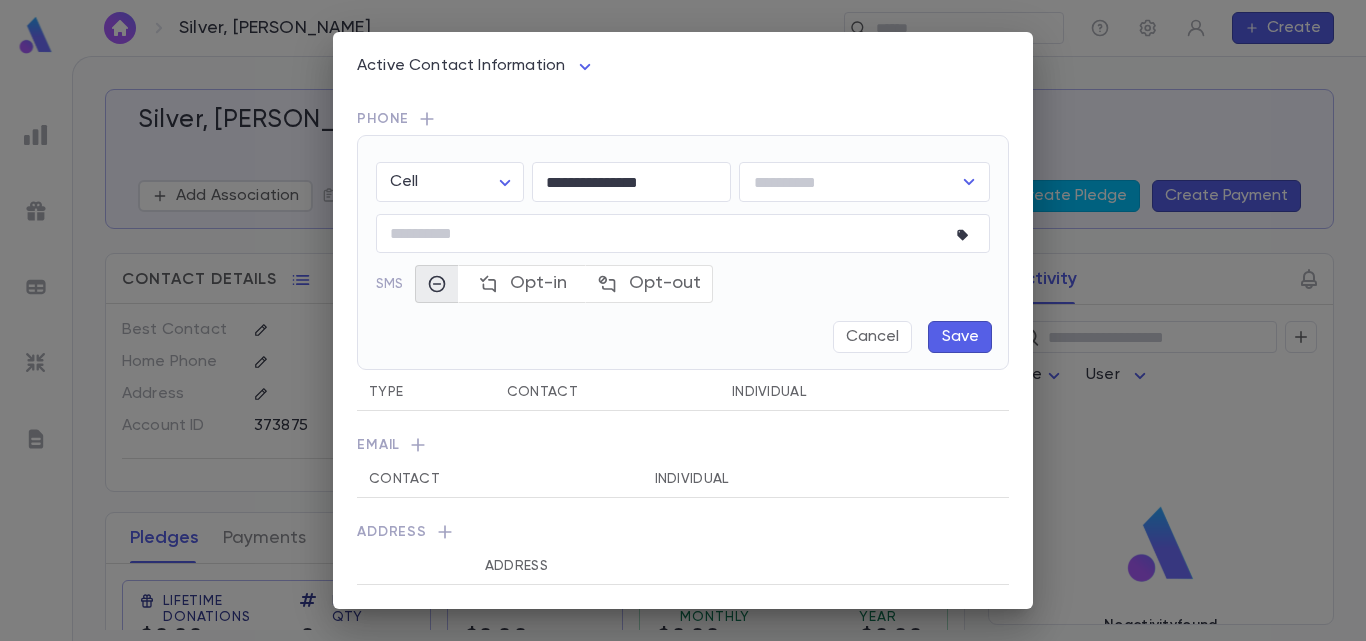 click 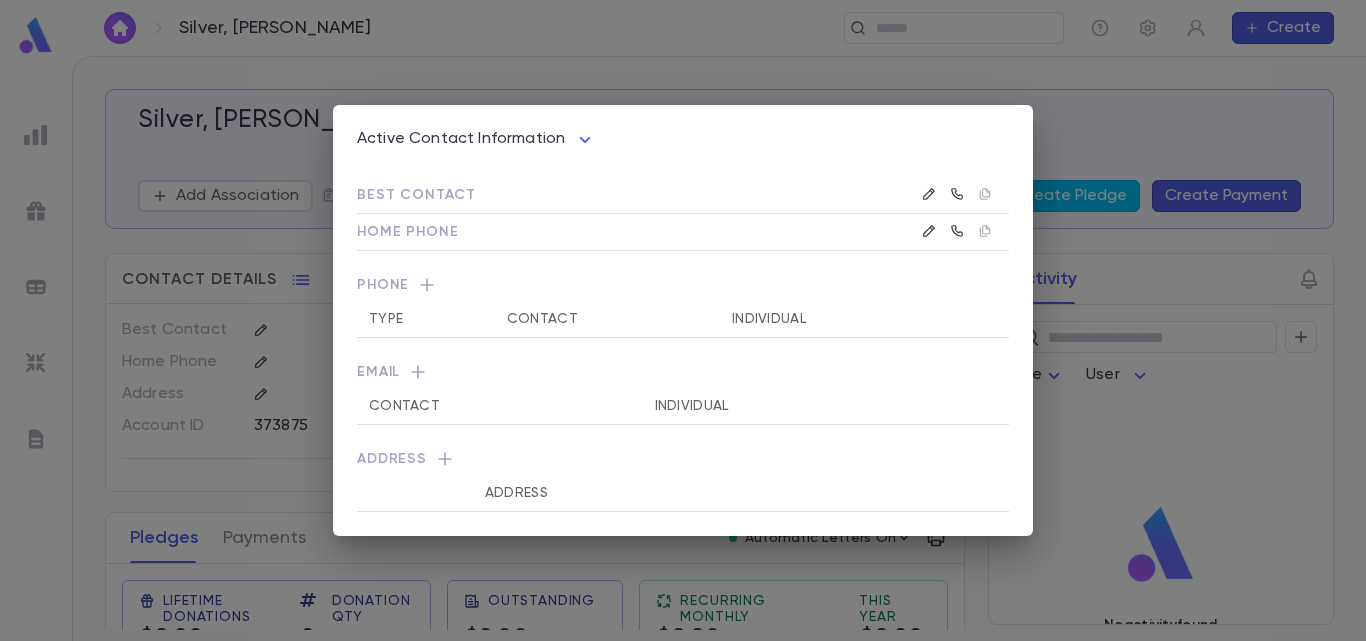 click 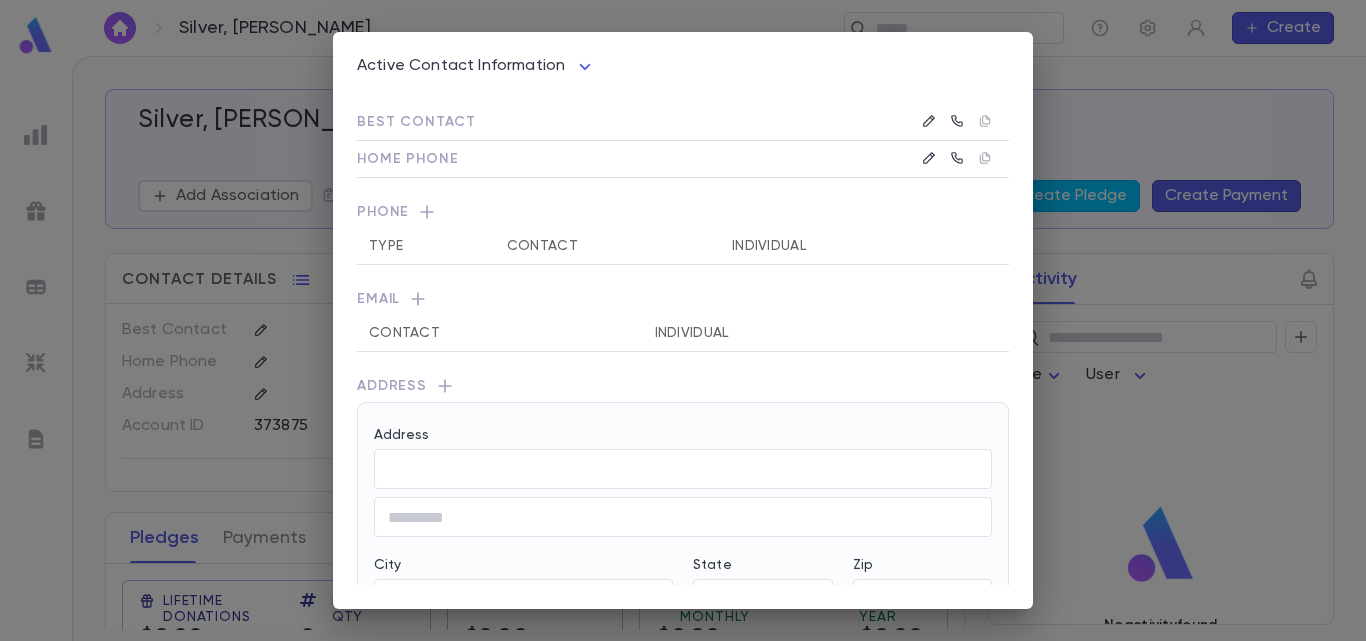 click on "Address" at bounding box center (683, 469) 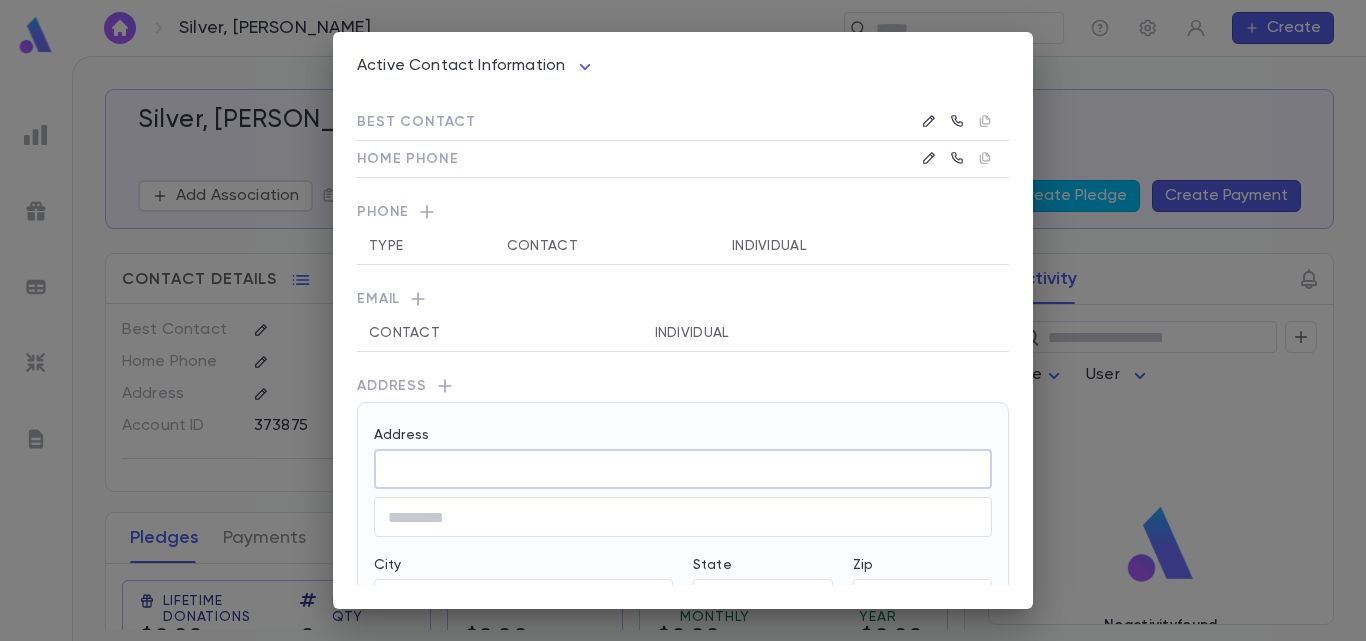 paste on "**********" 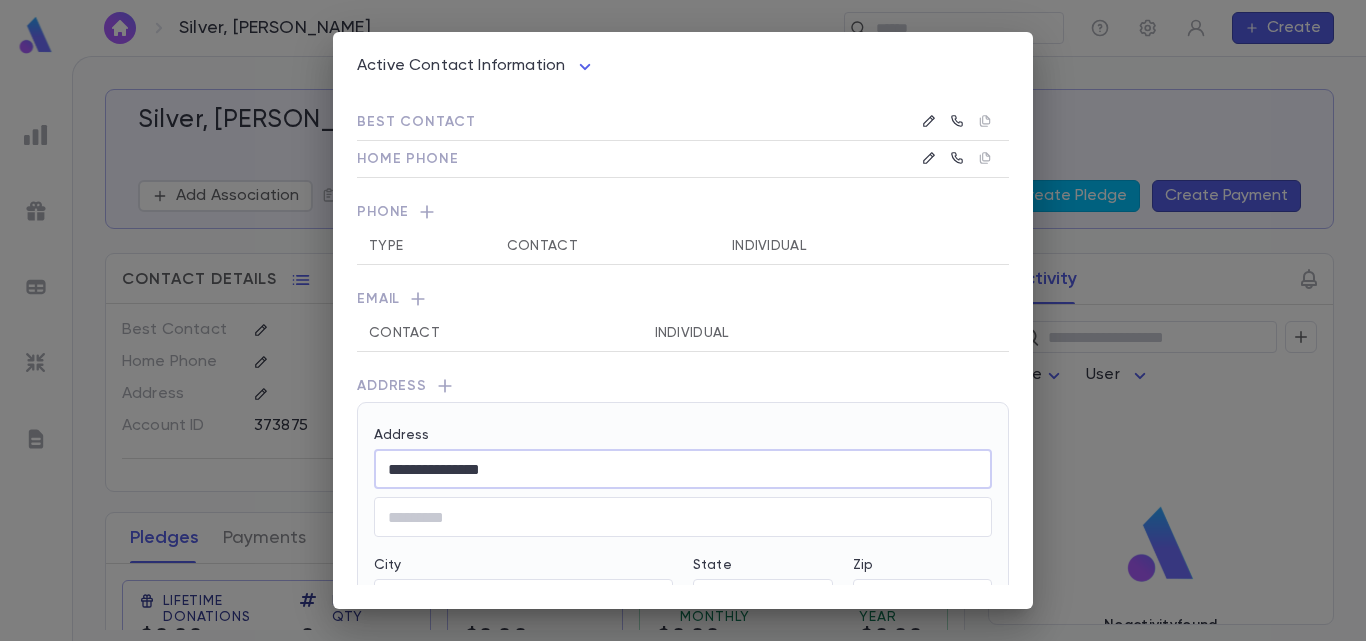 click on "**********" at bounding box center [683, 469] 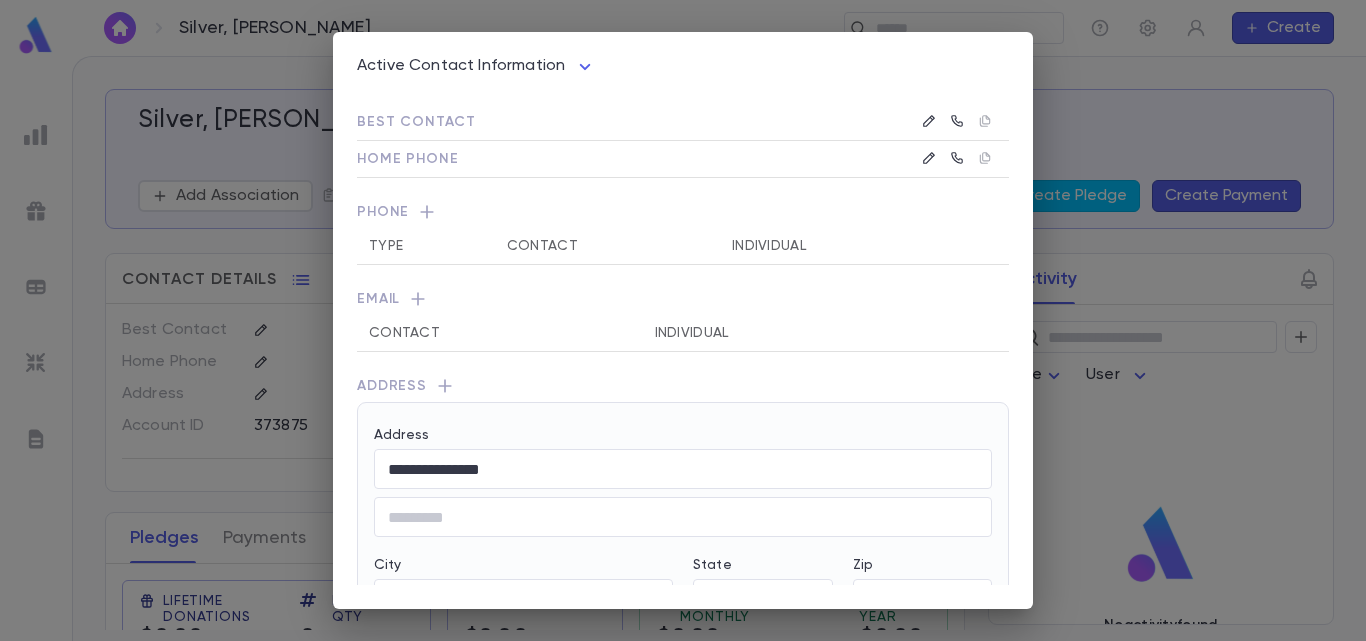 click on "[STREET_ADDRESS][US_STATE][PERSON_NAME][US_STATE]" at bounding box center [679, 610] 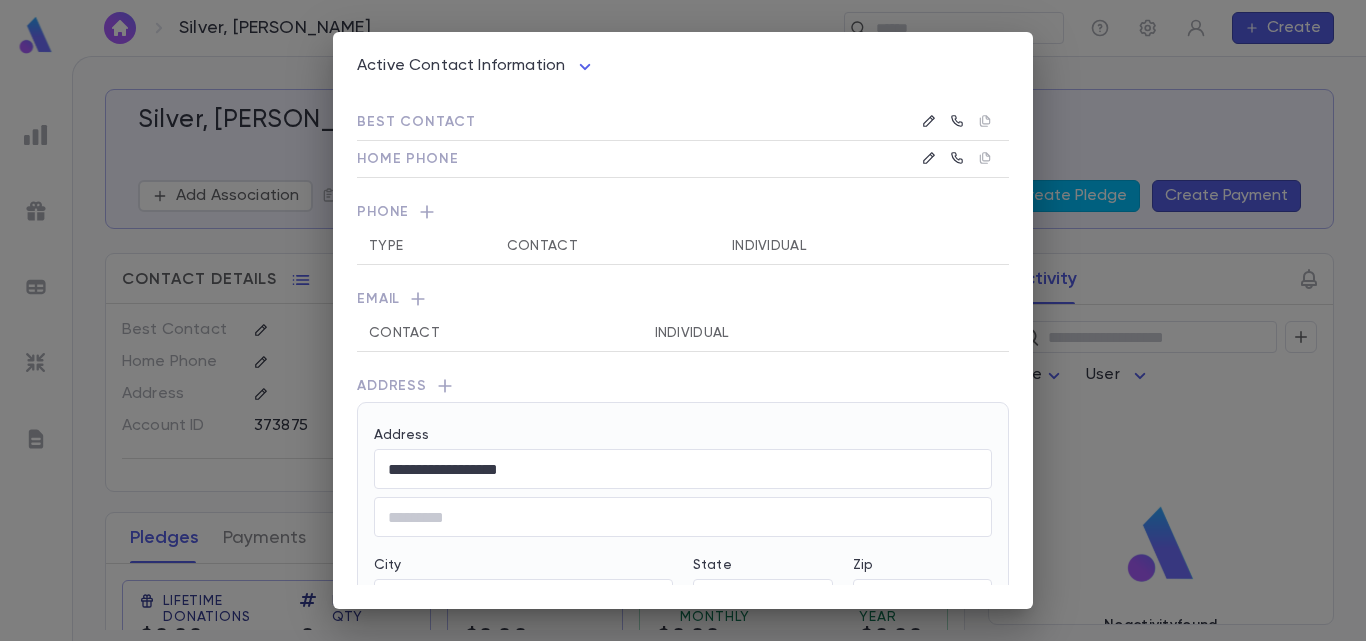 type on "**" 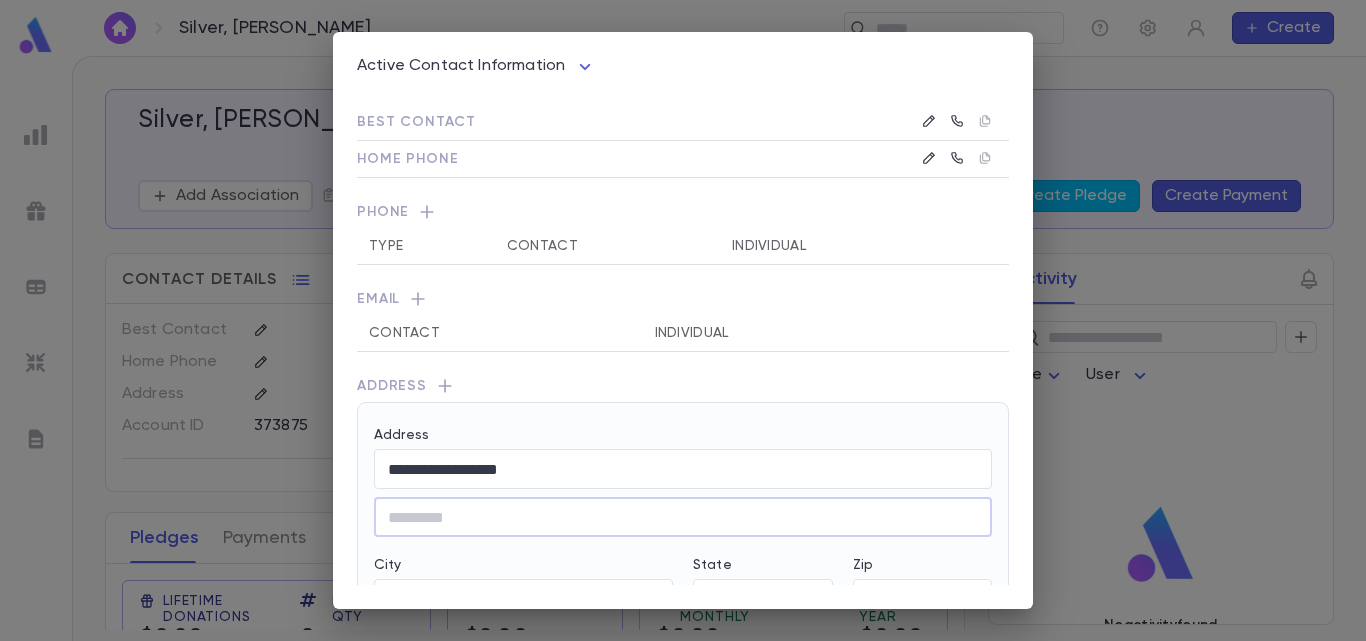 click 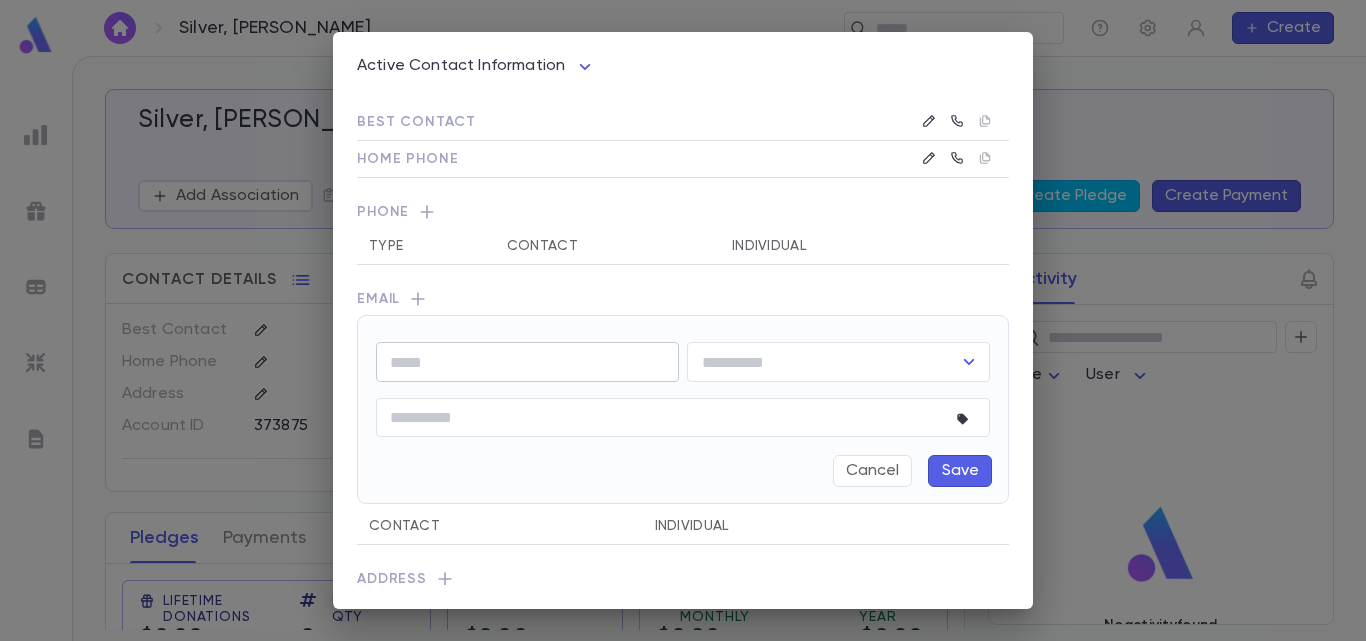 click at bounding box center (527, 362) 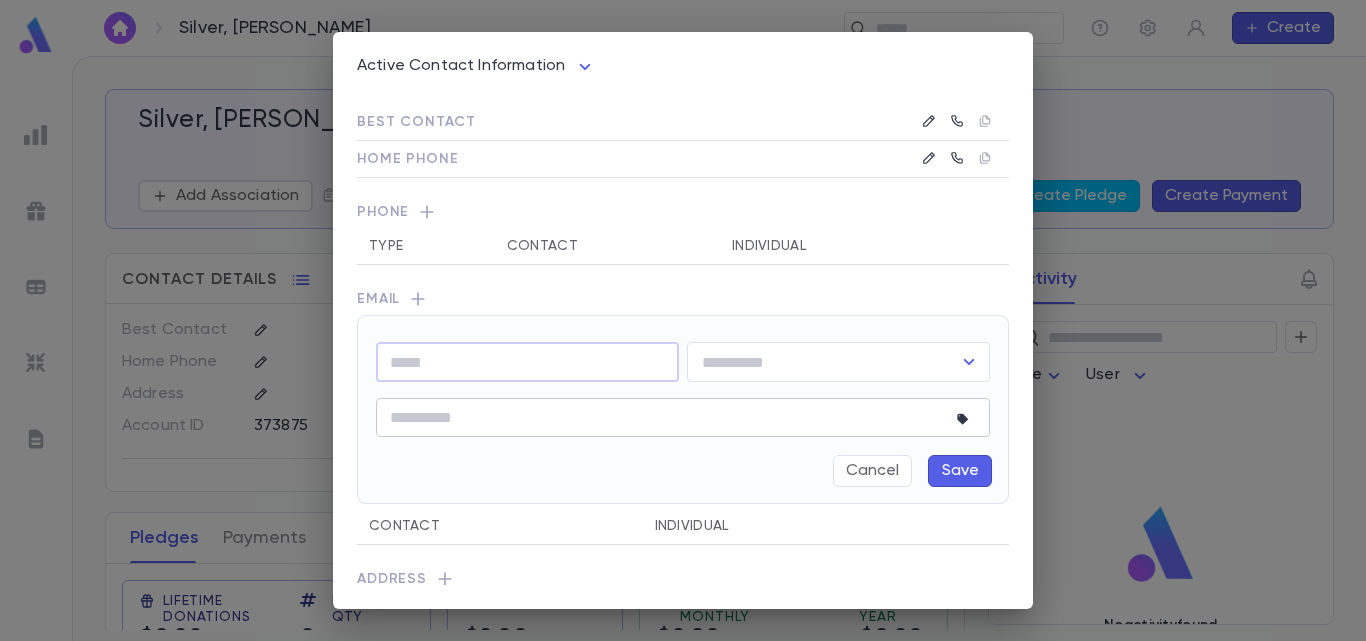 paste on "**********" 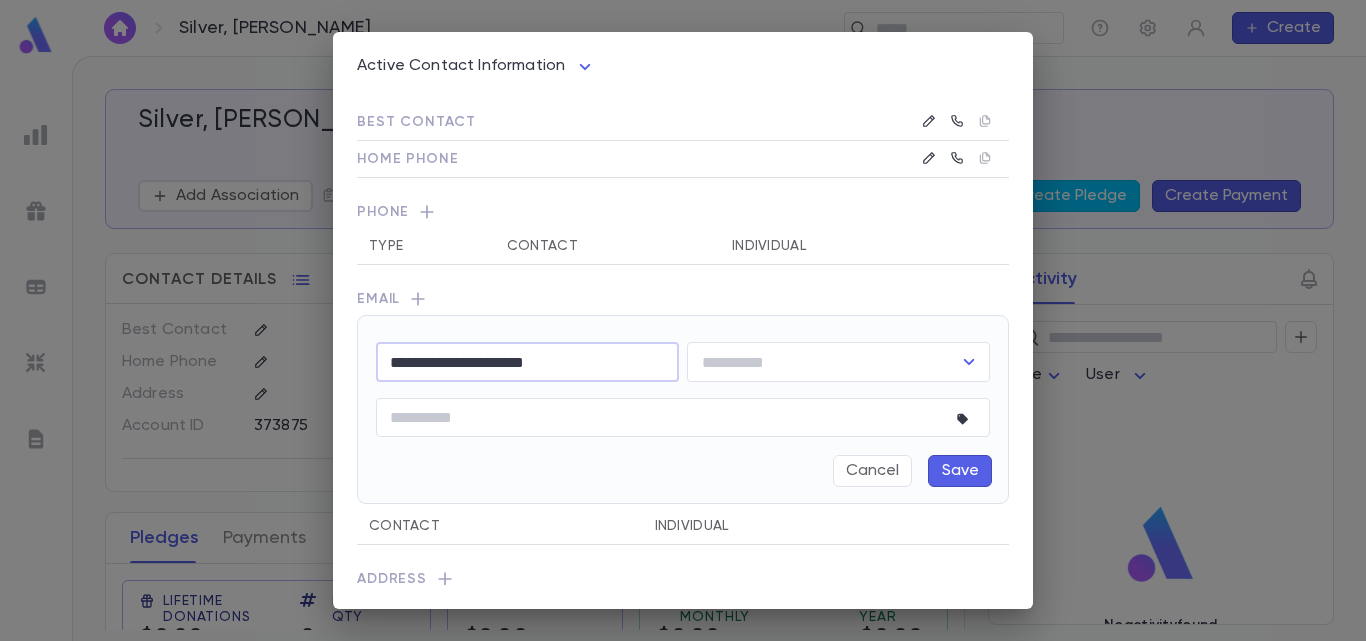 type on "**********" 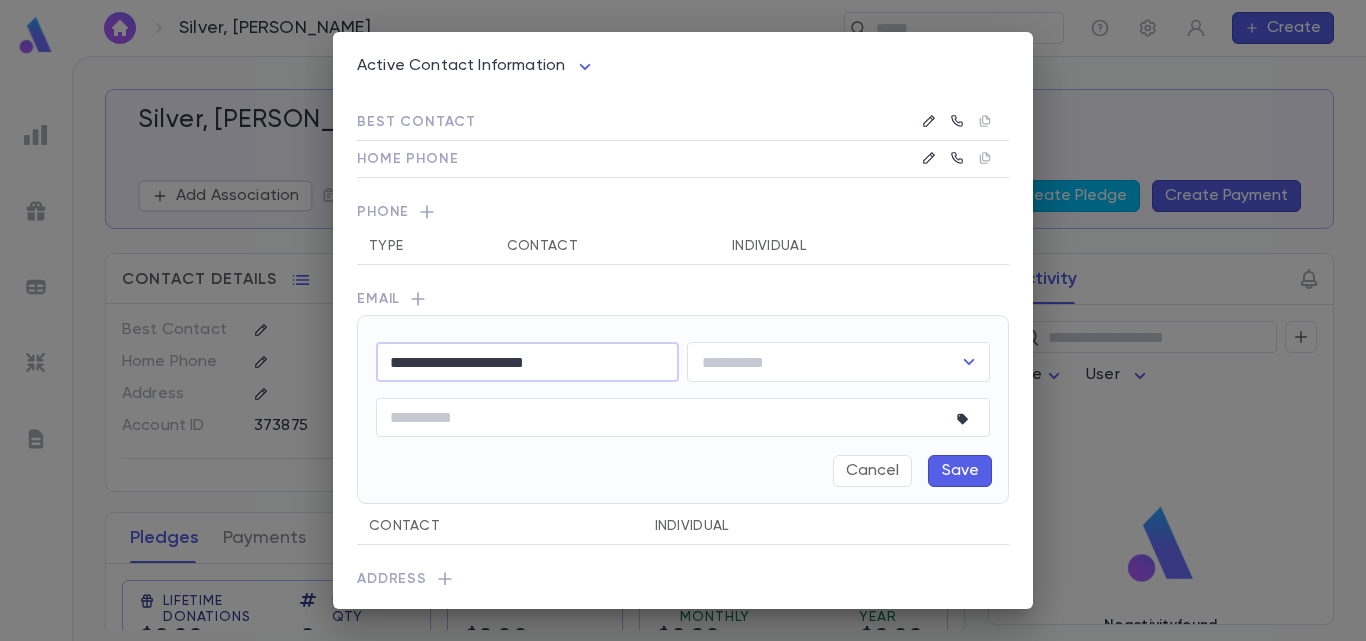 click on "Save" at bounding box center [960, 471] 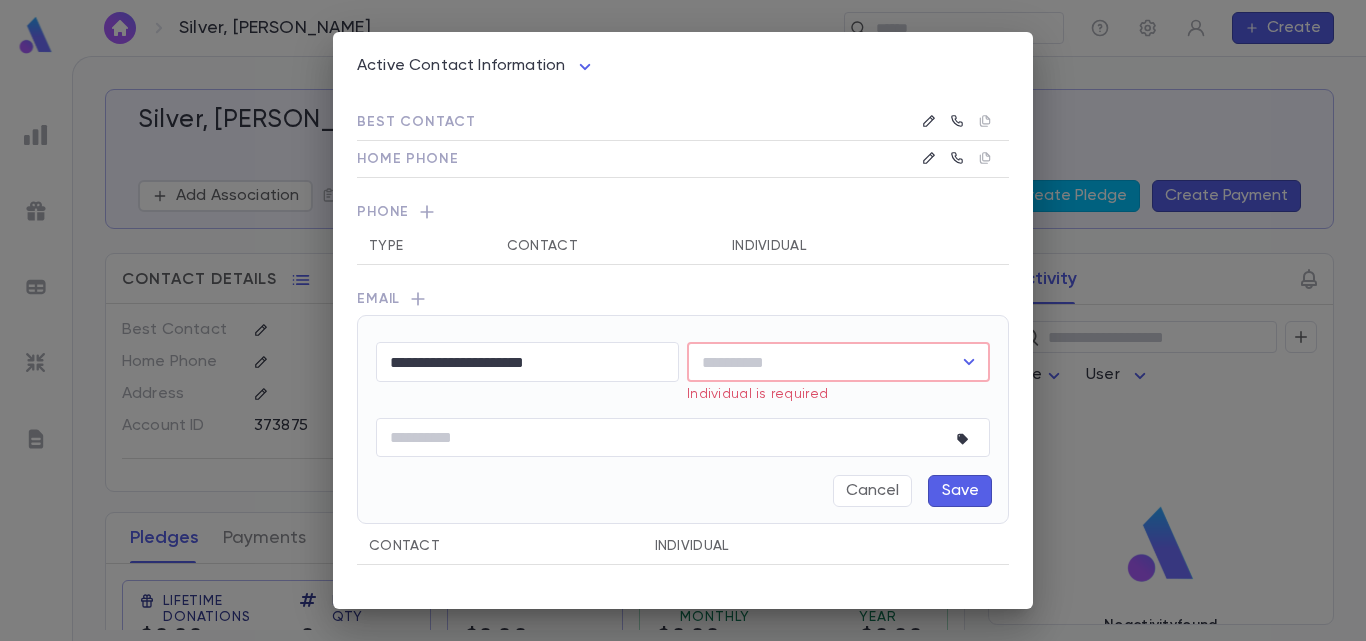 click at bounding box center (823, 362) 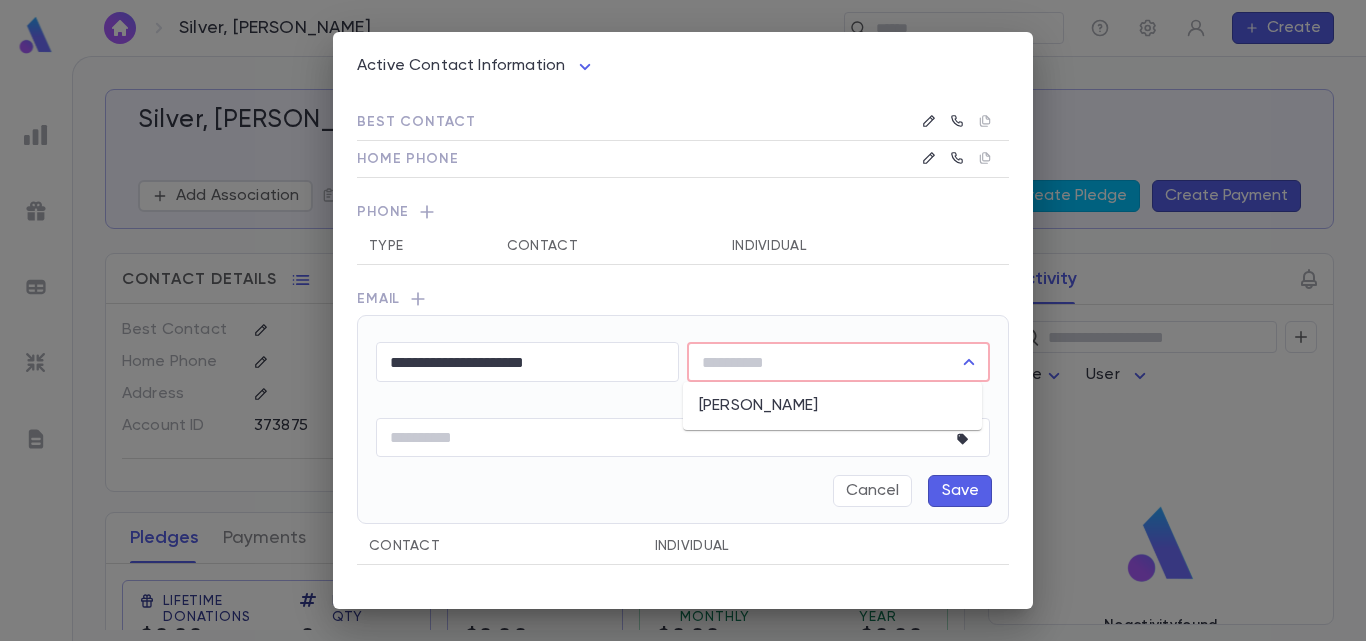 click on "[PERSON_NAME]" at bounding box center (832, 406) 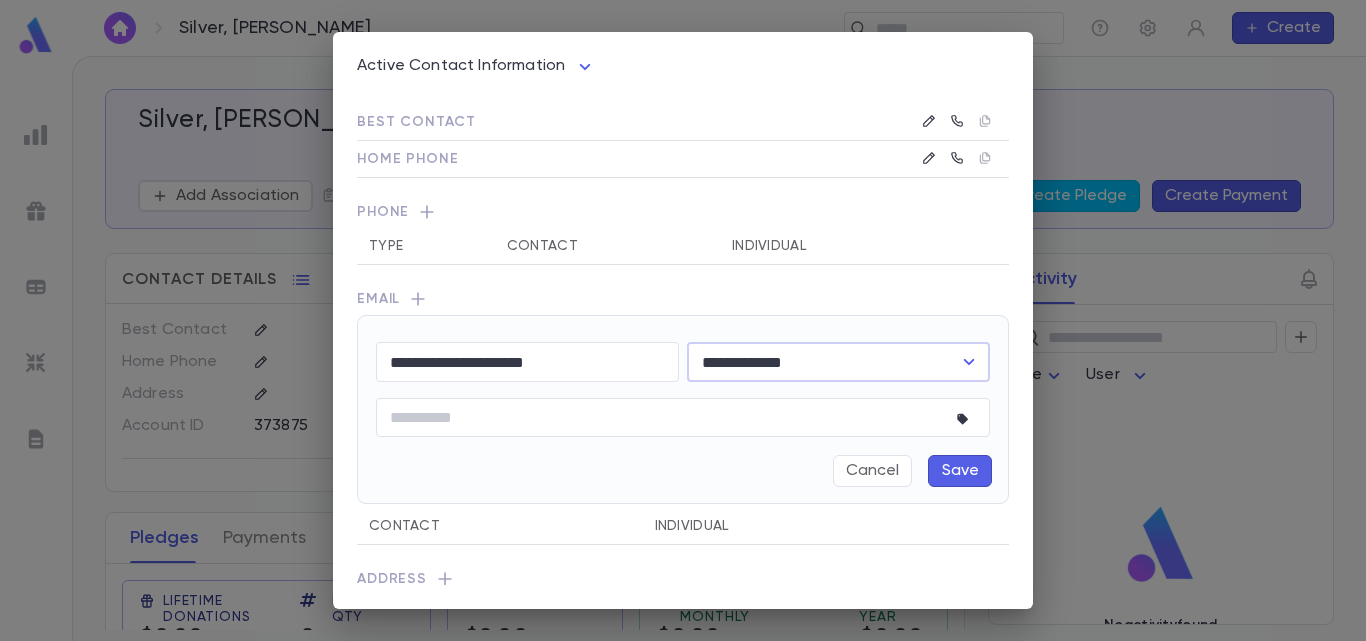 click on "Save" at bounding box center (960, 471) 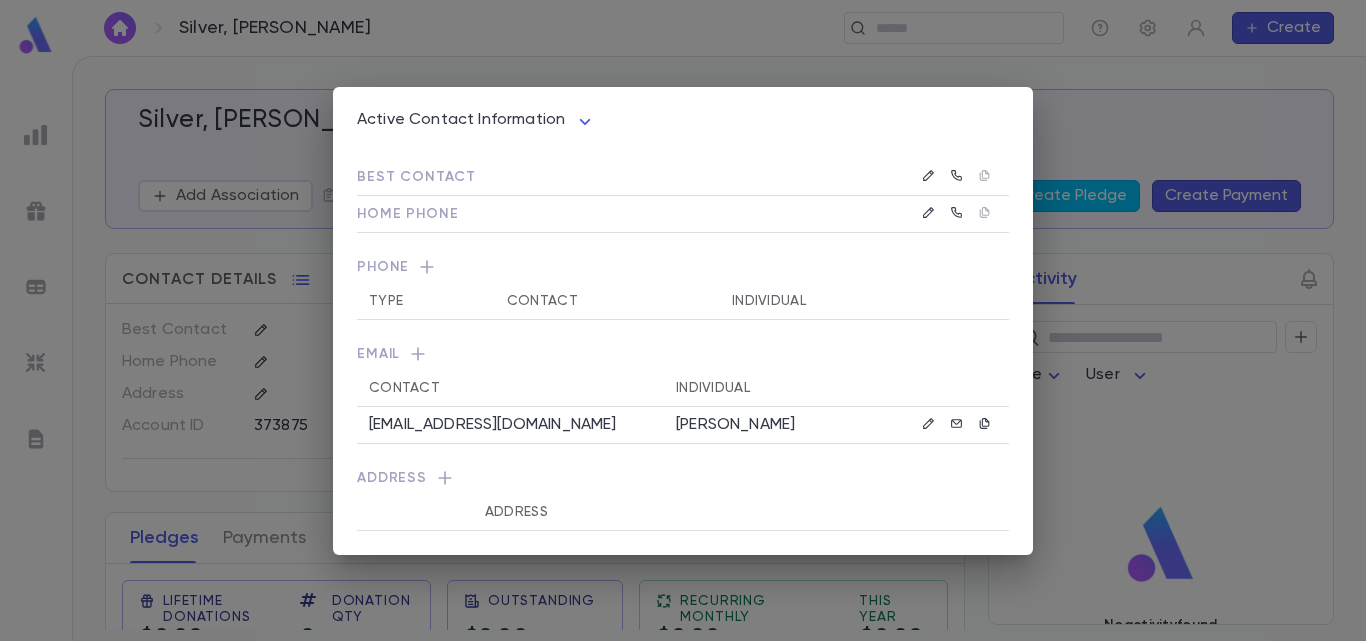 click on "Active Contact Information **** Best Contact Home Phone Phone Type Contact Individual Email Contact Individual [EMAIL_ADDRESS][DOMAIN_NAME] [PERSON_NAME] Address Address" at bounding box center [683, 320] 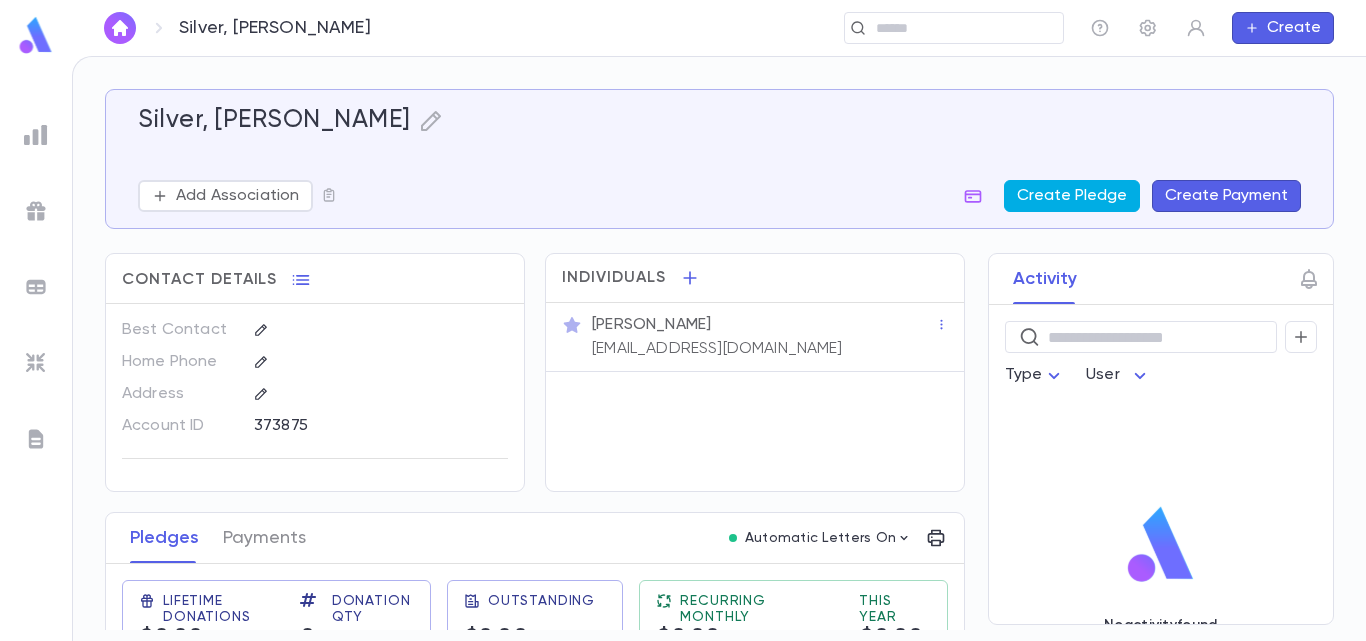 click on "Create Pledge" at bounding box center [1072, 196] 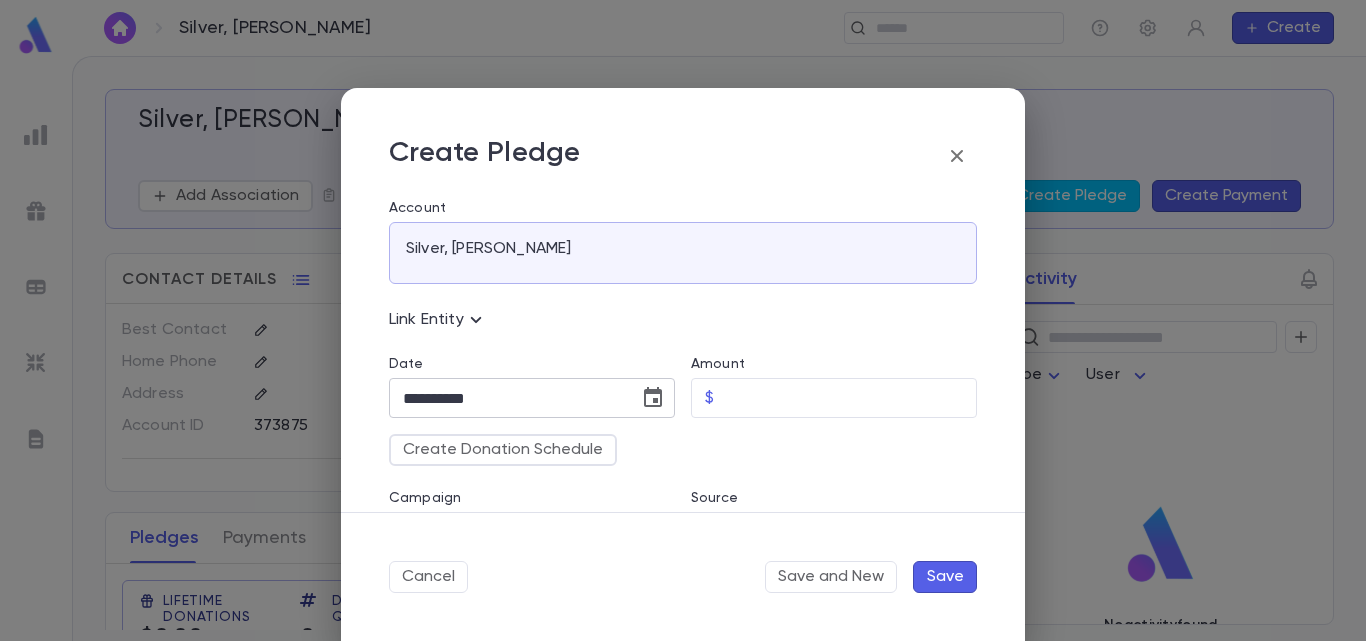 click 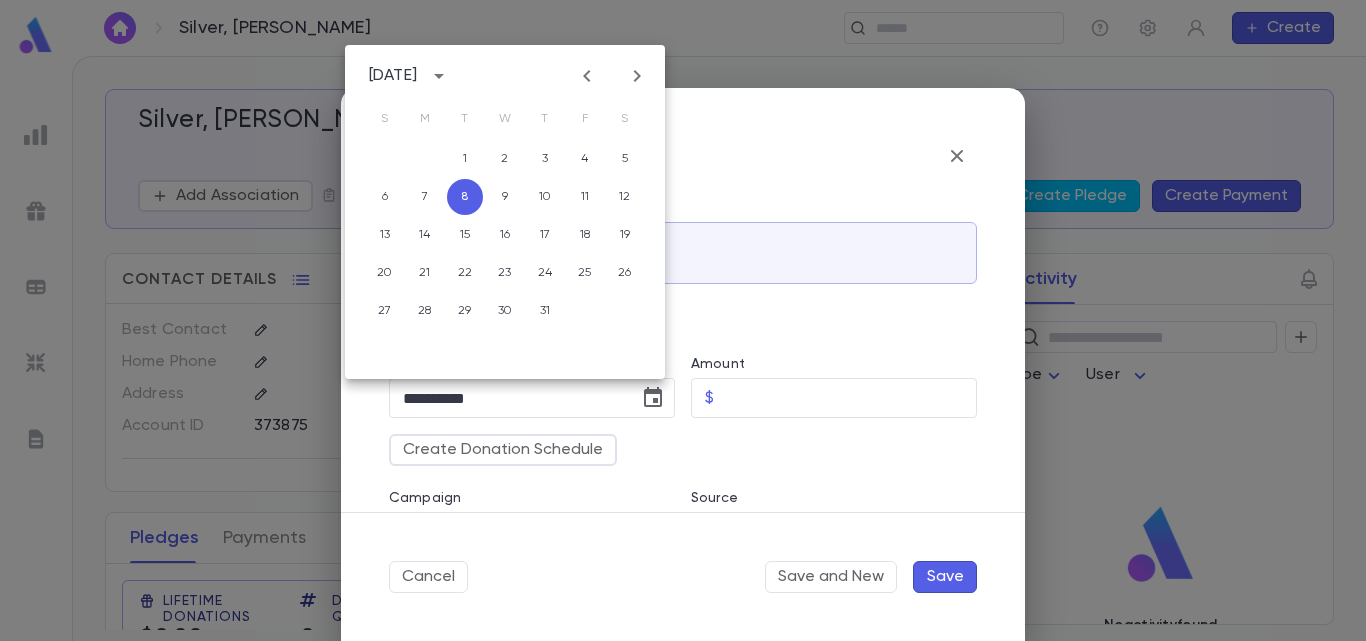 click 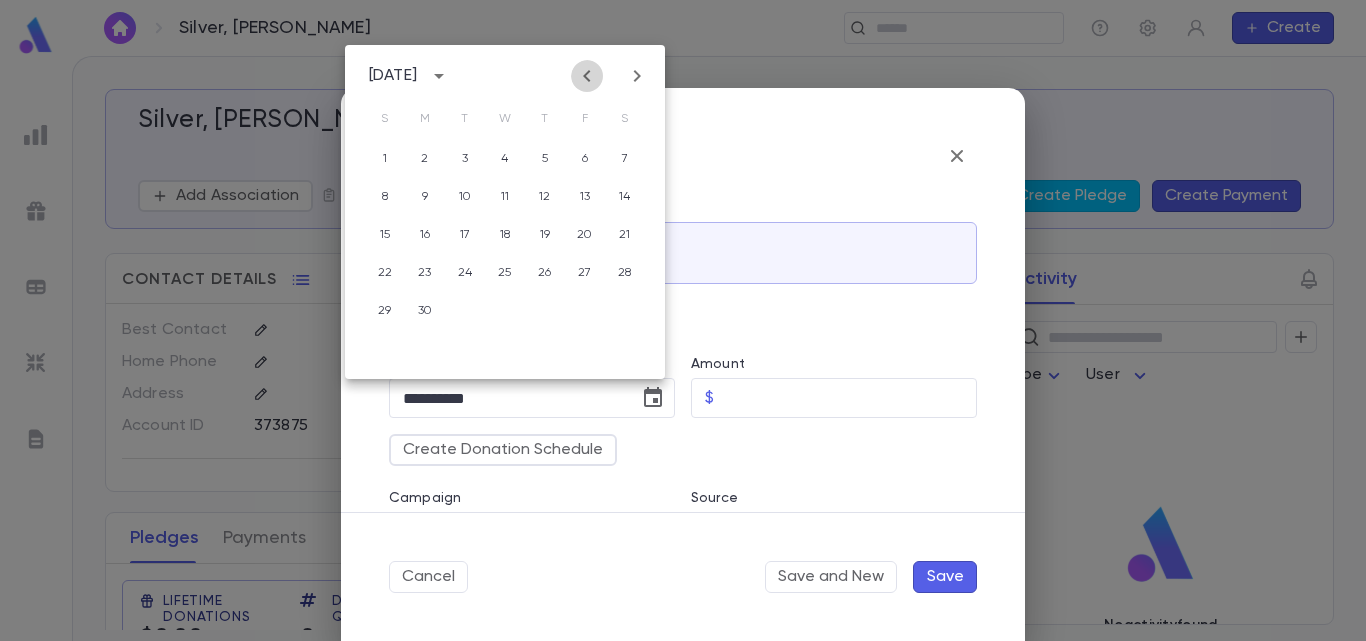click 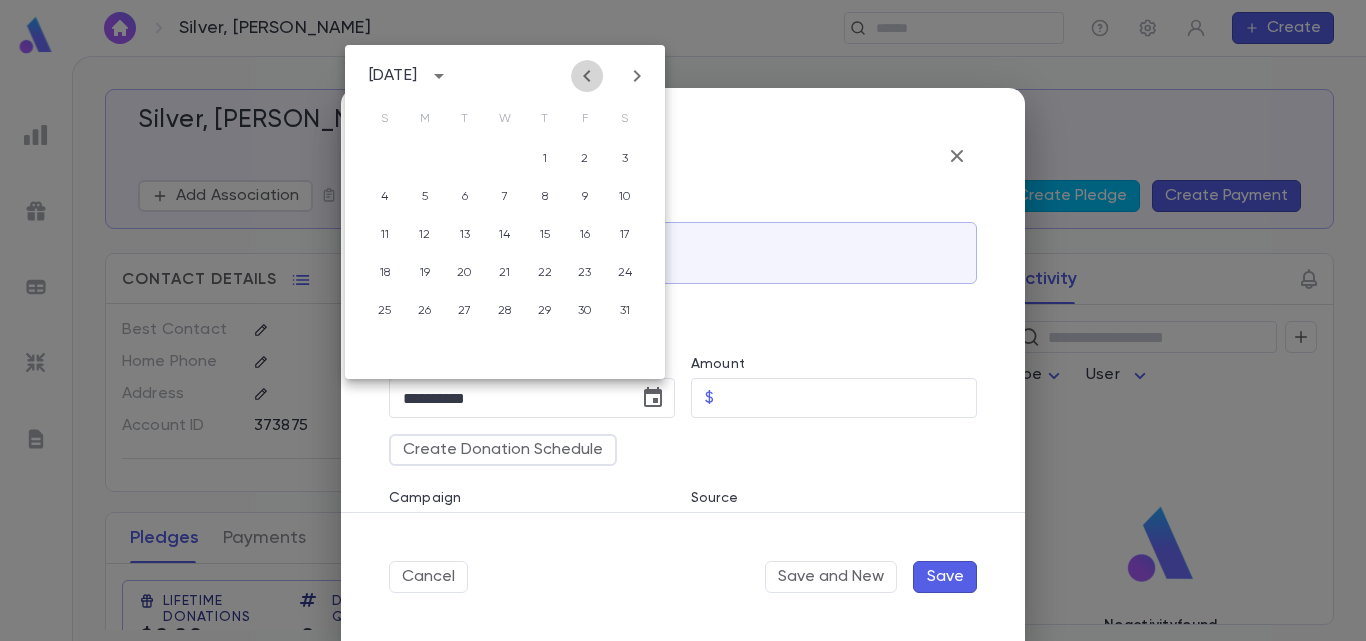 click 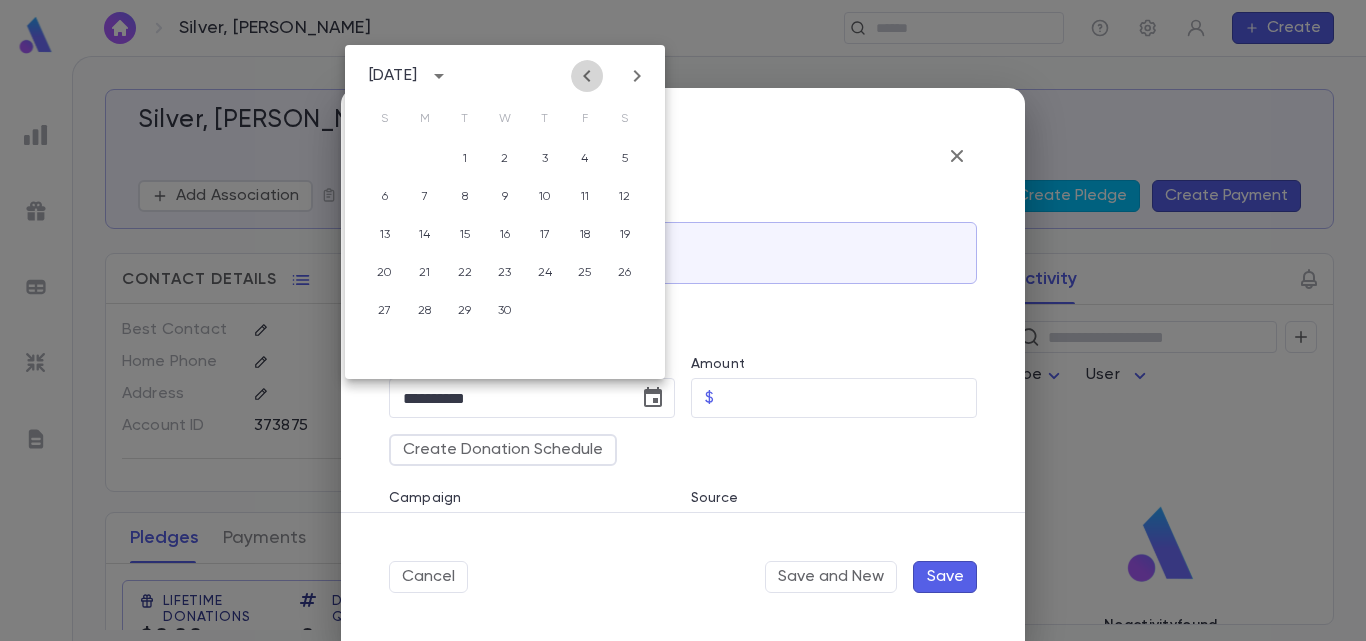 click 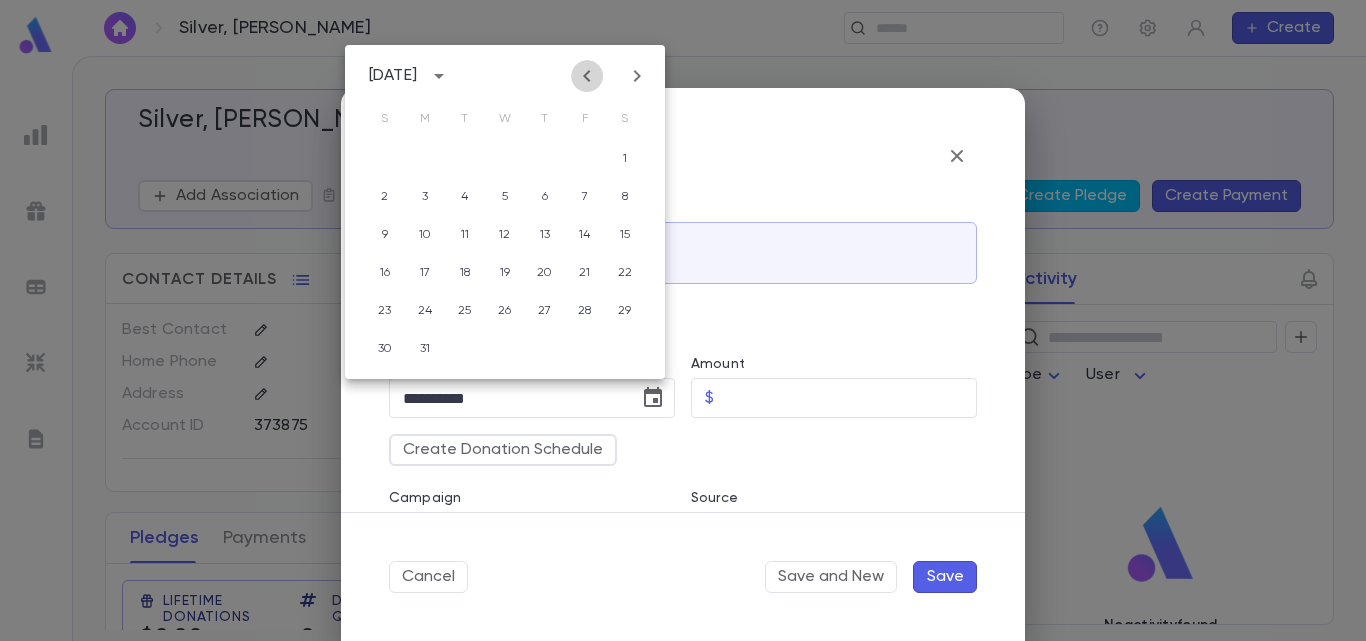 click 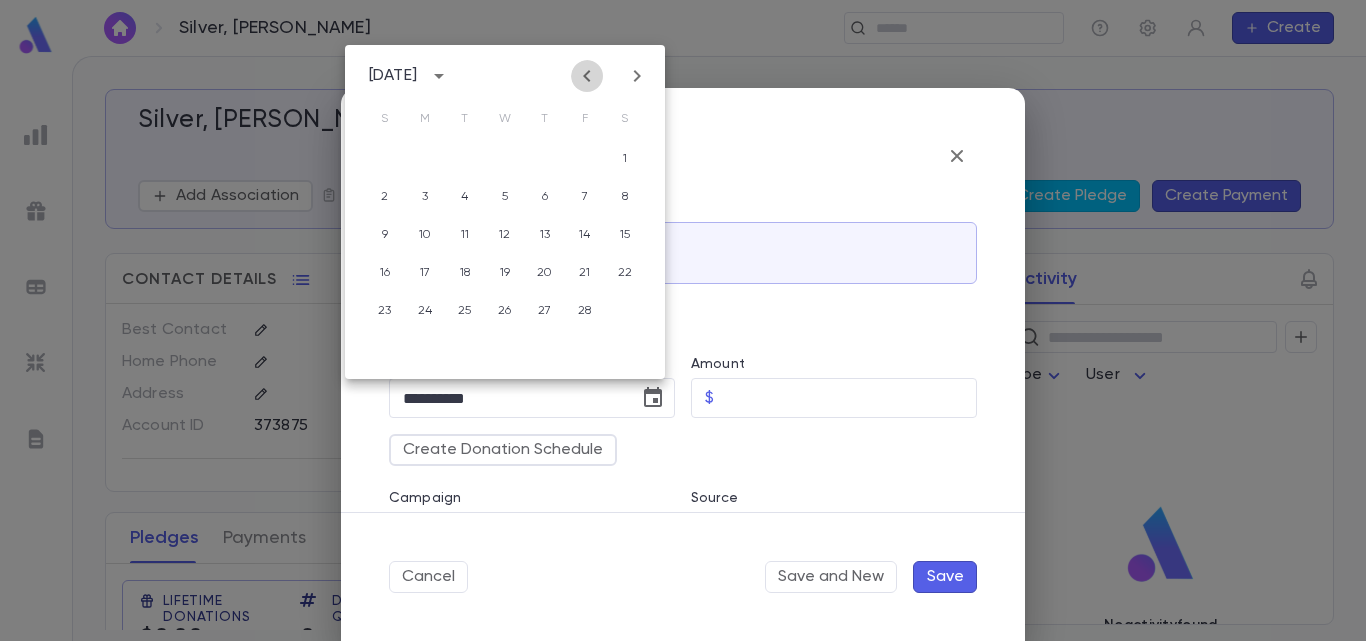 click 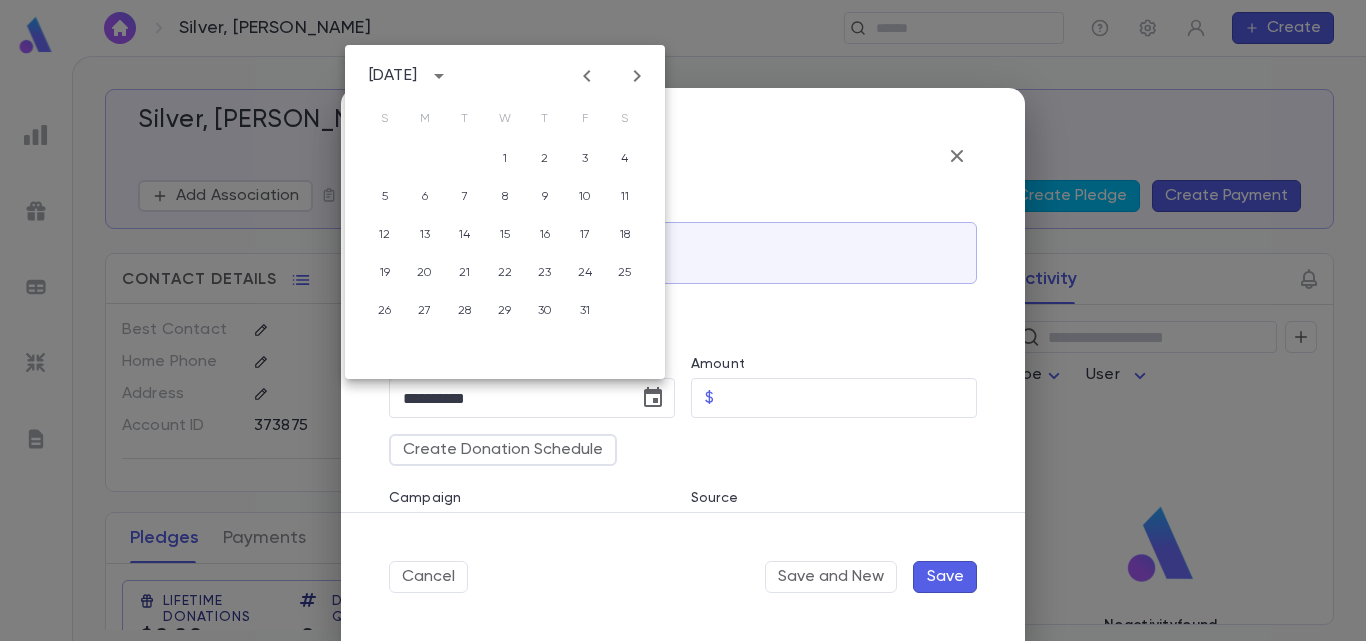click 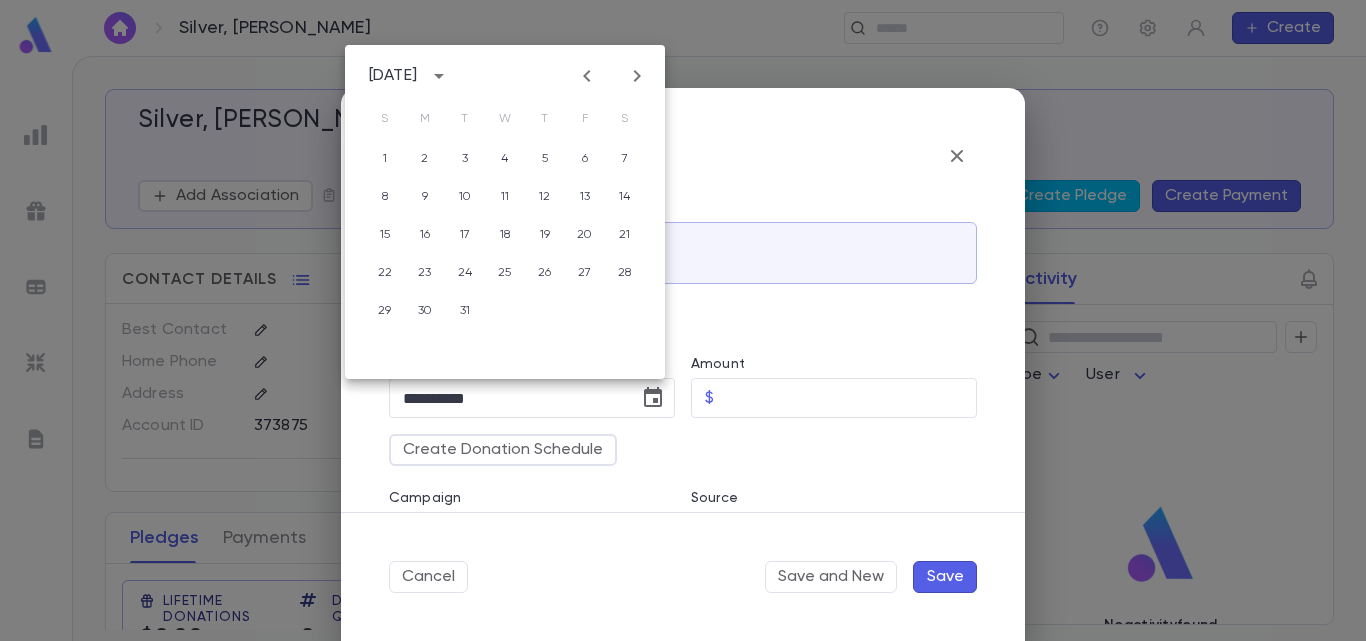 click 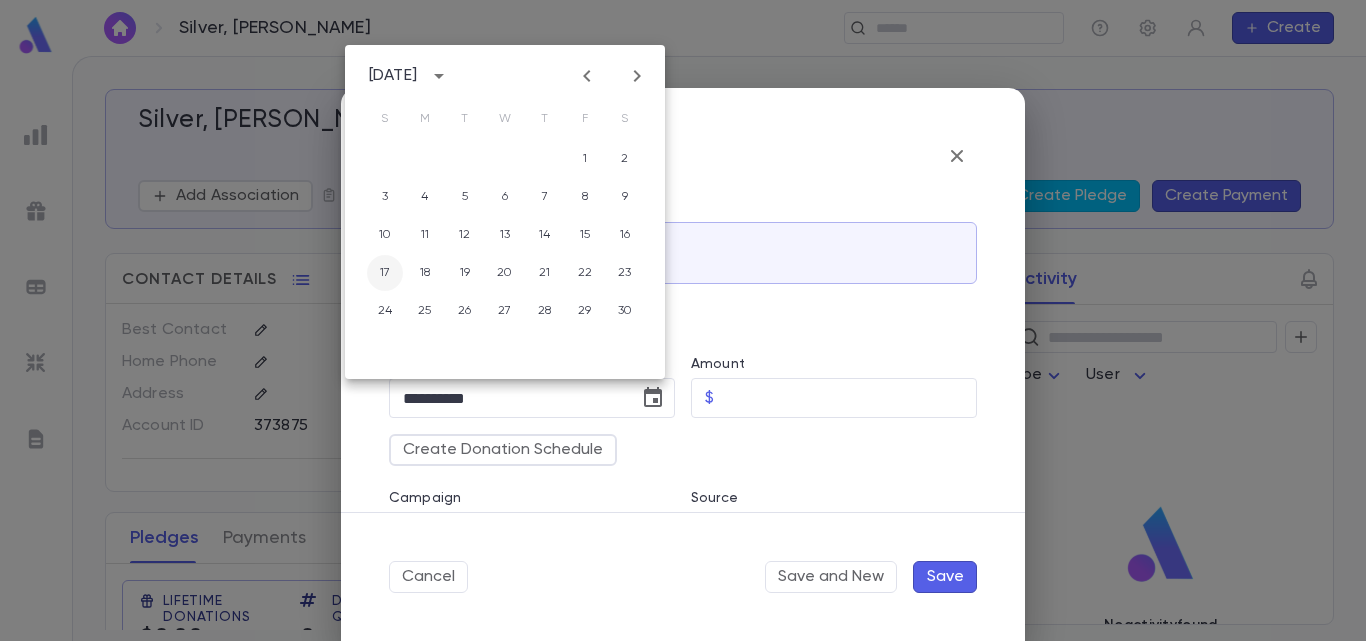 click on "17" at bounding box center (385, 273) 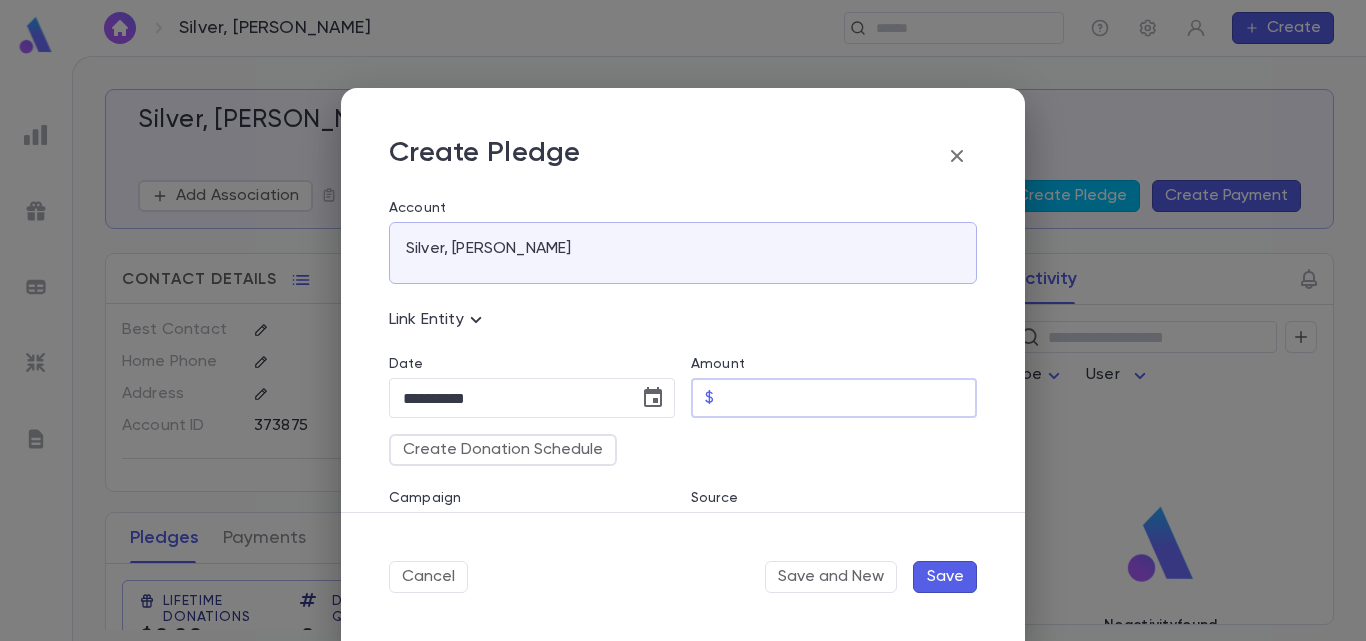 click on "Amount" at bounding box center (849, 398) 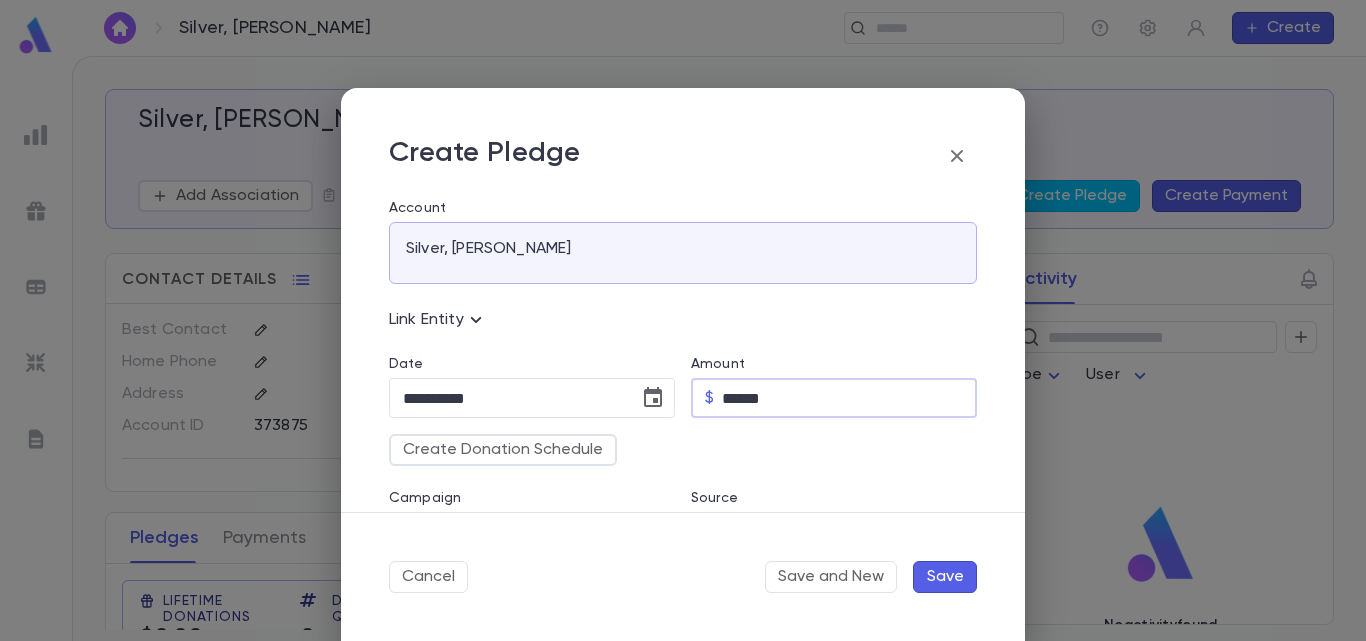 type on "******" 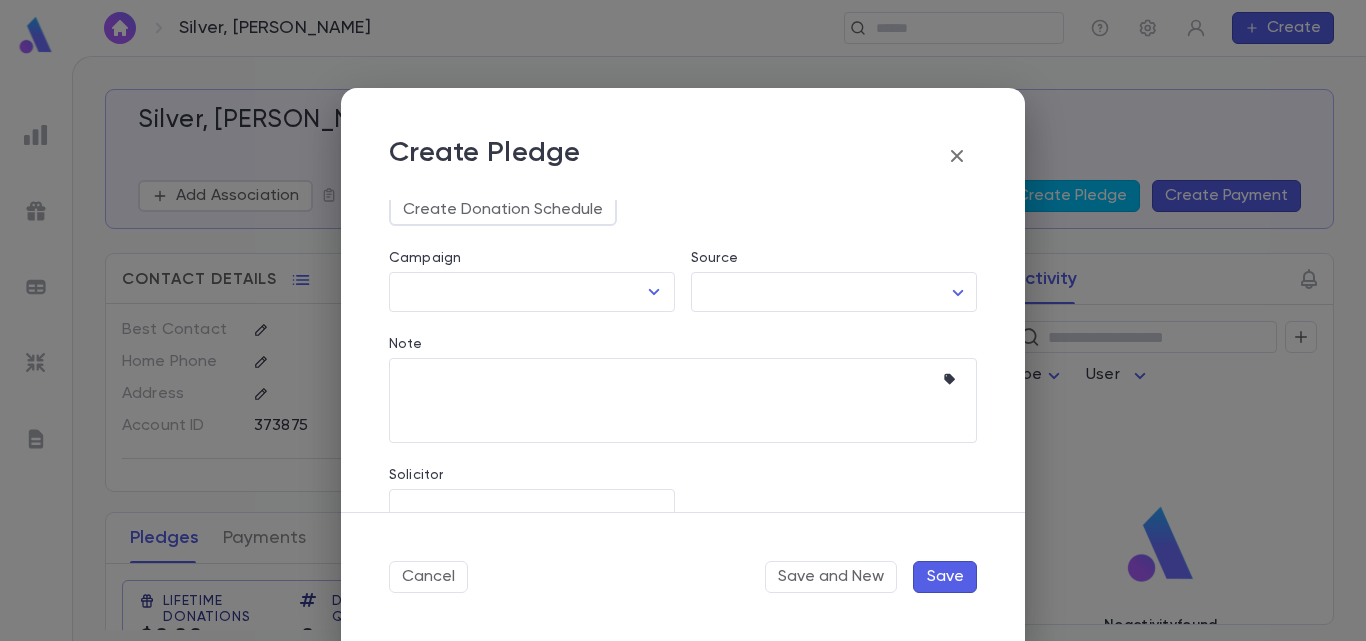 scroll, scrollTop: 281, scrollLeft: 0, axis: vertical 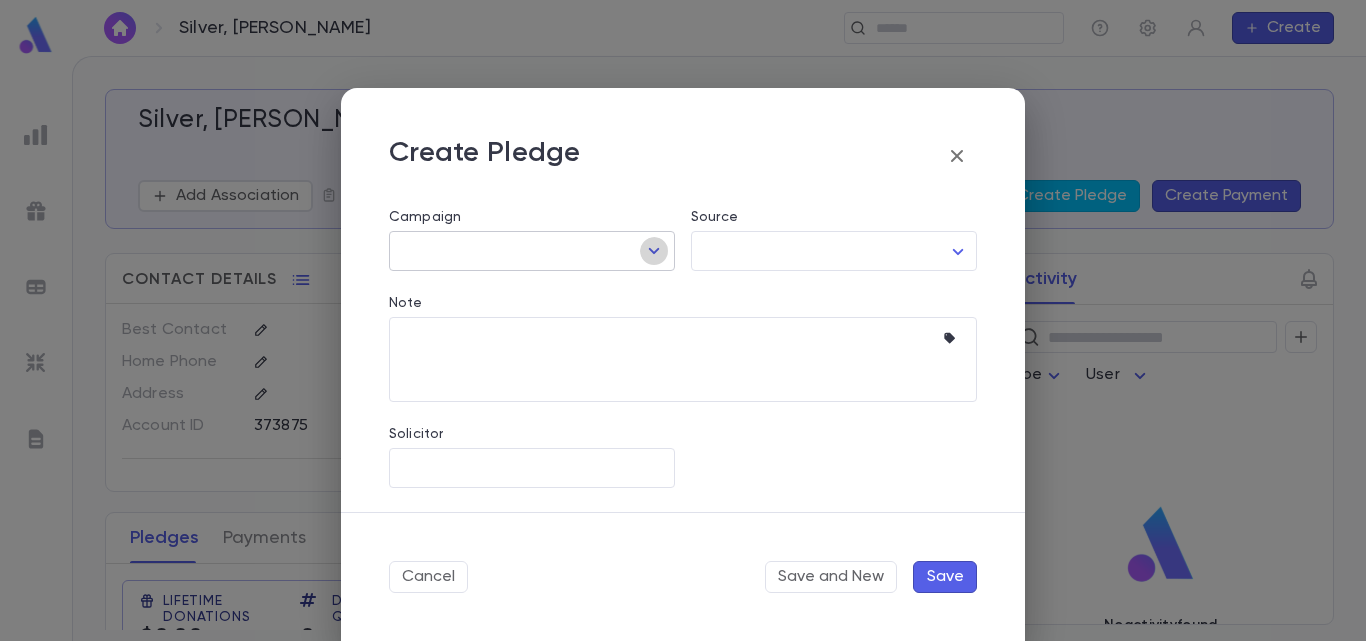 click 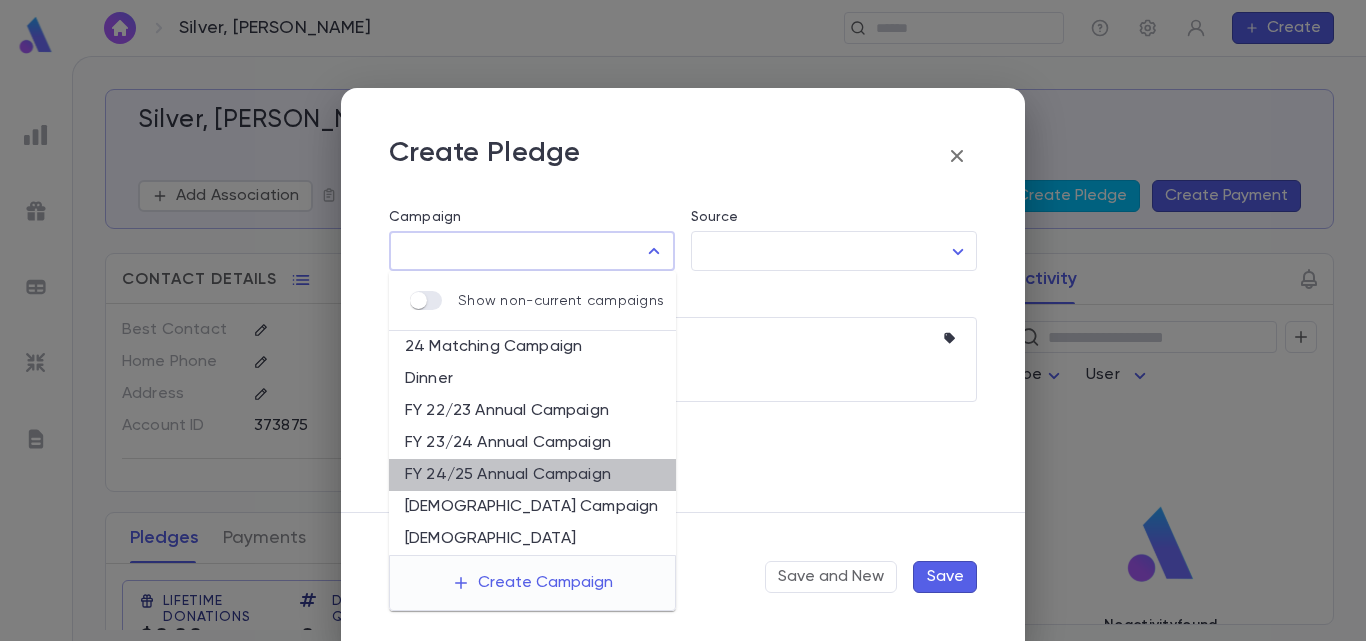 click on "FY 24/25 Annual Campaign" at bounding box center (532, 475) 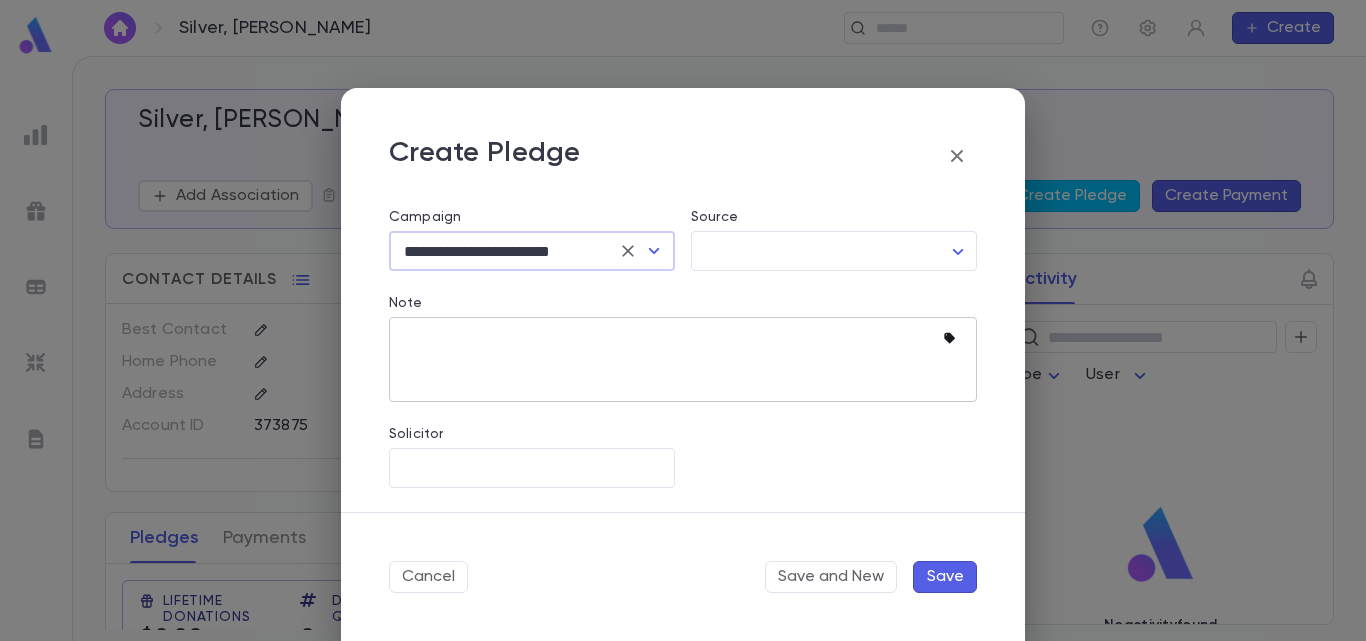 click 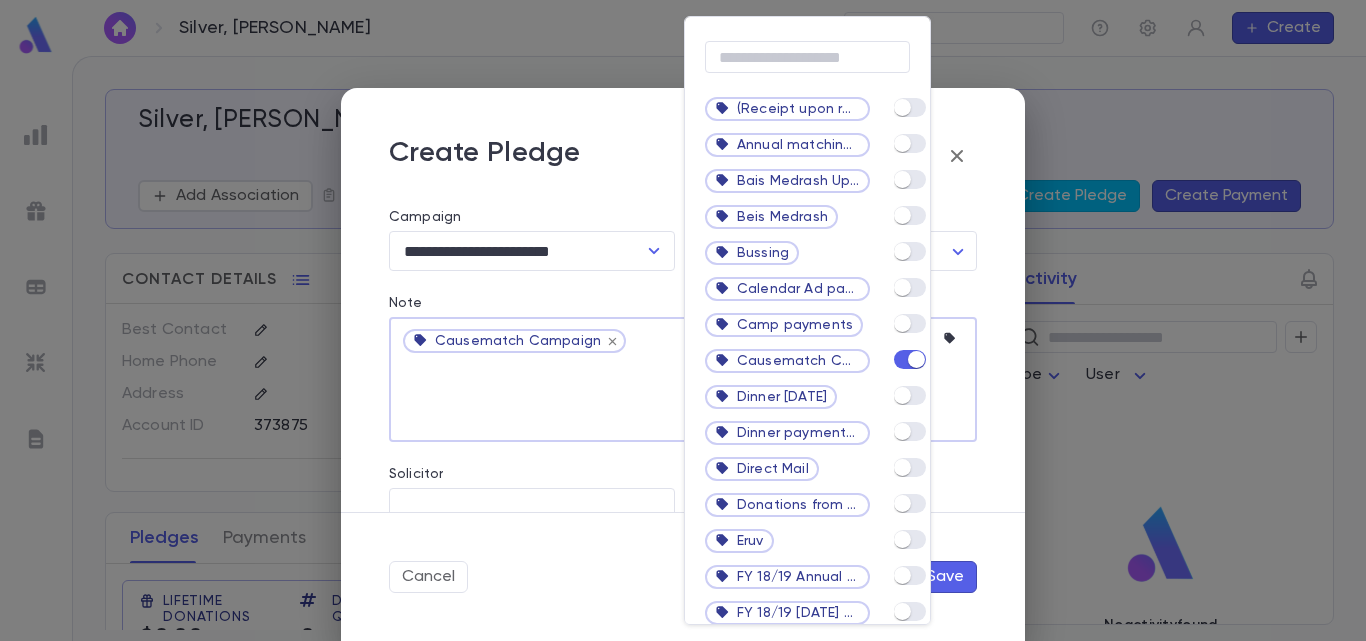 click at bounding box center (683, 320) 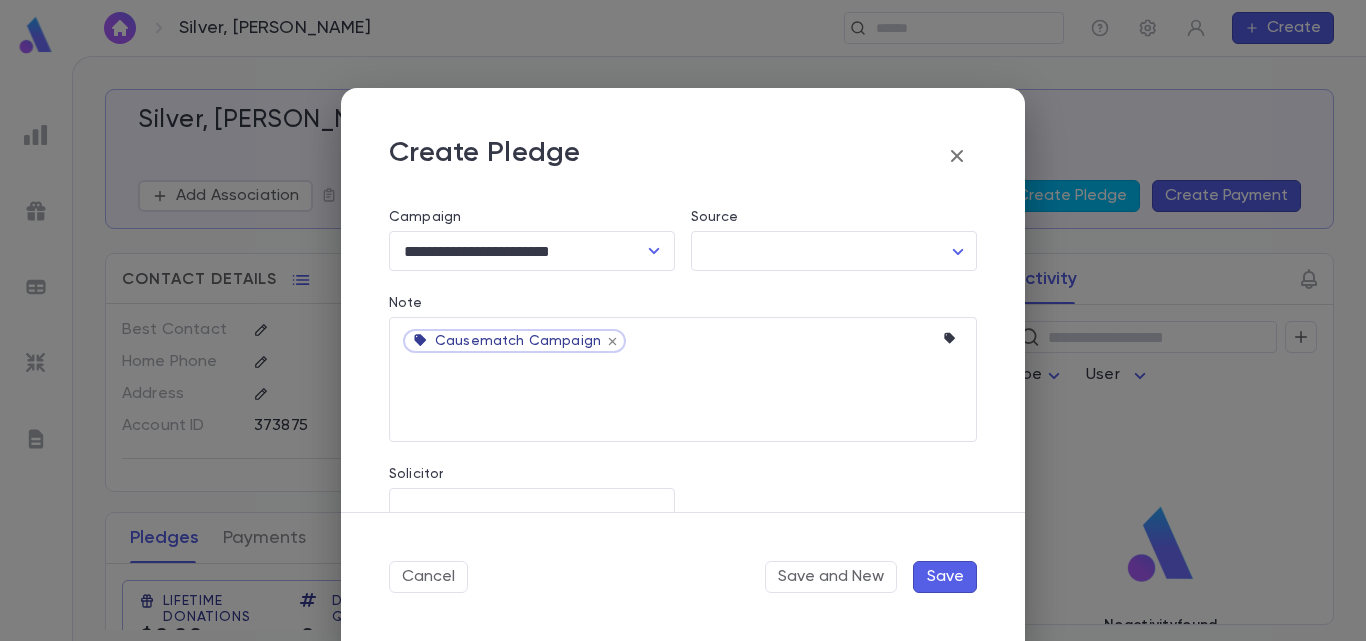 scroll, scrollTop: 321, scrollLeft: 0, axis: vertical 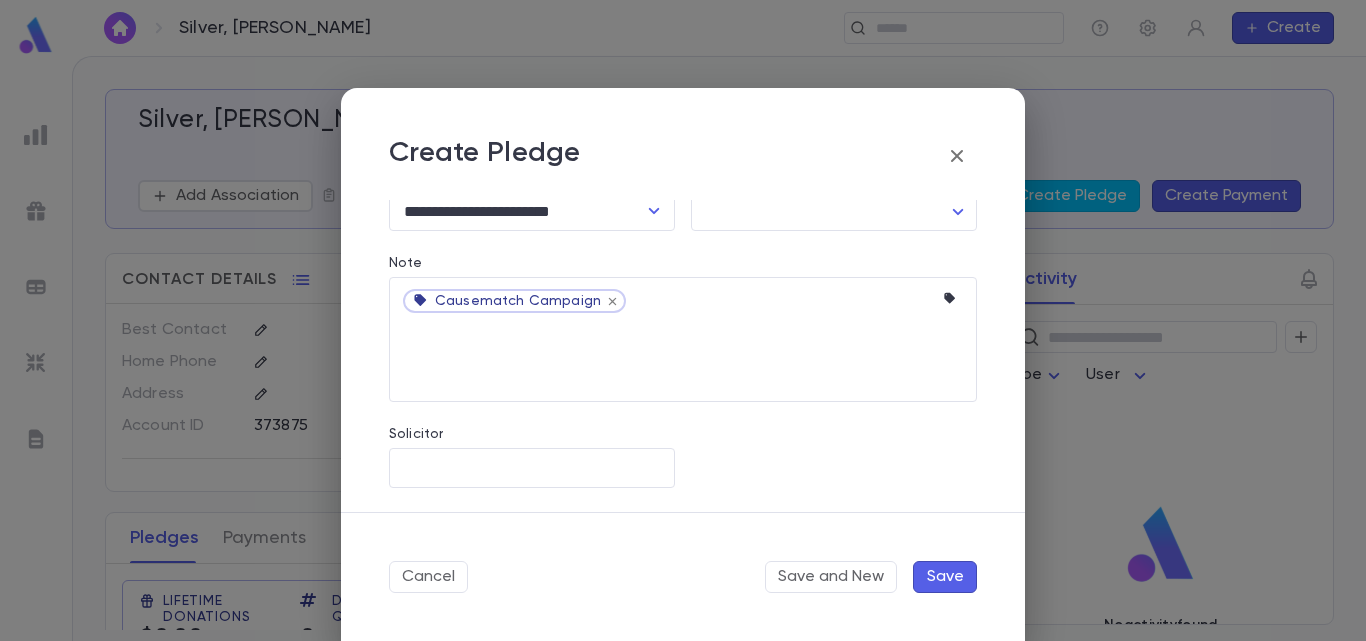 click on "Save" at bounding box center [945, 577] 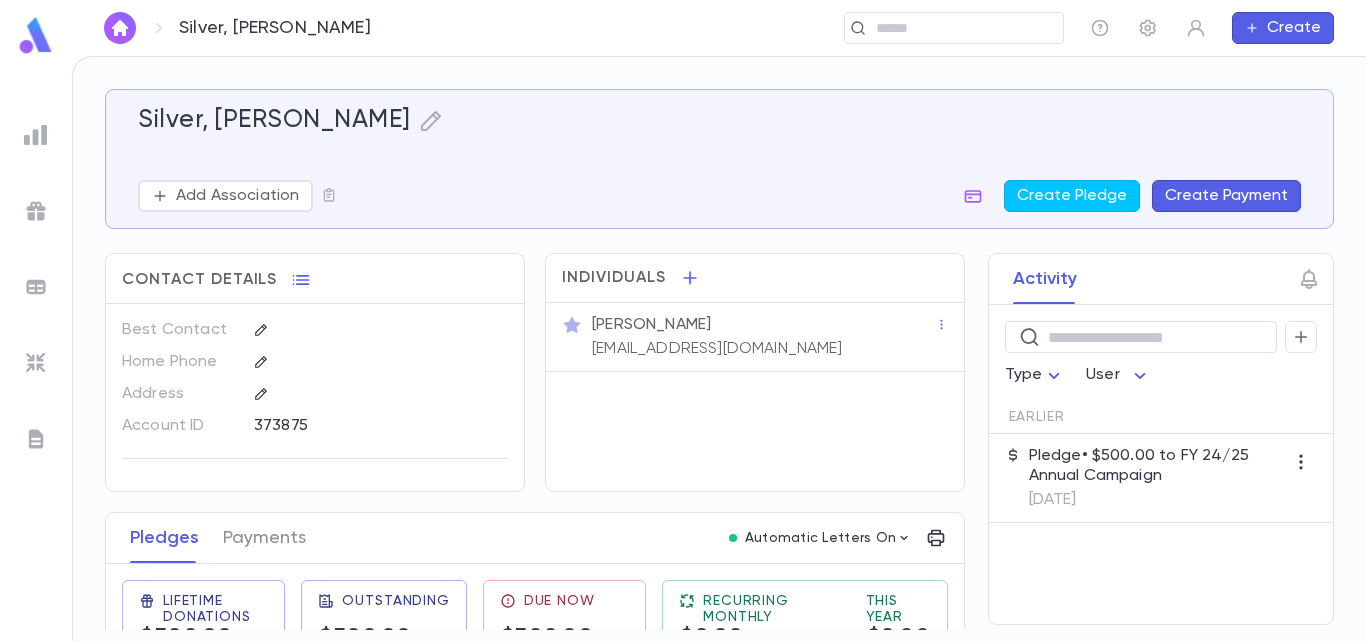 click on "[DATE]" at bounding box center (1157, 500) 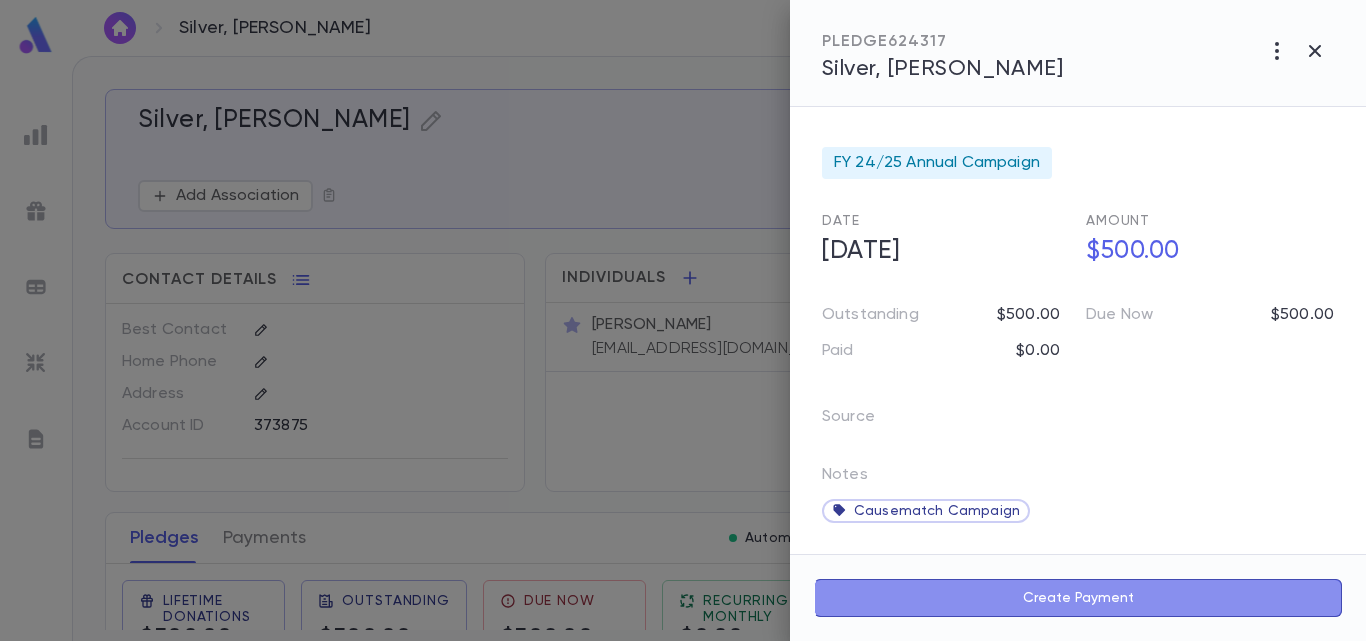 click on "Create Payment" at bounding box center [1078, 598] 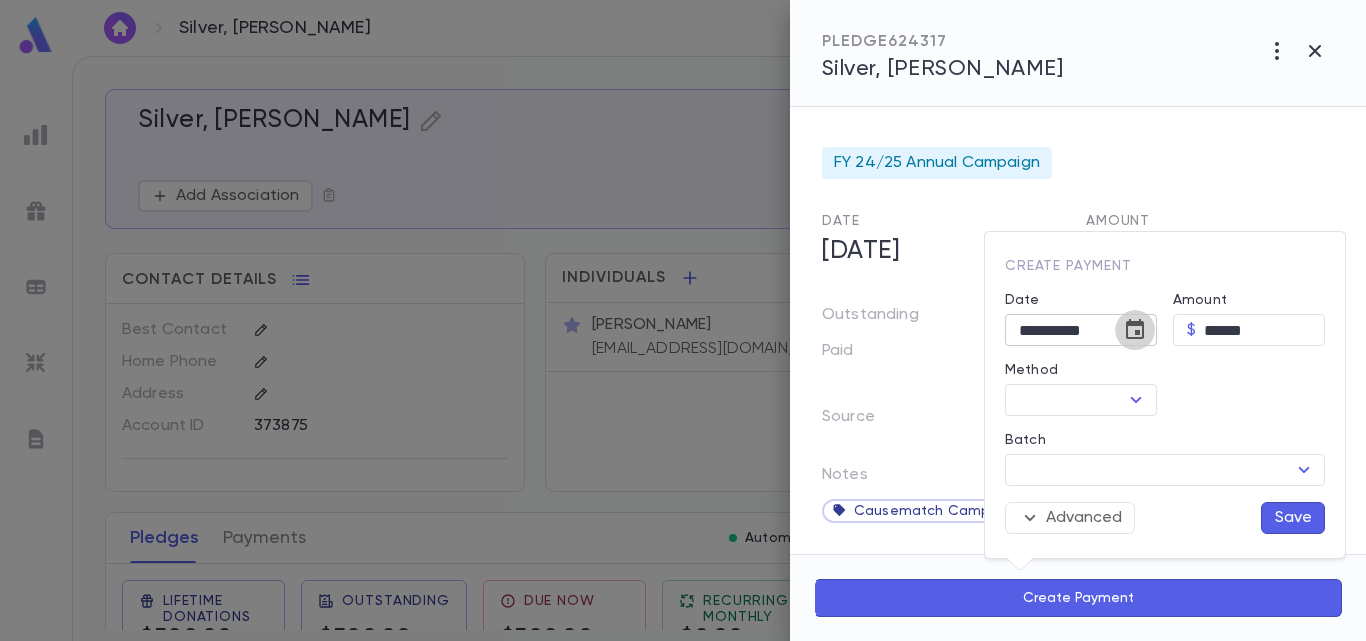 click 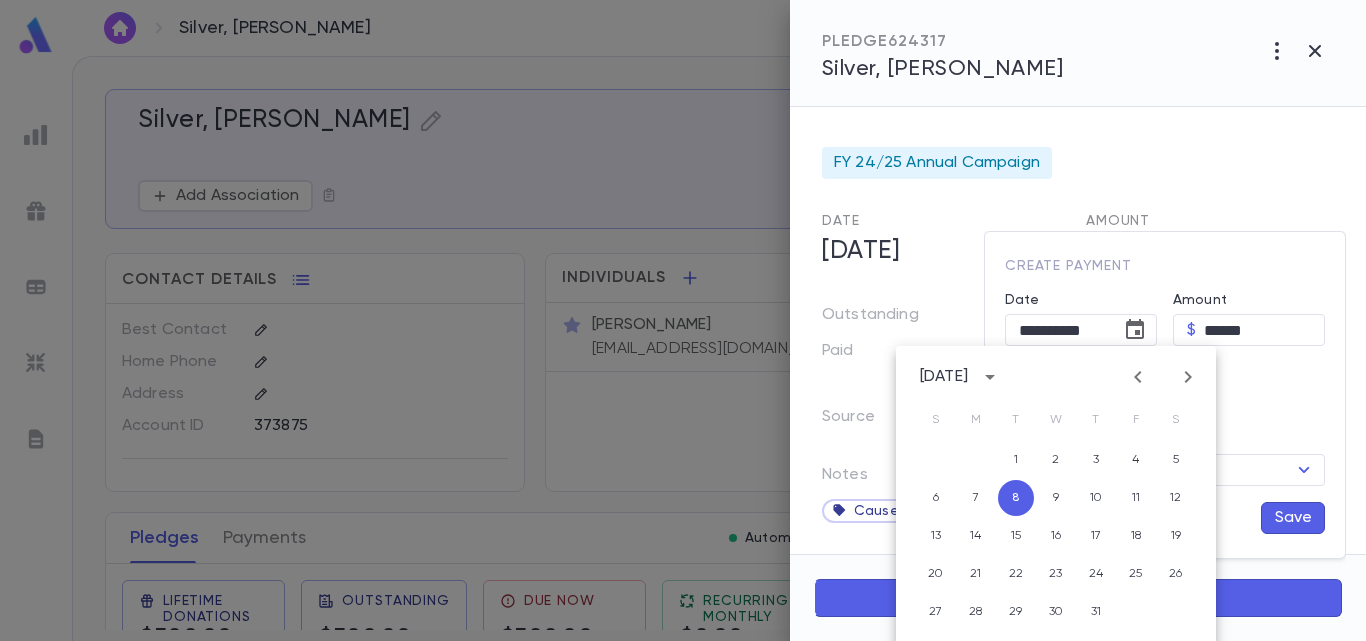 click 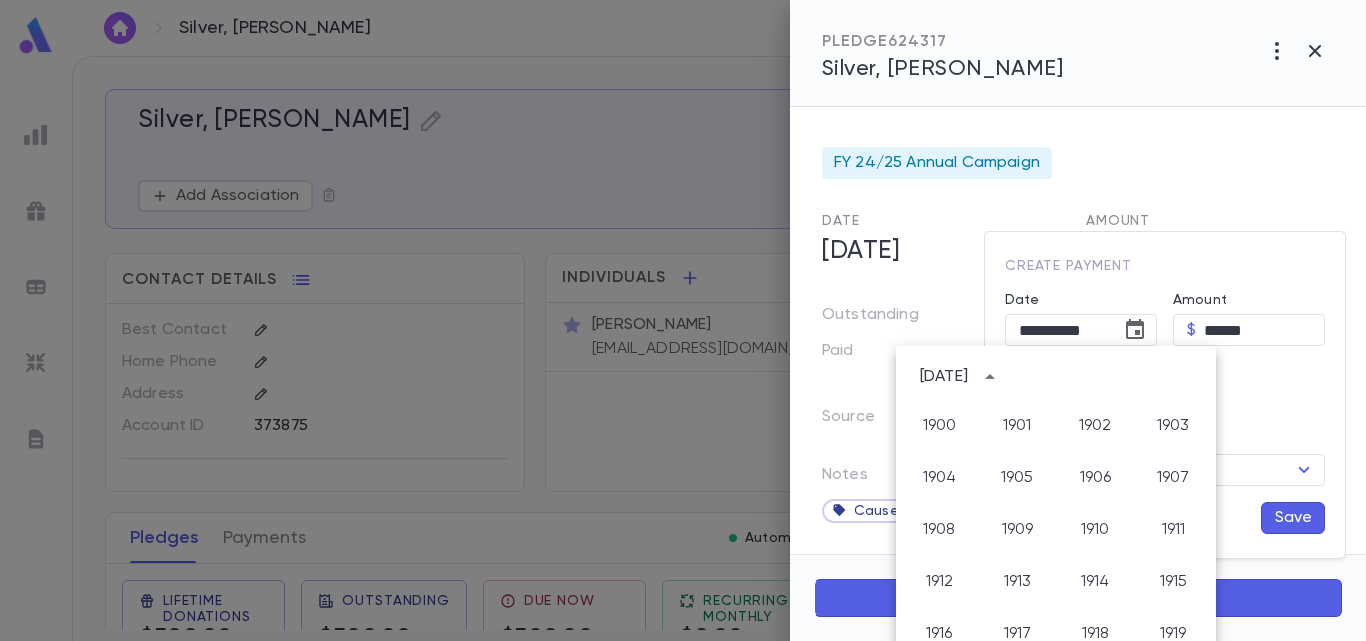 scroll, scrollTop: 1486, scrollLeft: 0, axis: vertical 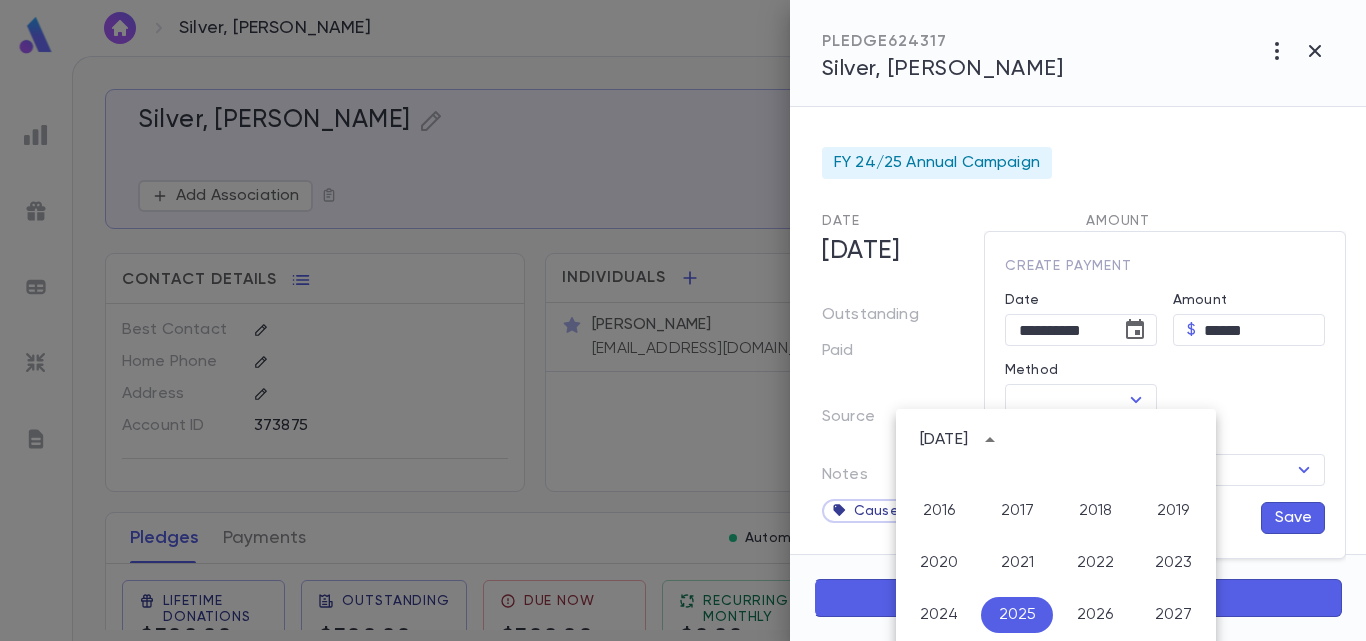 click on "**********" at bounding box center [1073, 311] 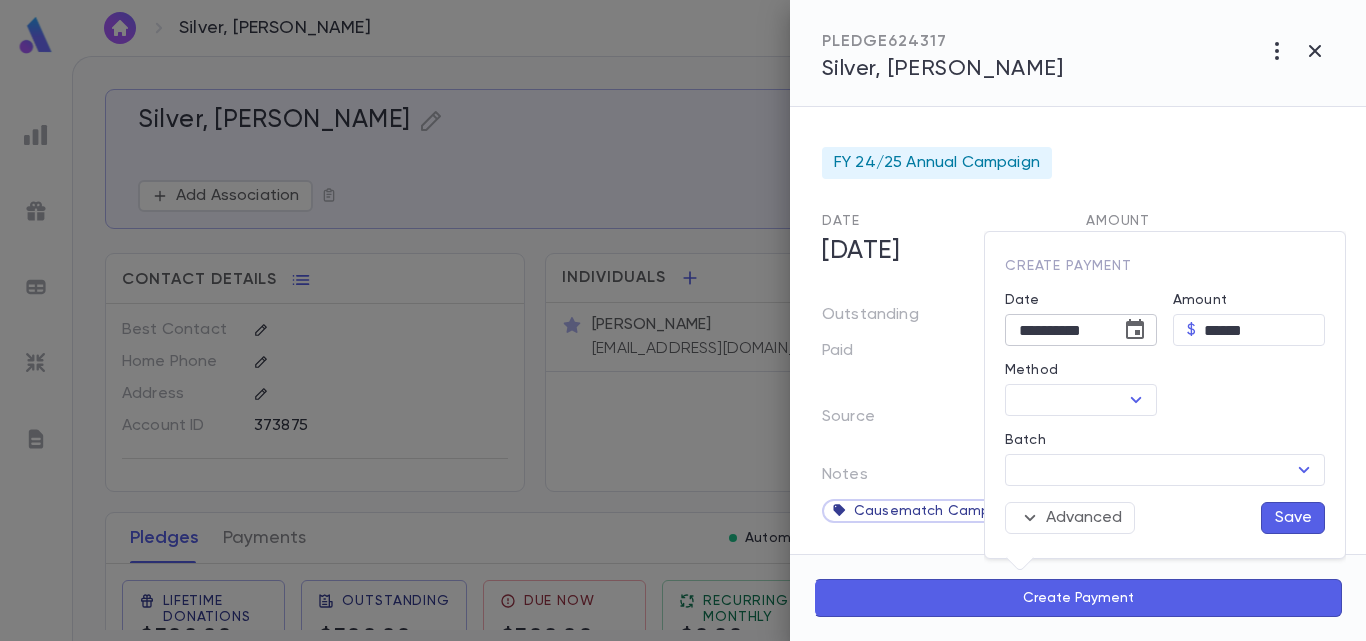scroll, scrollTop: 0, scrollLeft: 0, axis: both 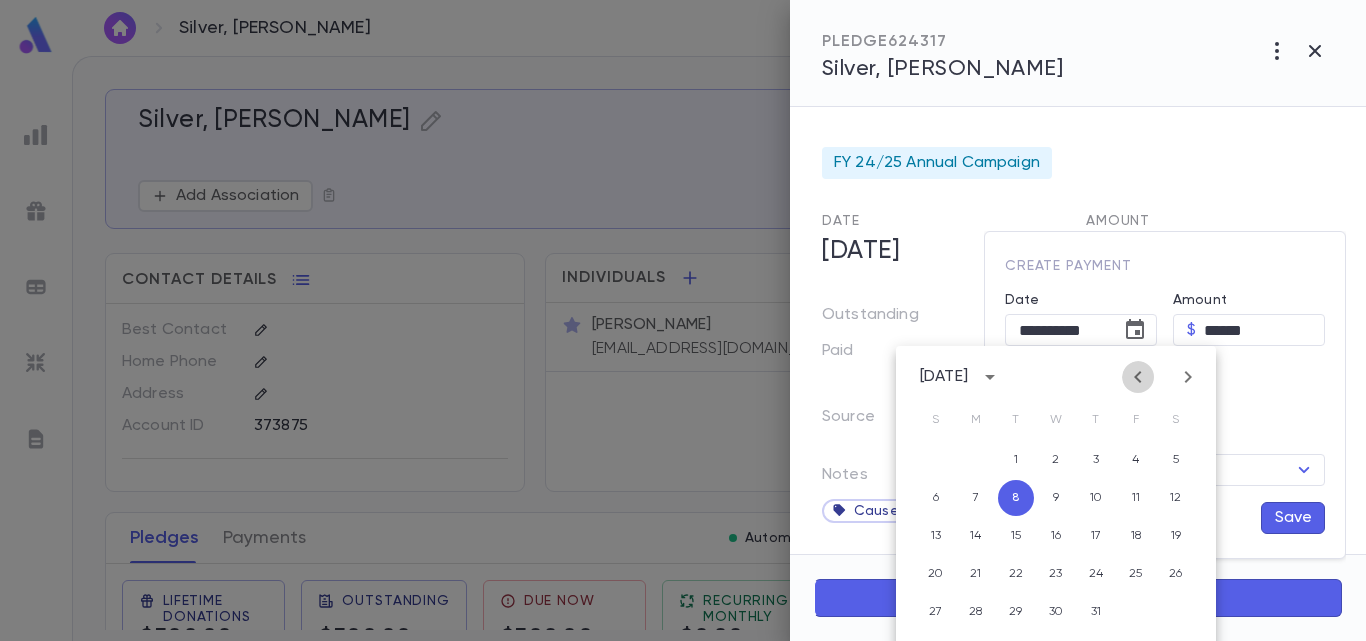 click 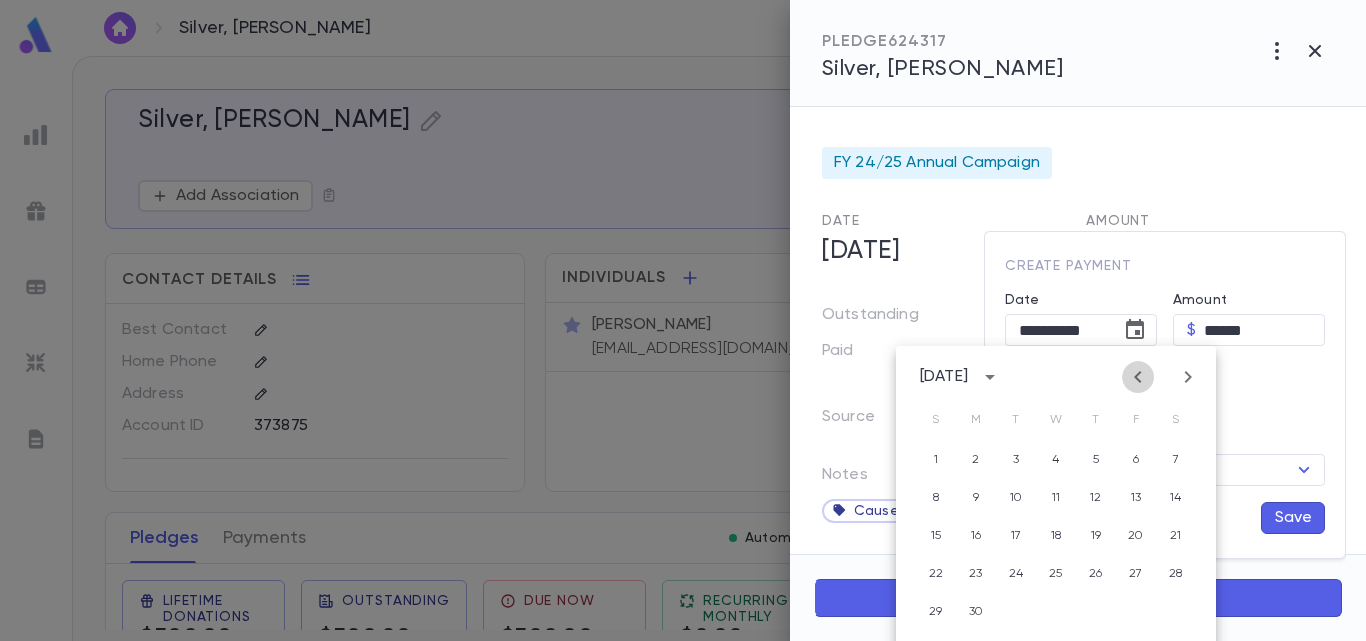 click 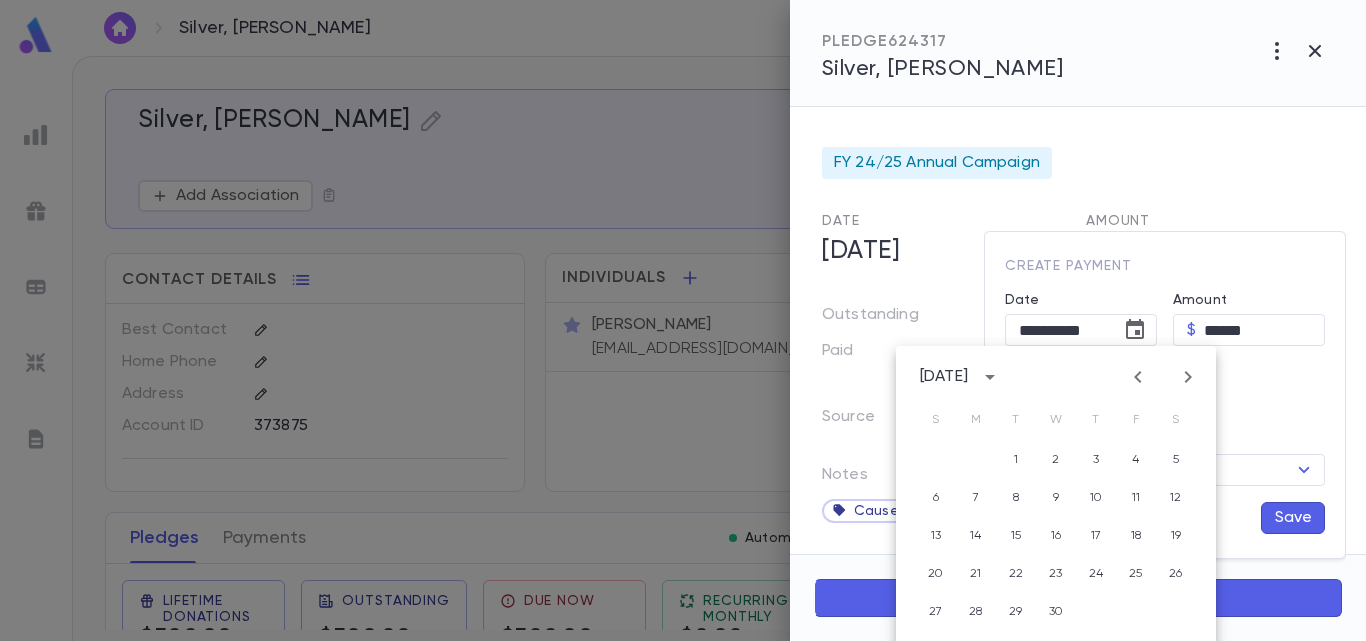 click 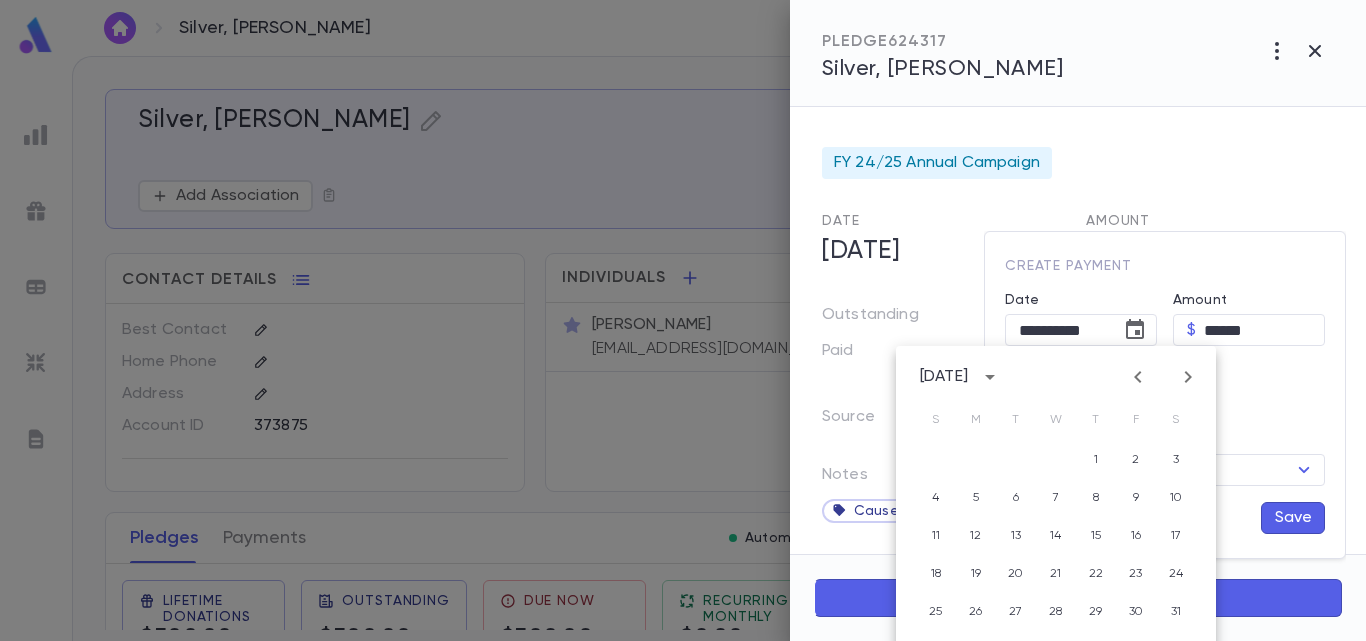 click 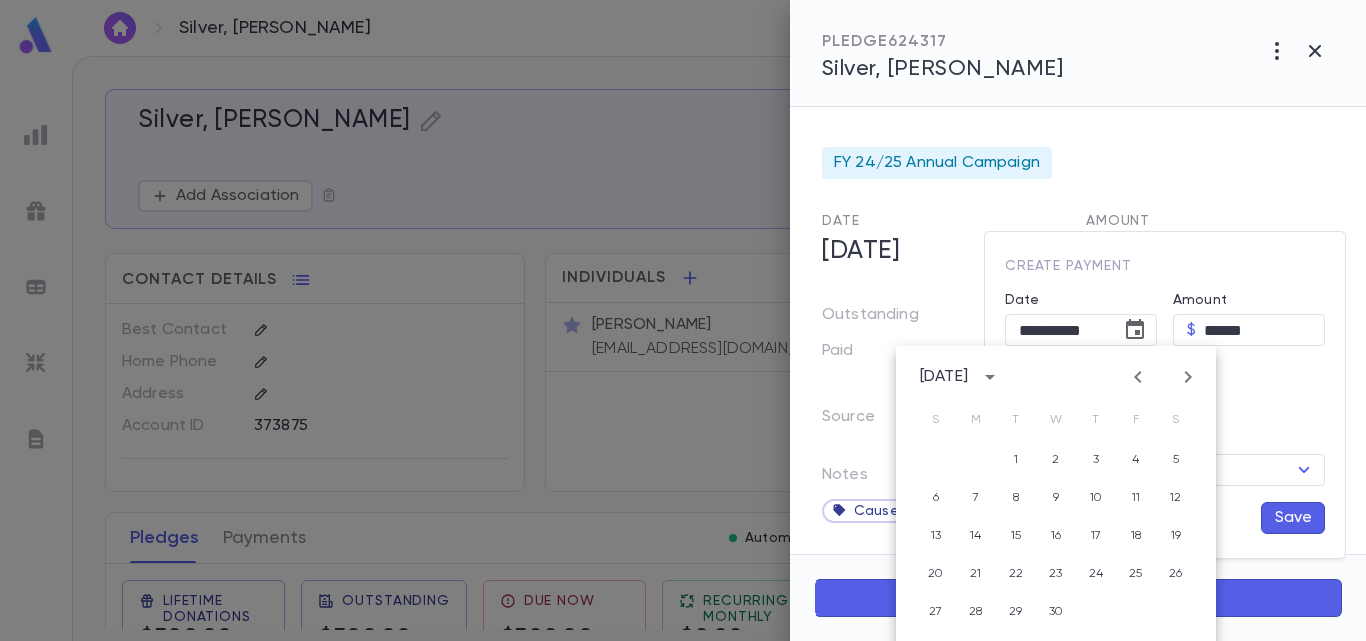 click 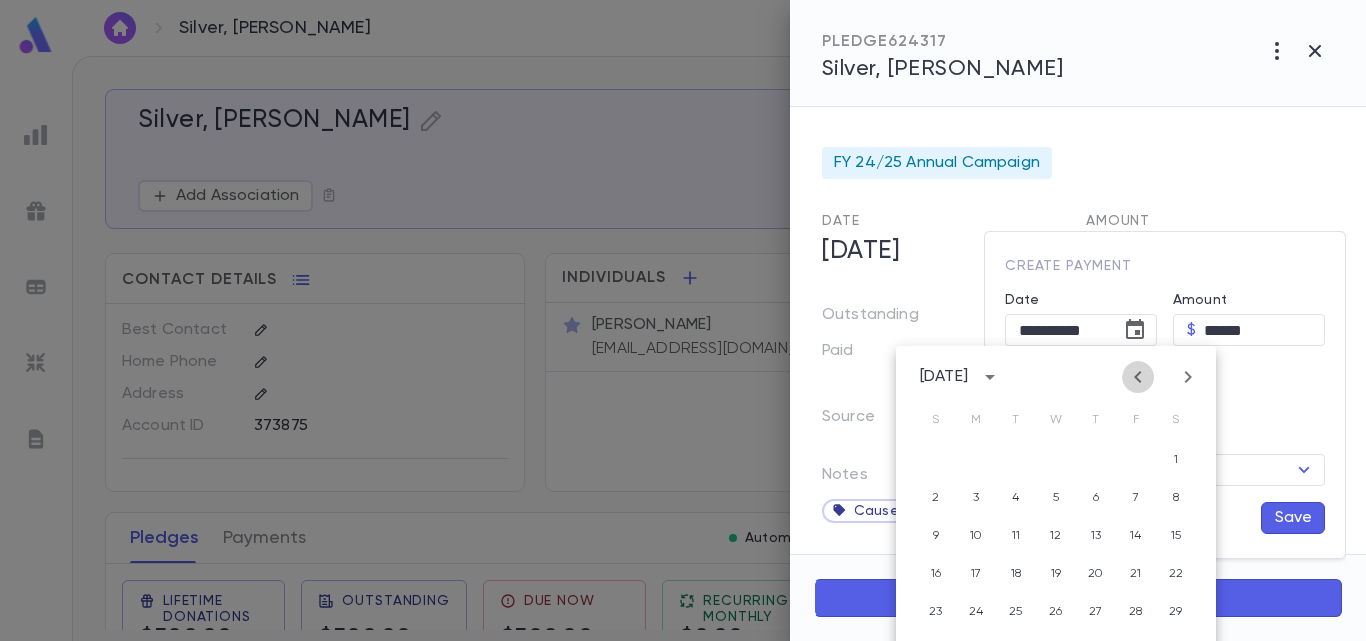 click 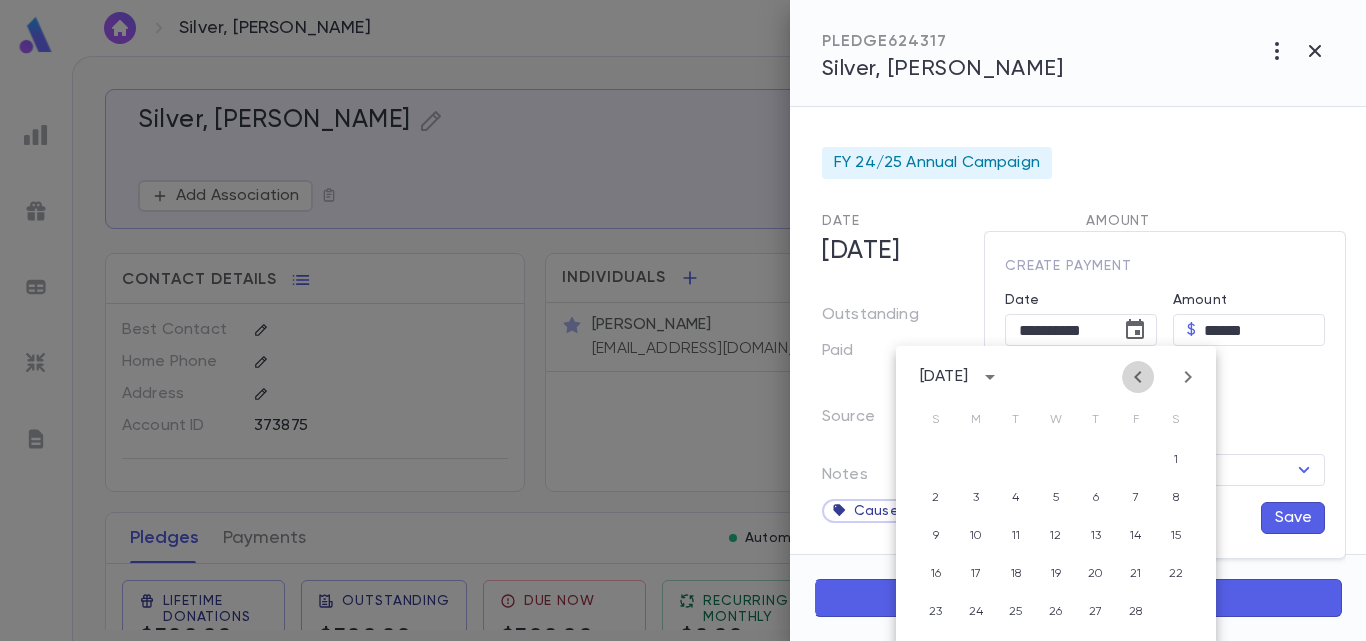 click 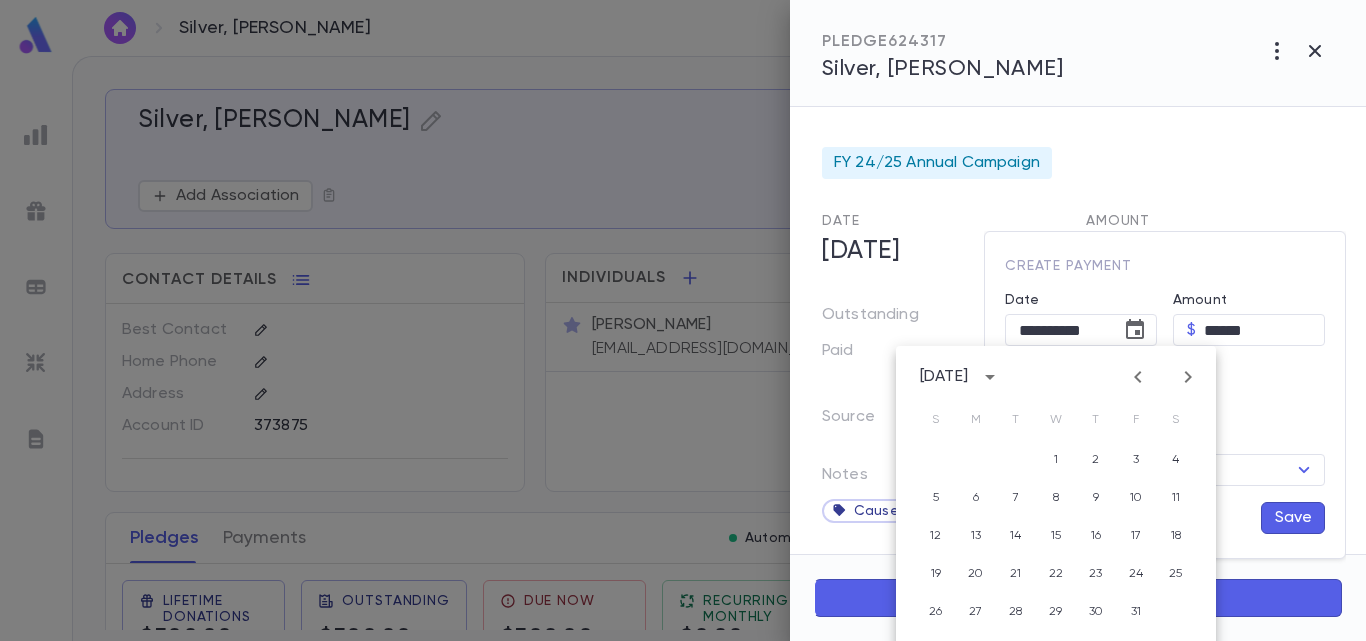 click 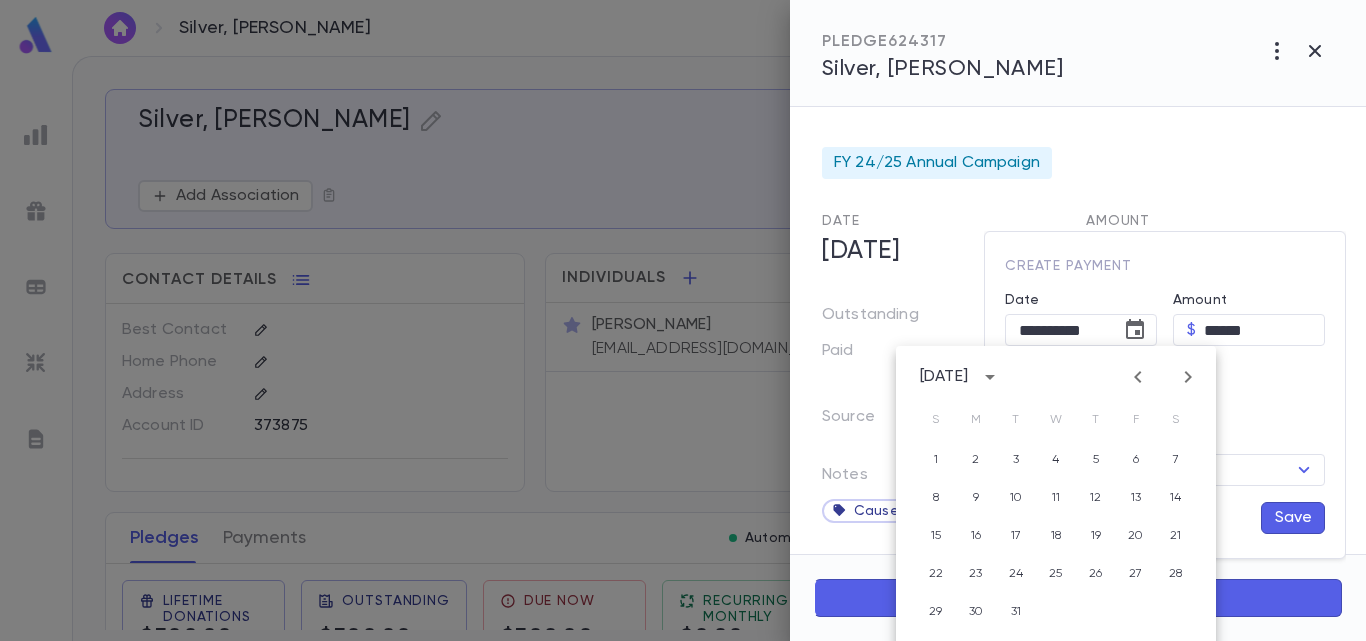 click at bounding box center [1138, 377] 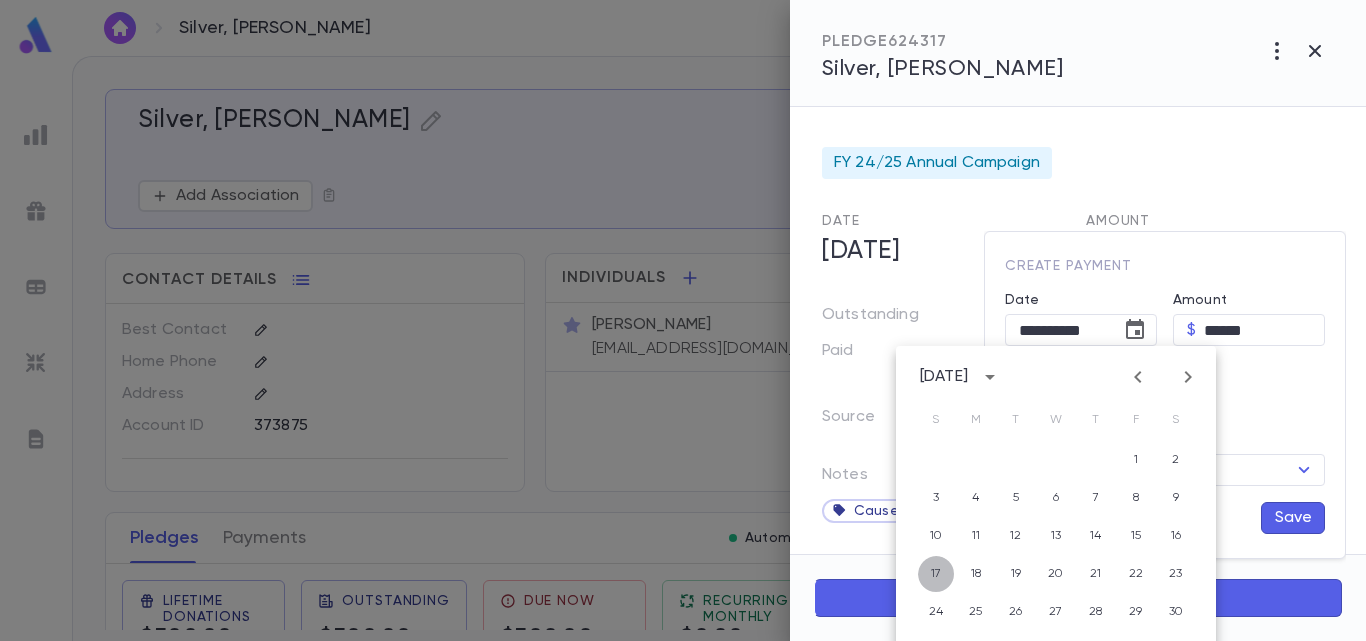 click on "17" at bounding box center (936, 574) 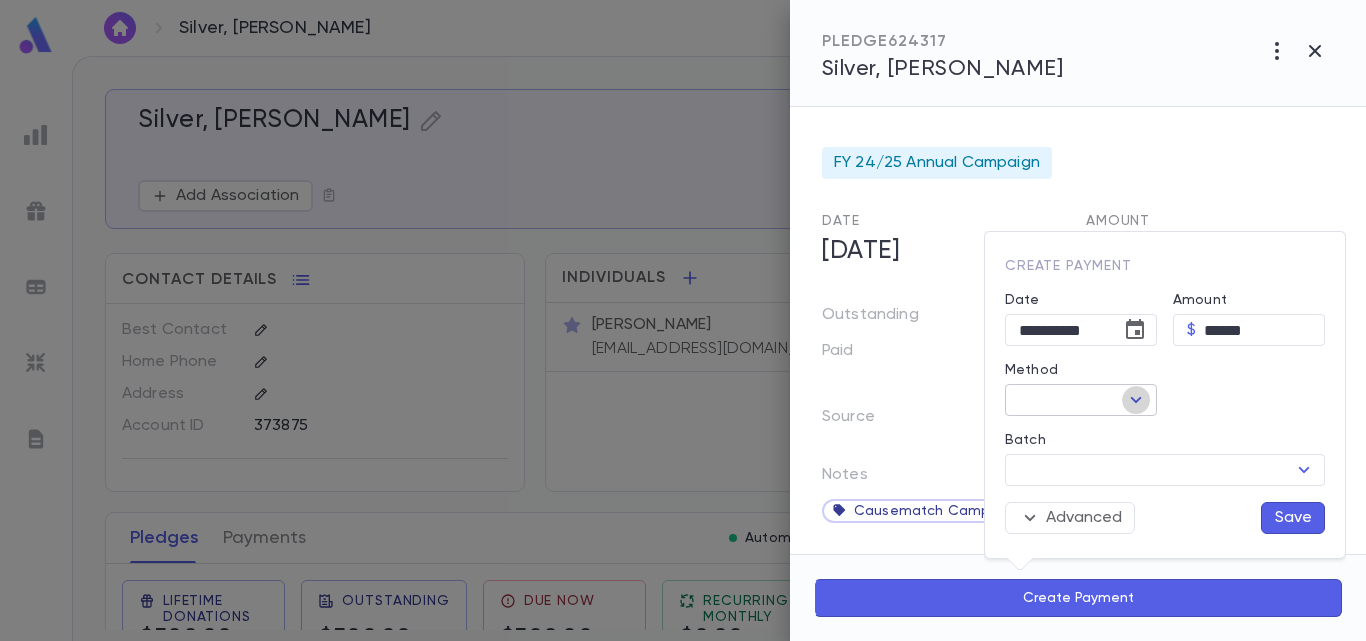 click 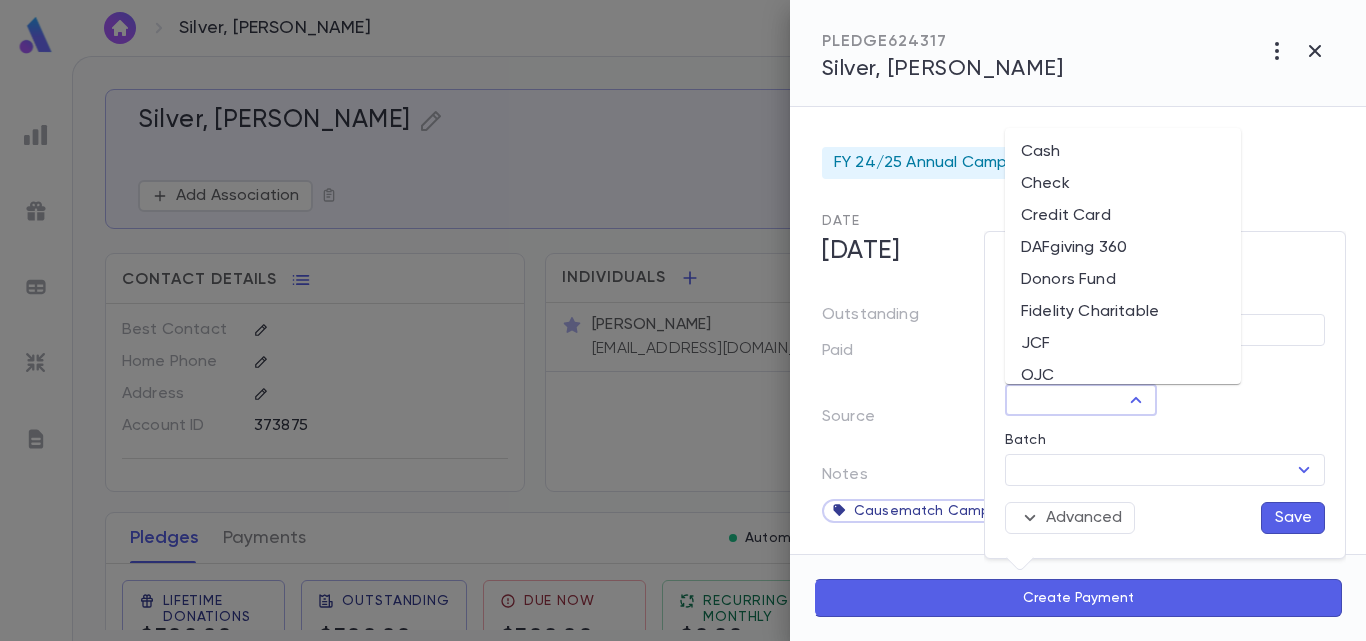 click on "Donors Fund" at bounding box center (1123, 280) 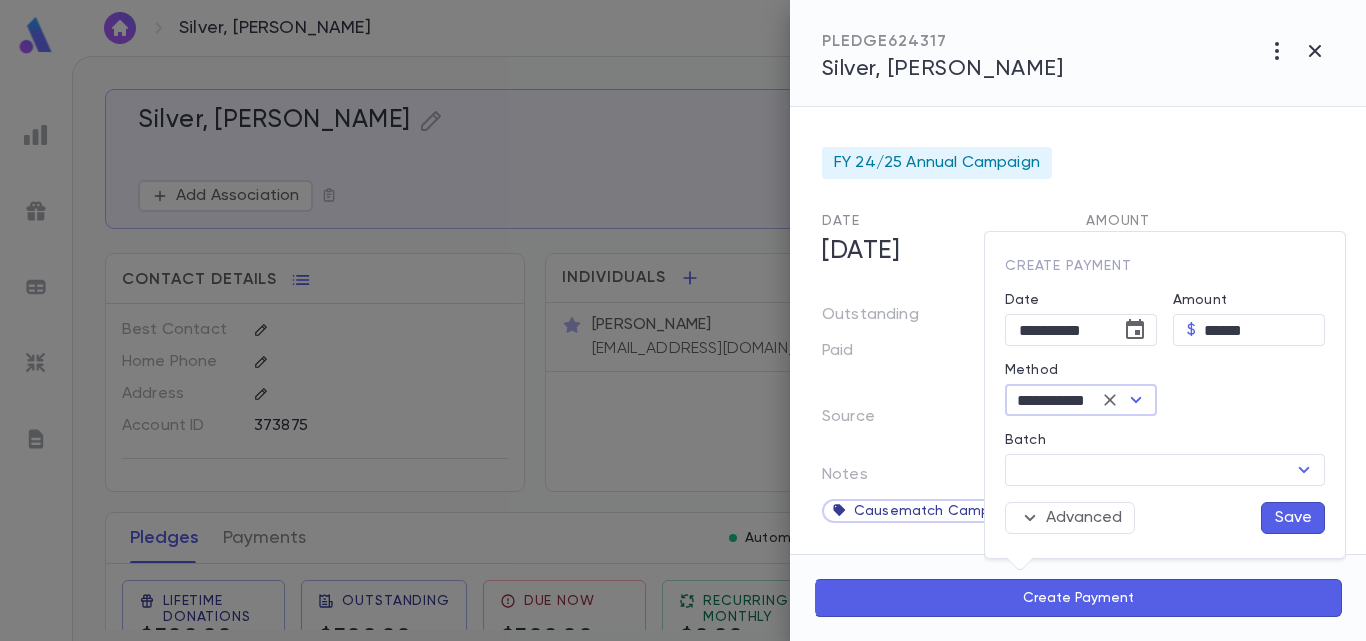 click on "Save" at bounding box center [1293, 518] 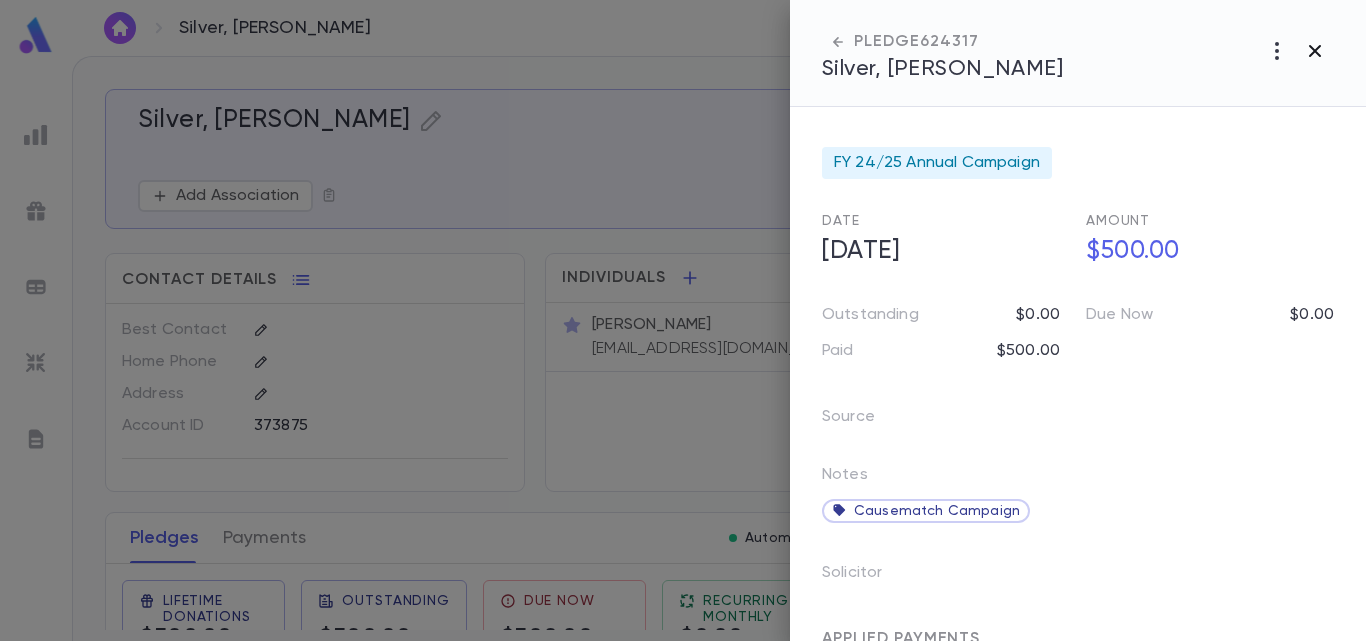 click 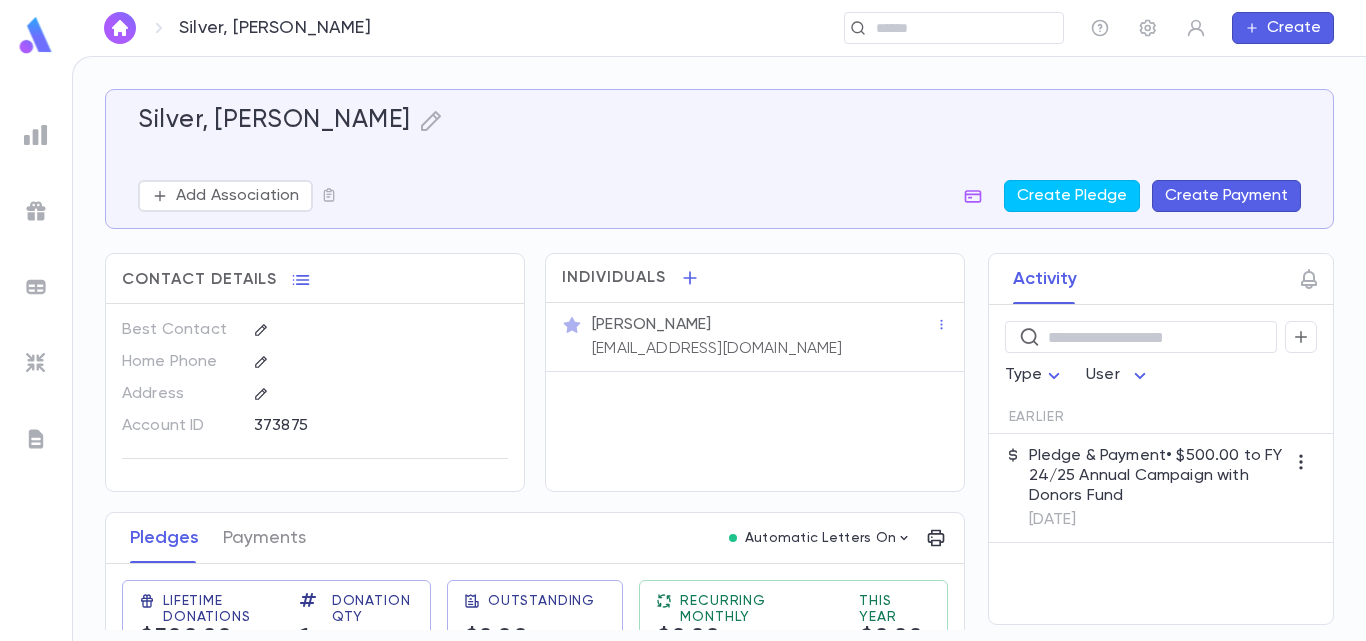 click at bounding box center [36, 35] 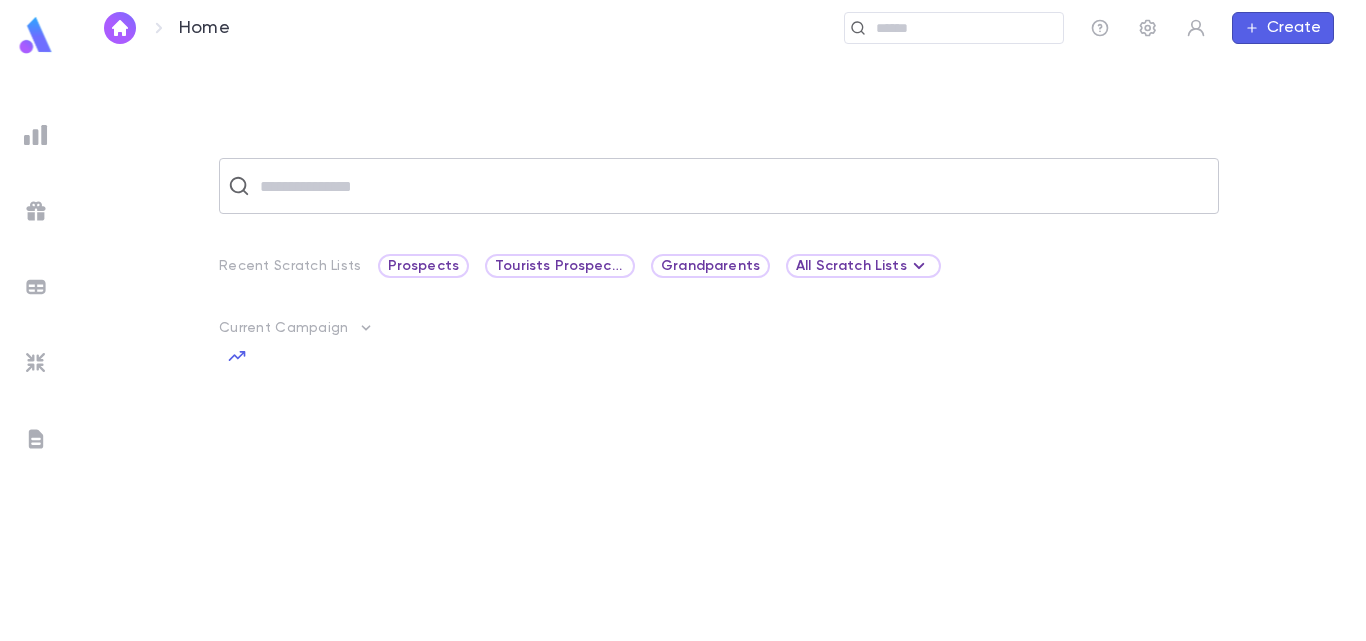 click at bounding box center [732, 186] 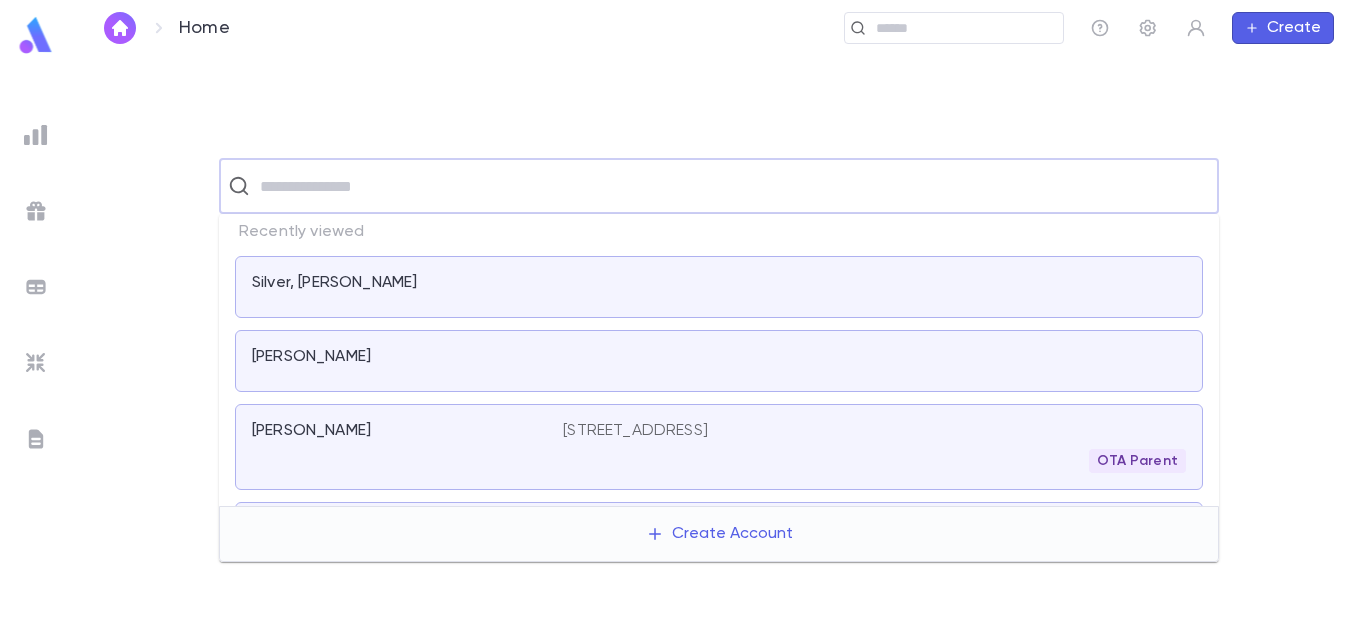paste on "**********" 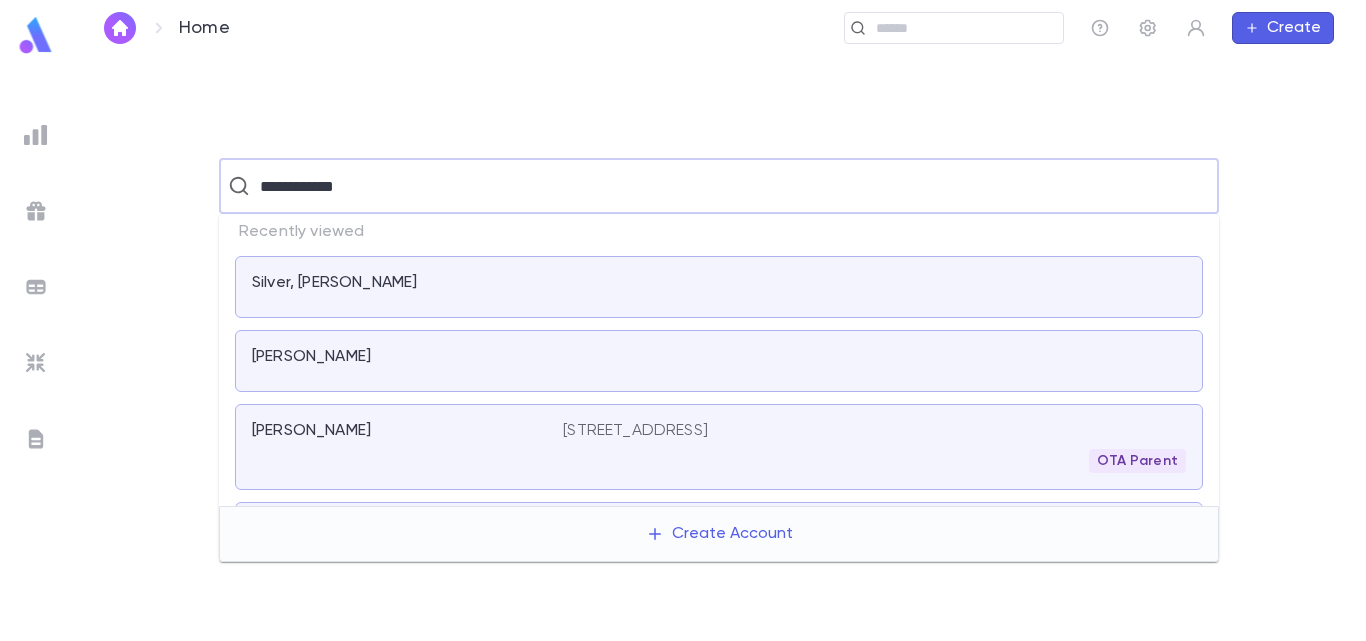 type on "**********" 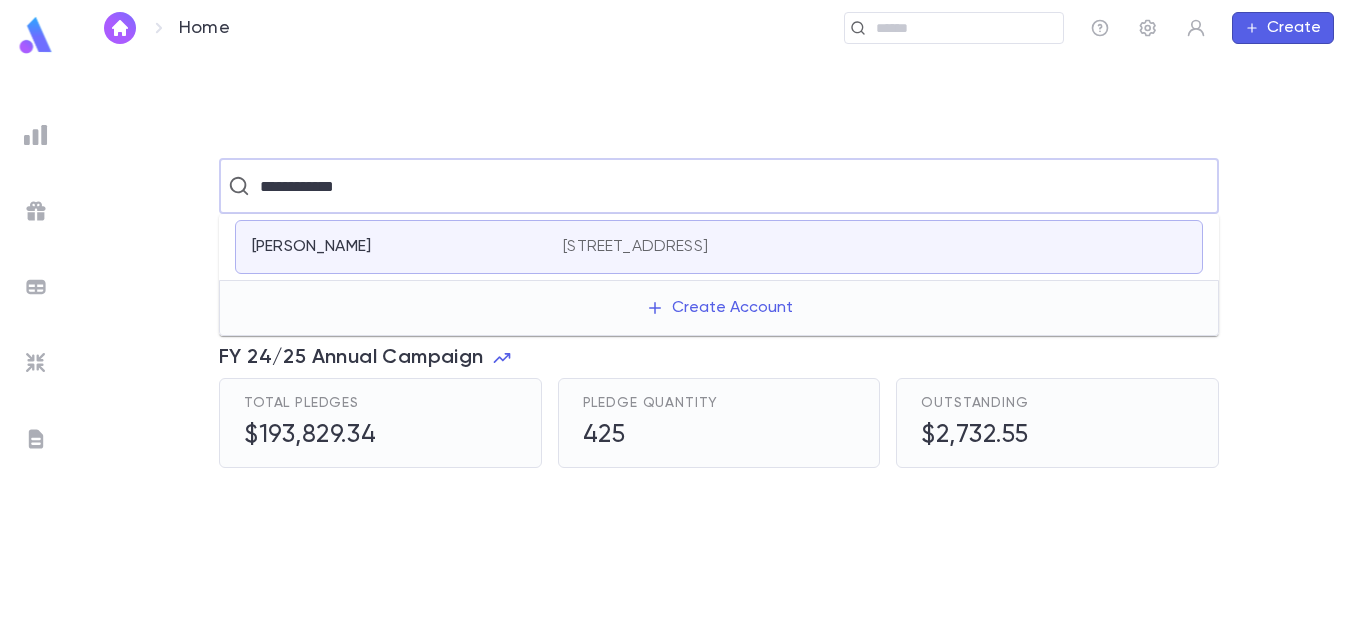 click on "[PERSON_NAME]" at bounding box center (311, 247) 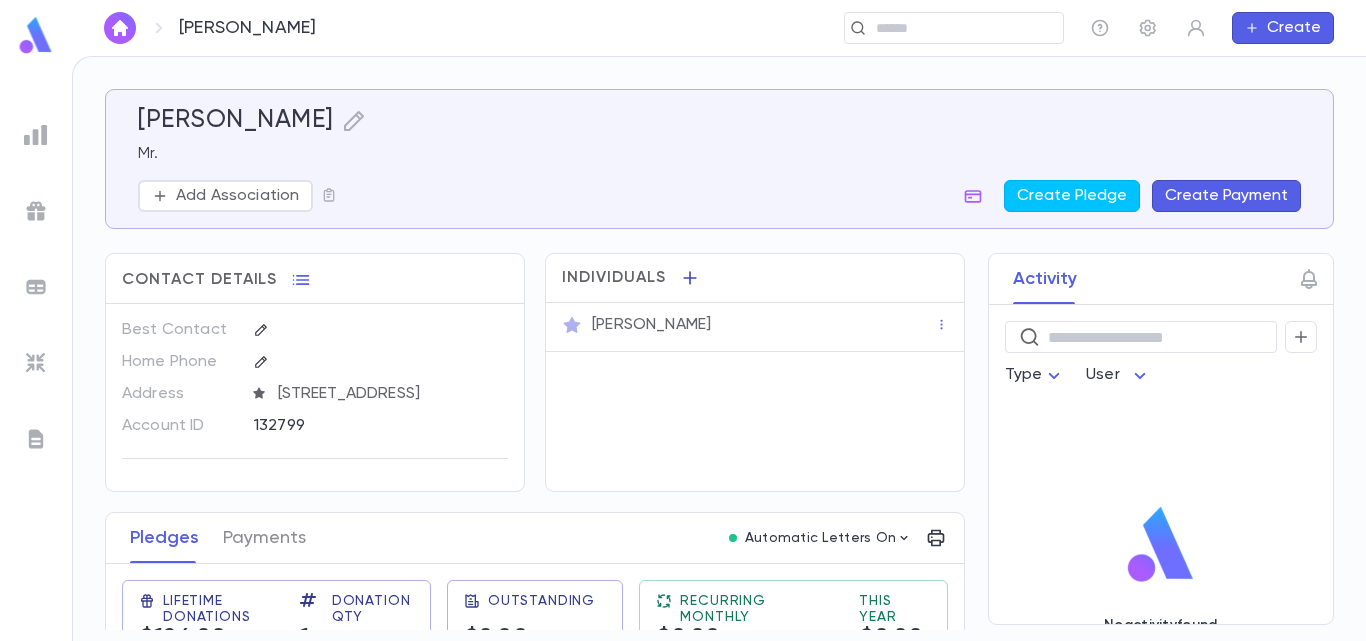 click 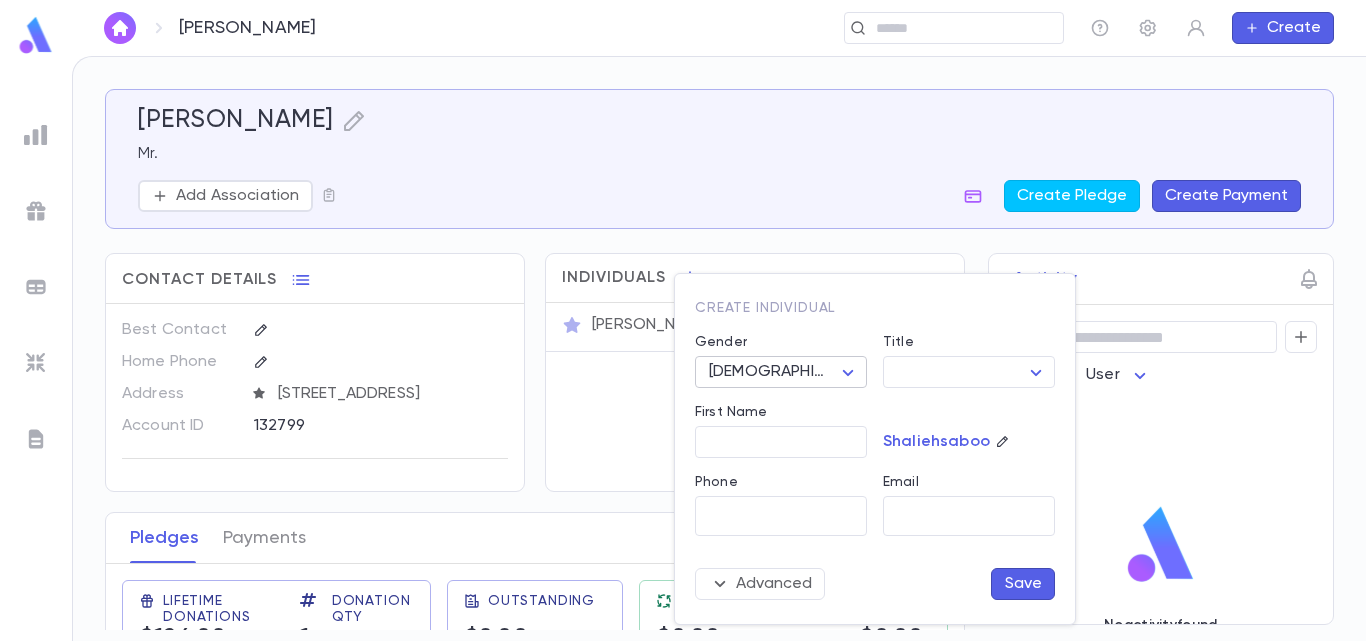 click on "[PERSON_NAME] ​  Create   [PERSON_NAME] Mr. Add Association Create Pledge Create Payment Contact Details Best Contact Home Phone Address [STREET_ADDRESS] Account ID 132799 Individuals [PERSON_NAME] Pledges Payments  Automatic Letters On Lifetime Donations $126.00 Donation Qty 1 Outstanding $0.00 Recurring Monthly $0.00 This Year $0.00 Date Amount Campaign Group Paid Outstanding Installments Notes [DATE] $126.00 FY 23/24 Annual Campaign General PAID $0.00 1 Annual matching campaign Activity ​ Type User No  activity  found Profile Log out Account Pledge Payment Kosher Orlando Major Donor OTA Grandparent OTA Parent Prospect VIP Remove Annual Summary Delete Create Individual Gender [DEMOGRAPHIC_DATA] **** ​ Title ​ ​ First Name ​ Shaliehsaboo Phone ​ Email ​ Advanced Save" at bounding box center [683, 348] 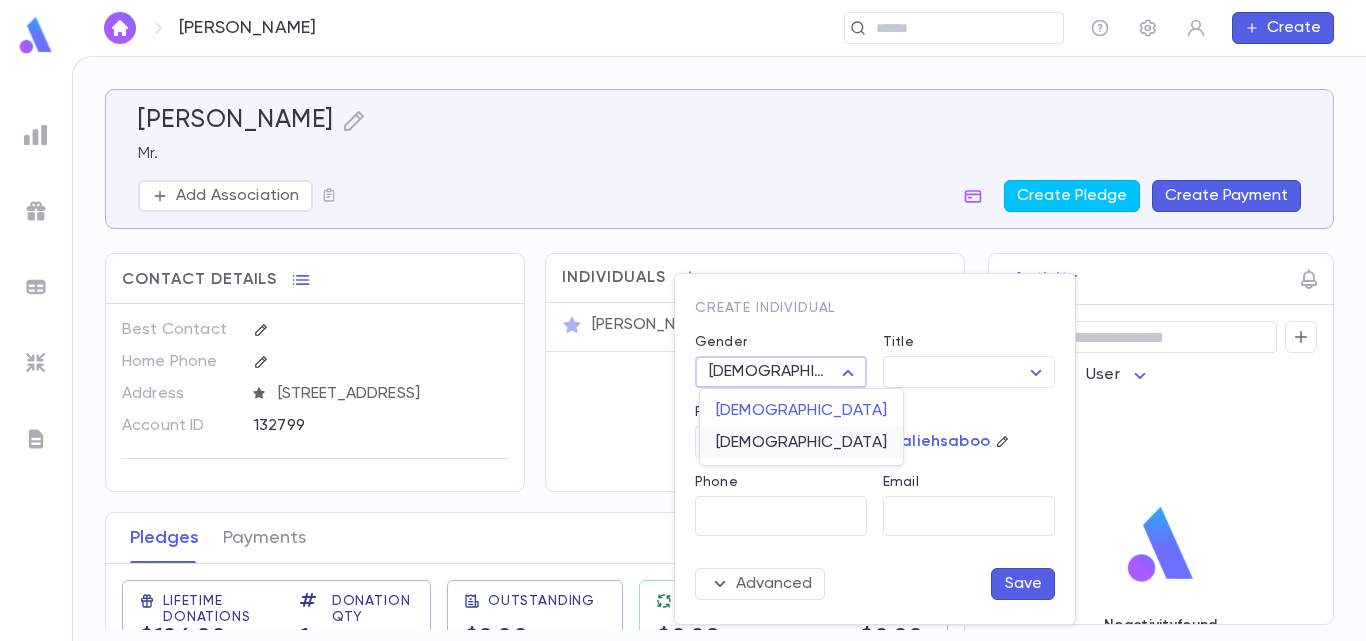 click on "[DEMOGRAPHIC_DATA]" at bounding box center [801, 443] 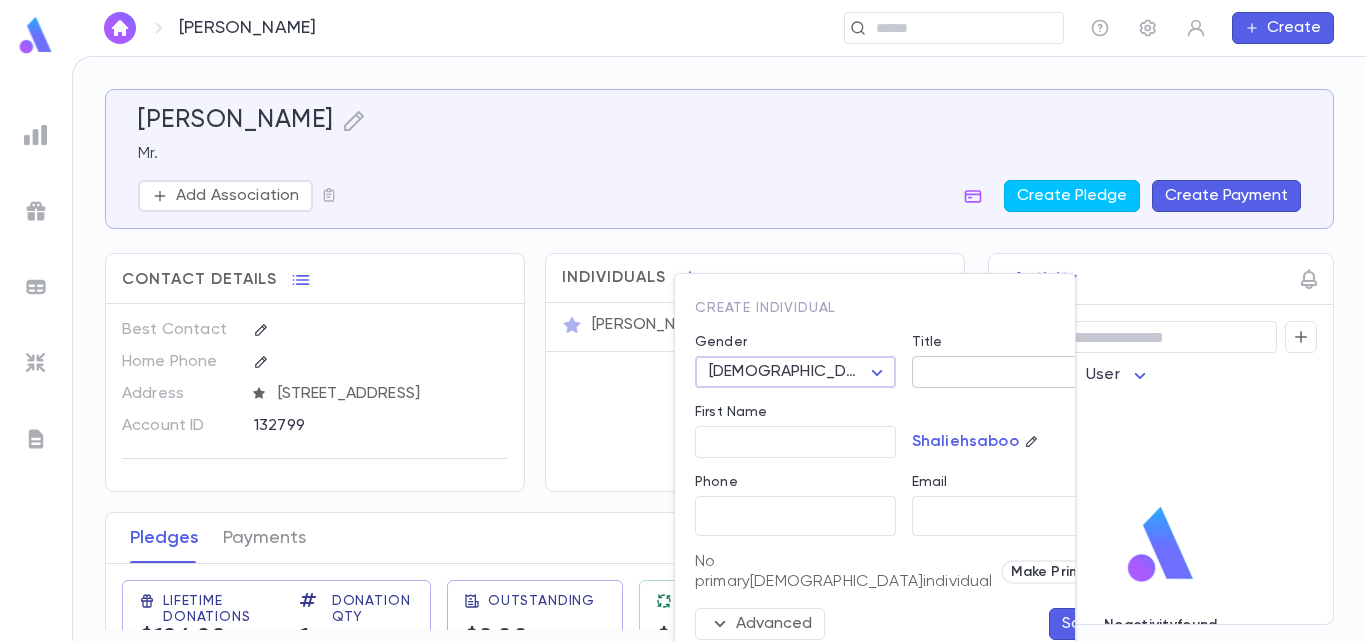 click on "[PERSON_NAME] ​  Create   [PERSON_NAME] Mr. Add Association Create Pledge Create Payment Contact Details Best Contact Home Phone Address [STREET_ADDRESS] Account ID 132799 Individuals [PERSON_NAME] Pledges Payments  Automatic Letters On Lifetime Donations $126.00 Donation Qty 1 Outstanding $0.00 Recurring Monthly $0.00 This Year $0.00 Date Amount Campaign Group Paid Outstanding Installments Notes [DATE] $126.00 FY 23/24 Annual Campaign General PAID $0.00 1 Annual matching campaign Activity ​ Type User No  activity  found Profile Log out Account Pledge Payment Kosher Orlando Major Donor OTA Grandparent OTA Parent Prospect VIP Remove Annual Summary Delete Create Individual Gender [DEMOGRAPHIC_DATA] ****** ​ Title ​ ​ First Name ​ [PERSON_NAME] Phone ​ Email ​ No primary  [DEMOGRAPHIC_DATA]  individual Make Primary Advanced Save" at bounding box center [683, 348] 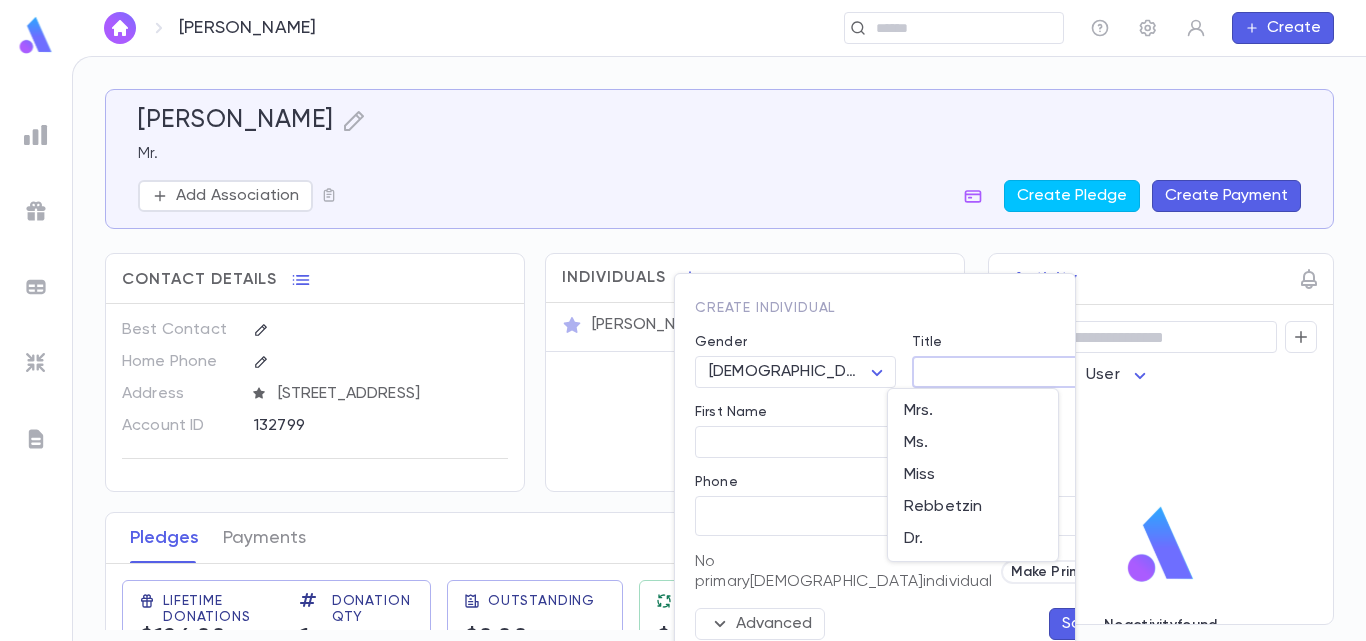 click at bounding box center (683, 320) 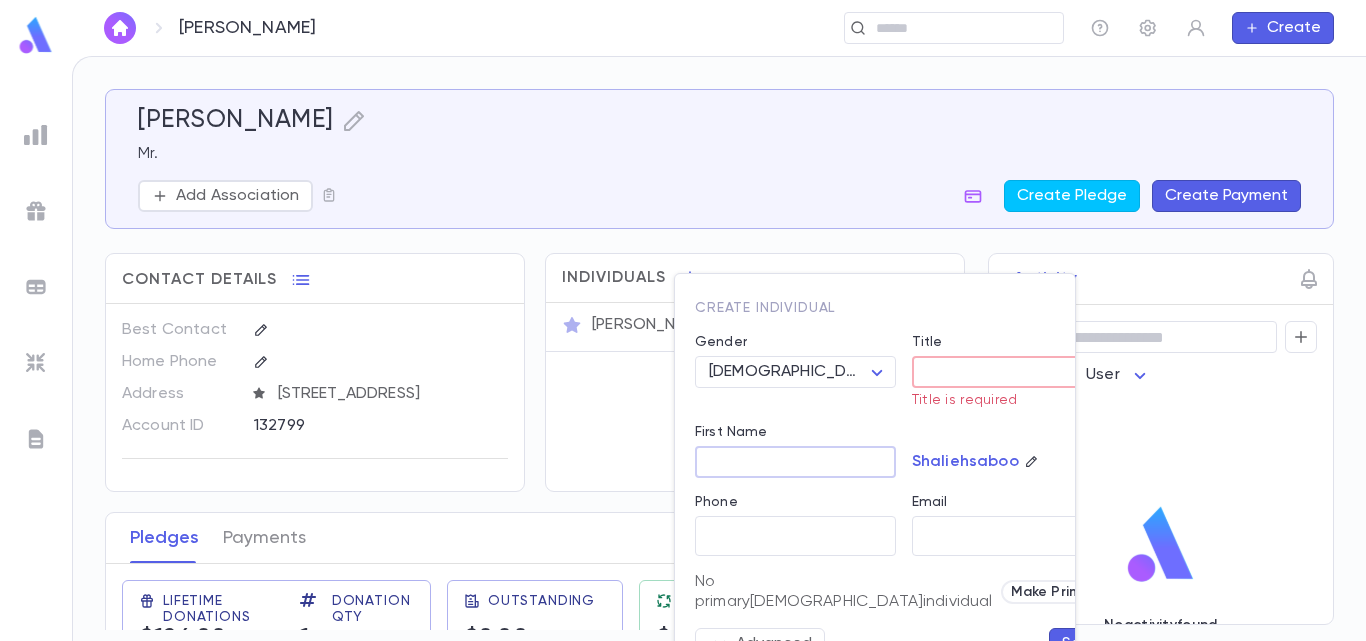 click on "First Name ​" at bounding box center [787, 443] 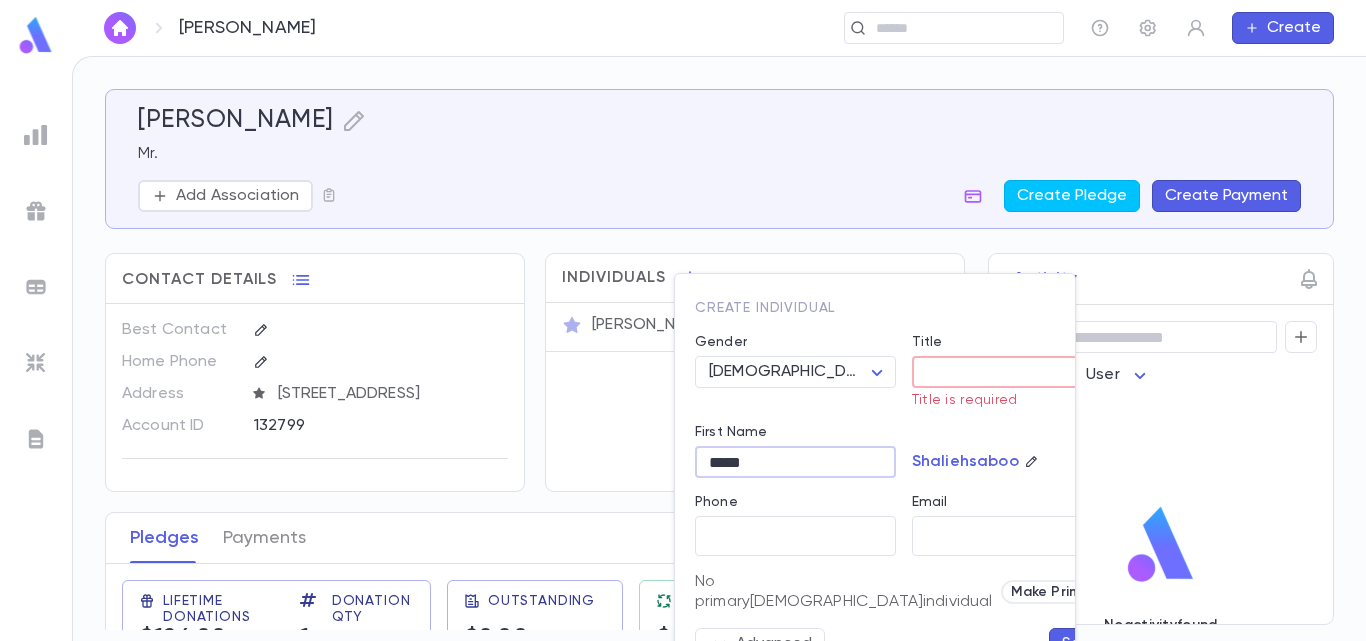 type on "*****" 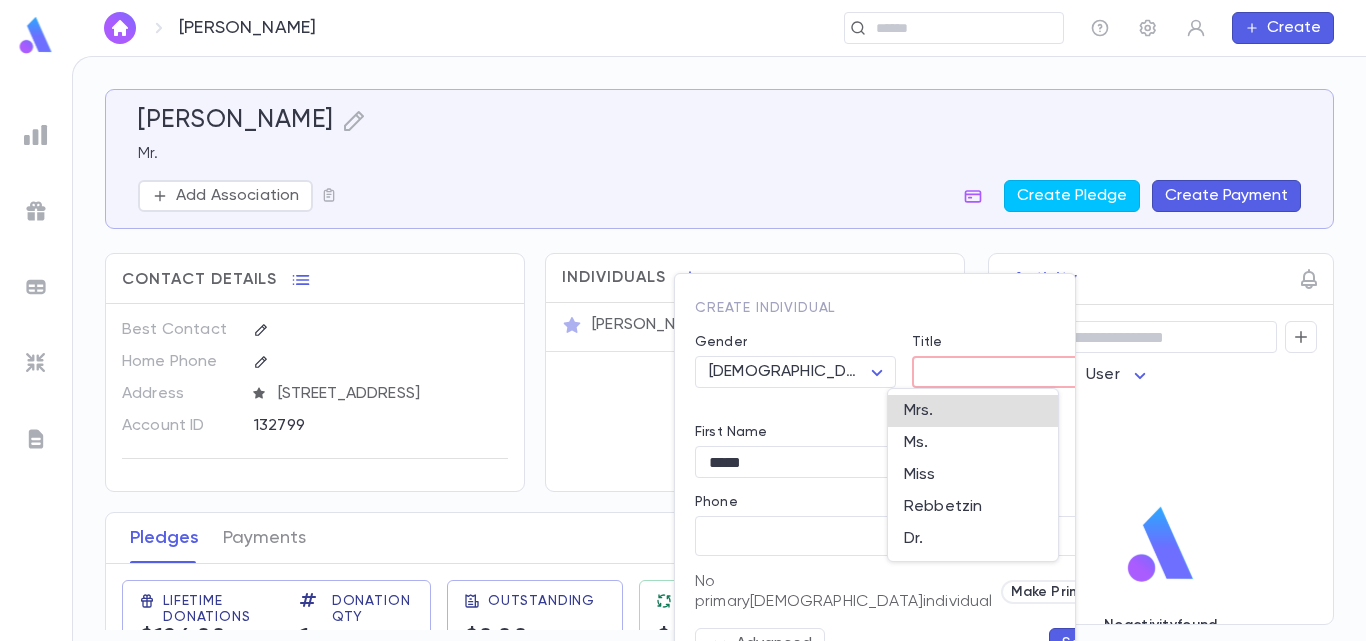 click on "[PERSON_NAME] ​  Create   [PERSON_NAME] Mr. Add Association Create Pledge Create Payment Contact Details Best Contact Home Phone Address [STREET_ADDRESS] Account ID 132799 Individuals [PERSON_NAME] Pledges Payments  Automatic Letters On Lifetime Donations $126.00 Donation Qty 1 Outstanding $0.00 Recurring Monthly $0.00 This Year $0.00 Date Amount Campaign Group Paid Outstanding Installments Notes [DATE] $126.00 FY 23/24 Annual Campaign General PAID $0.00 1 Annual matching campaign Activity ​ Type User No  activity  found Profile Log out Account Pledge Payment Kosher Orlando Major Donor OTA Grandparent OTA Parent Prospect VIP Remove Annual Summary Delete Create Individual Gender [DEMOGRAPHIC_DATA] ****** ​ Title ​ ​ Title is required First Name ***** ​ Shaliehsaboo Phone ​ Email ​ No primary  [DEMOGRAPHIC_DATA]  individual Make Primary Advanced Save Mrs. Ms. Miss Rebbetzin Dr." at bounding box center (683, 348) 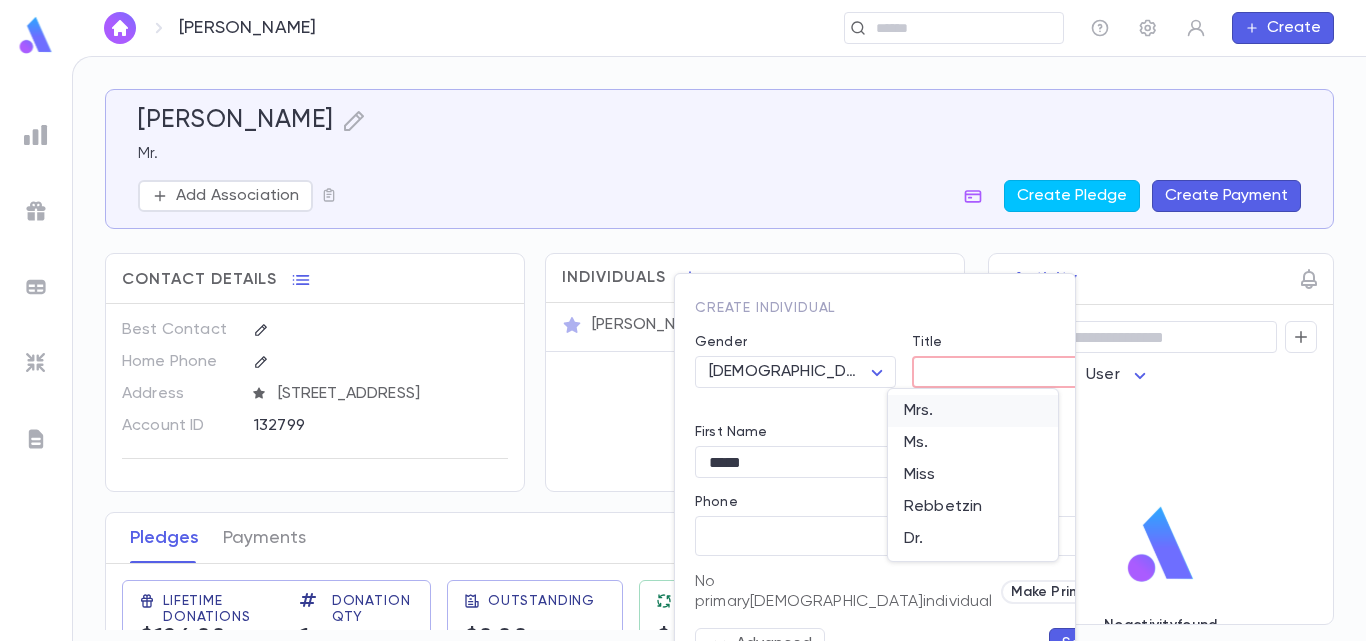click on "Mrs." at bounding box center (973, 411) 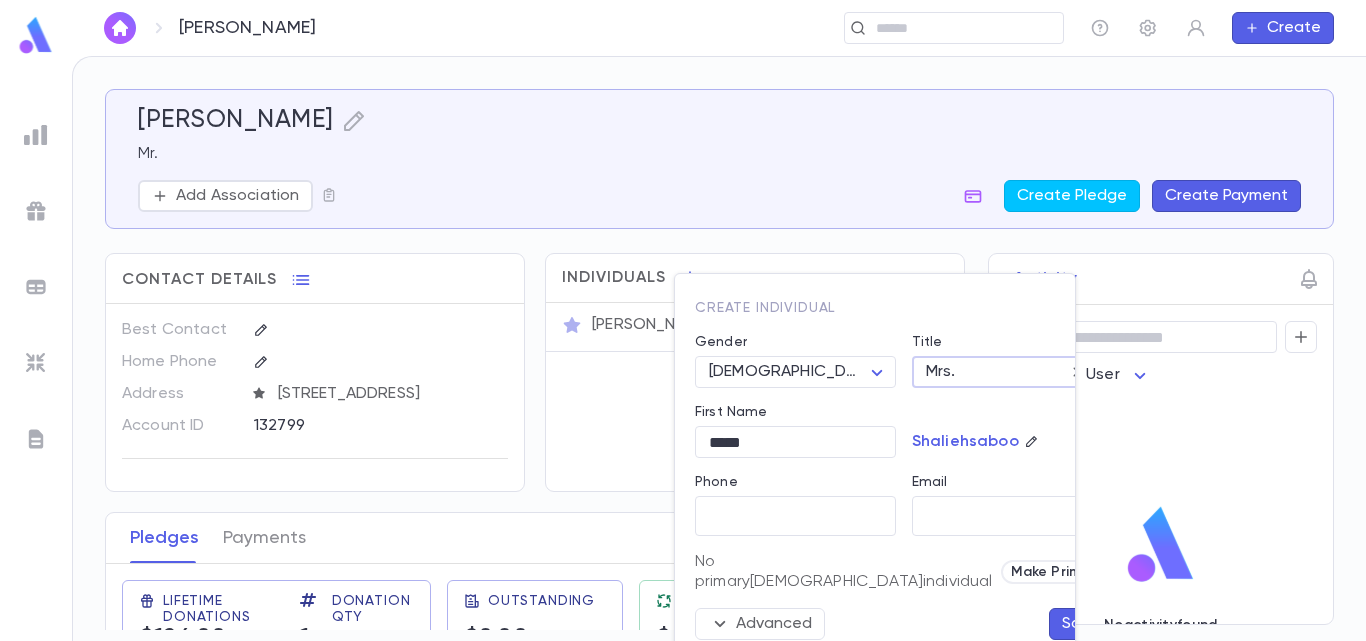 click on "Save" at bounding box center [1081, 624] 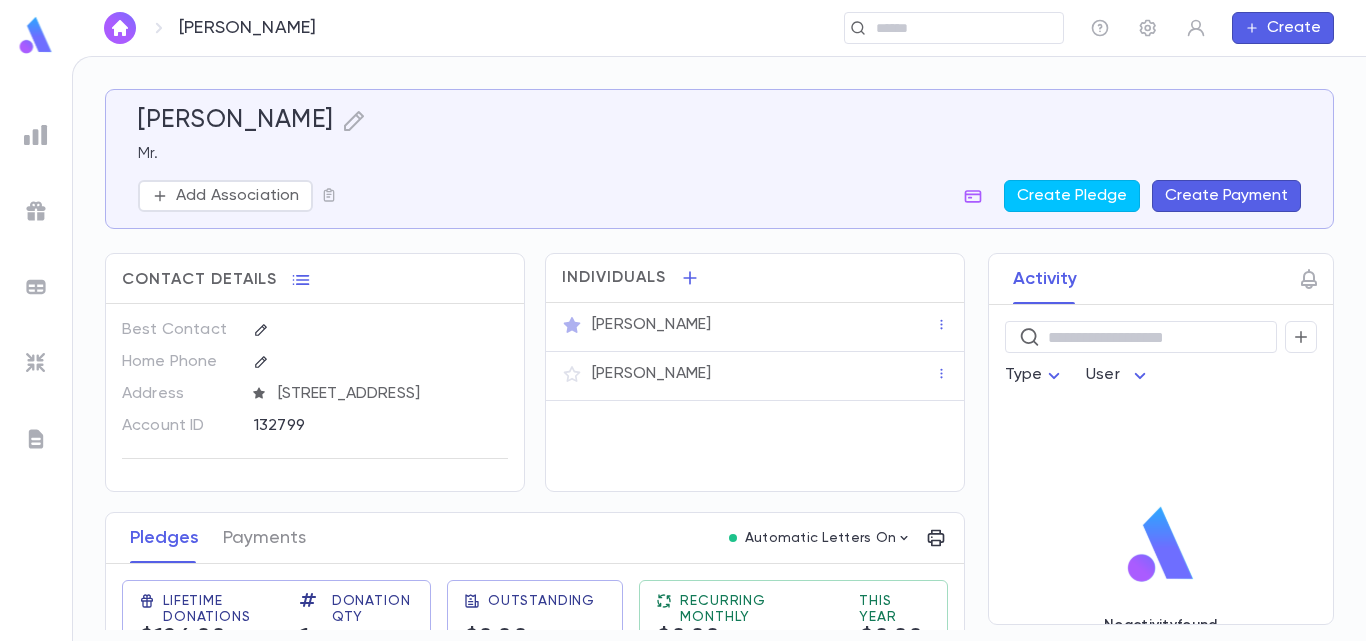 click on "Lifetime Donations $126.00 Donation Qty 1 Outstanding $0.00 Recurring Monthly $0.00 This Year $0.00" at bounding box center [527, 616] 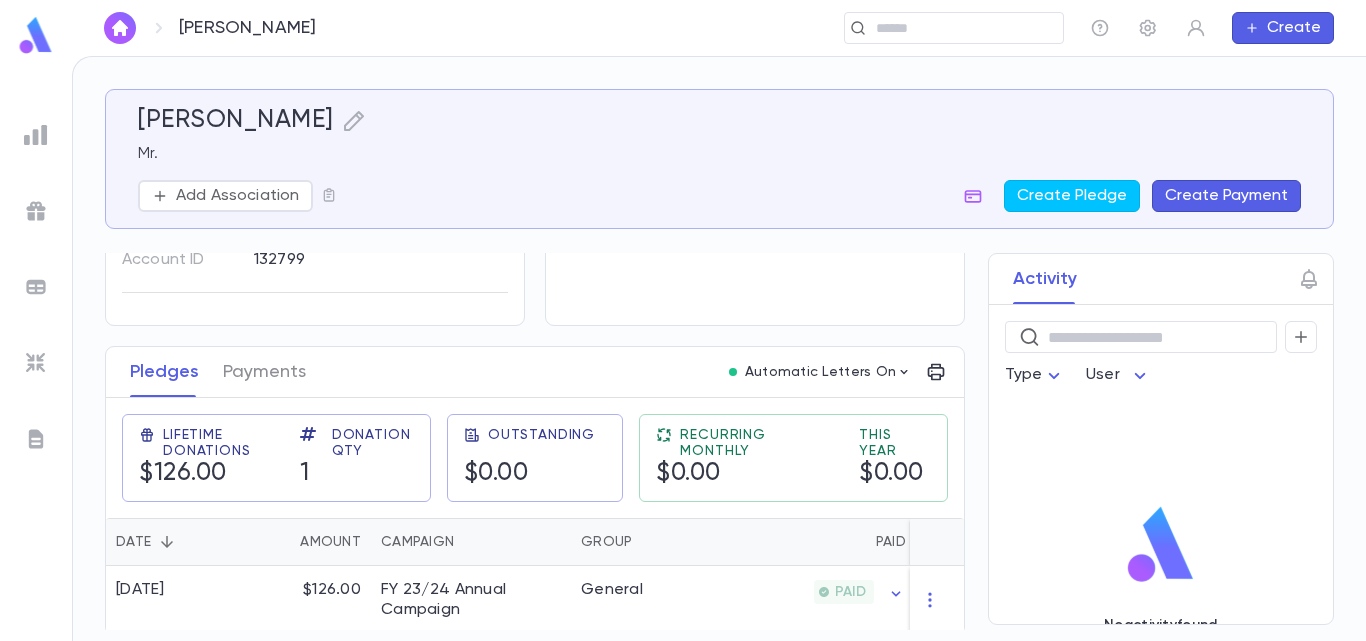 scroll, scrollTop: 193, scrollLeft: 0, axis: vertical 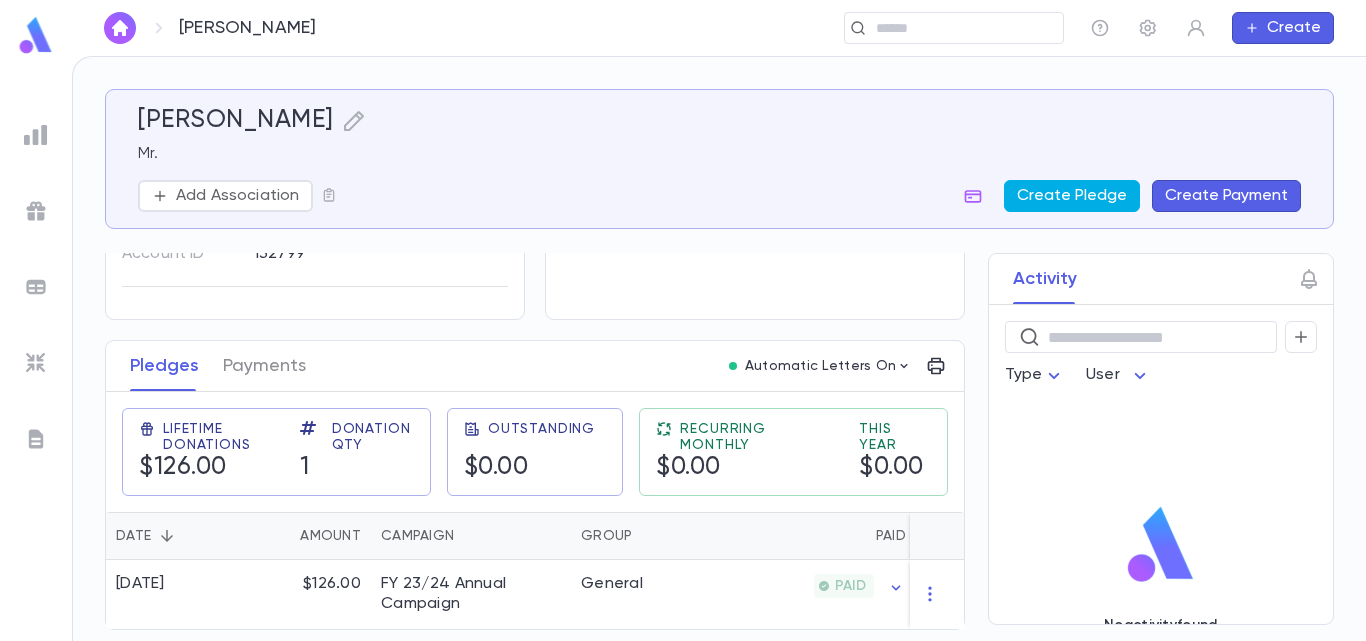 click on "Create Pledge" at bounding box center [1072, 196] 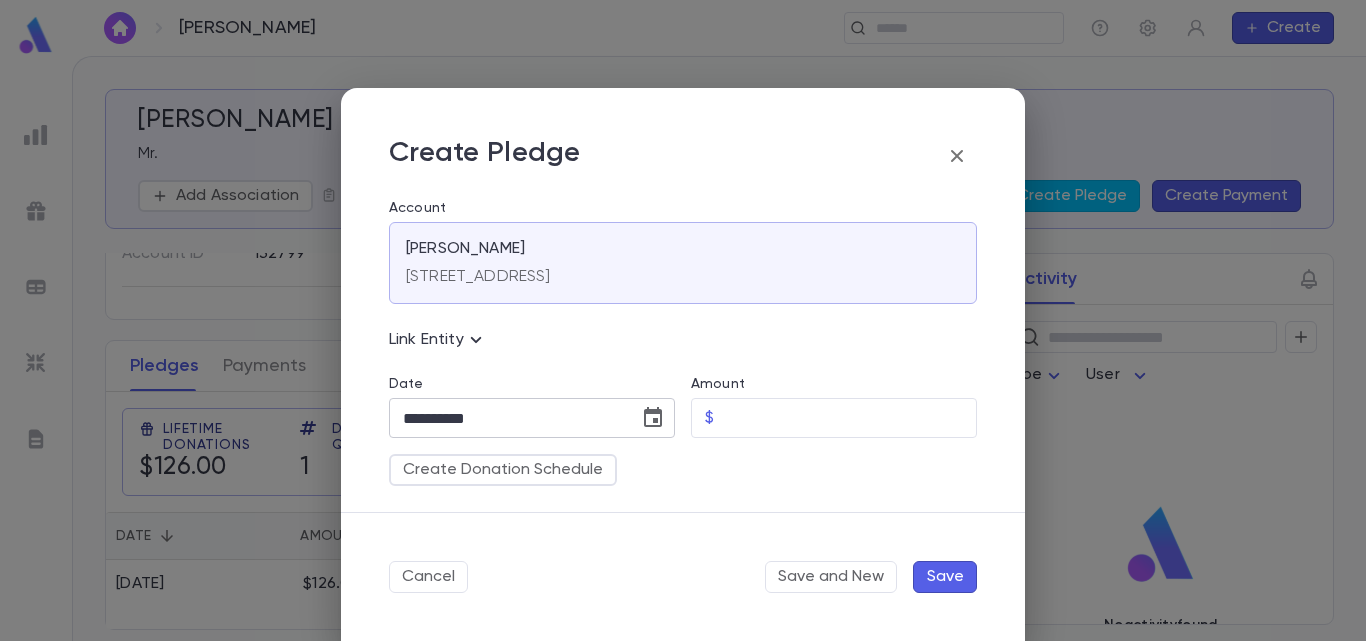 click 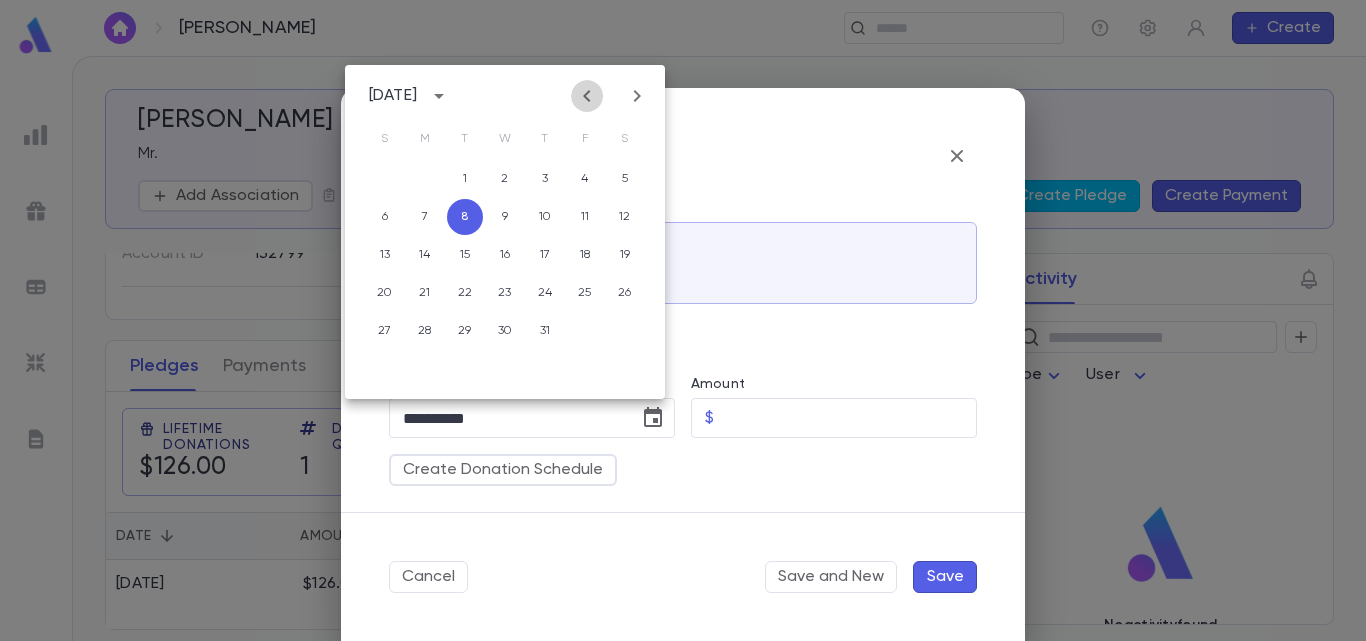 click 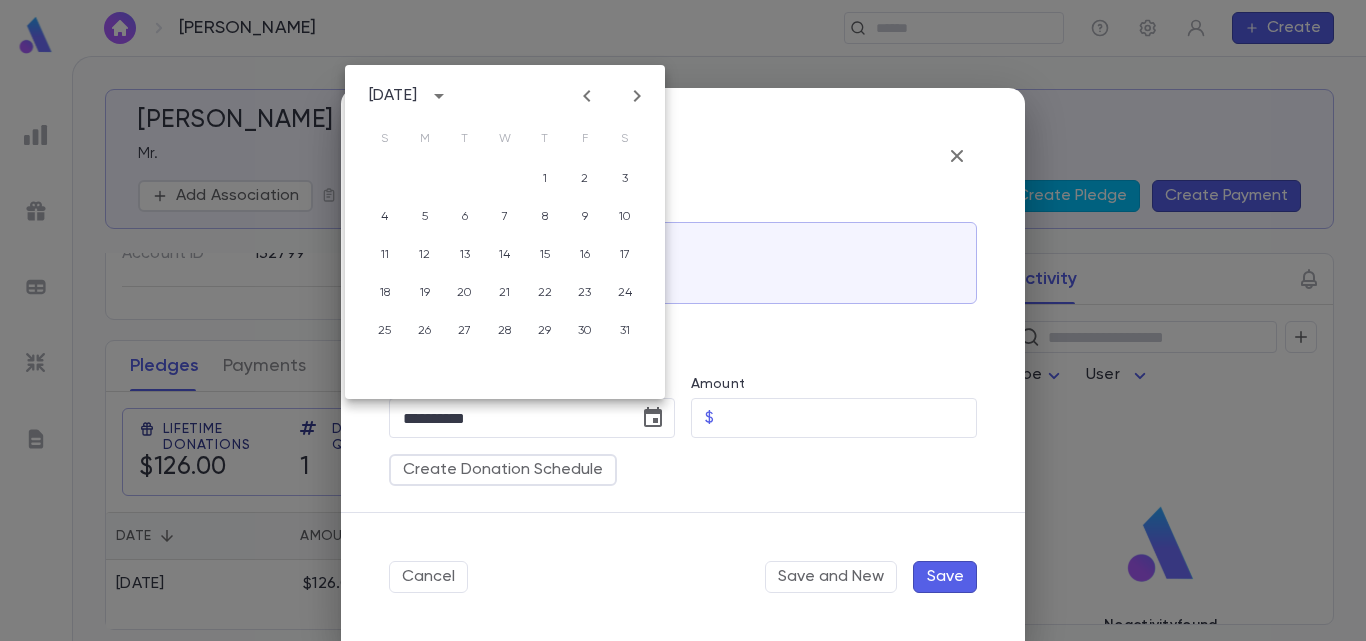 click 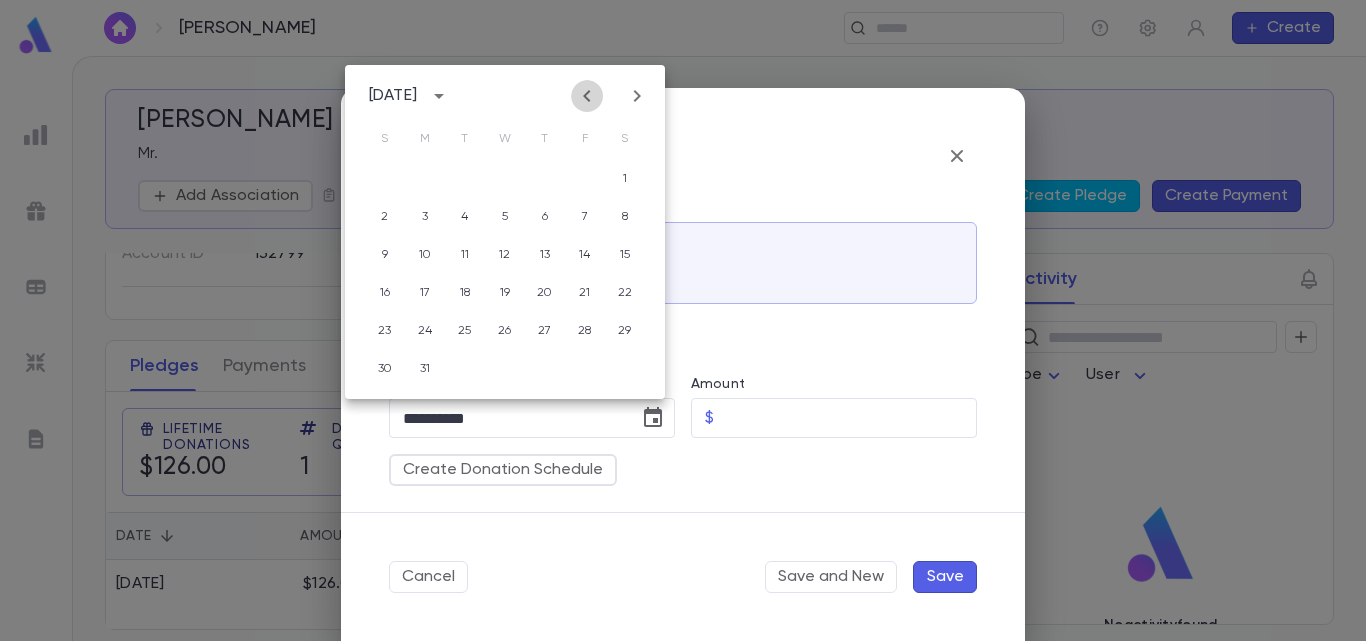 click 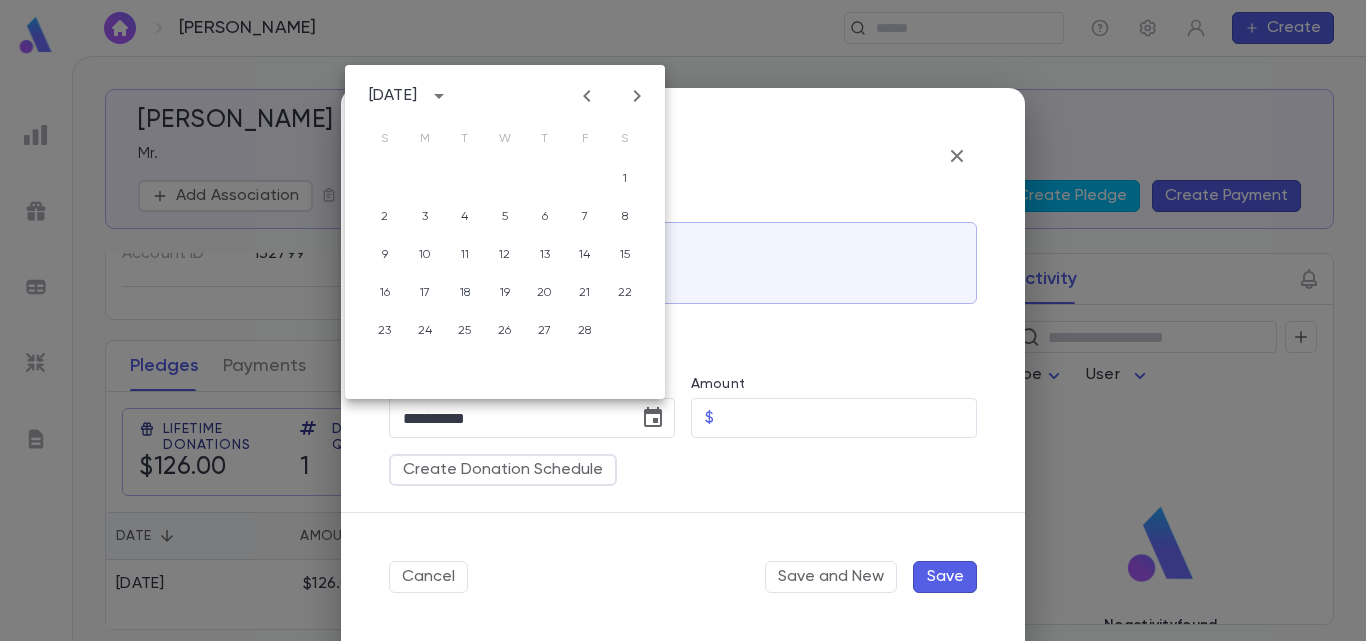 click 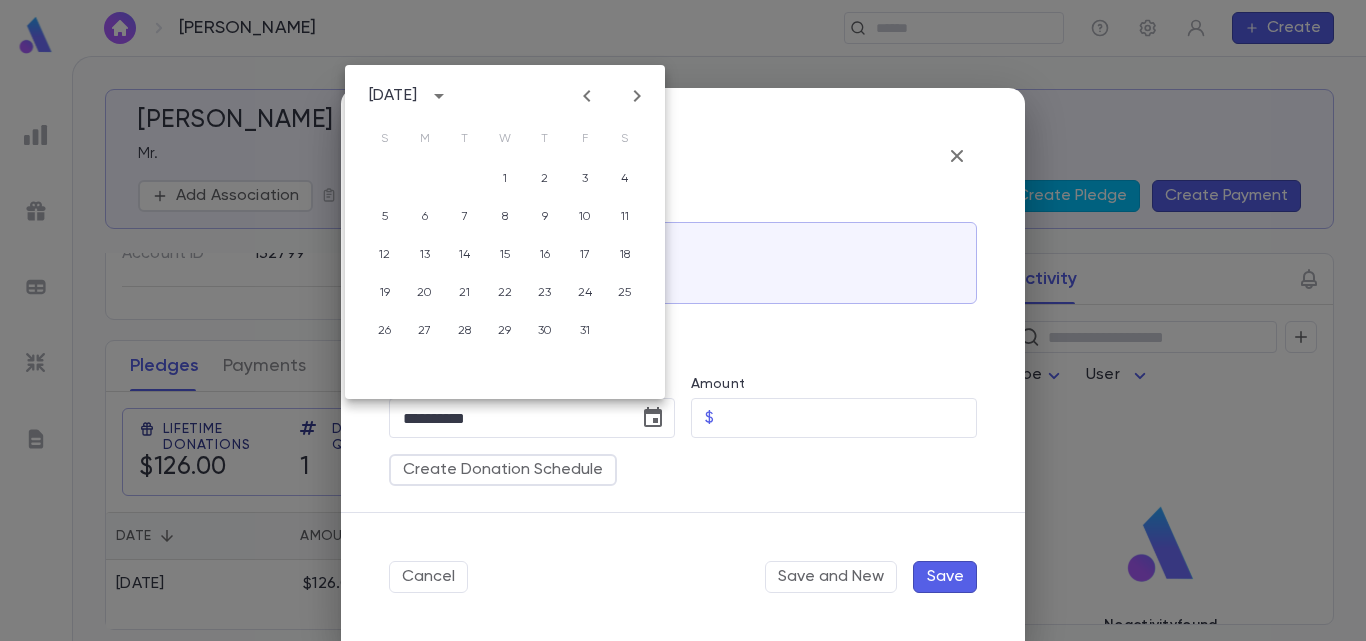 click 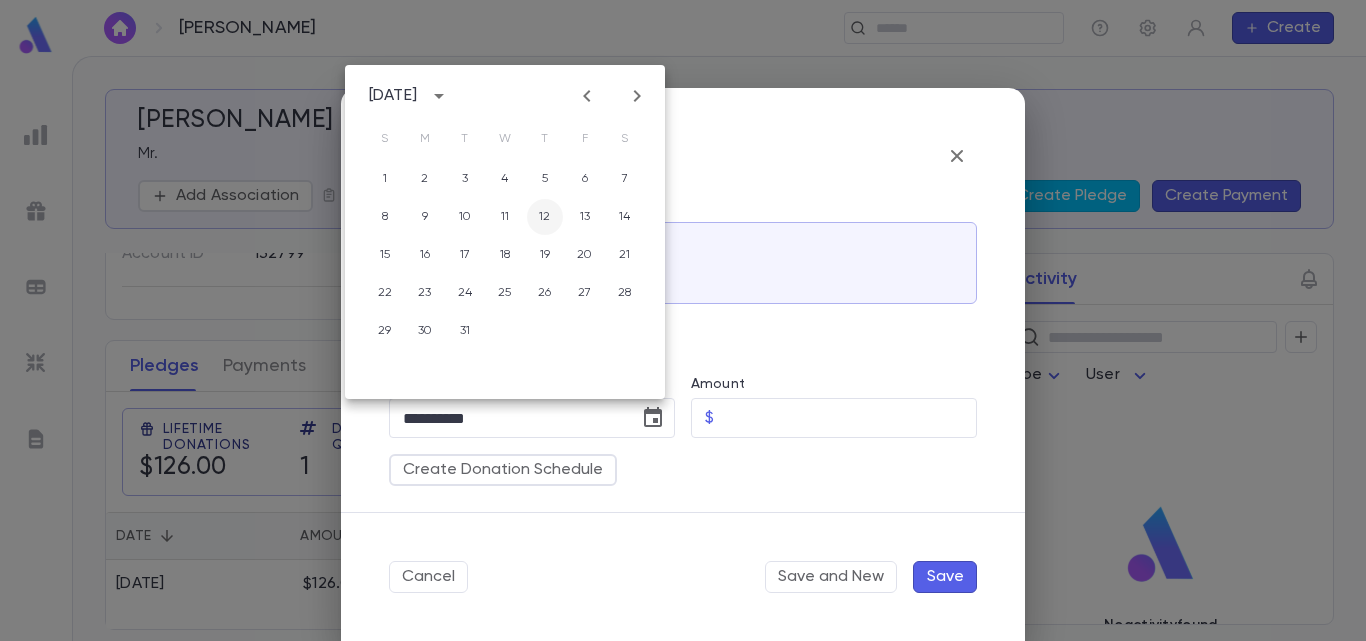 click on "12" at bounding box center (545, 217) 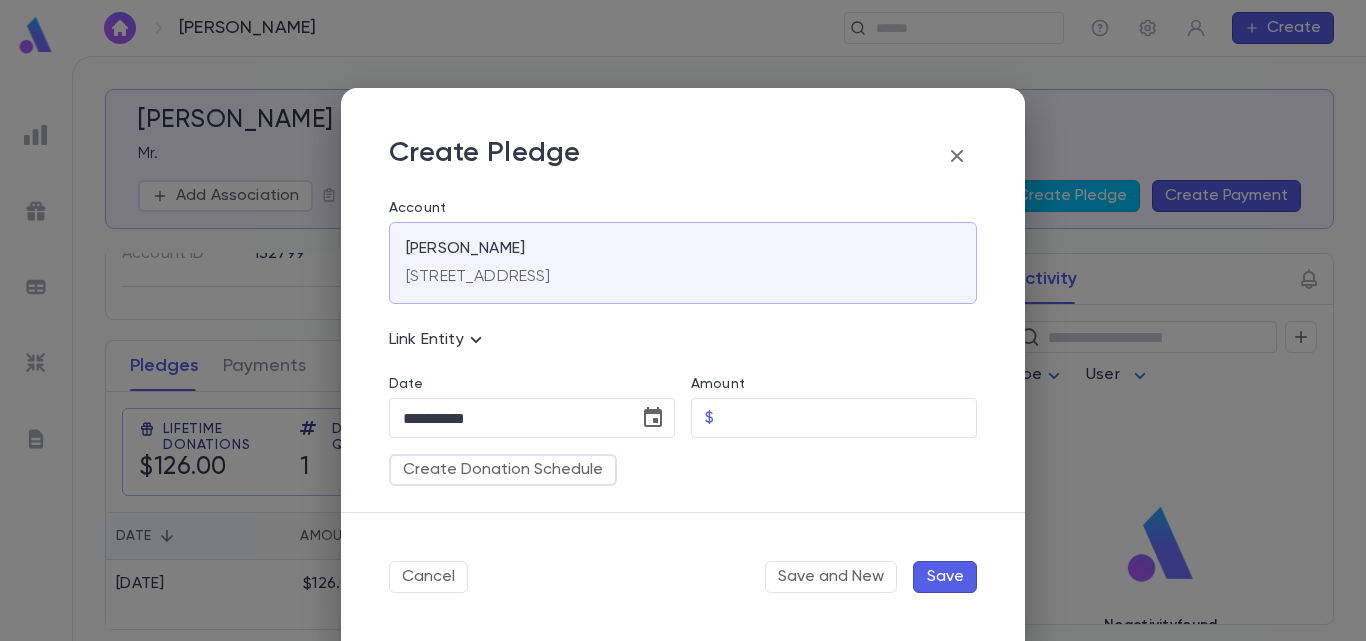 type on "**********" 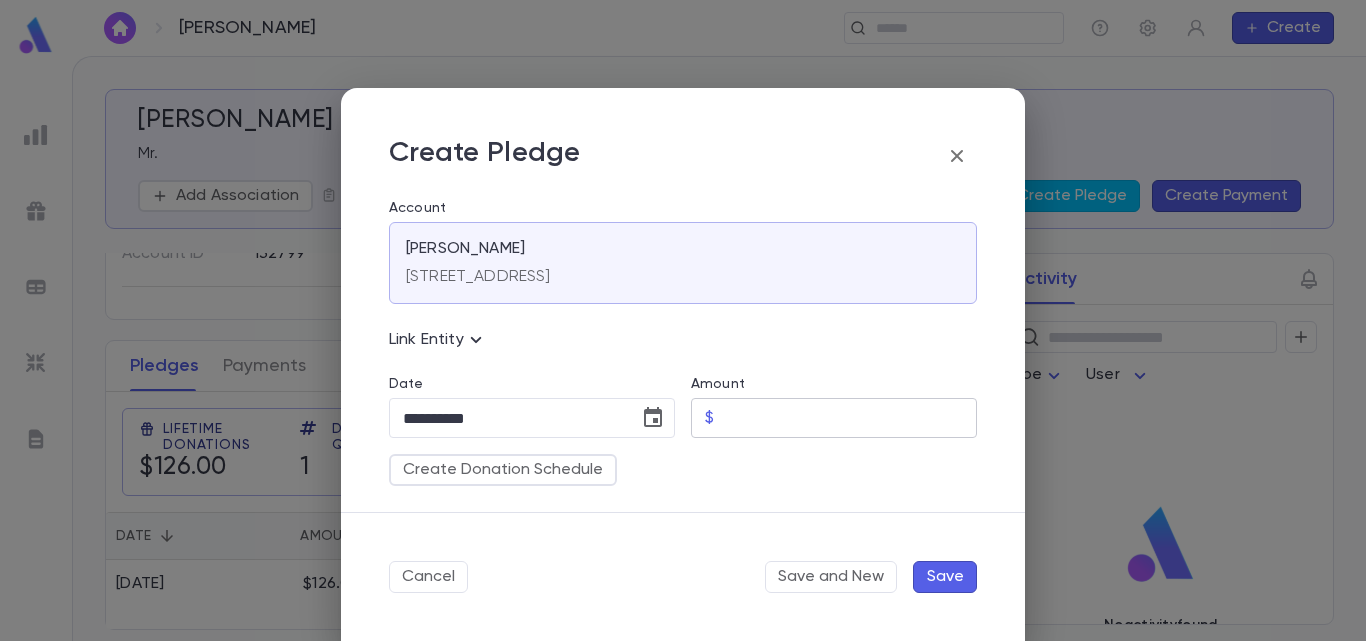 click on "Amount" at bounding box center [849, 418] 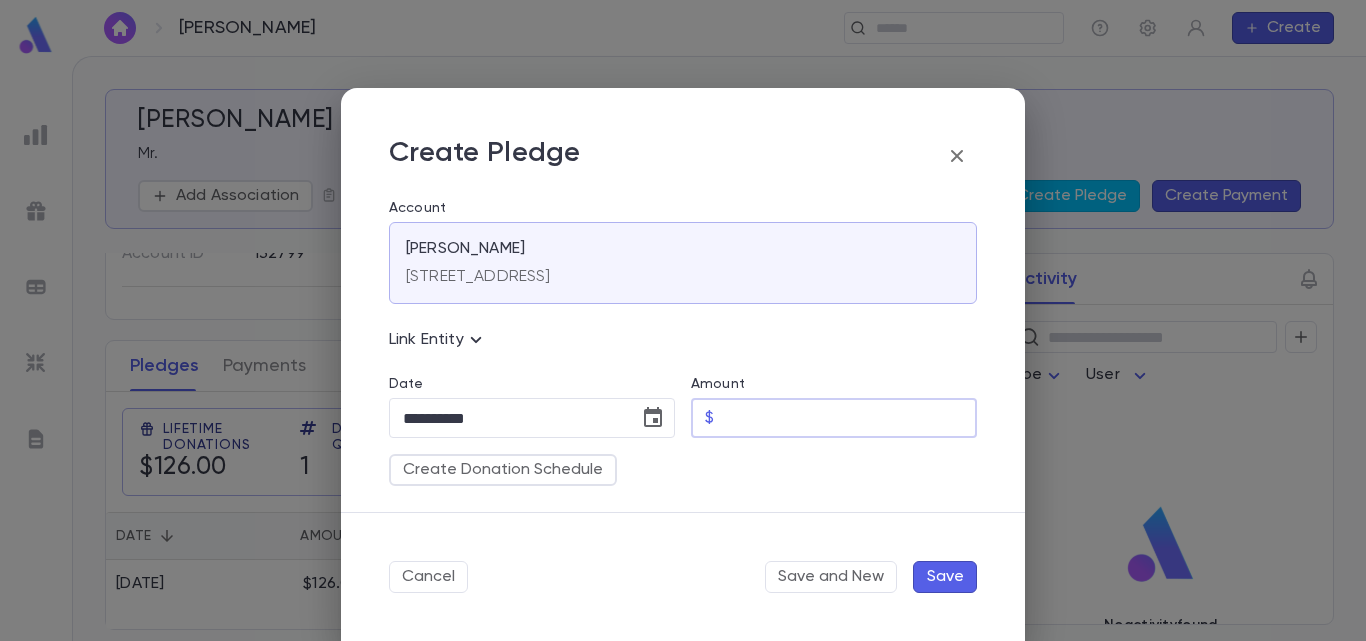 click on "Amount" at bounding box center [849, 418] 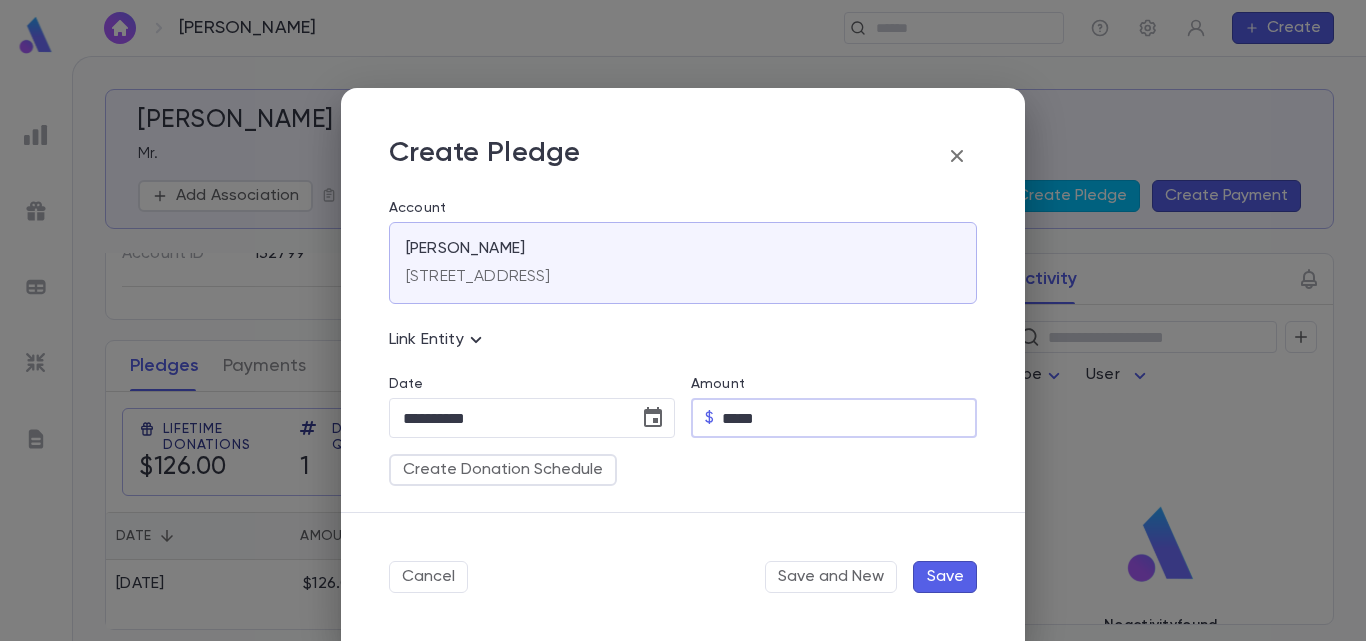 type on "*****" 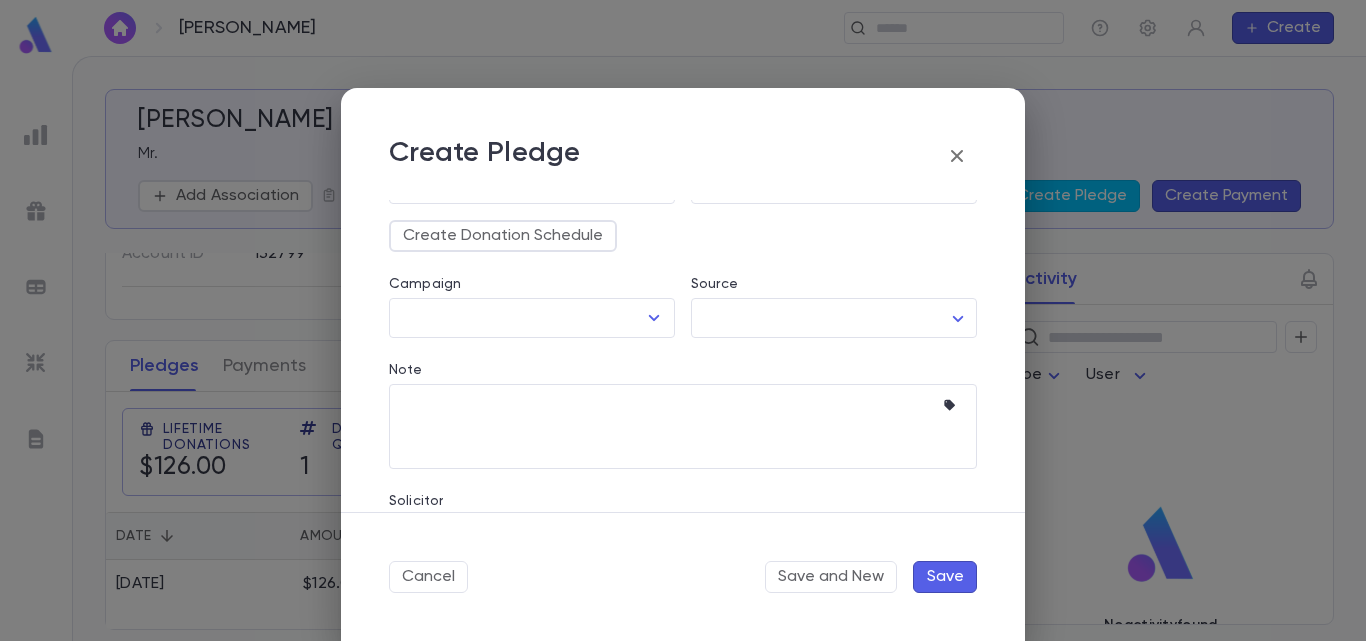 scroll, scrollTop: 238, scrollLeft: 0, axis: vertical 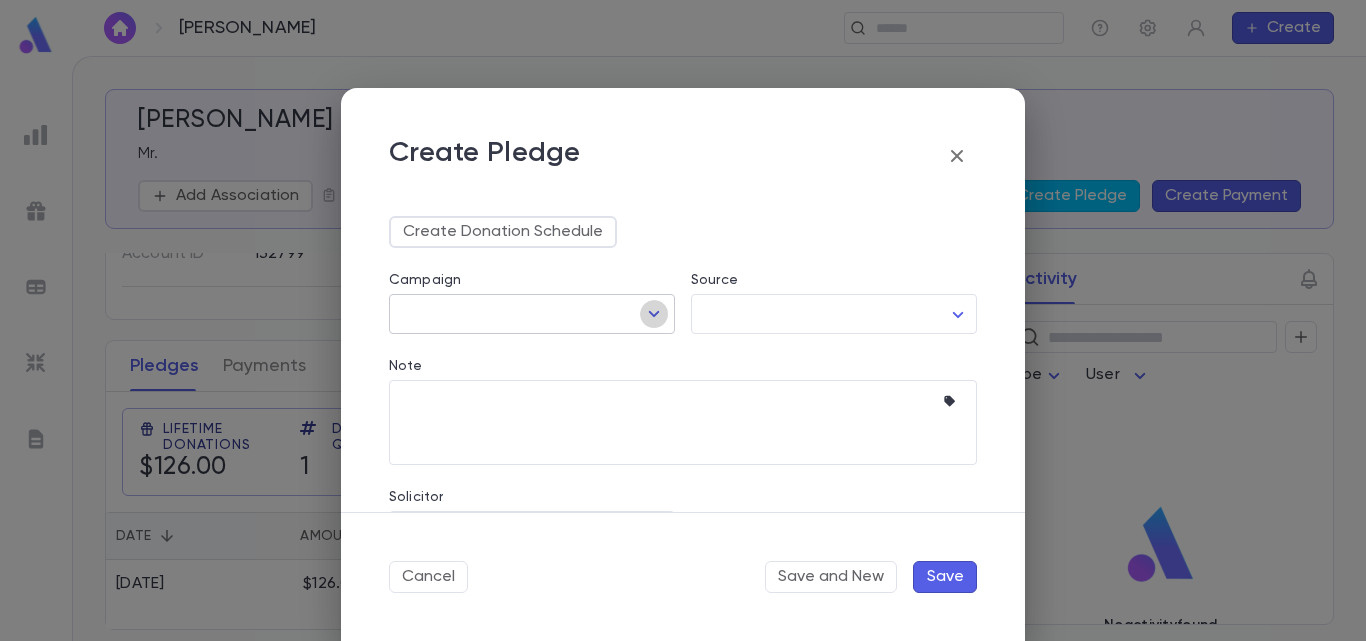 click 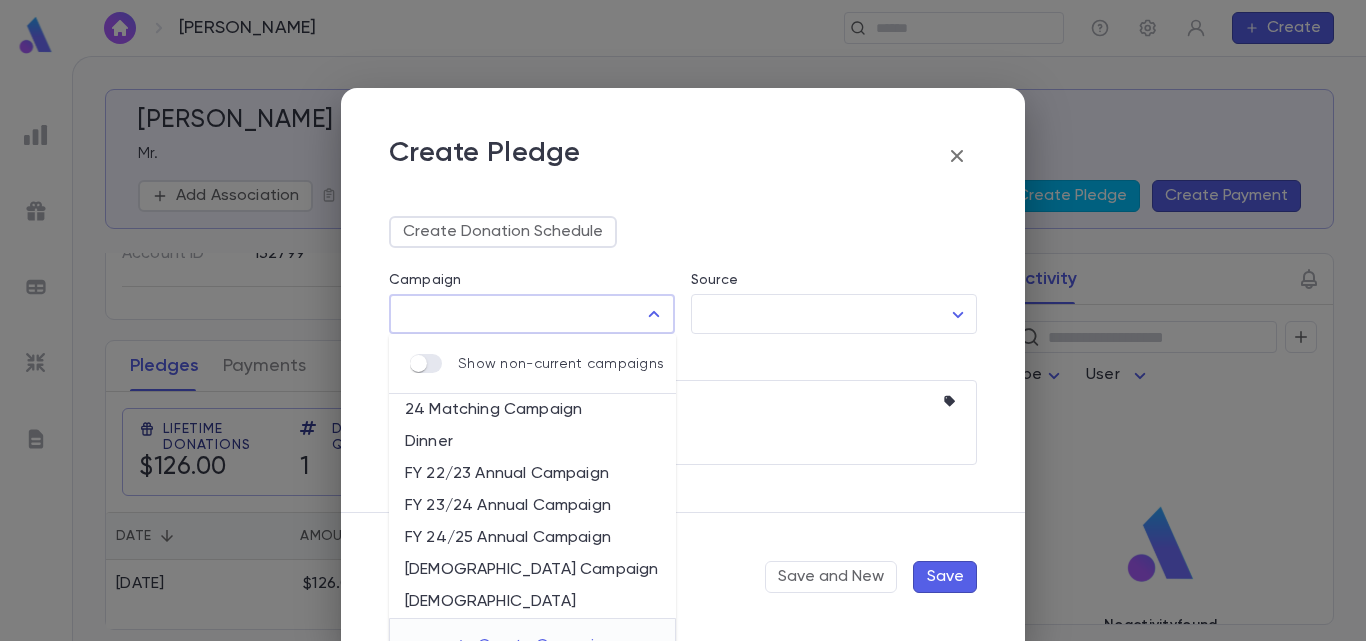 click on "FY 24/25 Annual Campaign" at bounding box center [532, 538] 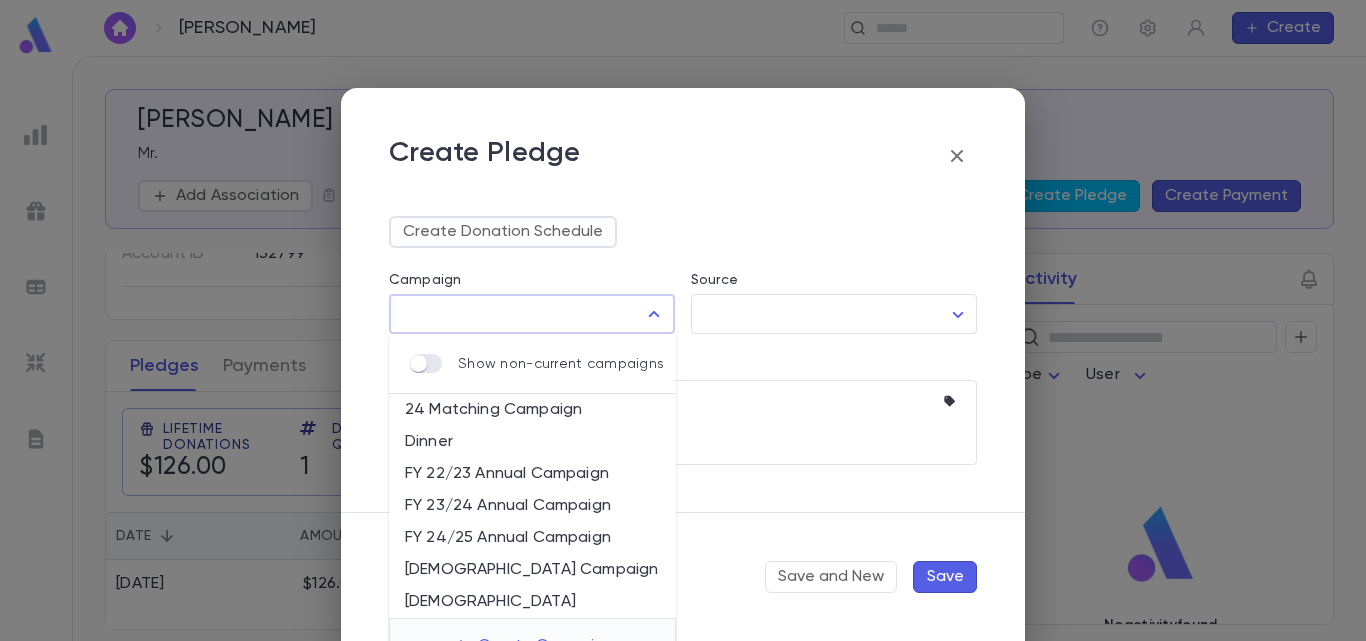 type on "**********" 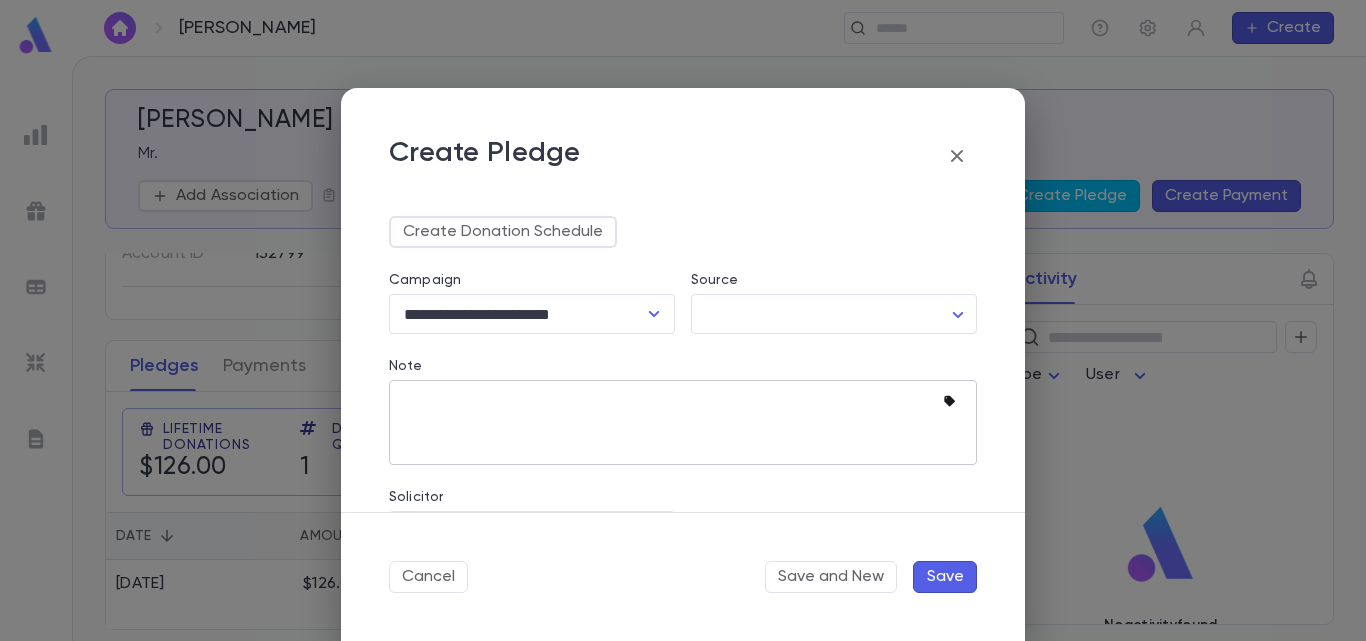 click 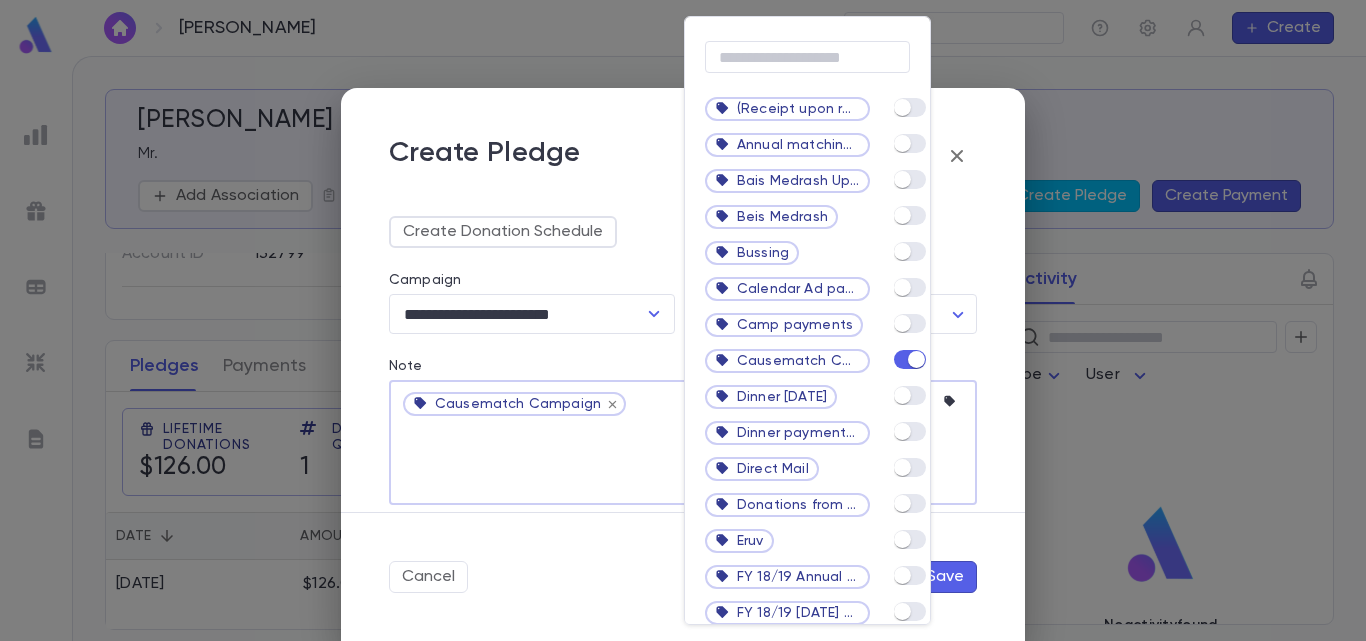 click at bounding box center [683, 320] 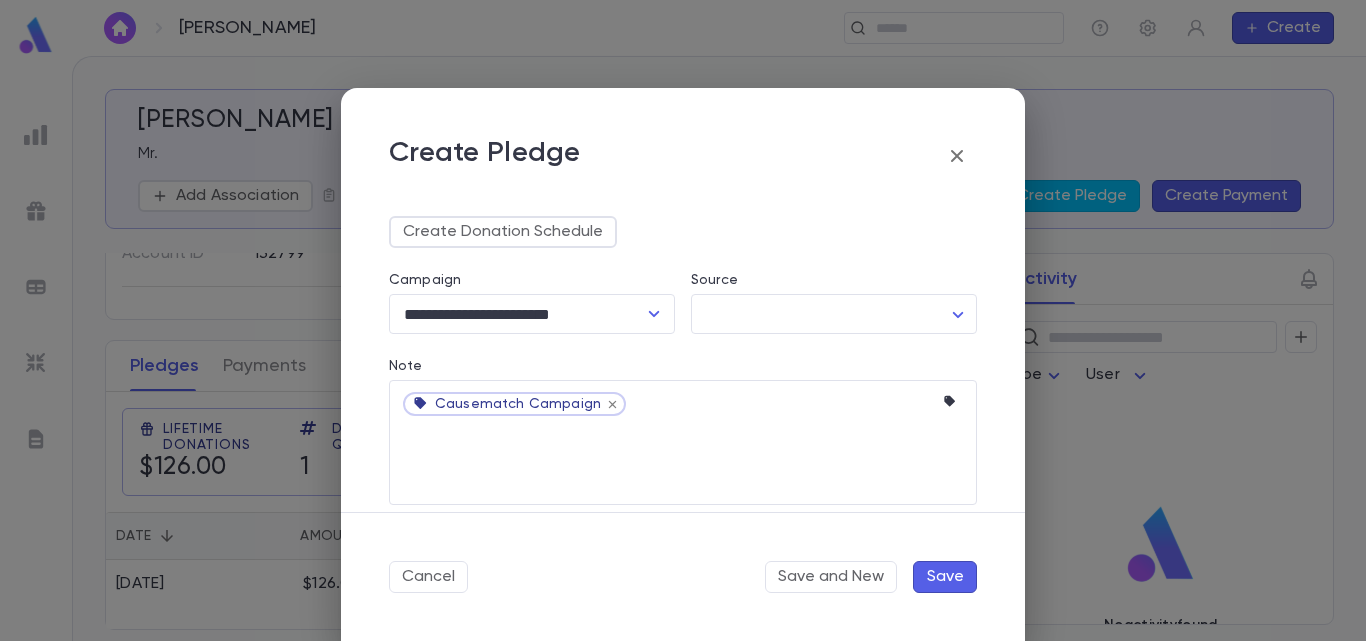 click on "Save" at bounding box center (945, 577) 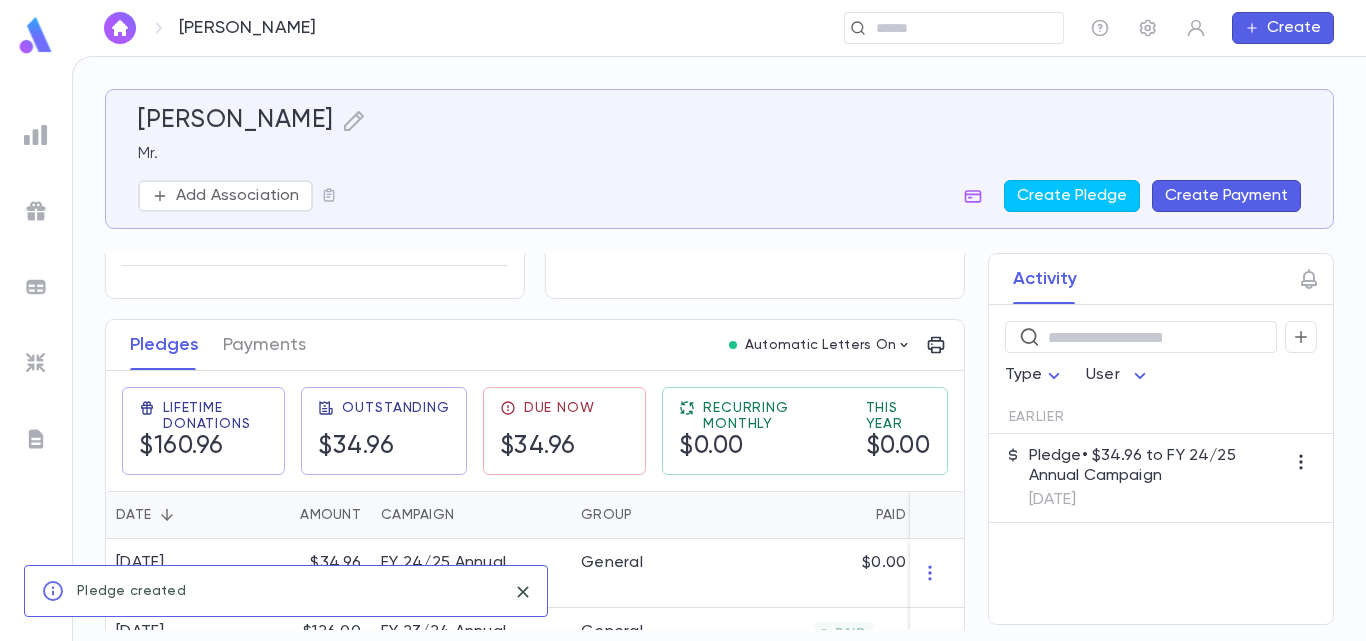 click on "Pledge  • $34.96 to FY 24/25 Annual Campaign" at bounding box center [1157, 466] 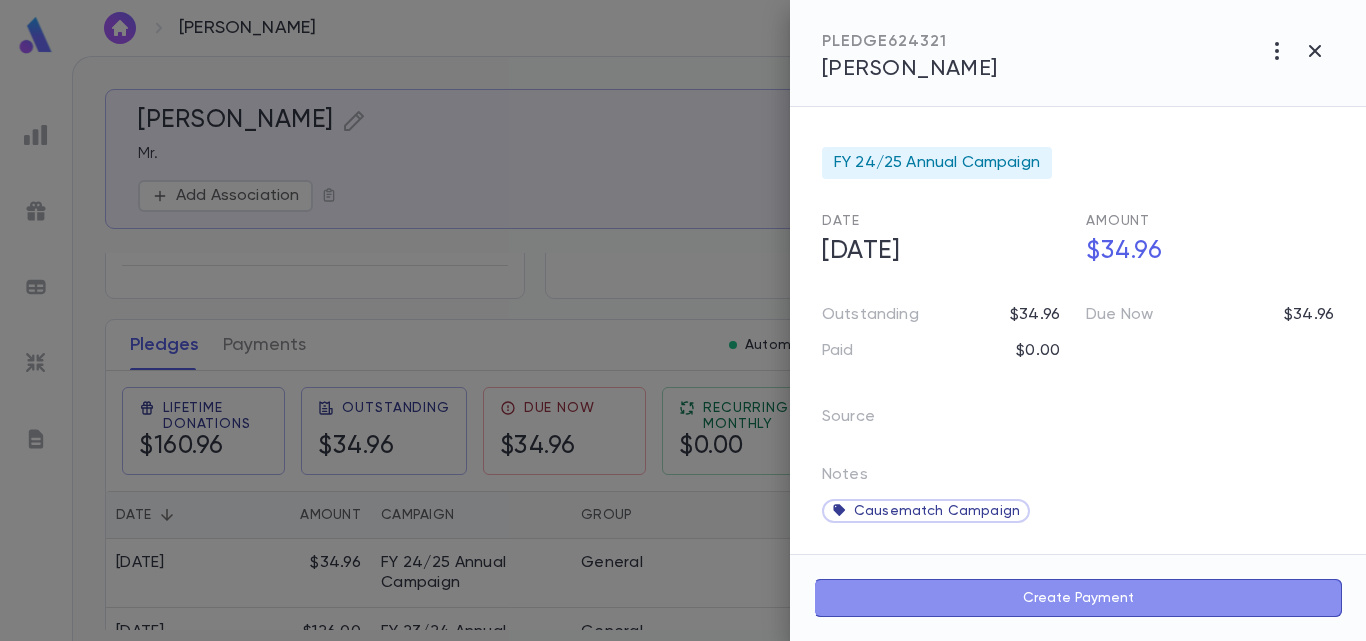 click on "Create Payment" at bounding box center (1078, 598) 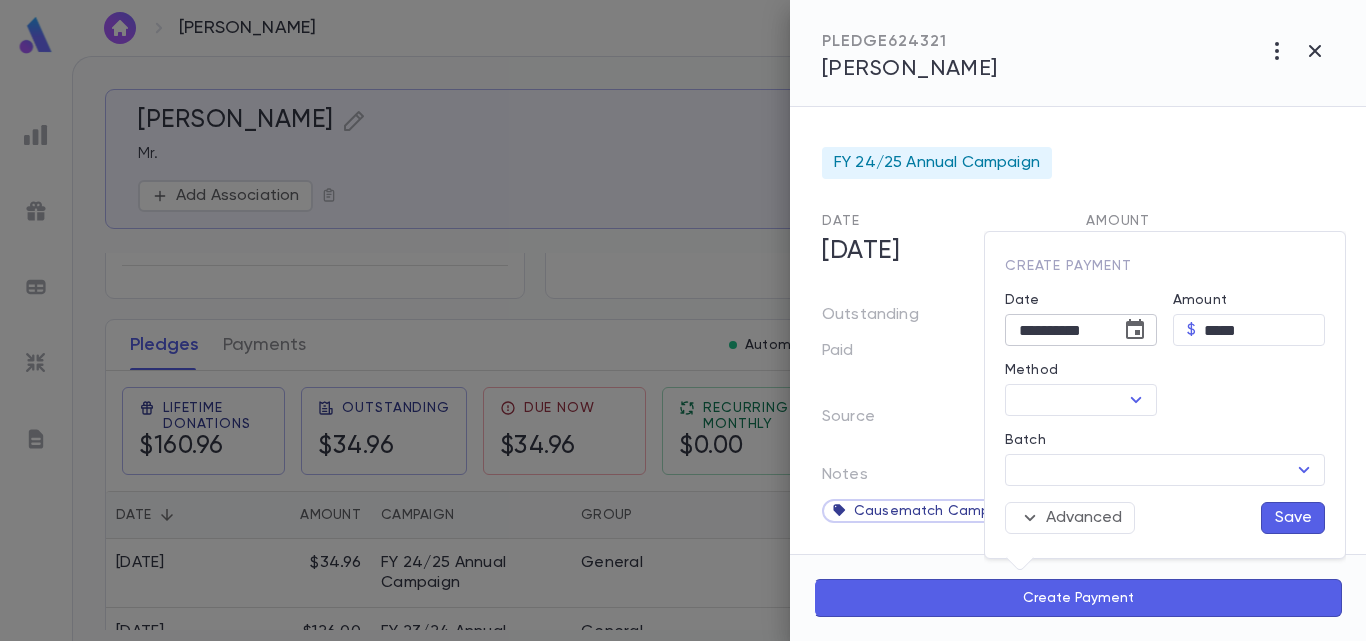 click 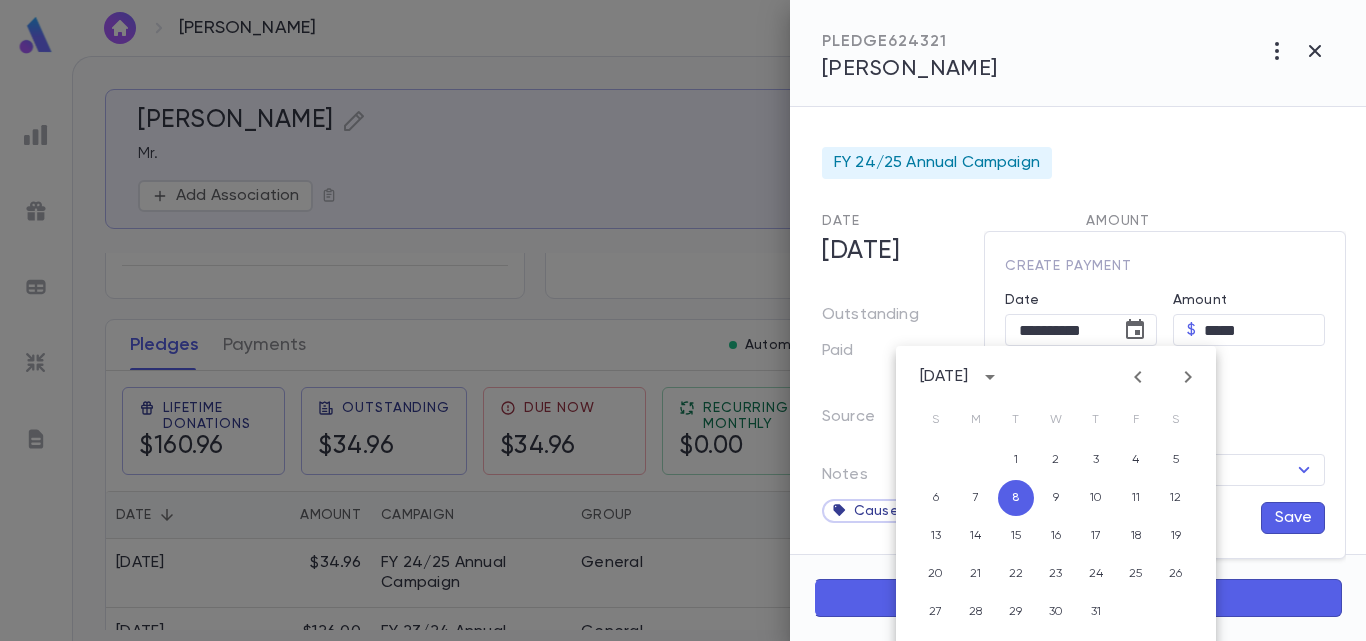 click 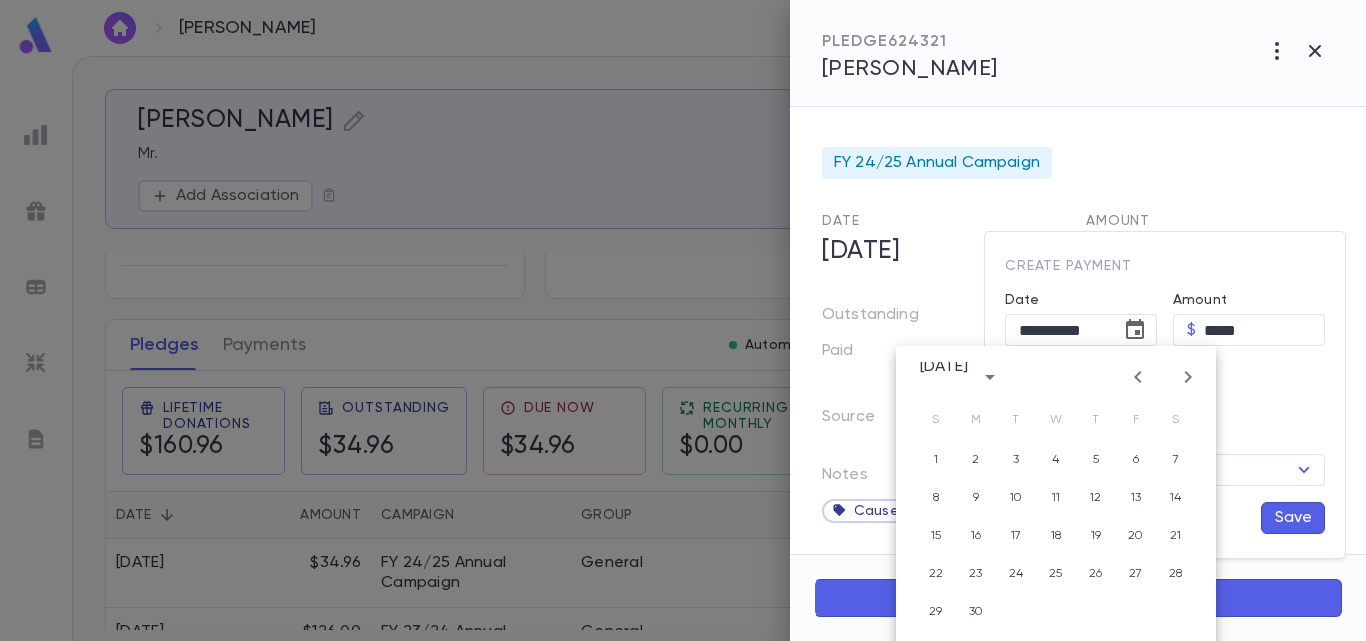 click 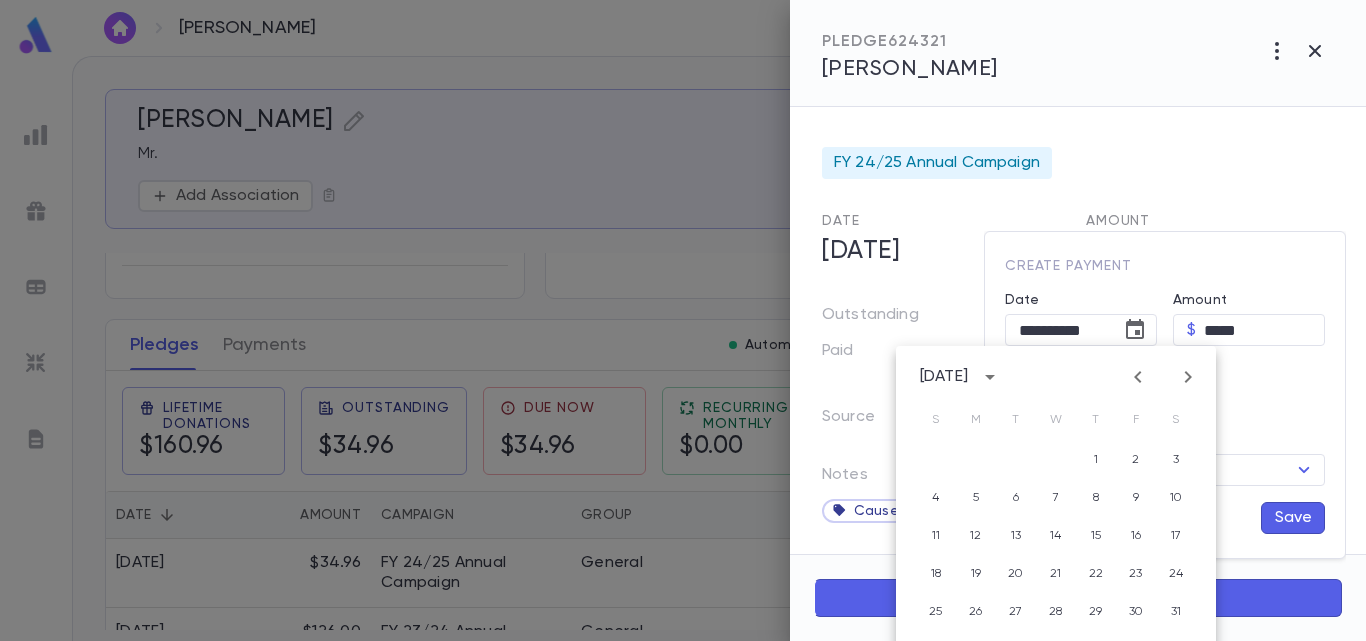 click 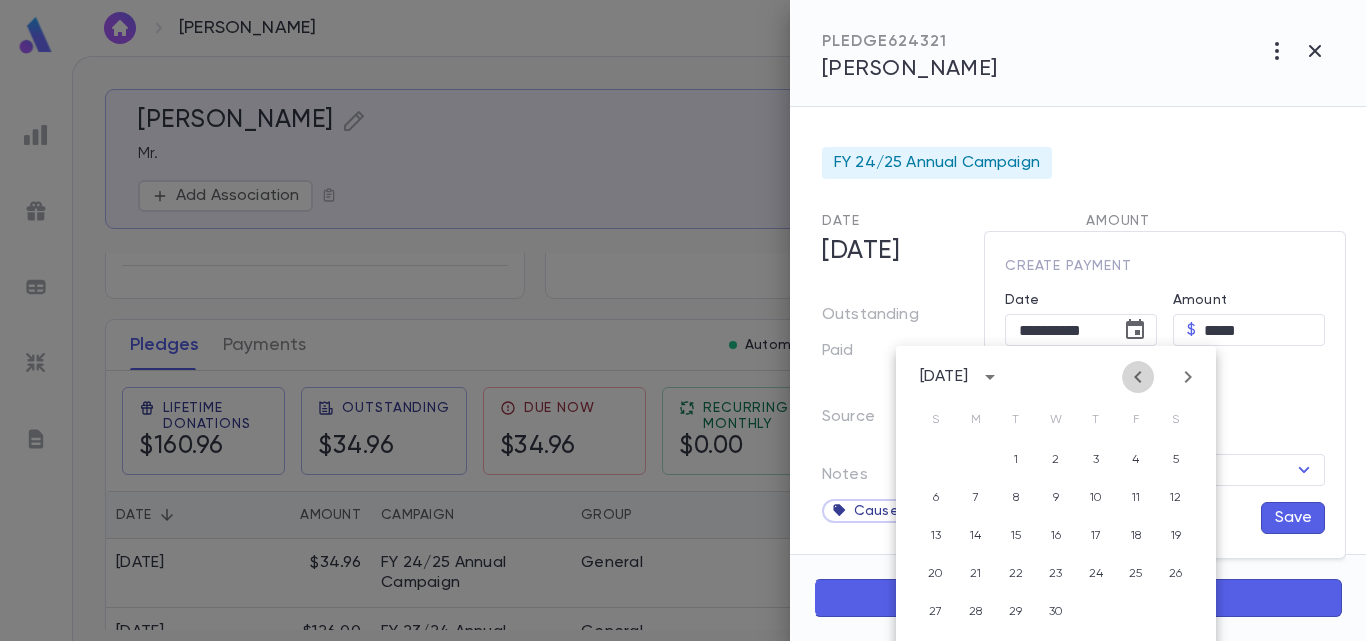 click 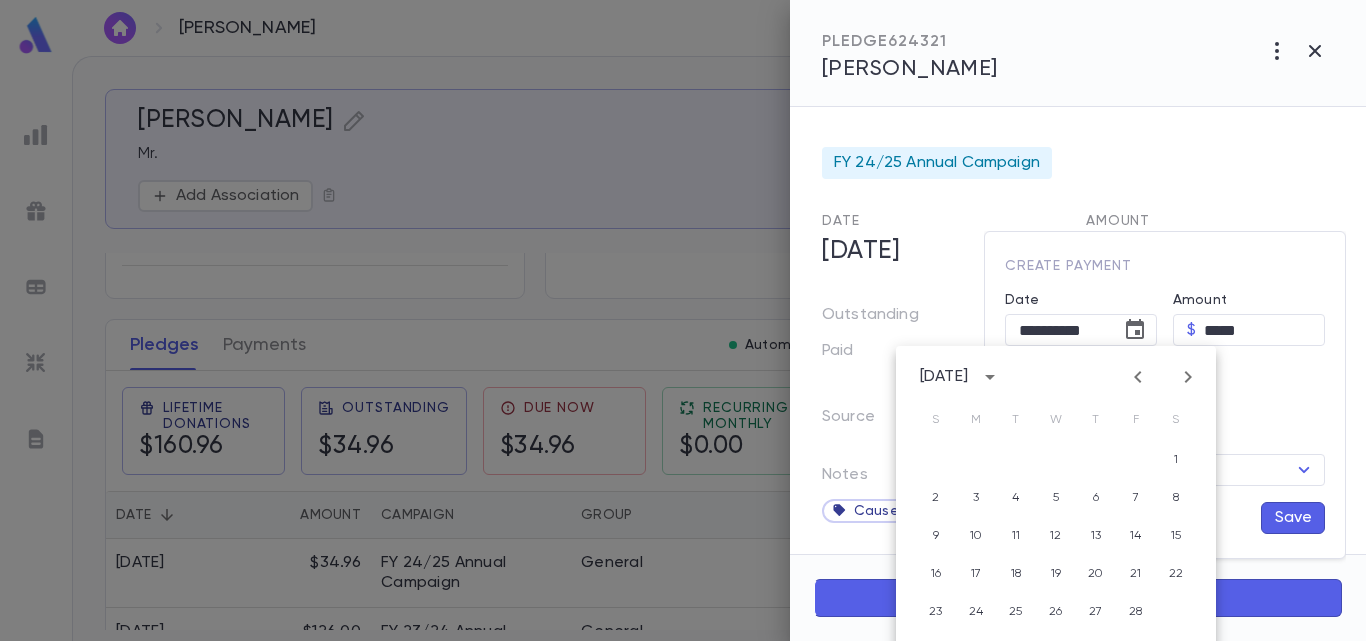 click 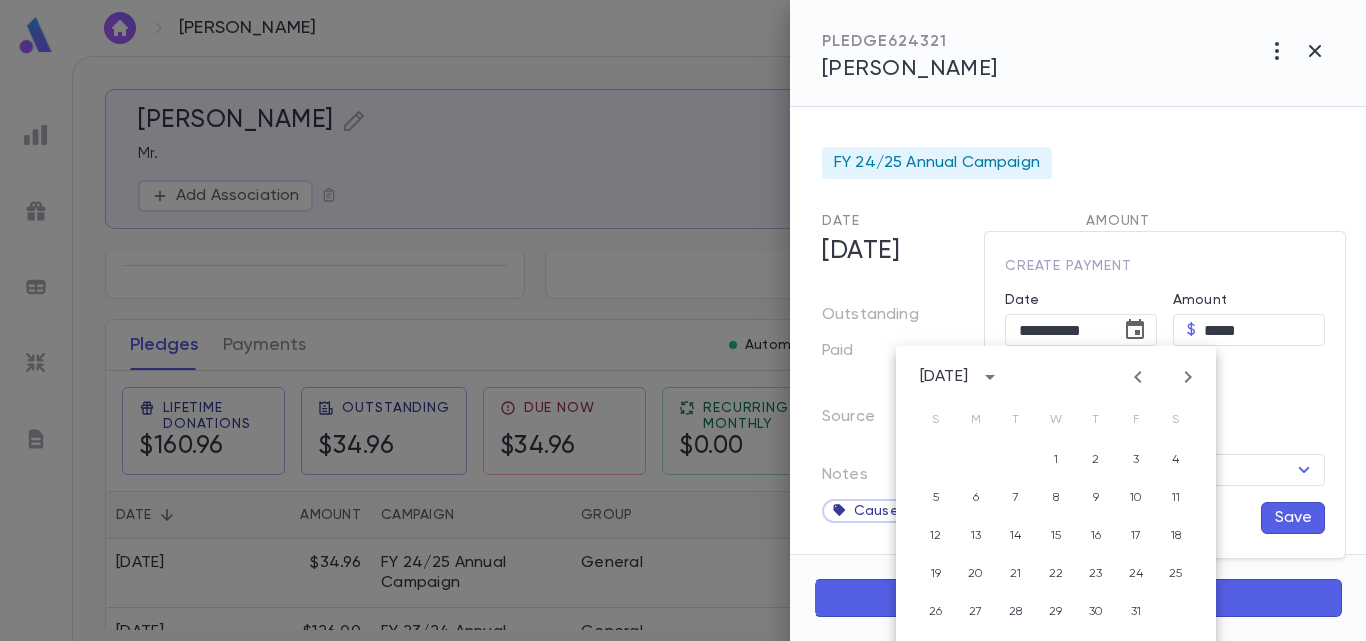 click 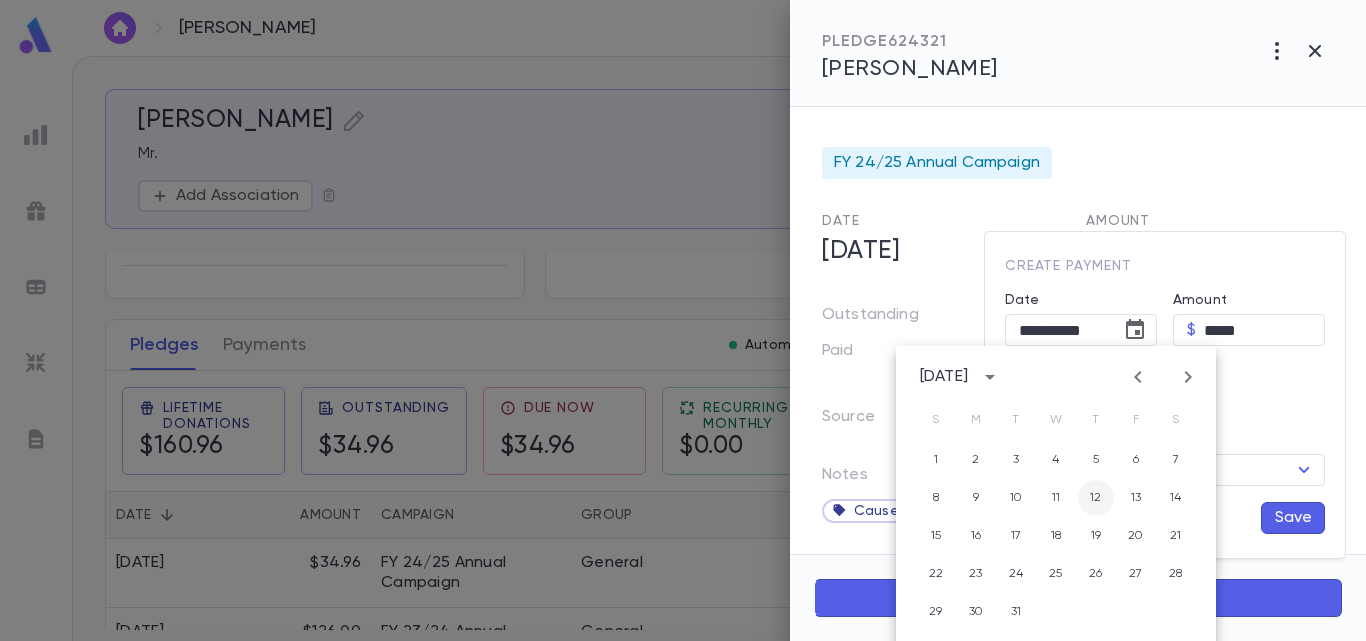 click on "12" at bounding box center (1096, 498) 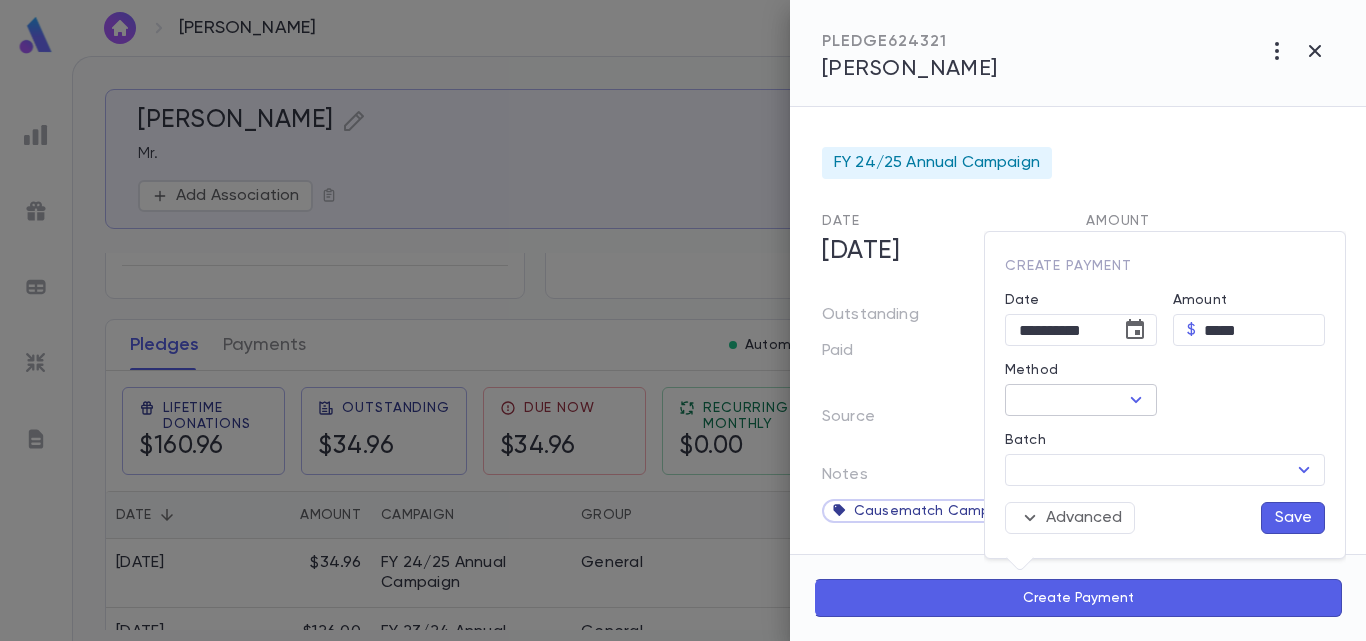 click 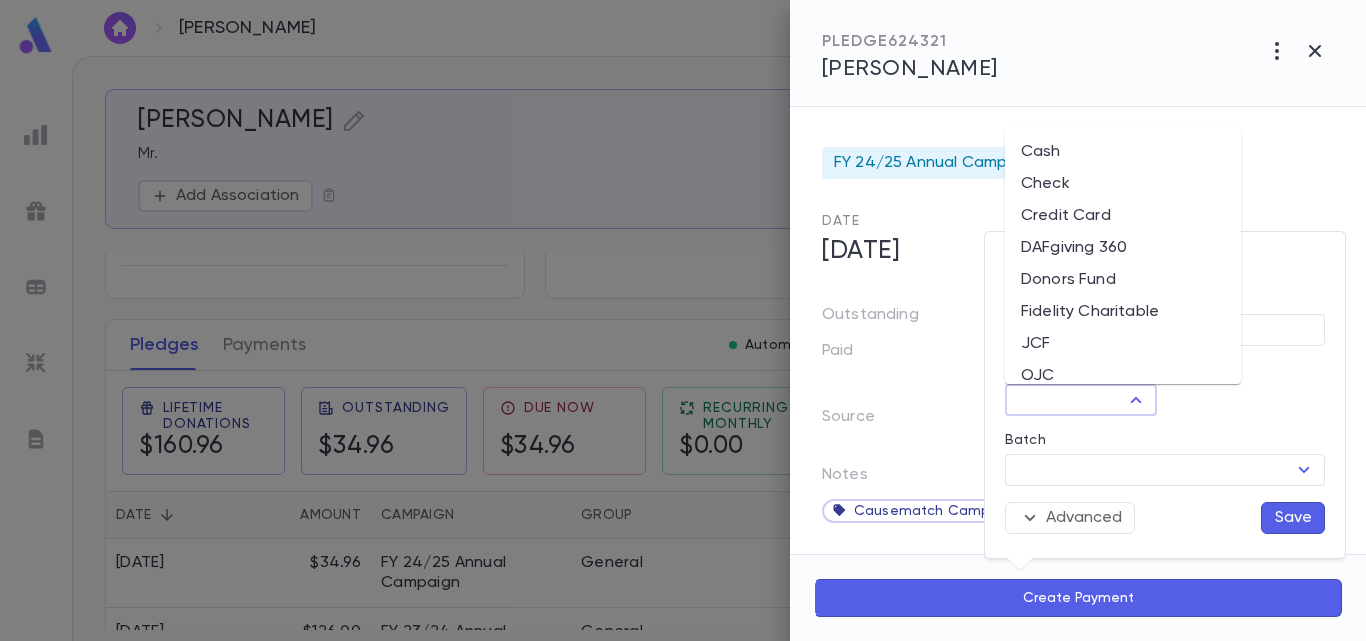 click on "Donors Fund" at bounding box center [1123, 280] 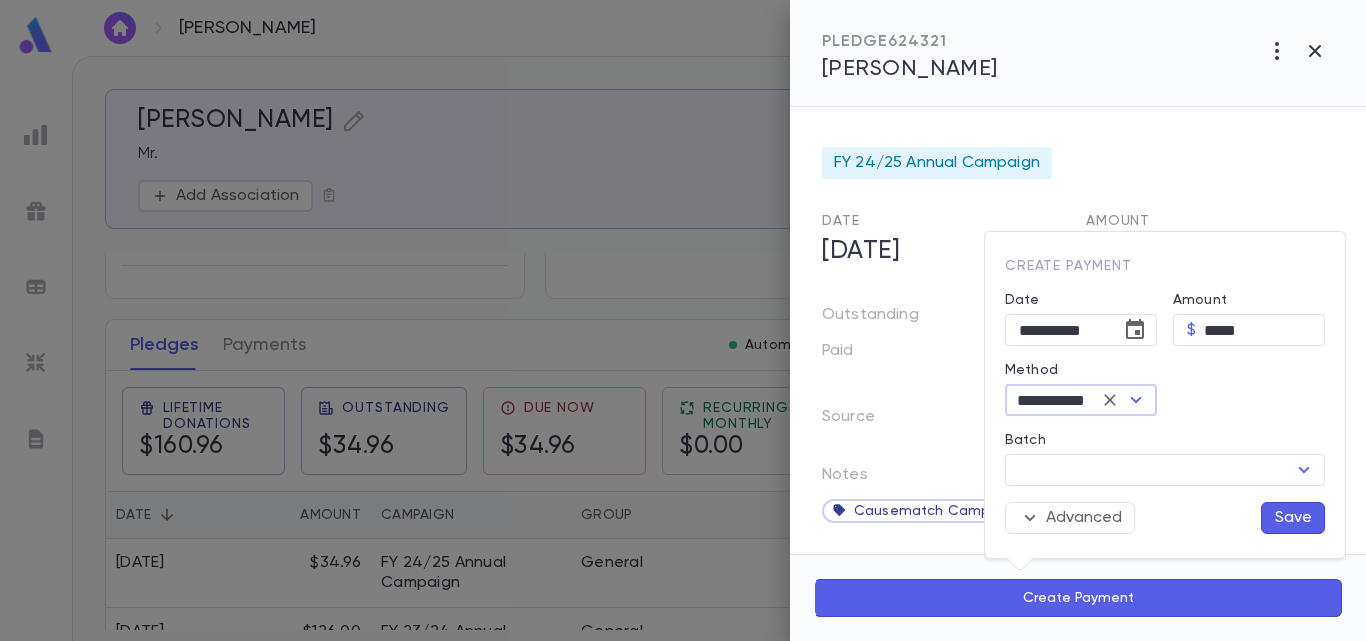 click on "Save" at bounding box center (1293, 518) 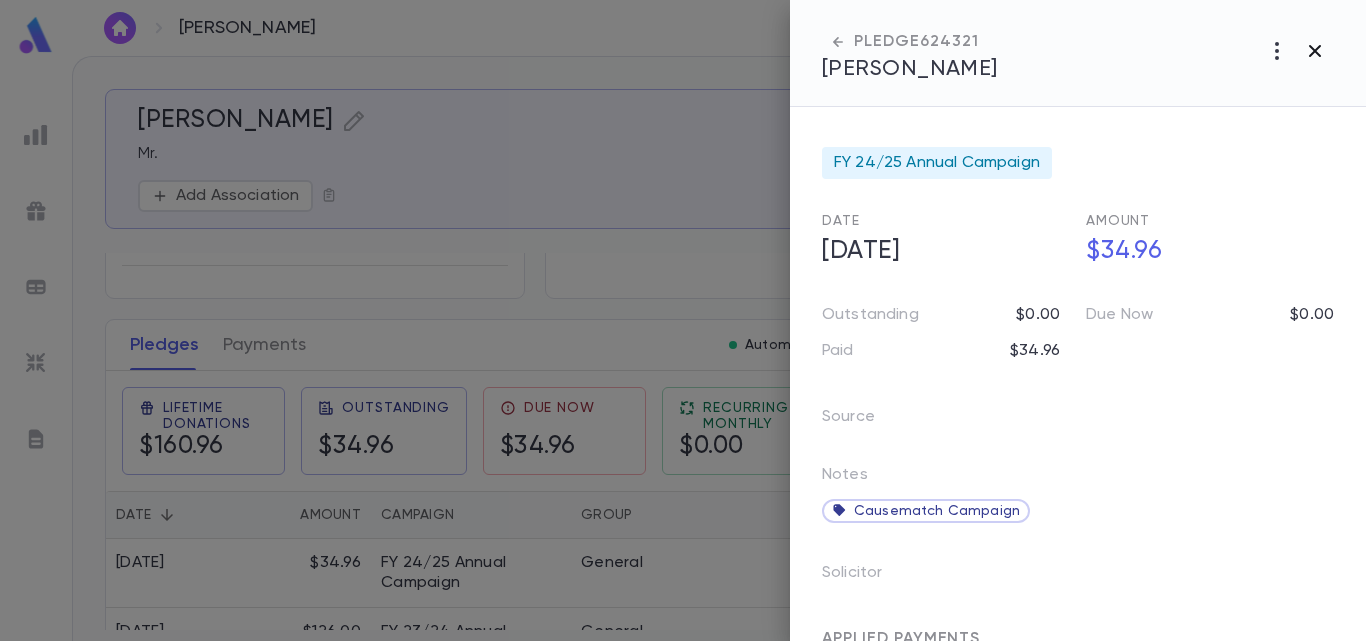 click at bounding box center (1315, 51) 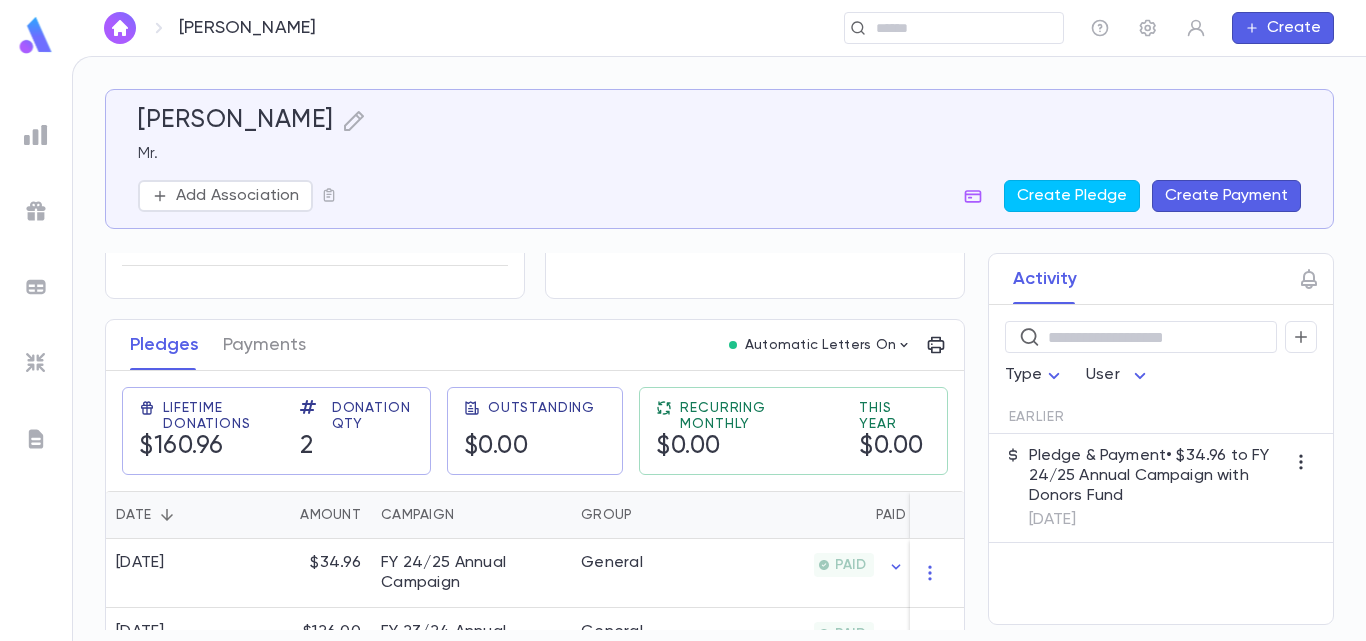 click at bounding box center [36, 35] 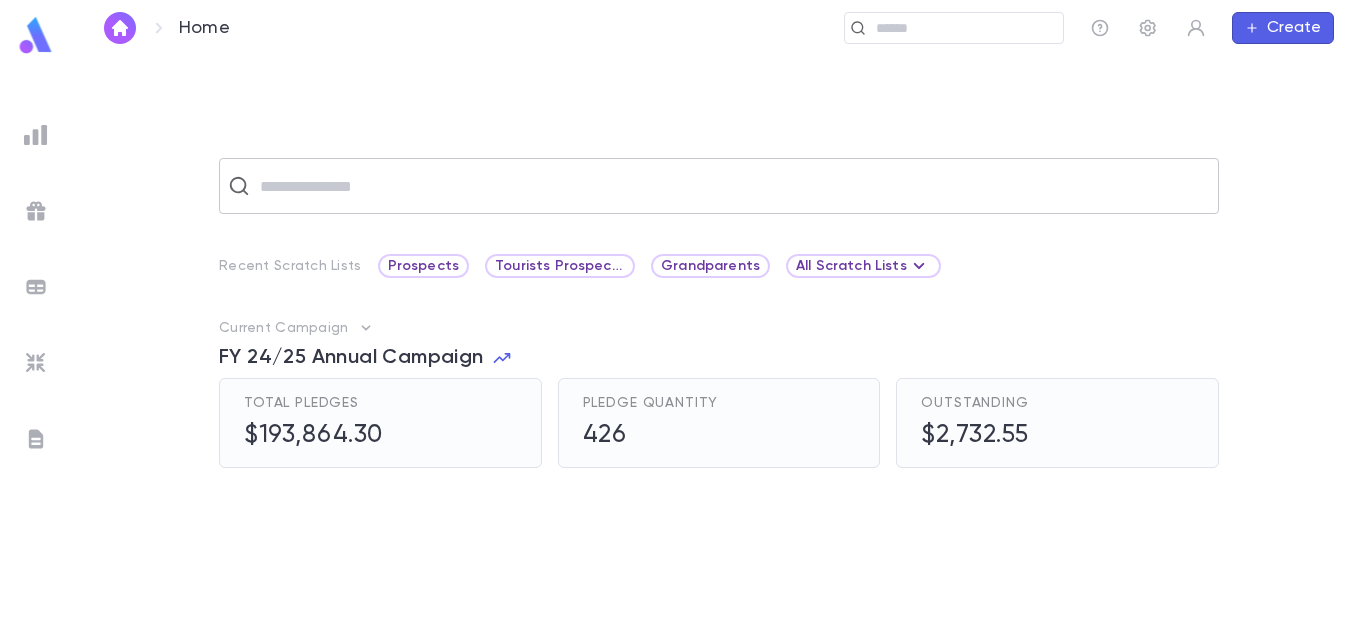 click at bounding box center [732, 186] 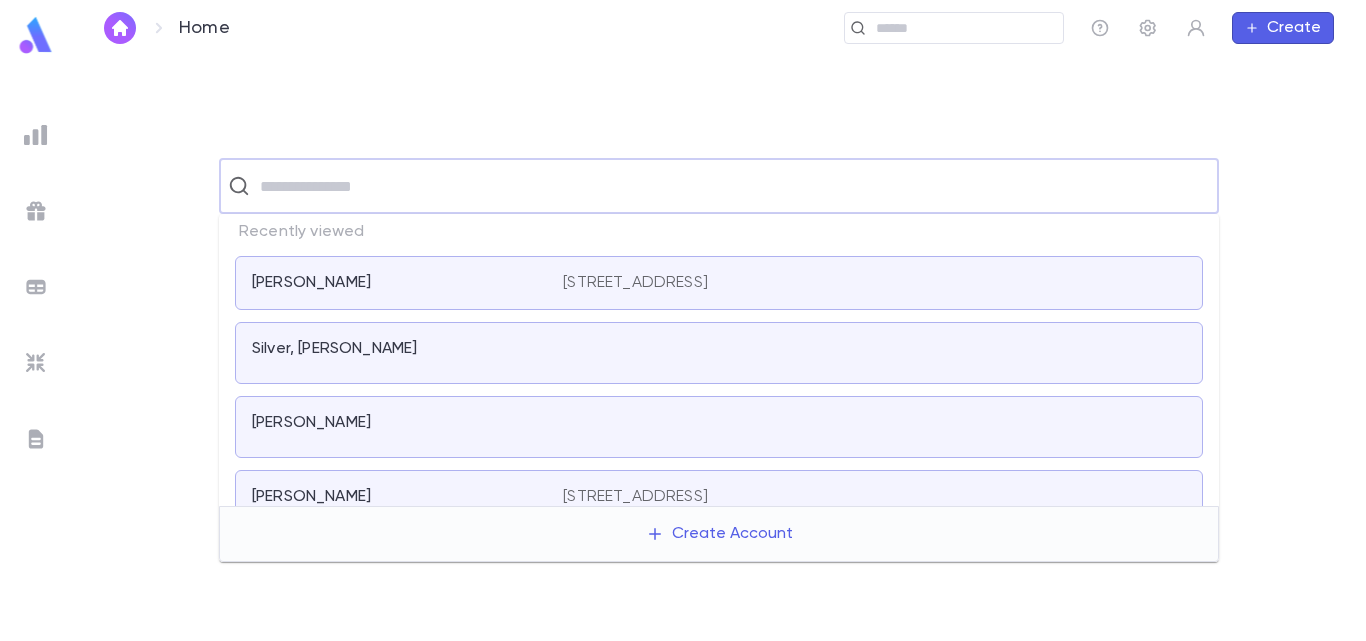 paste on "**********" 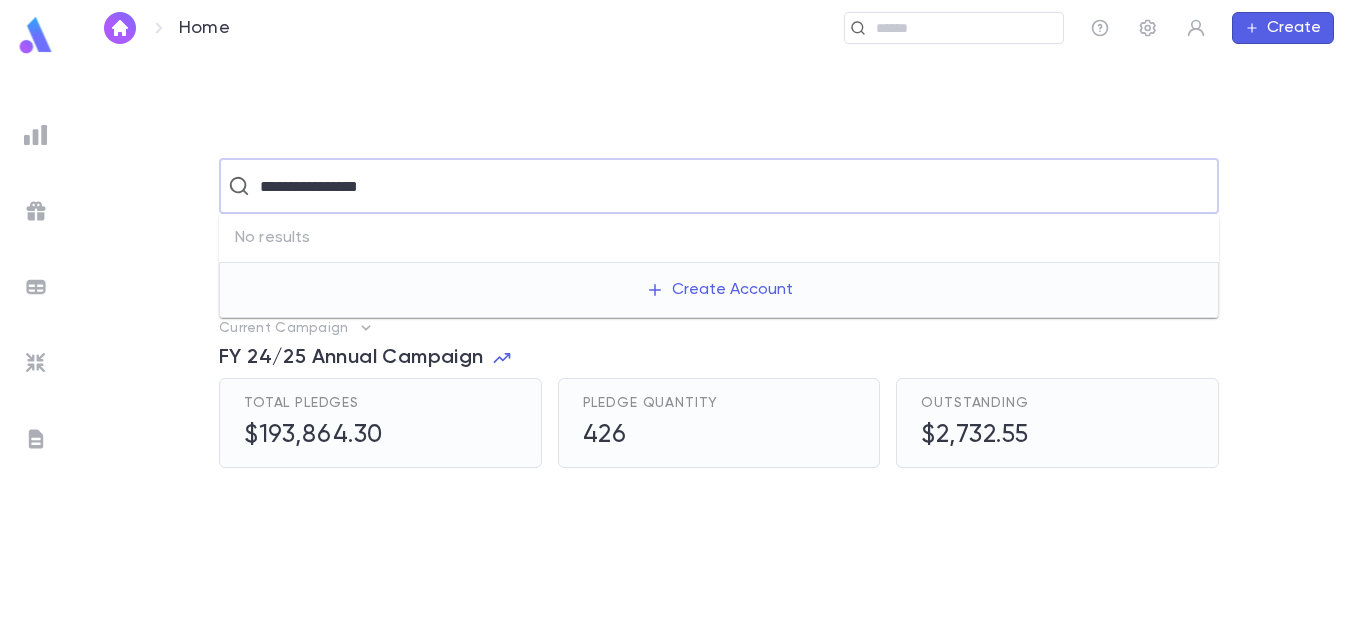 drag, startPoint x: 316, startPoint y: 179, endPoint x: 114, endPoint y: 228, distance: 207.85812 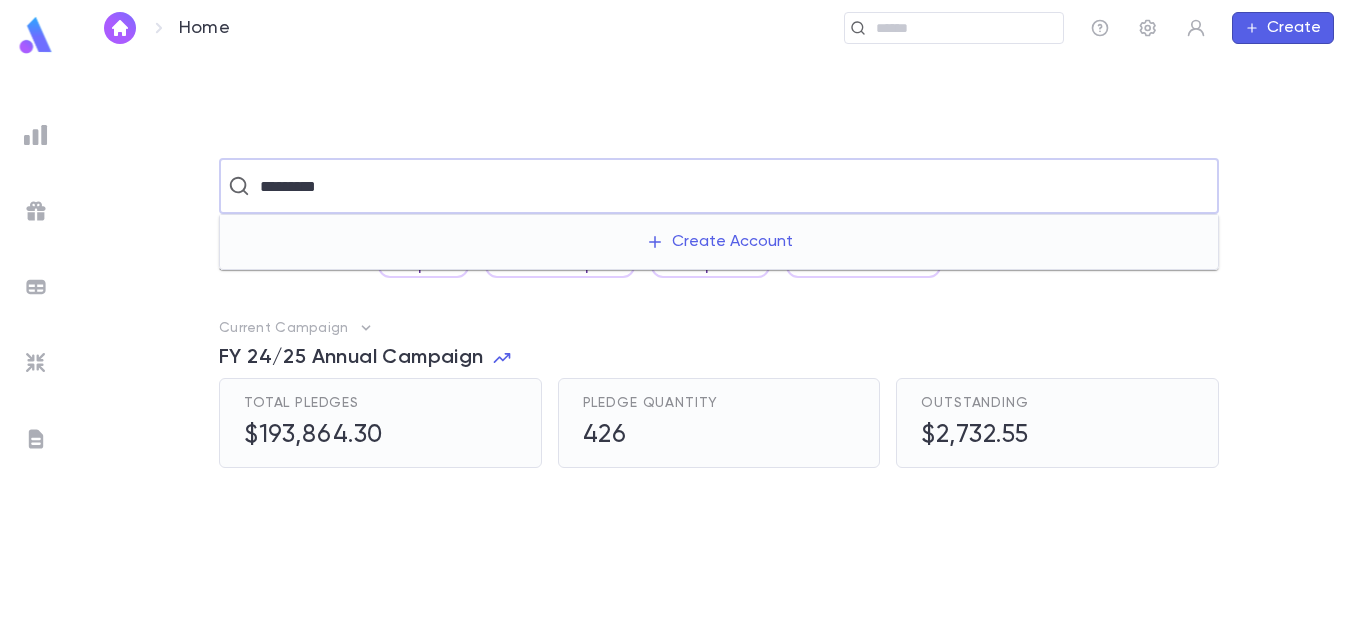 type on "*********" 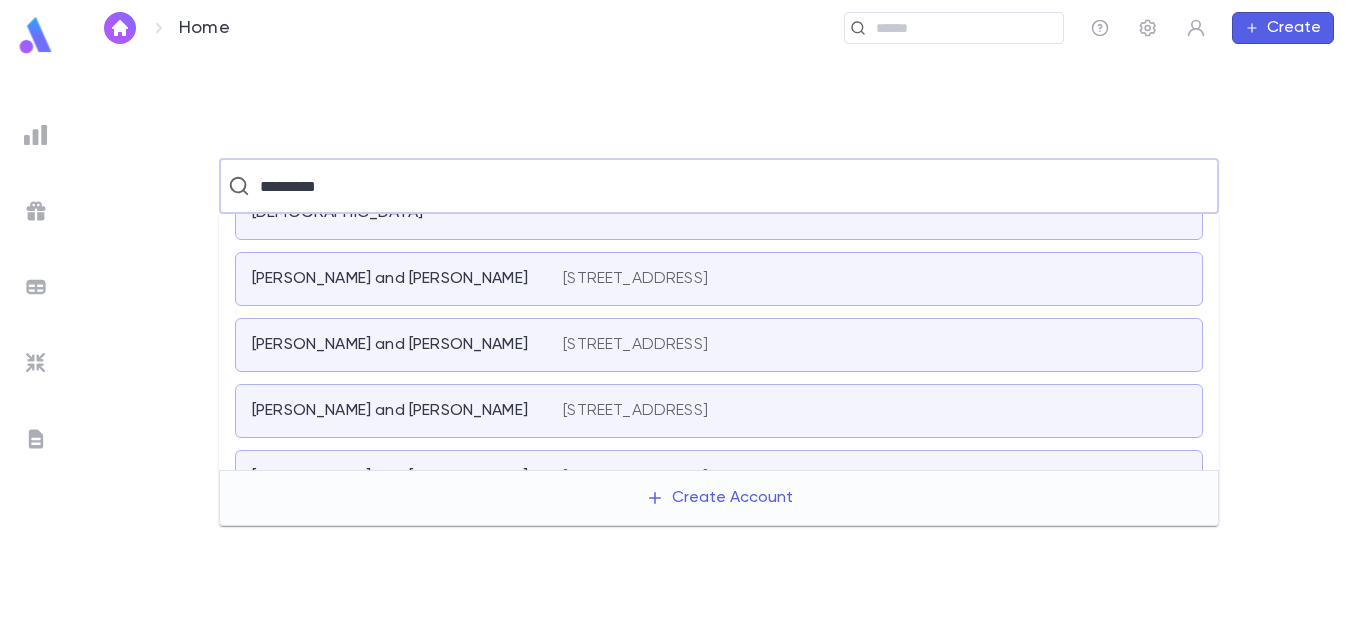 scroll, scrollTop: 0, scrollLeft: 0, axis: both 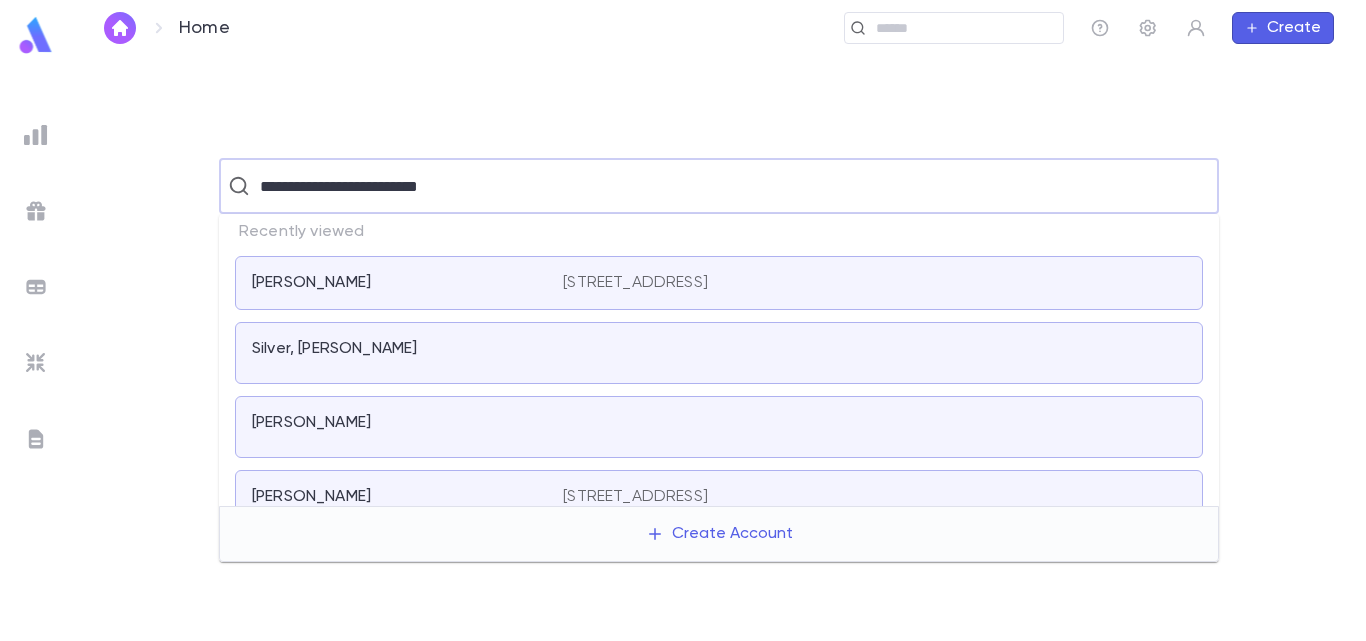 type on "**********" 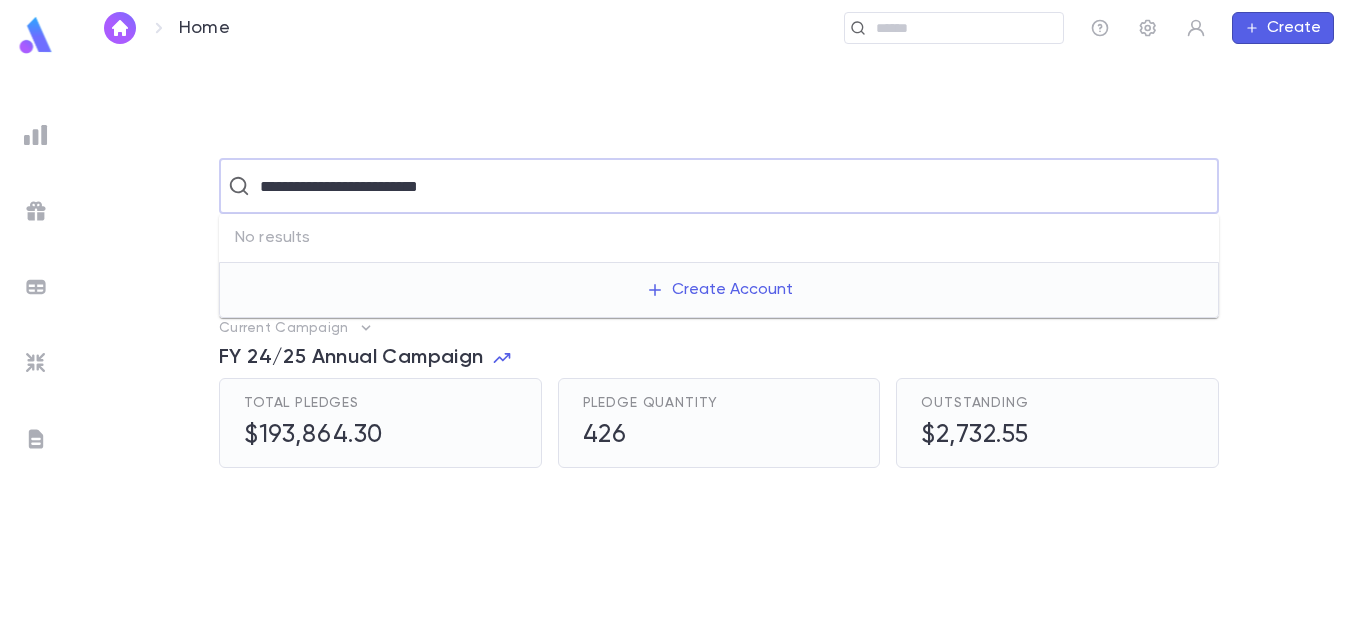 drag, startPoint x: 513, startPoint y: 195, endPoint x: 147, endPoint y: 226, distance: 367.3105 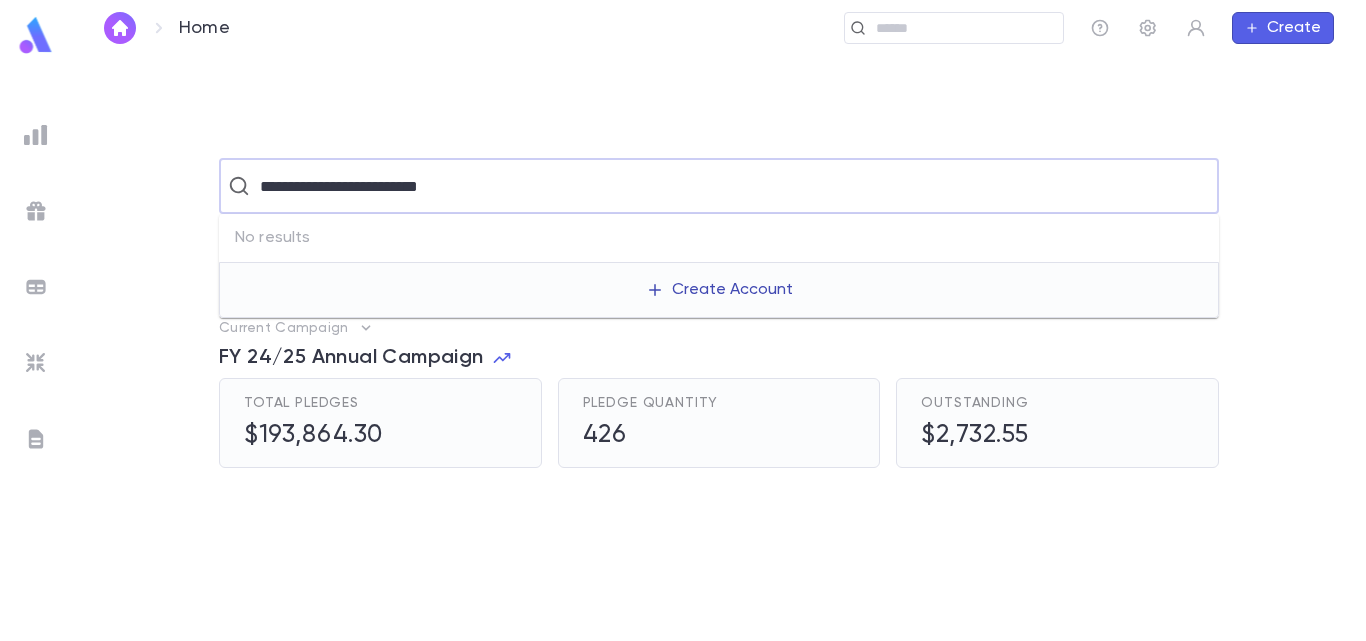 click on "Create Account" at bounding box center [719, 290] 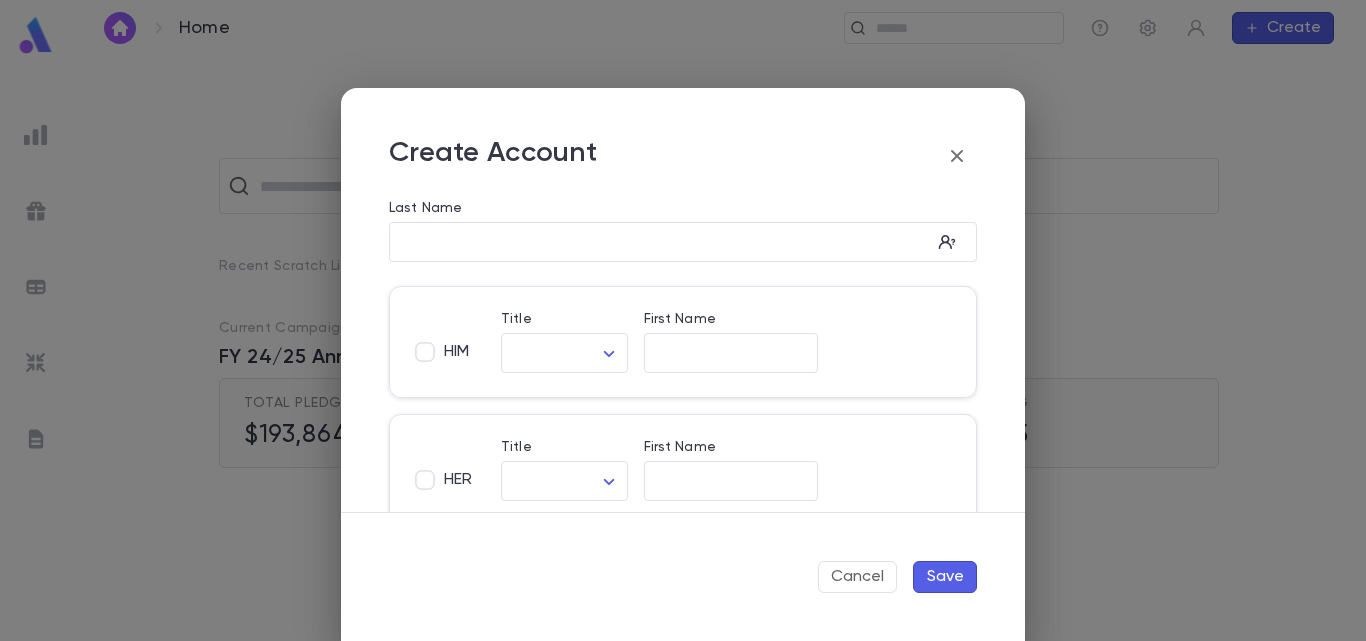 click on "HIM Title ​ ​ First Name ​ HER Title ​ ​ First Name ​ Add Individual" at bounding box center (667, 410) 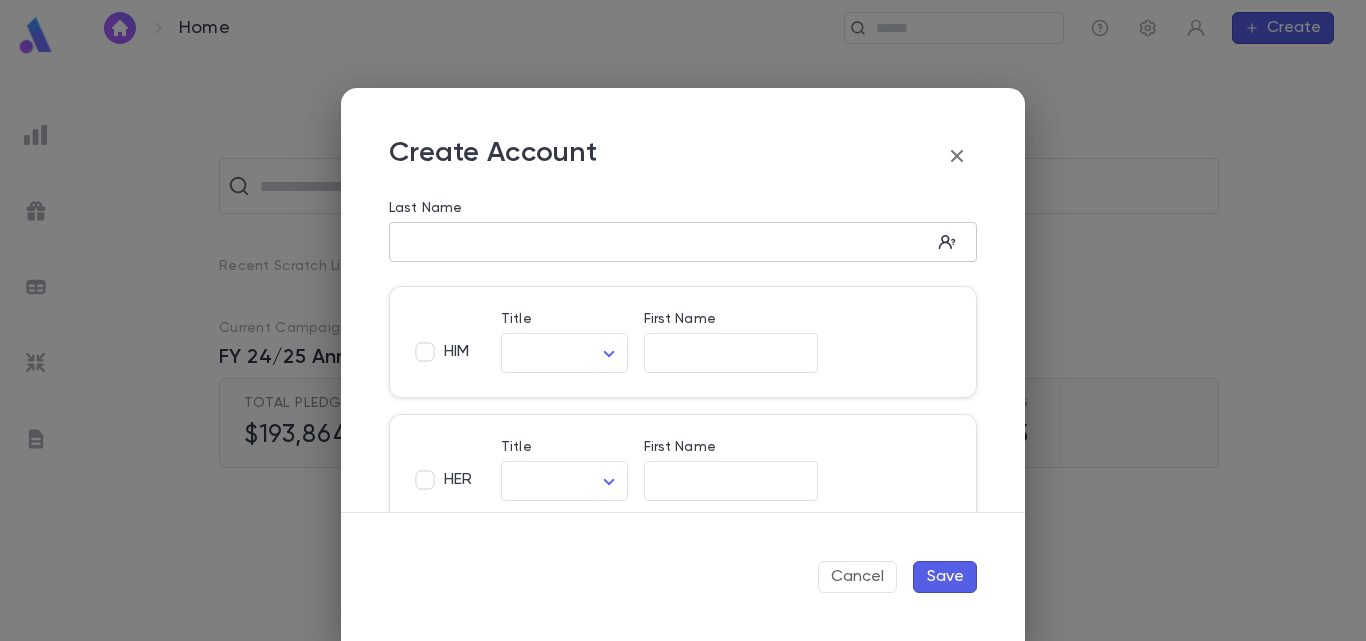 click on "Last Name" at bounding box center (660, 242) 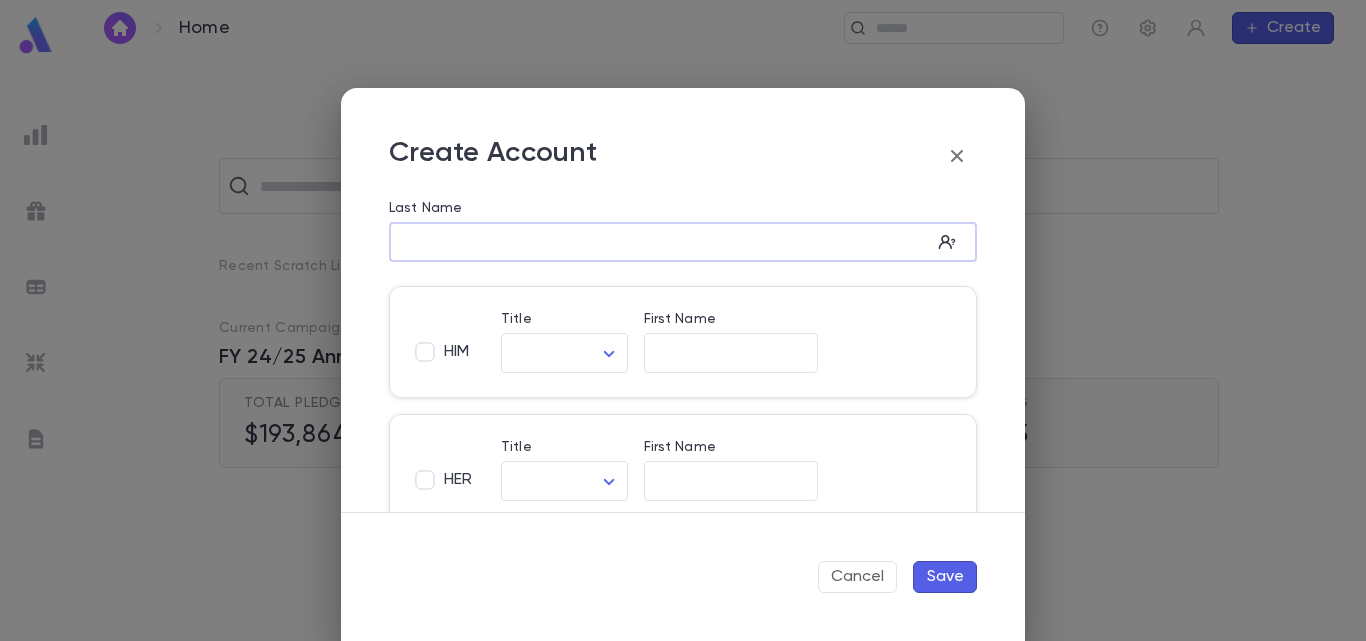 paste on "**********" 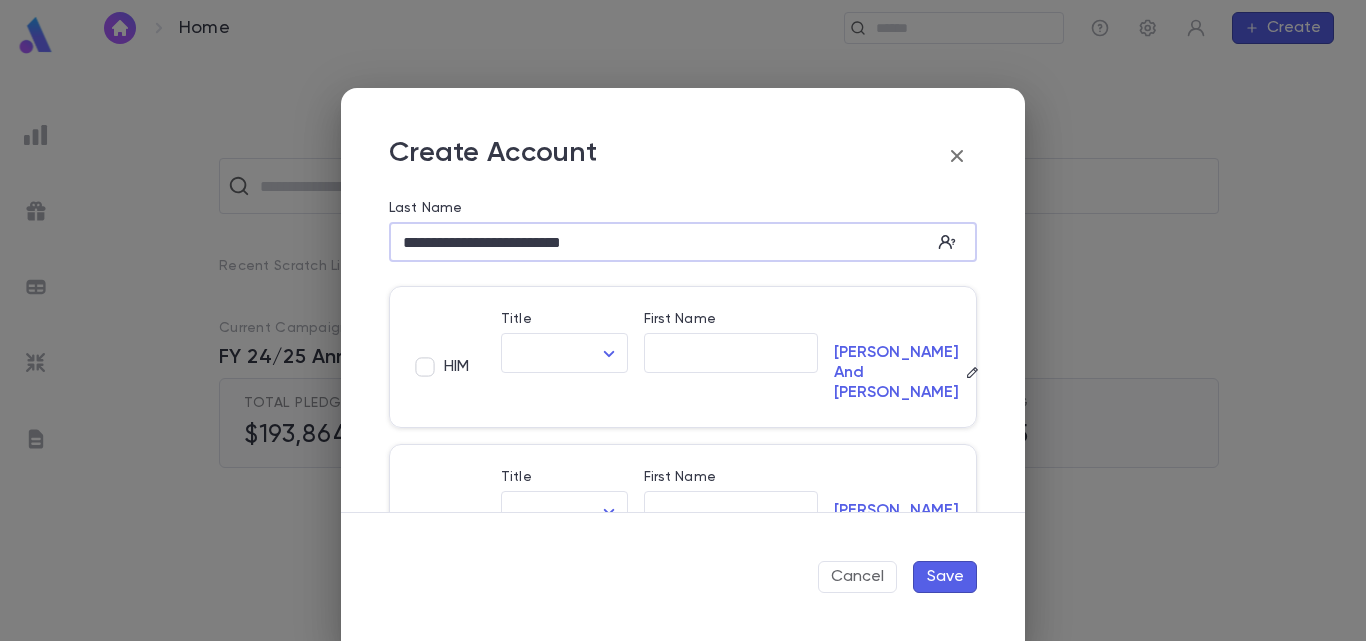 drag, startPoint x: 541, startPoint y: 245, endPoint x: 302, endPoint y: 269, distance: 240.202 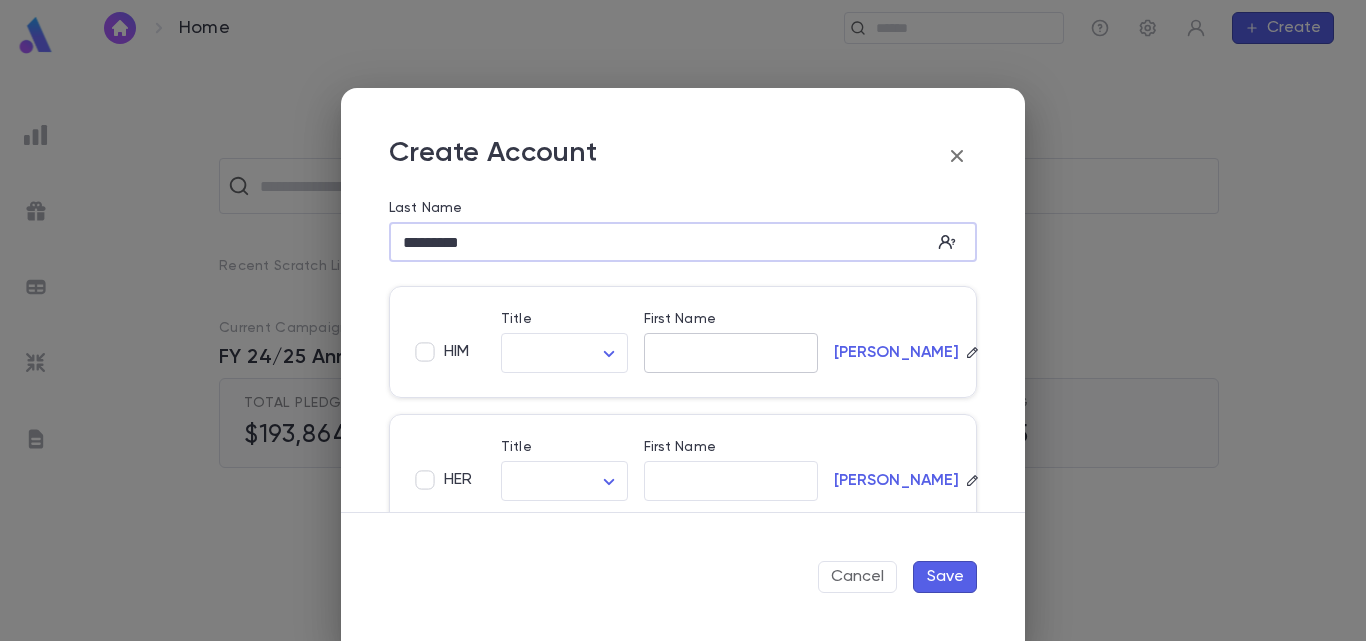 type on "*********" 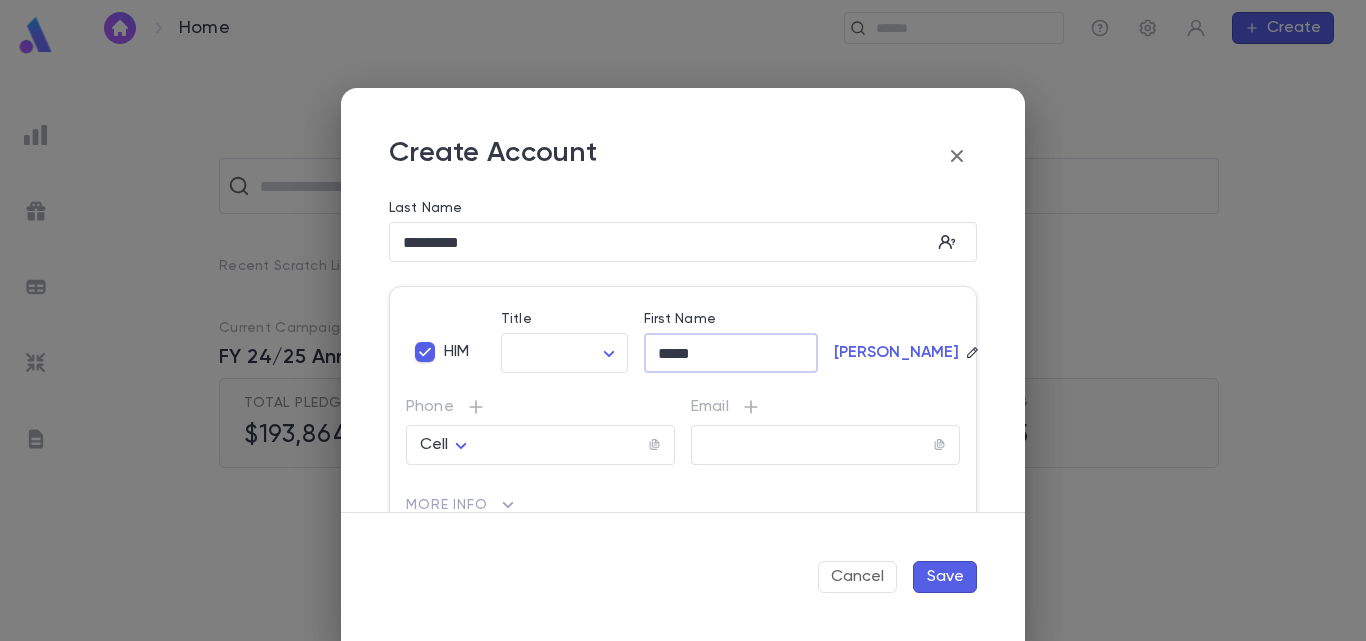 type on "*****" 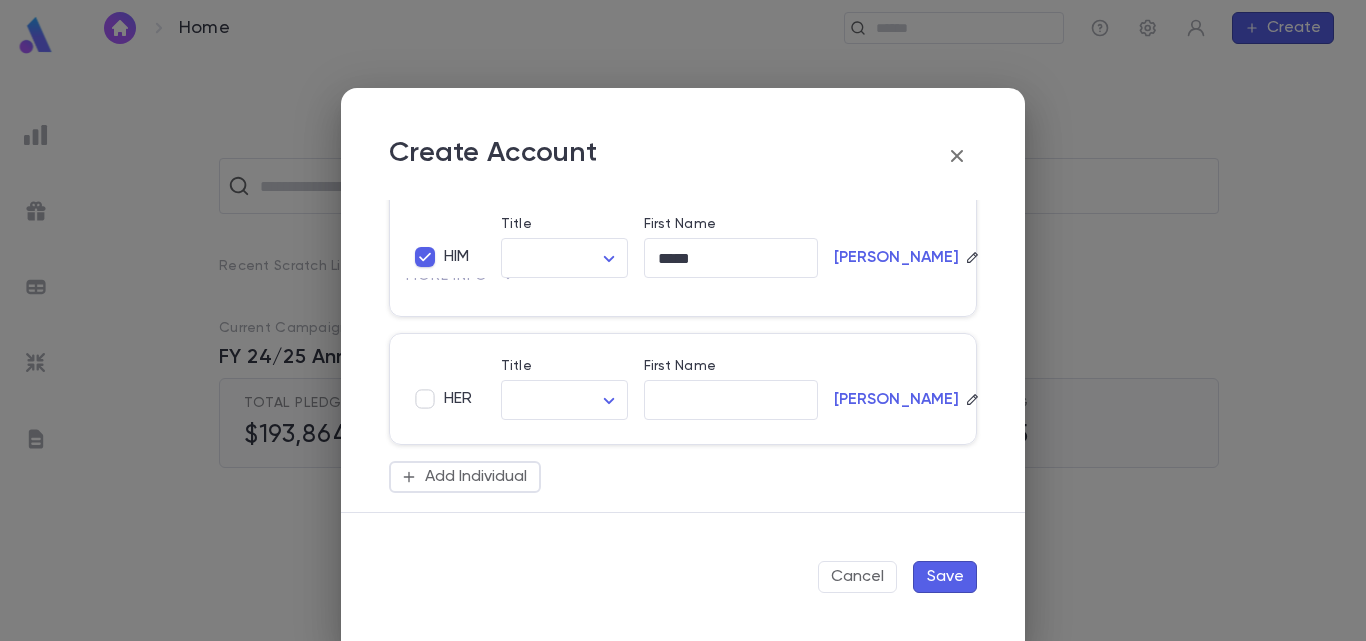 scroll, scrollTop: 233, scrollLeft: 0, axis: vertical 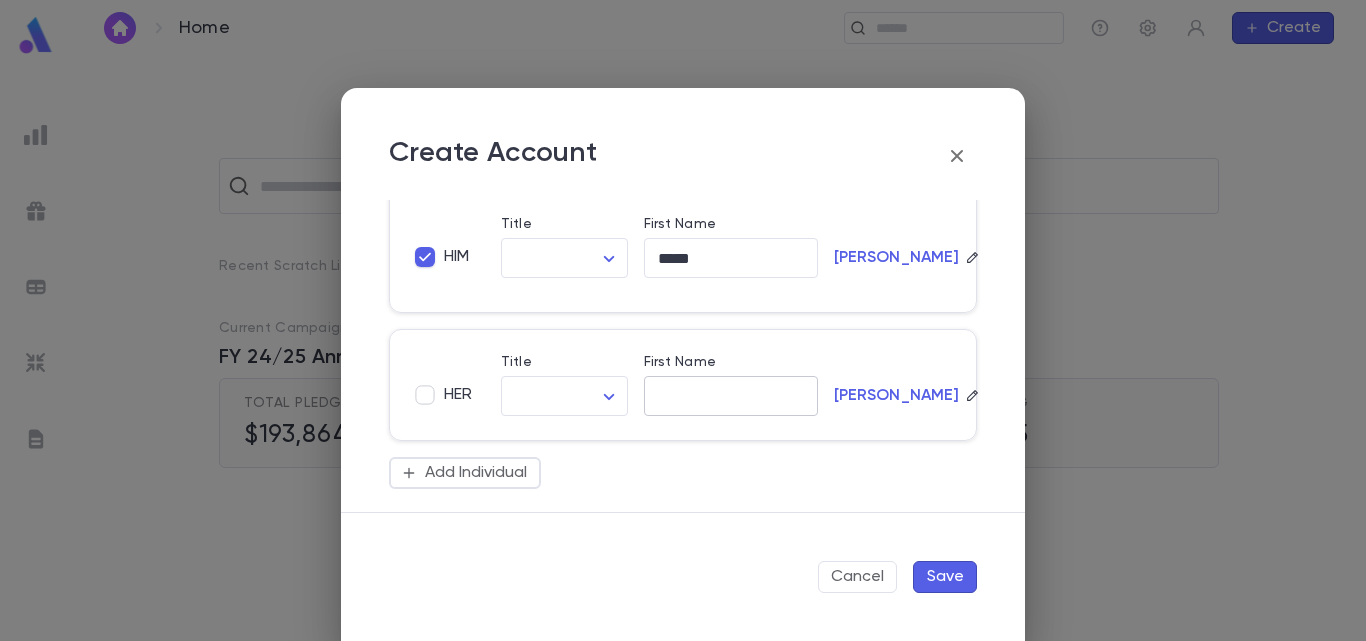 click on "​" at bounding box center (731, 396) 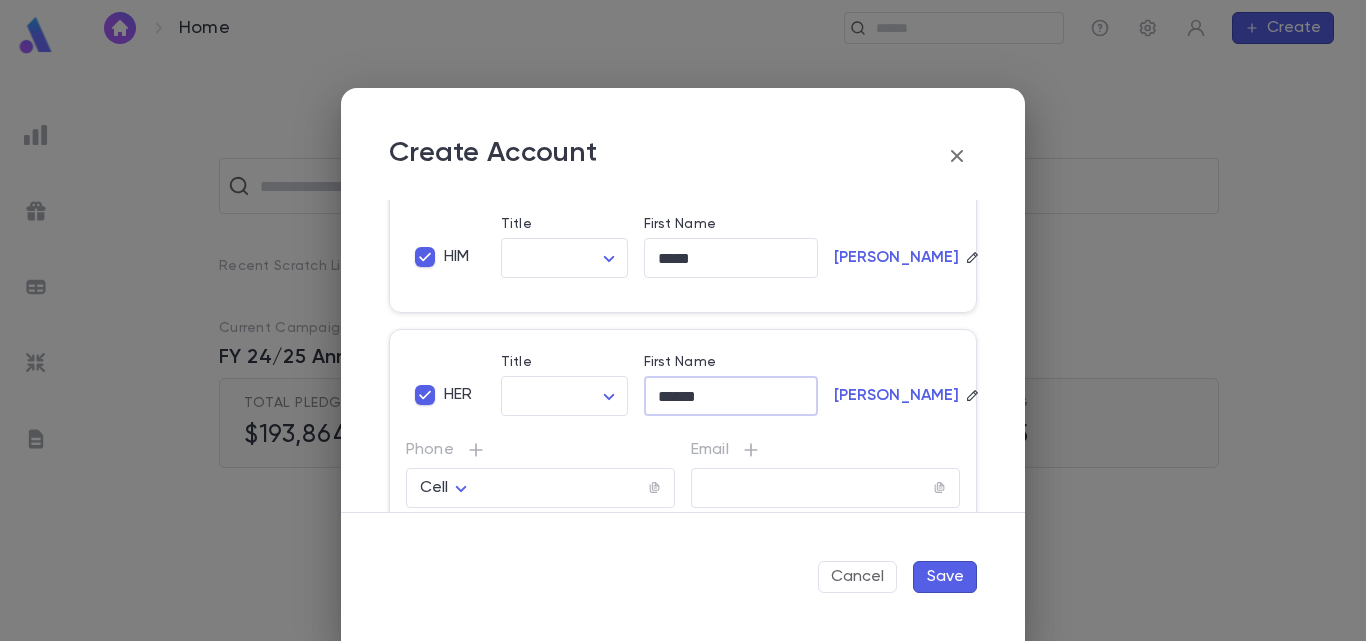 type on "******" 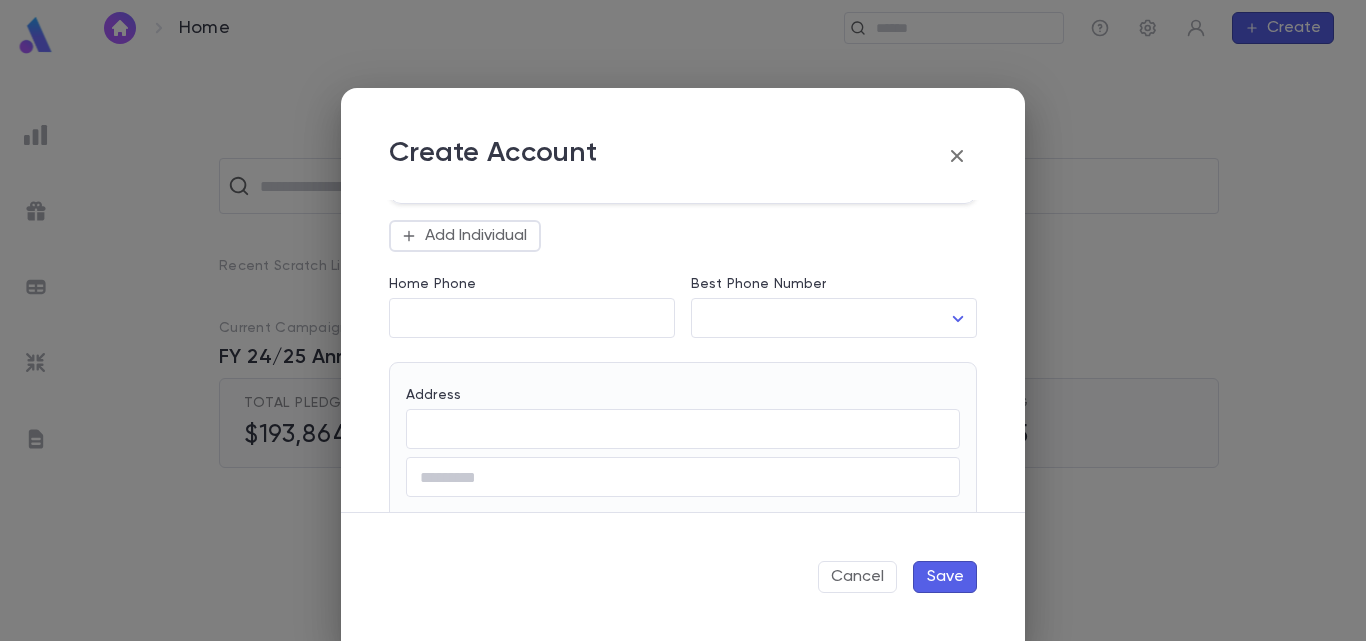 scroll, scrollTop: 627, scrollLeft: 0, axis: vertical 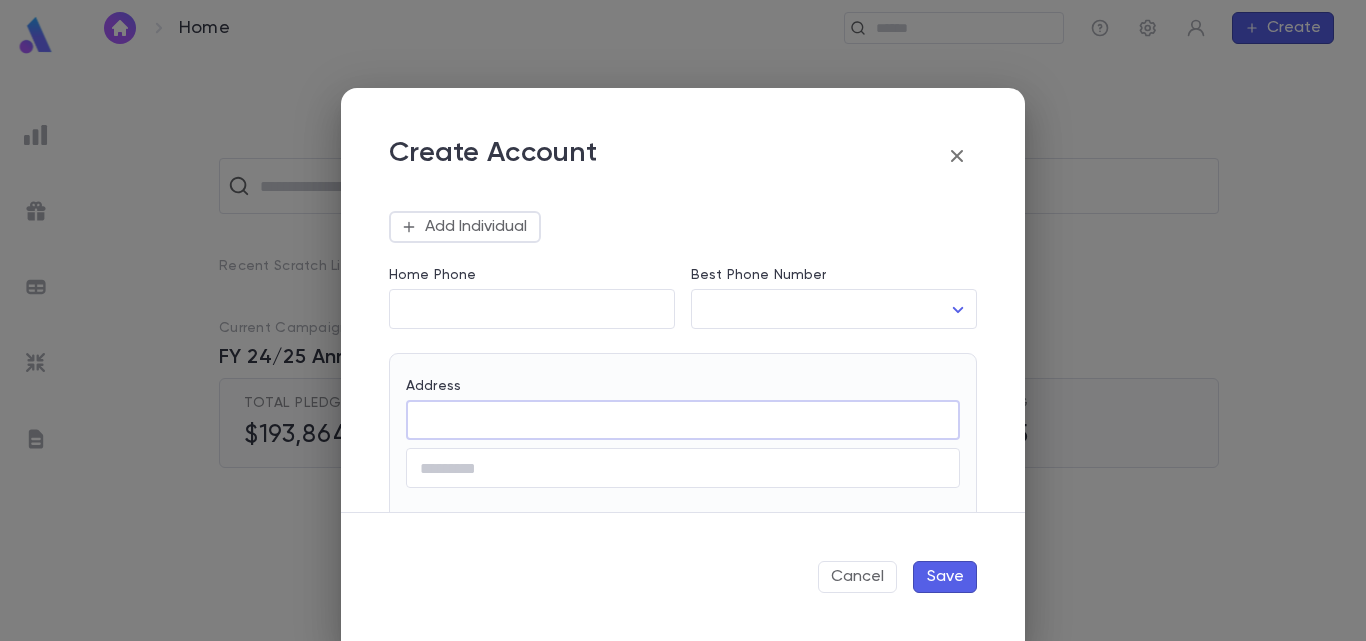 click on "Address" at bounding box center [683, 420] 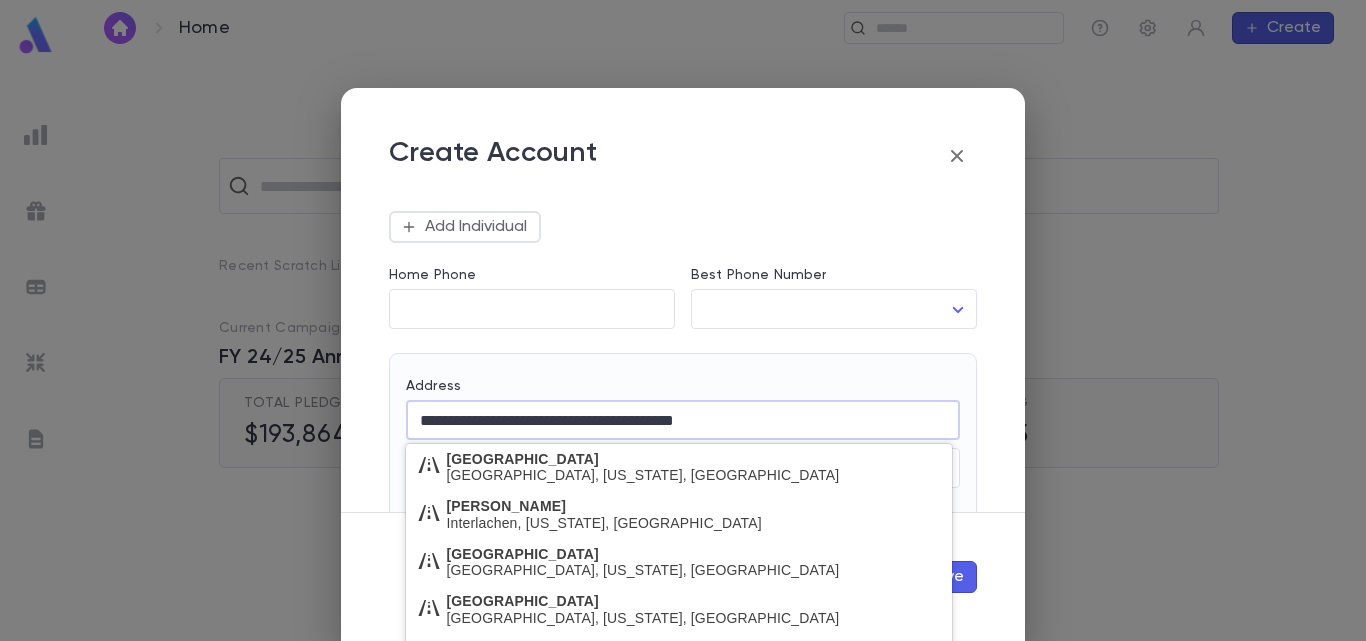 type on "**********" 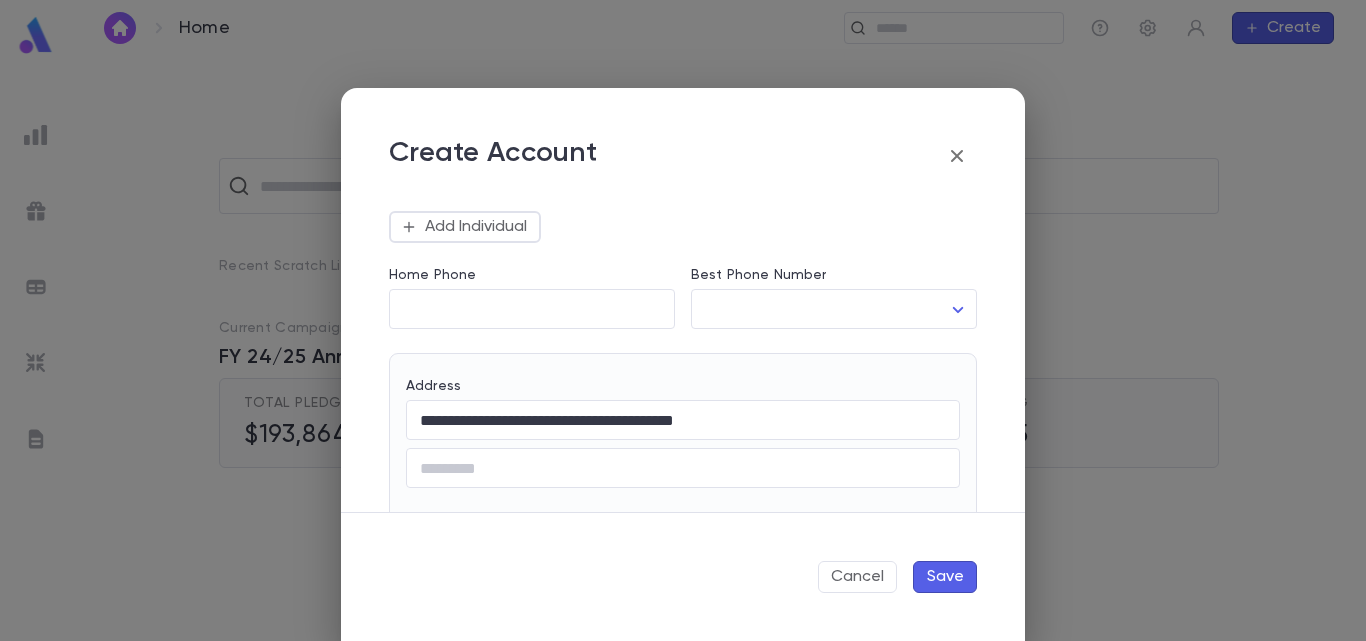click on "Save" at bounding box center (945, 577) 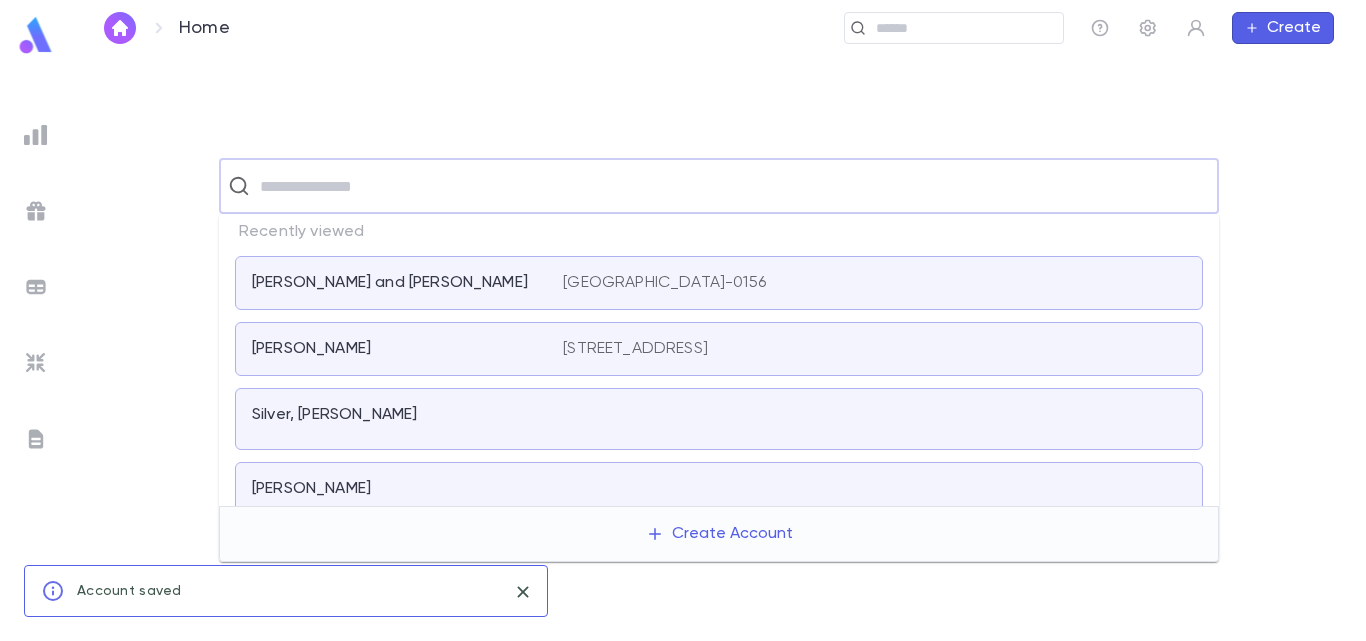 click at bounding box center [732, 186] 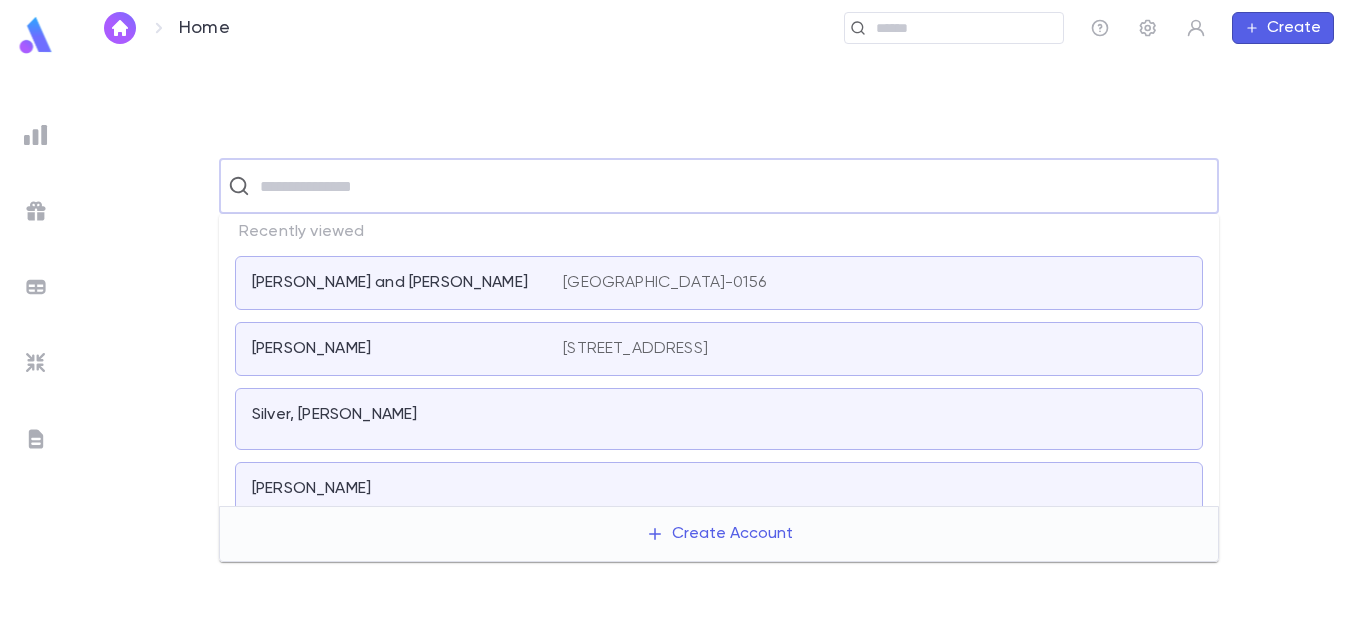 click on "[PERSON_NAME] and [PERSON_NAME]" at bounding box center [395, 283] 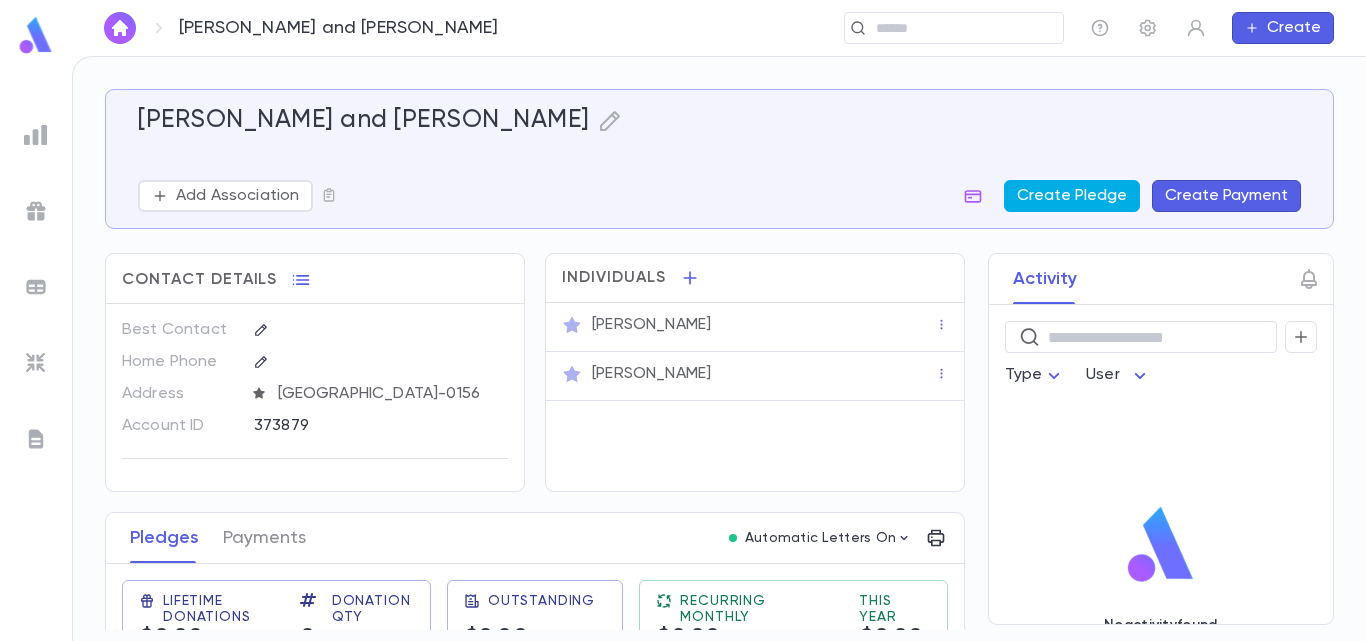 click on "Create Pledge" at bounding box center (1072, 196) 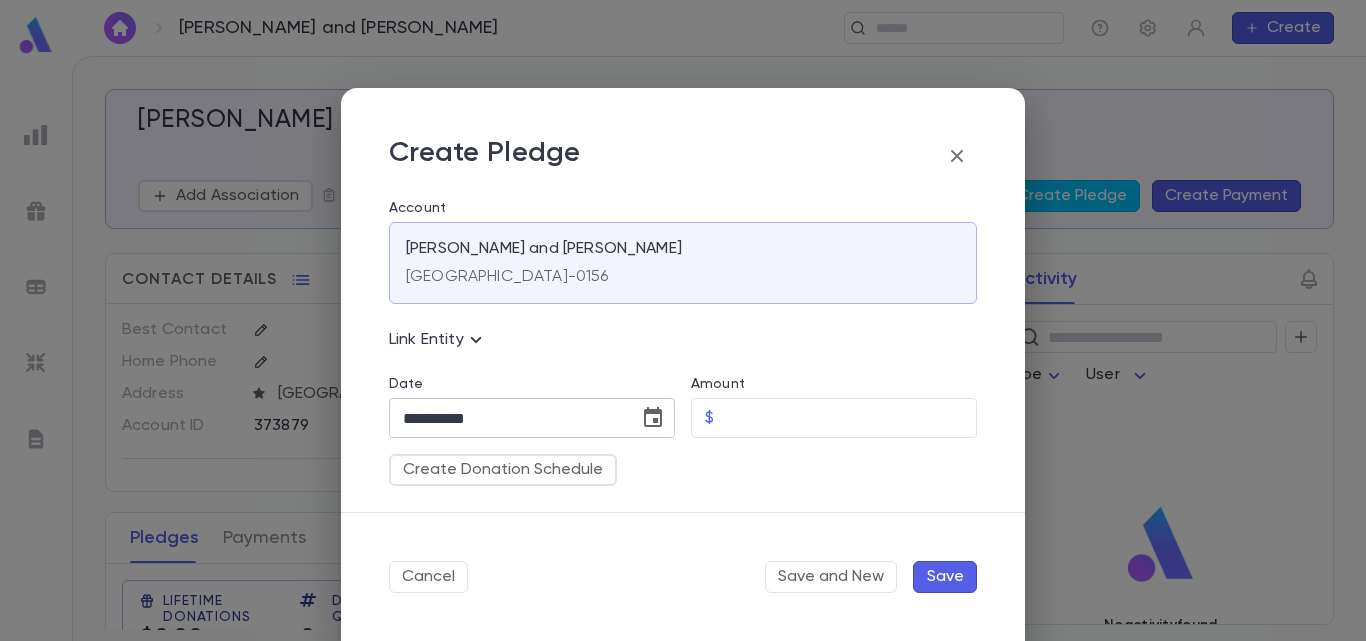 click 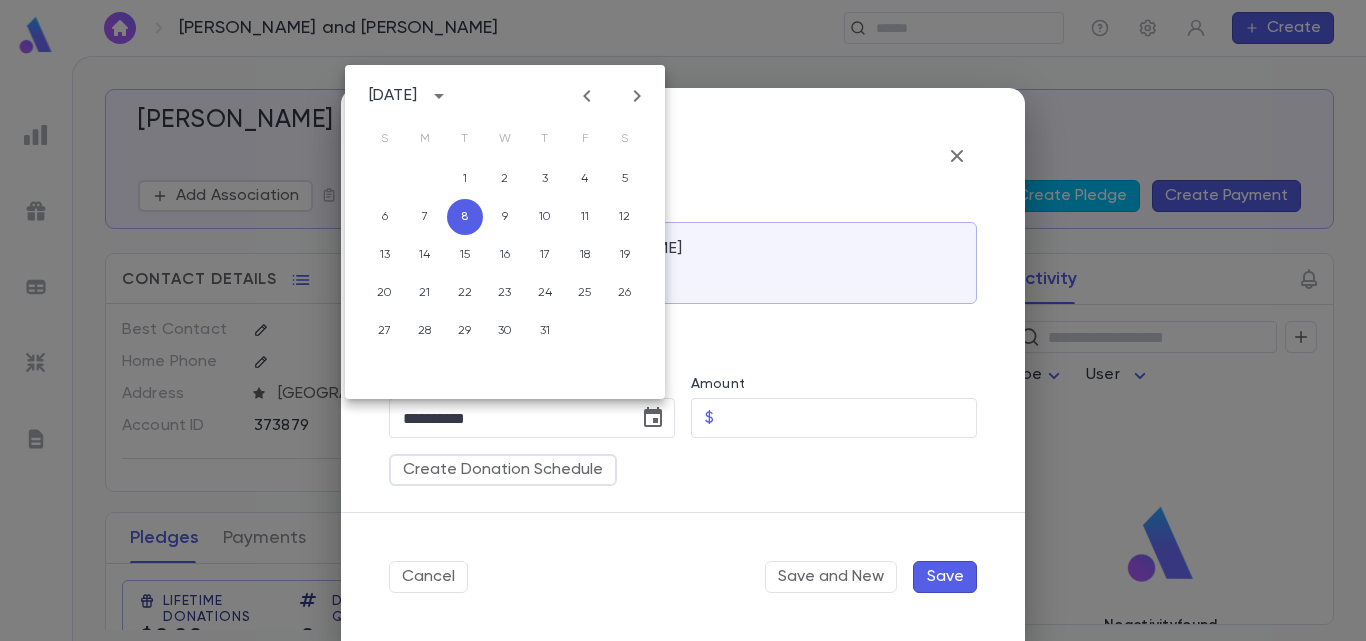 click 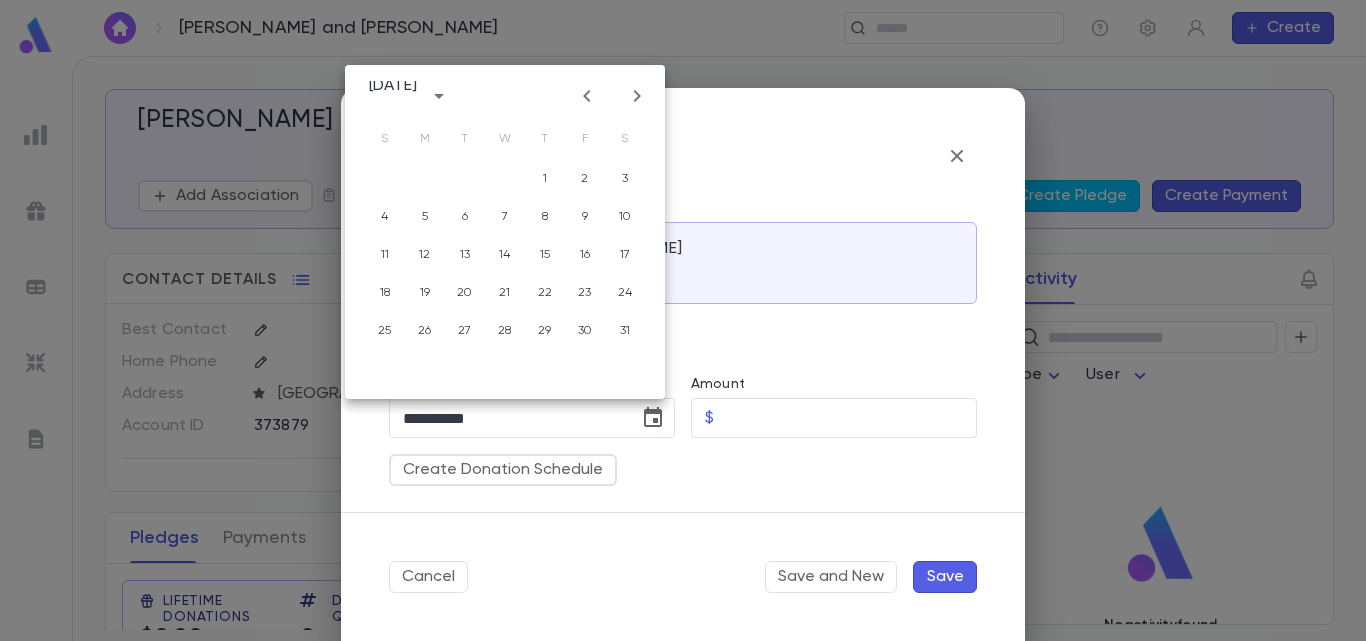 click 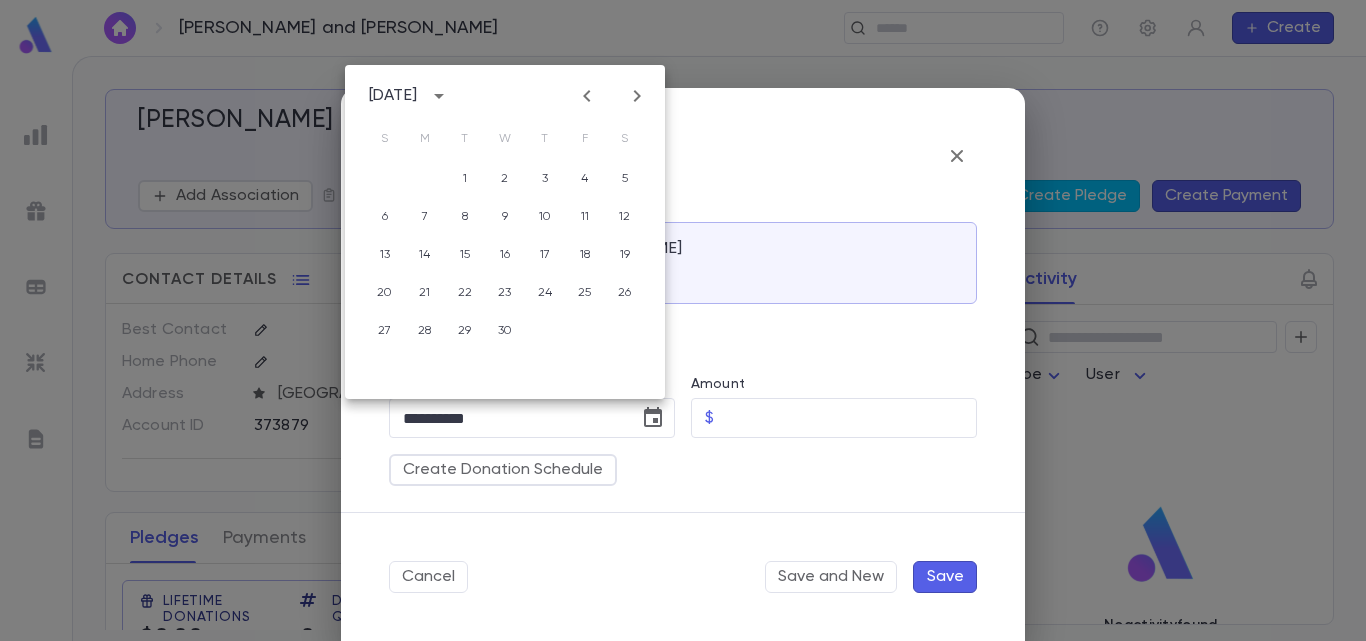 click 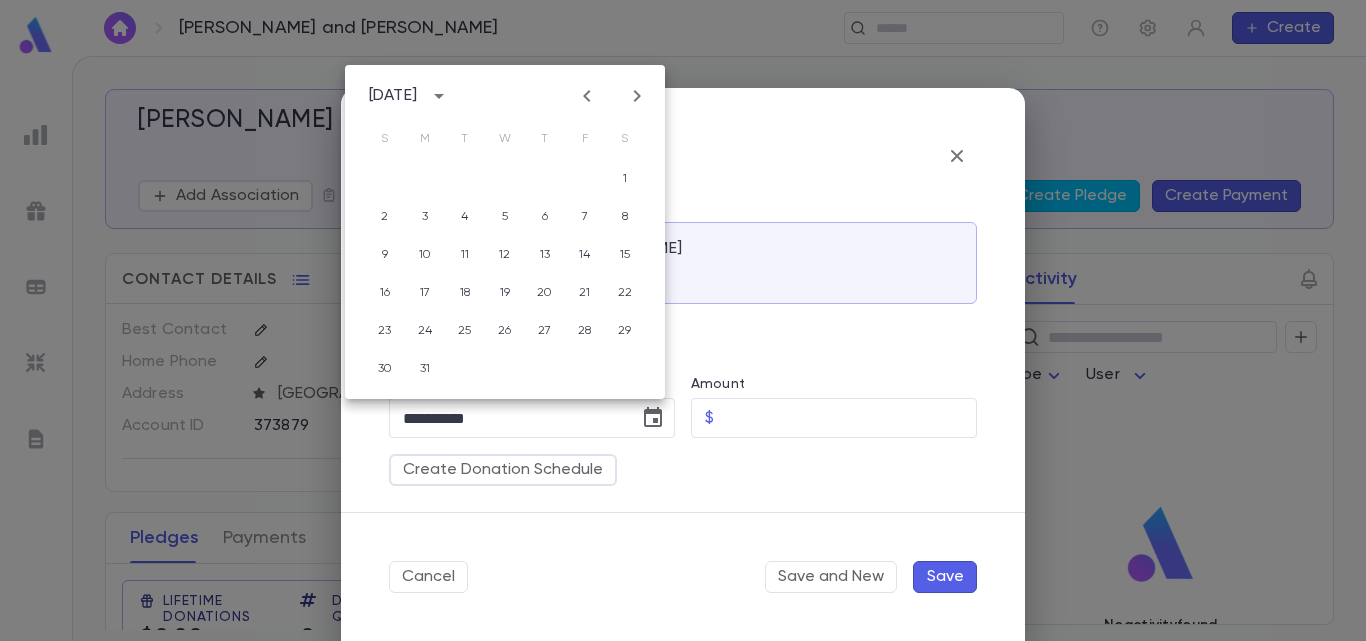 click 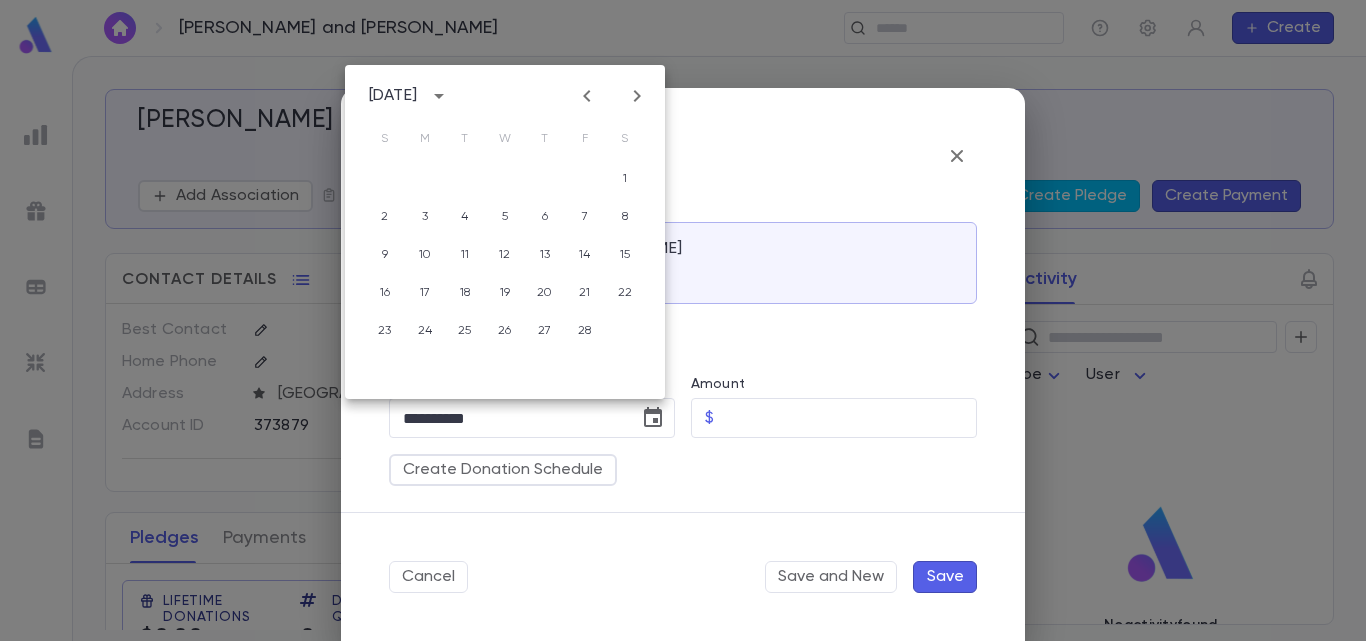 click 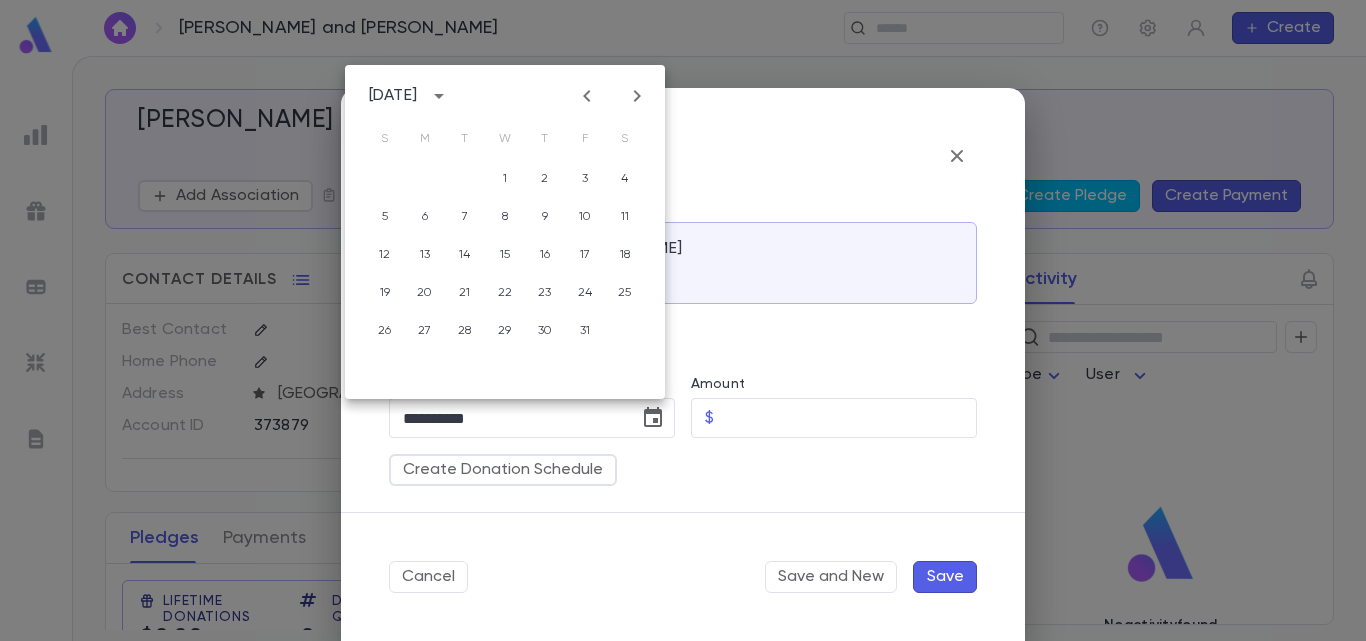 click 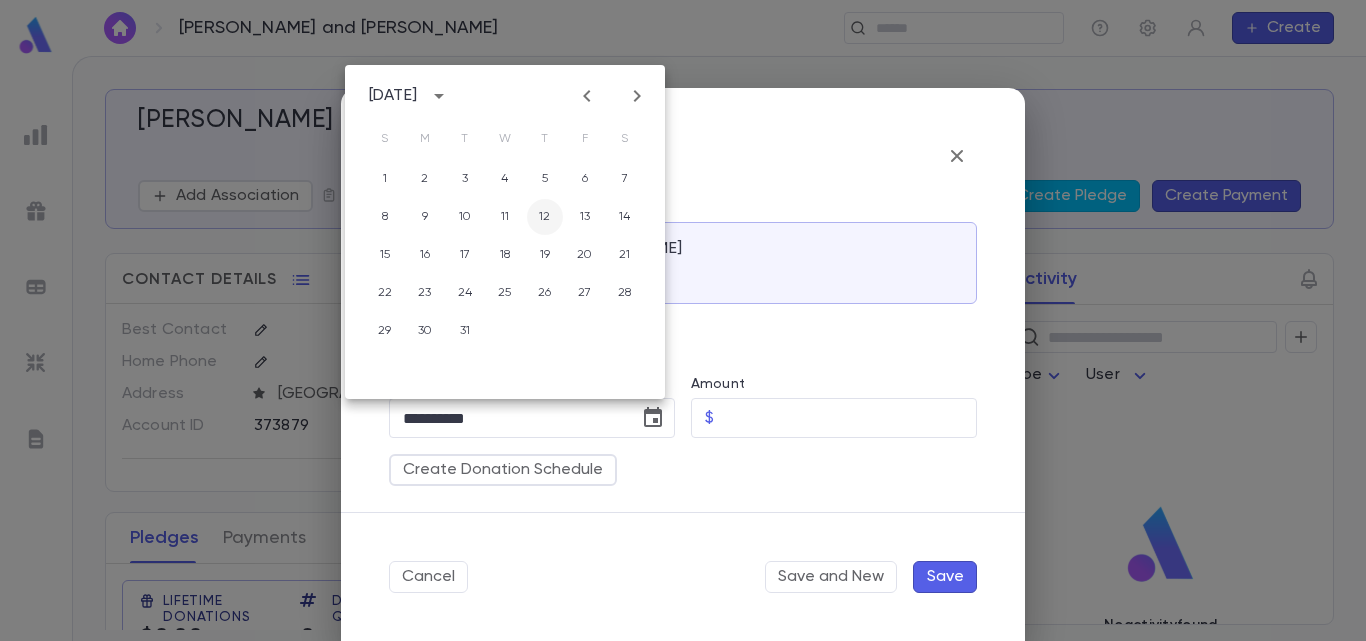 click on "12" at bounding box center (545, 217) 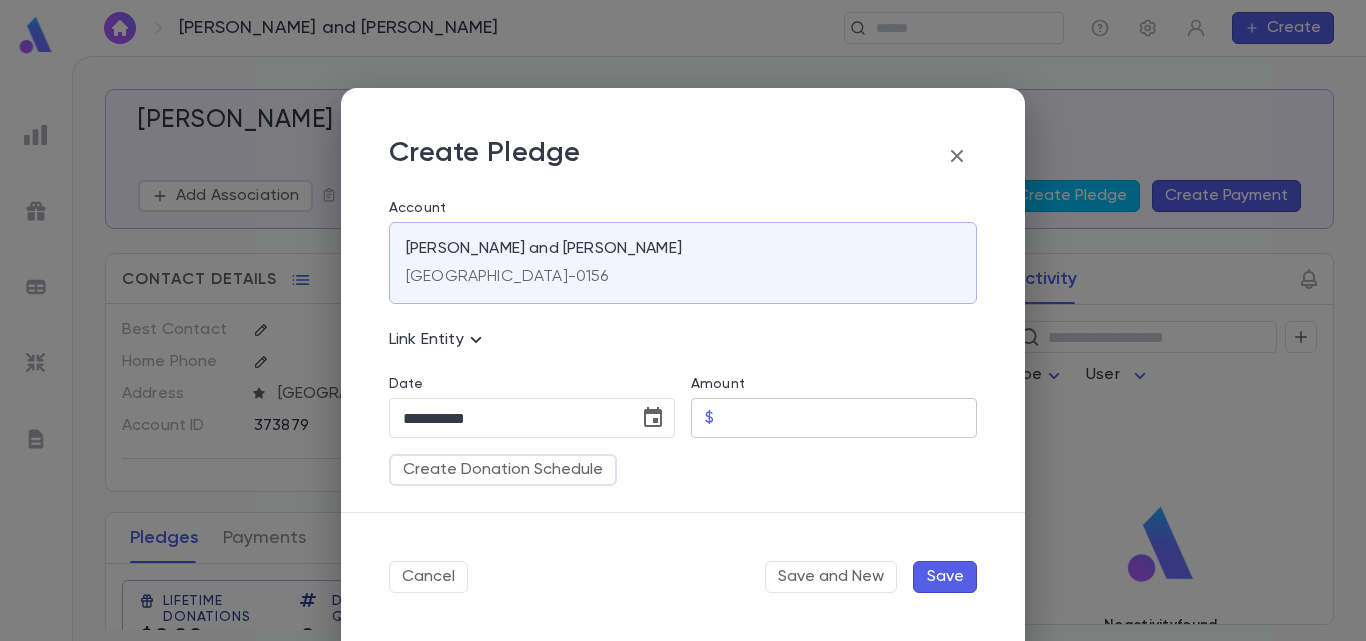 click on "Amount" at bounding box center [849, 418] 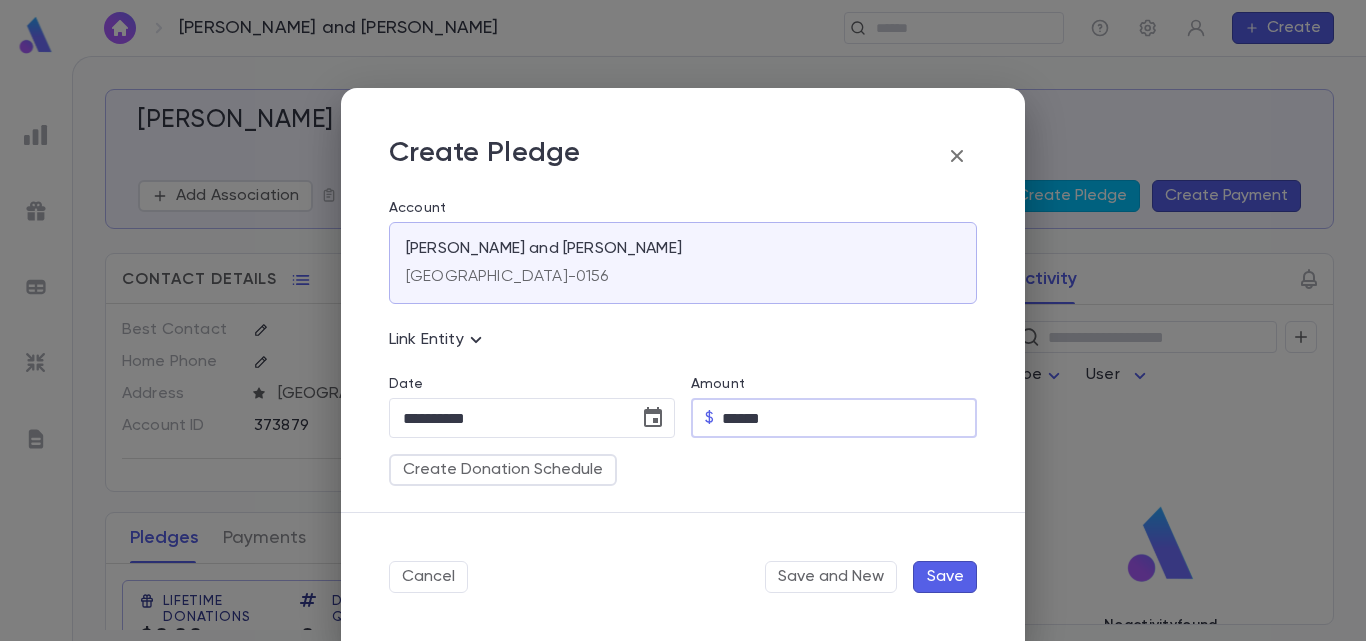 type on "******" 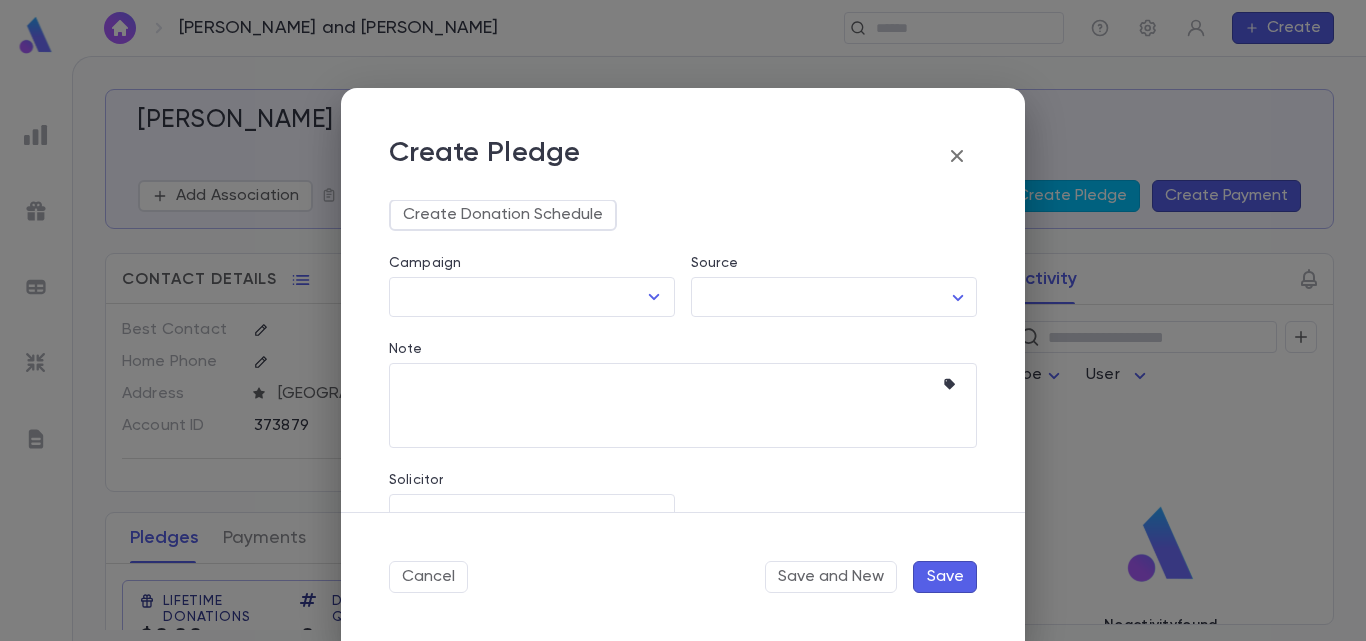 scroll, scrollTop: 268, scrollLeft: 0, axis: vertical 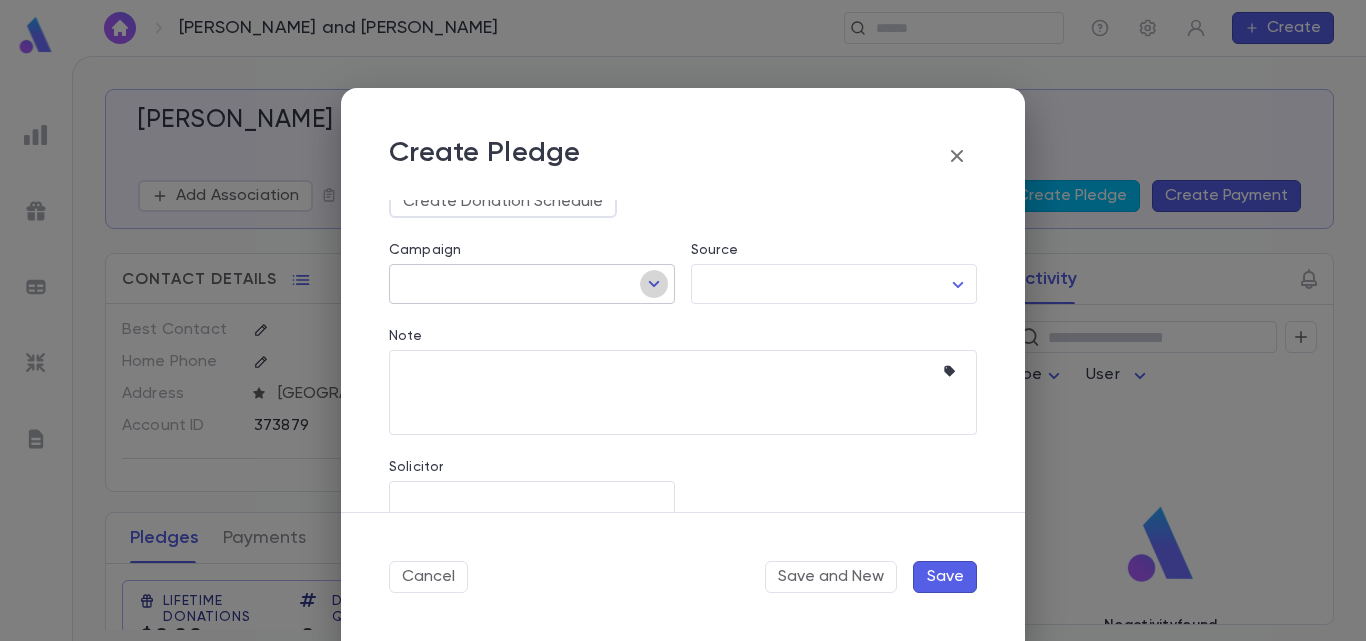 click 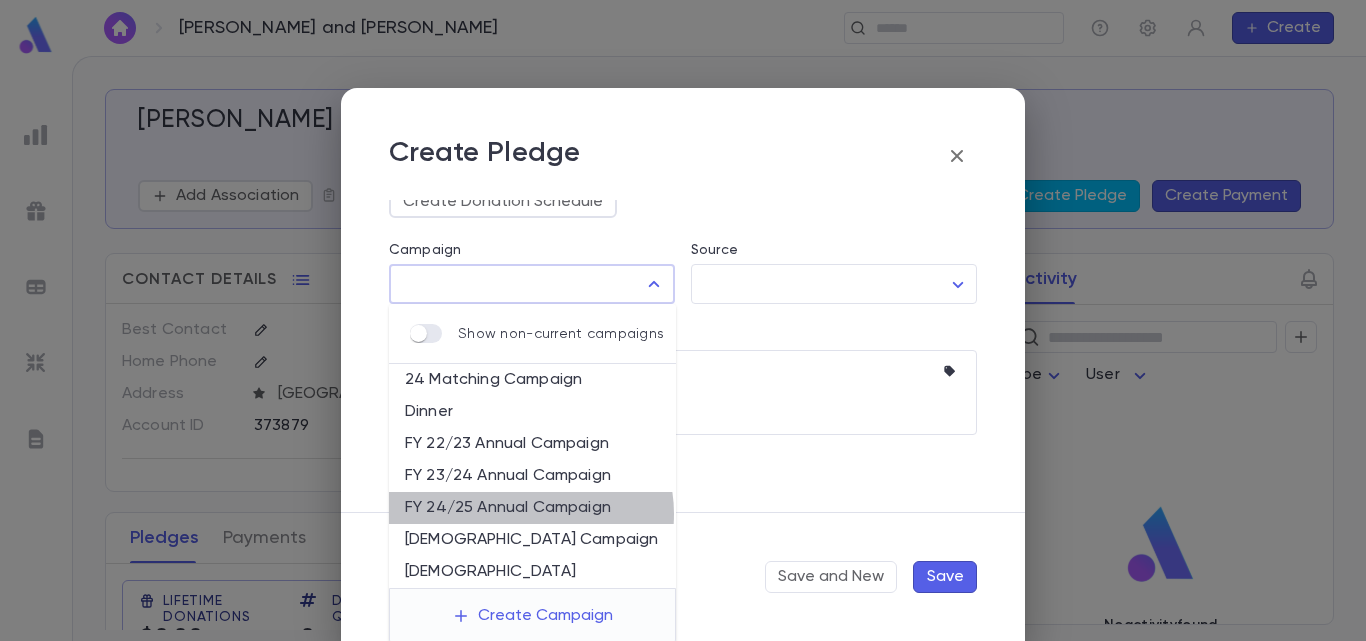 click on "FY 24/25 Annual Campaign" at bounding box center [532, 508] 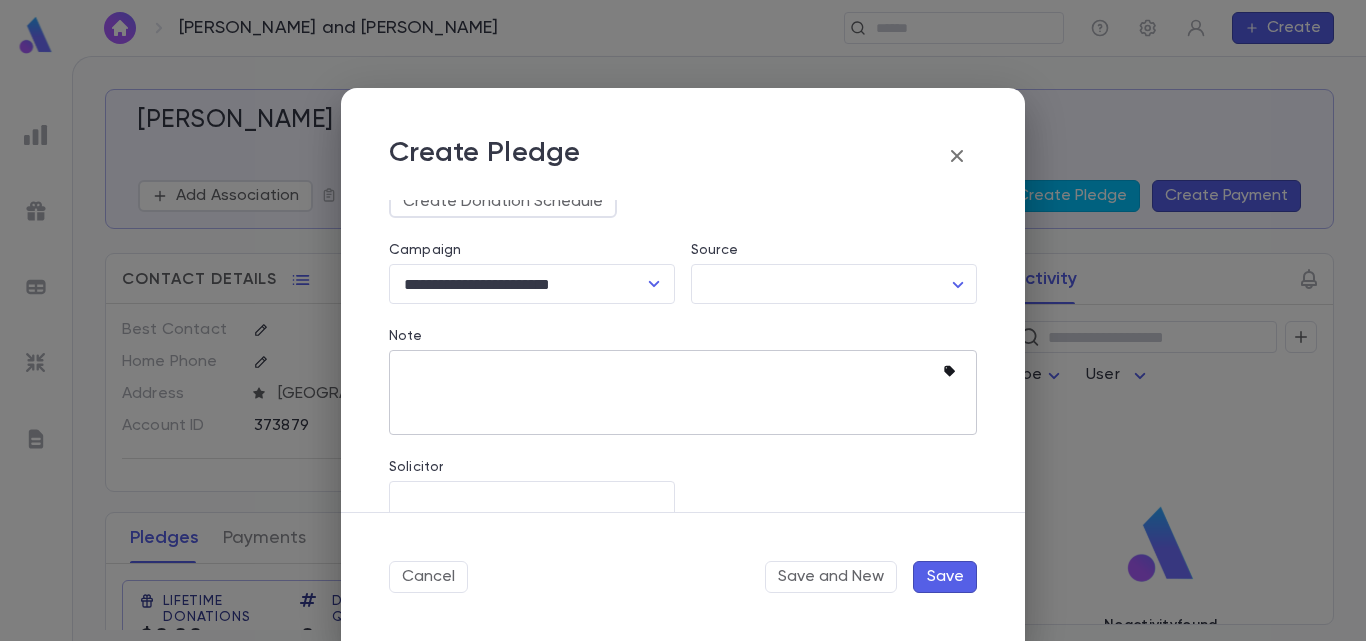 click 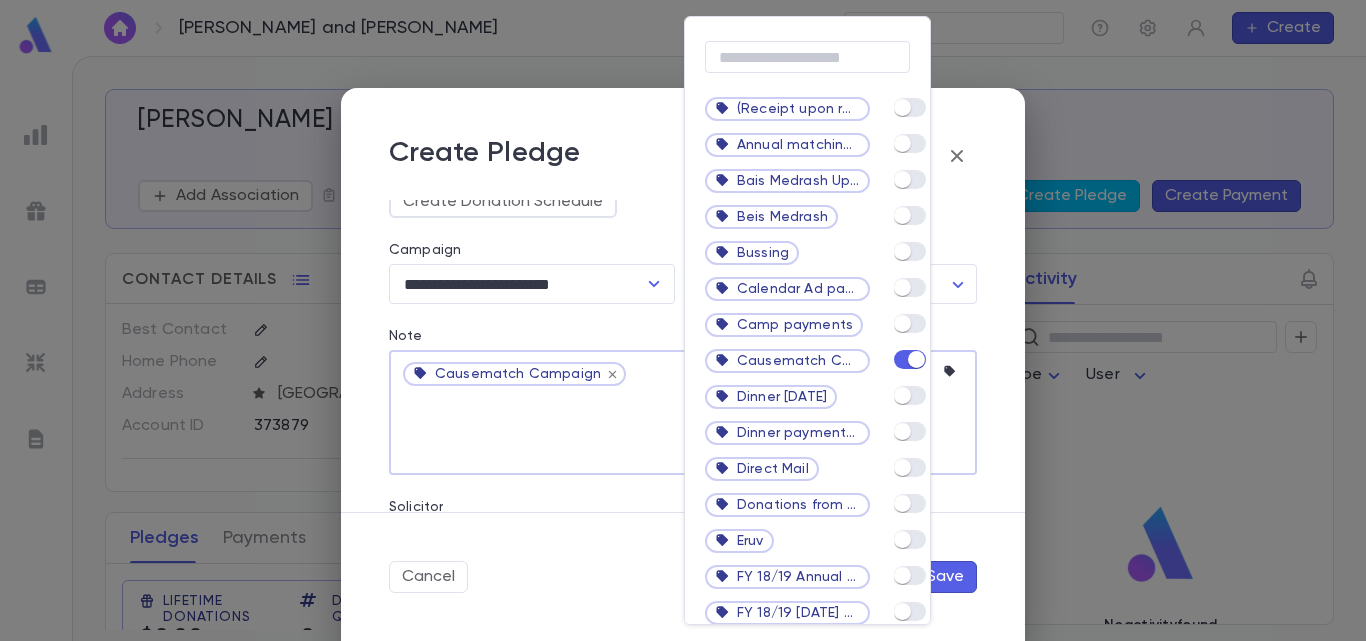click at bounding box center [683, 320] 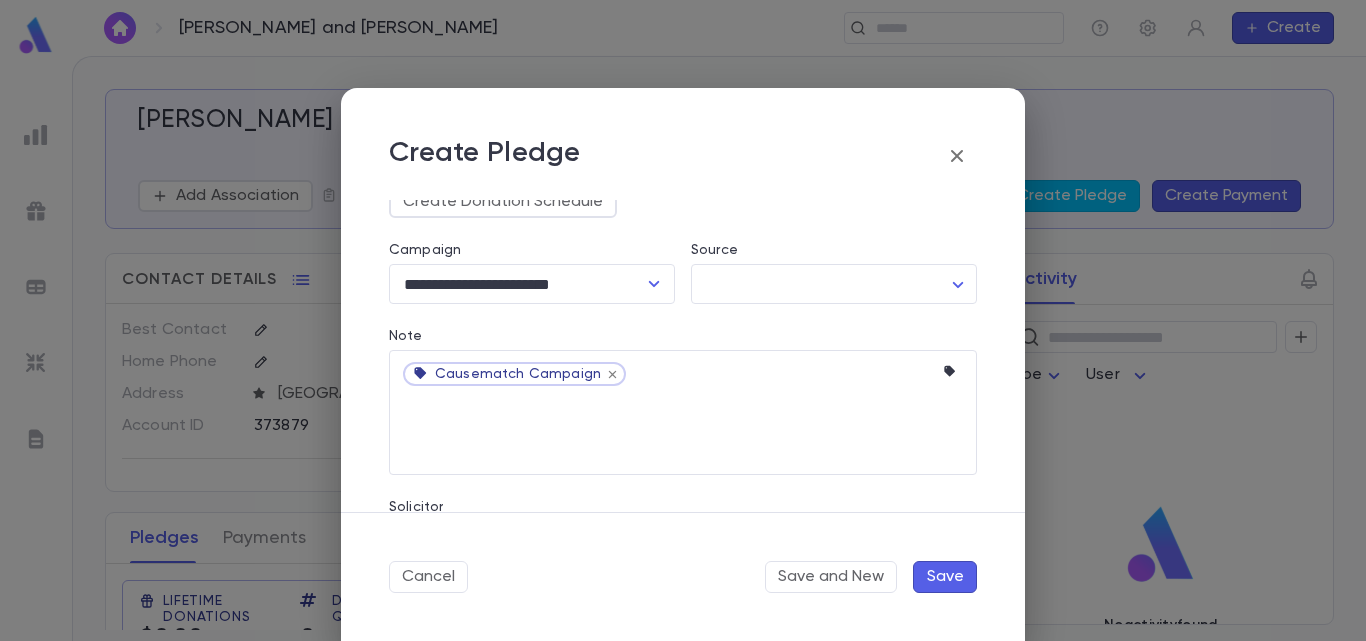 scroll, scrollTop: 341, scrollLeft: 0, axis: vertical 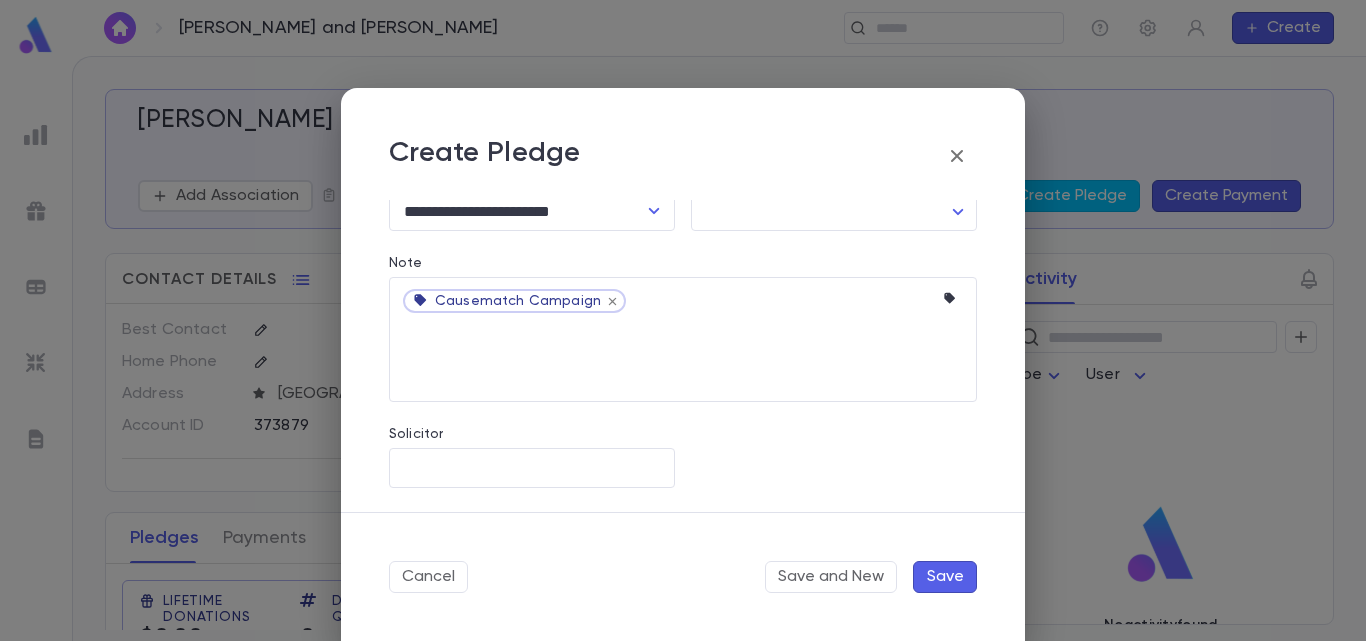 click on "Save" at bounding box center (945, 577) 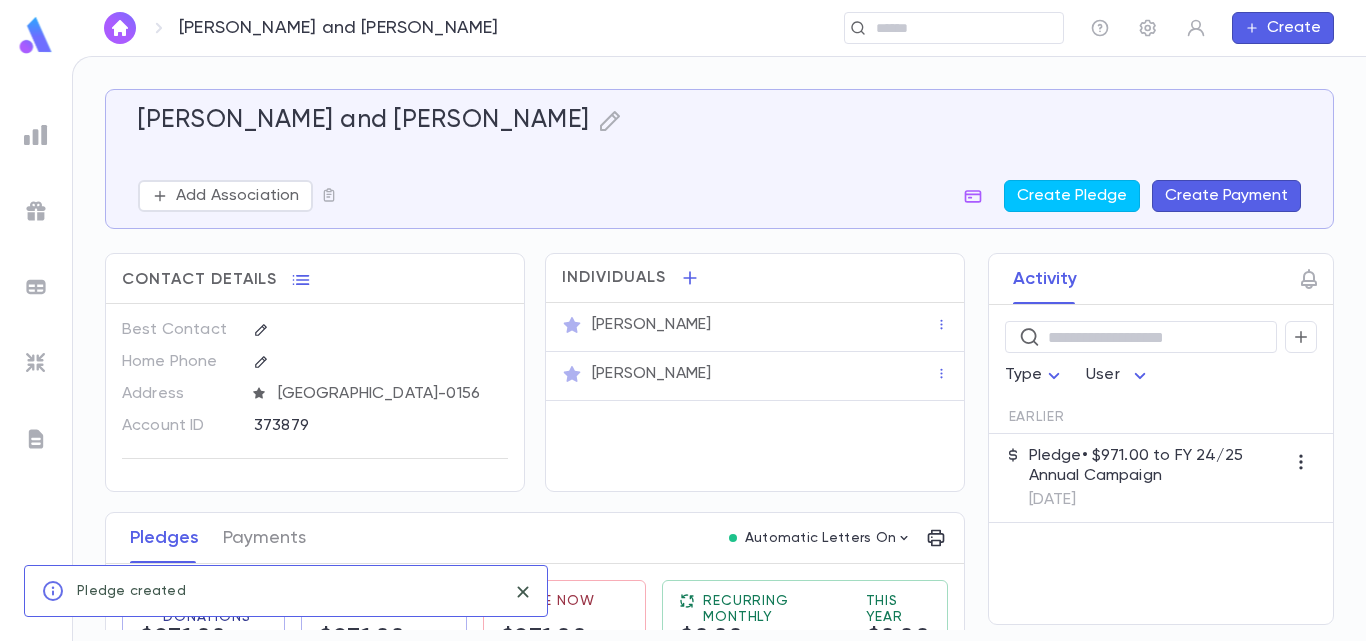 click on "Pledge  • $971.00 to FY 24/25 Annual Campaign" at bounding box center [1157, 466] 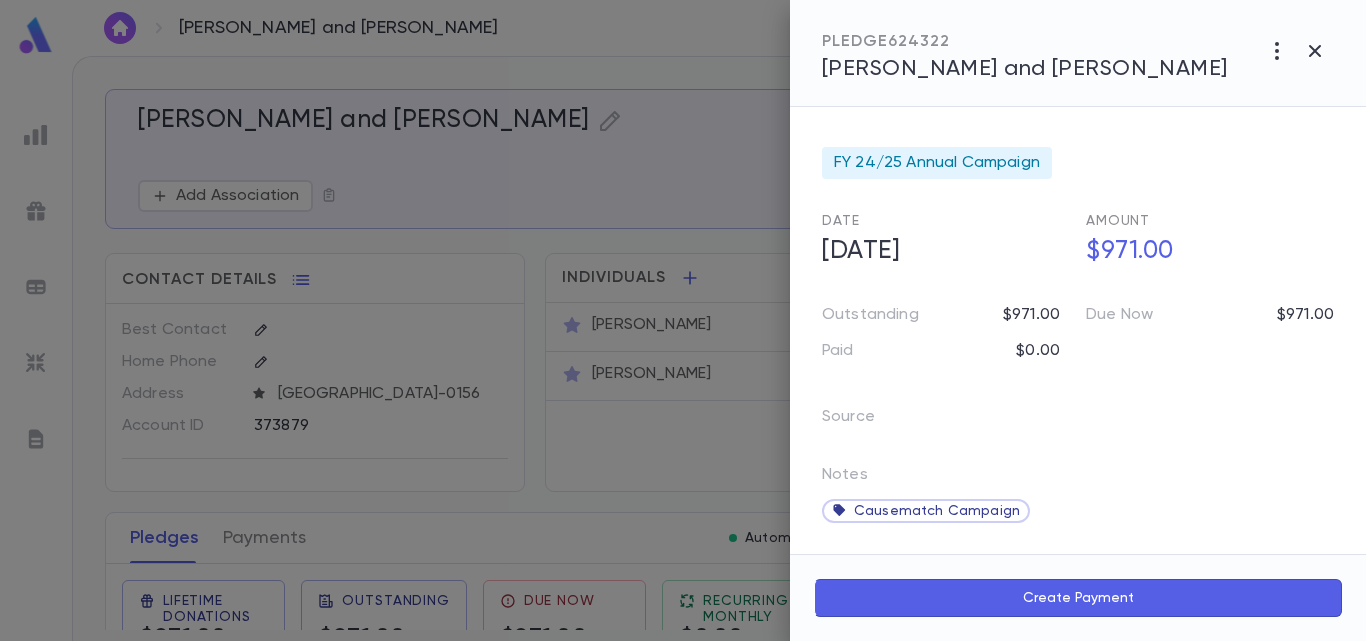 click on "Create Payment" at bounding box center [1078, 598] 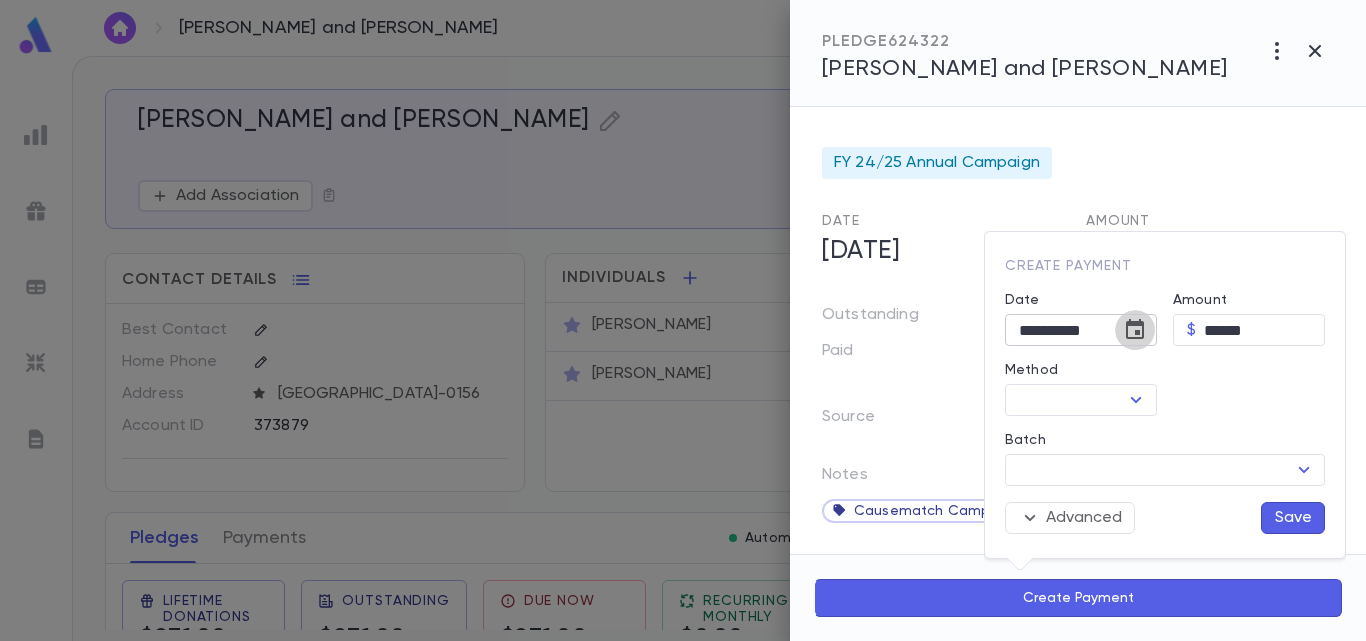 click 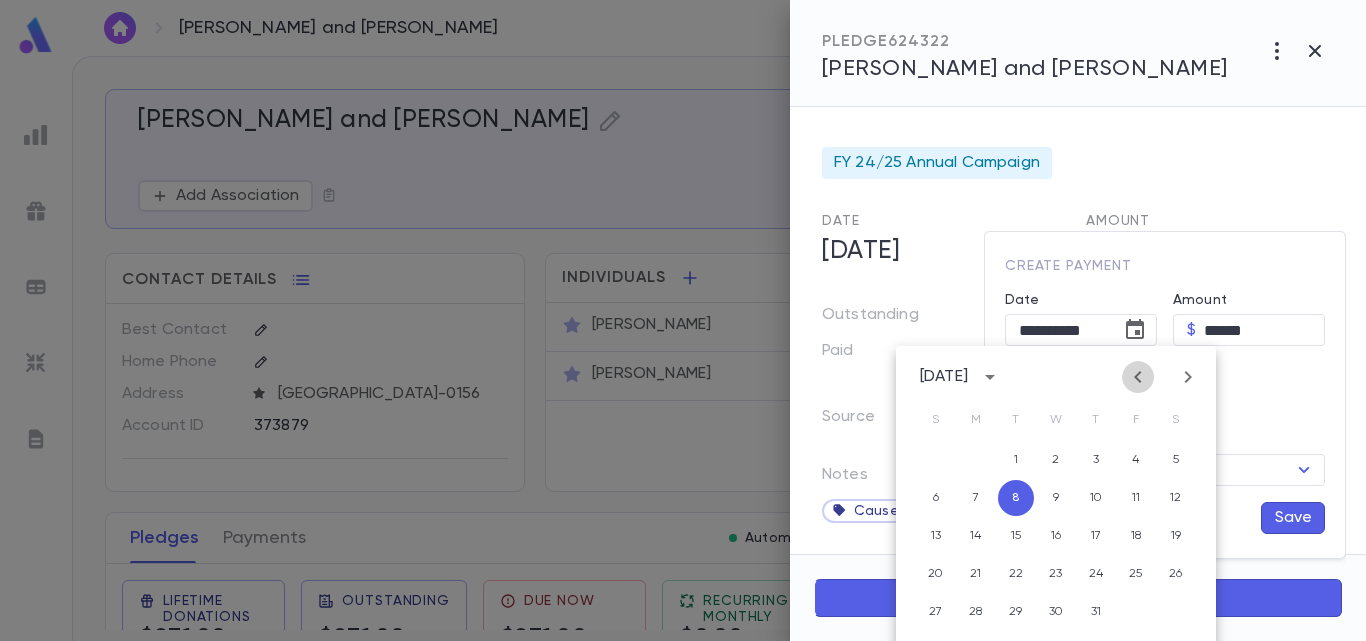 click 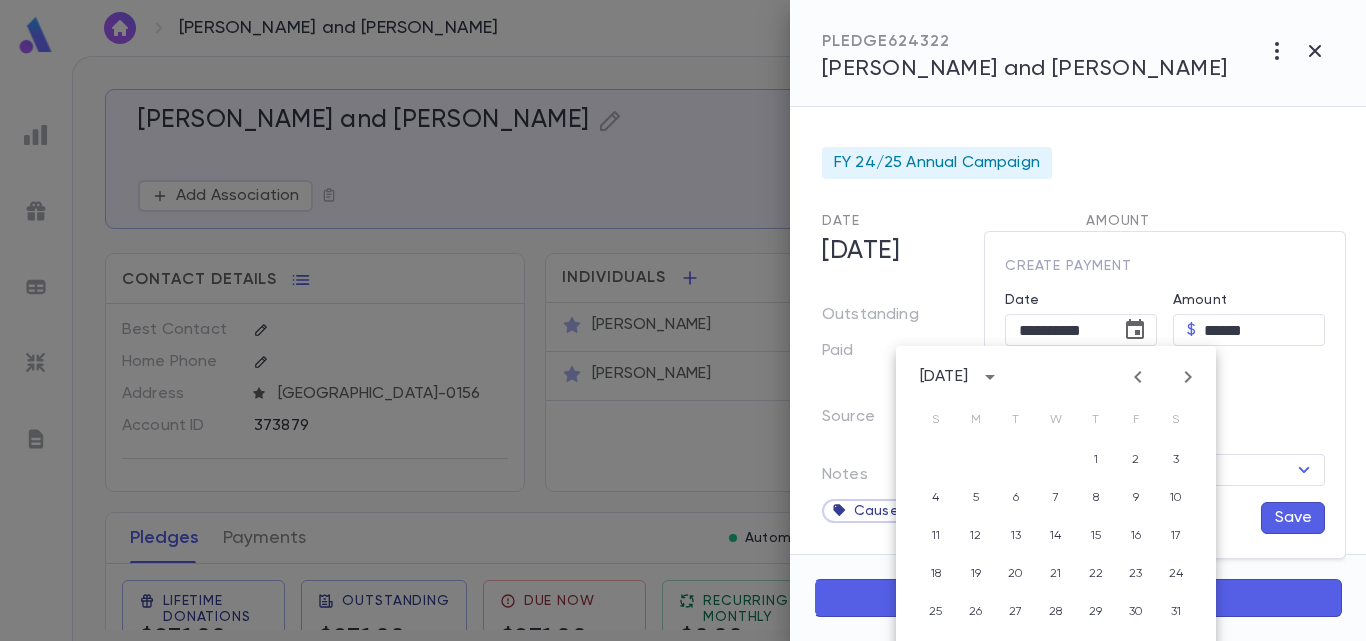 click 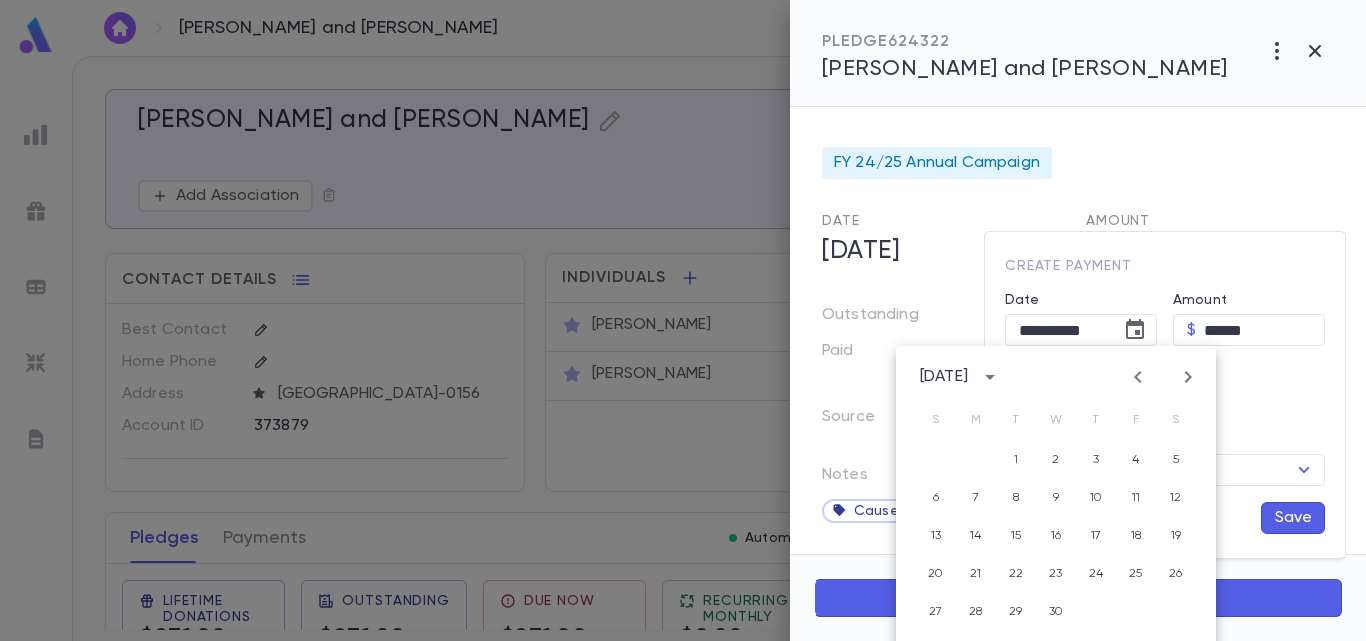 click 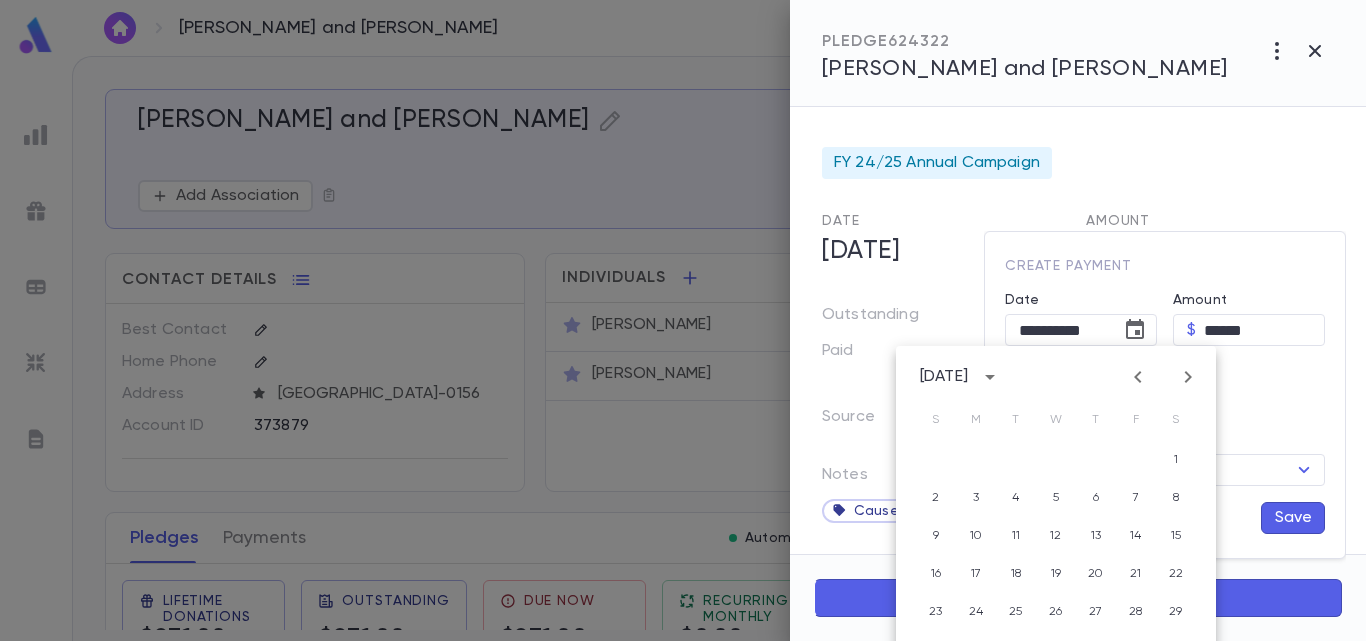 click 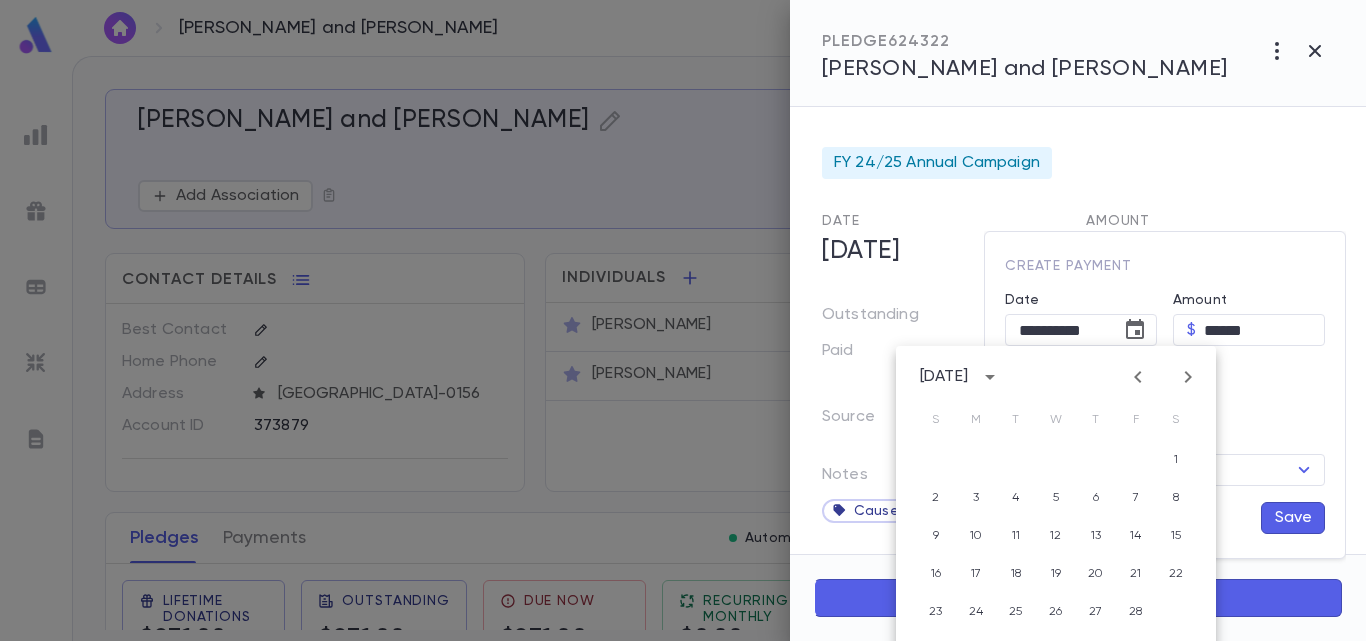click 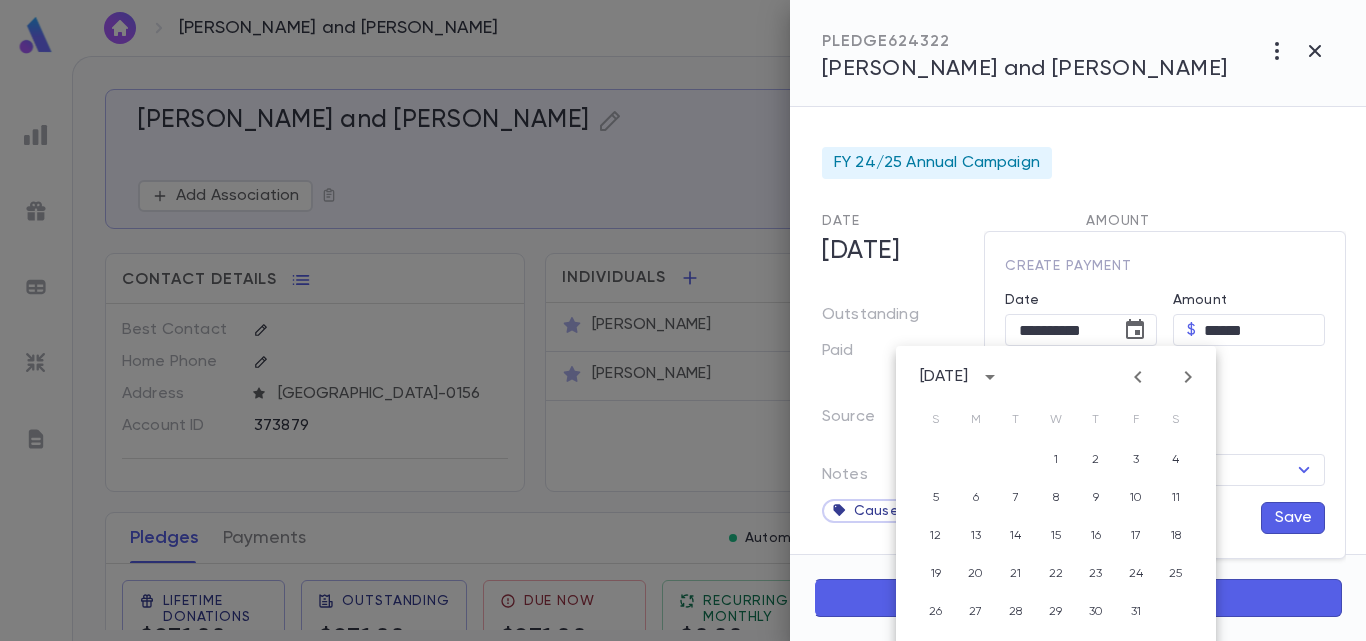 click 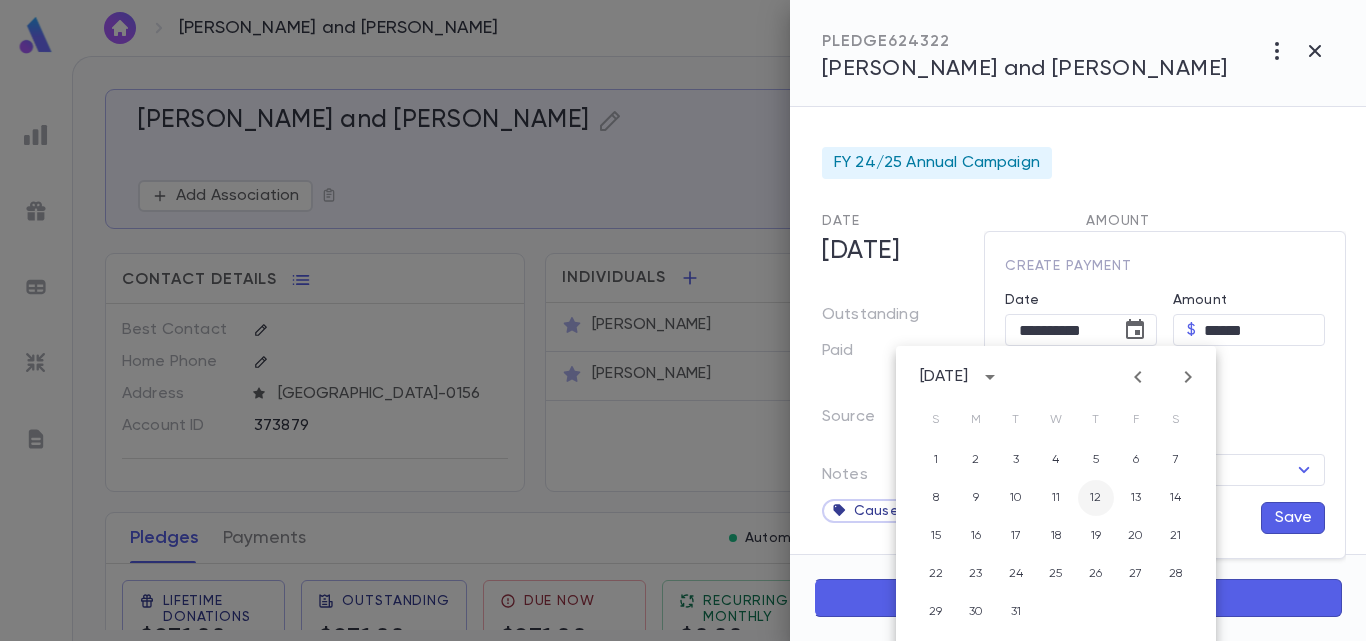click on "12" at bounding box center (1096, 498) 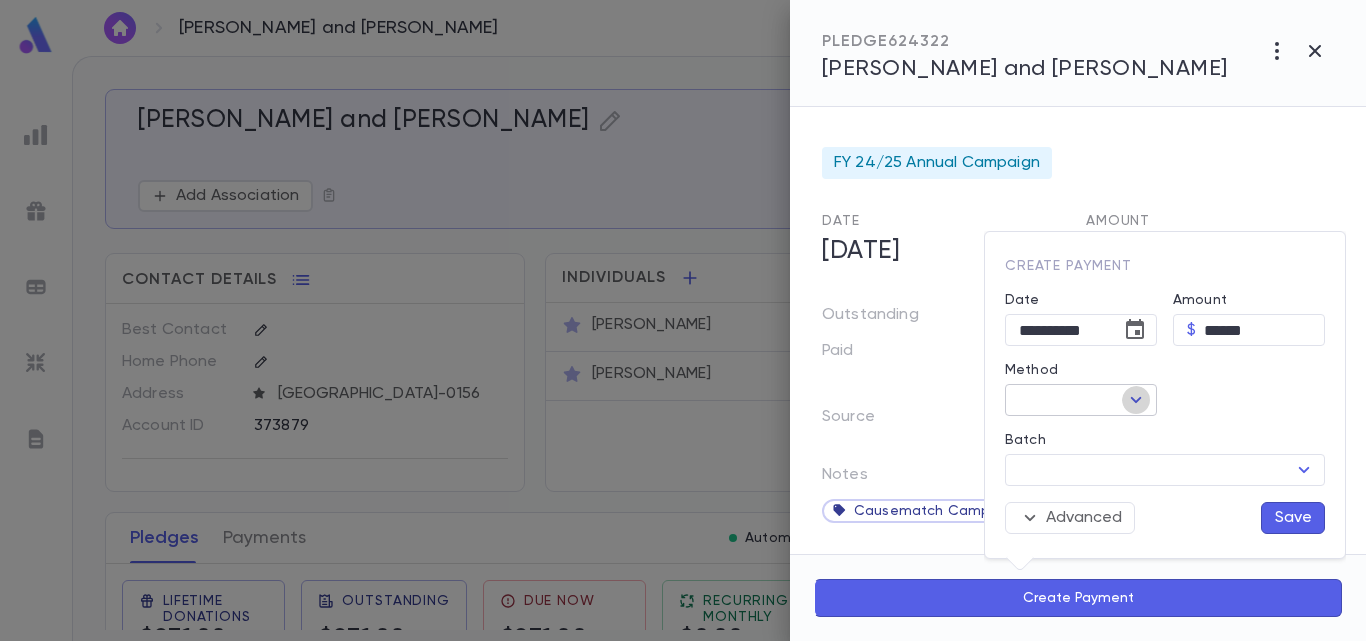click 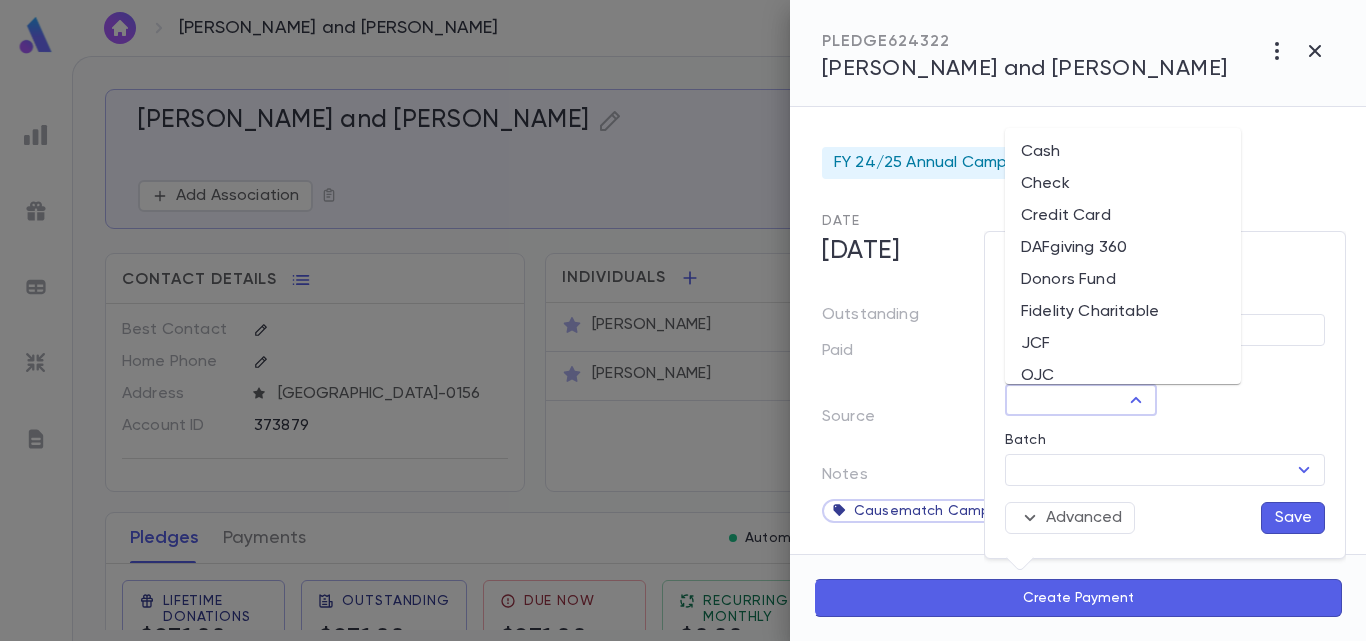 click on "Donors Fund" at bounding box center [1123, 280] 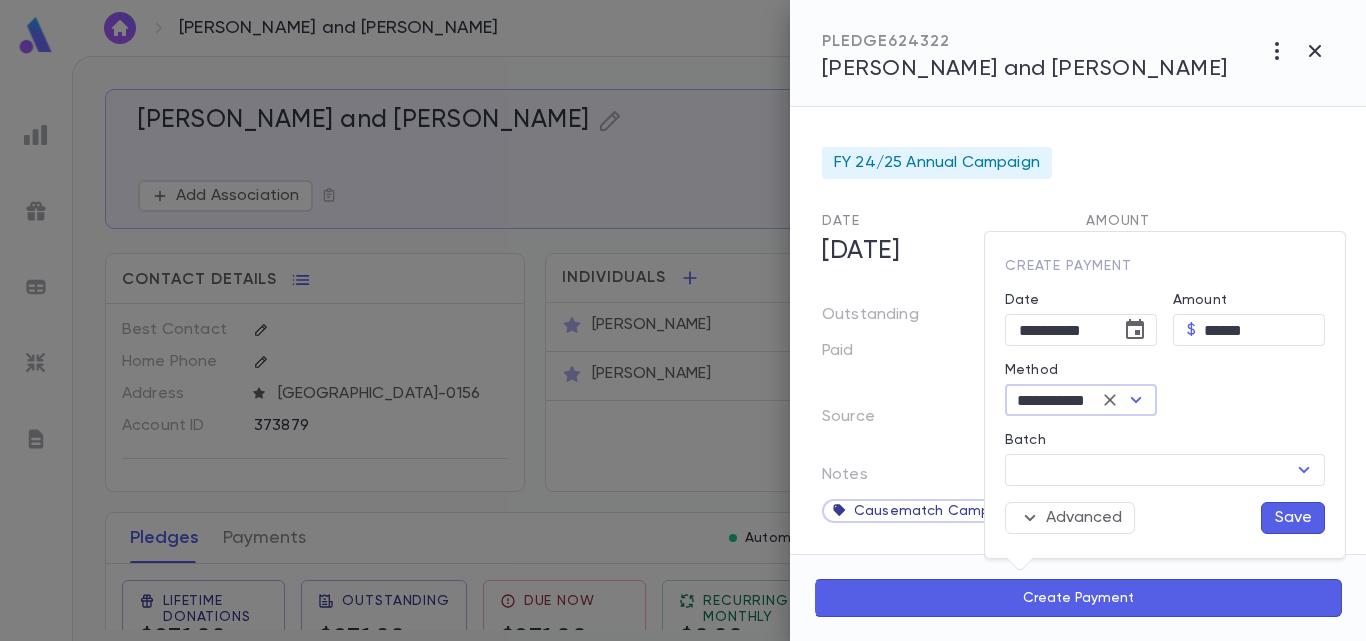 click on "Save" at bounding box center (1293, 518) 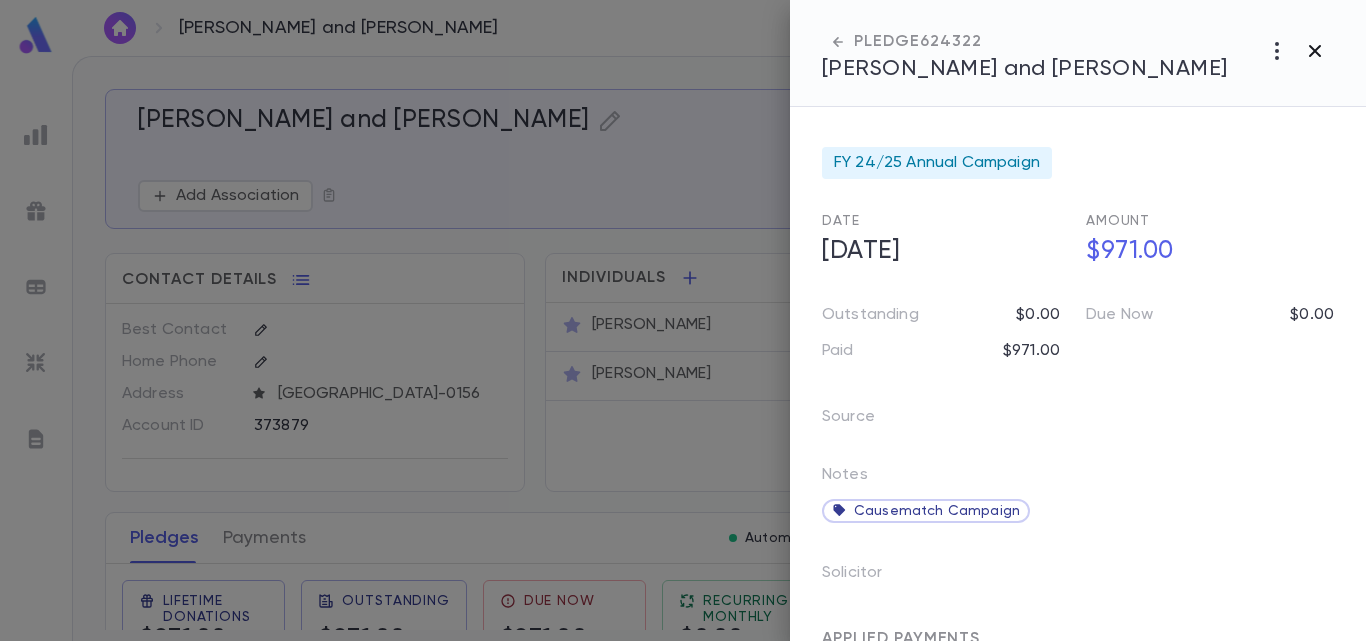 click 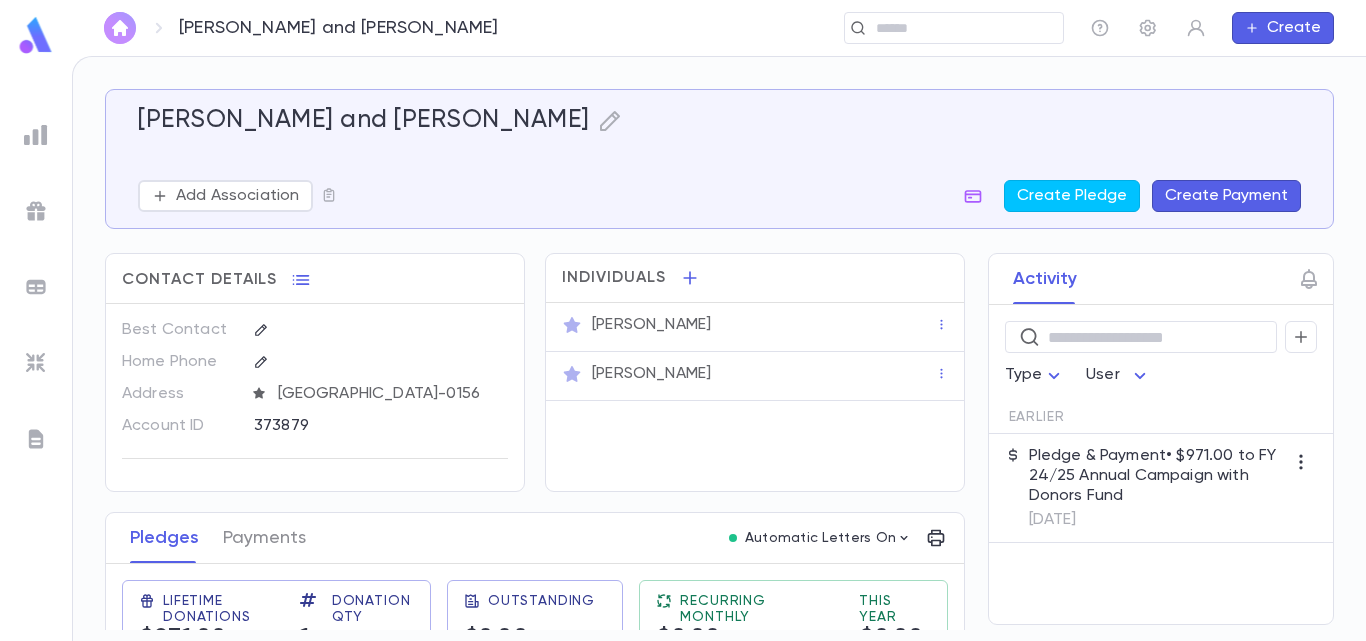 click at bounding box center (120, 28) 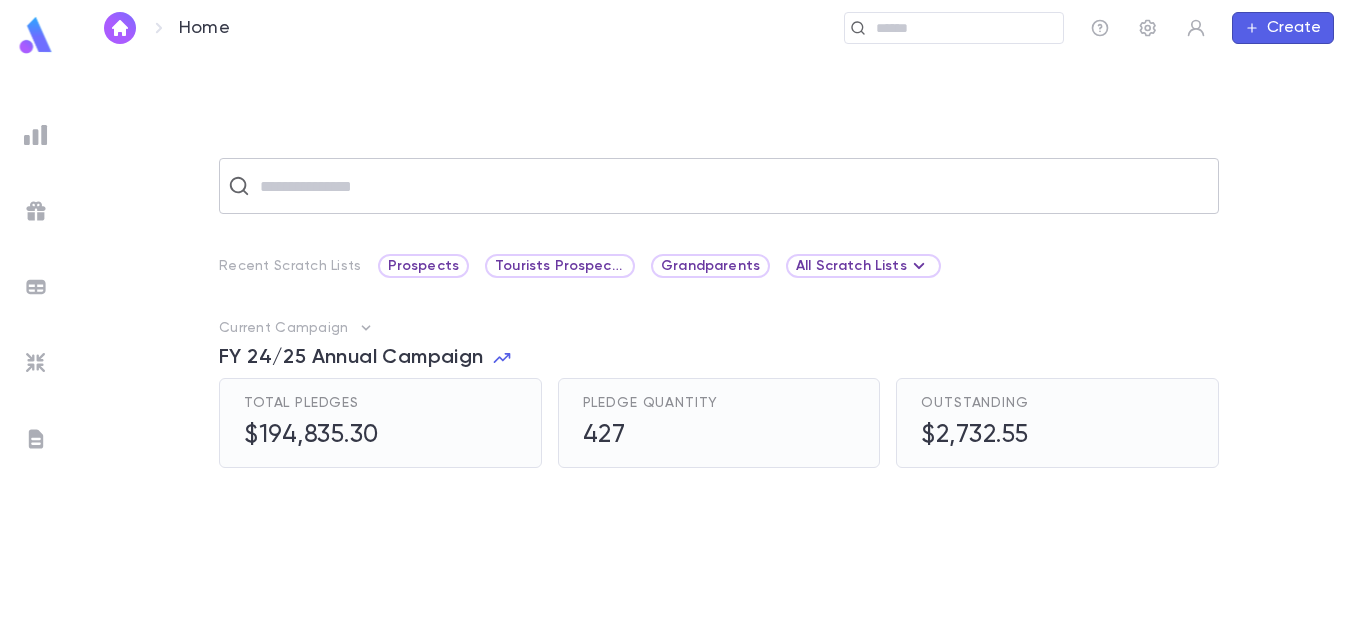 click at bounding box center [732, 186] 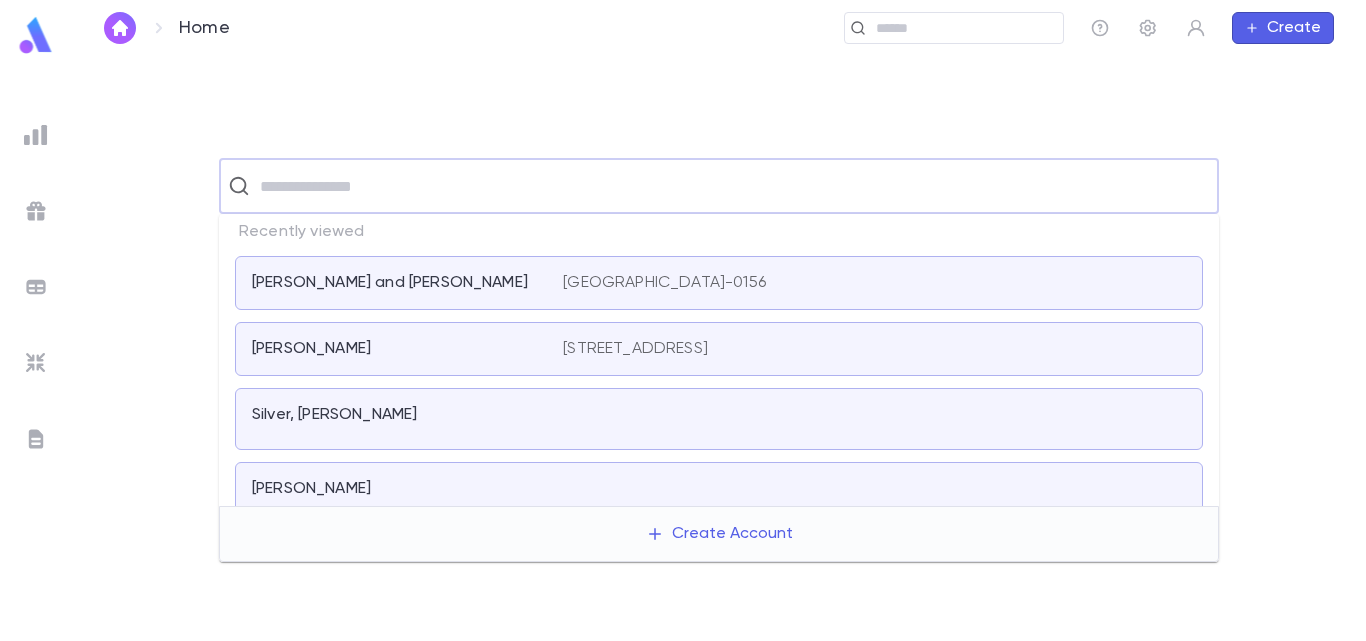 paste on "**********" 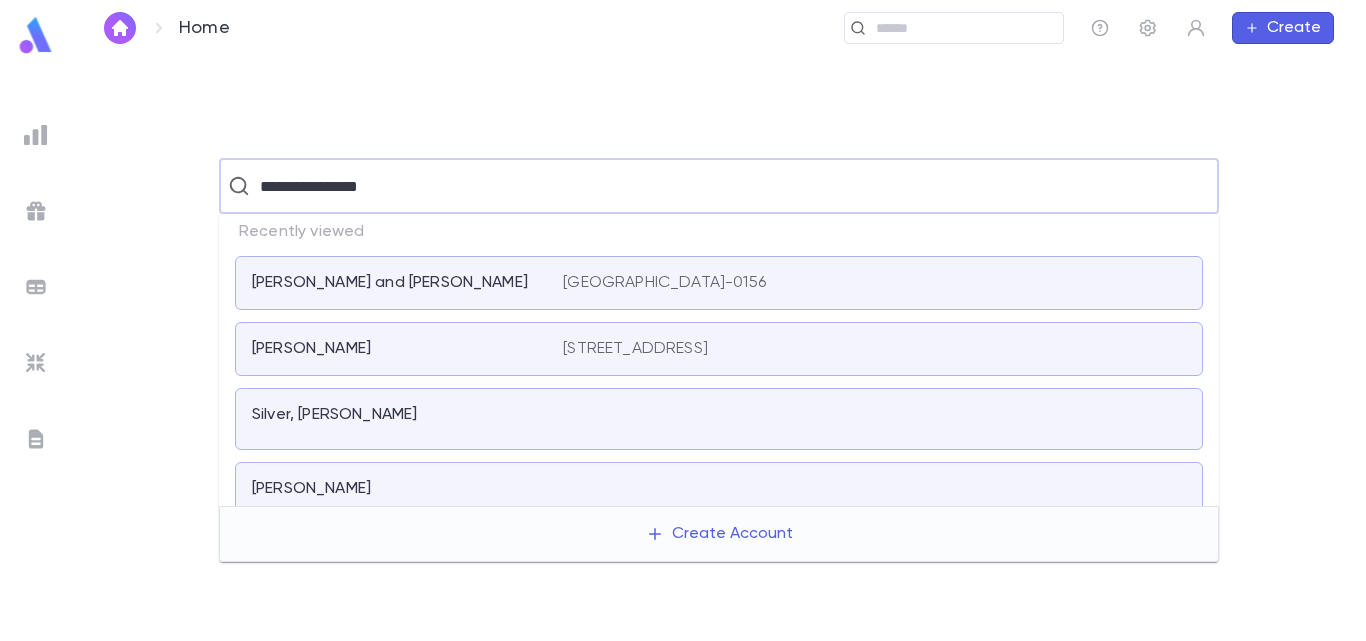type on "**********" 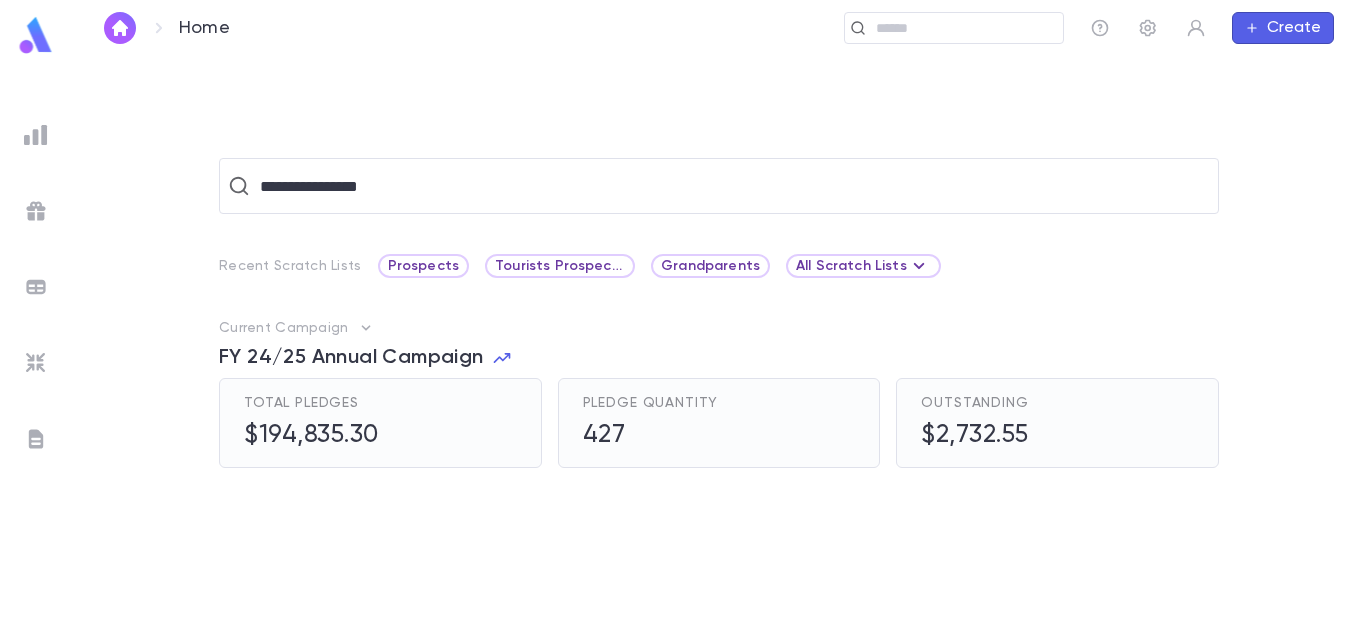 type 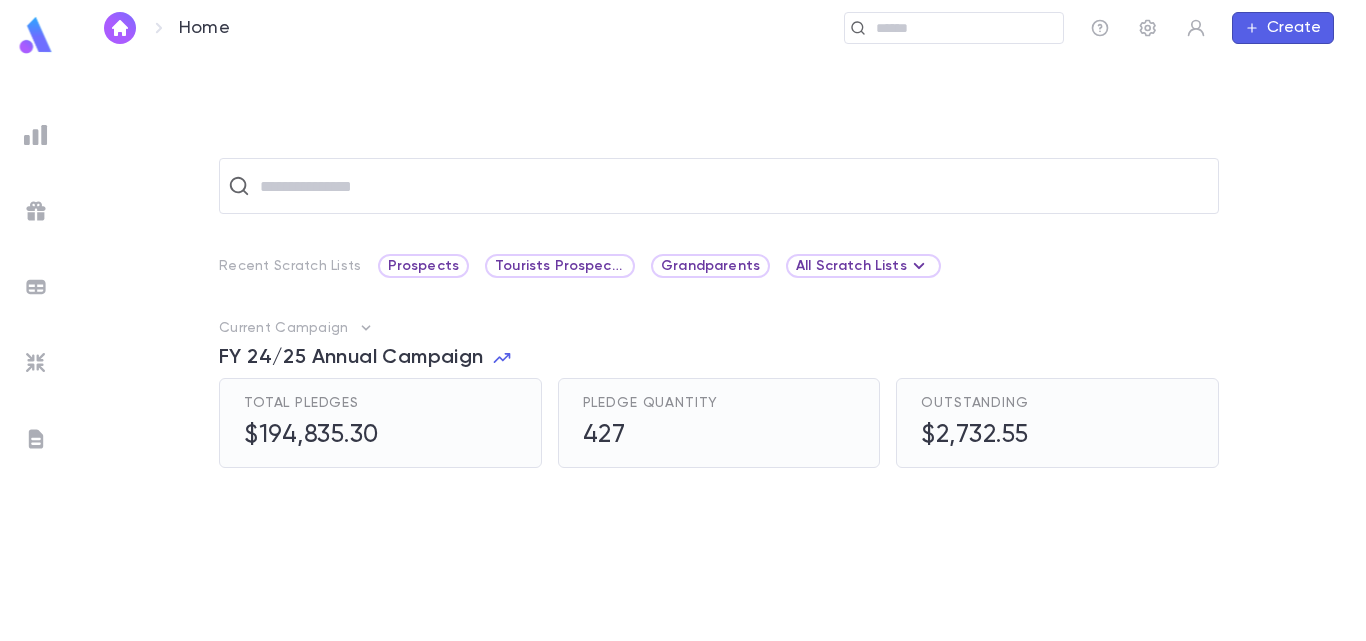 click on "Create" at bounding box center (1283, 28) 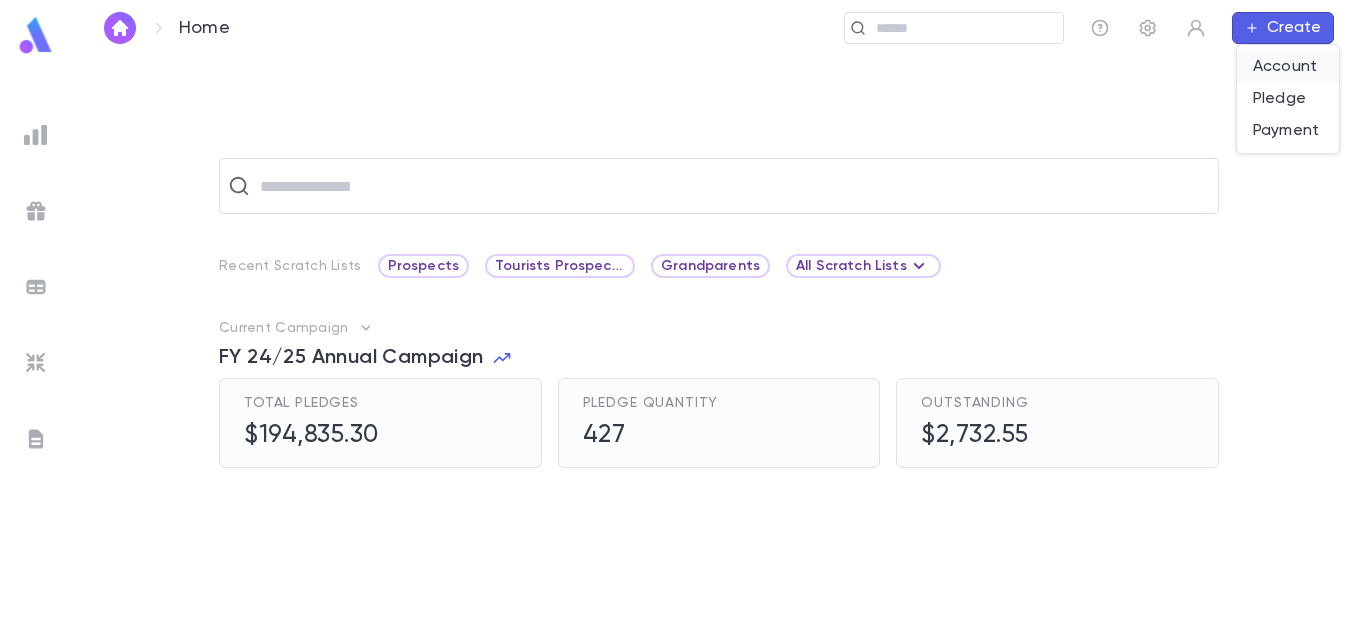 click on "Account" at bounding box center (1288, 67) 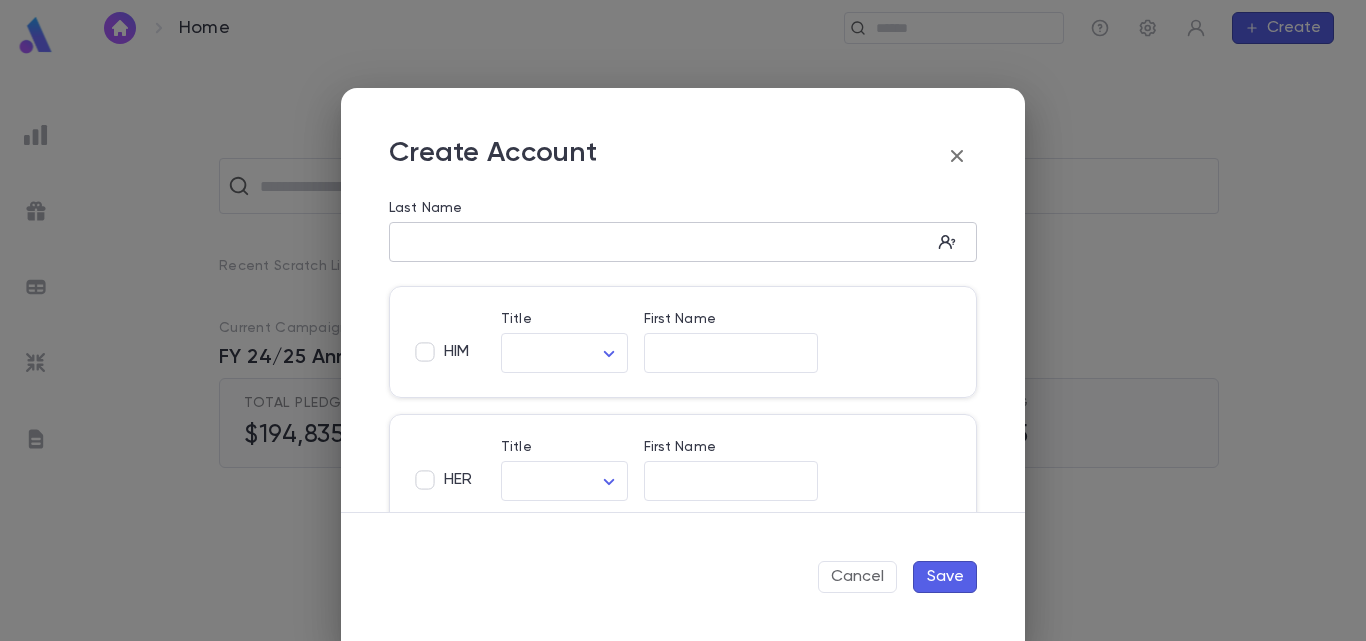click on "​" at bounding box center (683, 242) 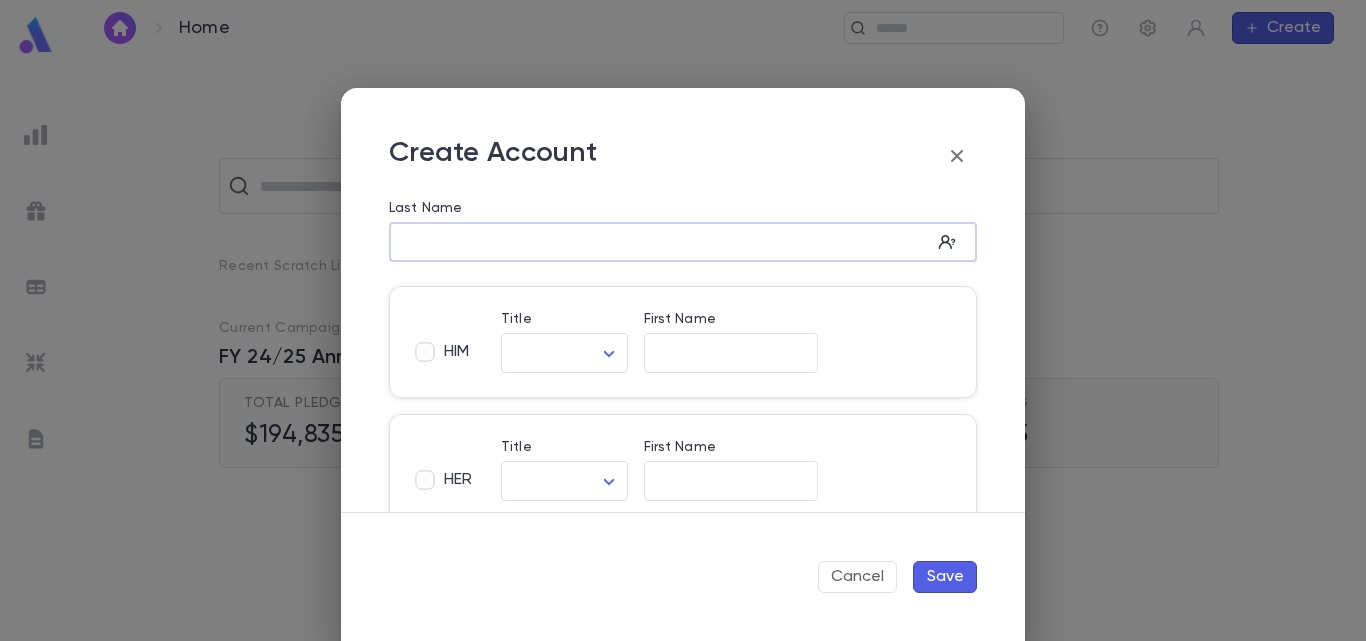 paste on "**********" 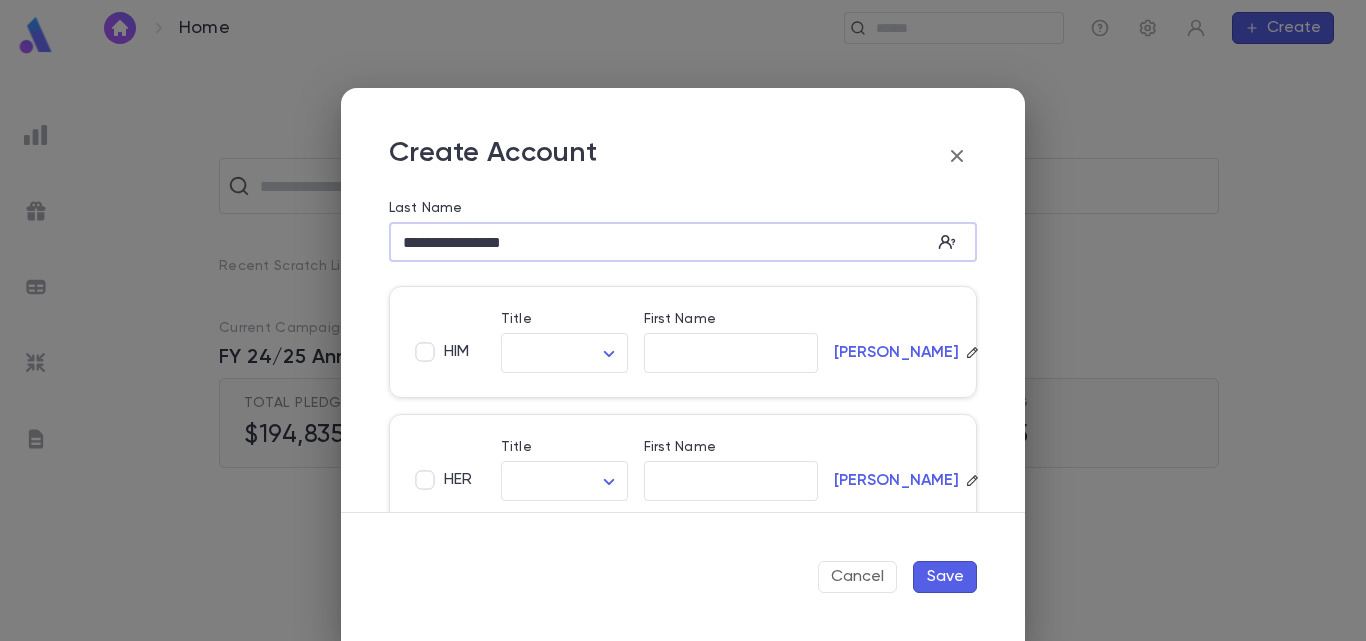 drag, startPoint x: 449, startPoint y: 245, endPoint x: 358, endPoint y: 264, distance: 92.96236 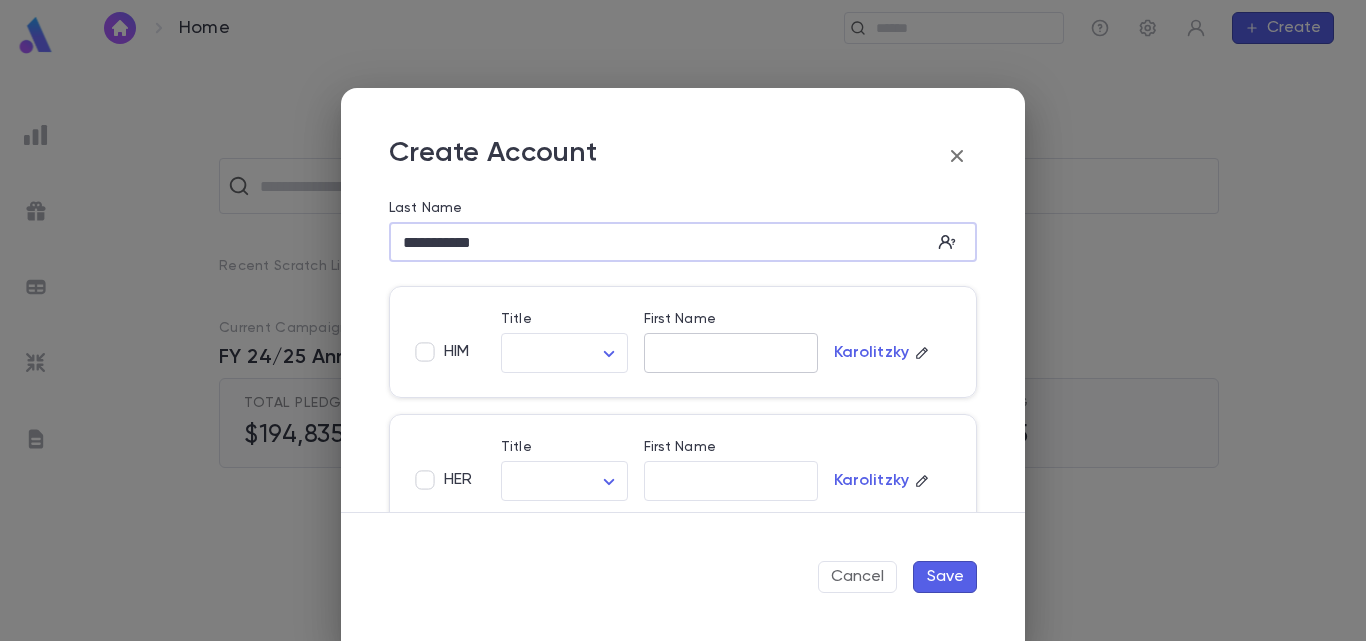 type on "**********" 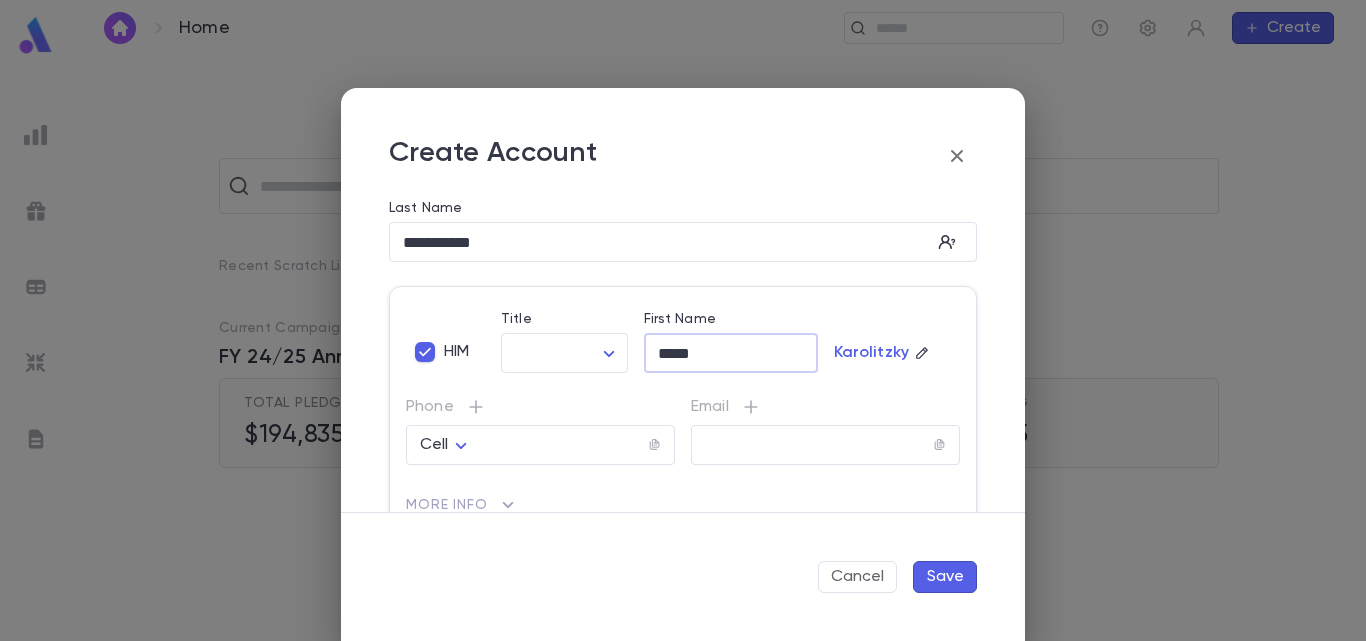 type on "*****" 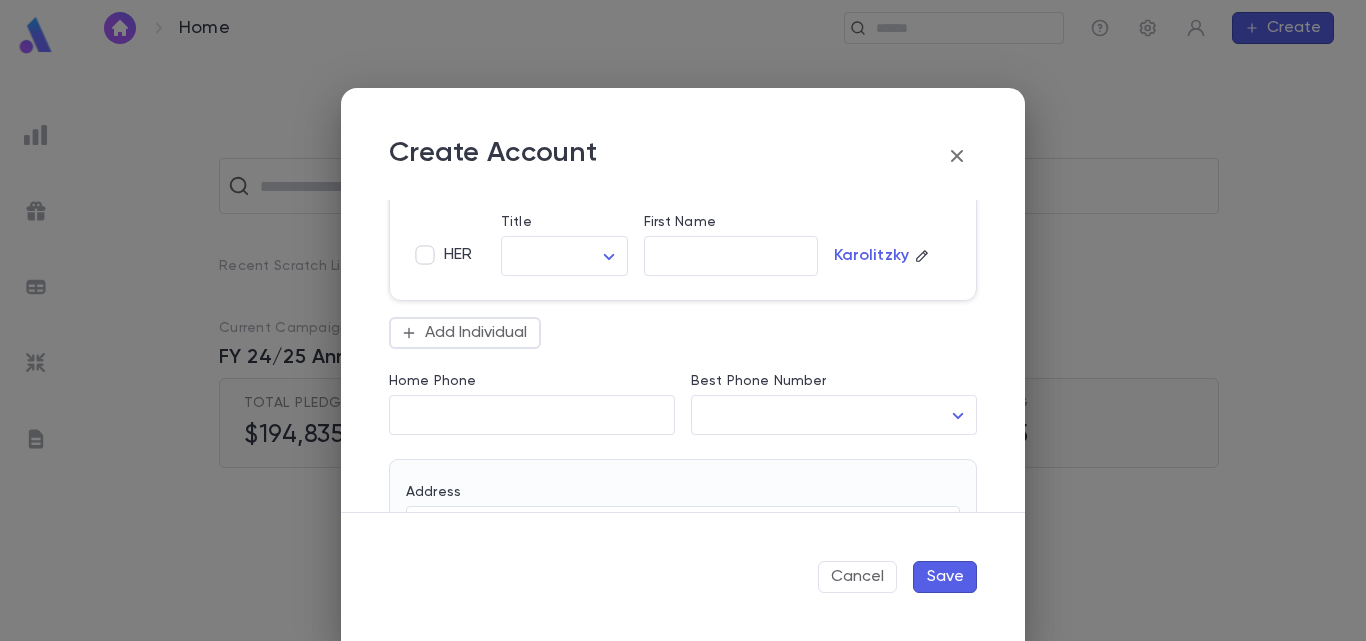 scroll, scrollTop: 512, scrollLeft: 0, axis: vertical 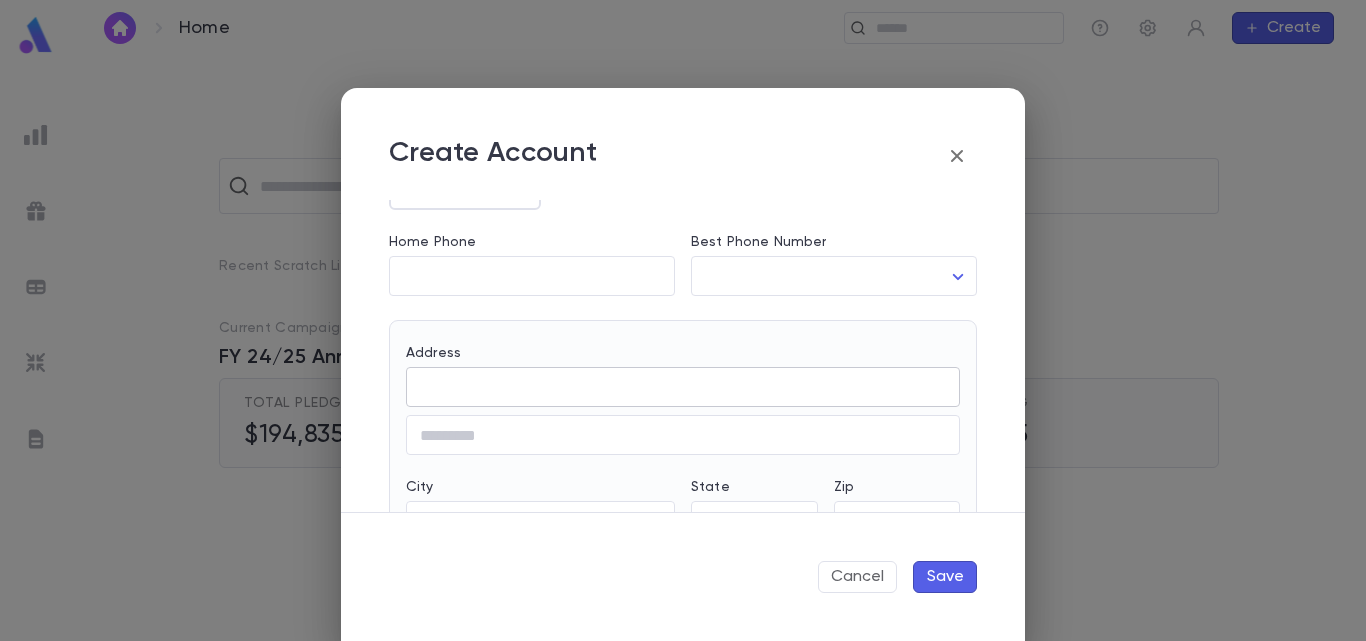 click on "Address" at bounding box center [683, 387] 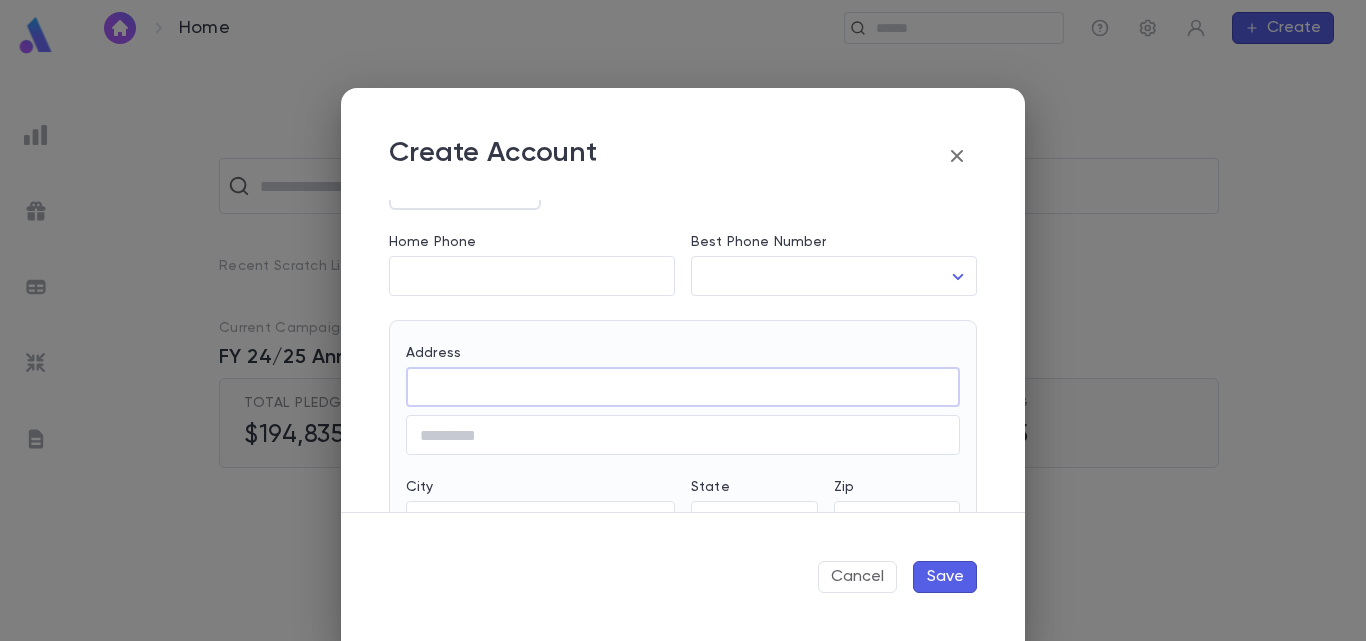 paste on "**********" 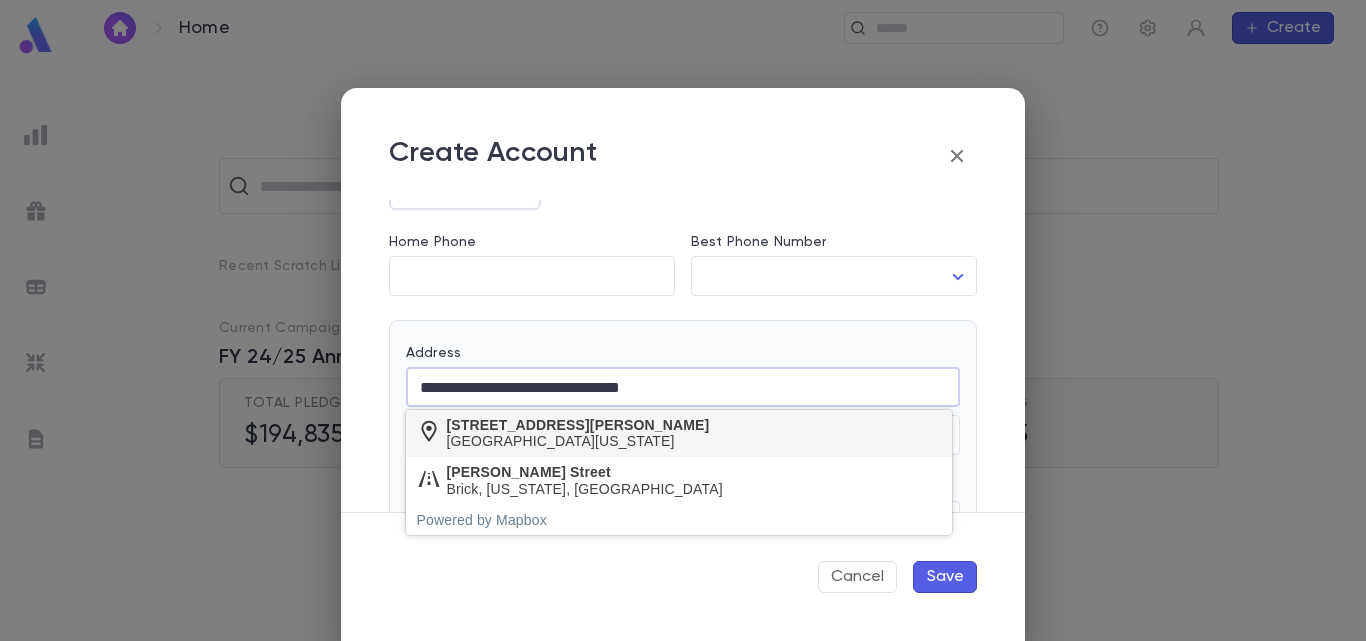 click on "[STREET_ADDRESS][PERSON_NAME][US_STATE]" at bounding box center [679, 434] 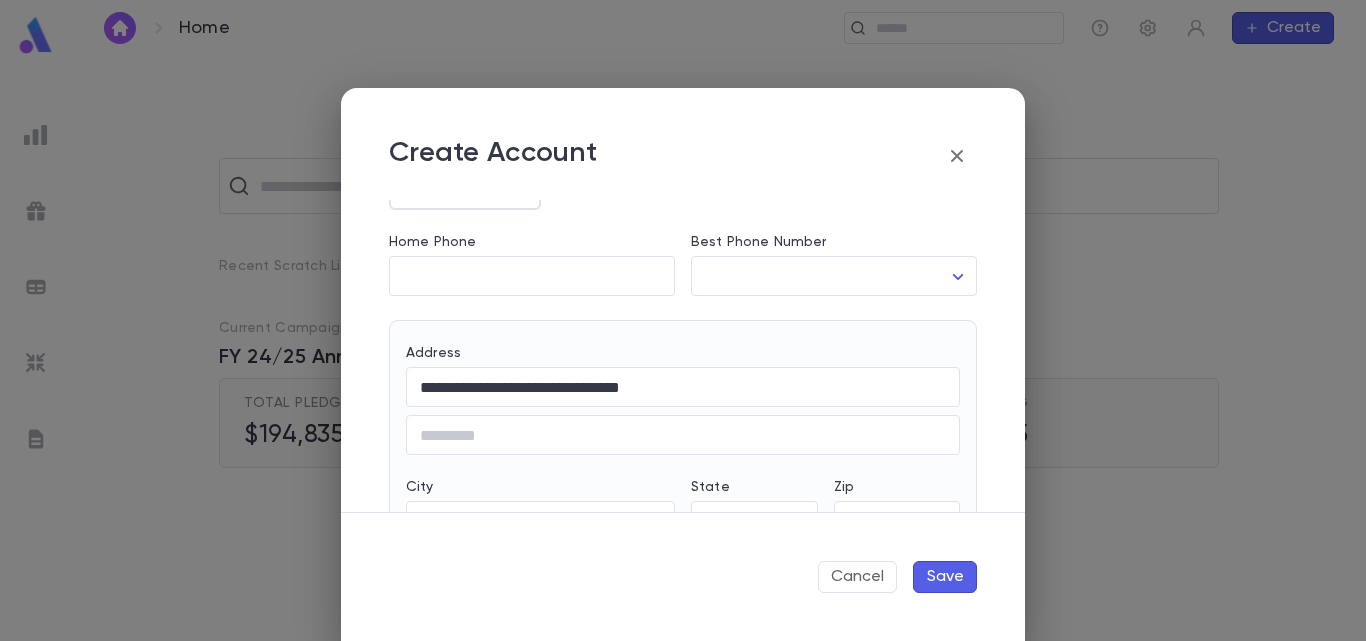 type on "**********" 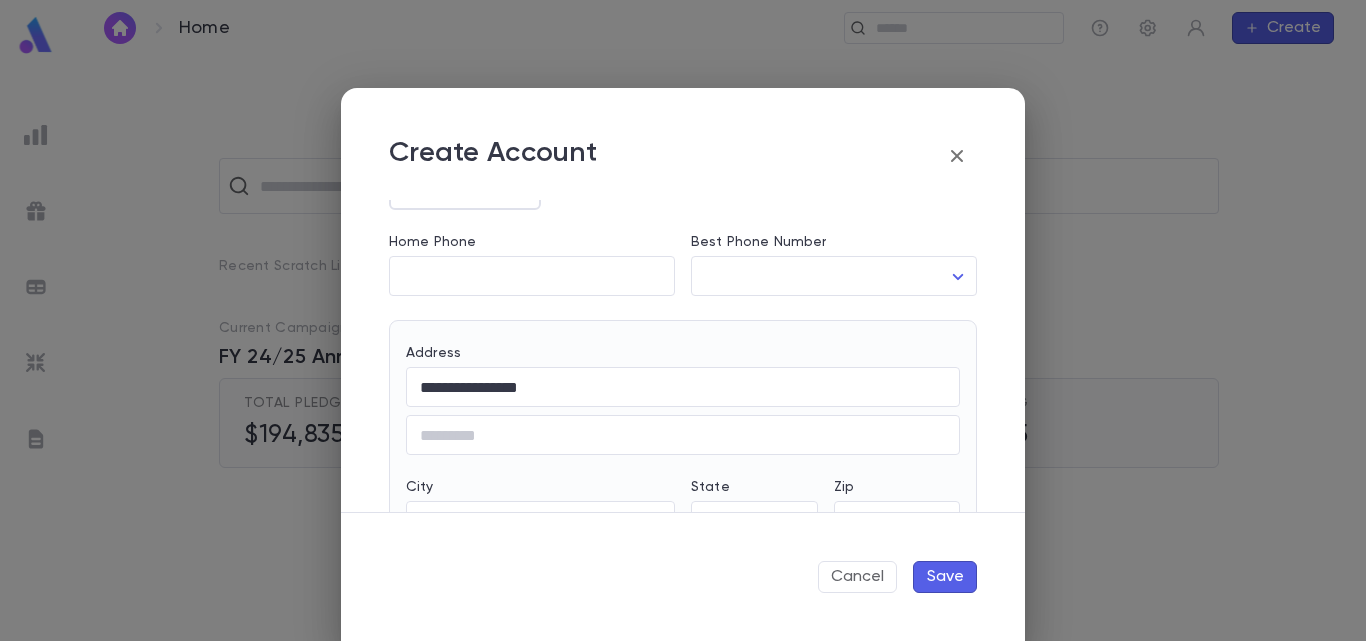 type on "**" 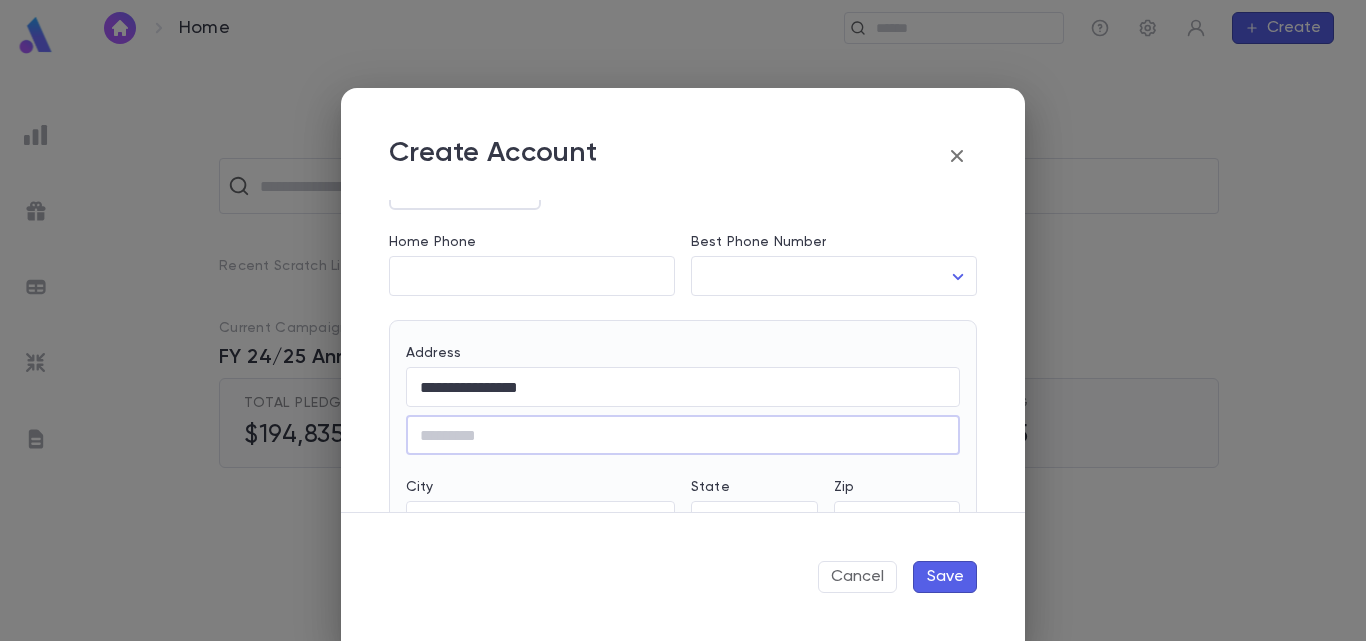click on "Save" at bounding box center (945, 577) 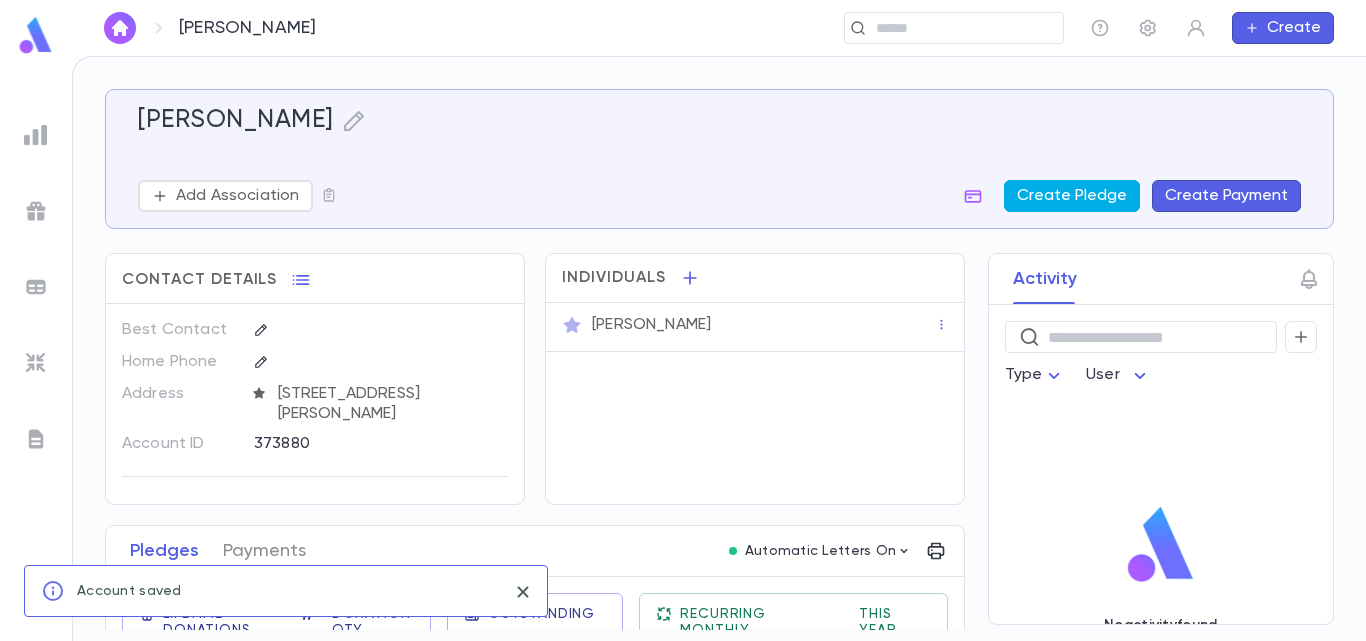 click on "Create Pledge" at bounding box center [1072, 196] 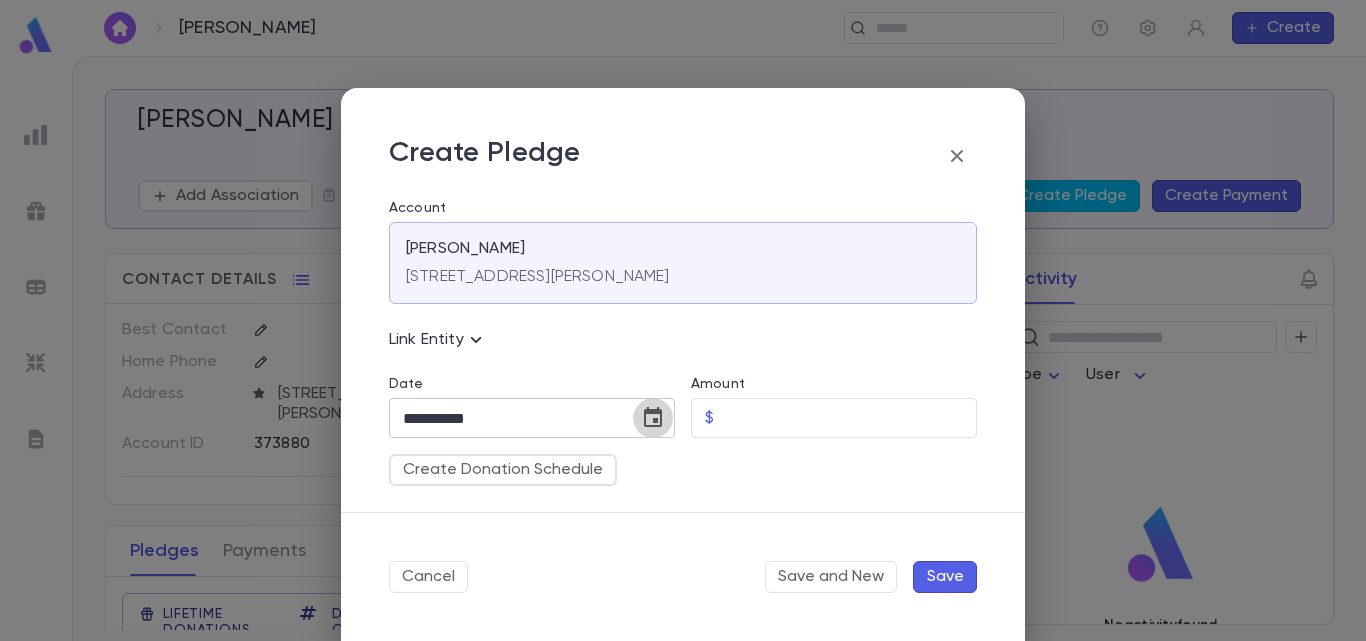 click 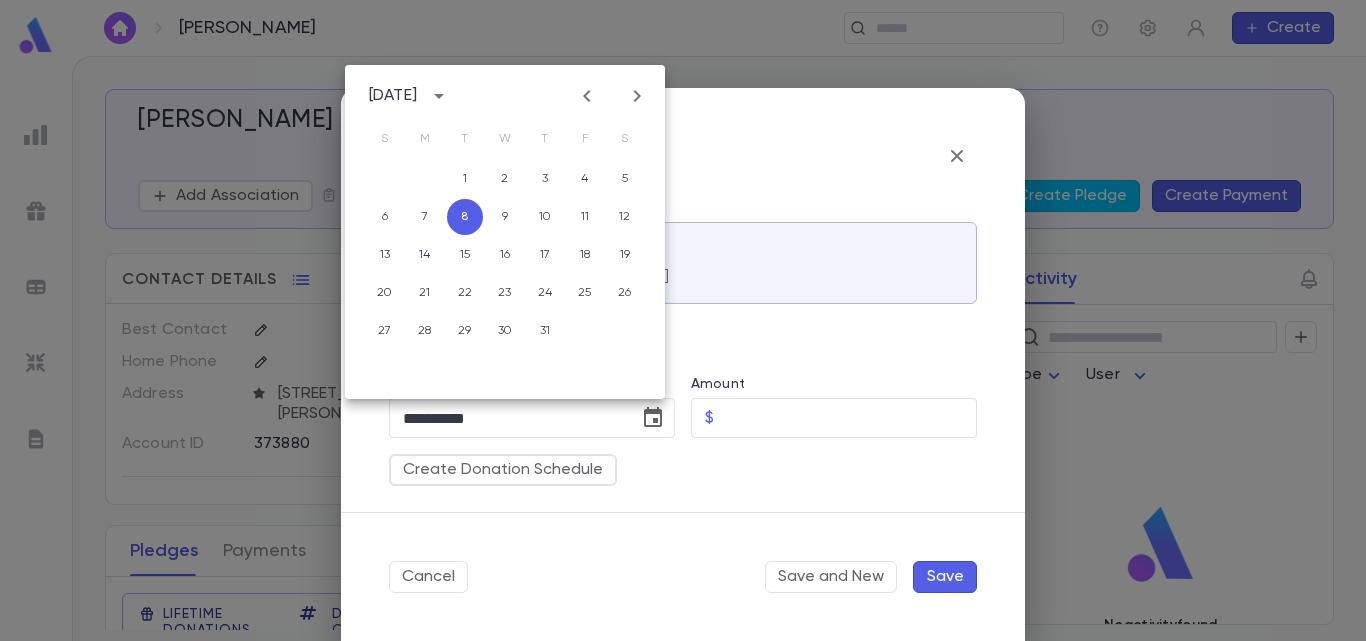 click 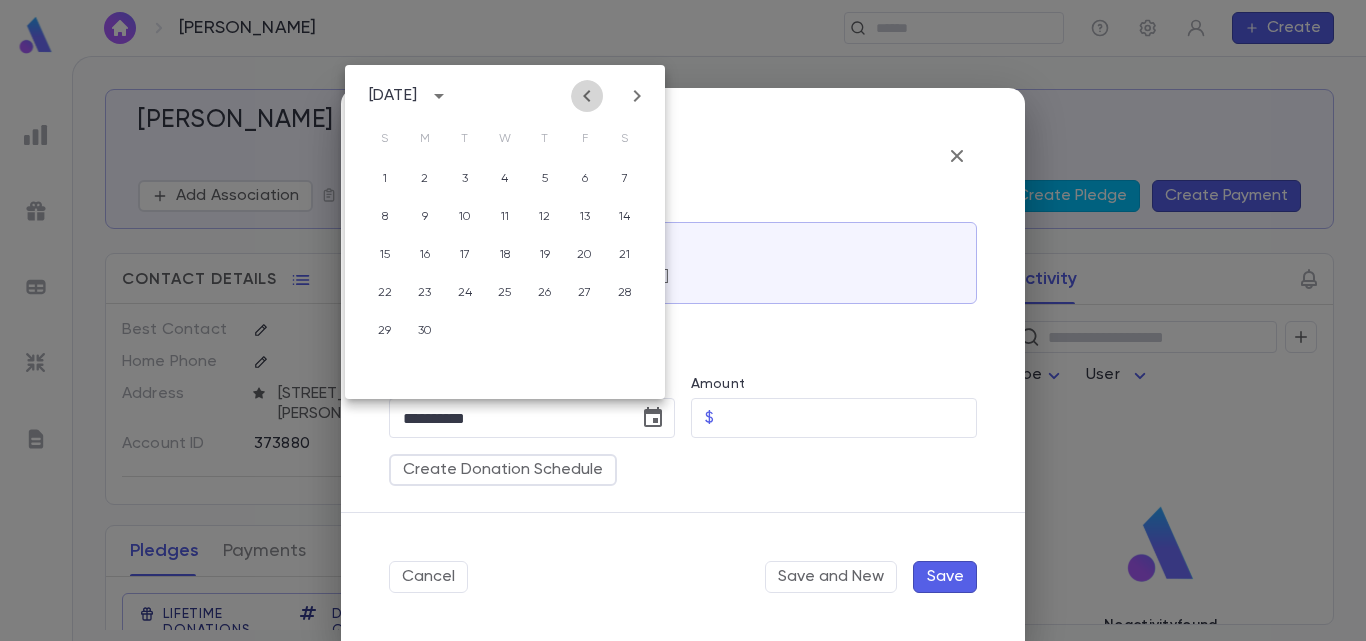 click 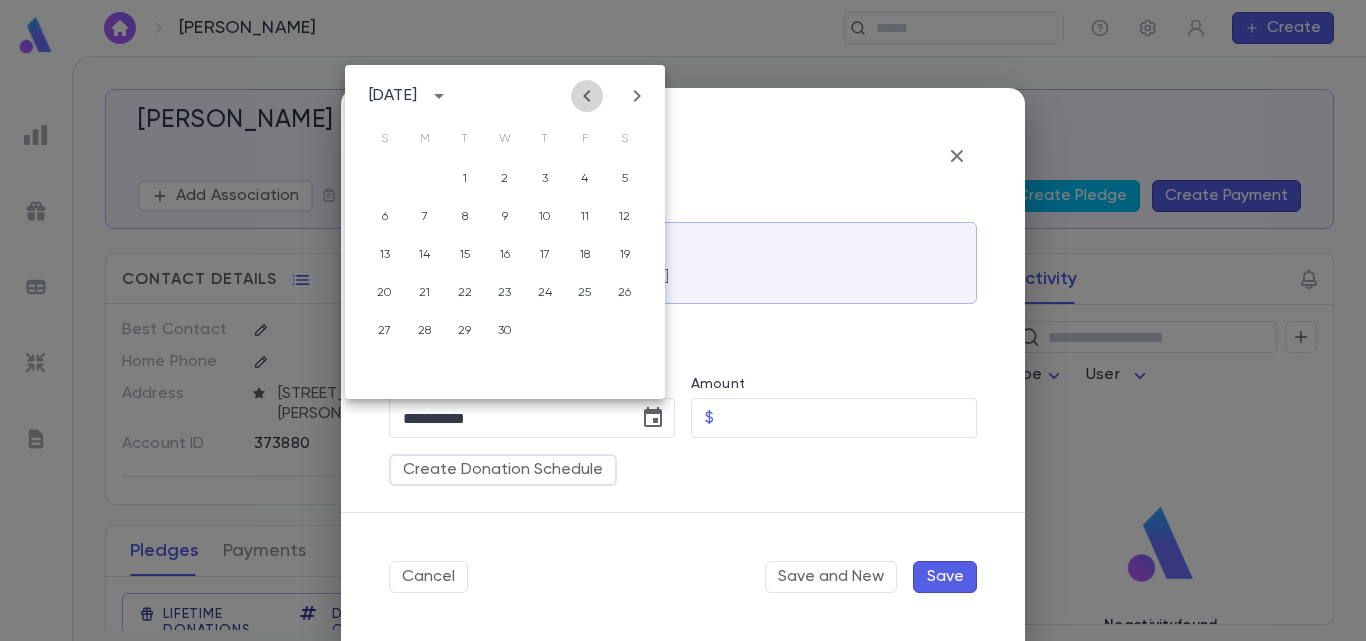 click 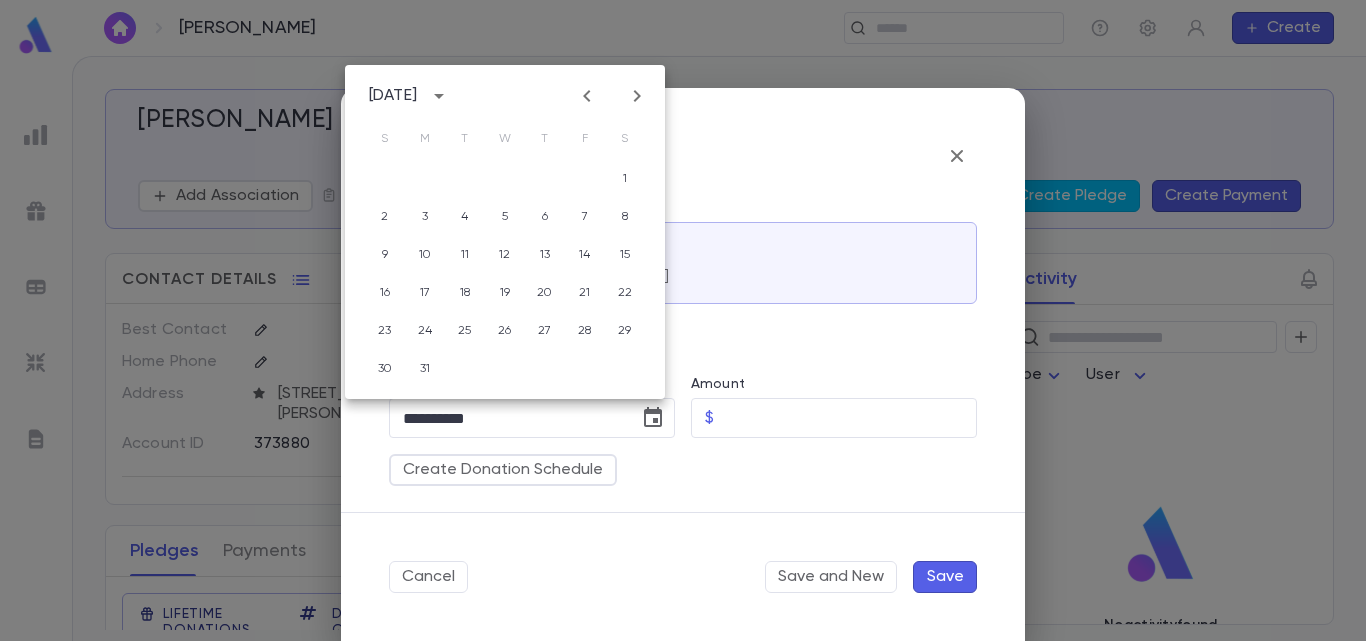 click 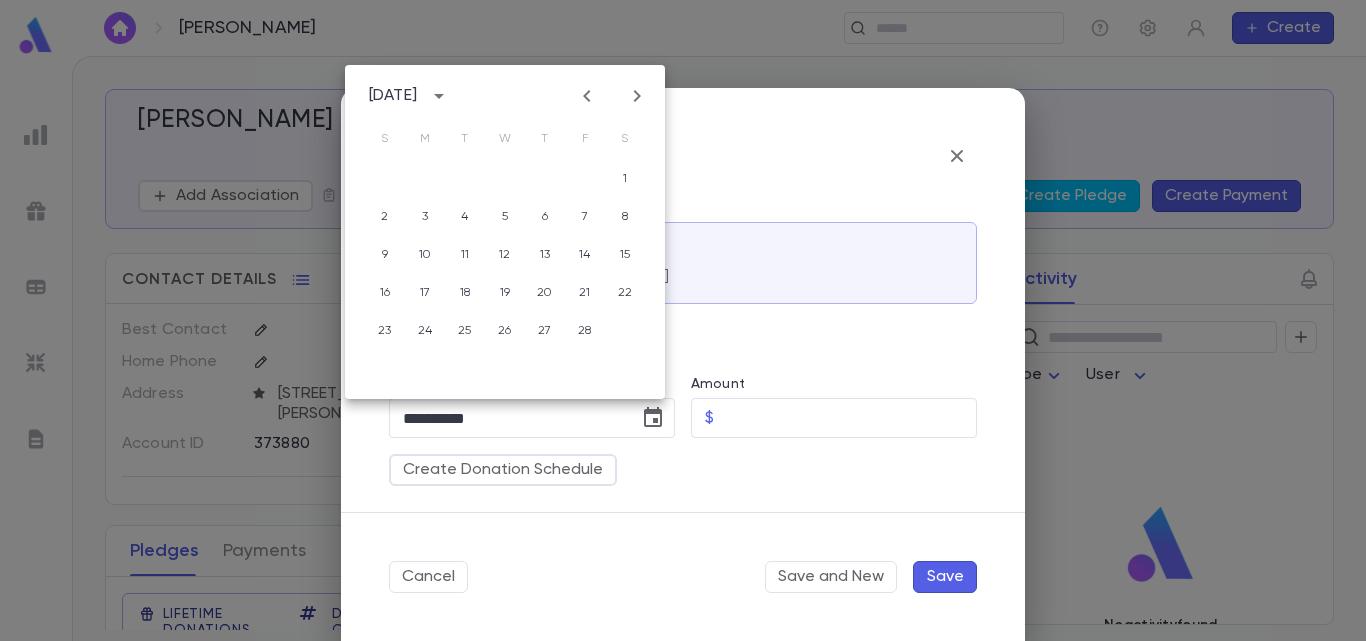 click 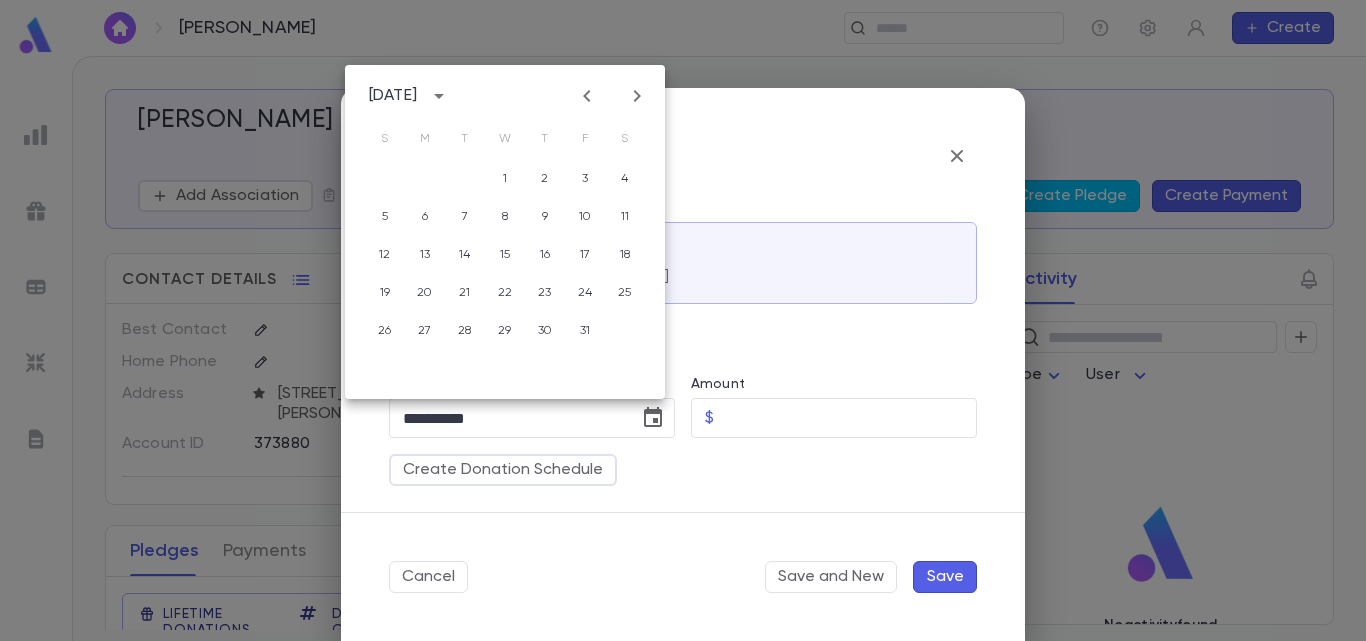 click 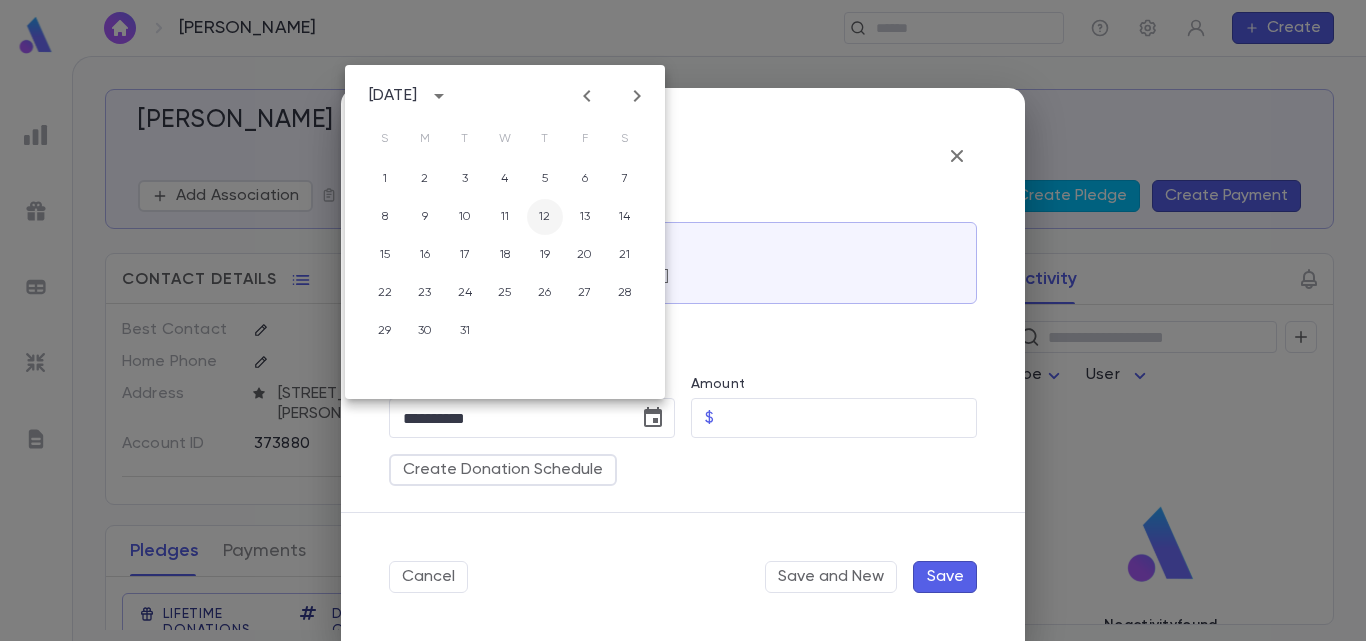 click on "12" at bounding box center [545, 217] 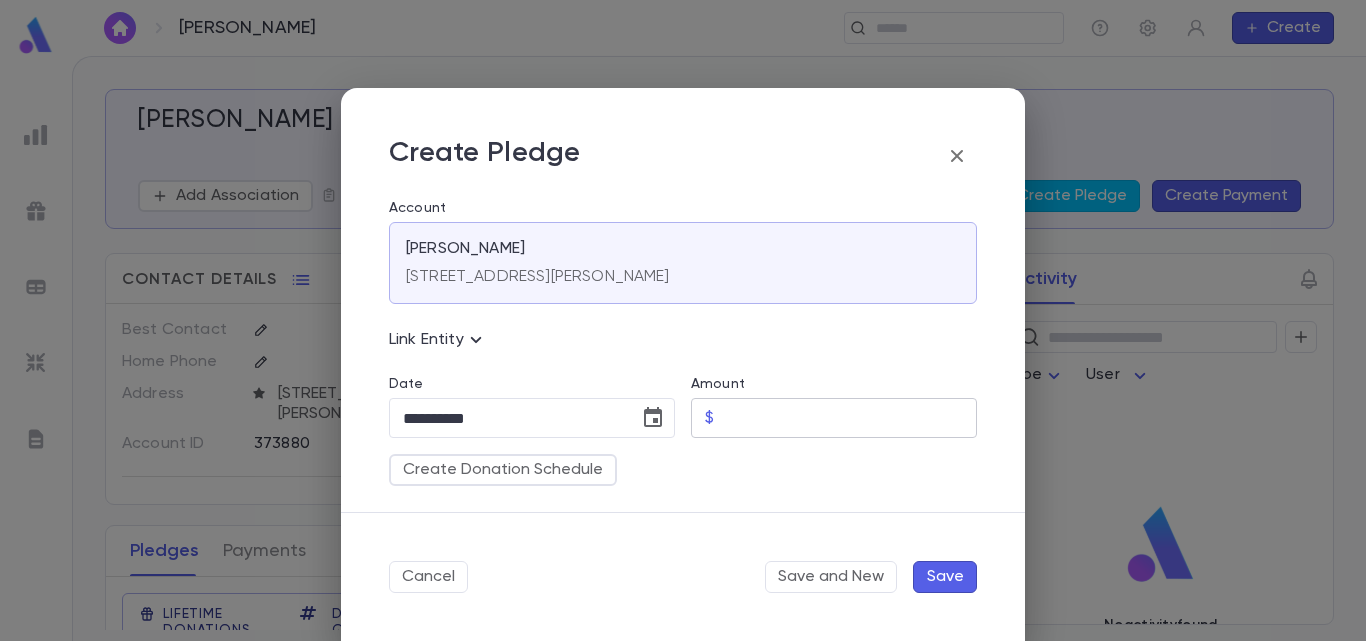 click on "Amount" at bounding box center (849, 418) 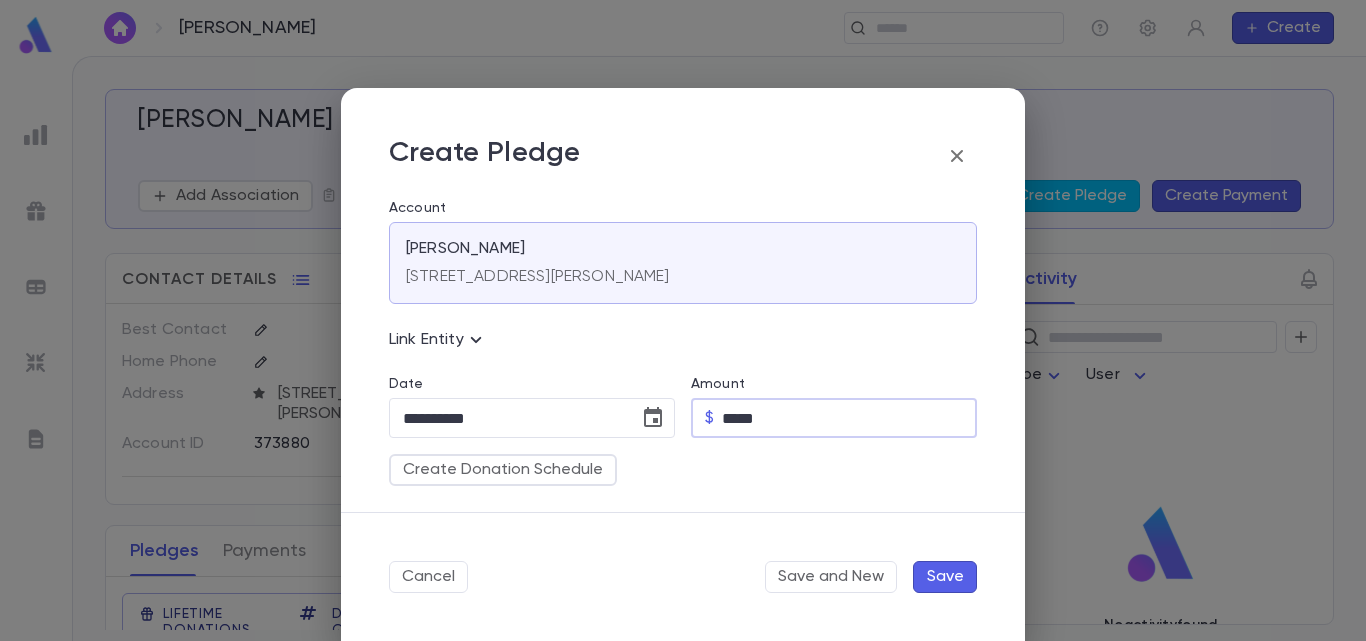 type on "*****" 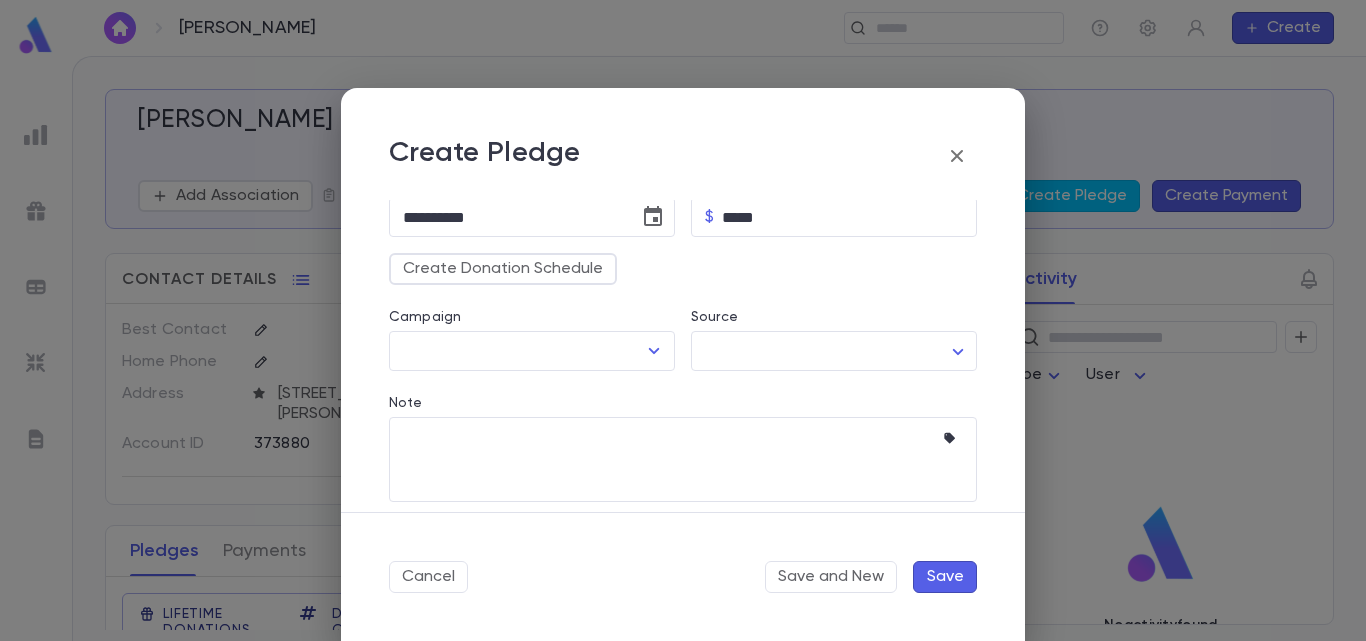 scroll, scrollTop: 204, scrollLeft: 0, axis: vertical 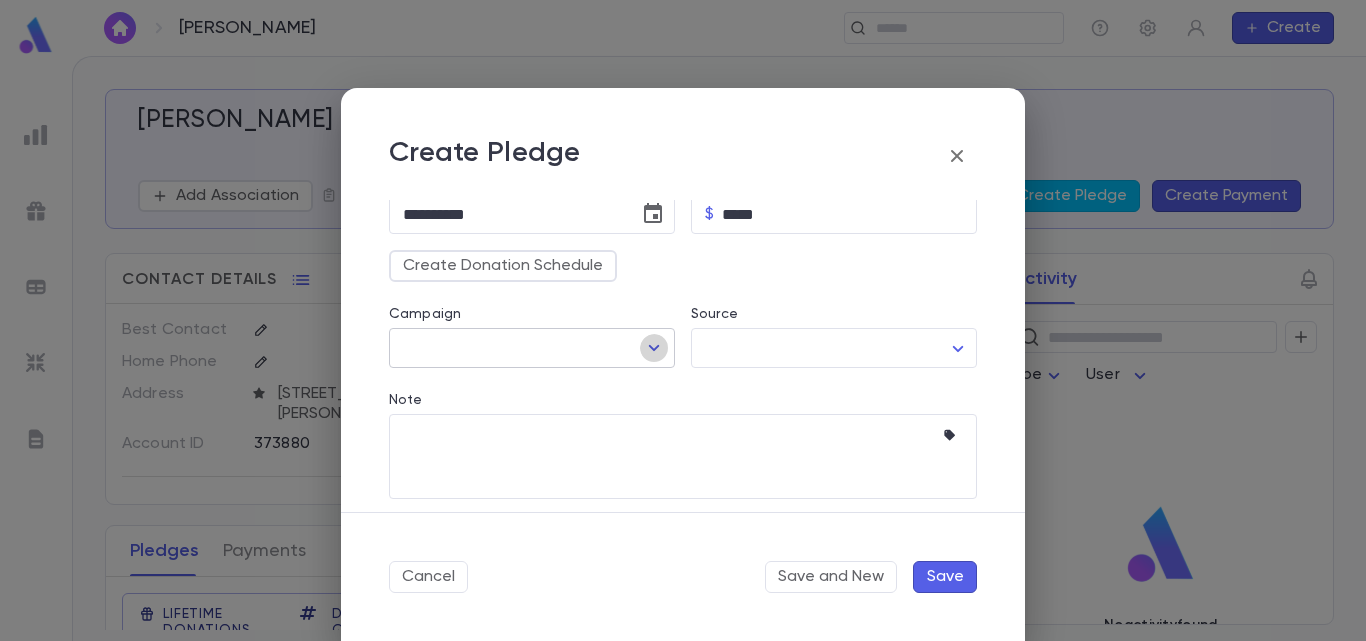 click at bounding box center [654, 348] 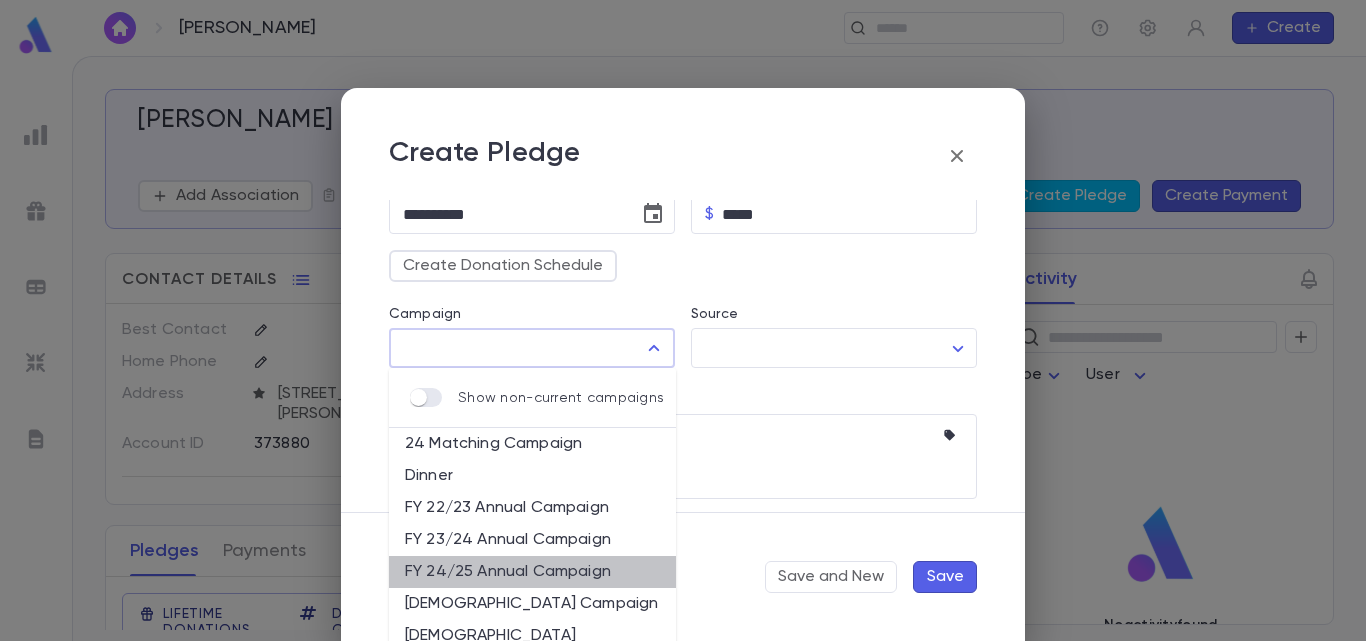 click on "FY 24/25 Annual Campaign" at bounding box center [532, 572] 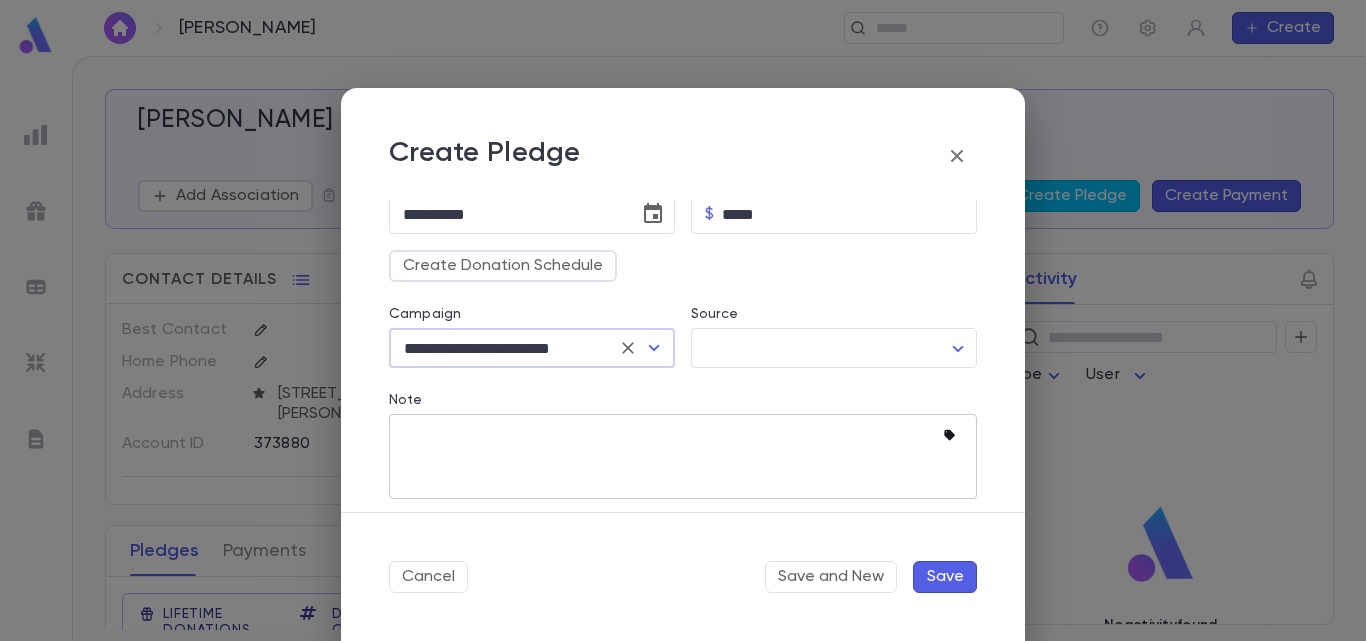 click 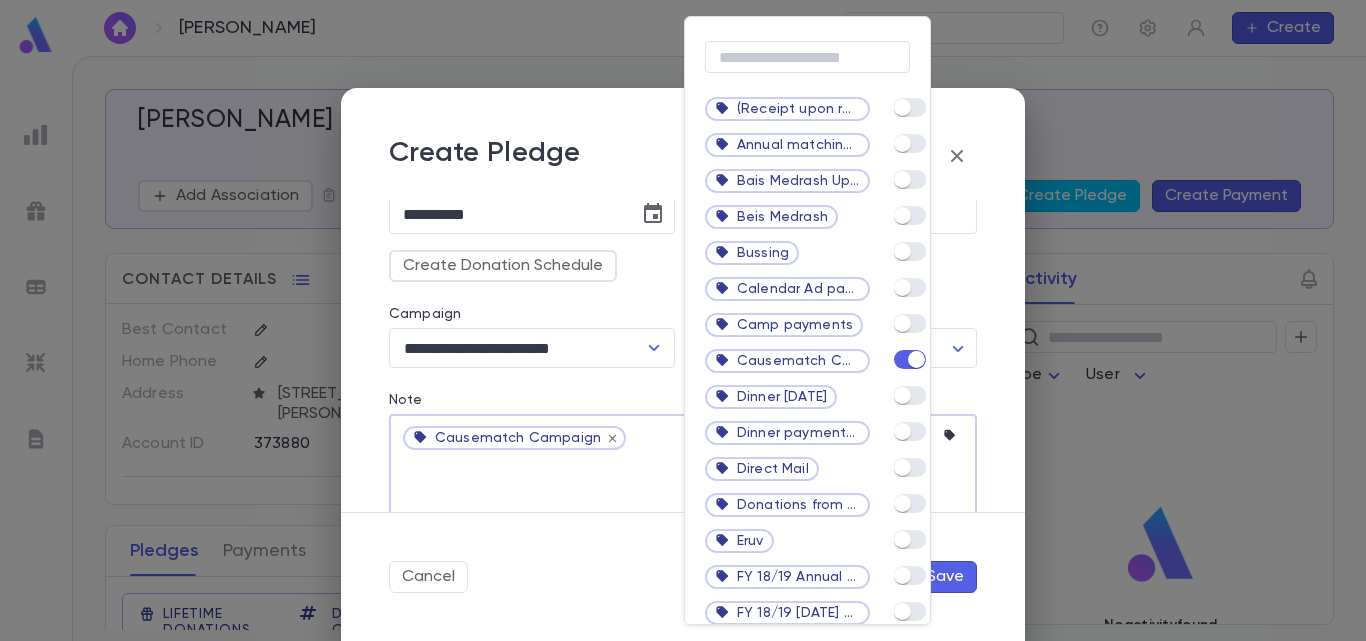 click at bounding box center (683, 320) 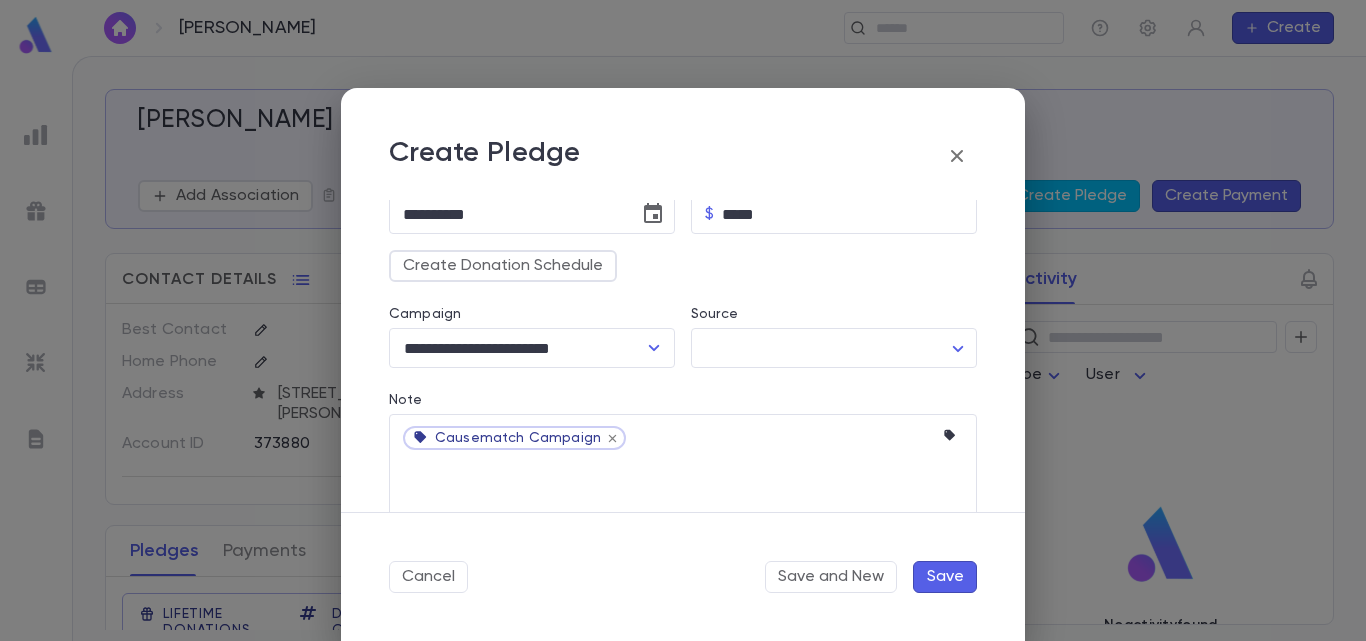 click on "Save" at bounding box center [945, 577] 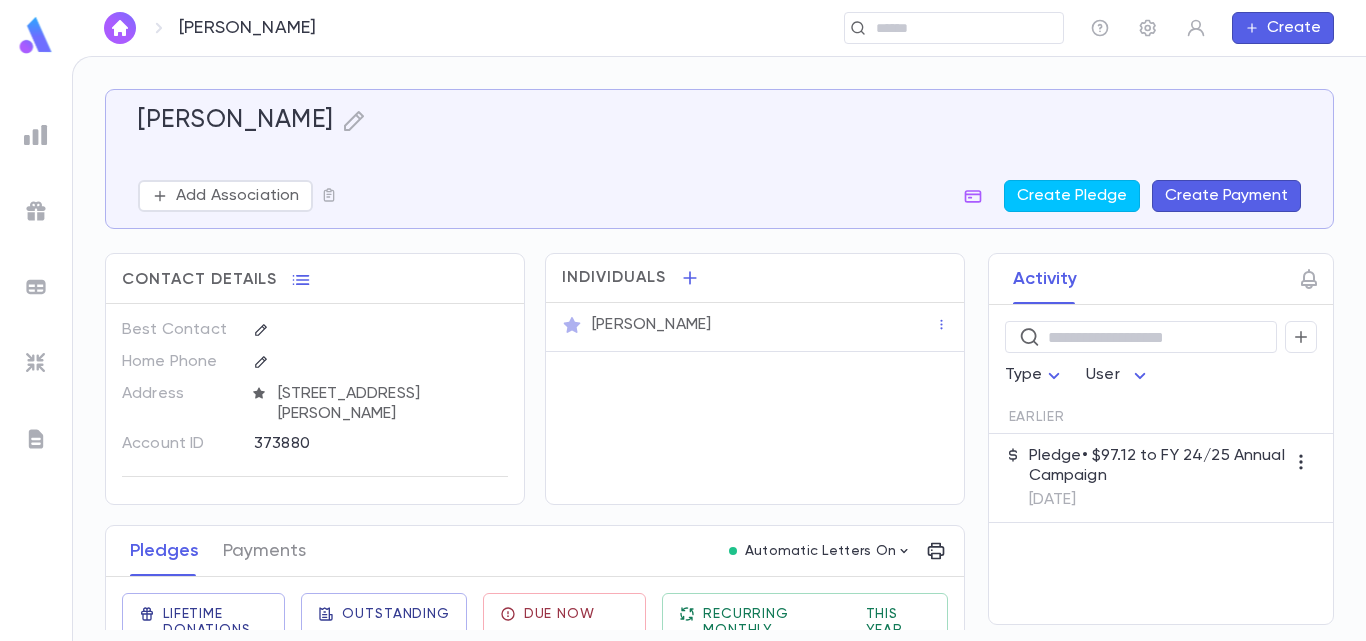 click at bounding box center (120, 28) 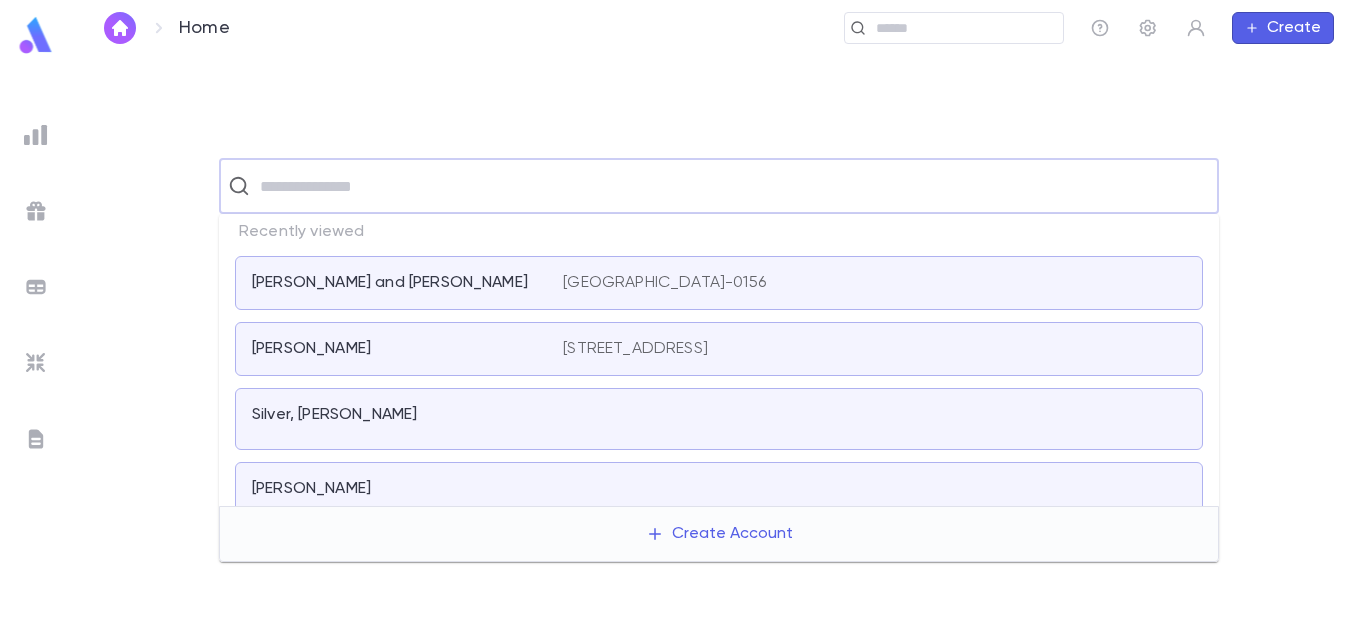 click at bounding box center [732, 186] 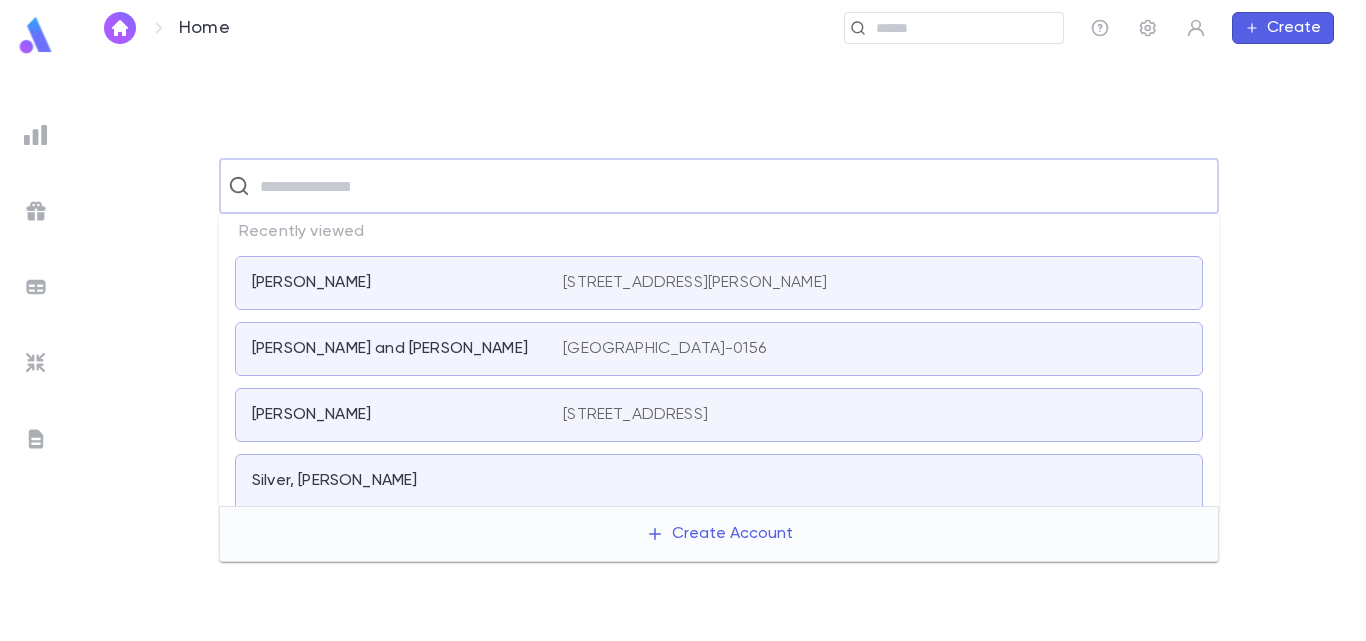 paste on "**********" 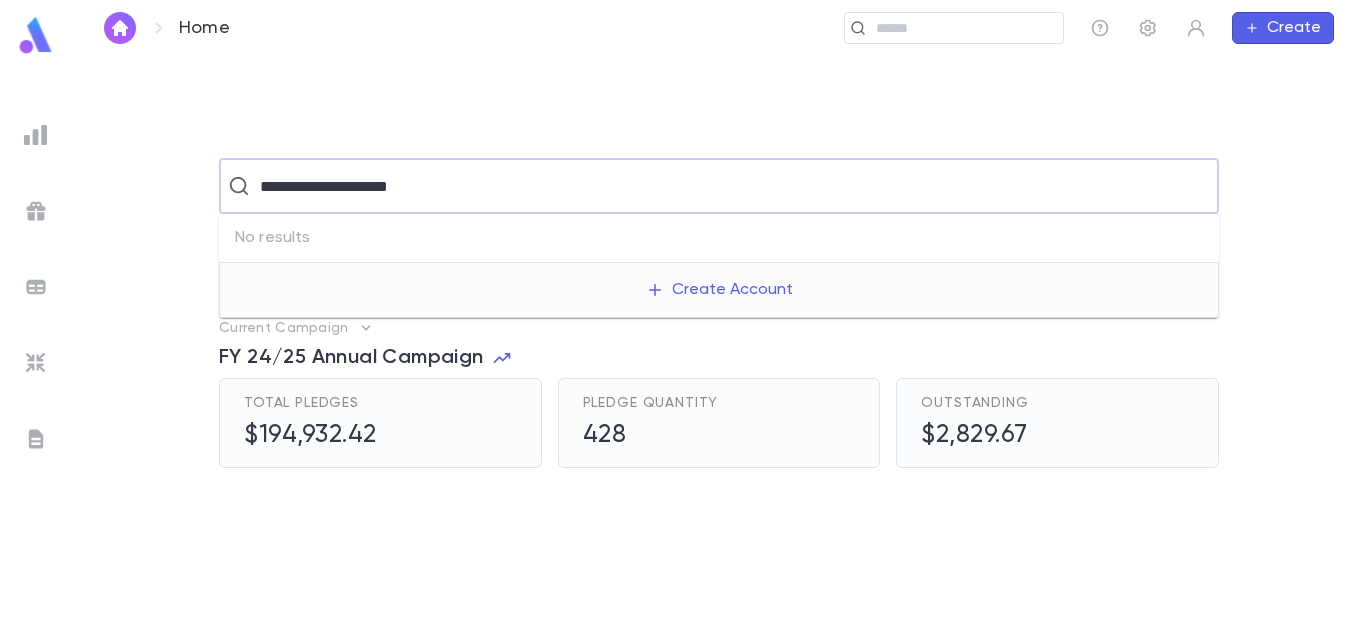 drag, startPoint x: 340, startPoint y: 183, endPoint x: 122, endPoint y: 279, distance: 238.2016 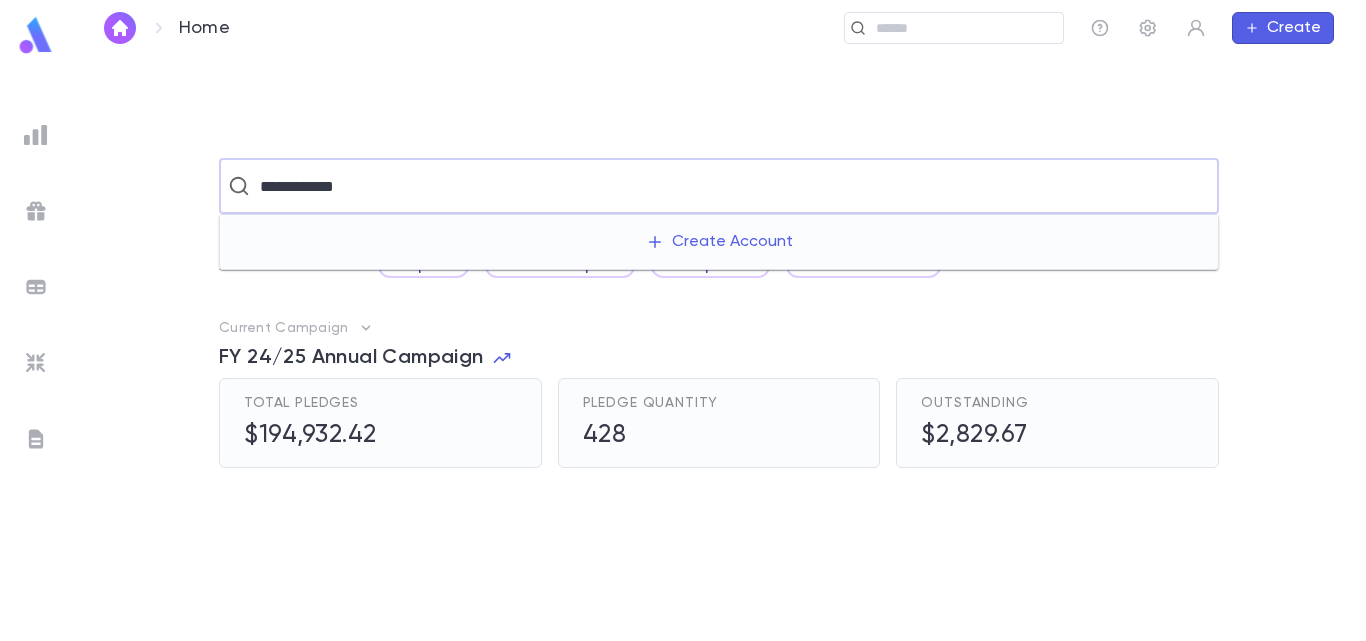 type on "**********" 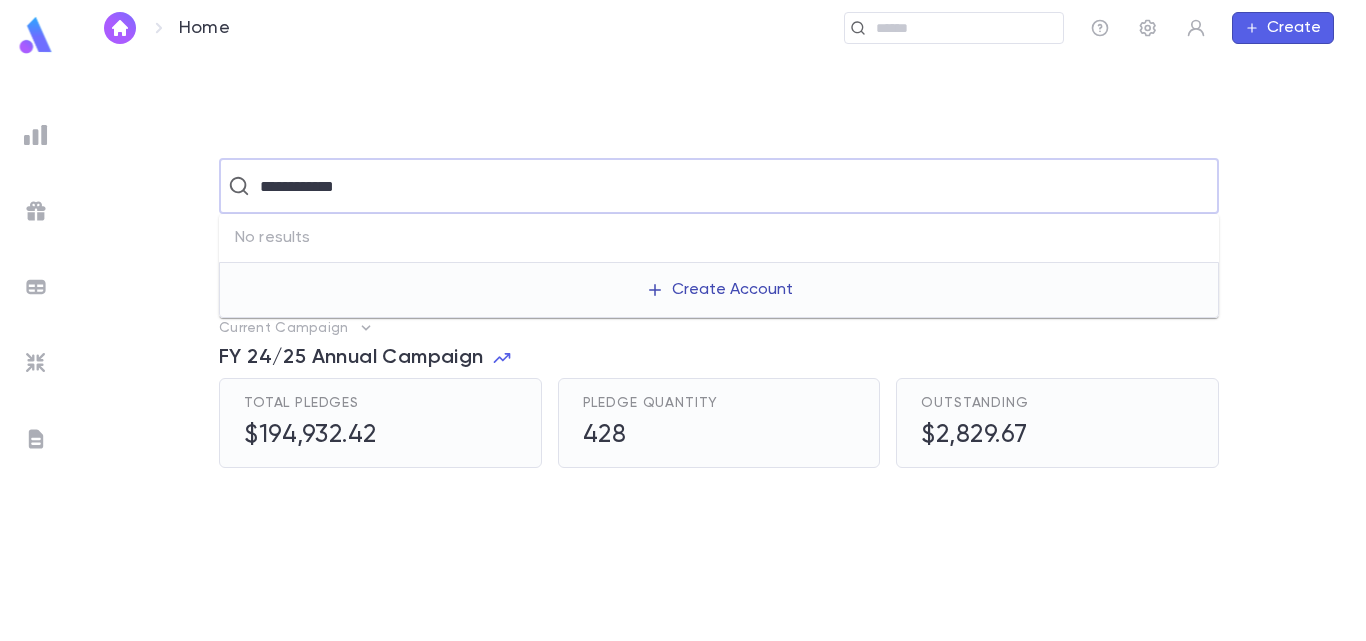 click on "Create Account" at bounding box center [719, 290] 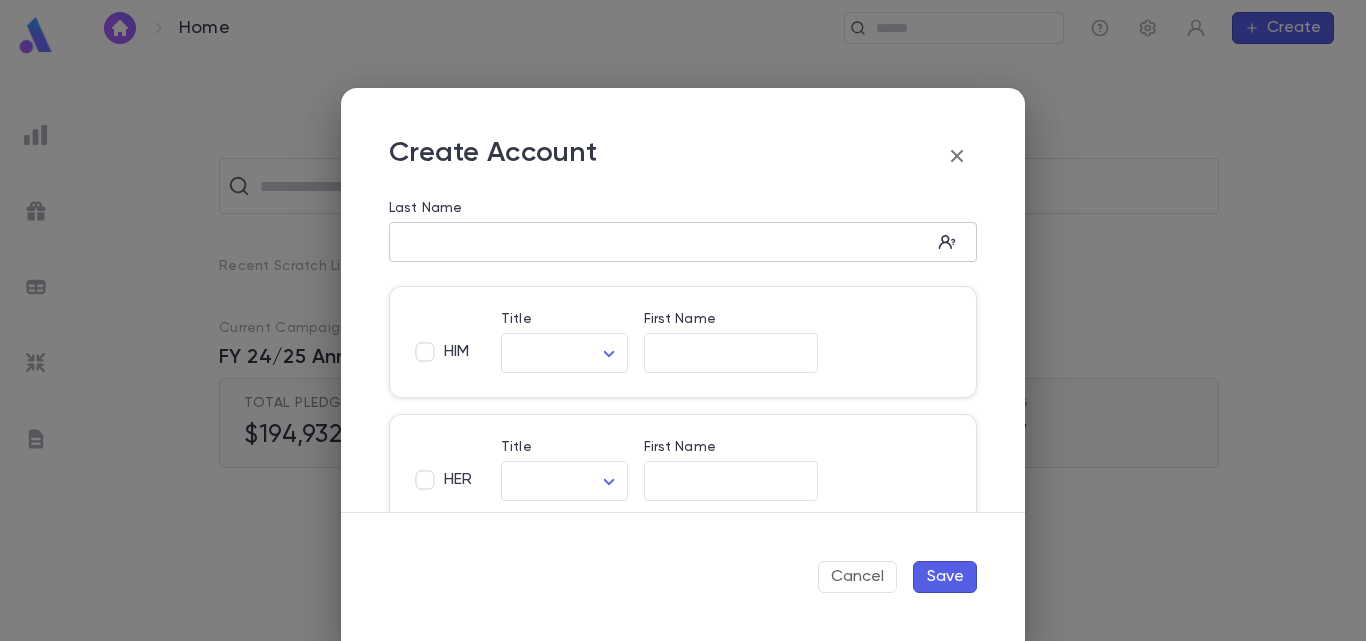 click on "​" at bounding box center [683, 242] 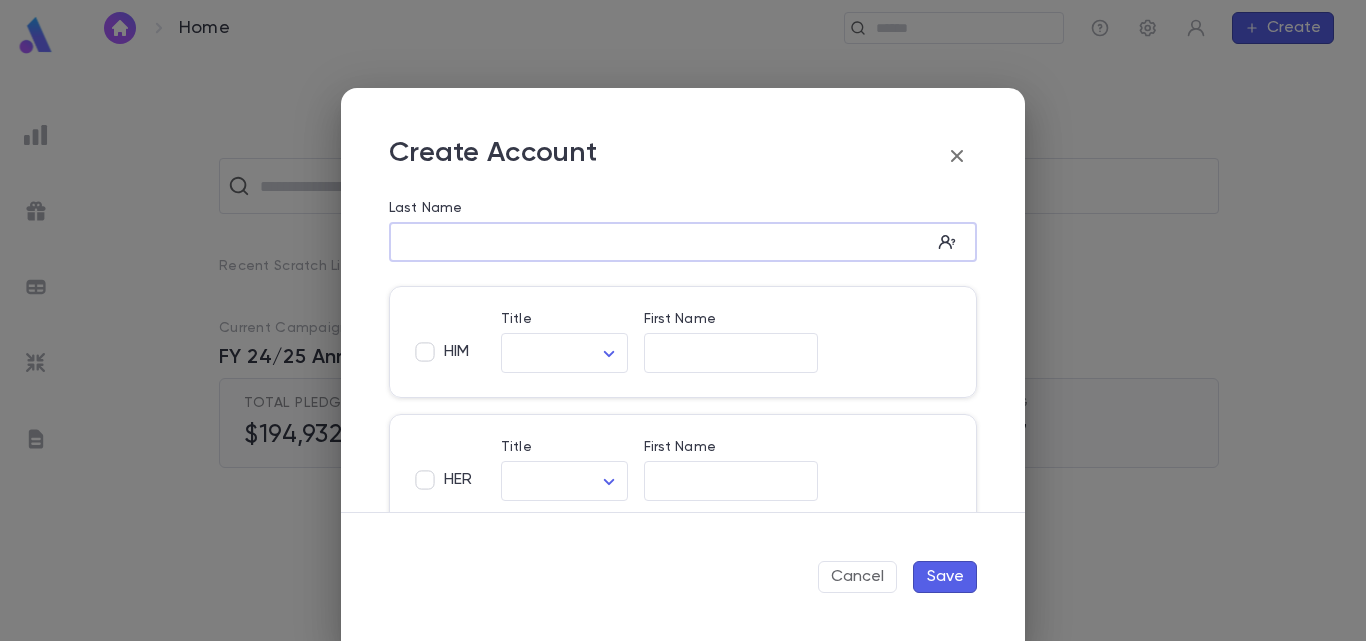 paste on "**********" 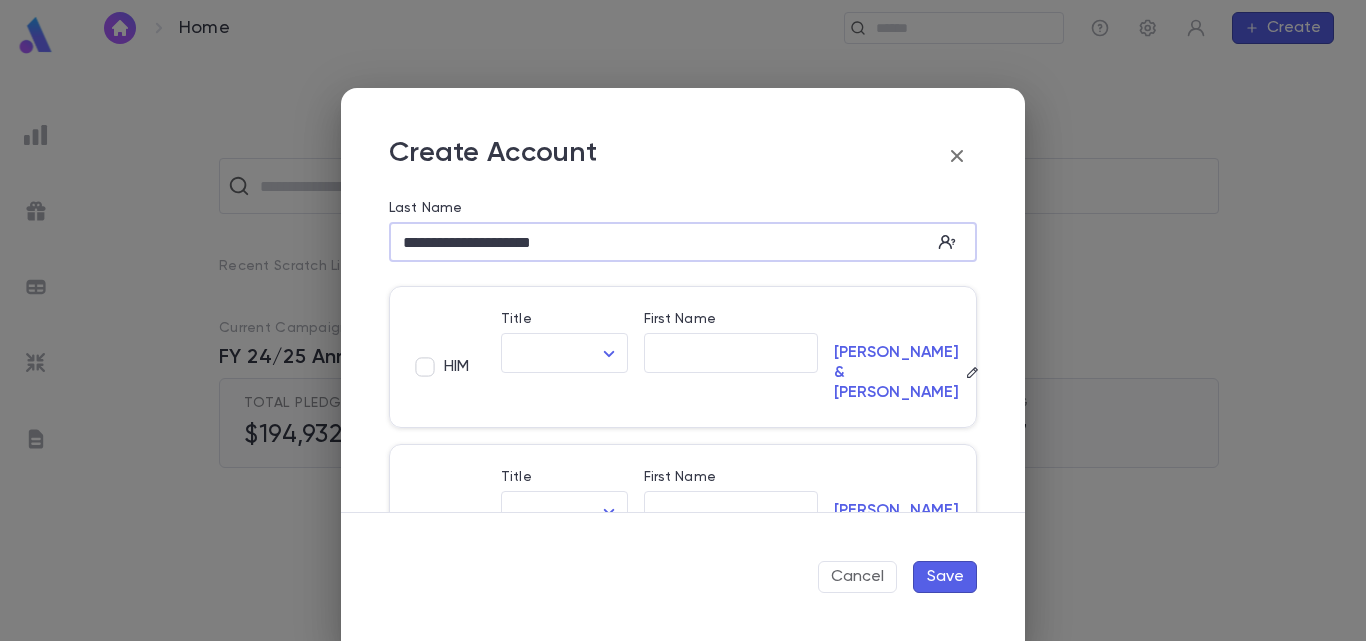 drag, startPoint x: 481, startPoint y: 245, endPoint x: 318, endPoint y: 283, distance: 167.37085 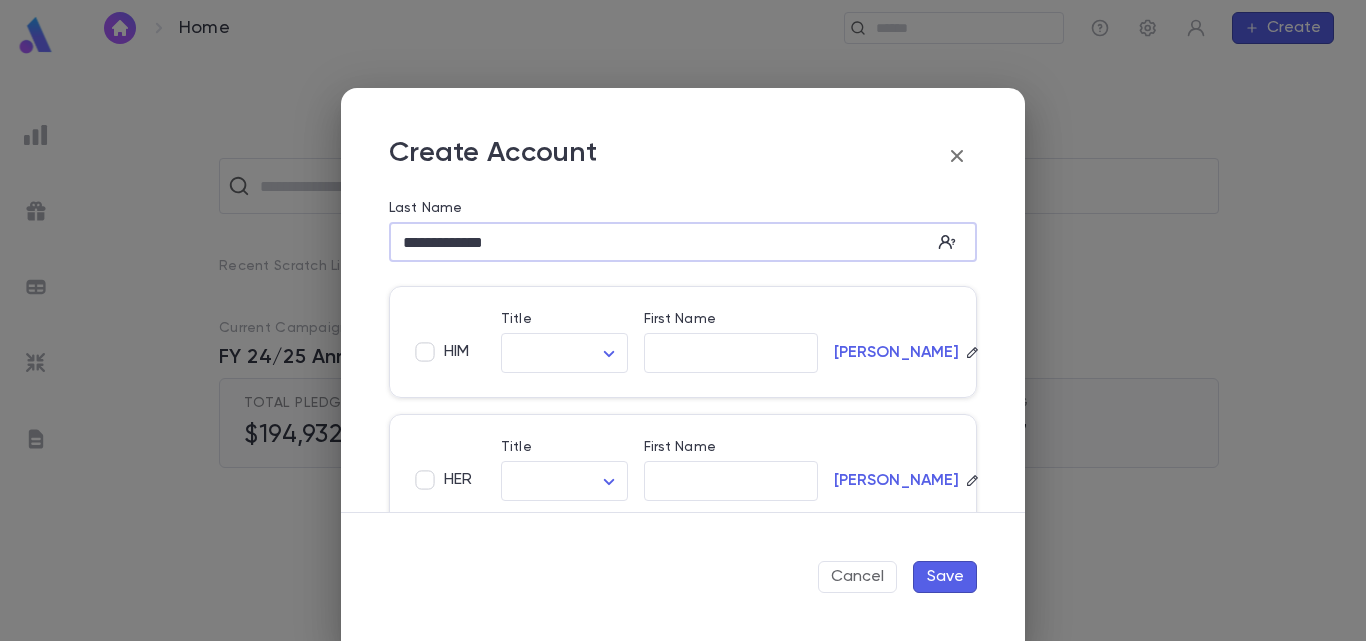 drag, startPoint x: 447, startPoint y: 243, endPoint x: 94, endPoint y: 227, distance: 353.36243 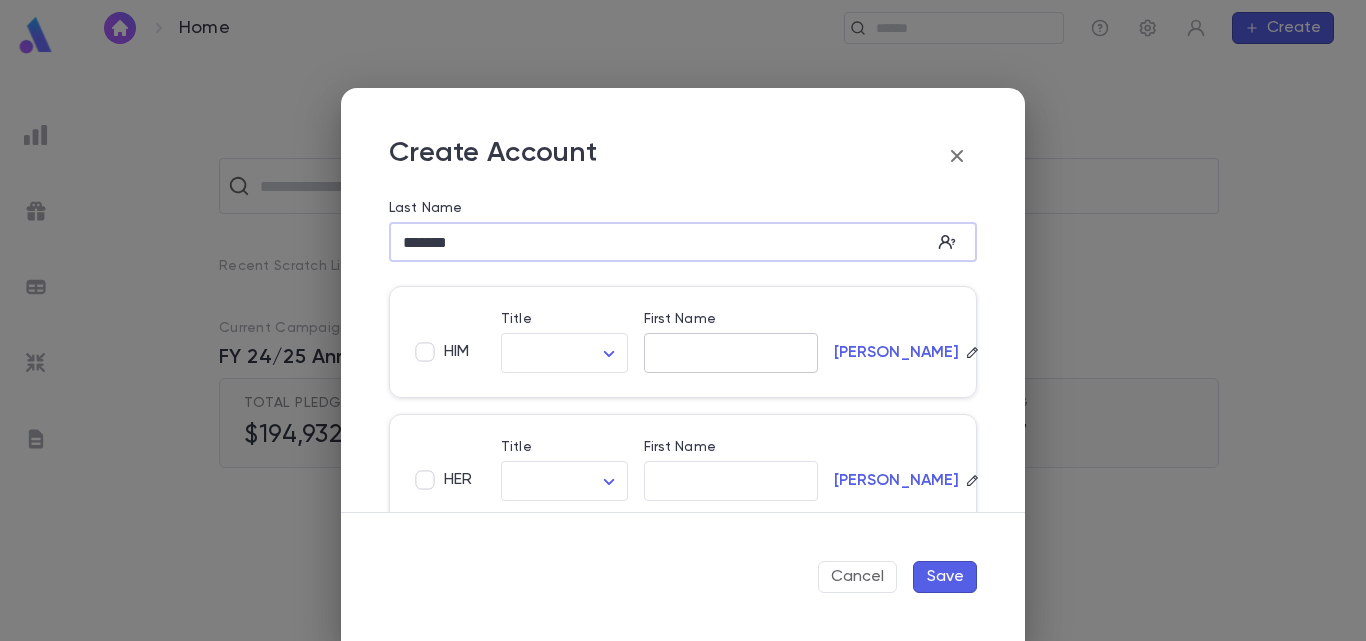 type on "******" 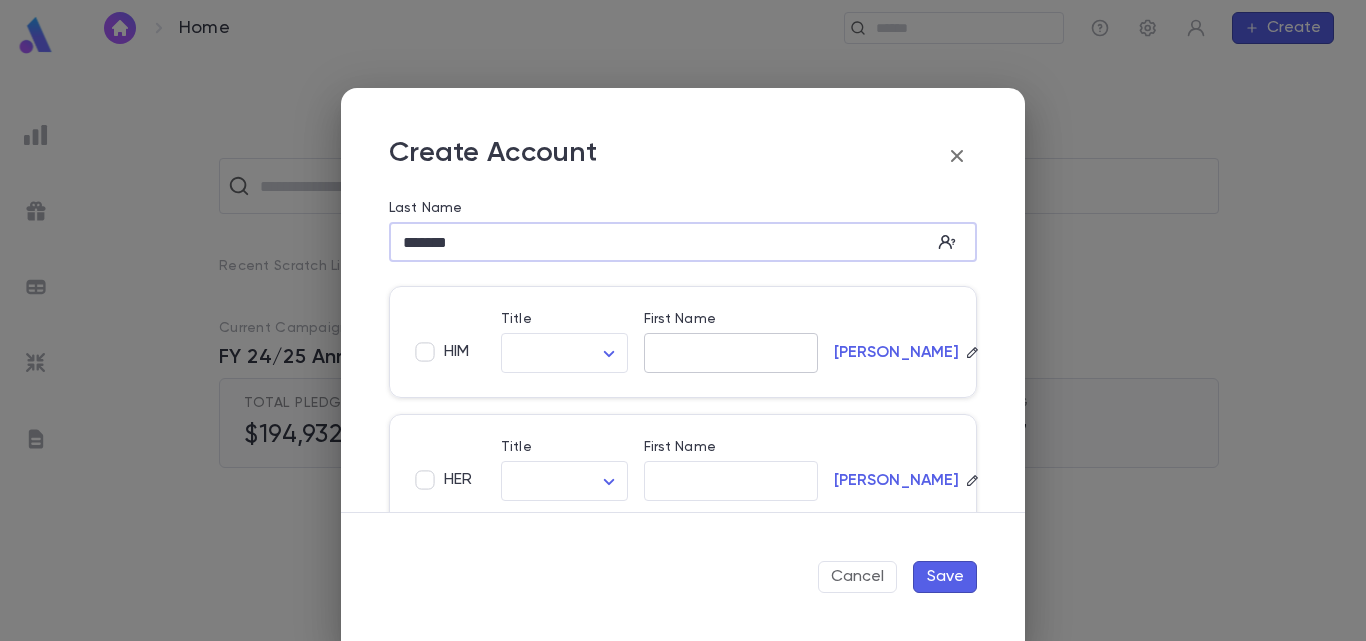 click on "First Name" at bounding box center (731, 353) 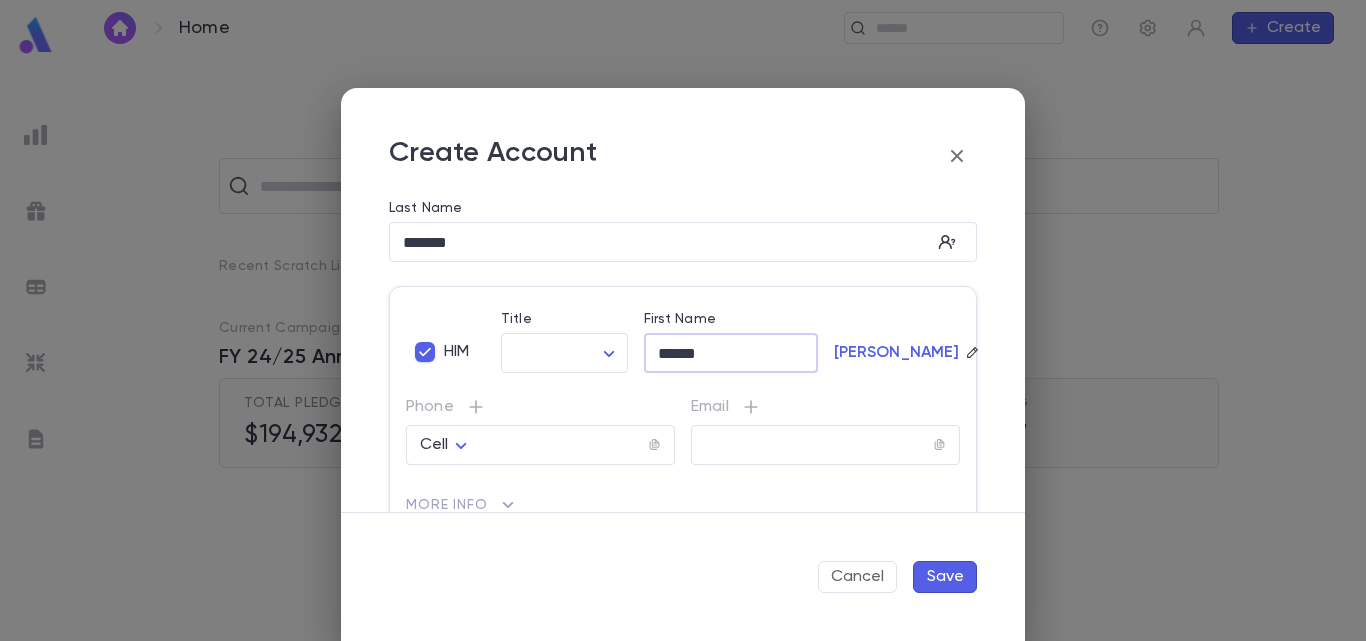 type on "******" 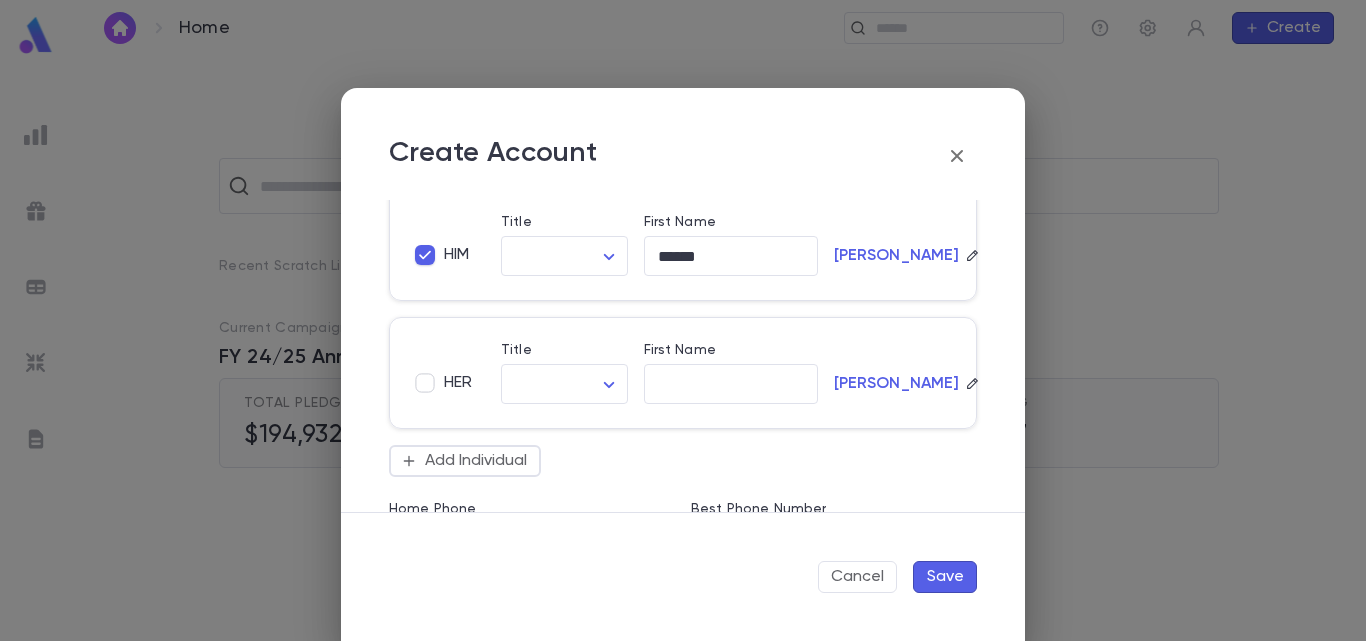 scroll, scrollTop: 256, scrollLeft: 0, axis: vertical 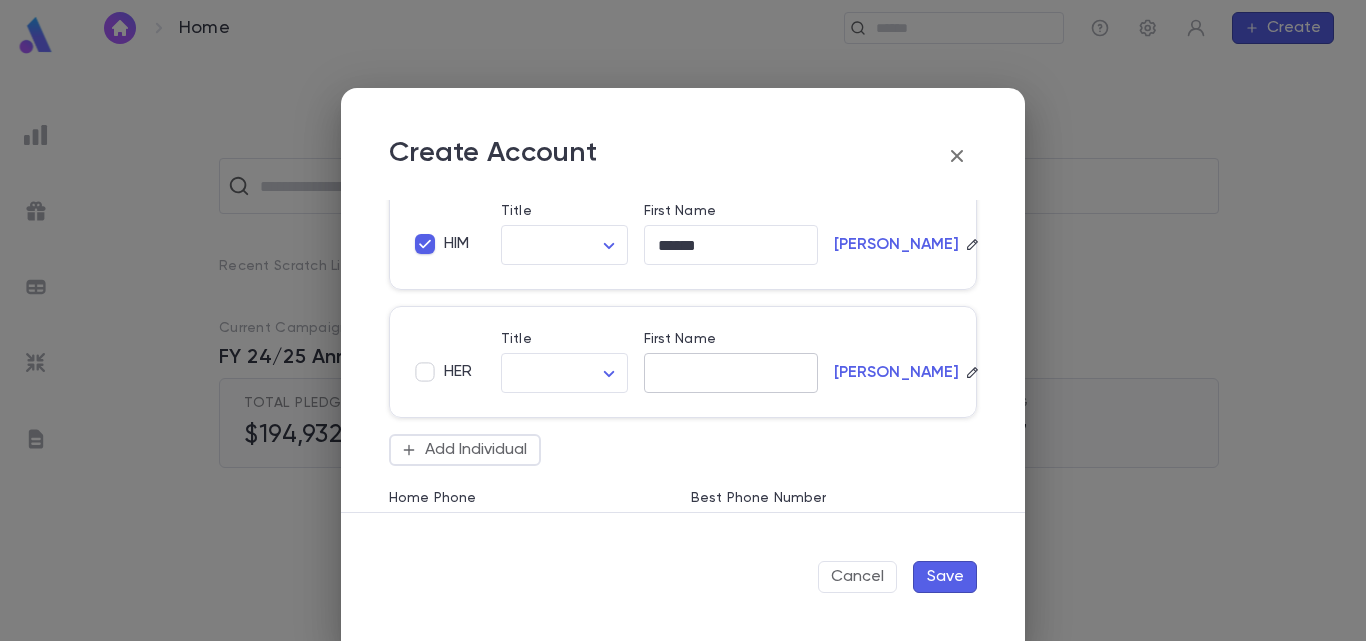 click on "First Name ​" at bounding box center [723, 354] 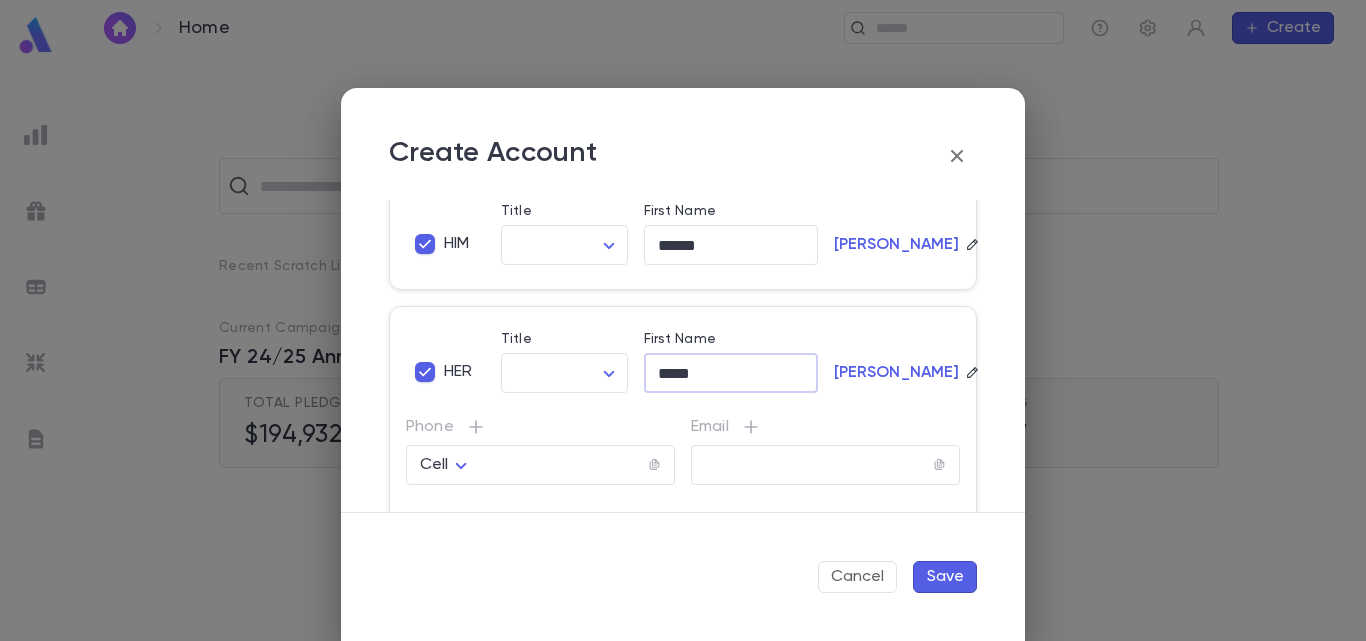 type on "*****" 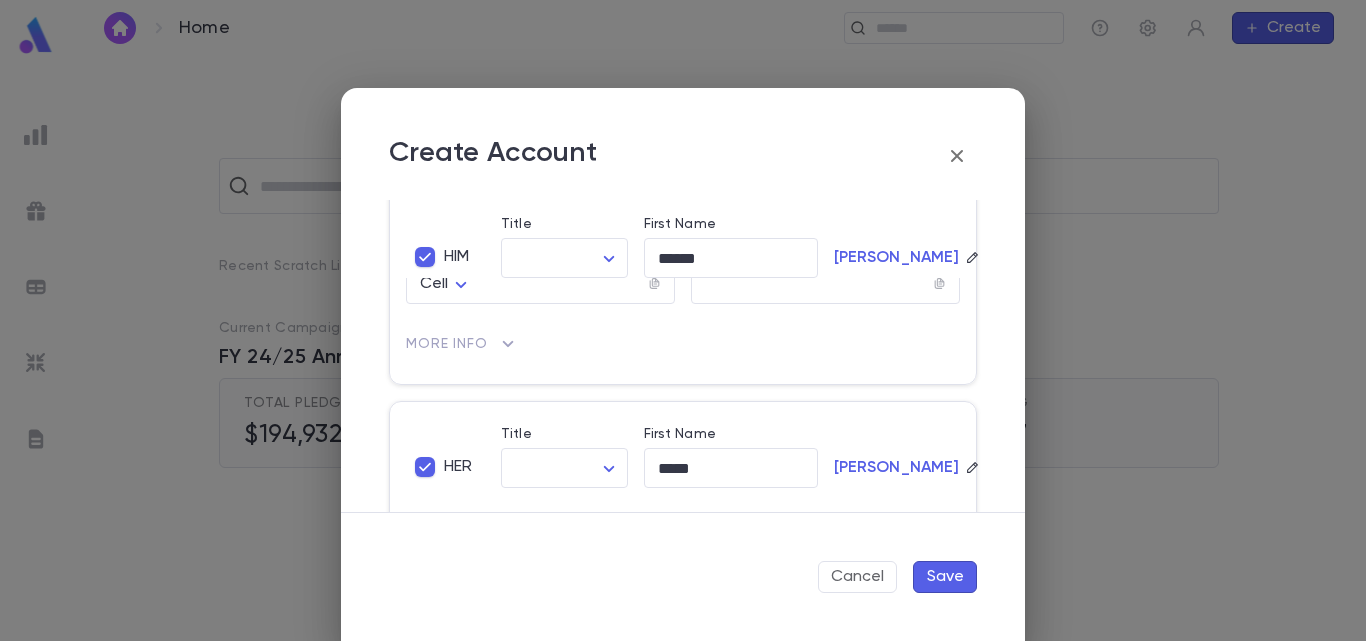 scroll, scrollTop: 83, scrollLeft: 0, axis: vertical 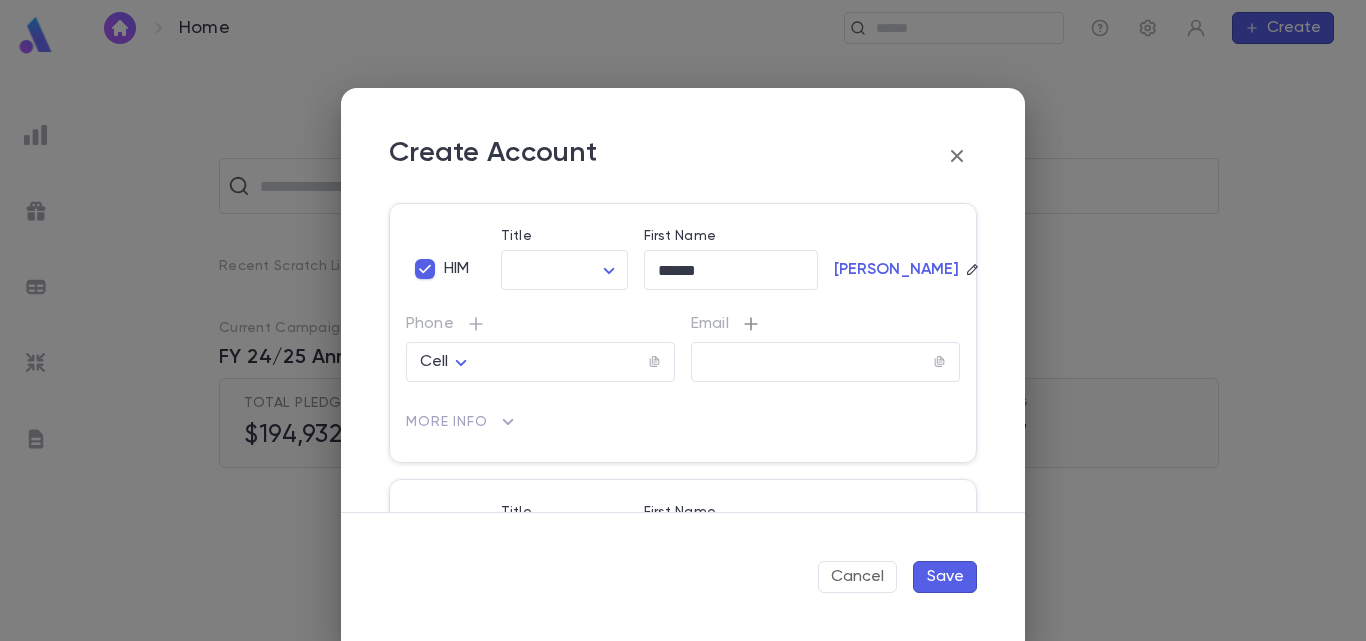 click 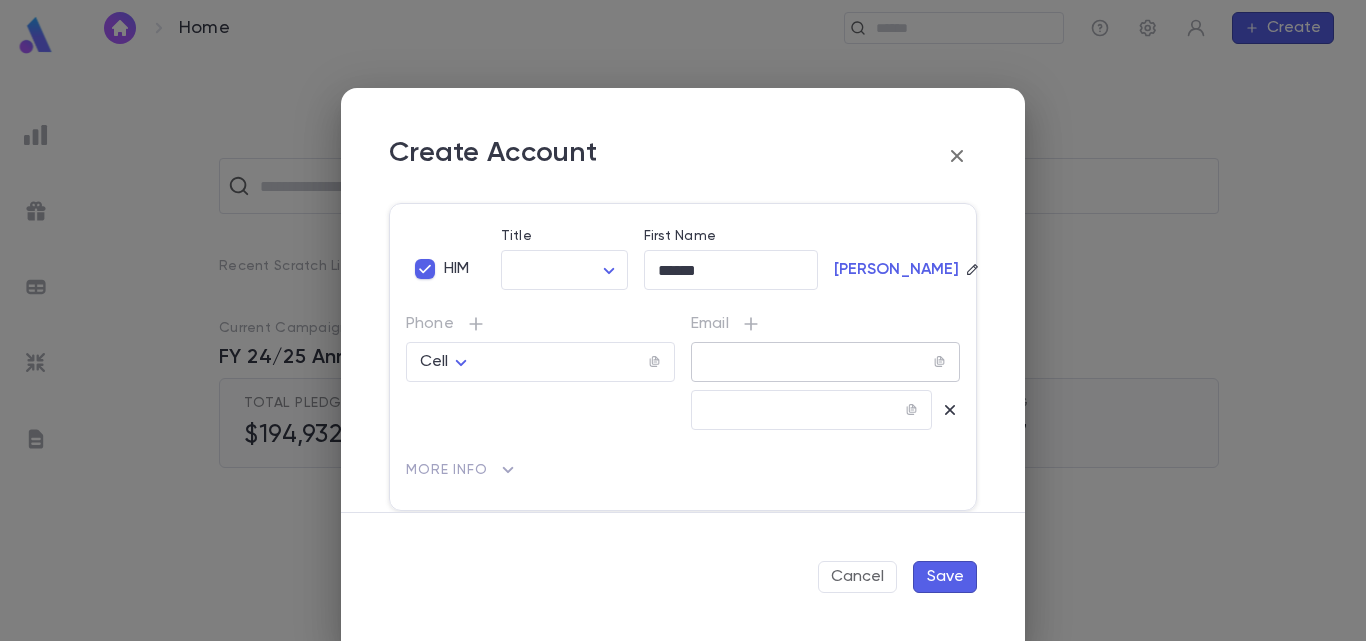 click at bounding box center (812, 362) 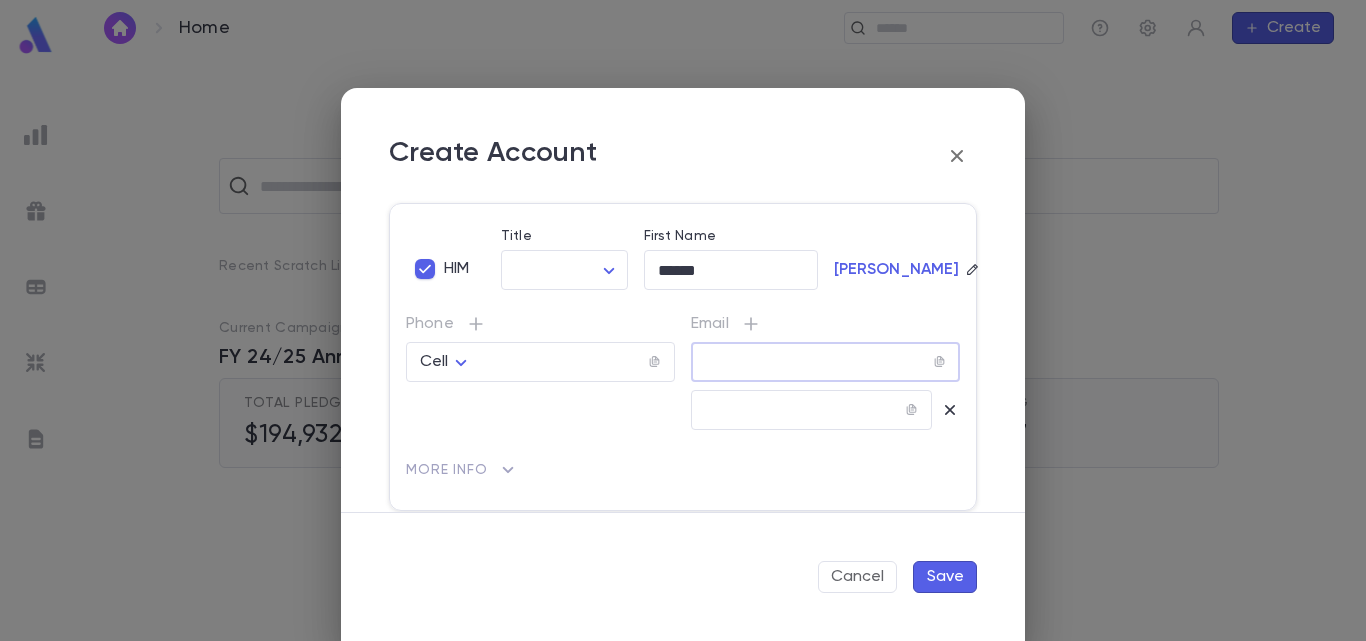 paste on "**********" 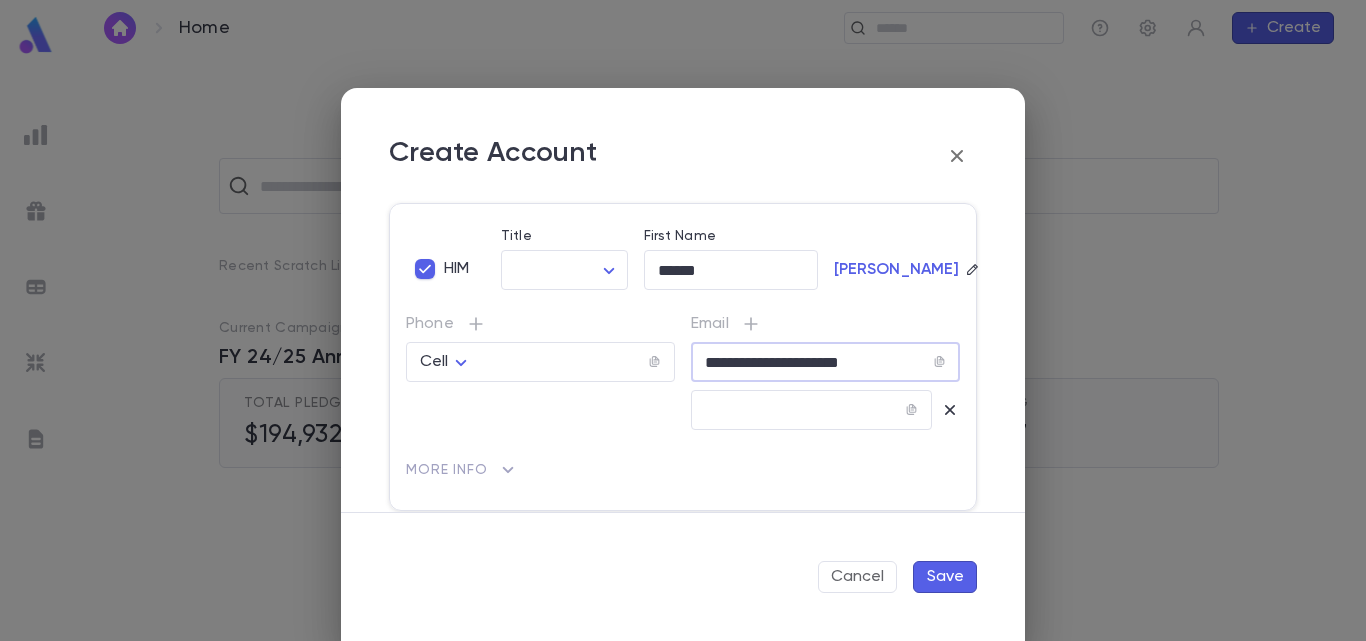 type on "**********" 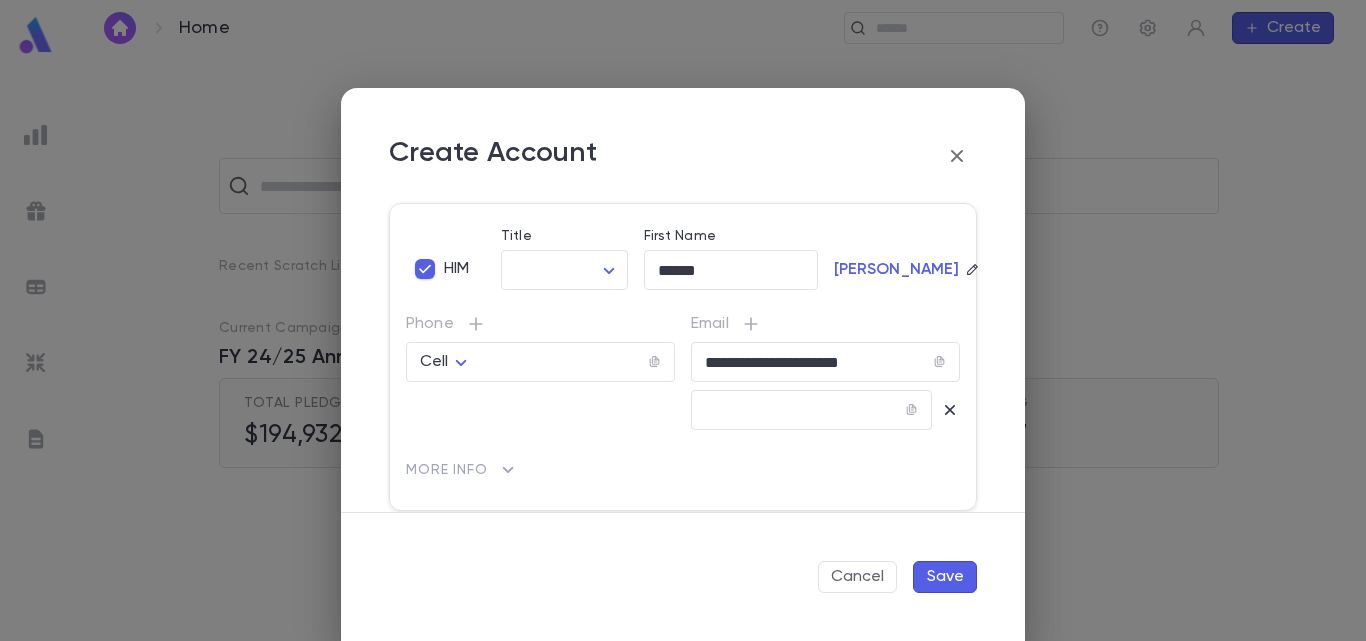 click on "Cancel Save" at bounding box center (683, 576) 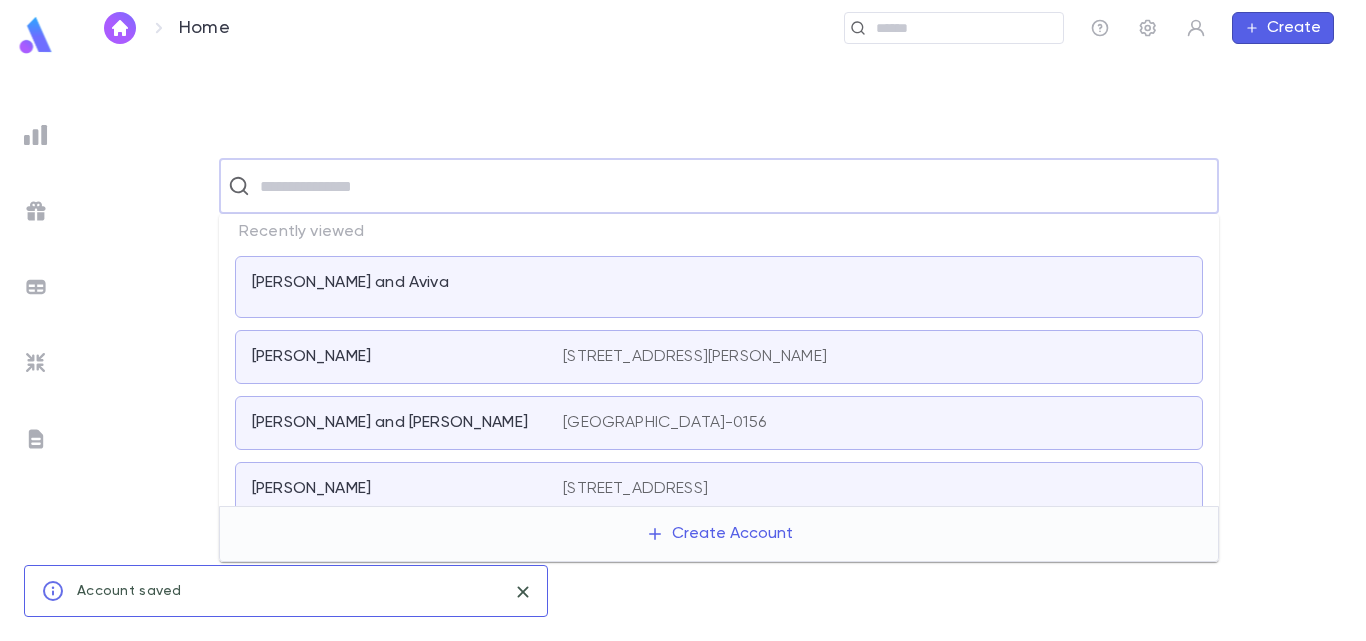 click at bounding box center (732, 186) 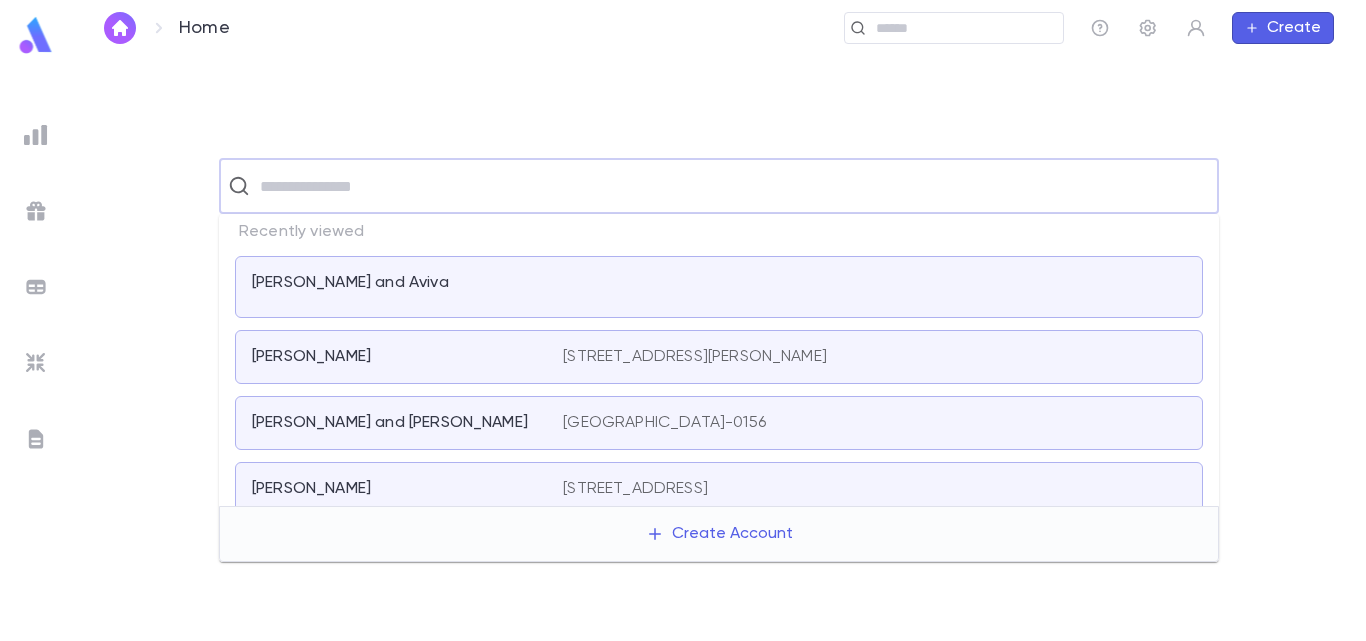 click on "[PERSON_NAME] and Aviva" at bounding box center (719, 287) 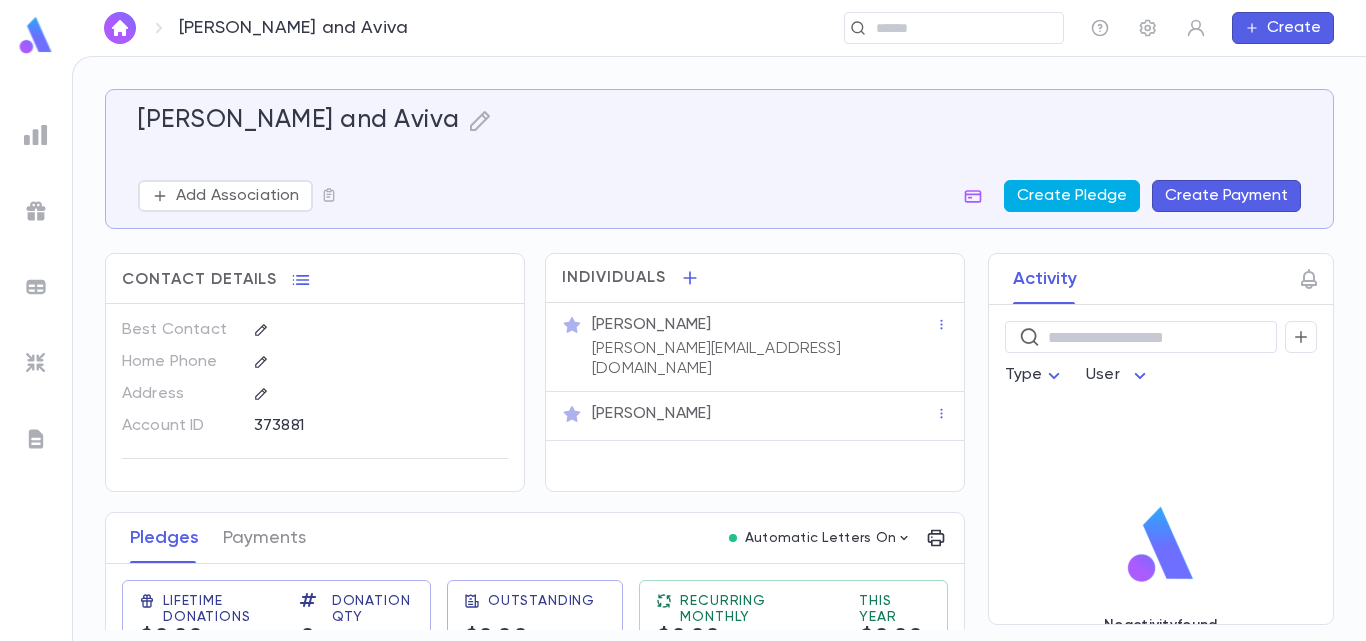 click on "Create Pledge" at bounding box center [1072, 196] 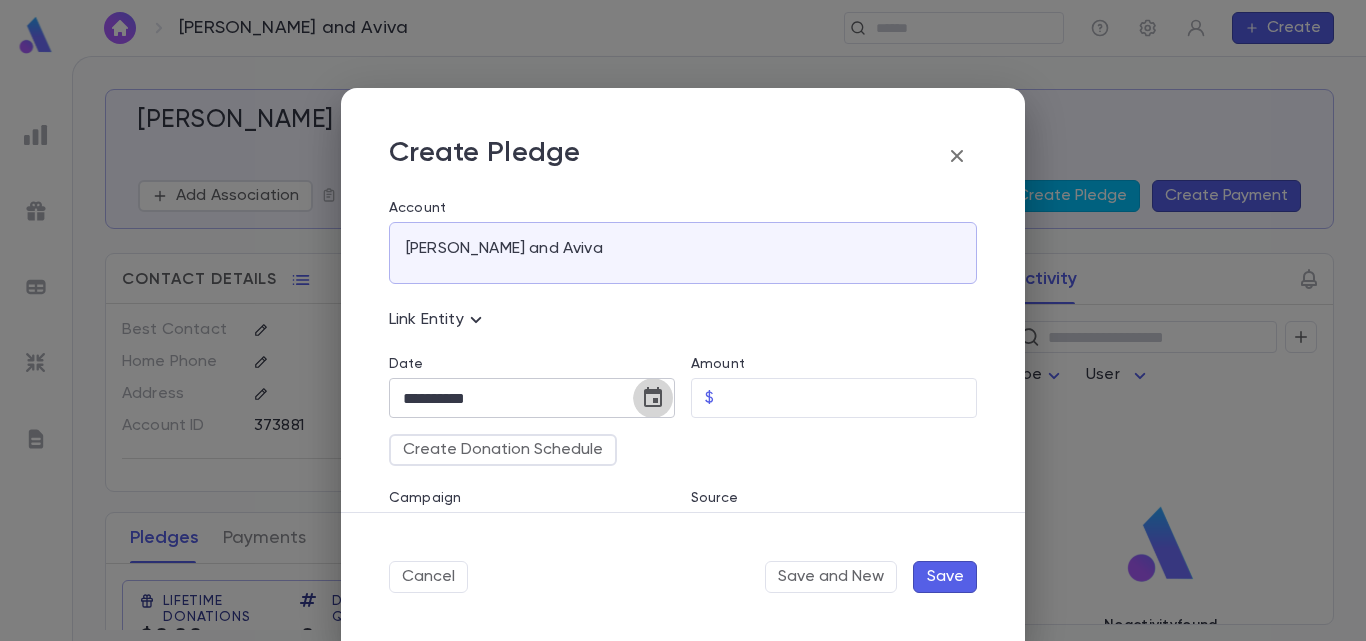 click 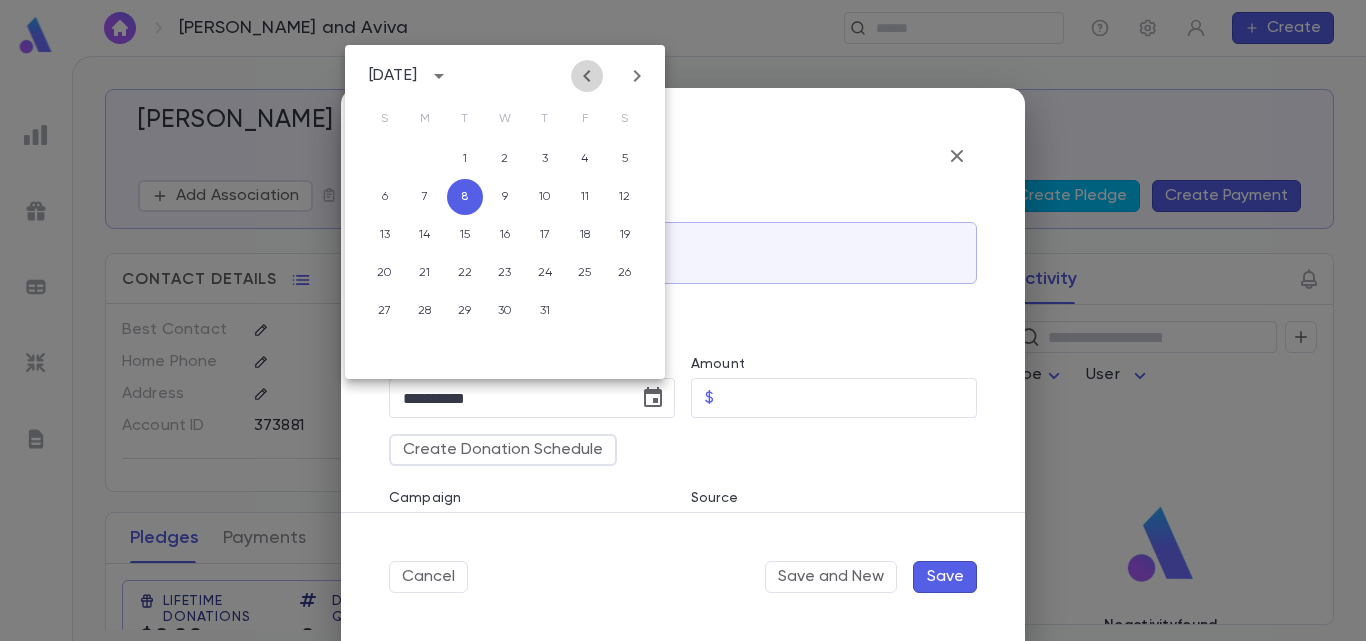 click 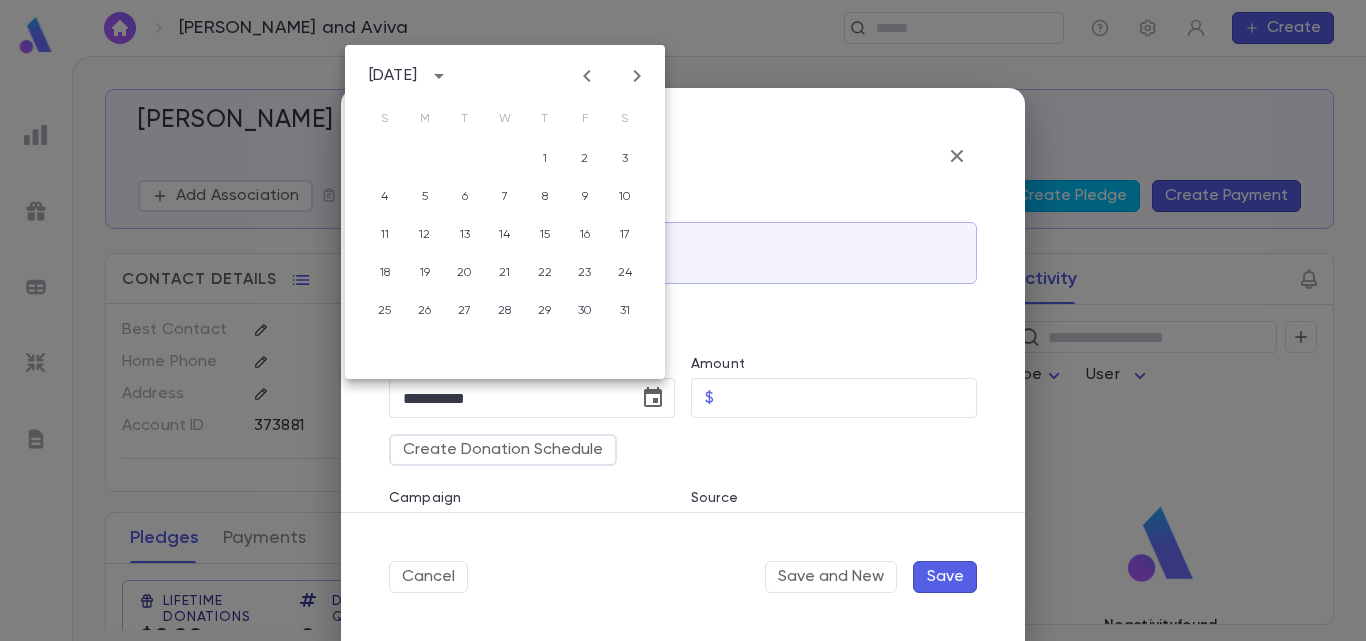 click 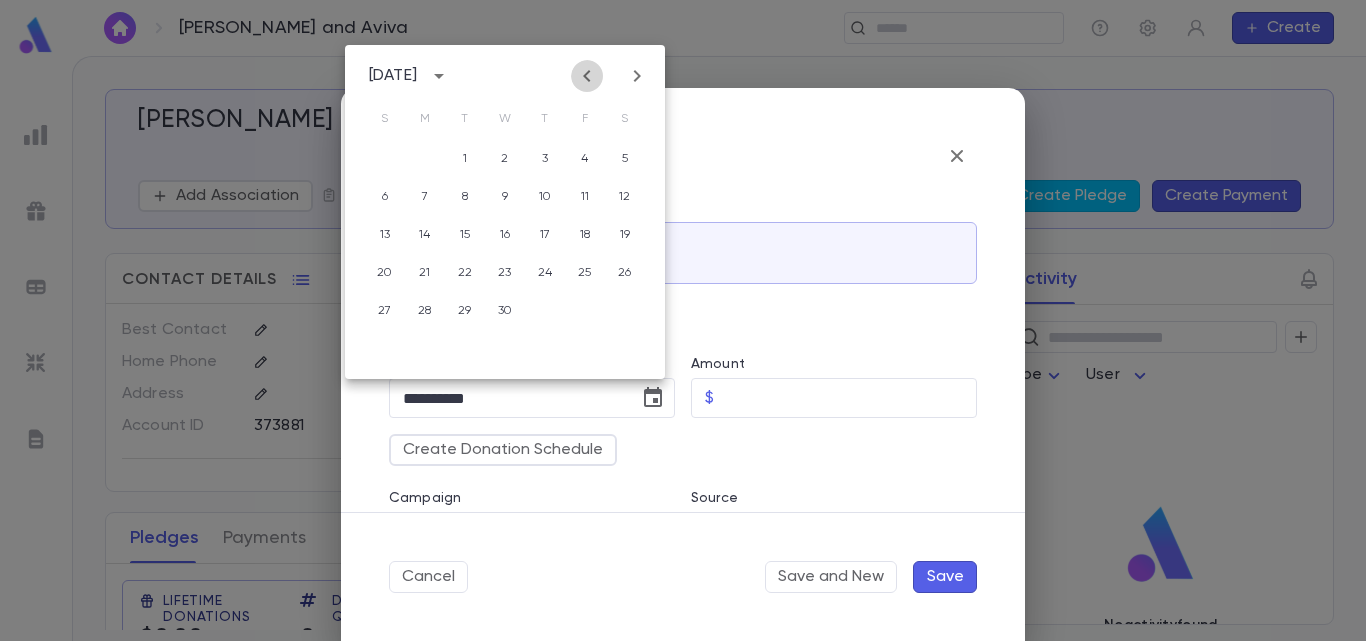 click 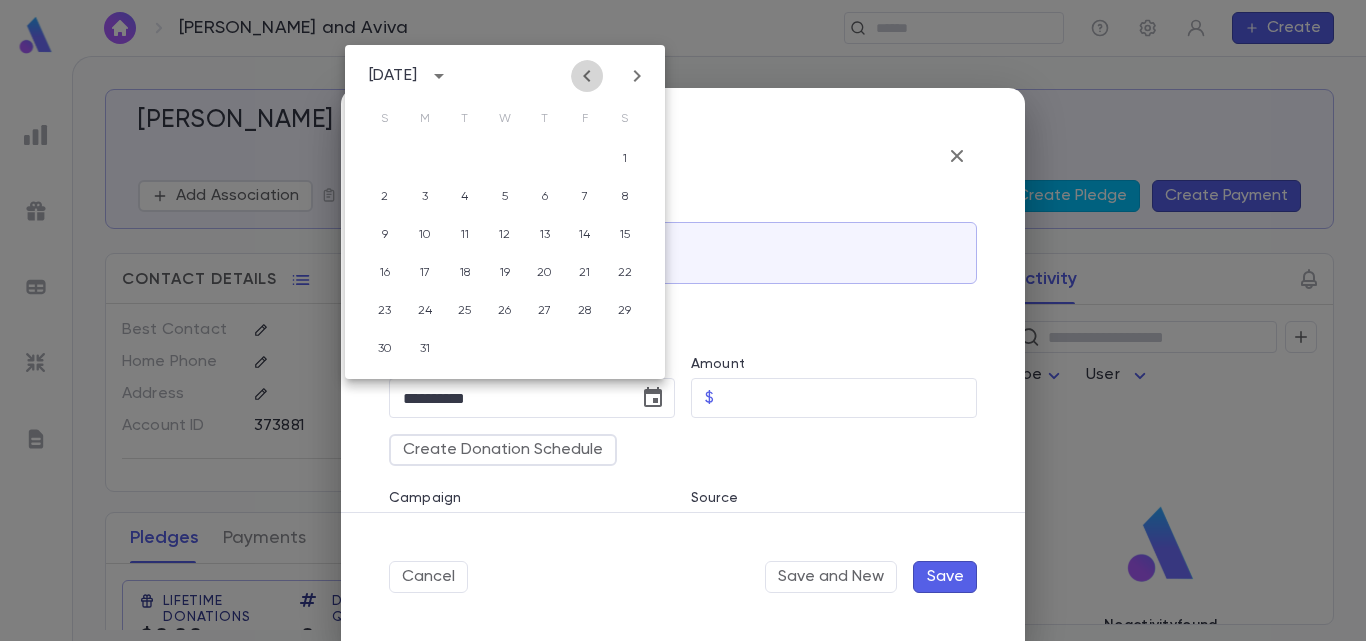 click 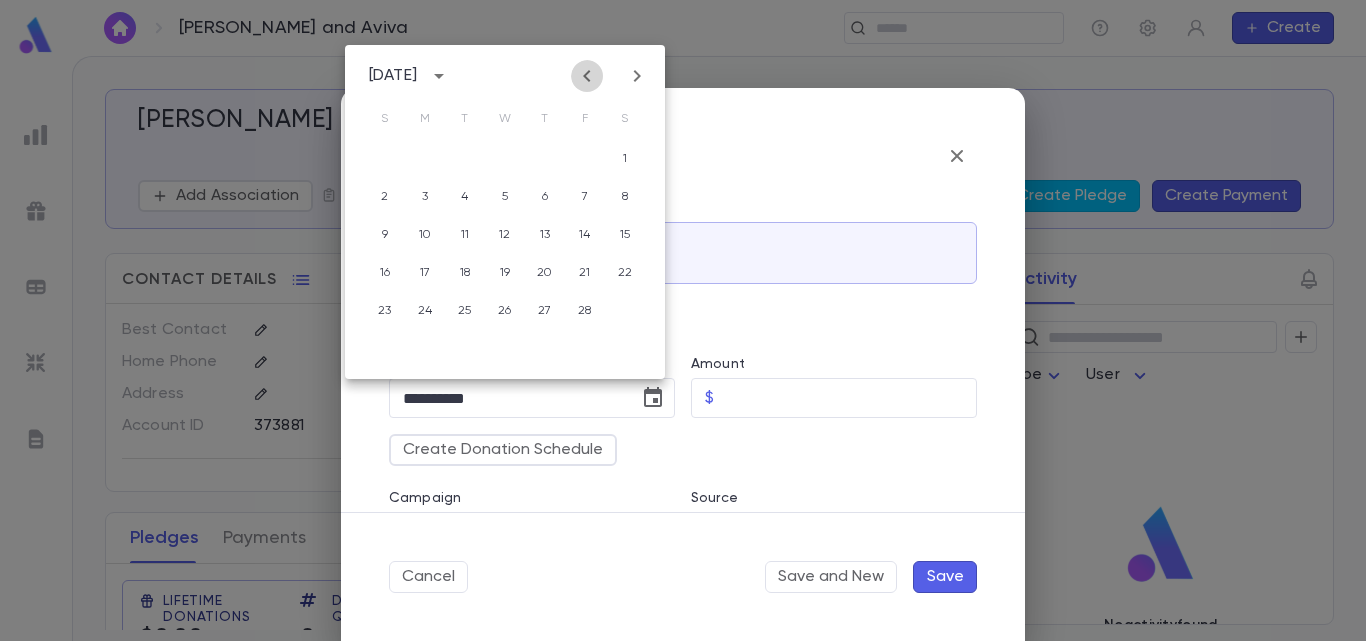 click 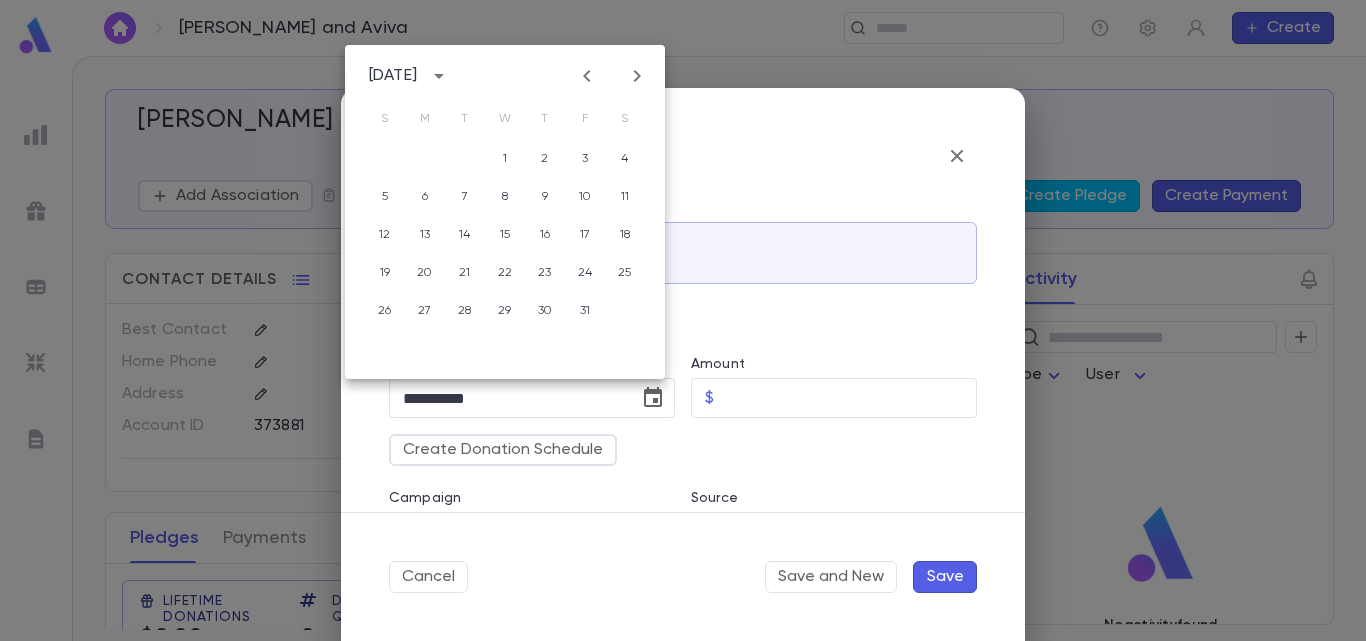 click 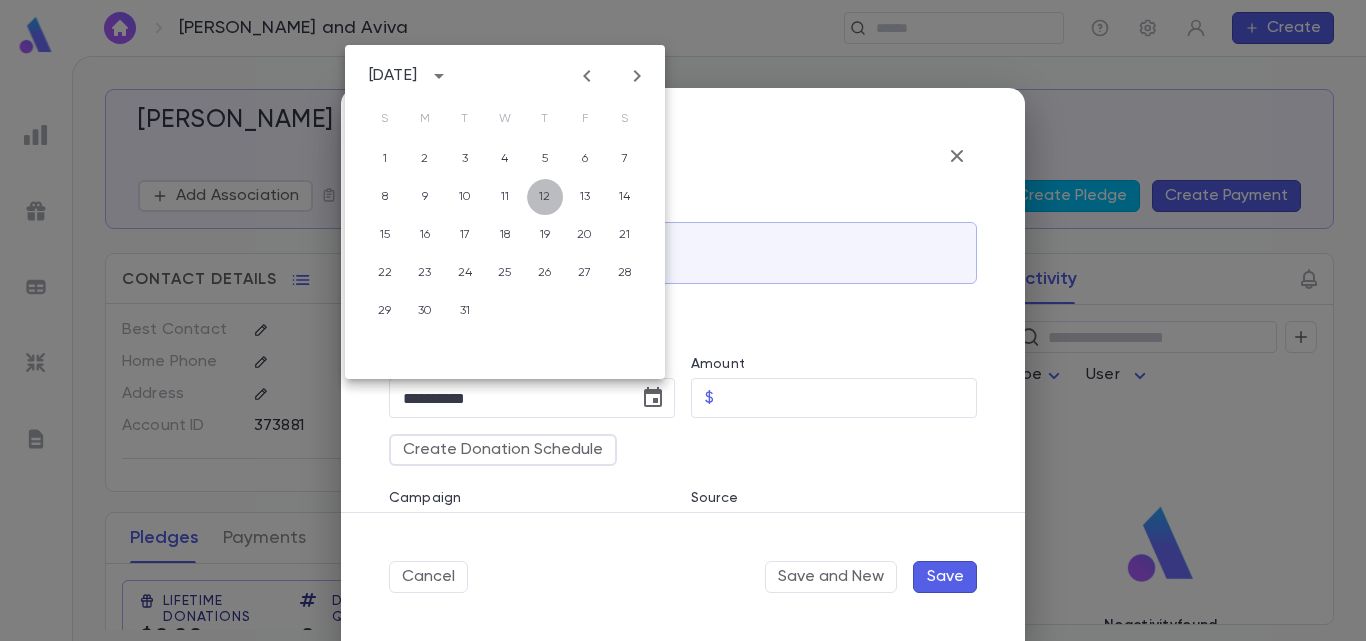 click on "12" at bounding box center (545, 197) 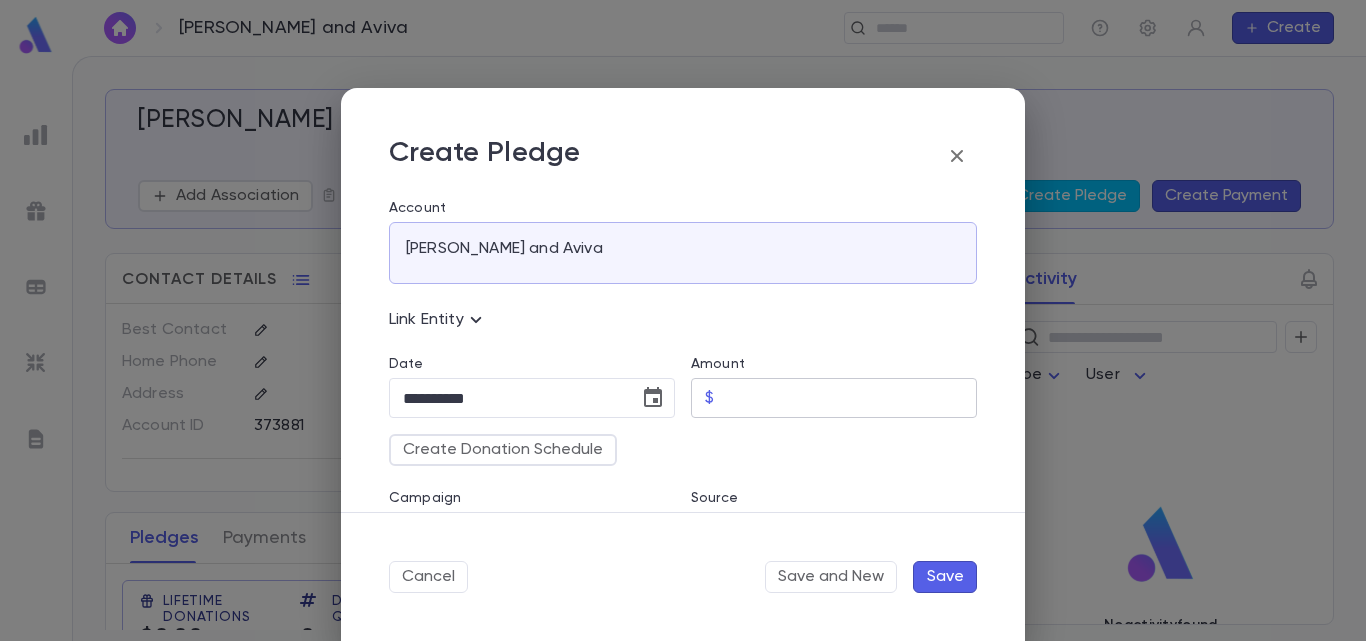 click on "Amount" at bounding box center [849, 398] 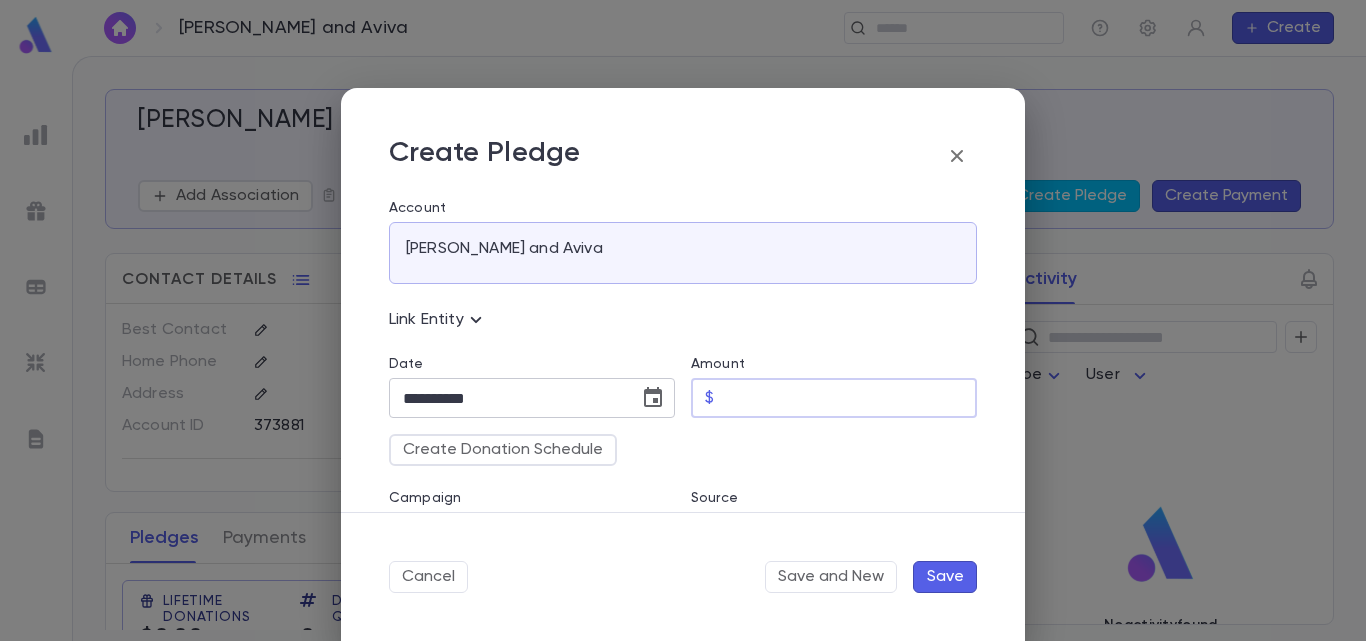 click 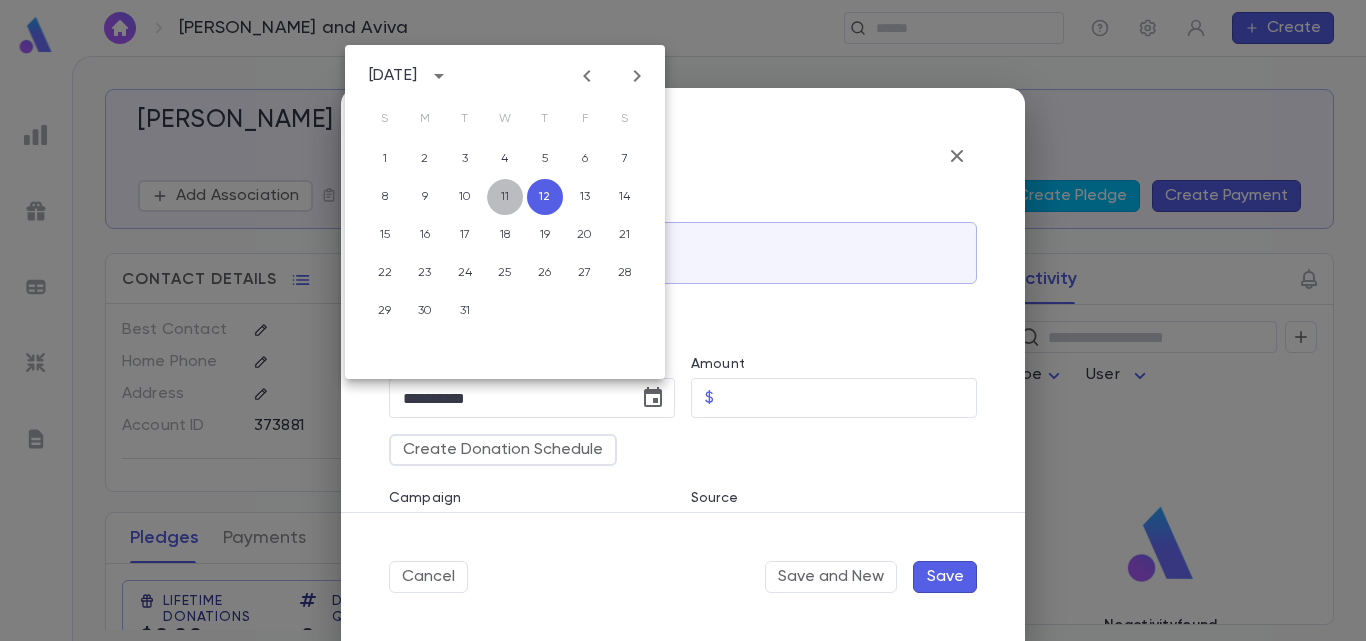 click on "11" at bounding box center (505, 197) 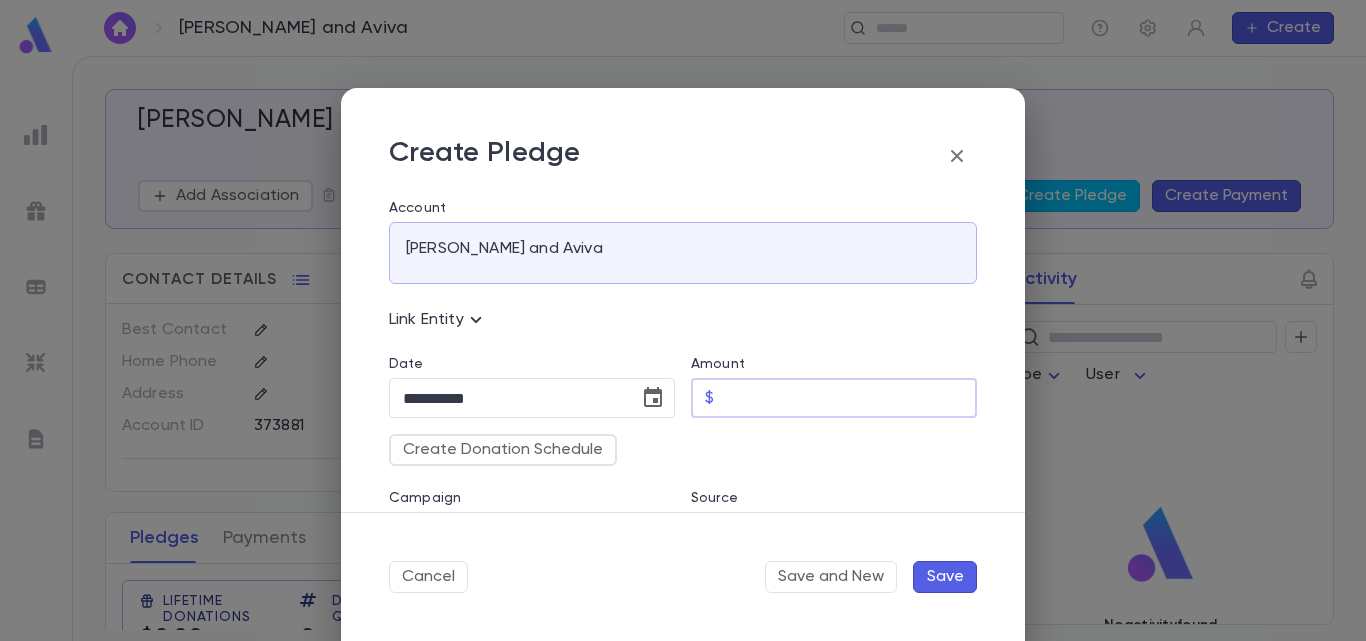 click on "Amount" at bounding box center [849, 398] 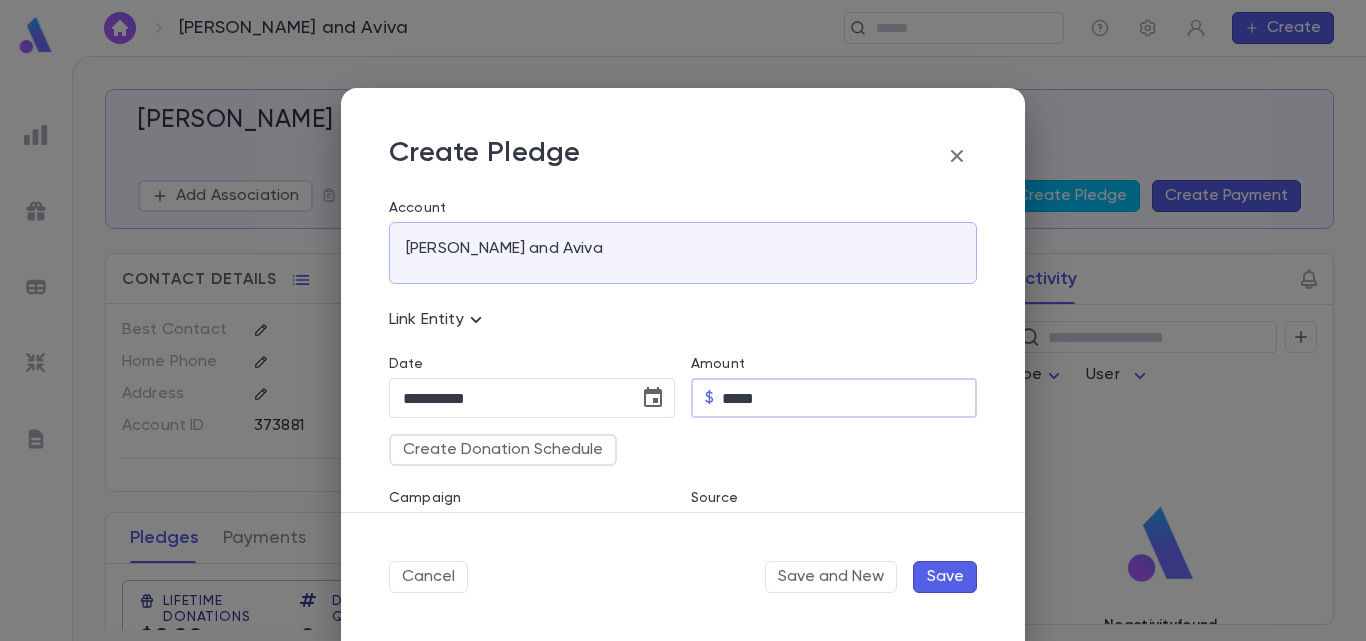 type on "*****" 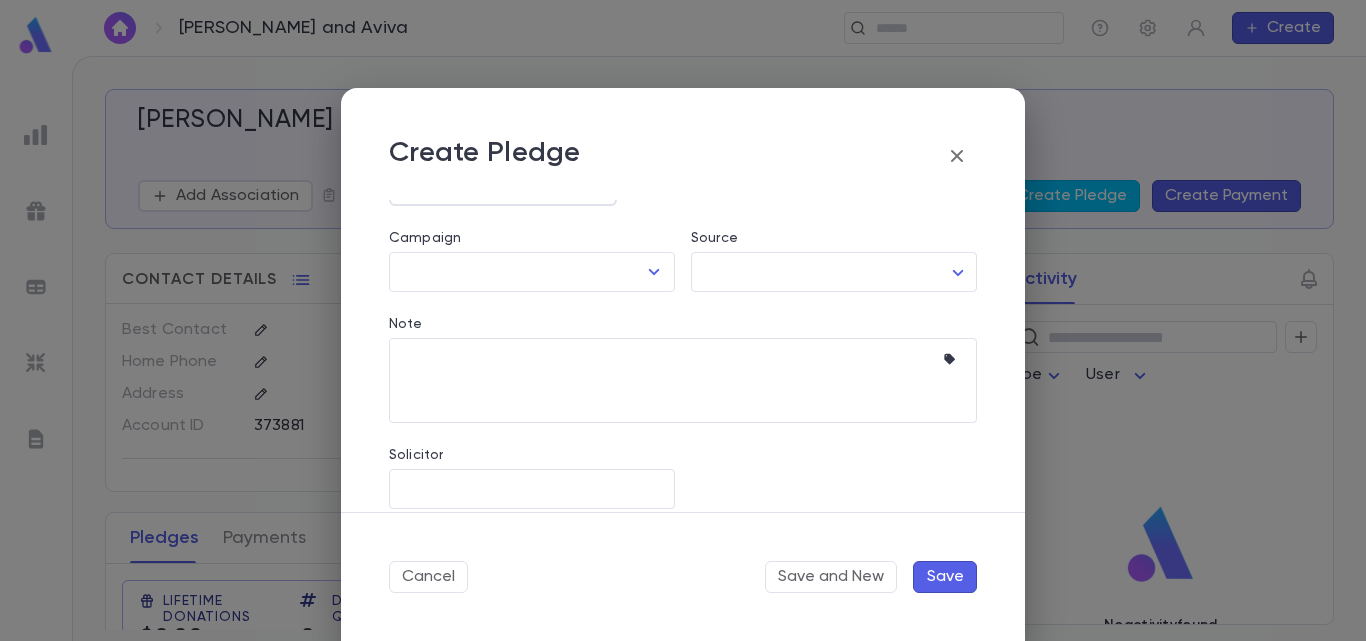 scroll, scrollTop: 281, scrollLeft: 0, axis: vertical 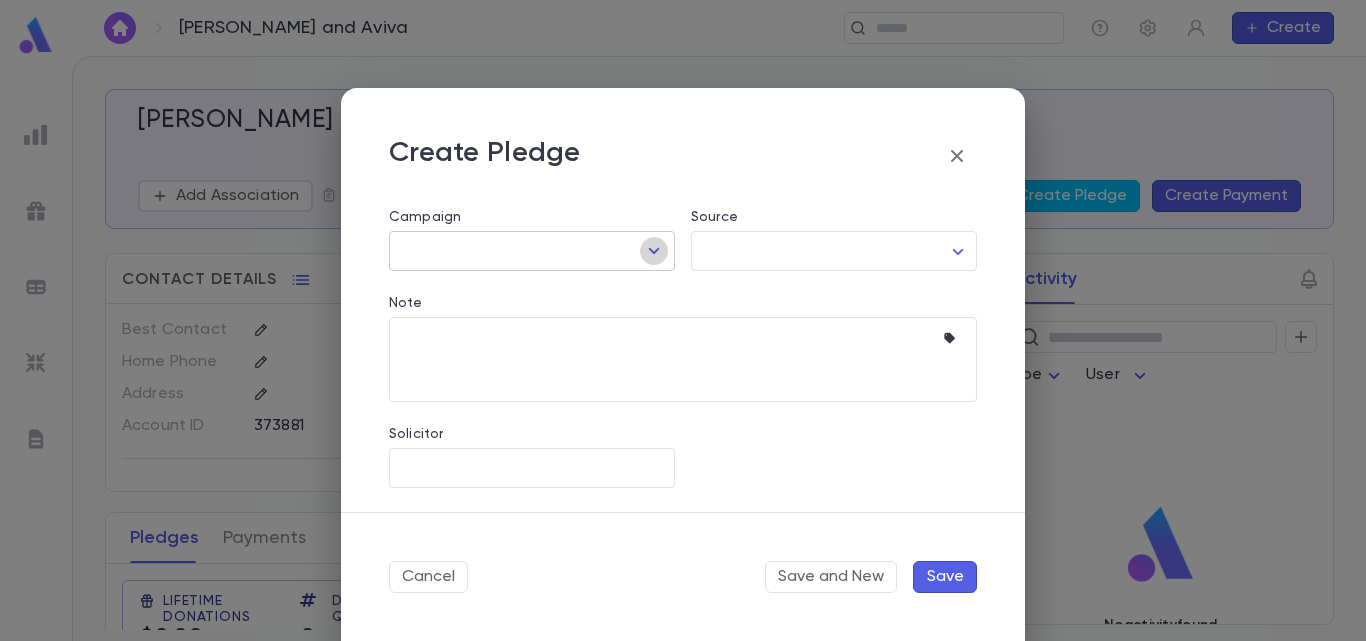 click 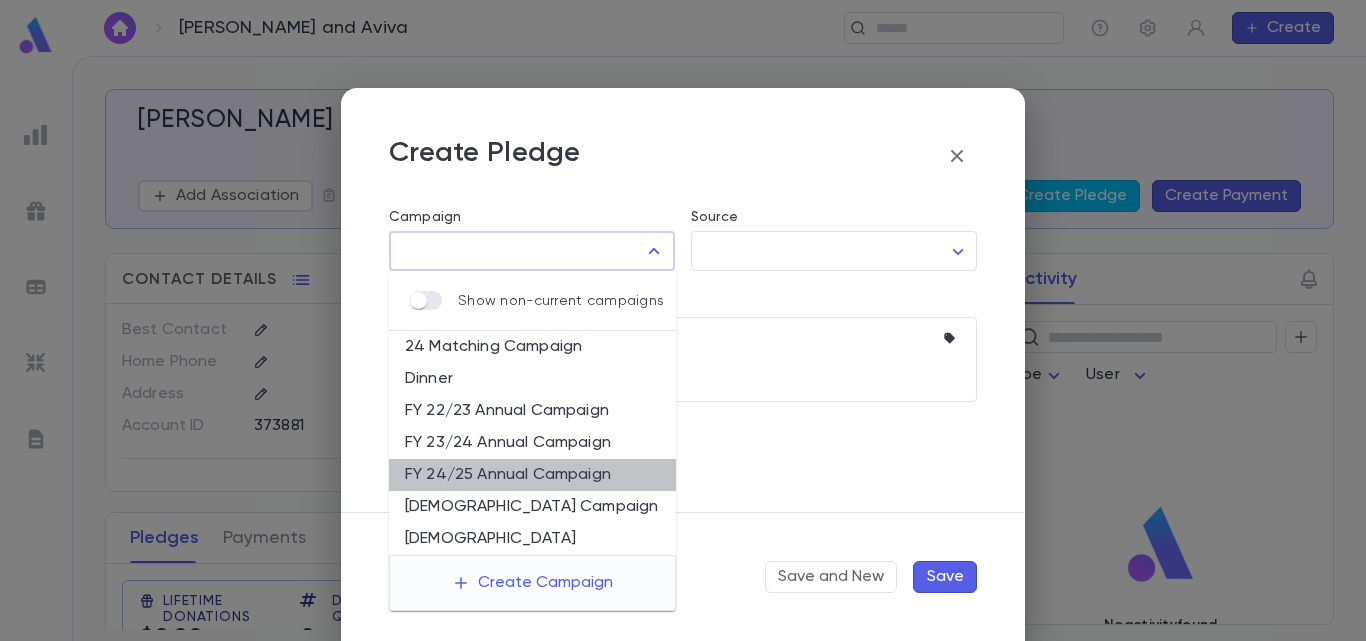 click on "FY 24/25 Annual Campaign" at bounding box center (532, 475) 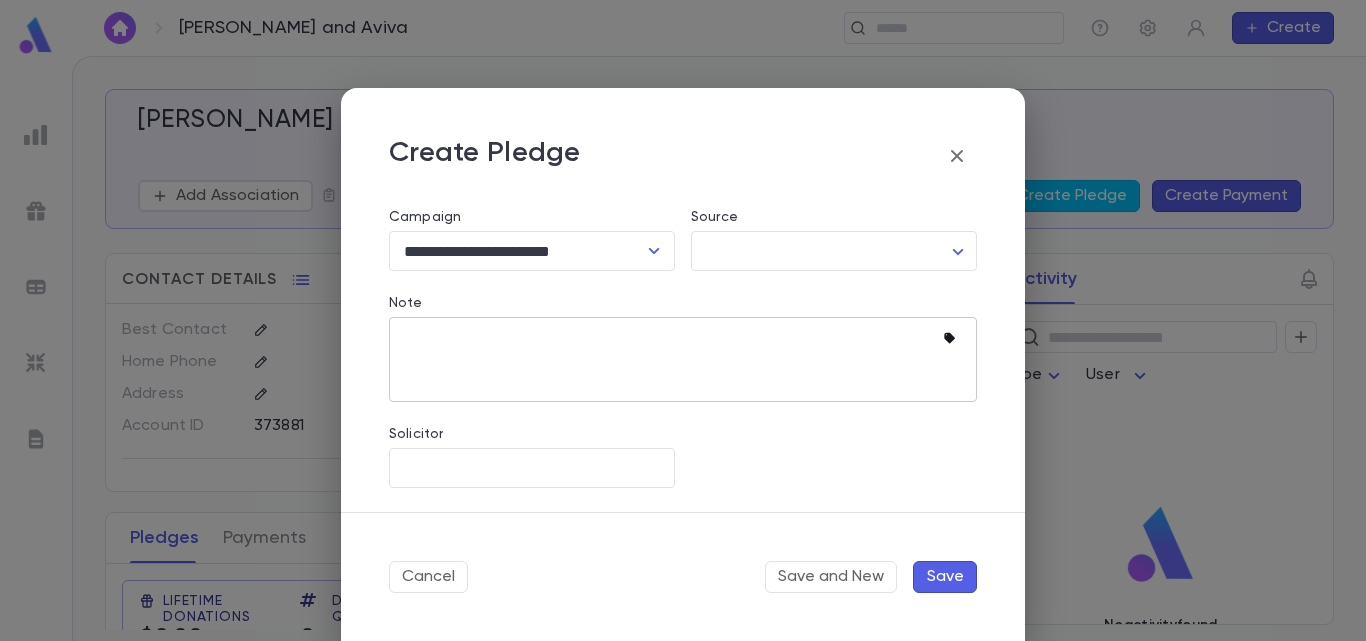 click 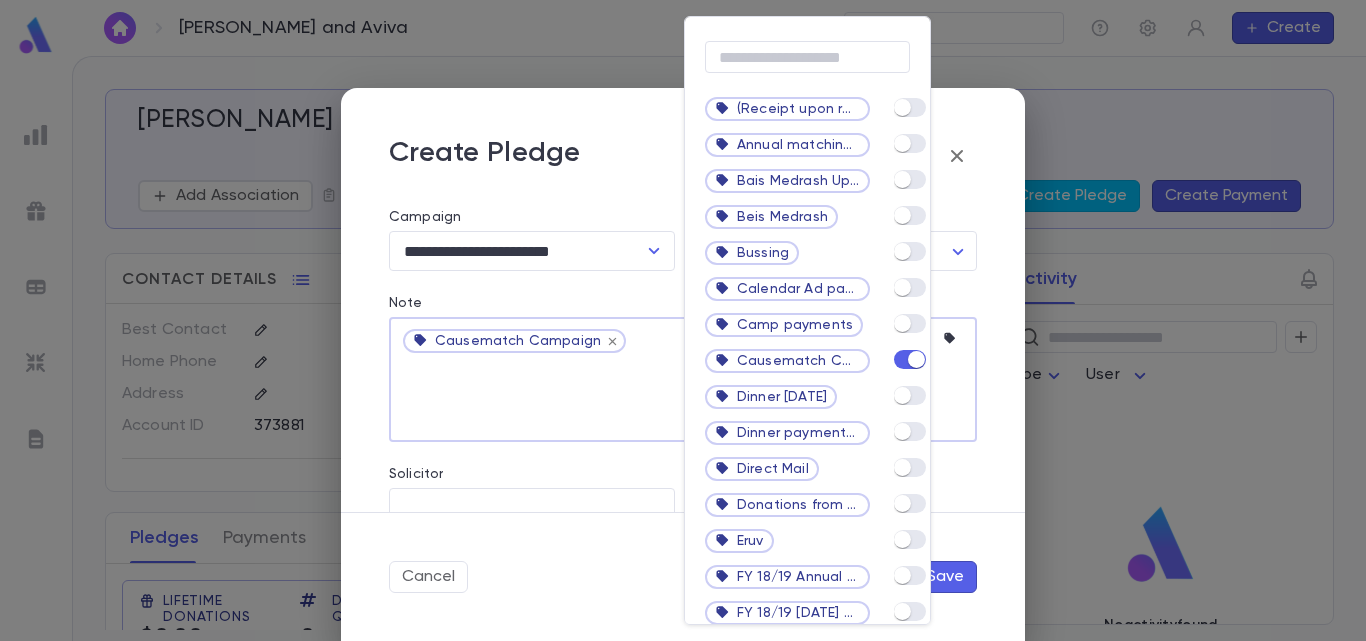 click at bounding box center [683, 320] 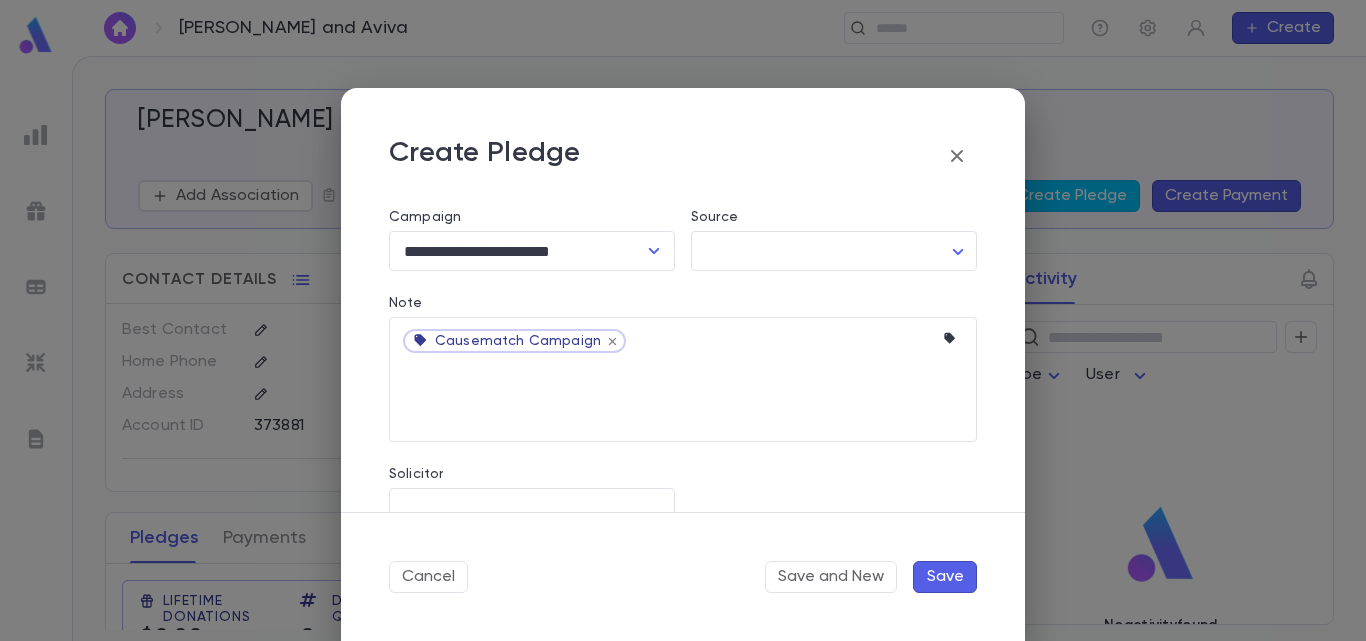 scroll, scrollTop: 321, scrollLeft: 0, axis: vertical 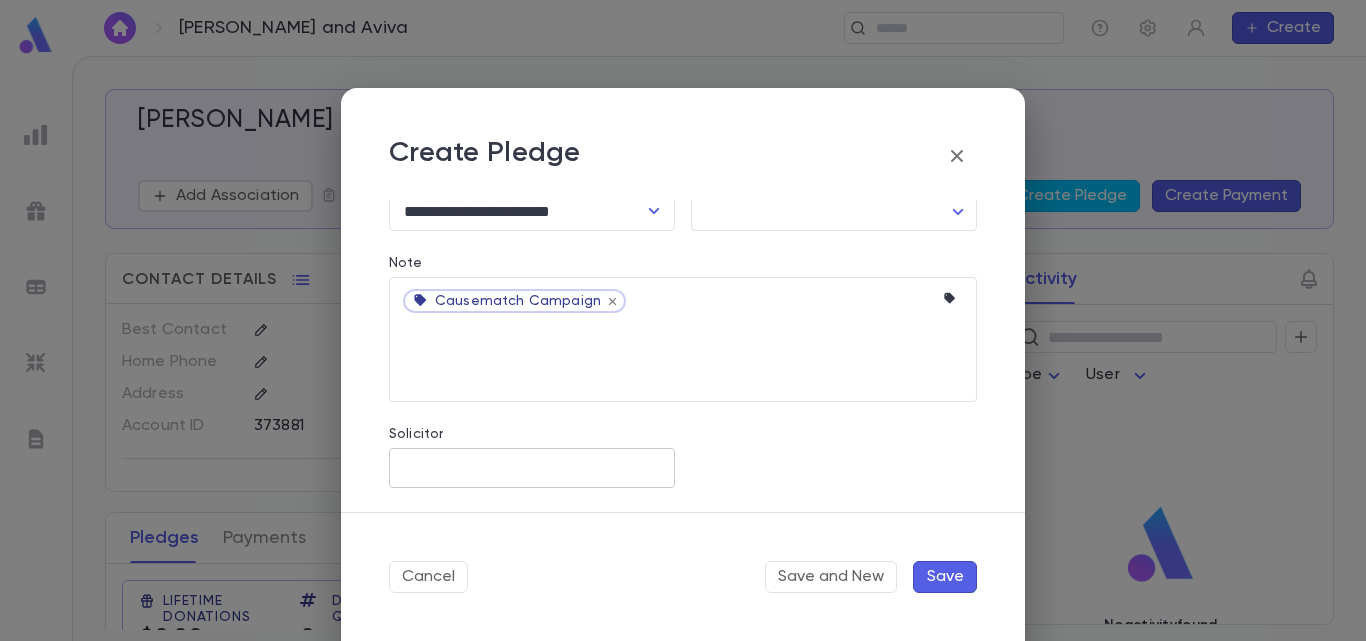 click on "Solicitor" at bounding box center [532, 468] 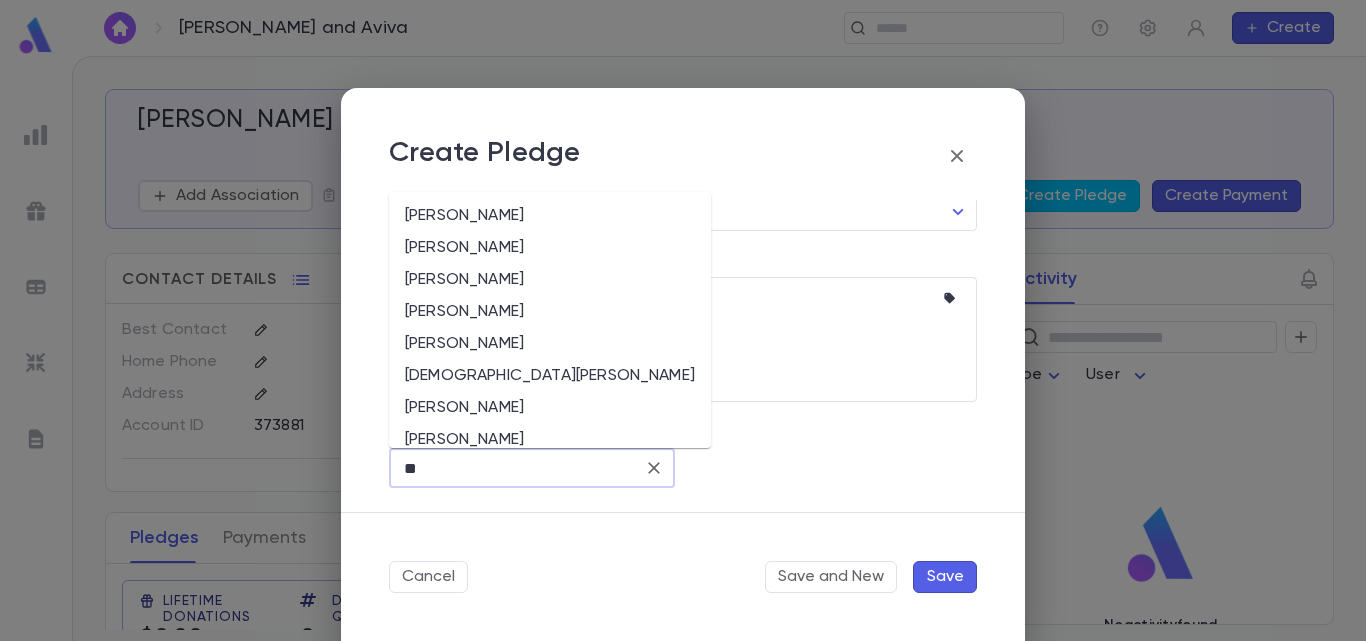 type on "*" 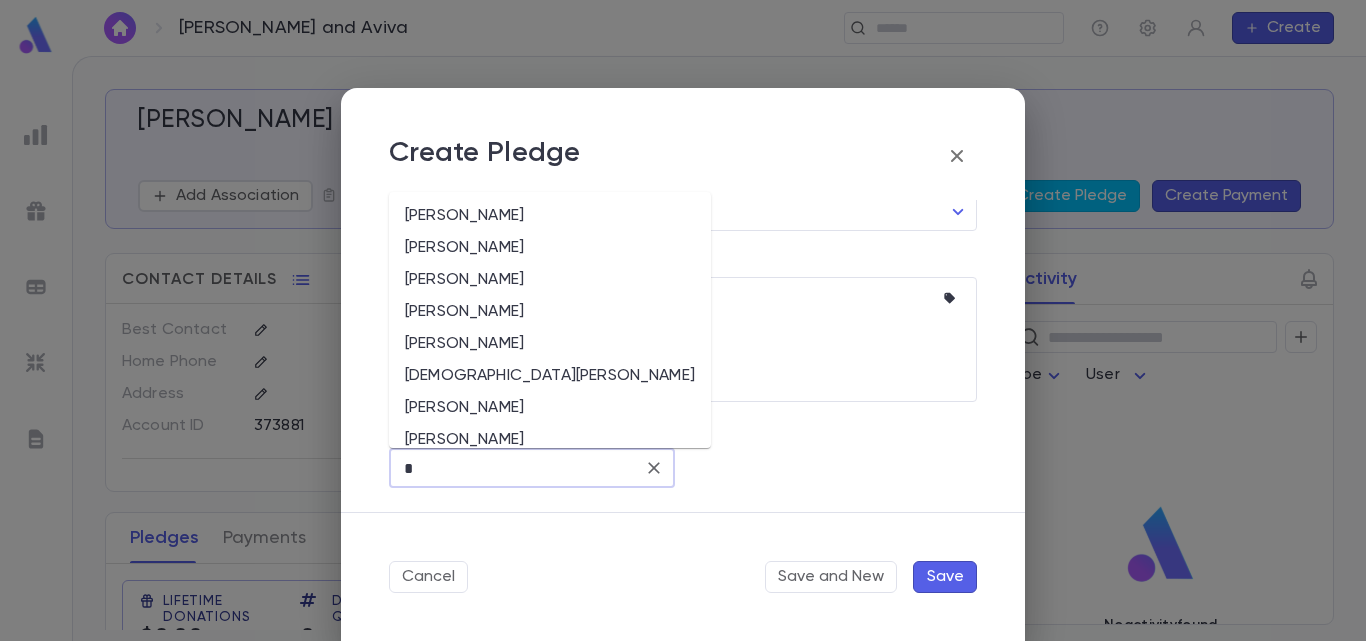 type 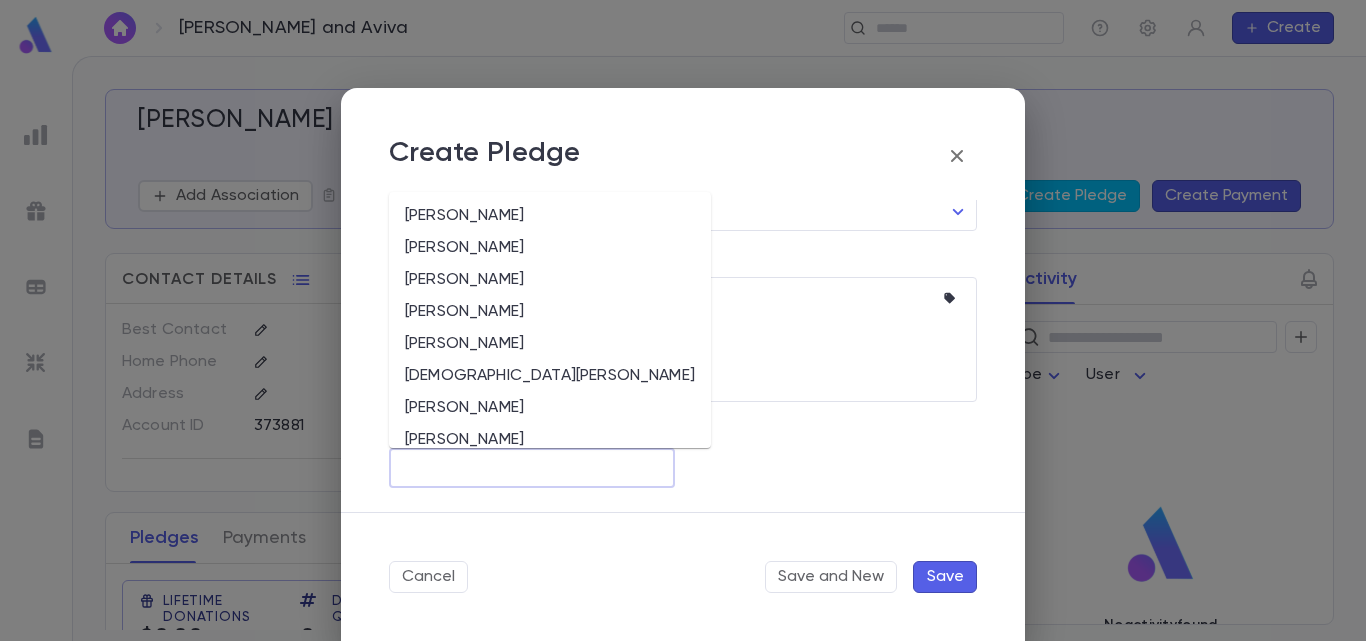 click on "Save" at bounding box center (945, 577) 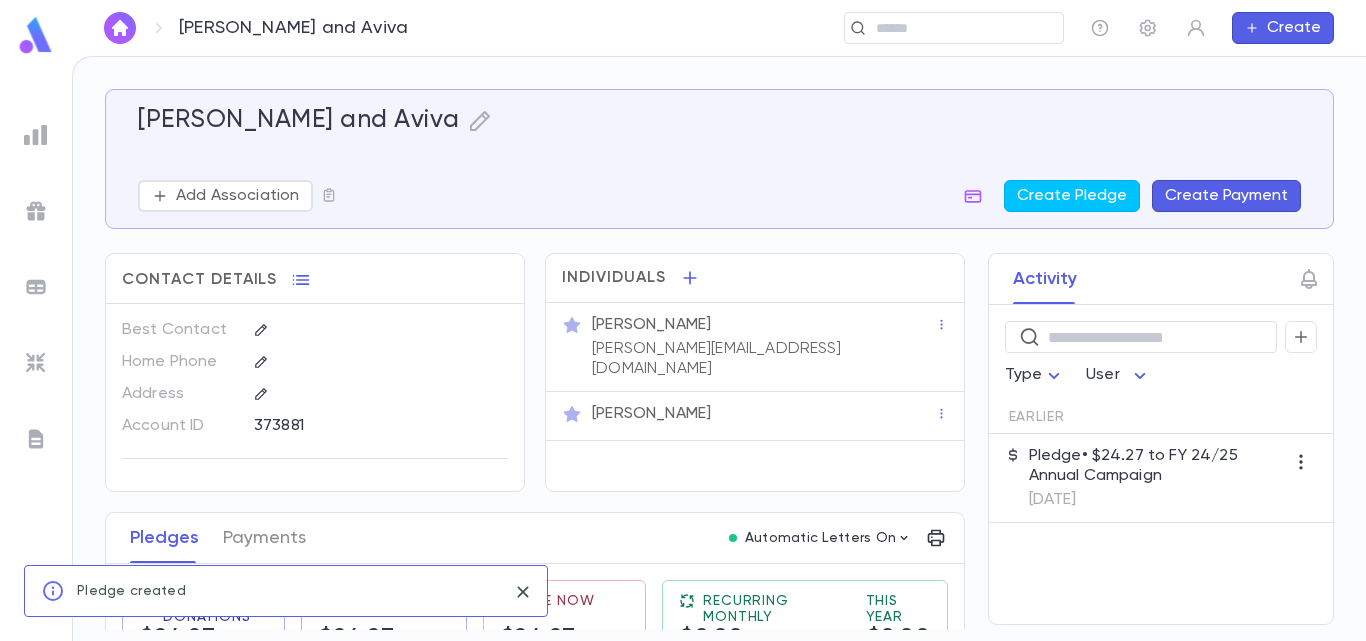 click on "Pledge  • $24.27 to FY 24/25 Annual Campaign" at bounding box center [1157, 466] 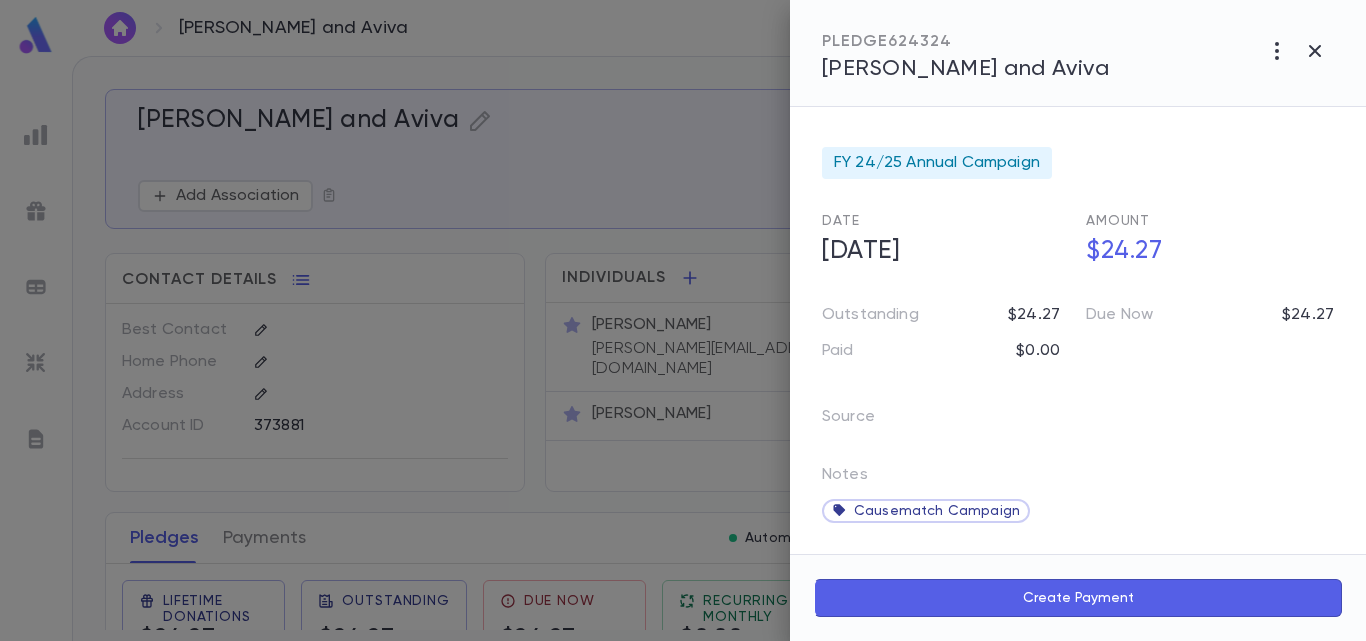 click on "Create Payment" at bounding box center (1078, 598) 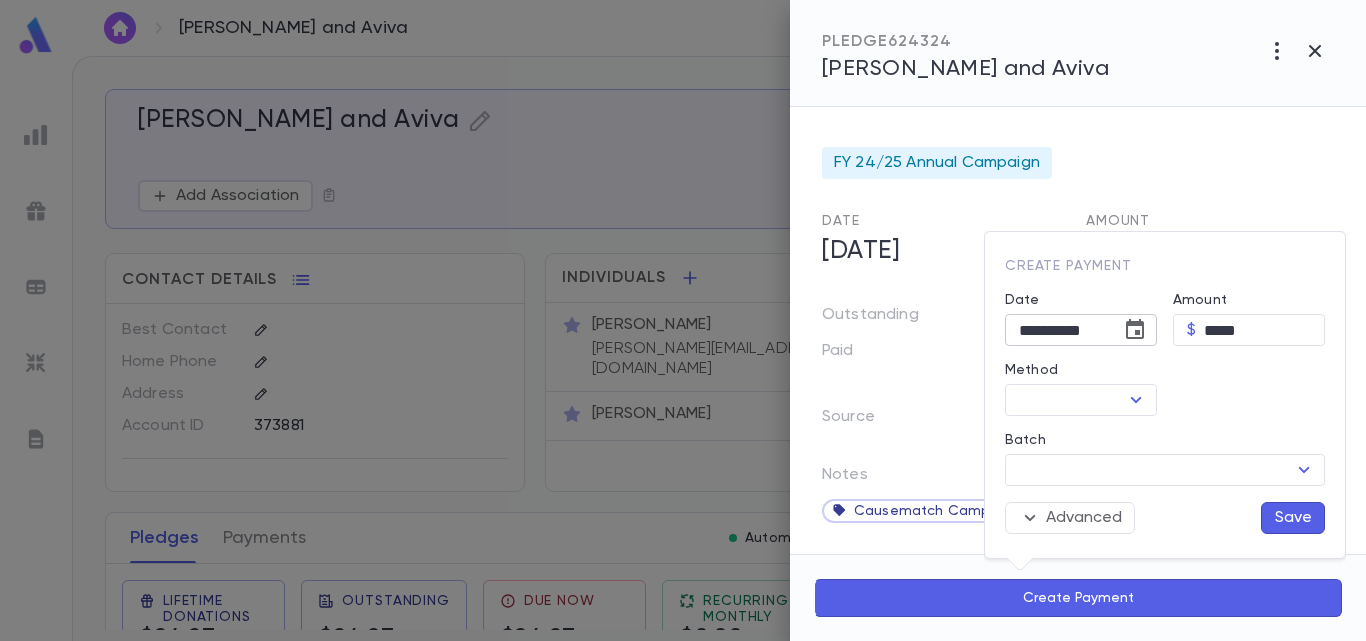 click 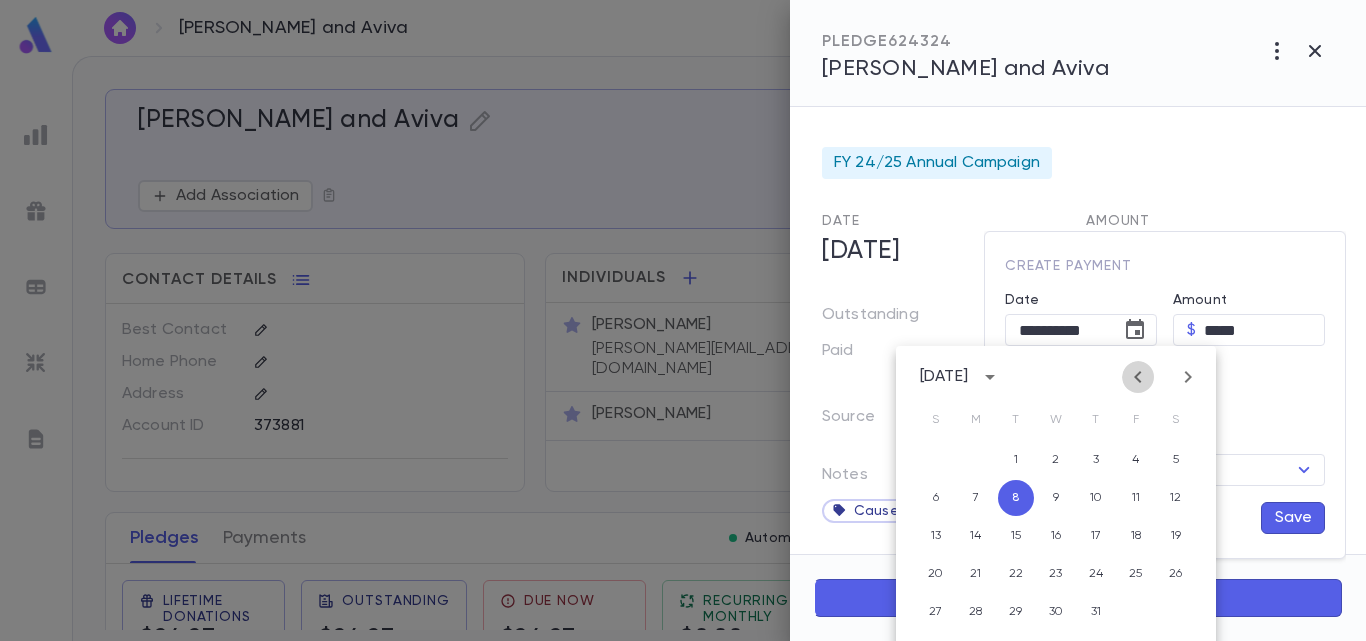click 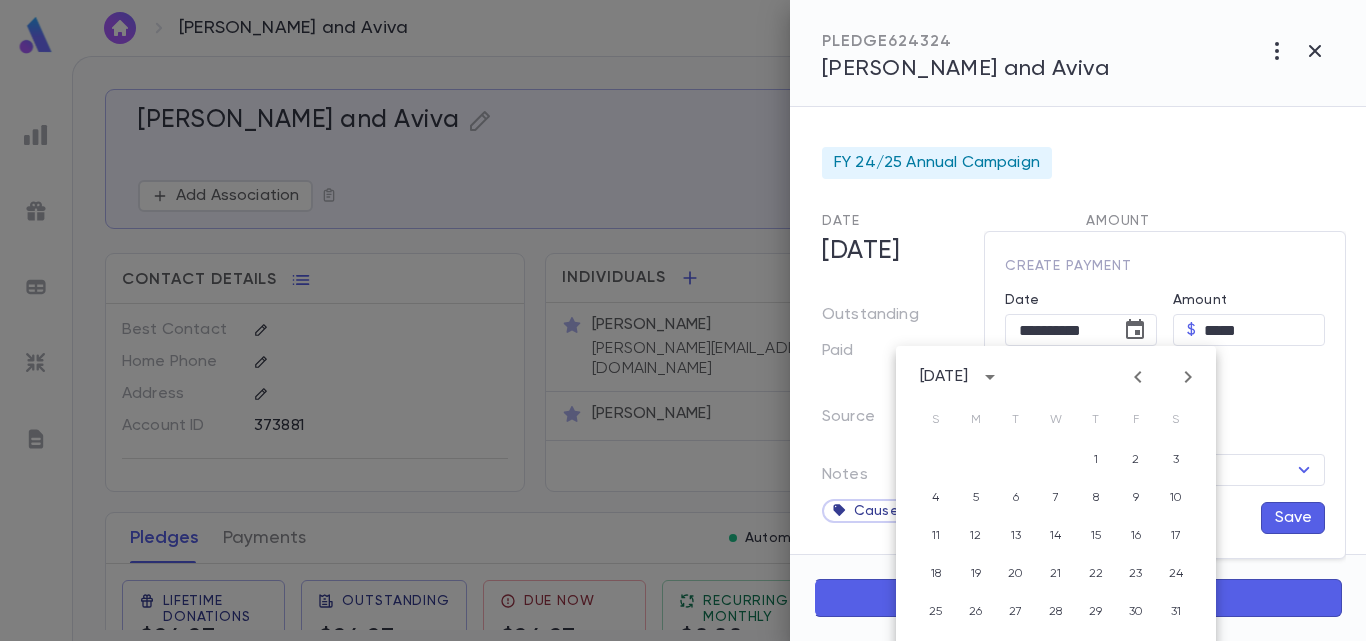 click 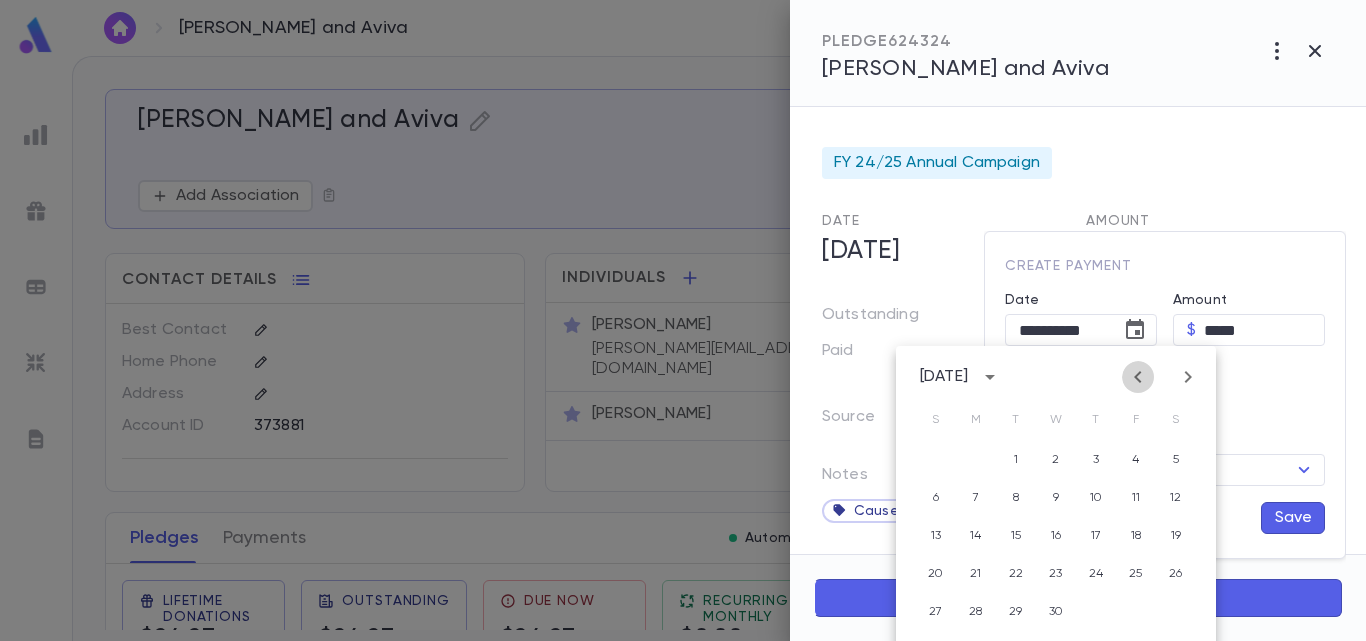 click 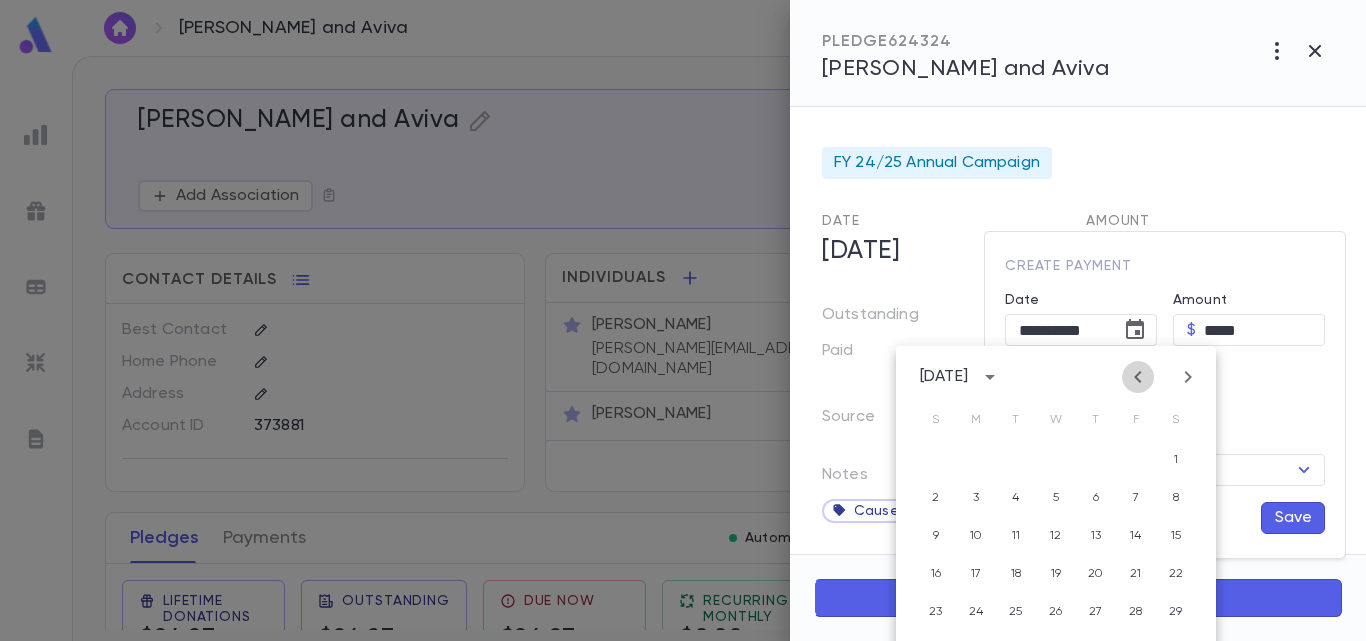 click 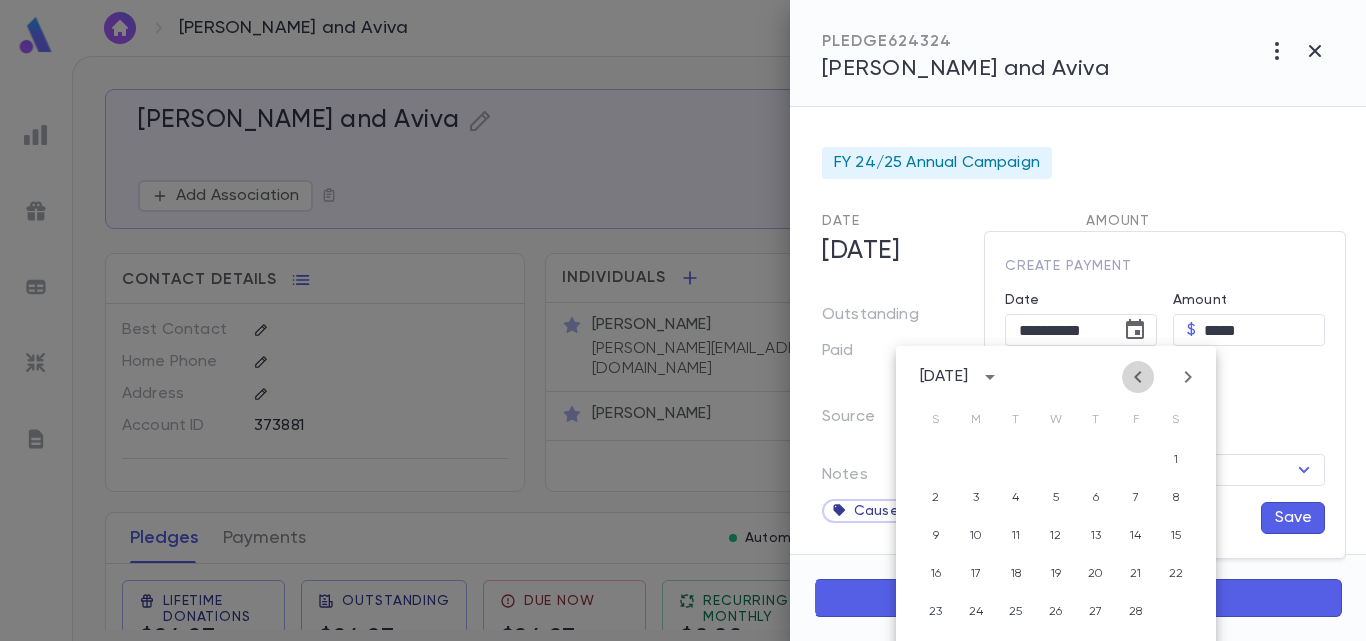 click 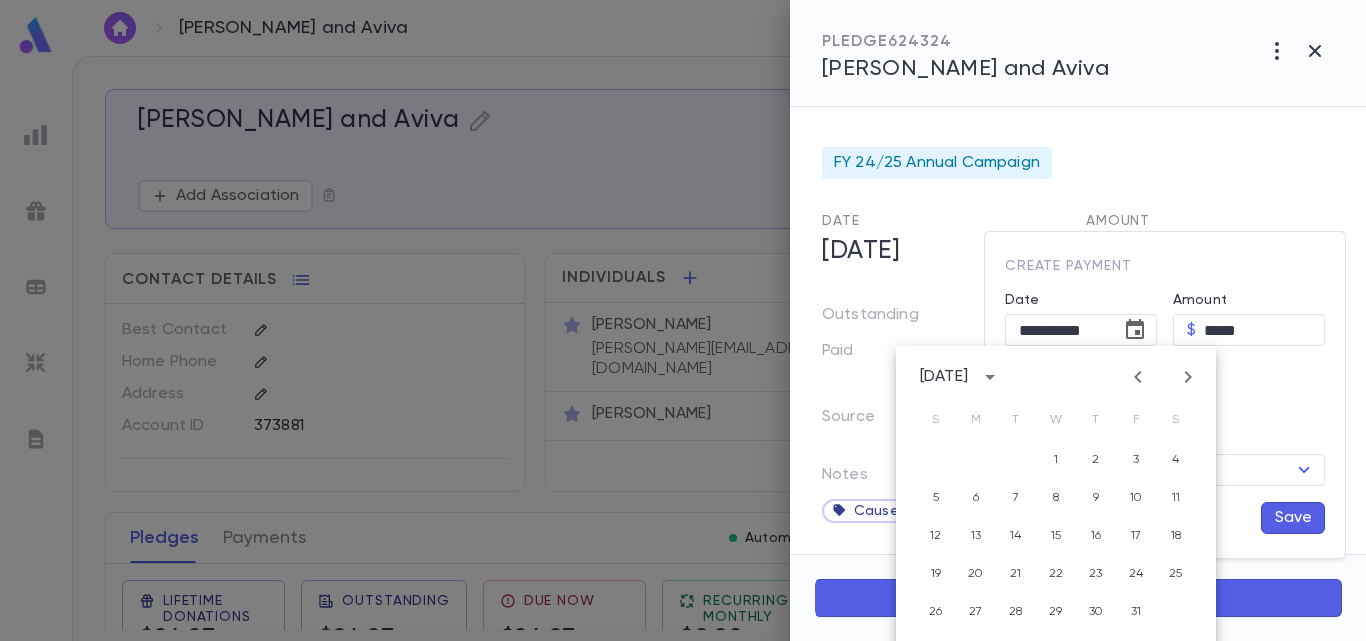 click 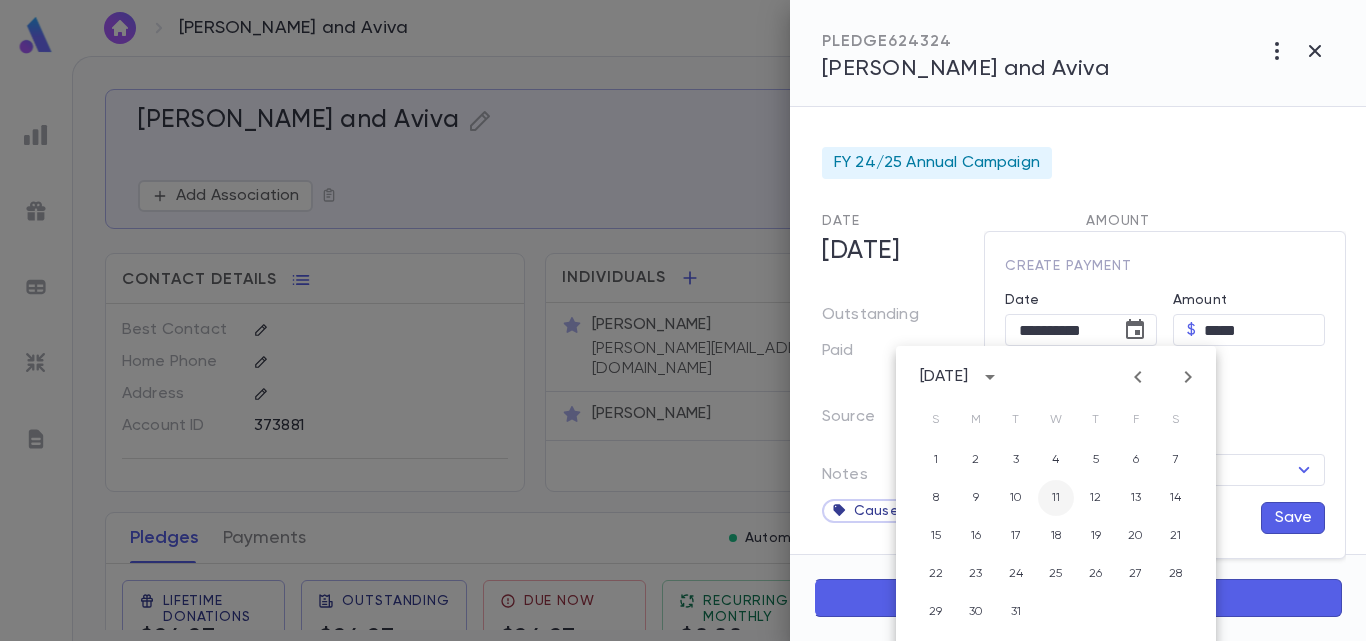 click on "11" at bounding box center [1056, 498] 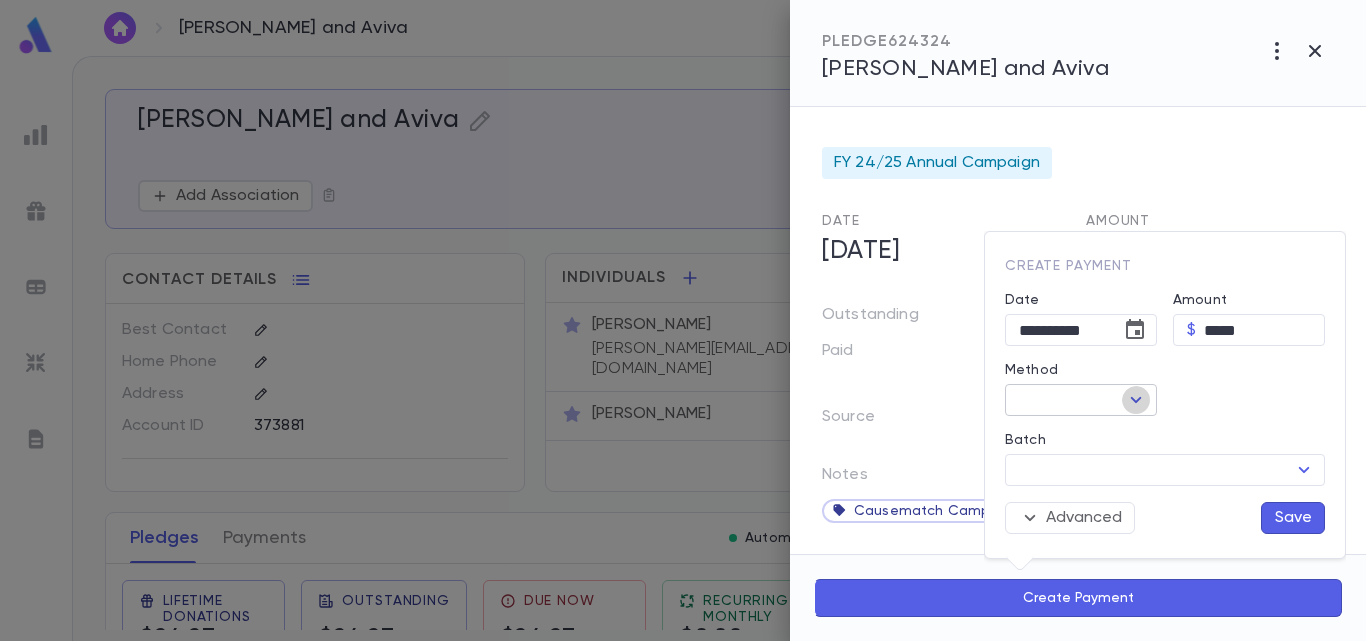 click 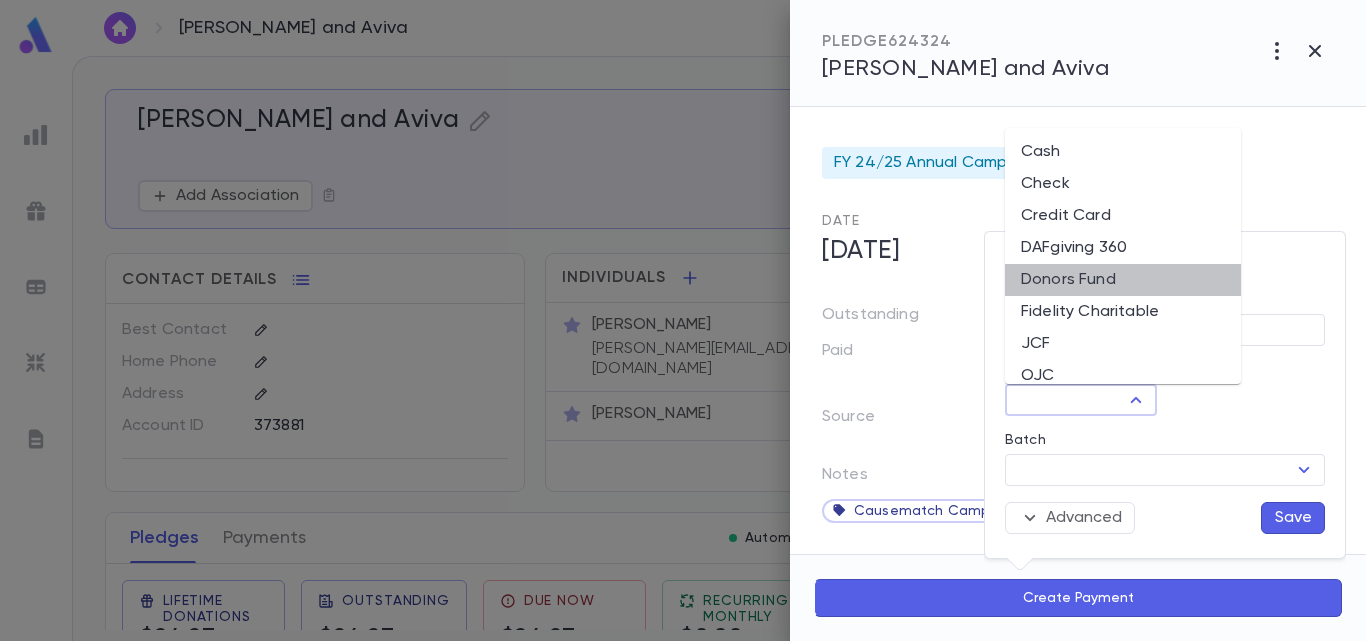 click on "Donors Fund" at bounding box center (1123, 280) 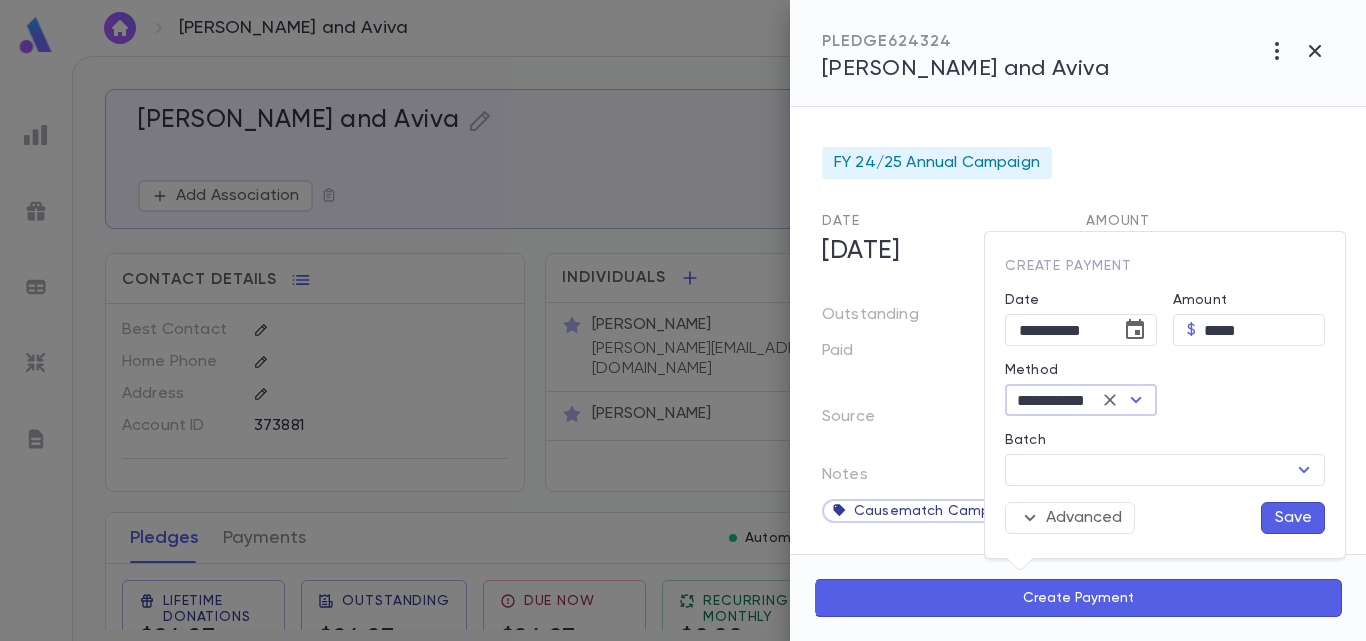 click on "Save" at bounding box center (1293, 518) 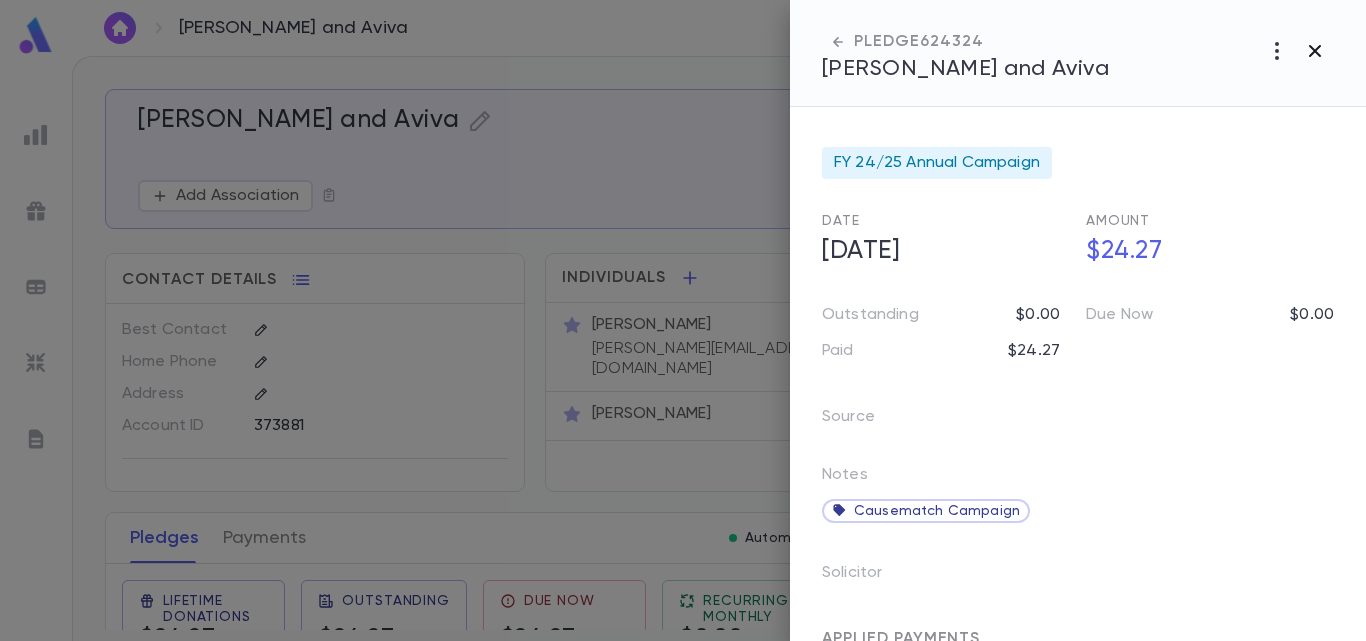 click 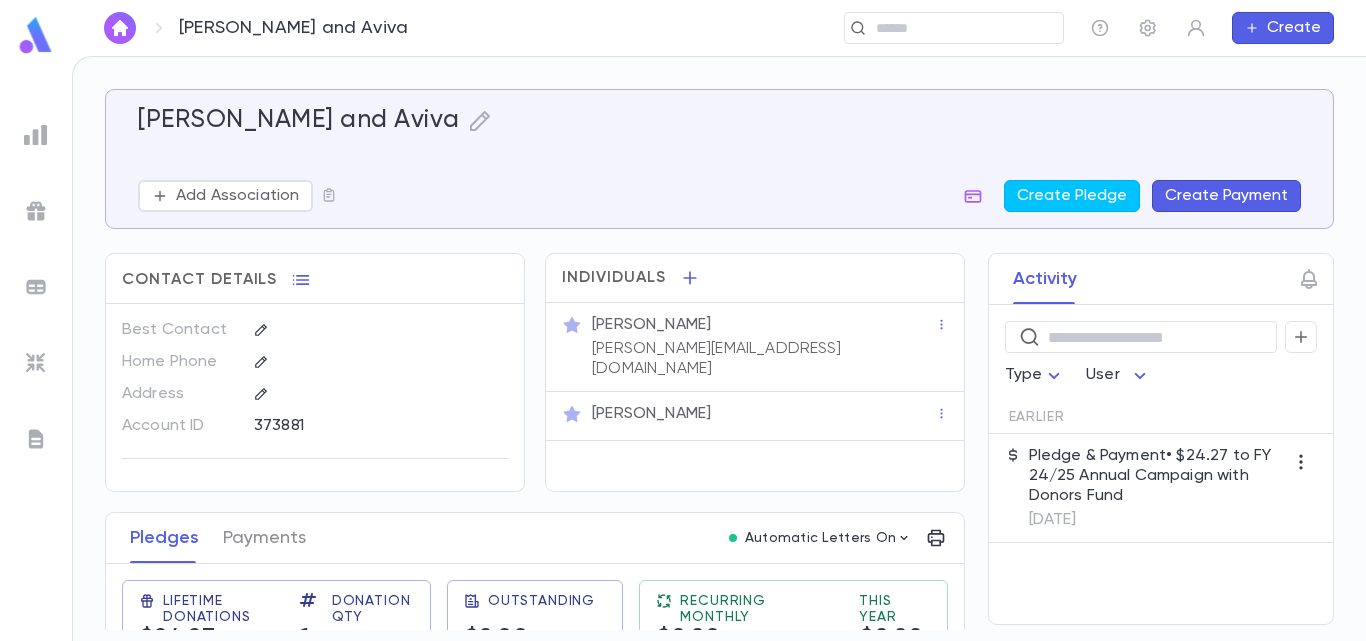 click on "[PERSON_NAME] and Aviva ​  Create" at bounding box center [719, 28] 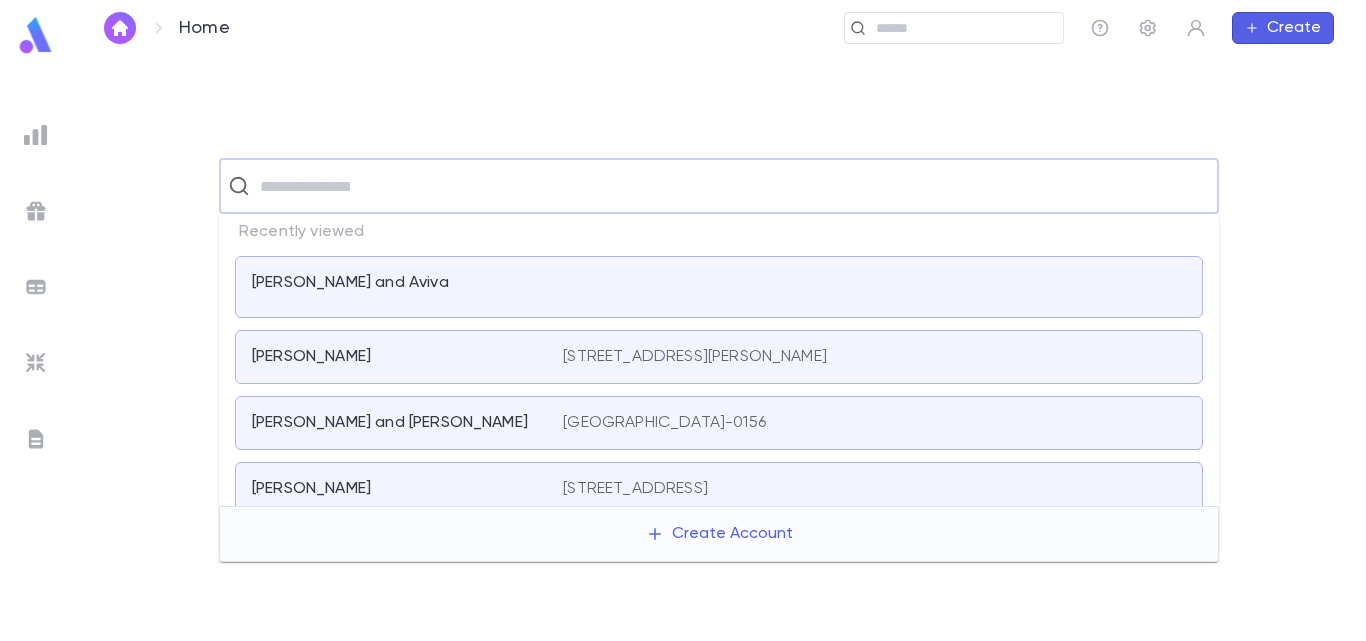 click at bounding box center (732, 186) 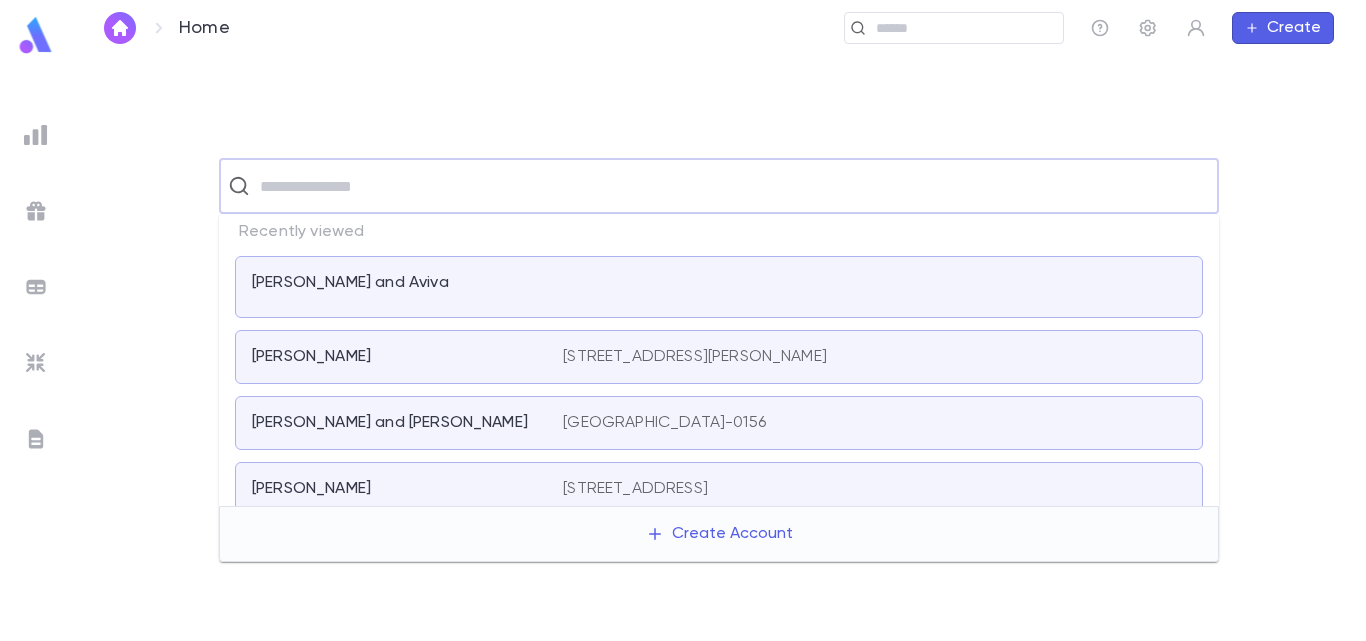 paste on "**********" 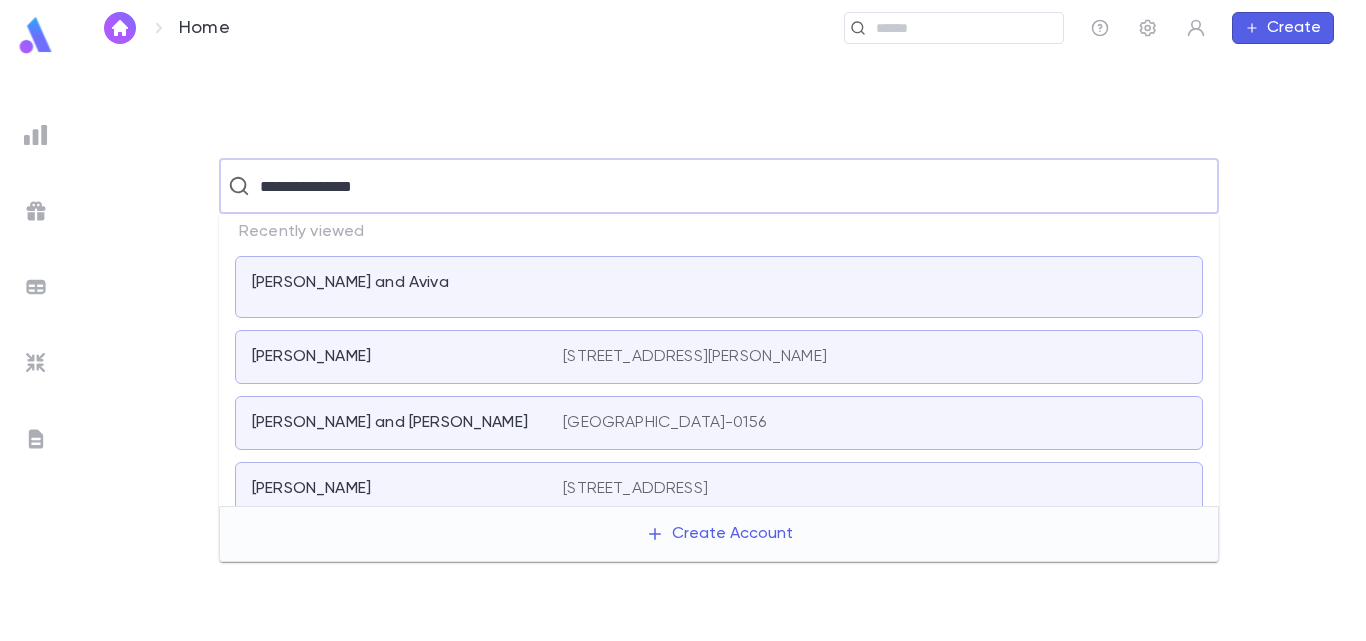 click on "**********" at bounding box center [717, 186] 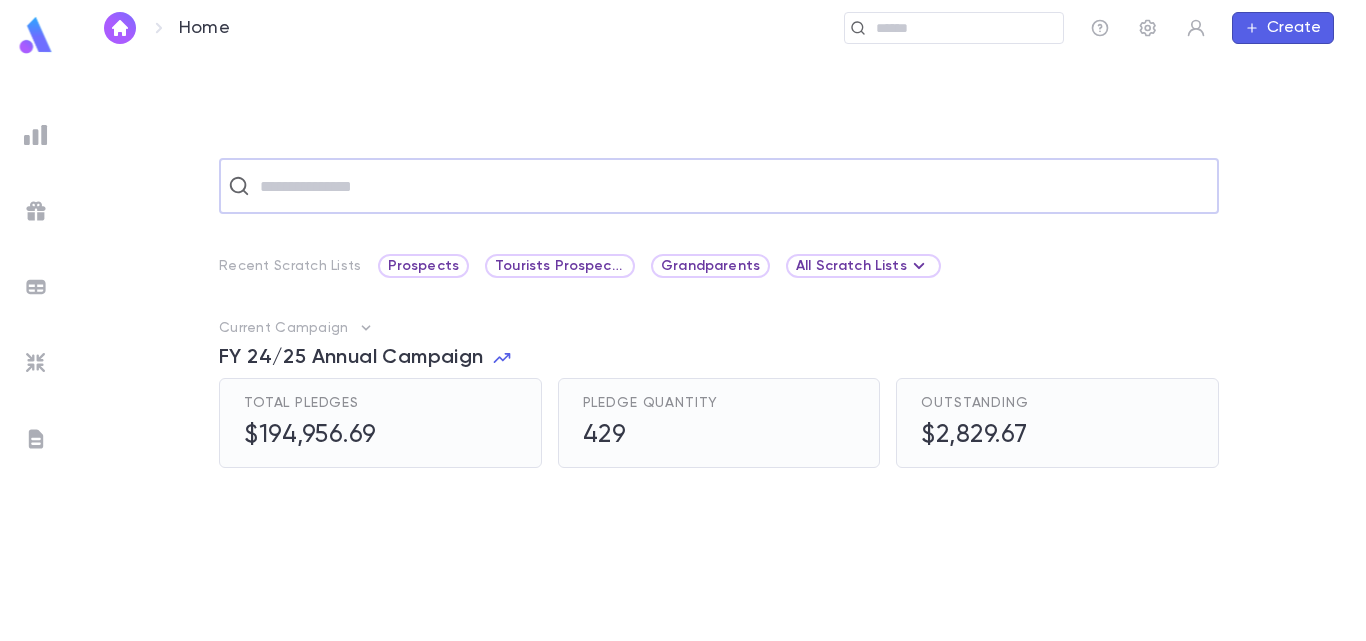 click at bounding box center (732, 186) 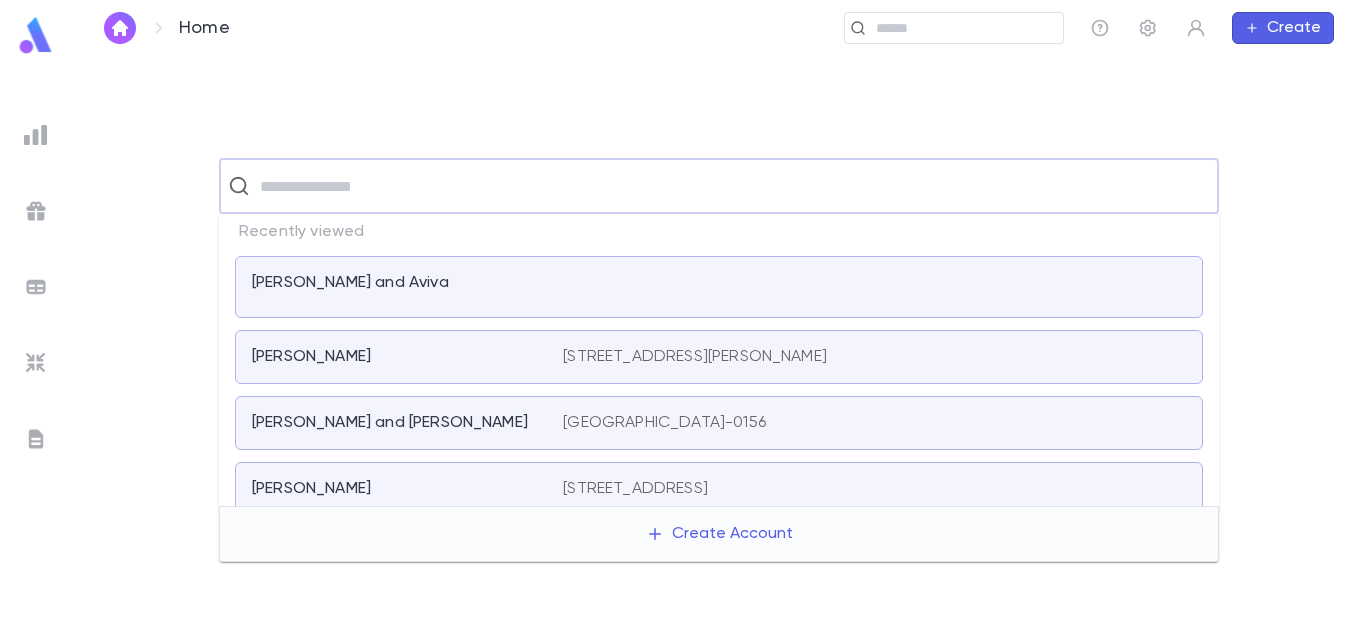 paste on "**********" 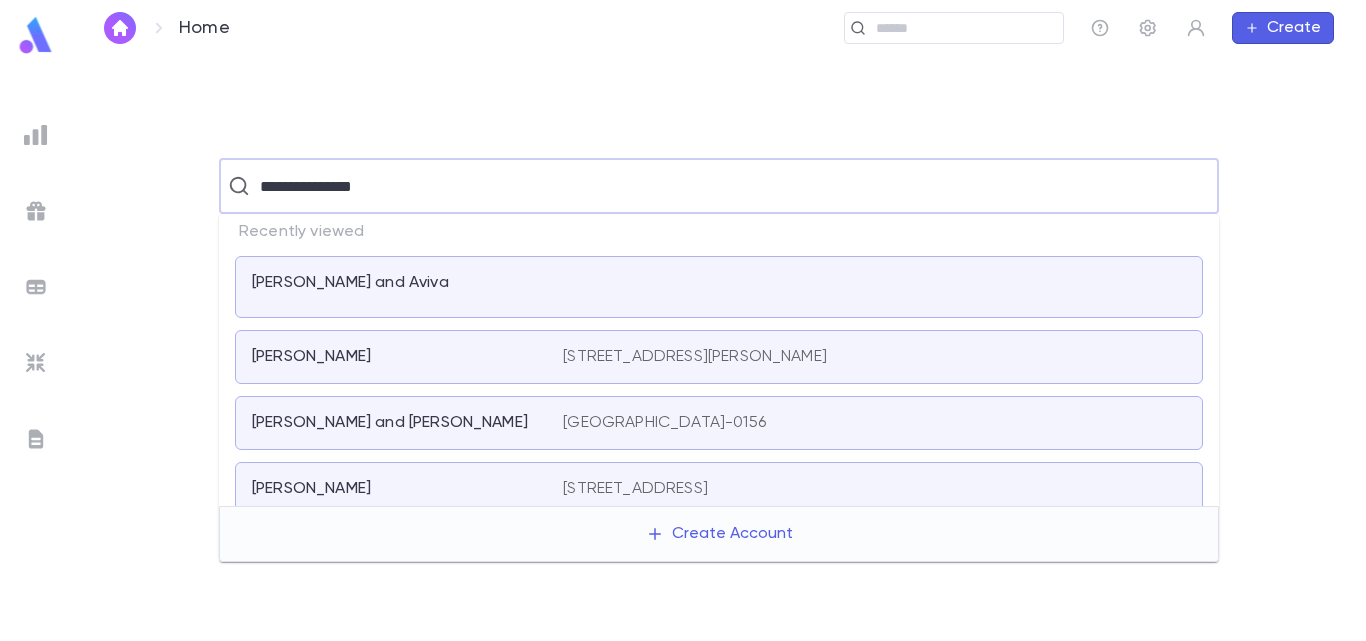 type on "**********" 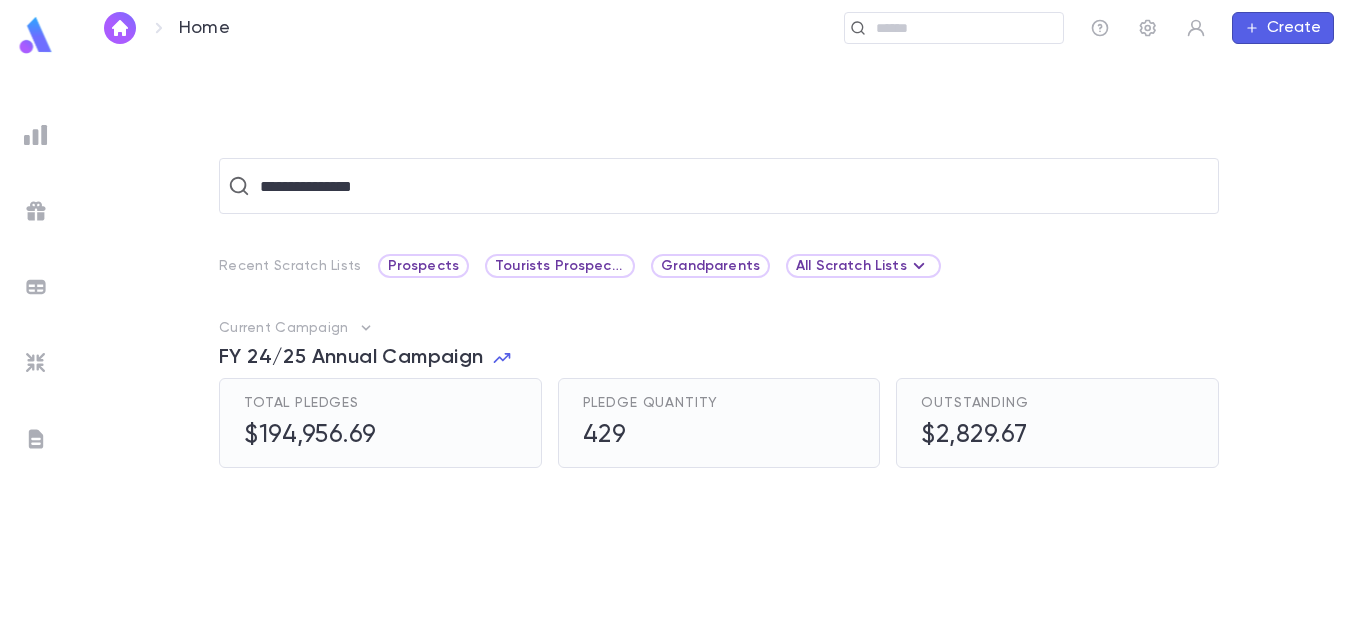 type 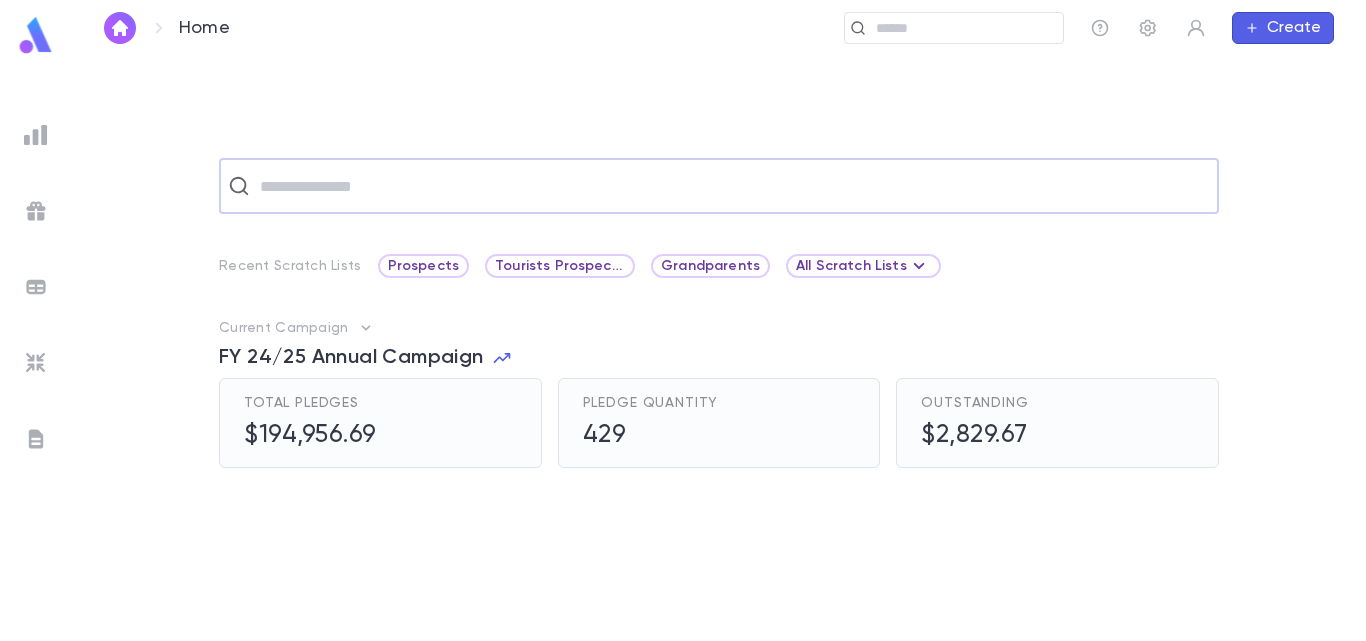 click on "Create" at bounding box center [1283, 28] 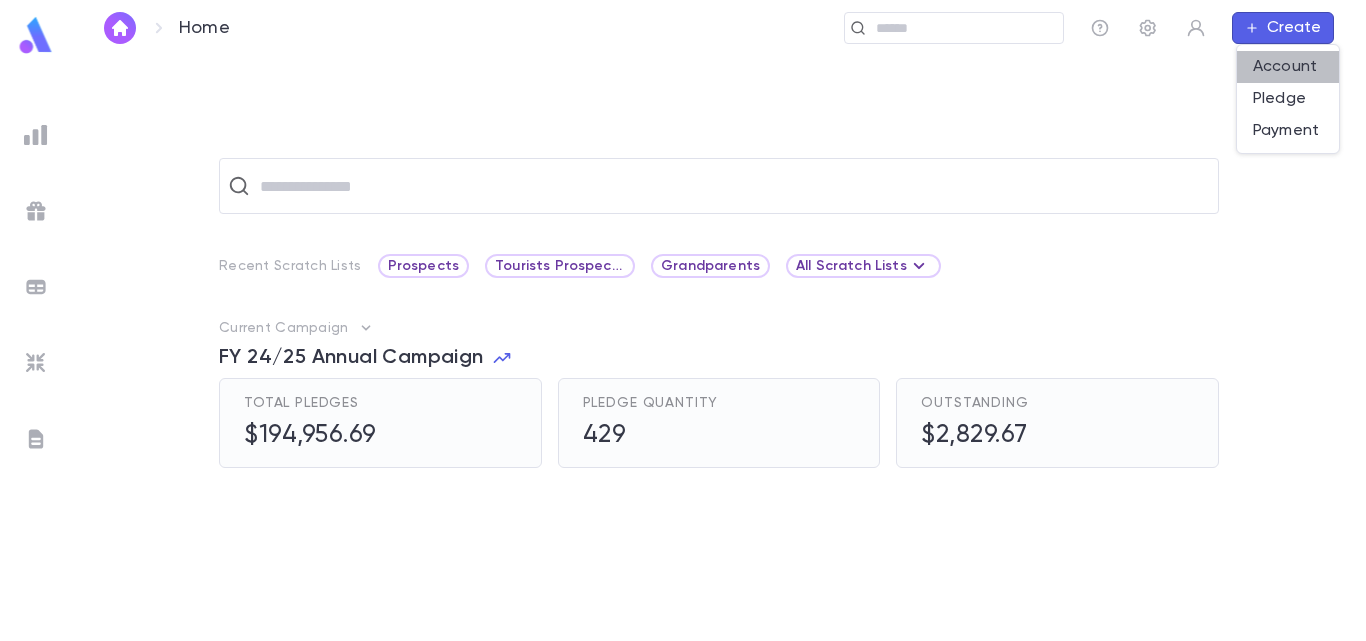 click on "Account" at bounding box center (1288, 67) 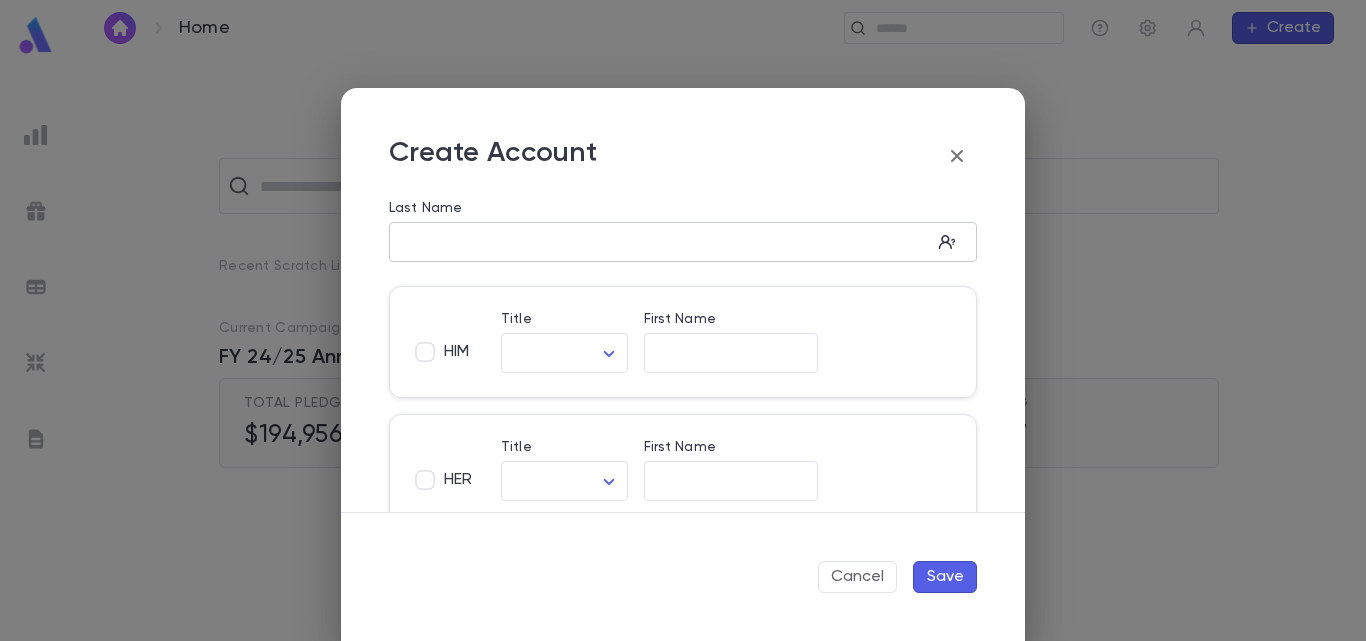 click on "Last Name" at bounding box center (660, 242) 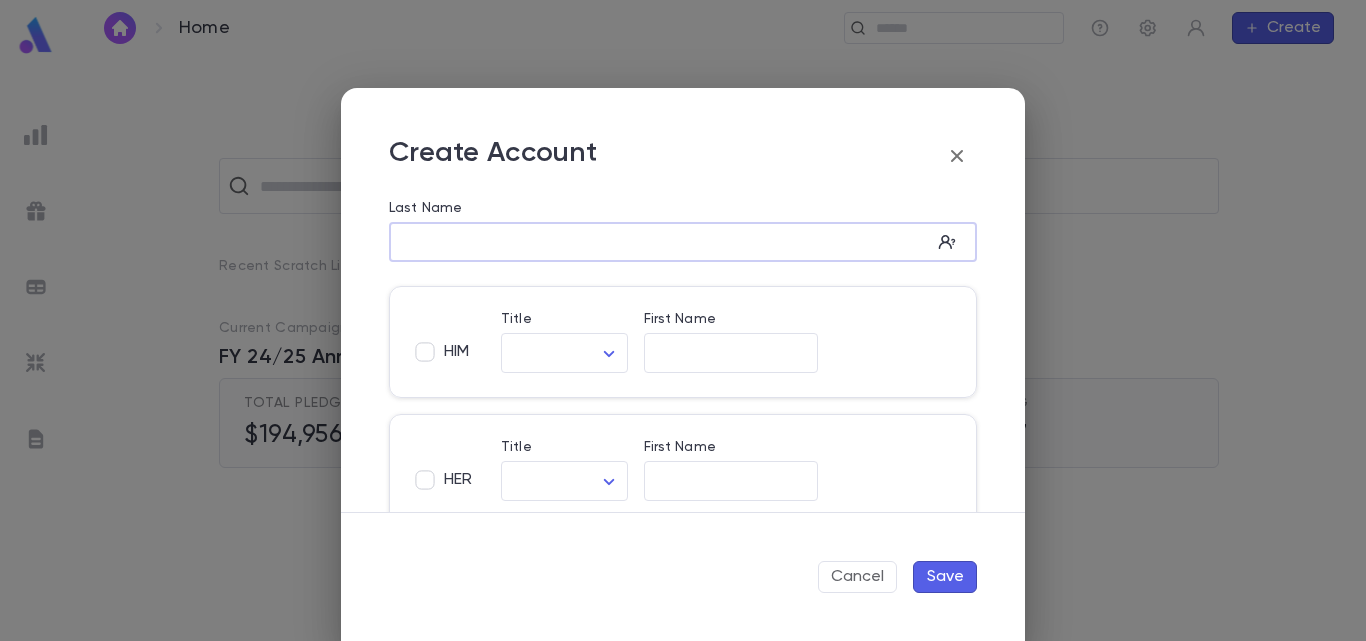 paste on "**********" 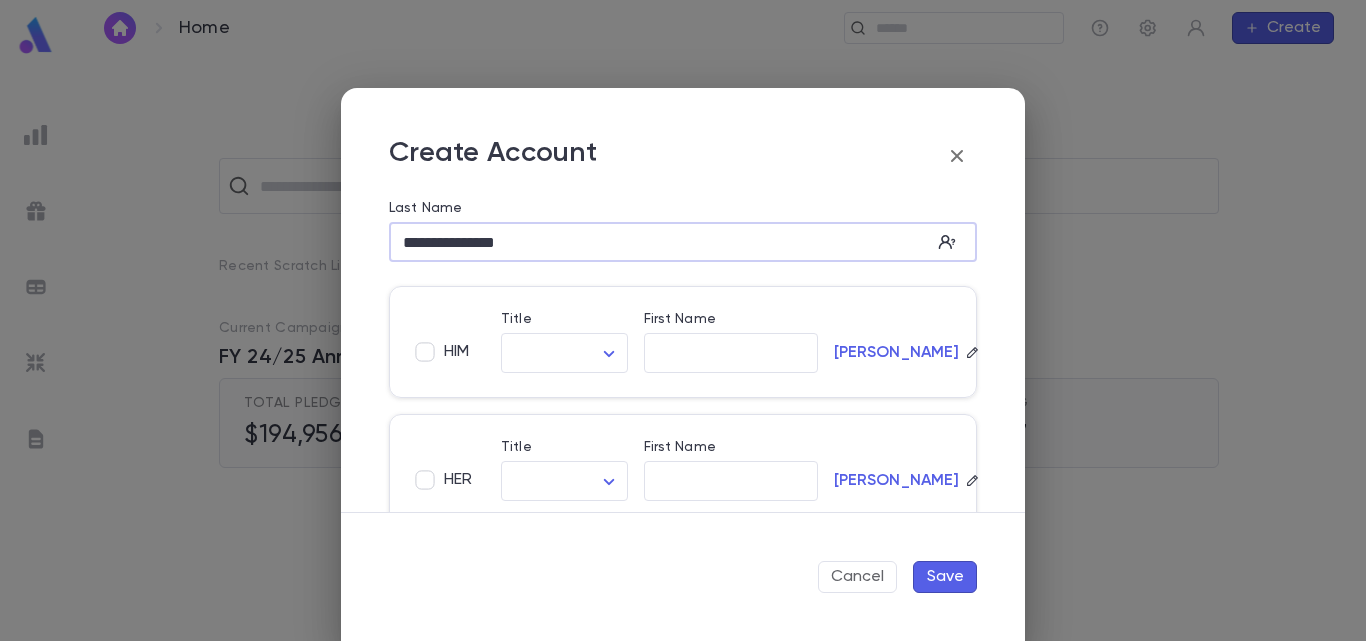 drag, startPoint x: 452, startPoint y: 246, endPoint x: 272, endPoint y: 253, distance: 180.13606 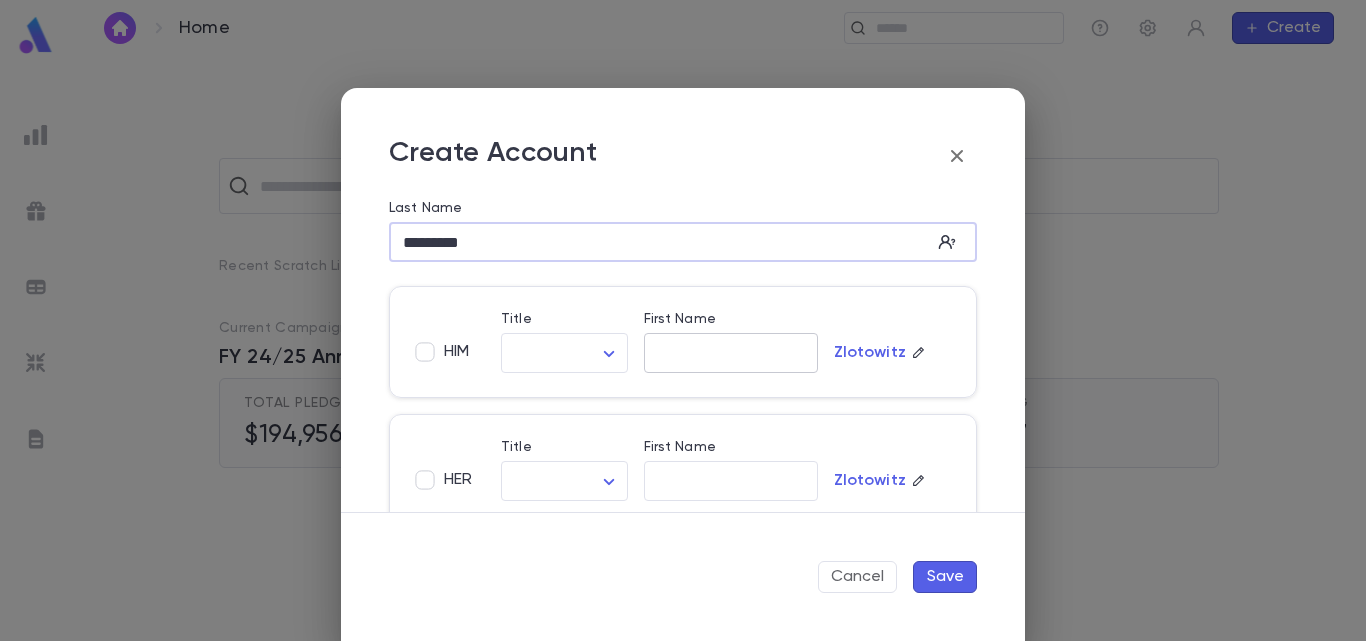 type on "*********" 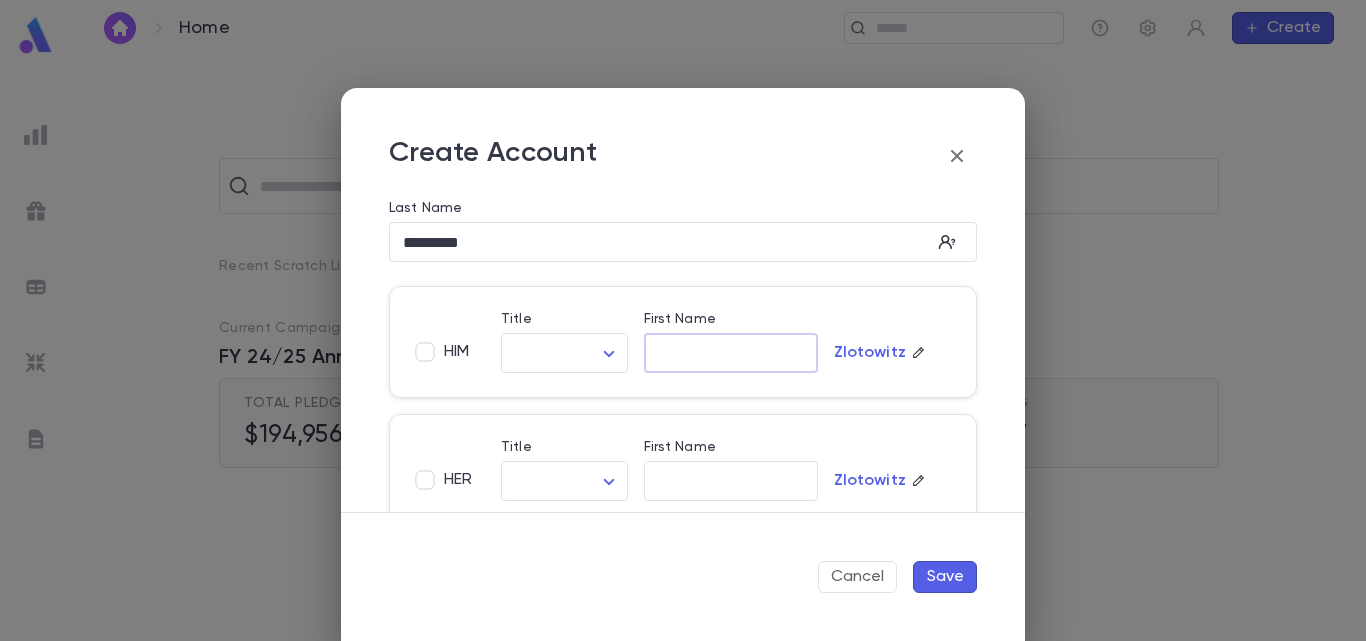 click on "First Name" at bounding box center [731, 353] 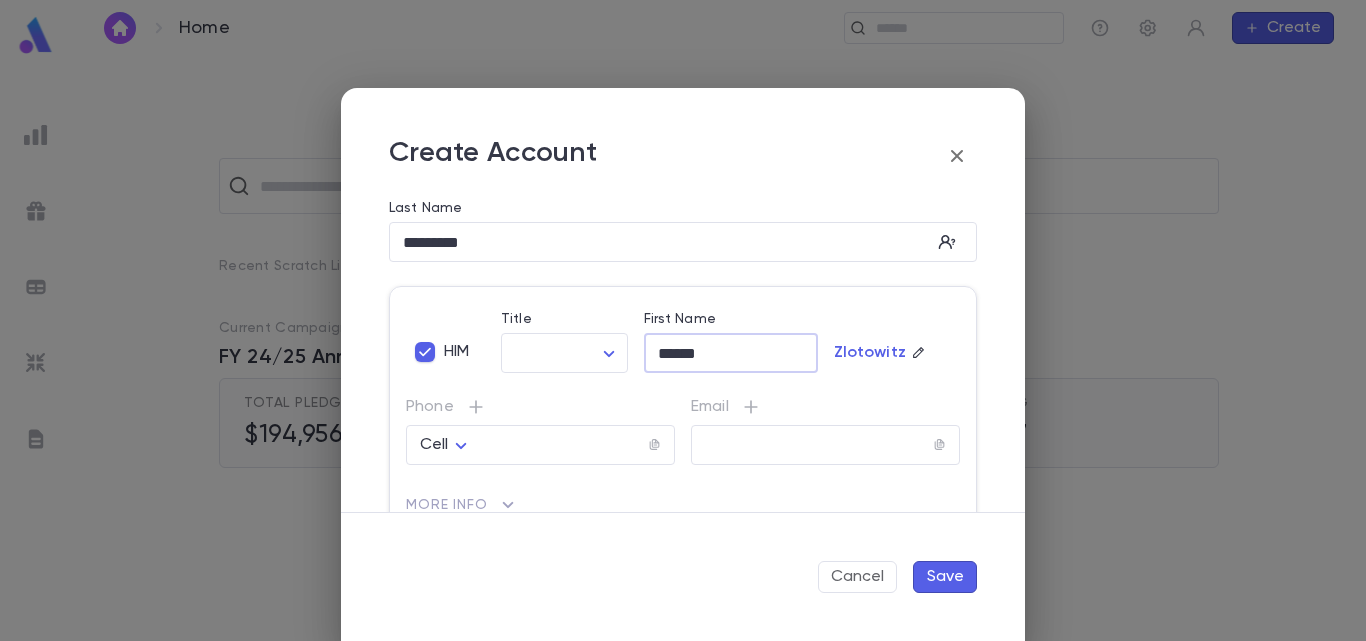 type on "******" 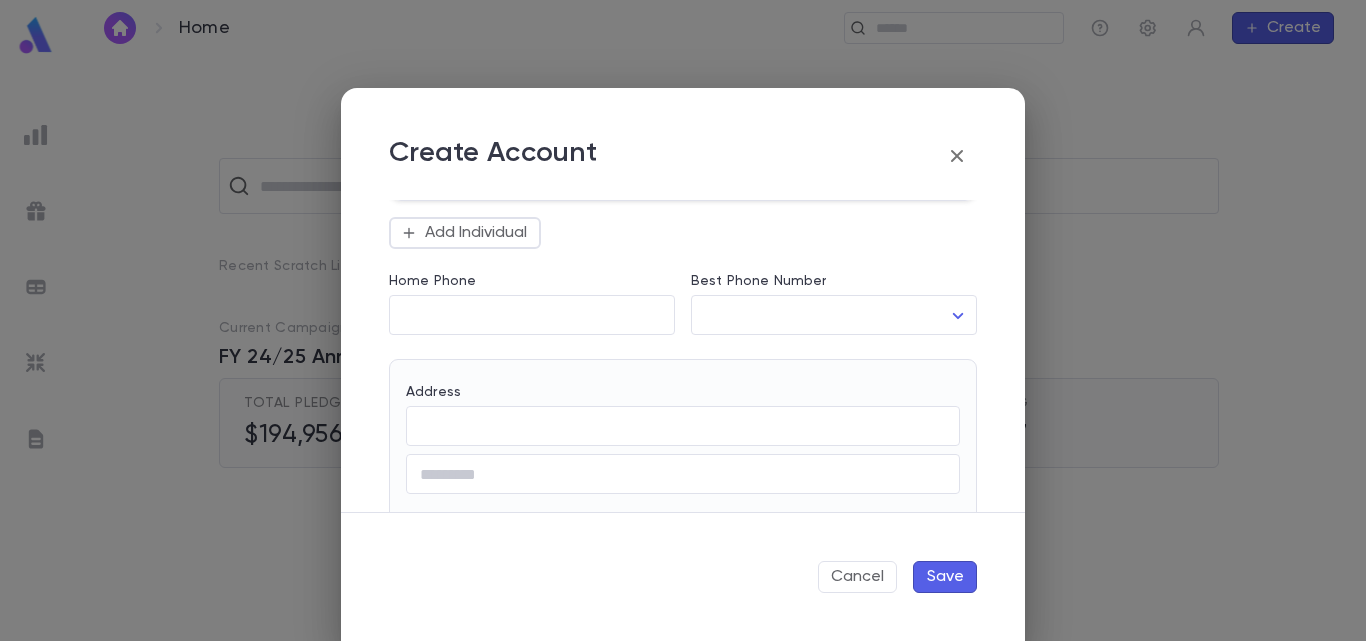 scroll, scrollTop: 531, scrollLeft: 0, axis: vertical 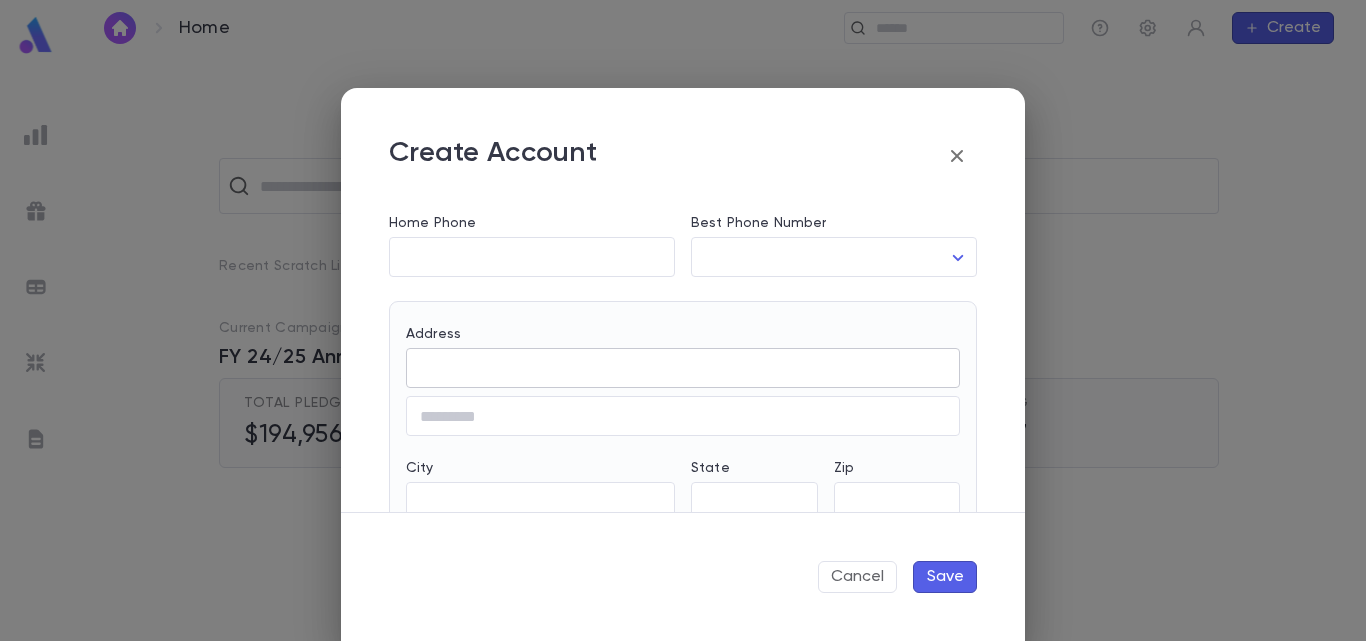 click on "Address" at bounding box center [683, 368] 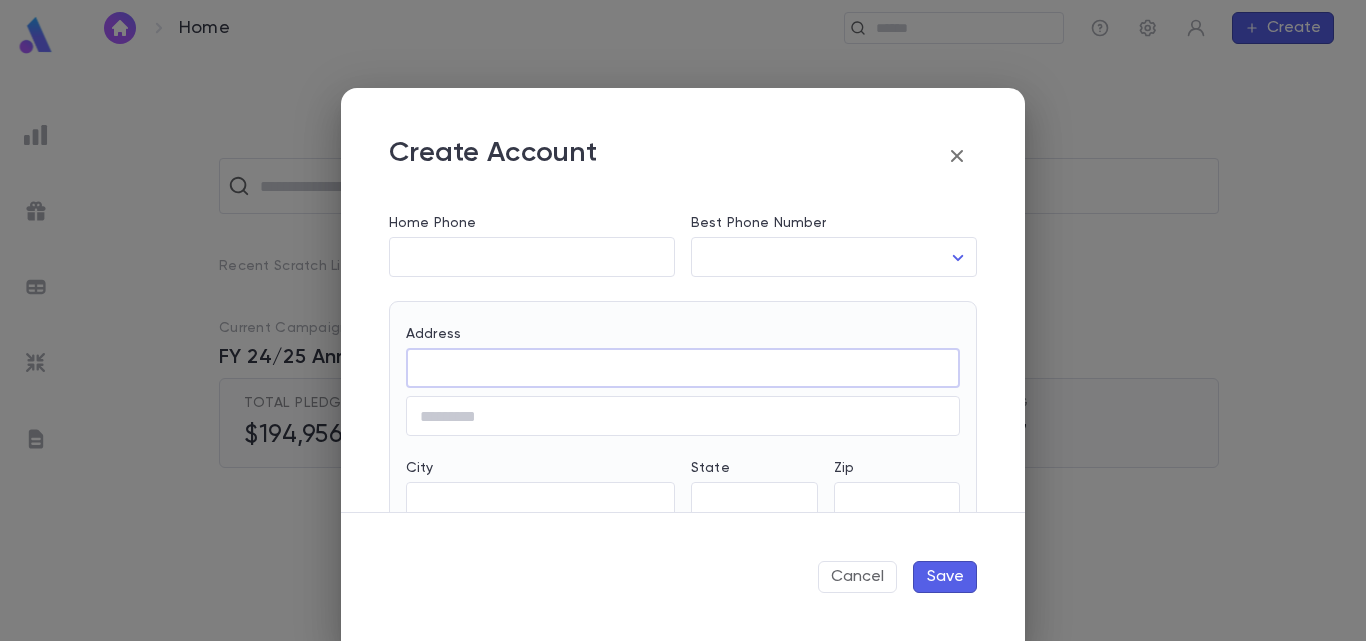 paste on "**********" 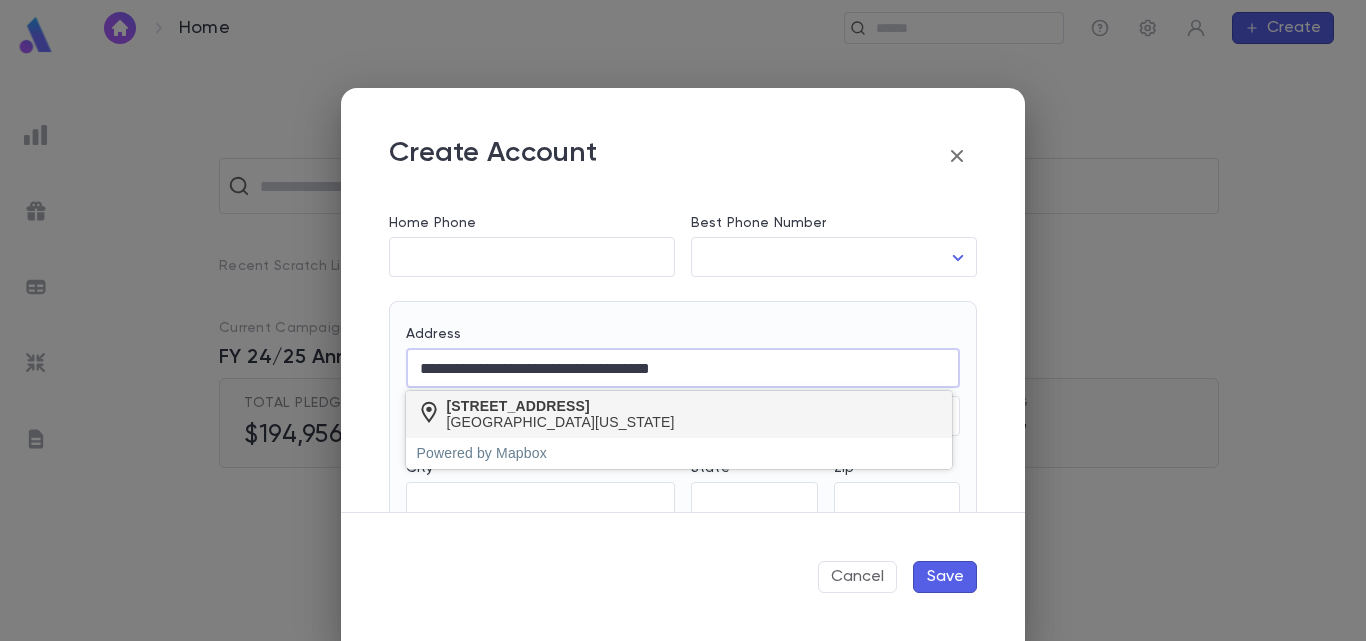 click on "[STREET_ADDRESS][US_STATE]" at bounding box center (679, 415) 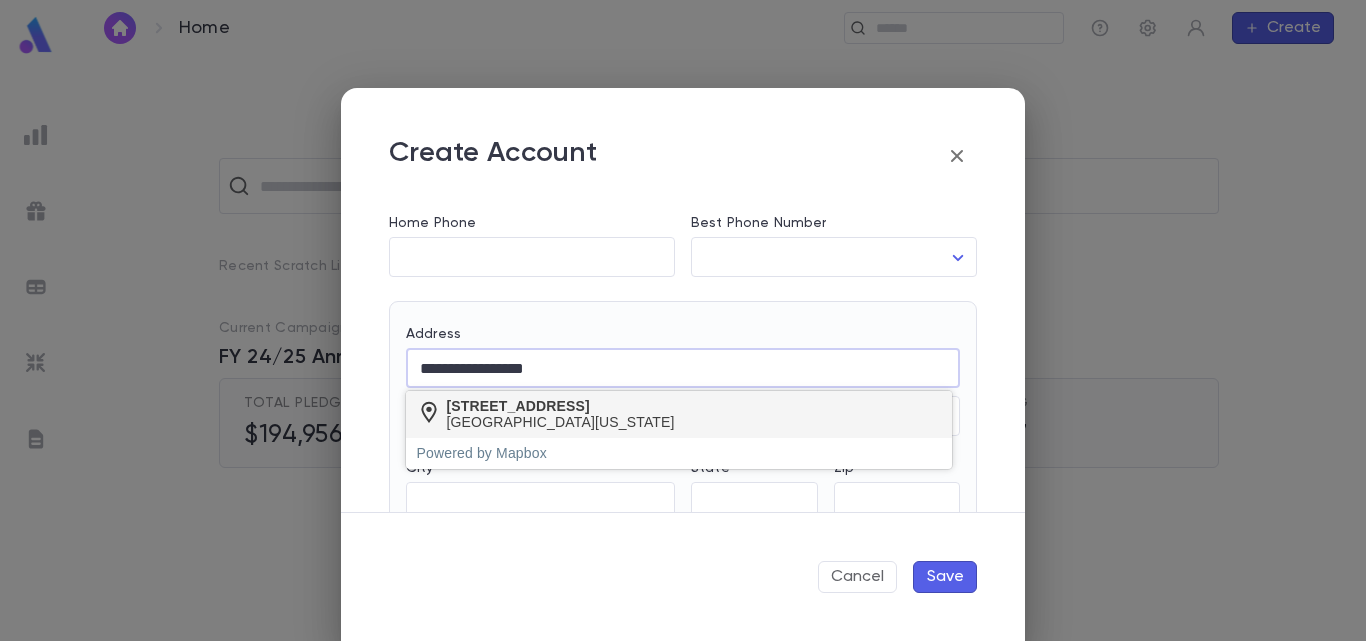 type on "**" 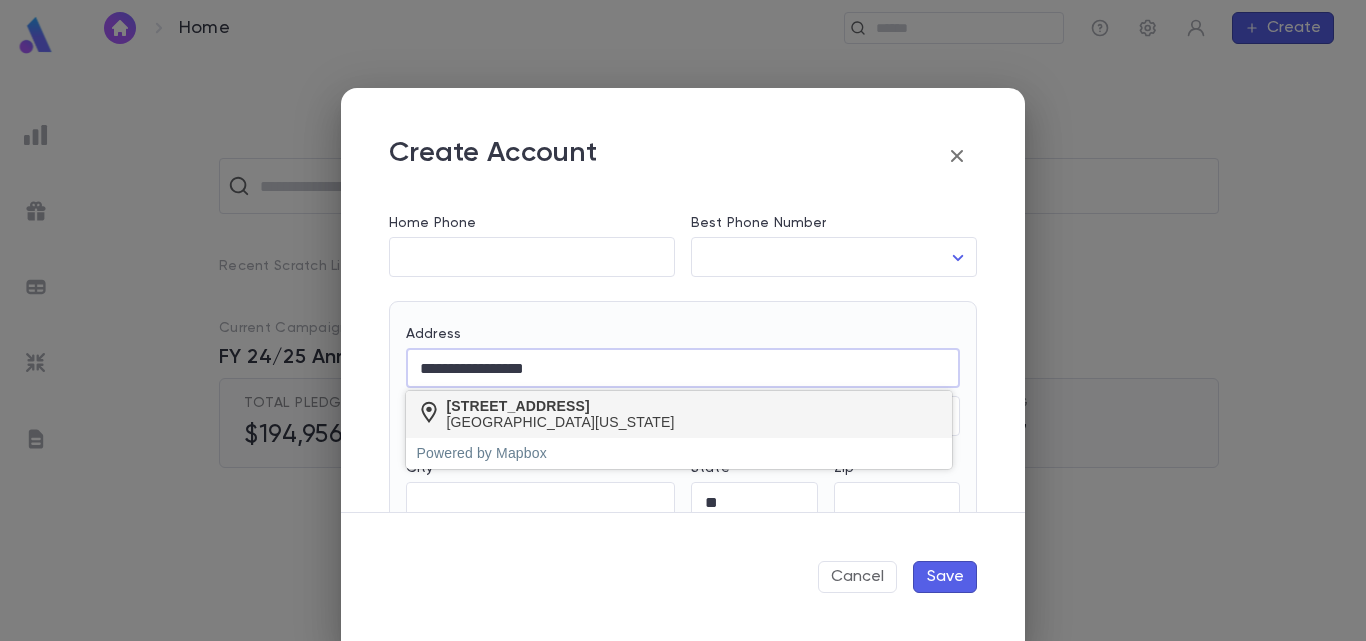 type on "********" 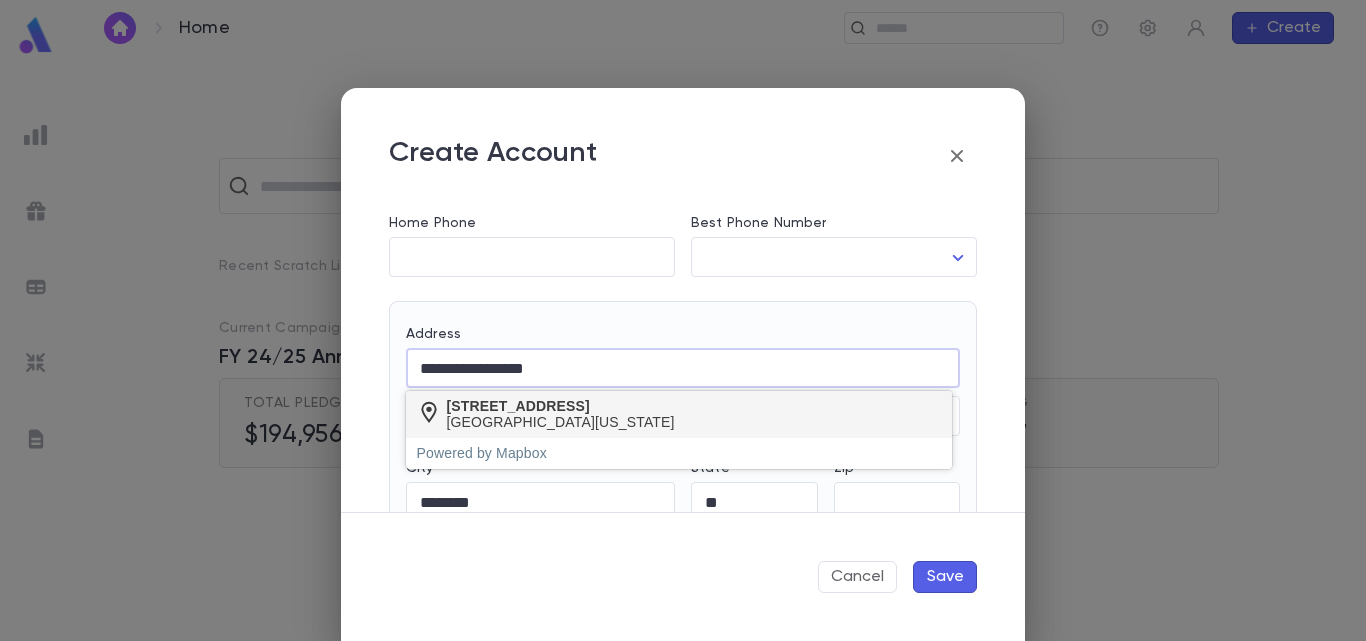 type on "**********" 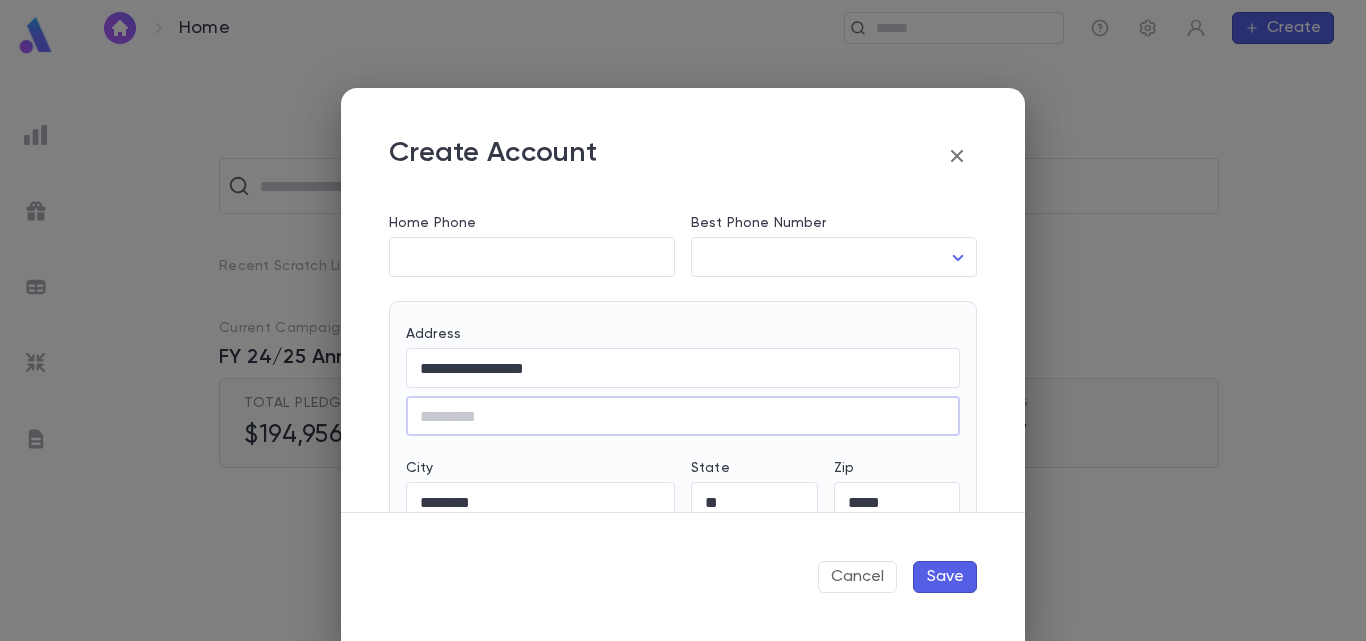 click on "Save" at bounding box center [945, 577] 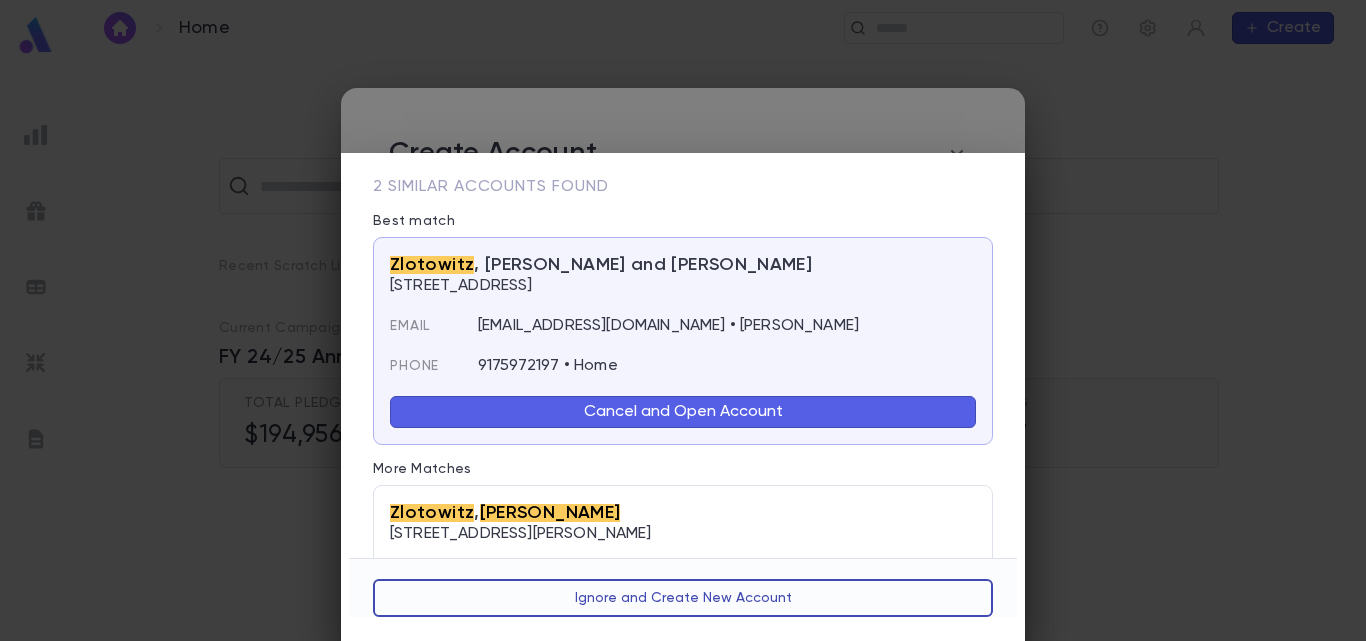 click on "Ignore and Create New Account" at bounding box center (683, 598) 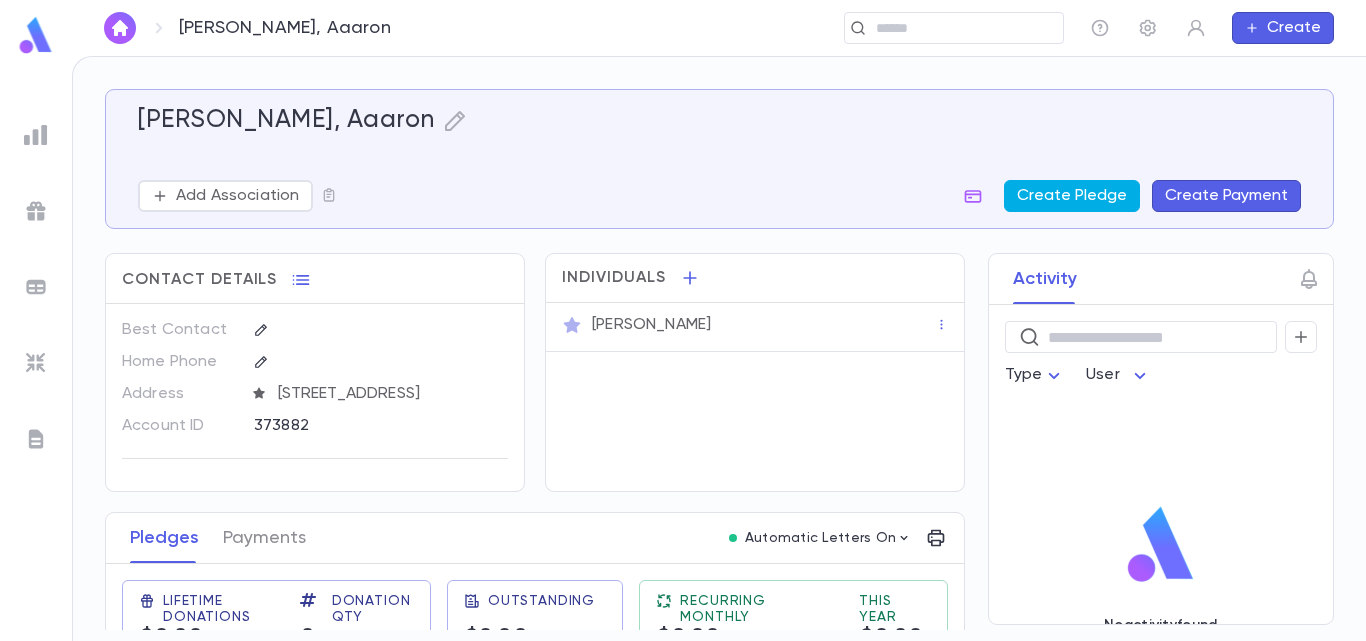 click on "Create Pledge" at bounding box center [1072, 196] 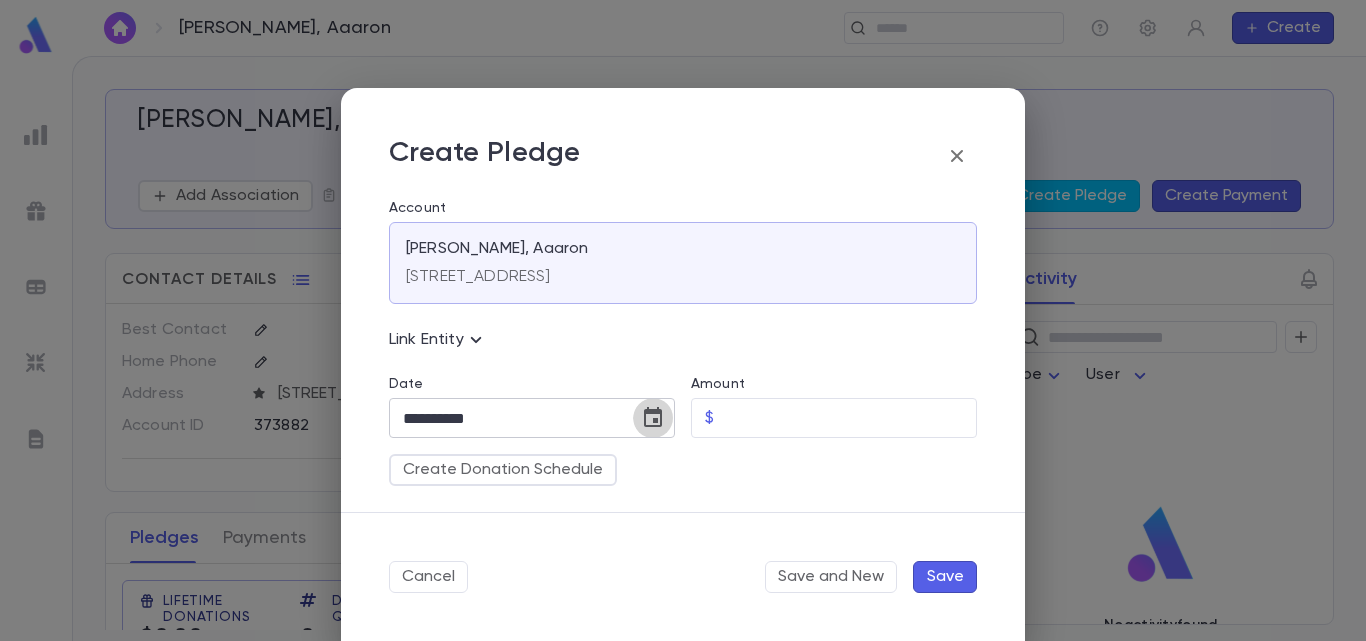 click 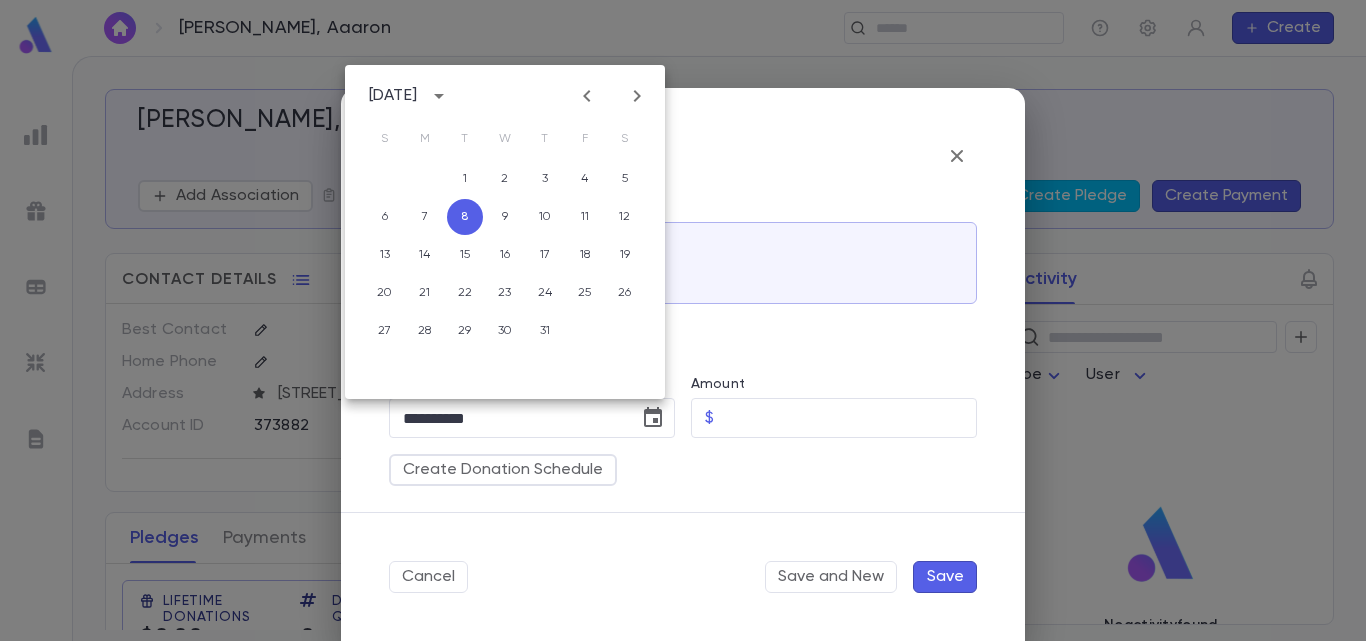 click 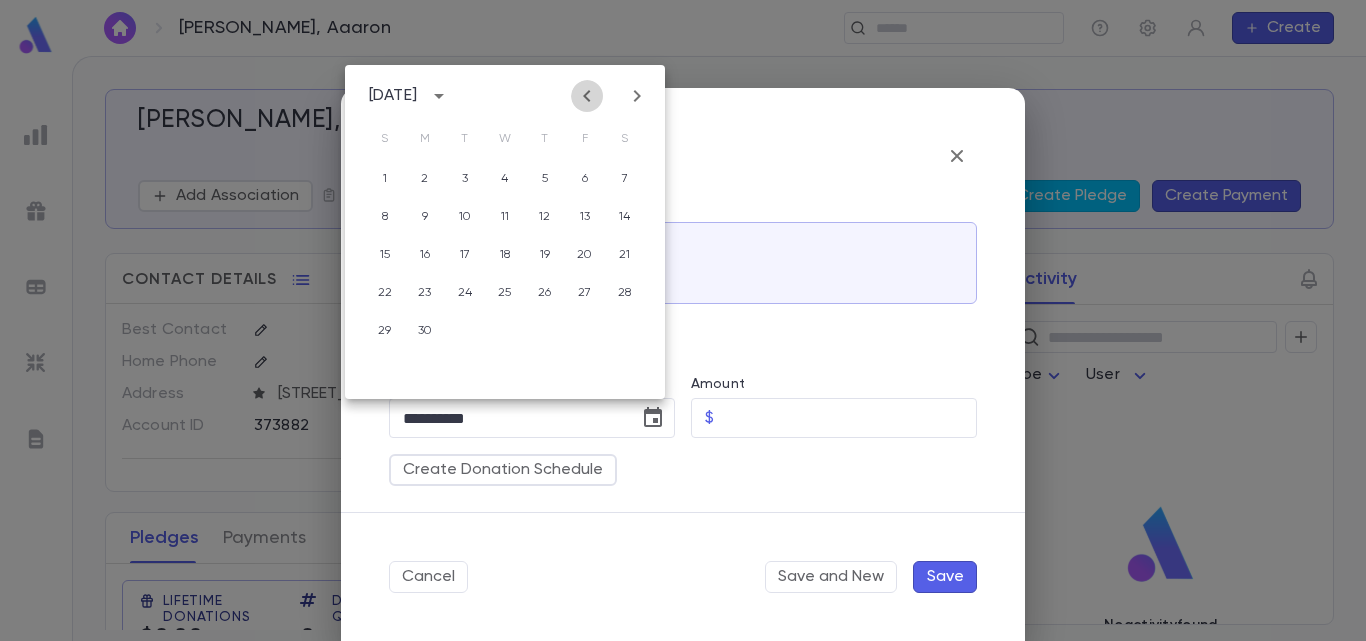click 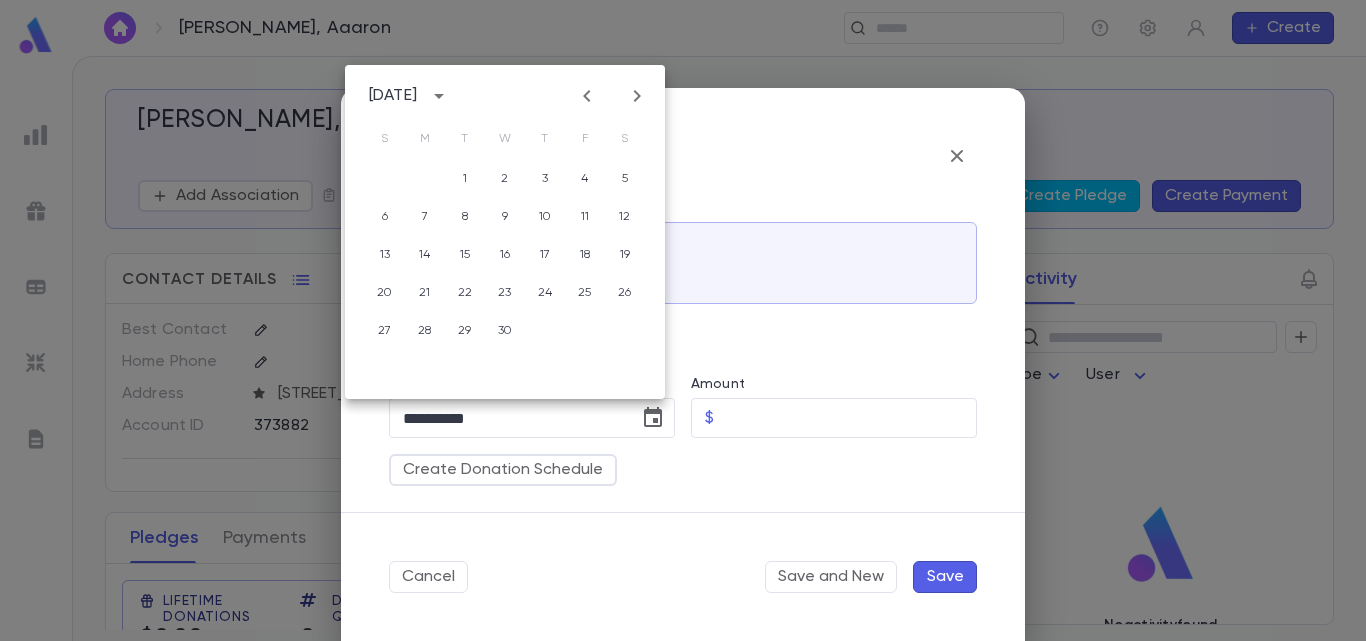 click 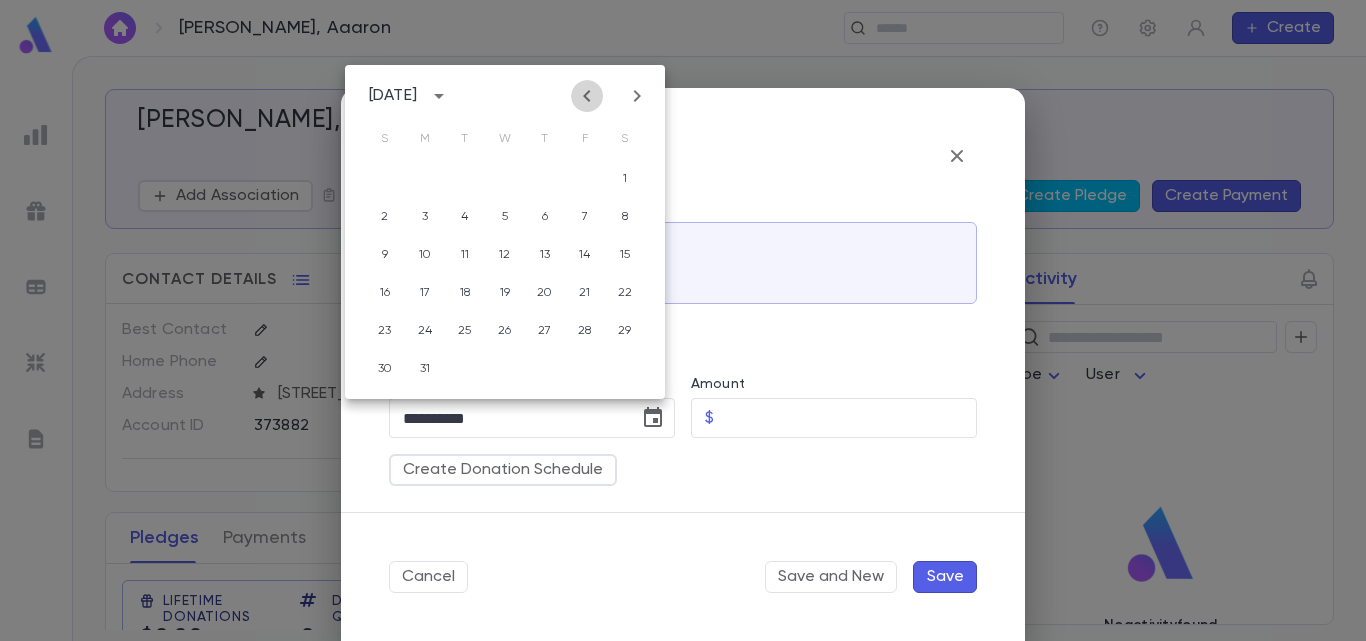 click 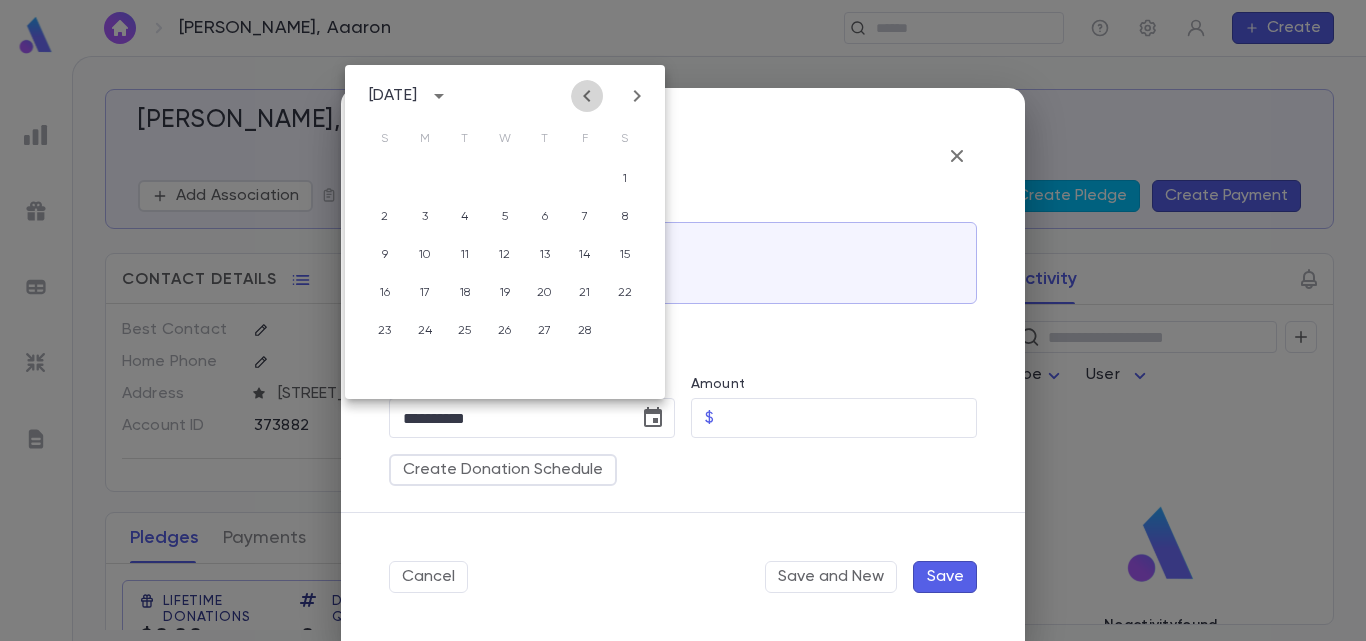 click 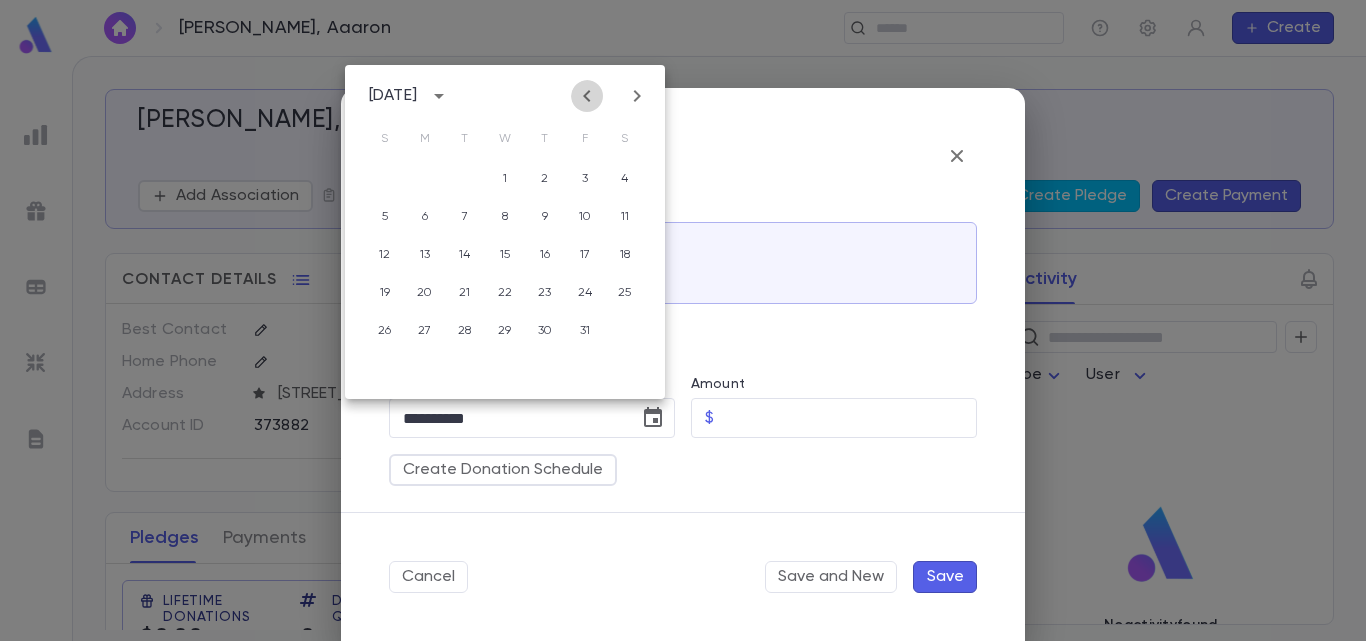 click 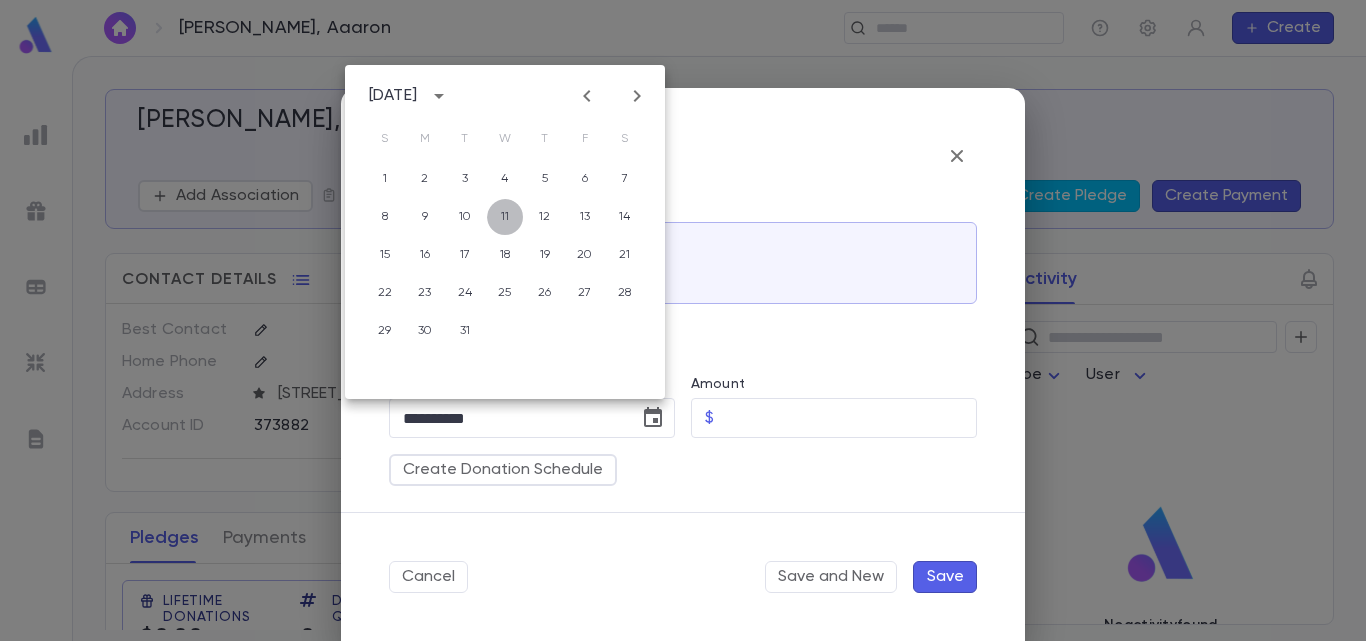 click on "11" at bounding box center (505, 217) 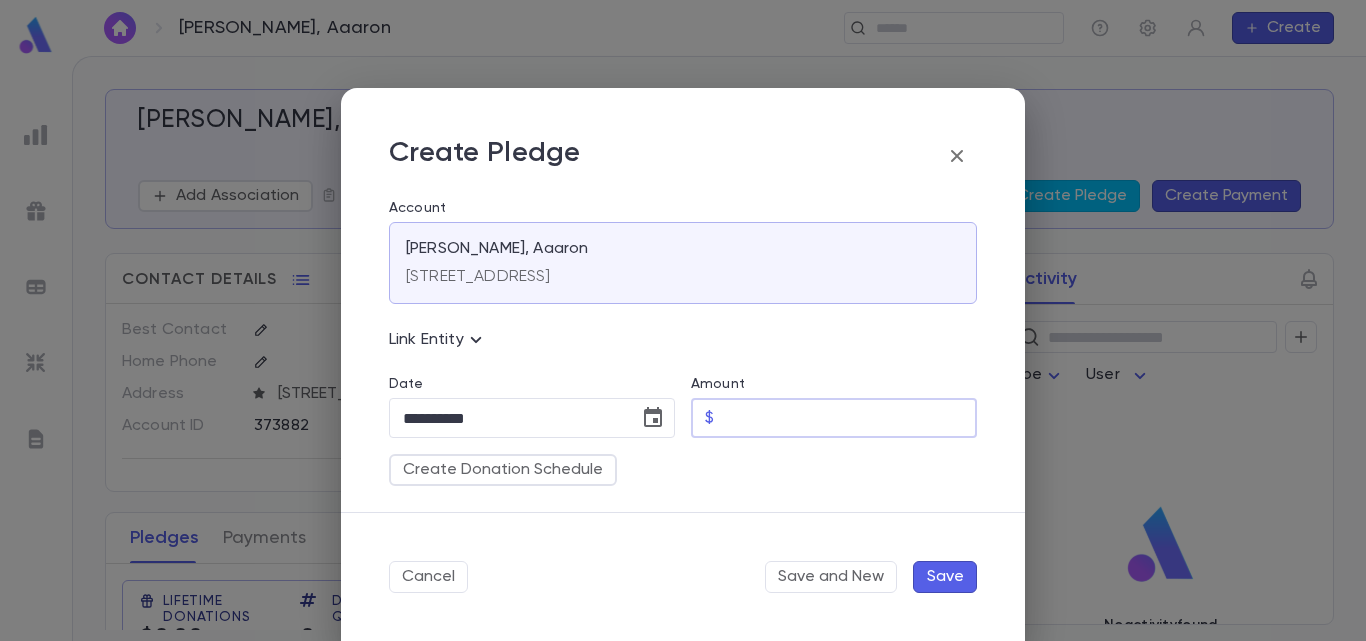 click on "Amount" at bounding box center [849, 418] 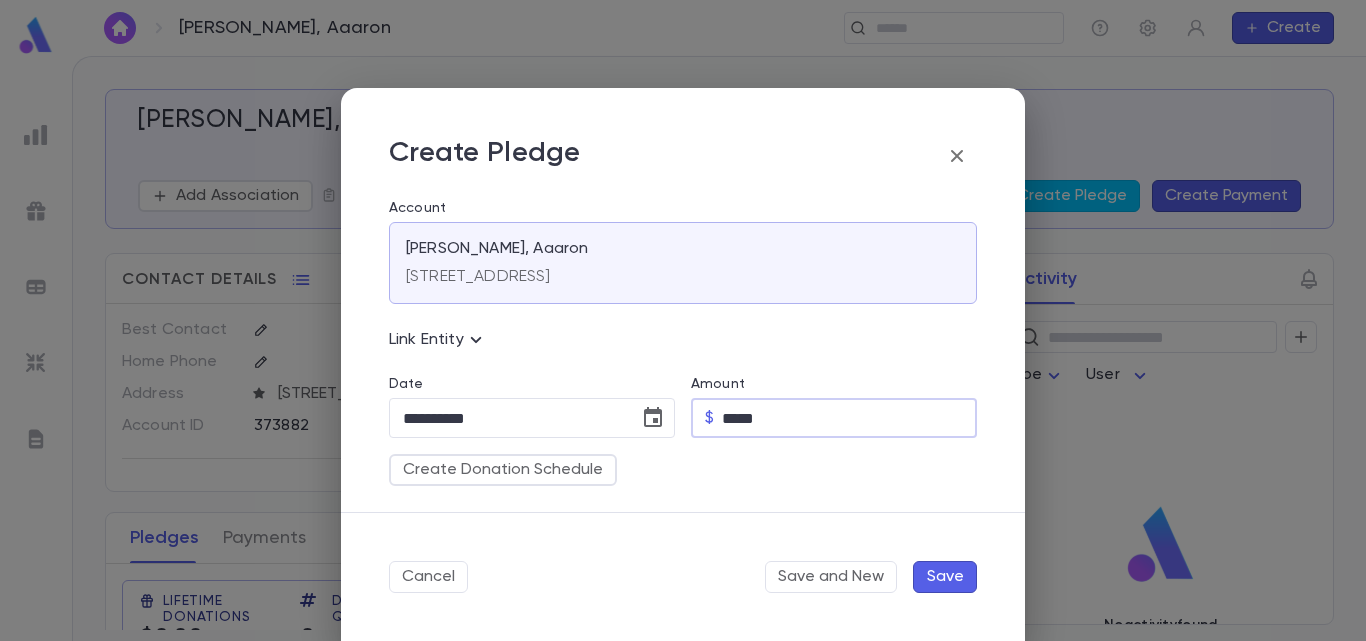 type on "*****" 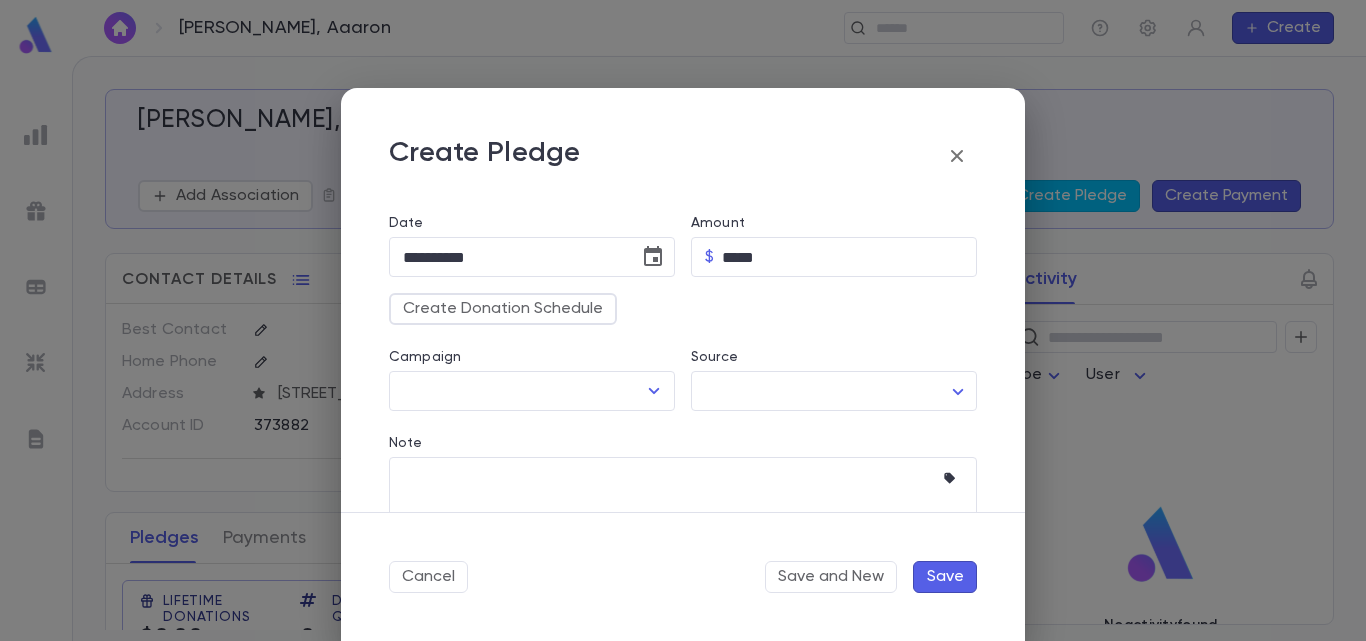 scroll, scrollTop: 209, scrollLeft: 0, axis: vertical 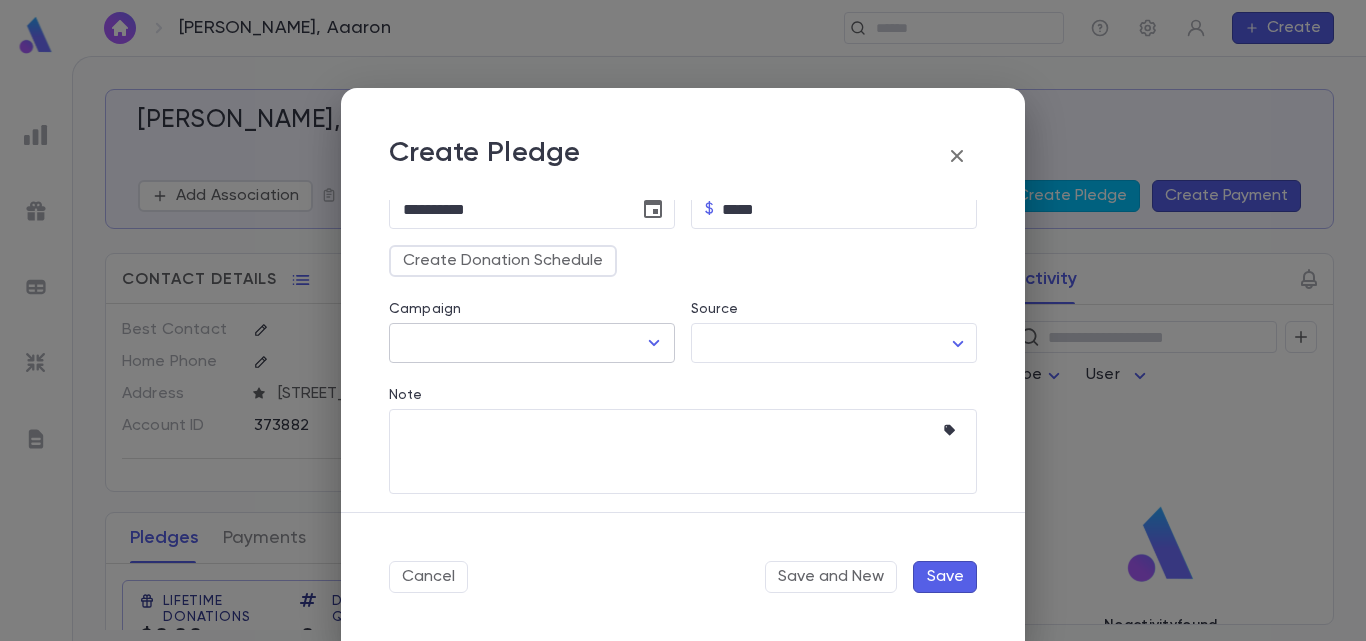 click 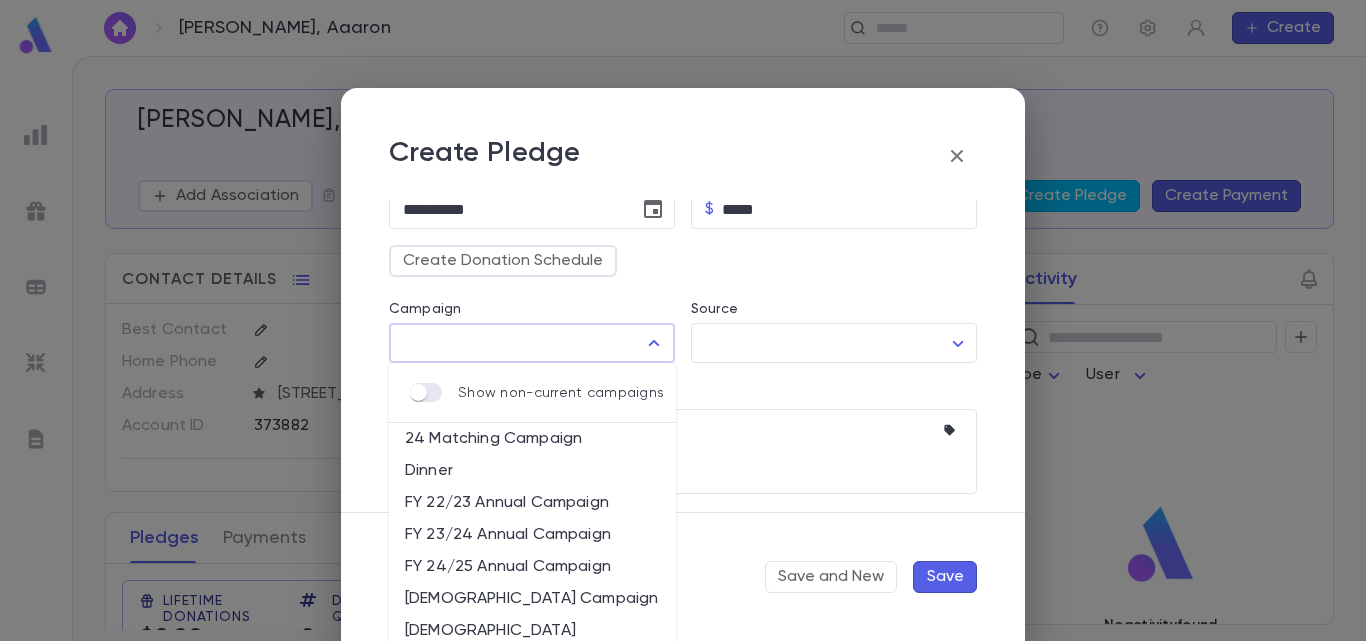 click on "FY 24/25 Annual Campaign" at bounding box center [532, 567] 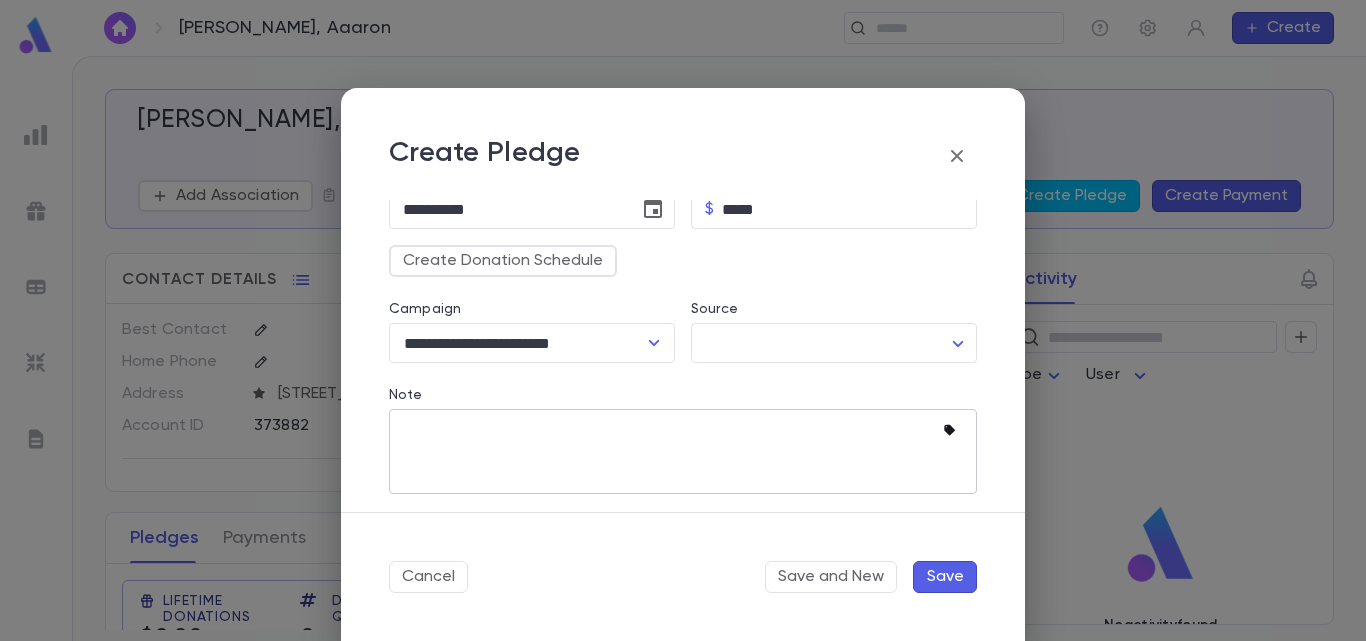 click 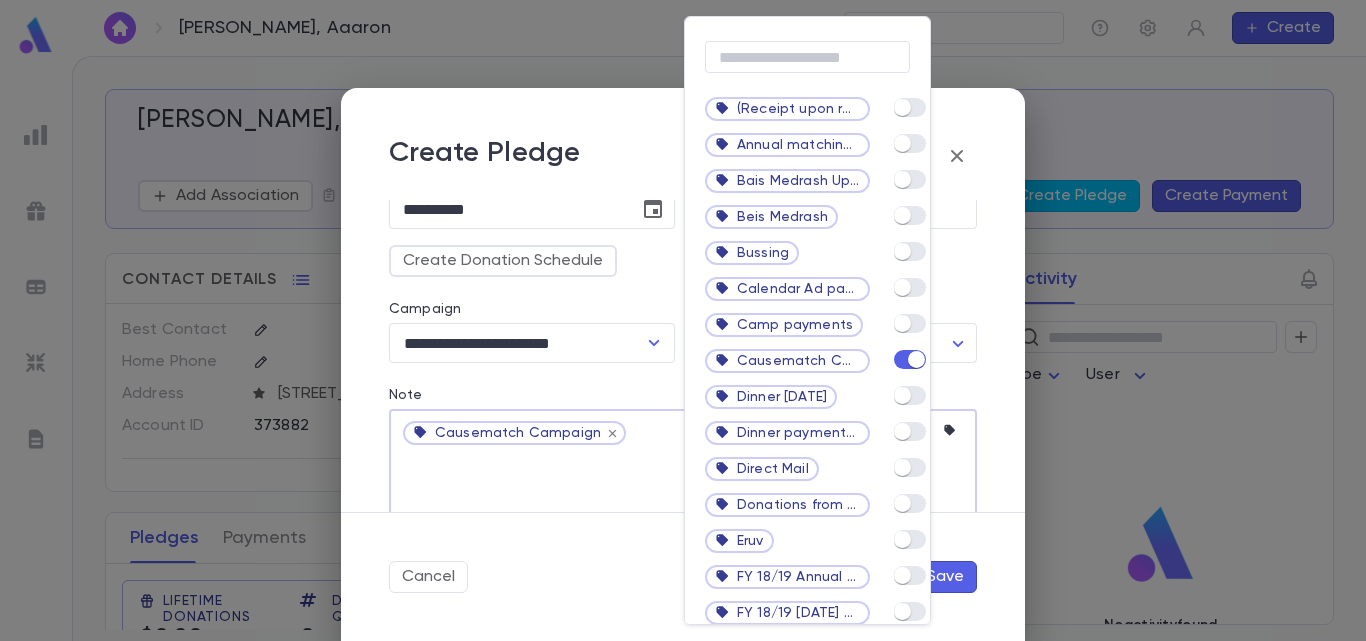 click at bounding box center (683, 320) 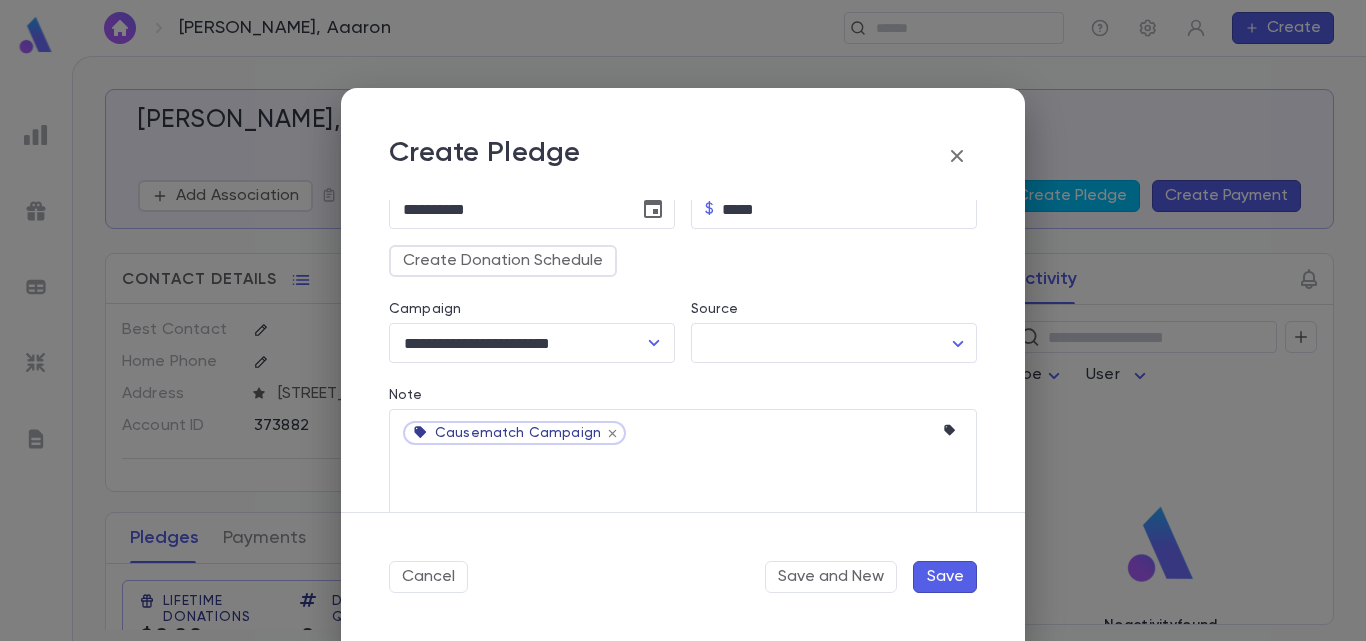 click on "Save" at bounding box center [945, 577] 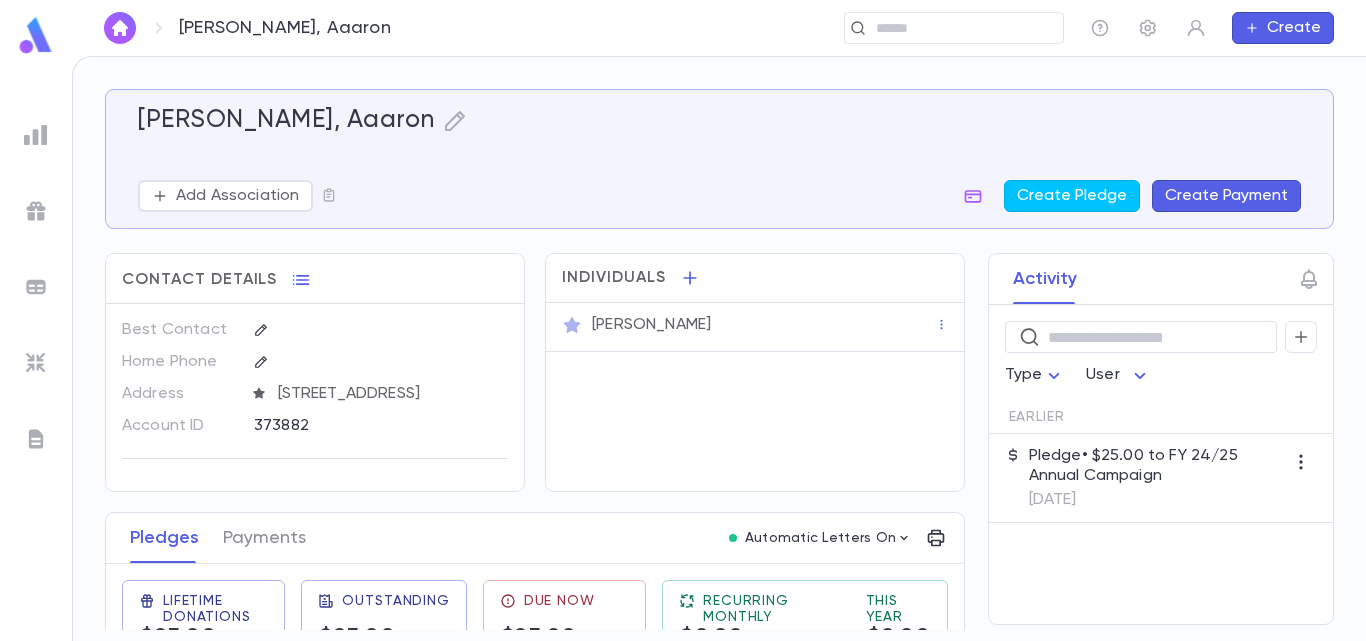 click on "Pledge  • $25.00 to FY 24/25 Annual Campaign [DATE]" at bounding box center (1161, 478) 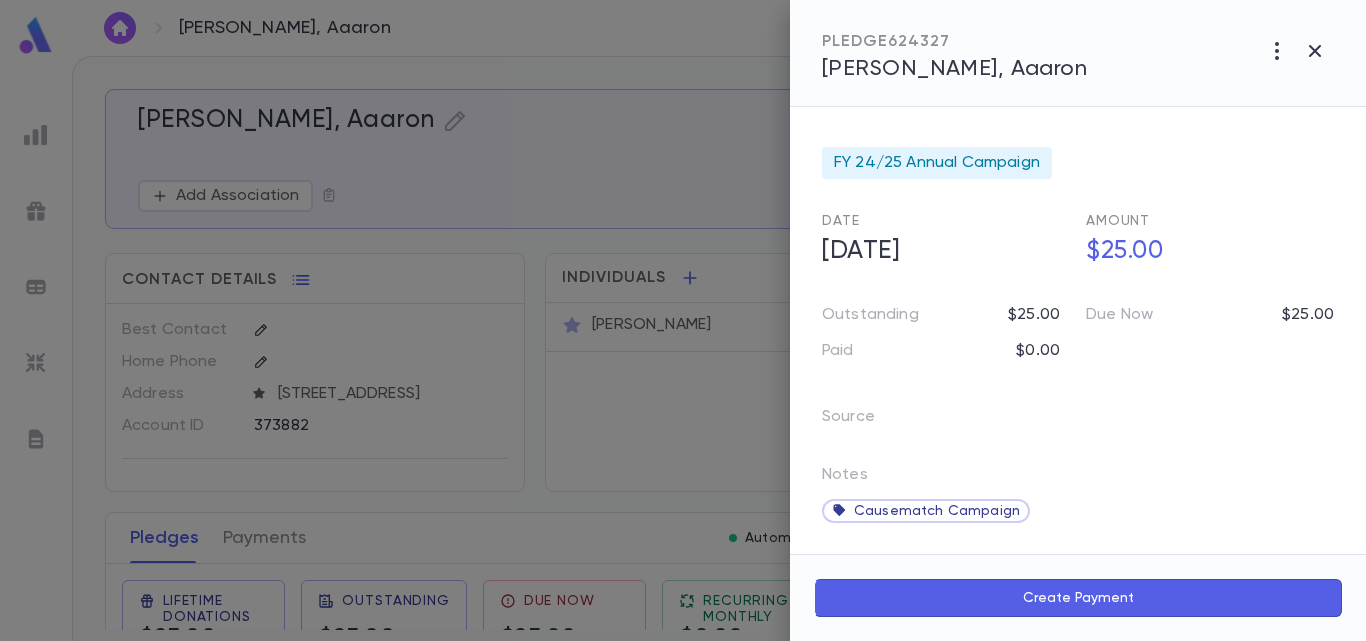 click on "Create Payment" at bounding box center (1078, 598) 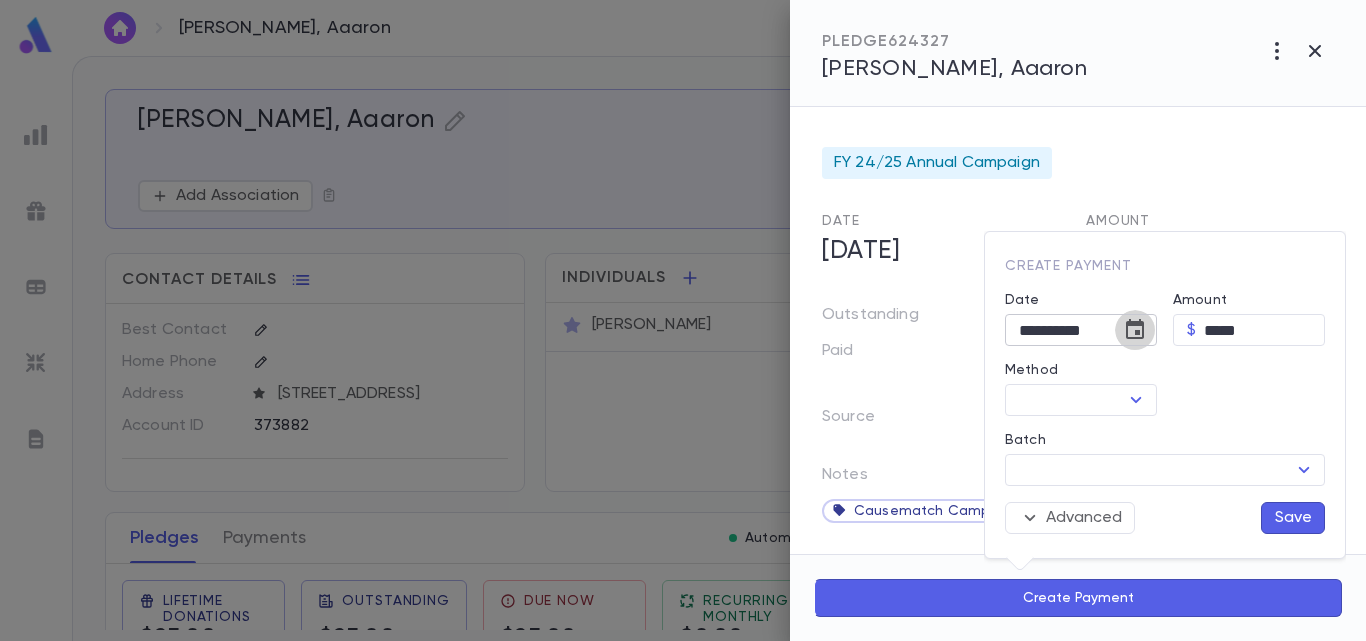 click 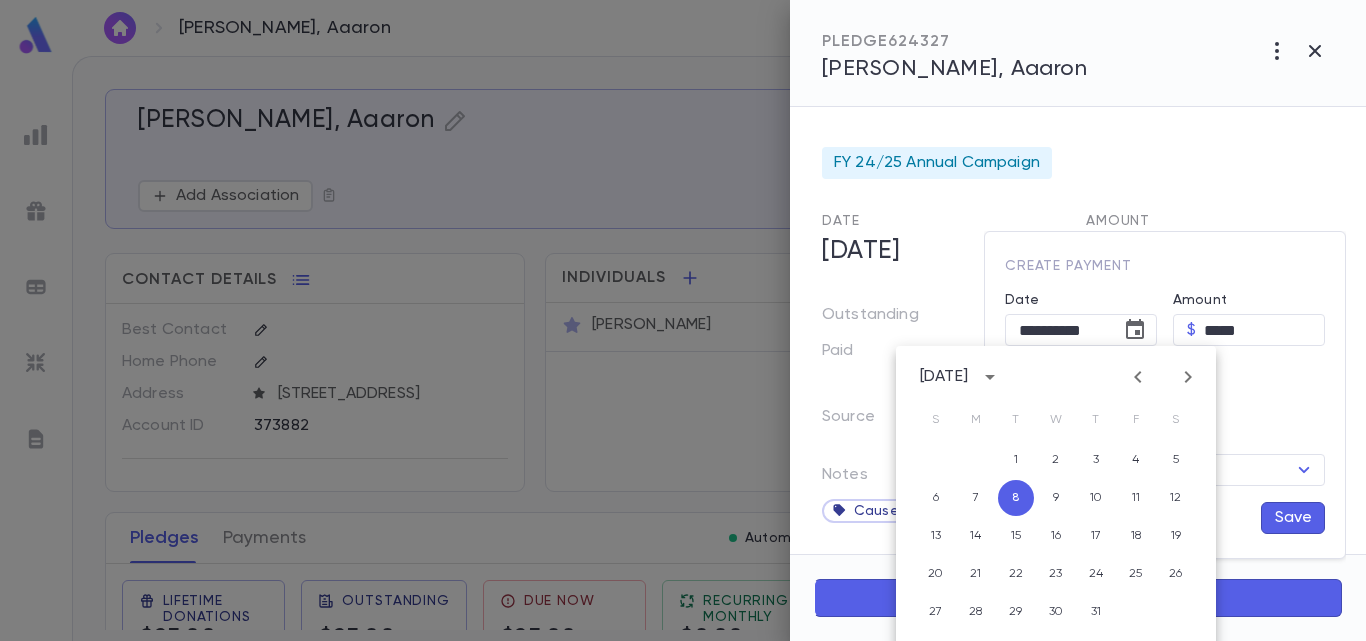 click at bounding box center (1138, 377) 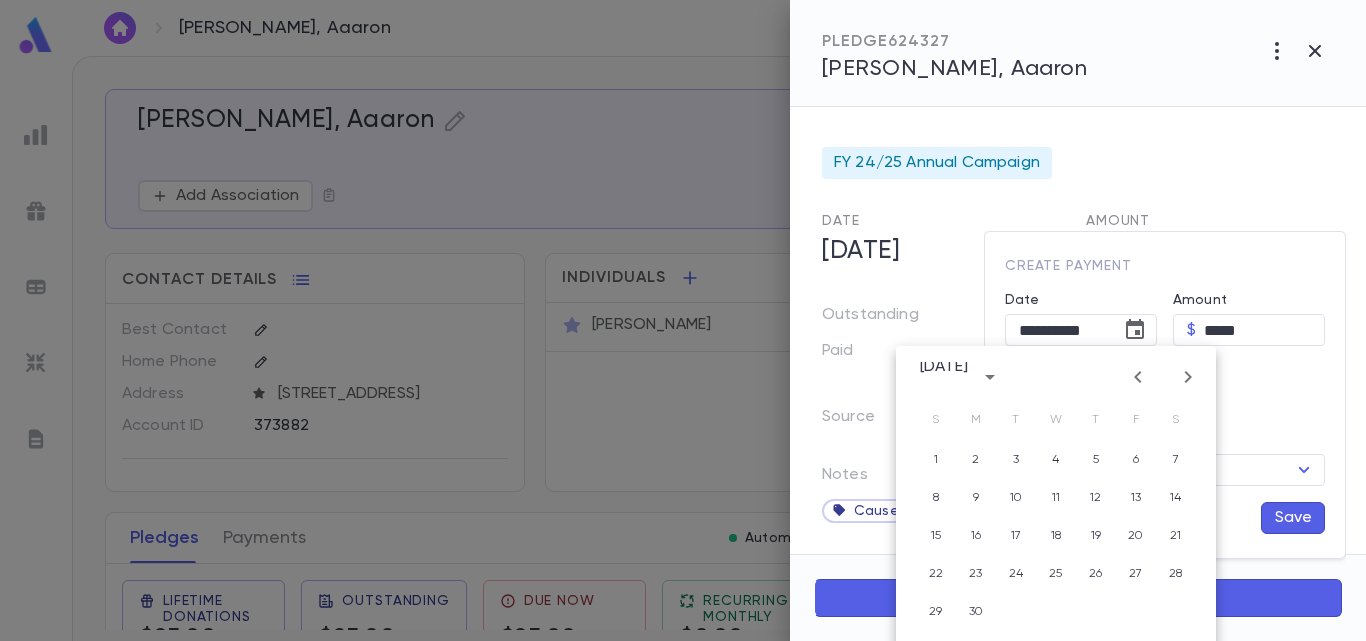 click at bounding box center (1138, 377) 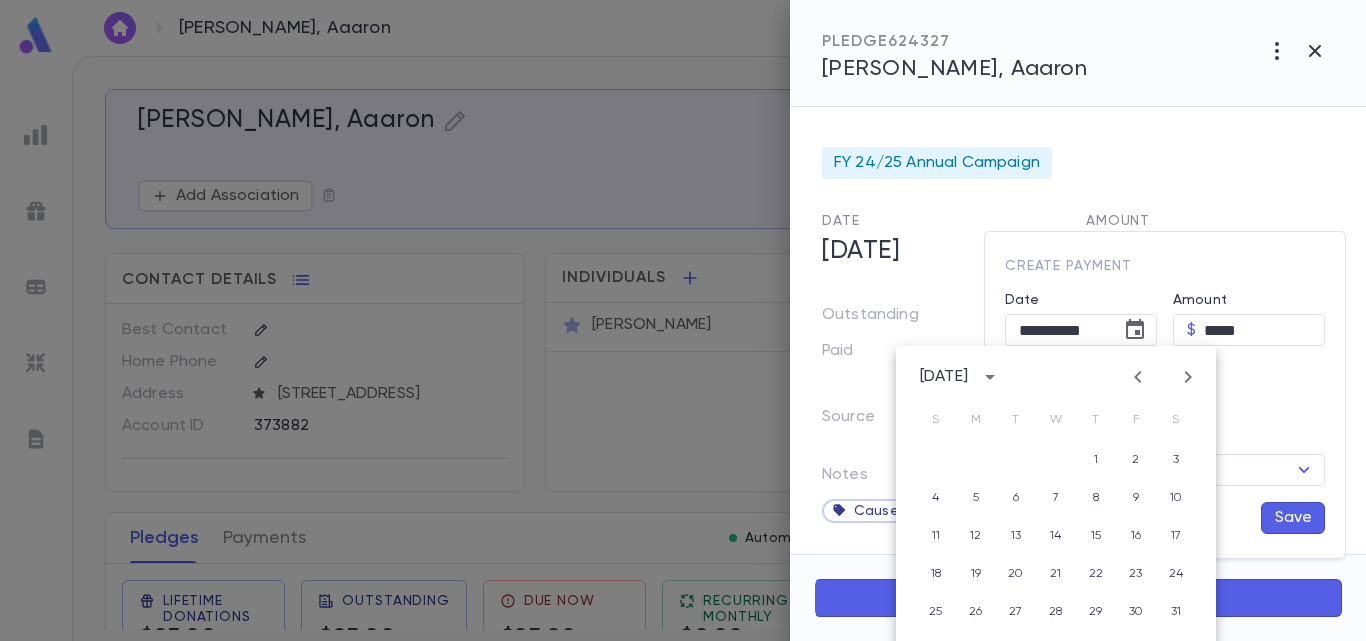 click at bounding box center (1138, 377) 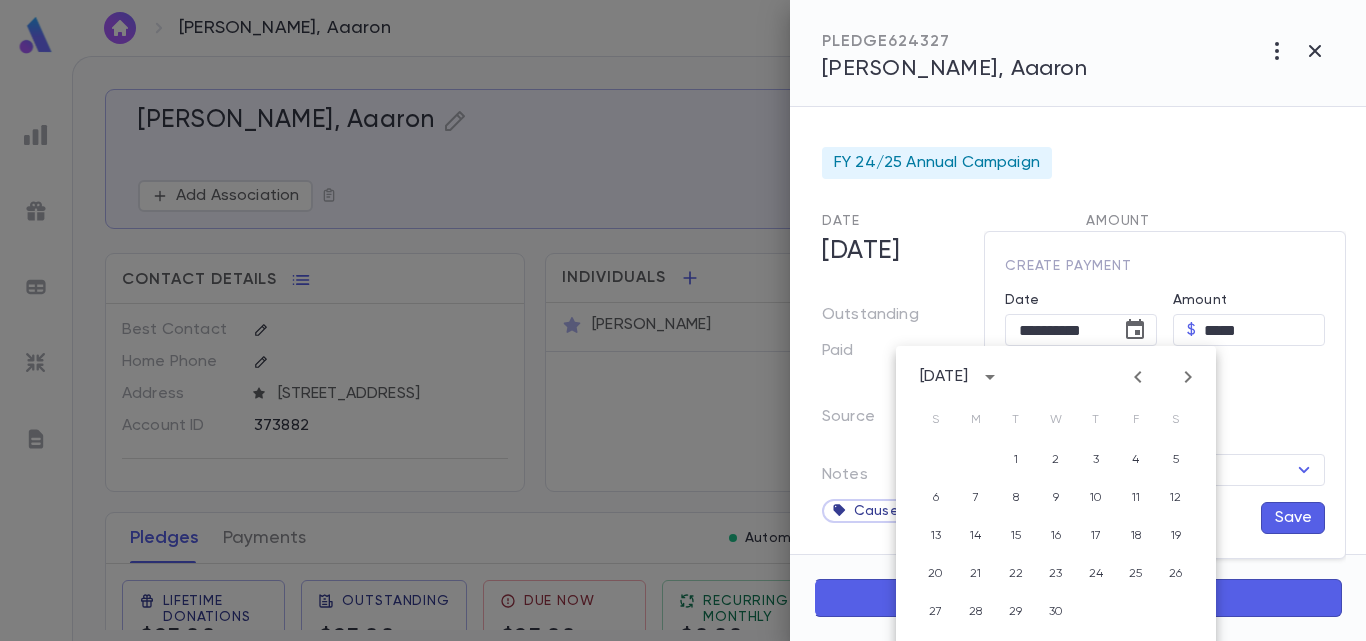 click at bounding box center [1138, 377] 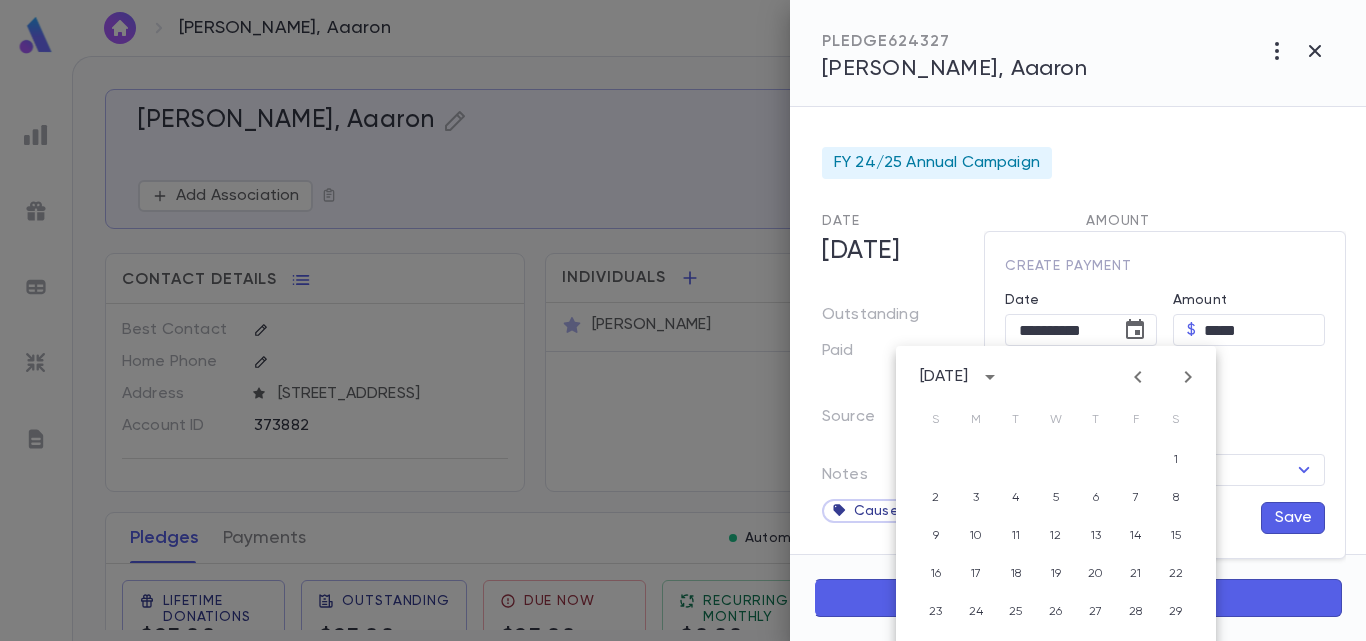 click at bounding box center (1138, 377) 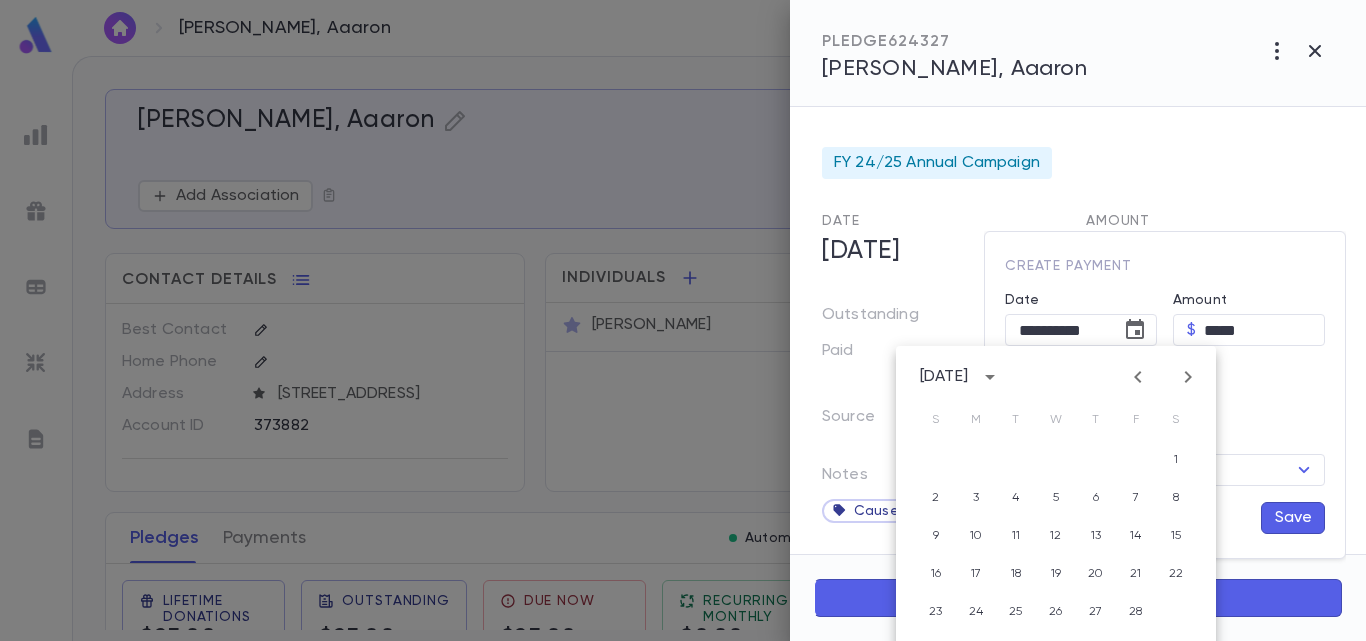click at bounding box center [1138, 377] 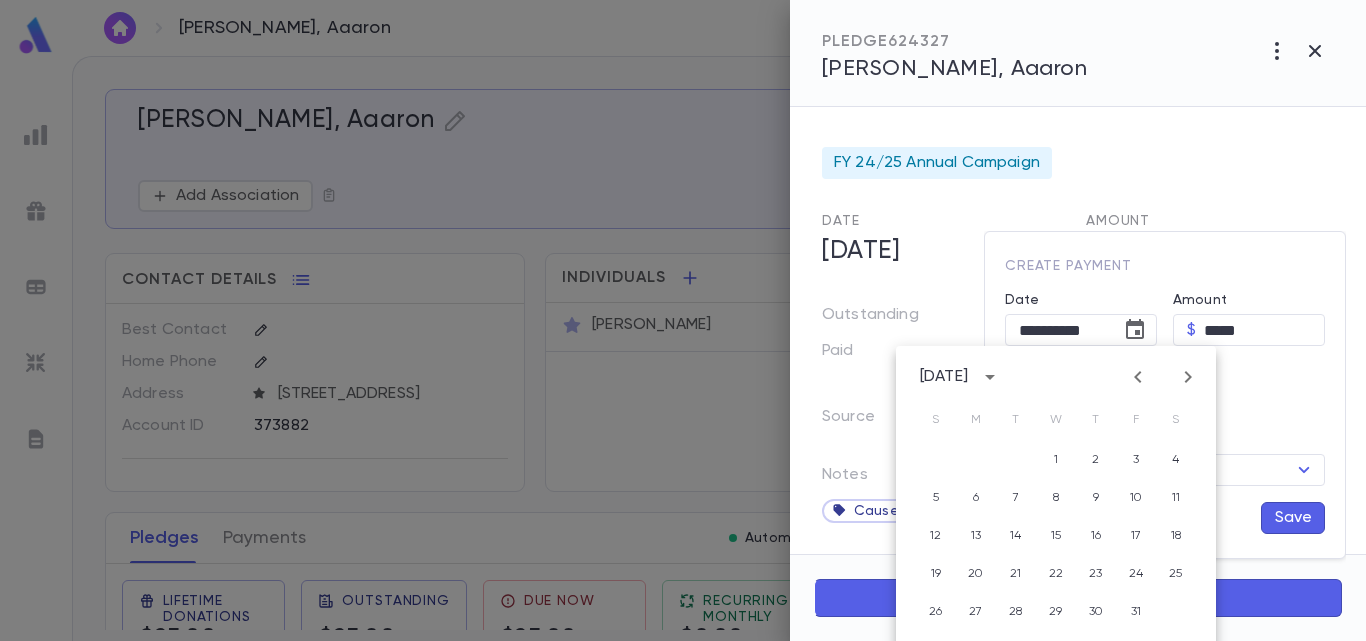 click at bounding box center [1138, 377] 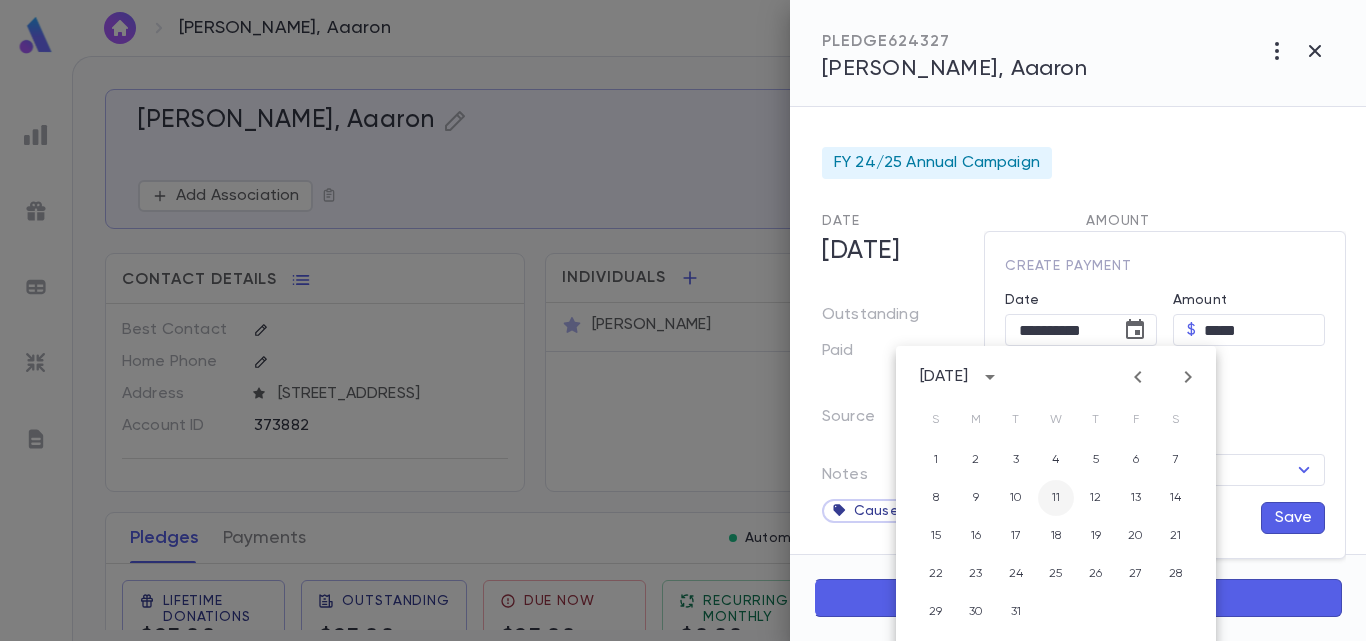 click on "11" at bounding box center [1056, 498] 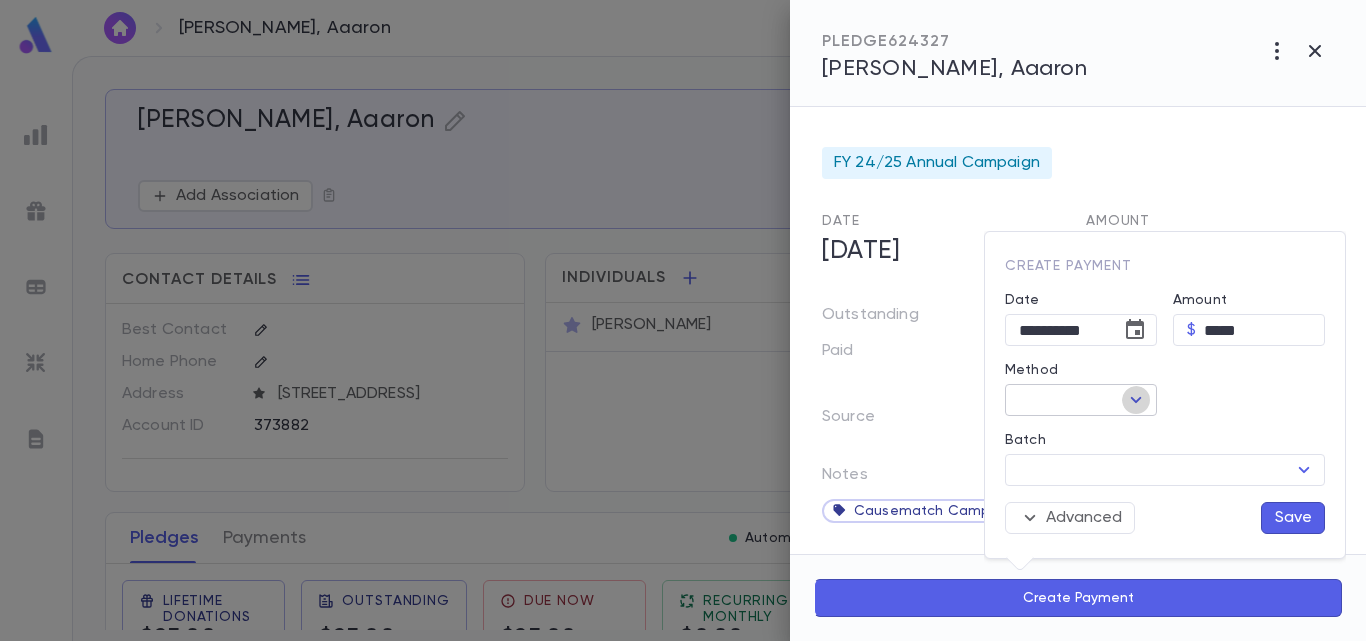 click 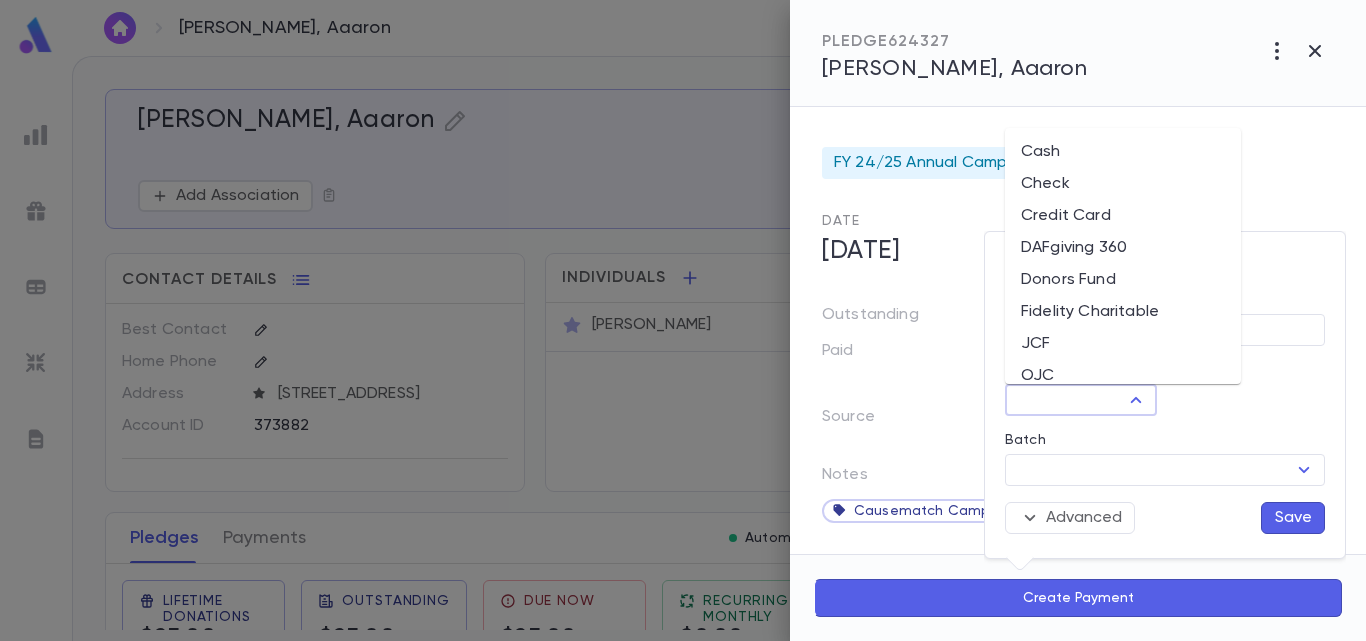 click on "Donors Fund" at bounding box center (1123, 280) 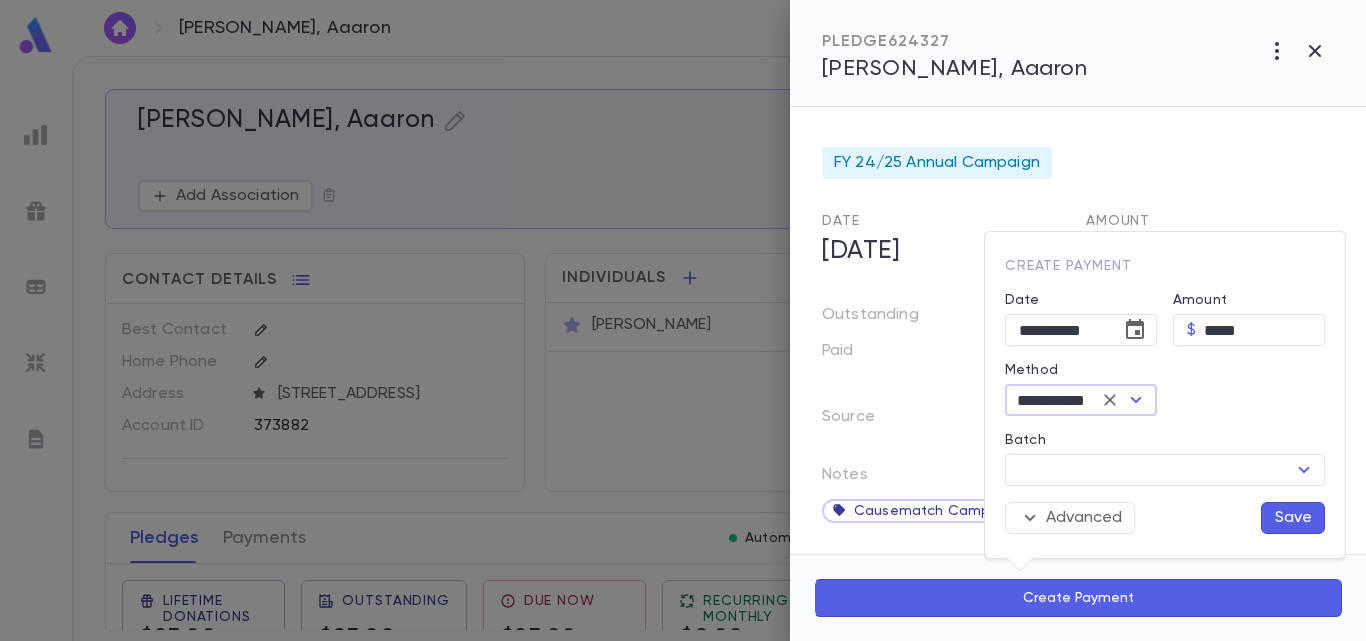 click on "Save" at bounding box center [1293, 518] 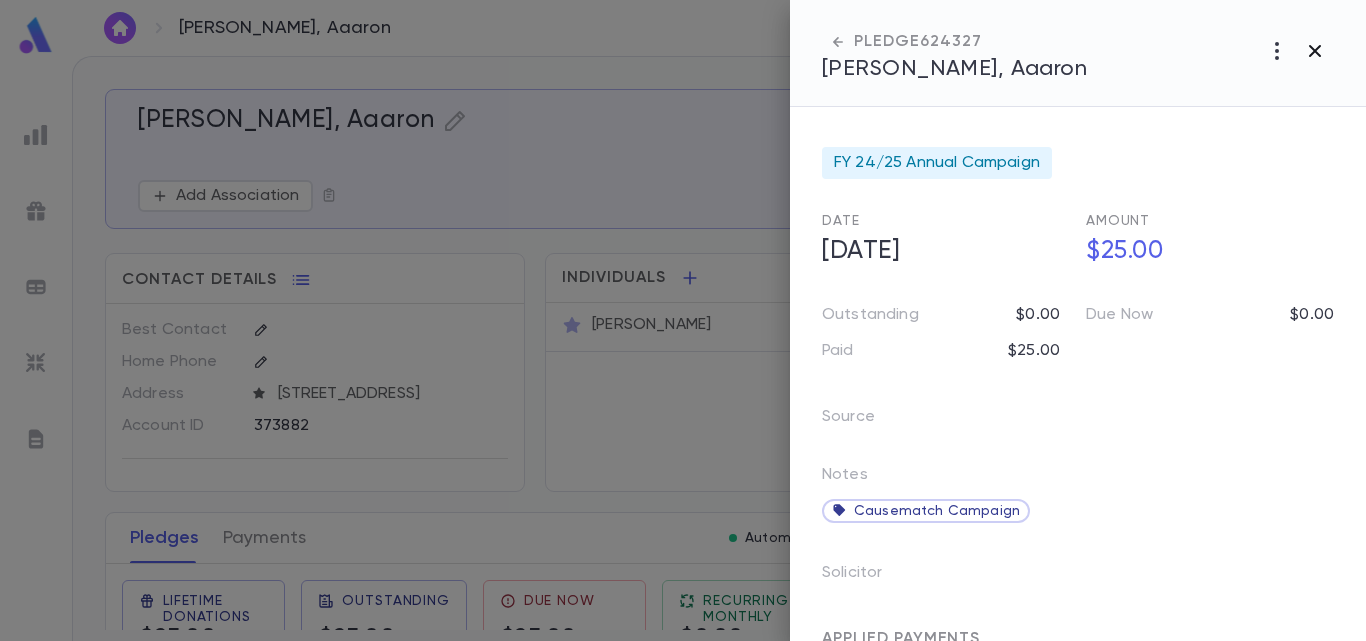click at bounding box center [1315, 51] 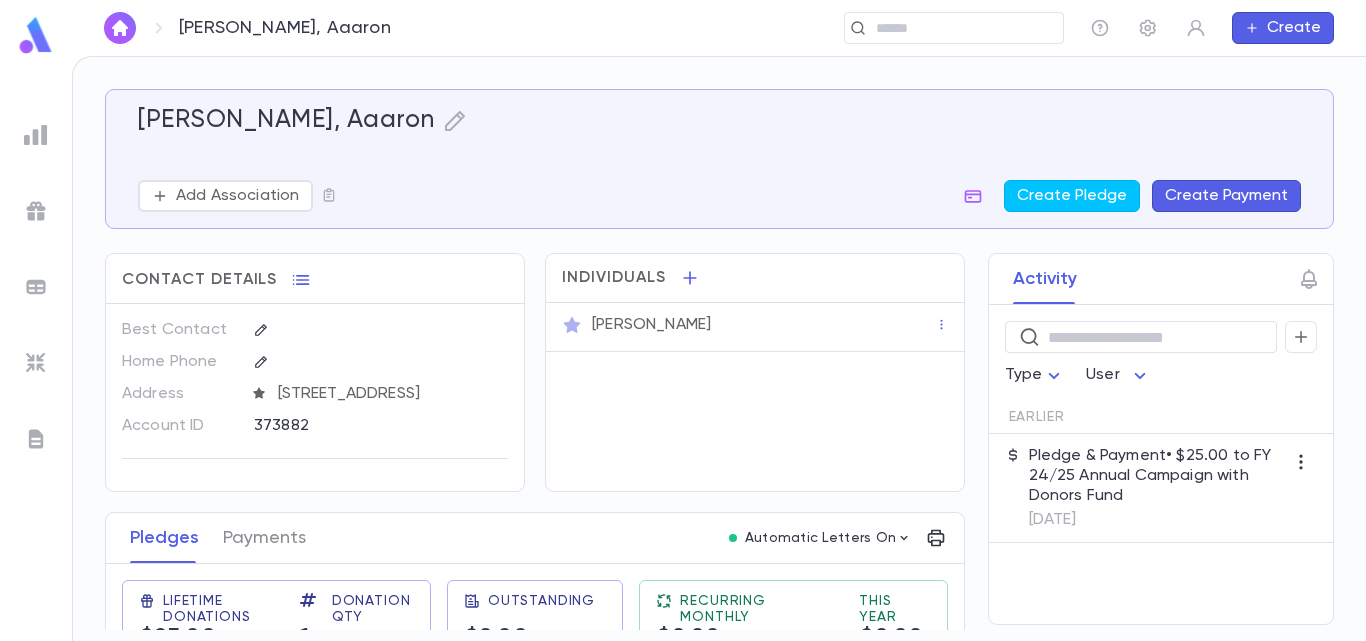 click at bounding box center [120, 28] 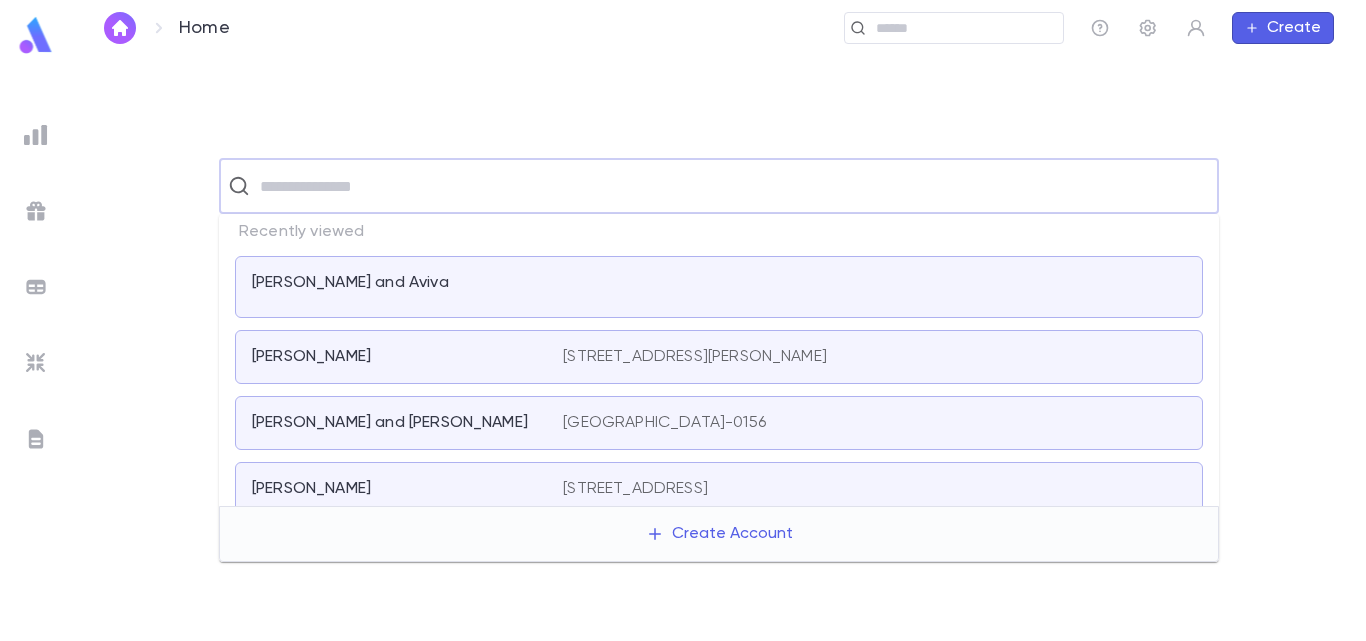 click at bounding box center [732, 186] 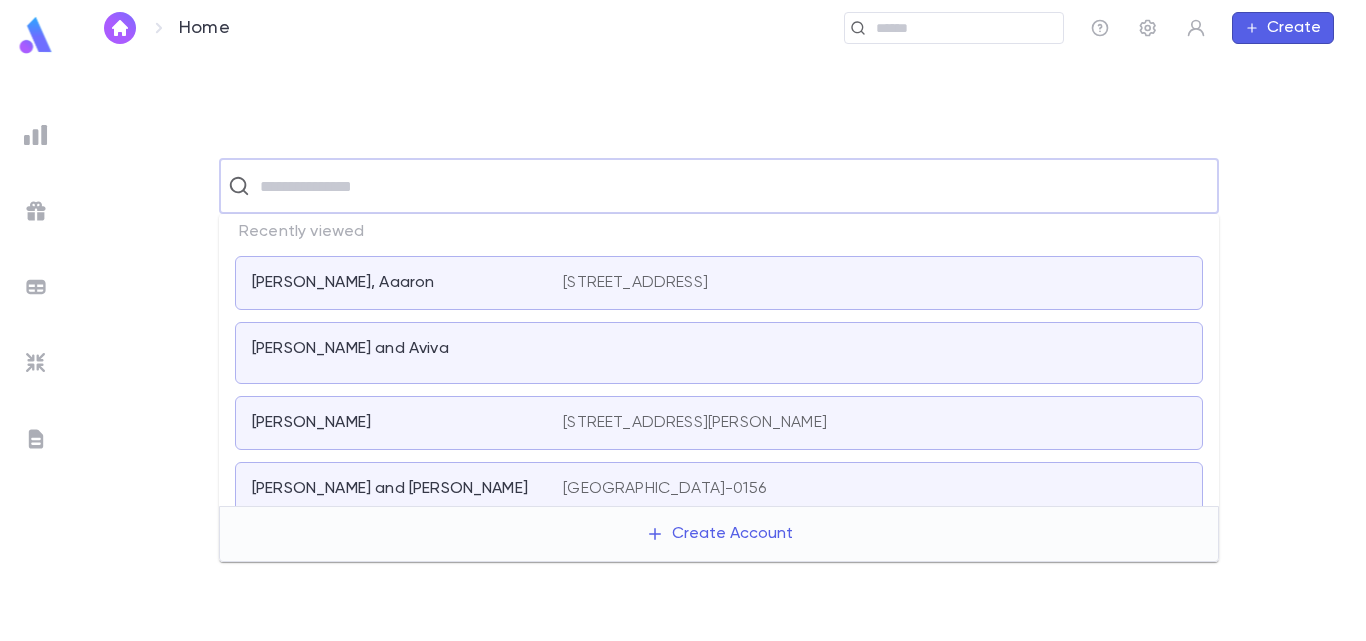paste on "**********" 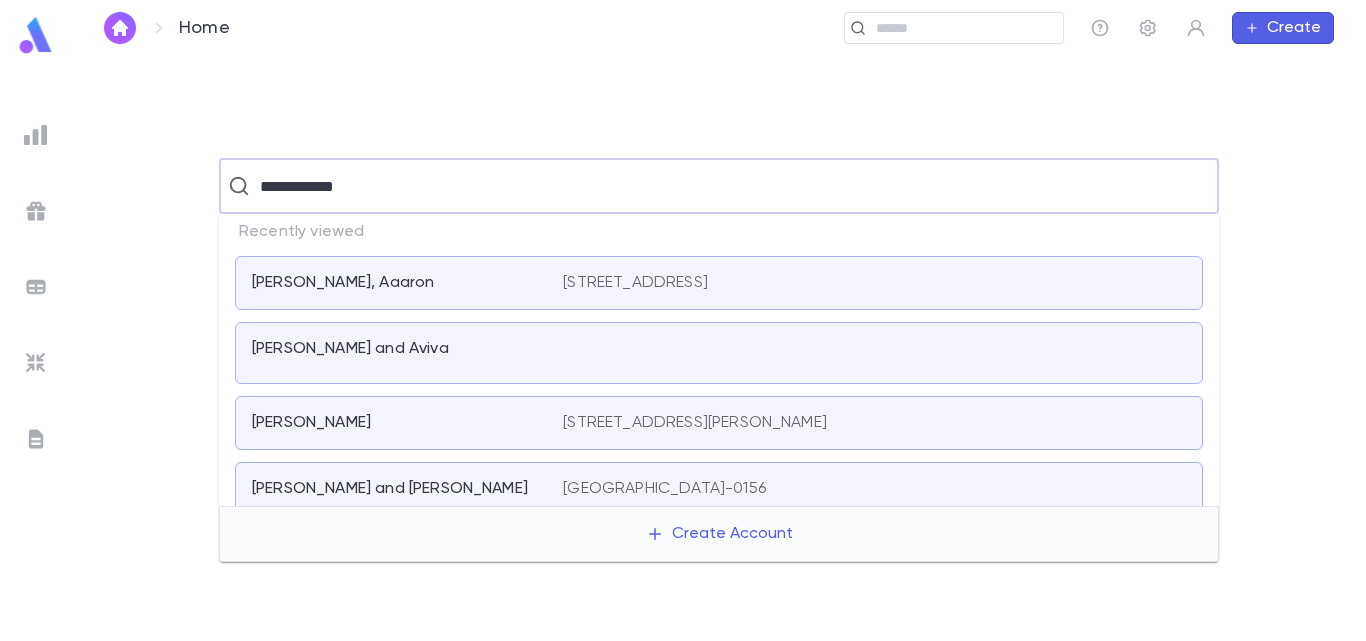 type on "**********" 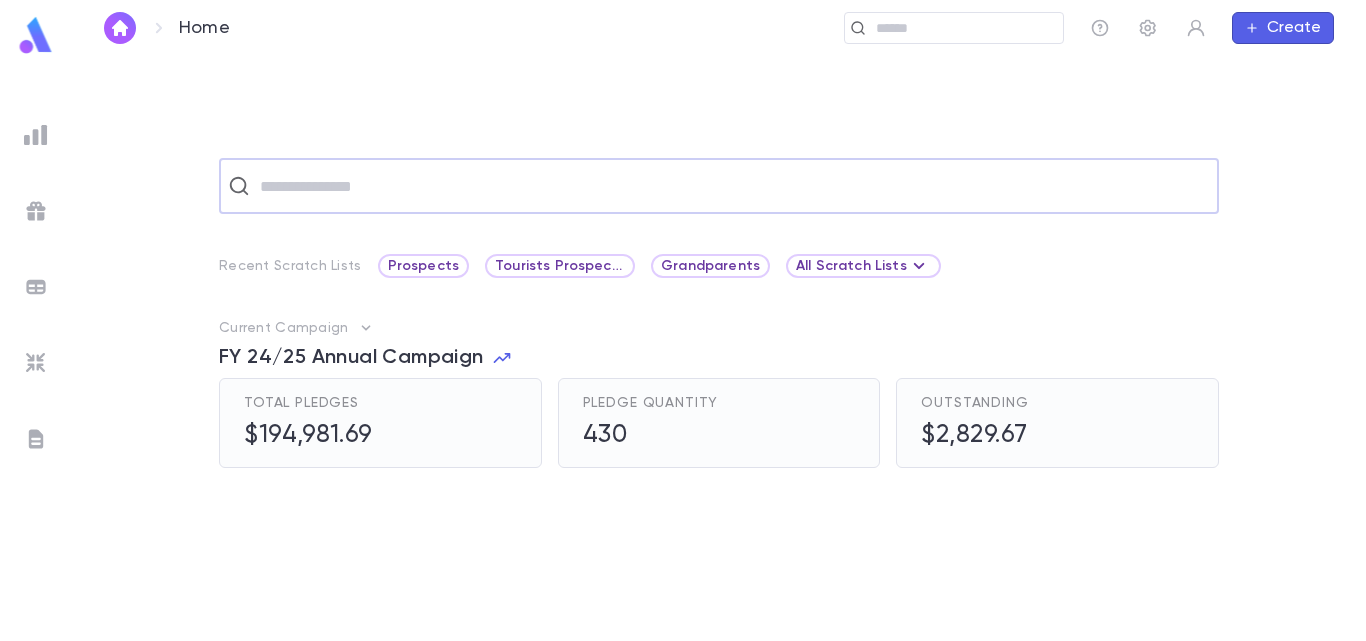 click at bounding box center [732, 186] 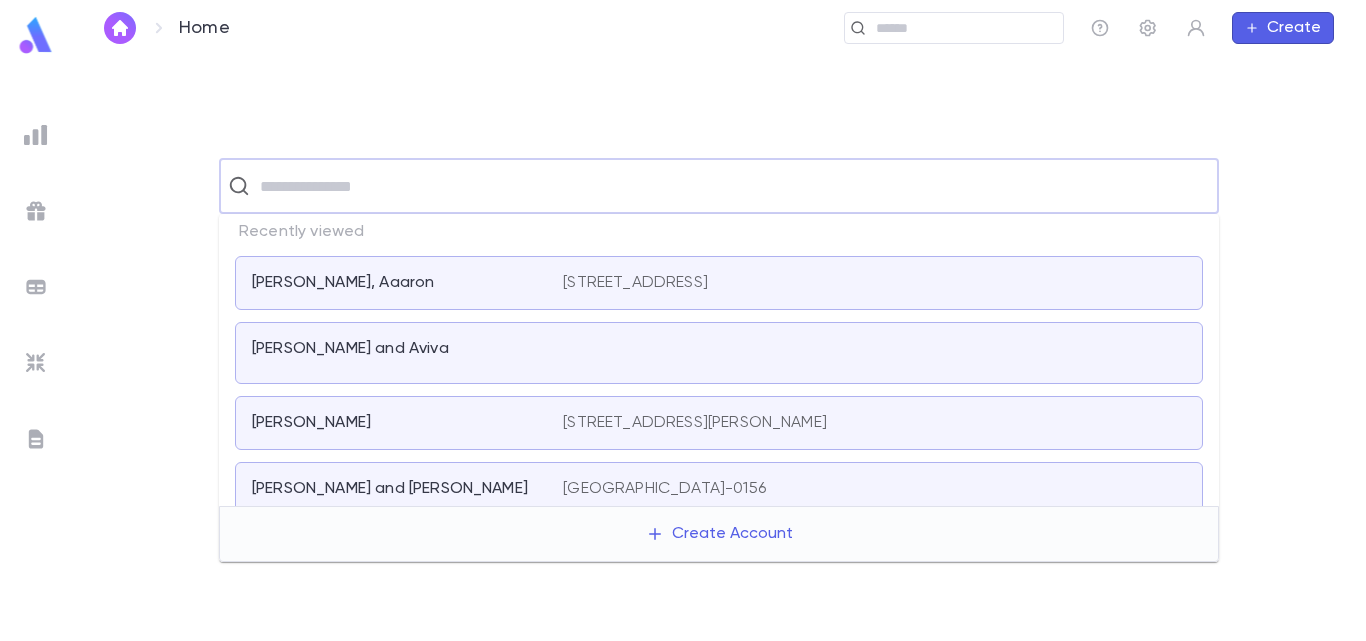 paste on "**********" 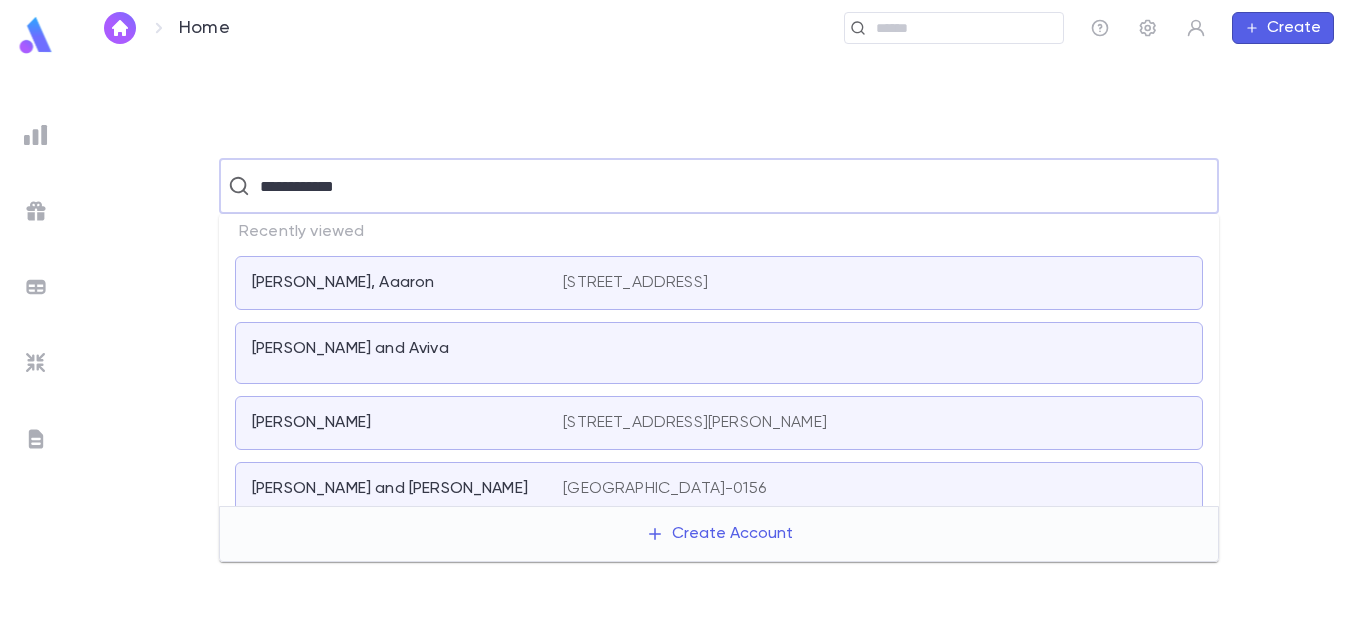 type on "**********" 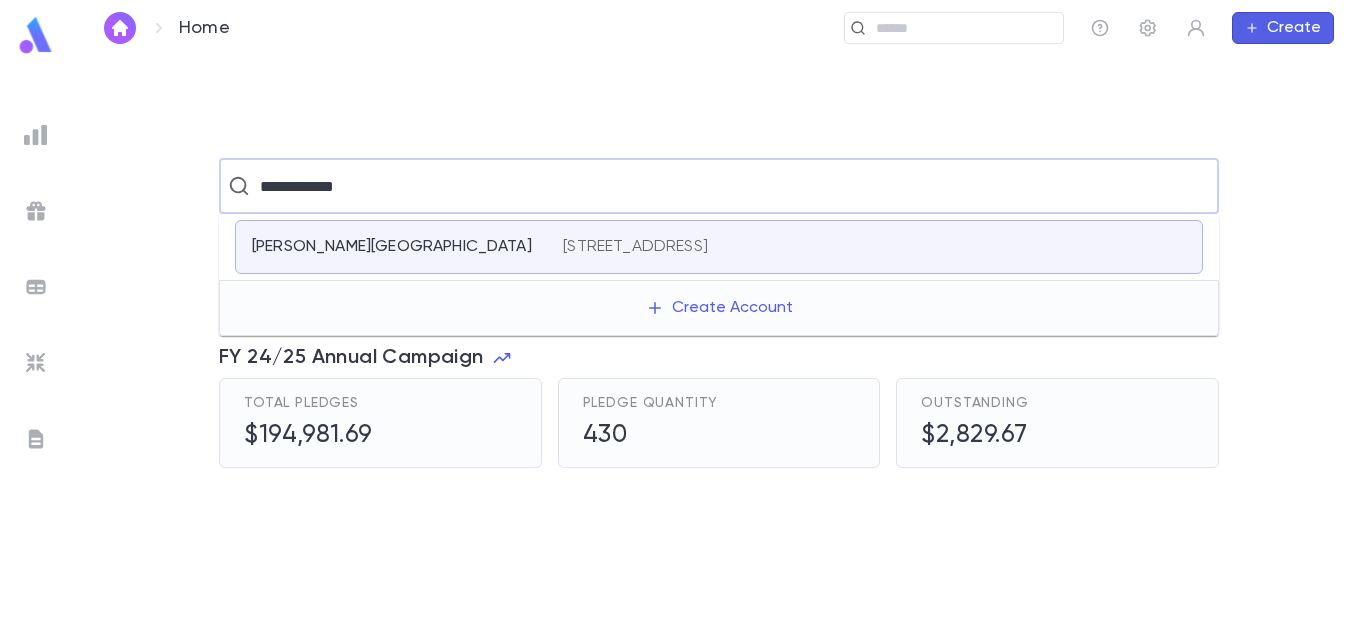 click on "[PERSON_NAME] [STREET_ADDRESS]" at bounding box center [719, 247] 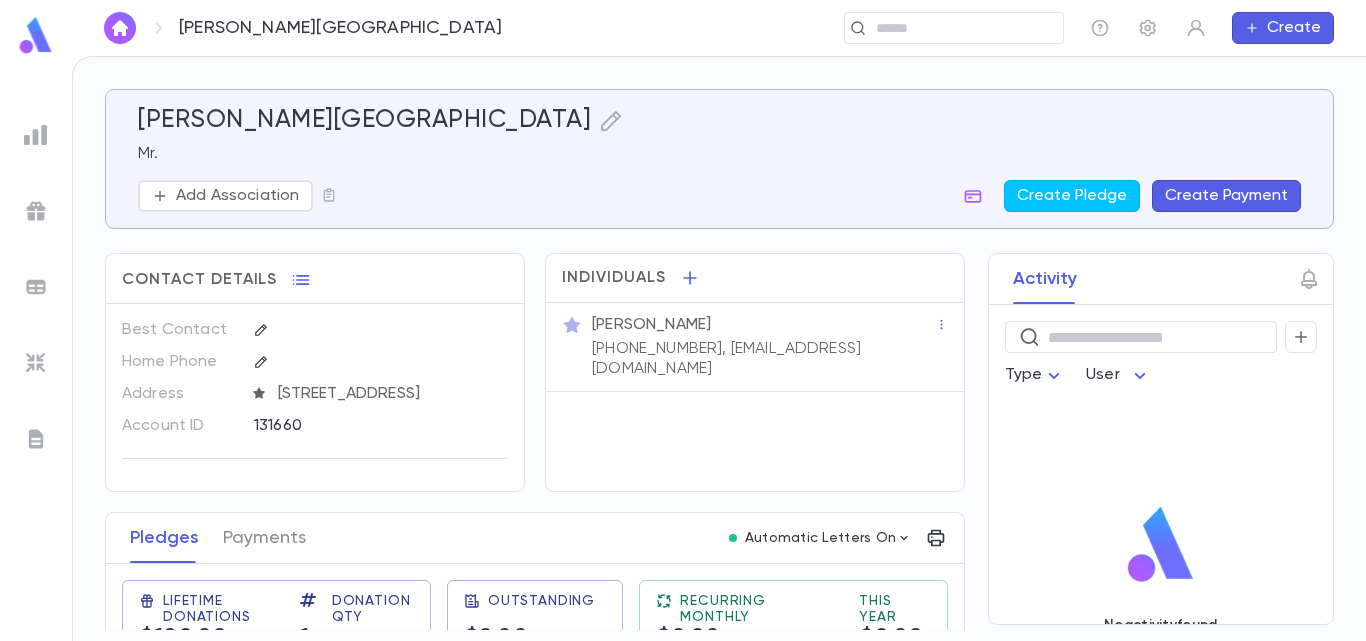 click on "[PERSON_NAME]" at bounding box center [651, 325] 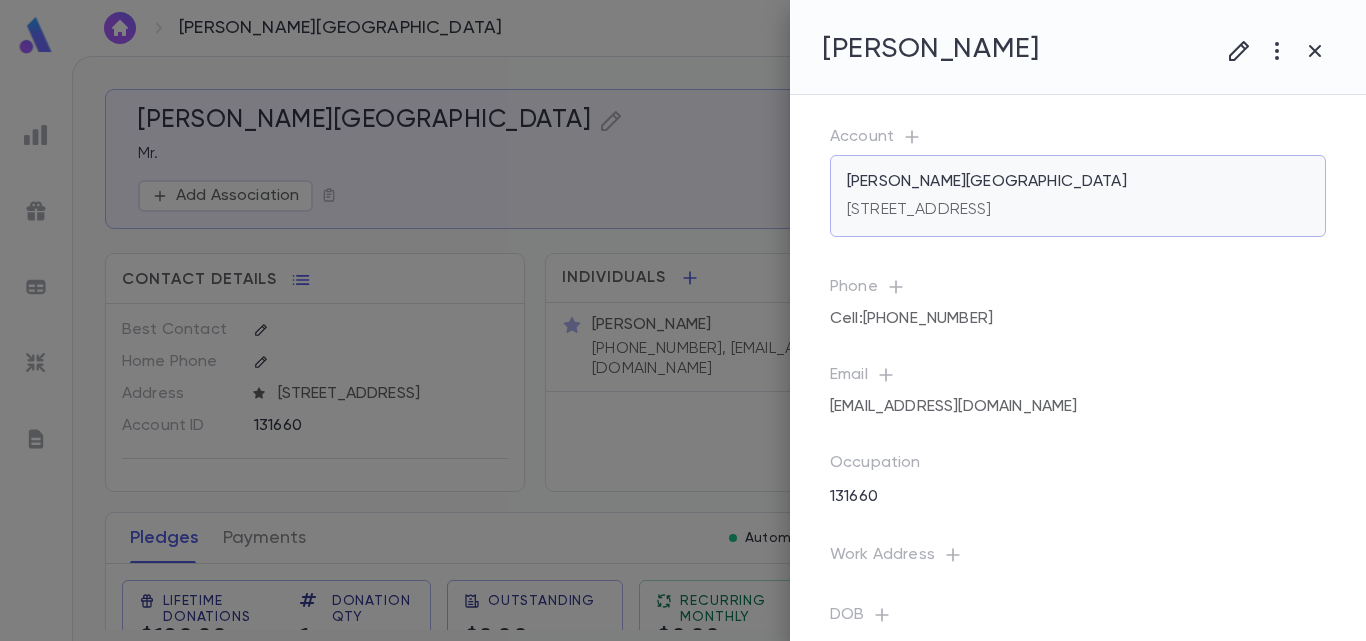 click on "[PERSON_NAME][GEOGRAPHIC_DATA]" at bounding box center (987, 182) 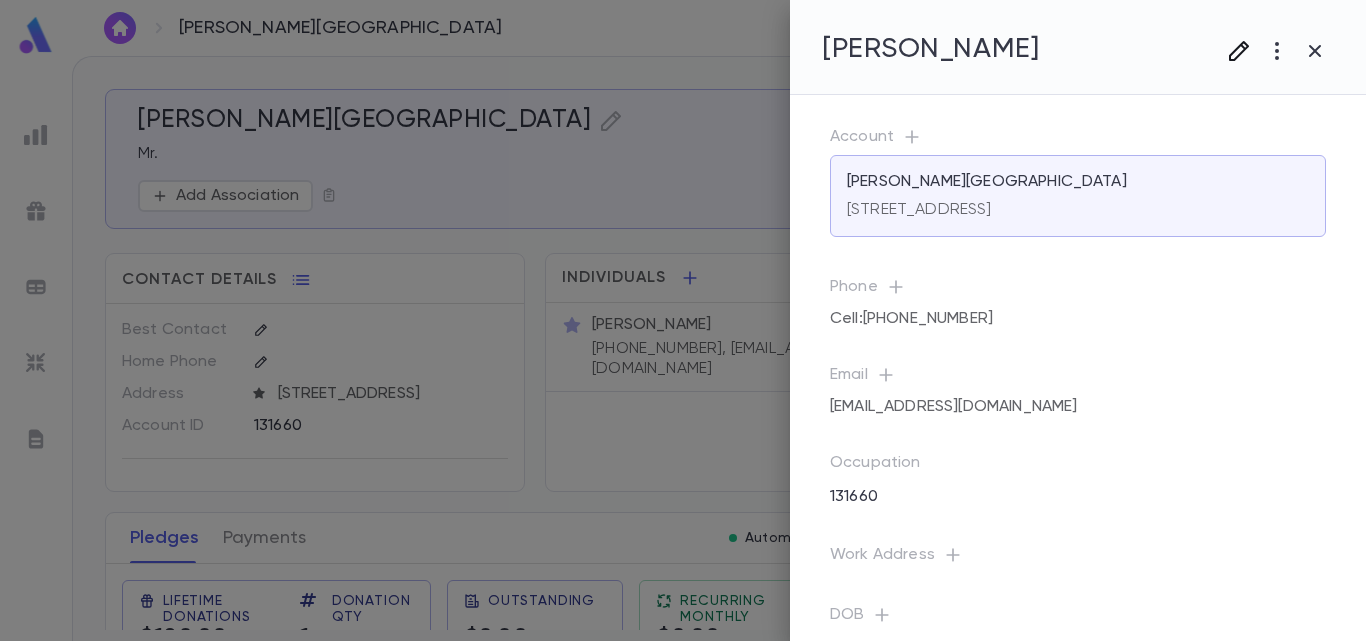 click 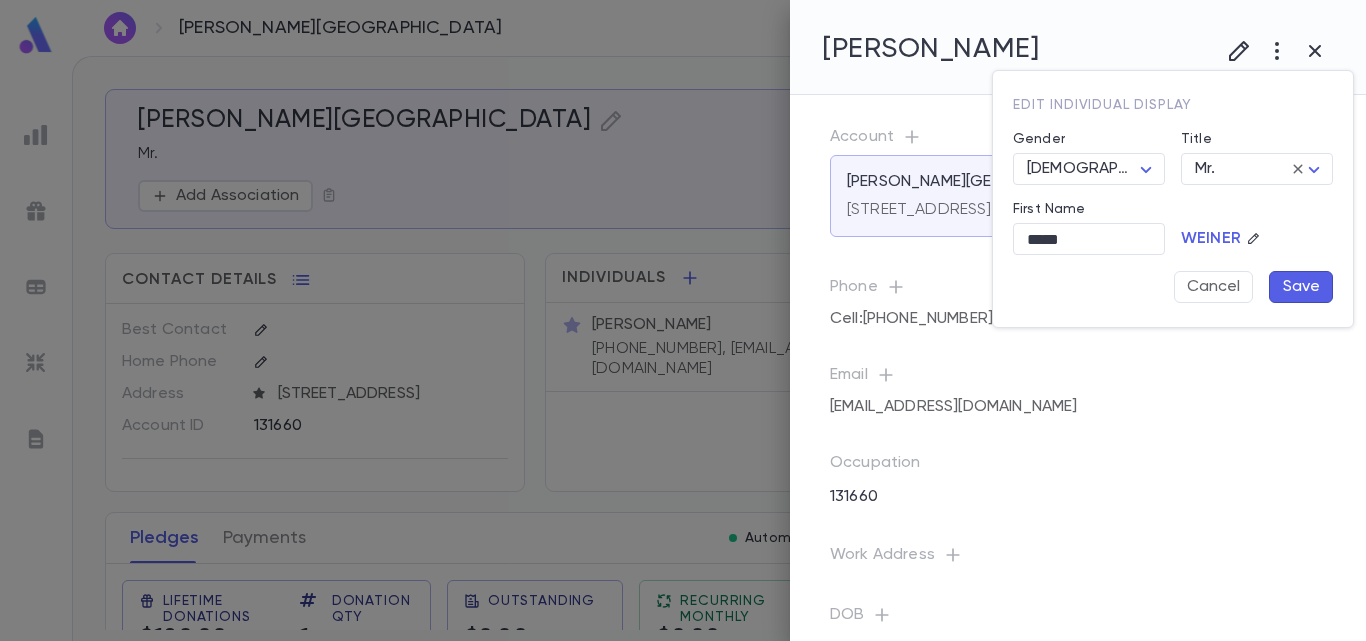 click 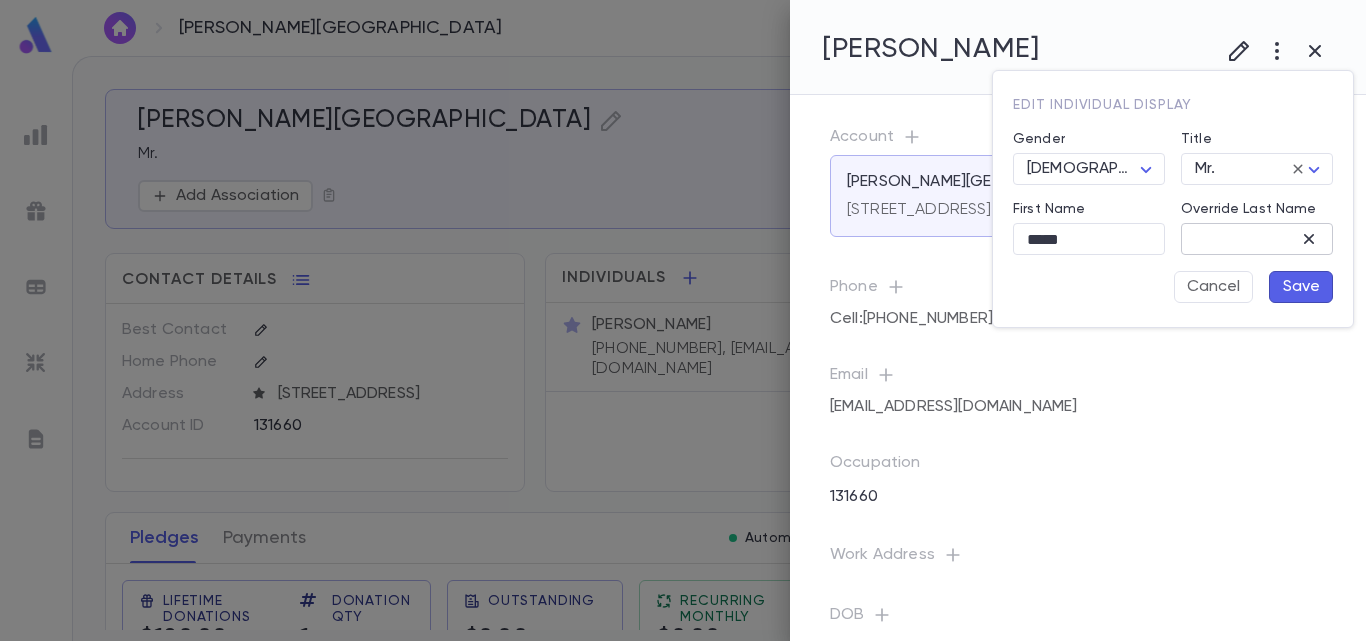 click on "Override Last Name" at bounding box center (1240, 239) 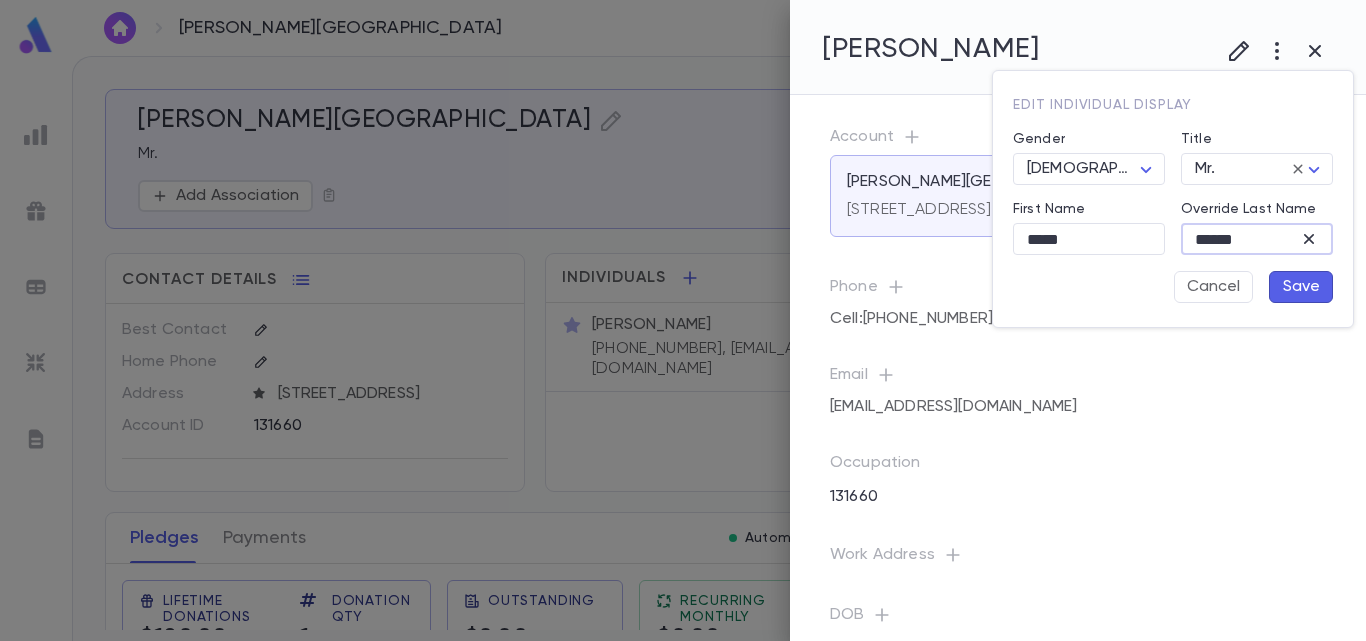 type on "******" 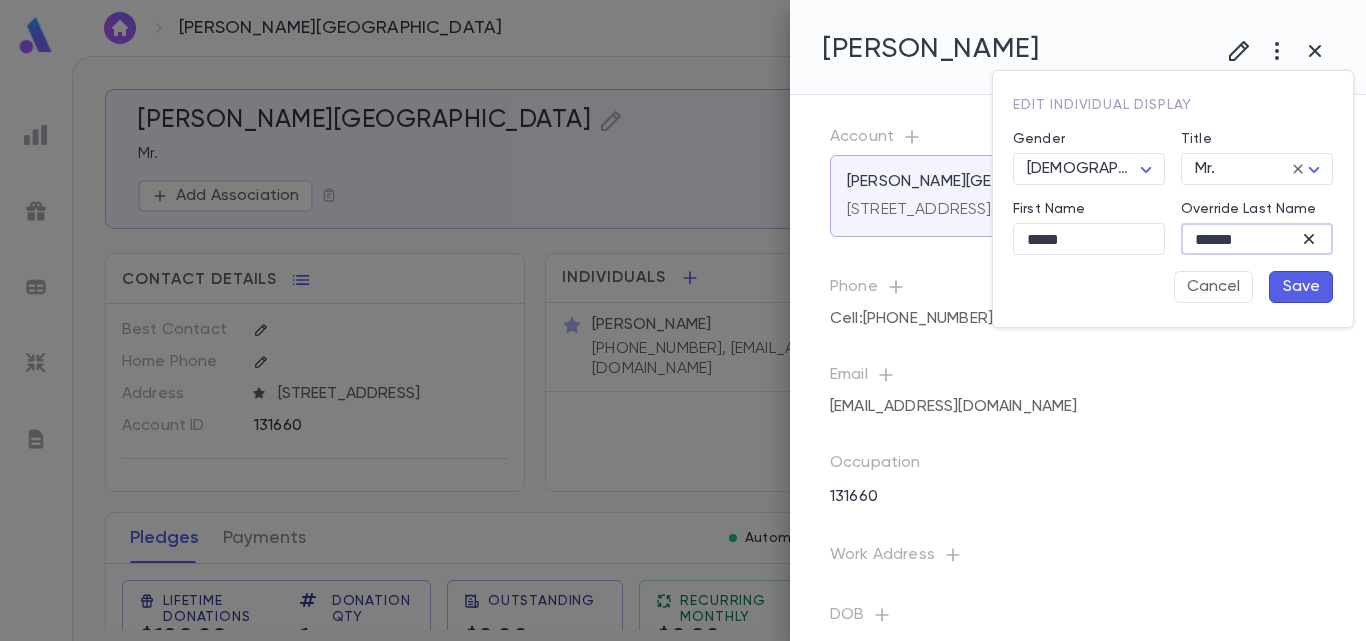 click on "Save" at bounding box center [1301, 287] 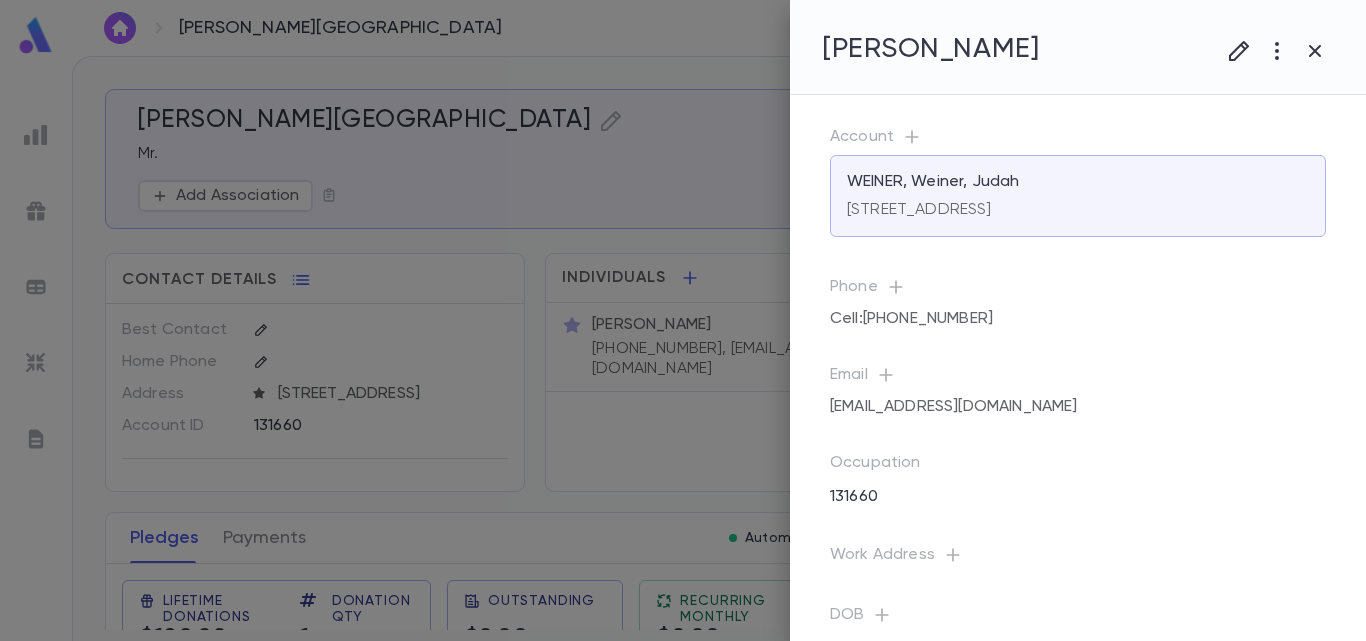 click at bounding box center (683, 320) 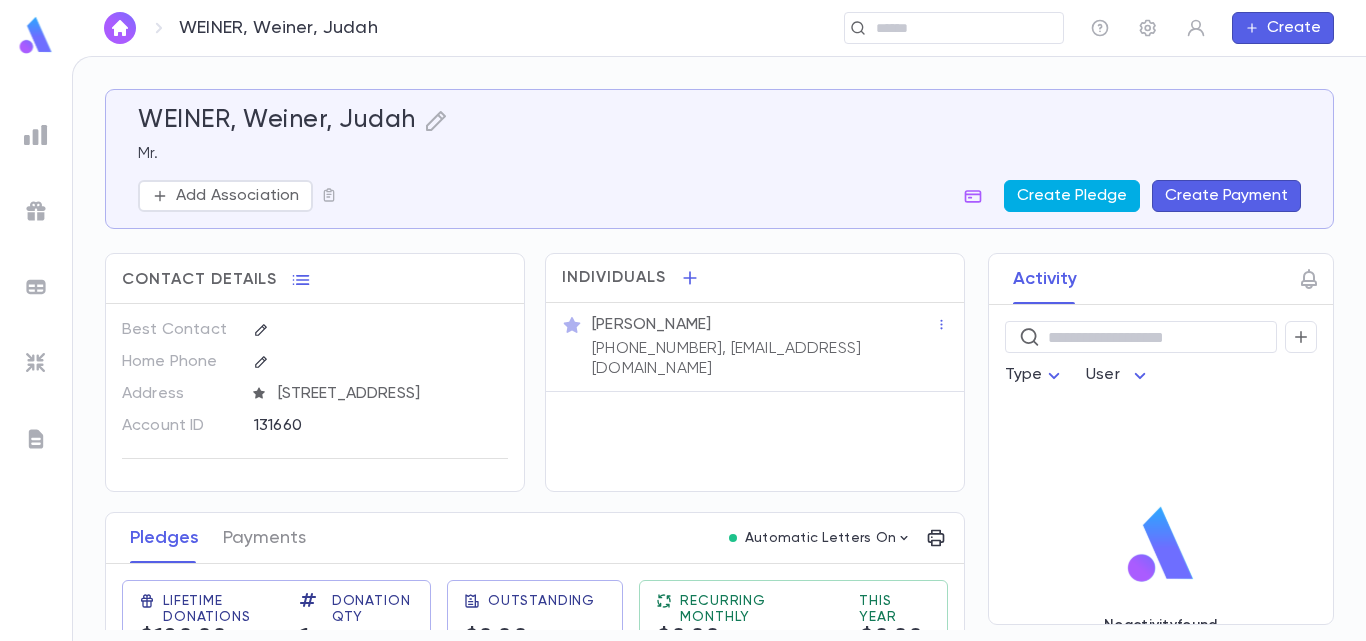 click on "Create Pledge" at bounding box center [1072, 196] 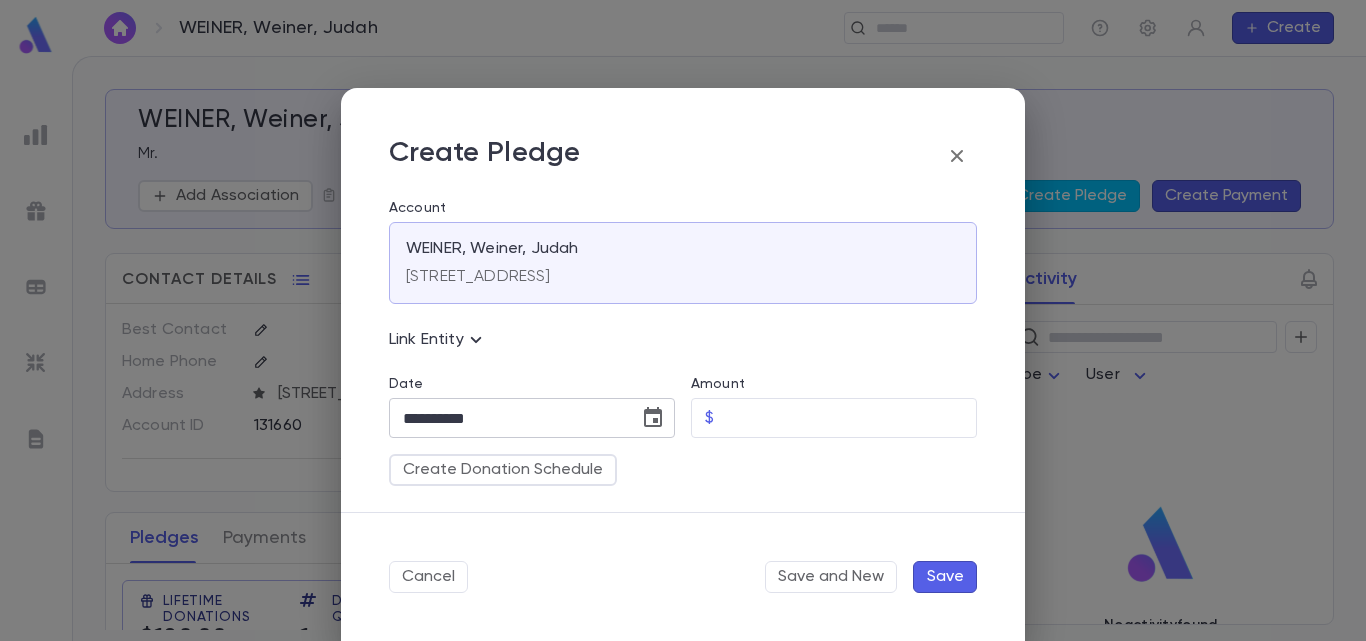 click 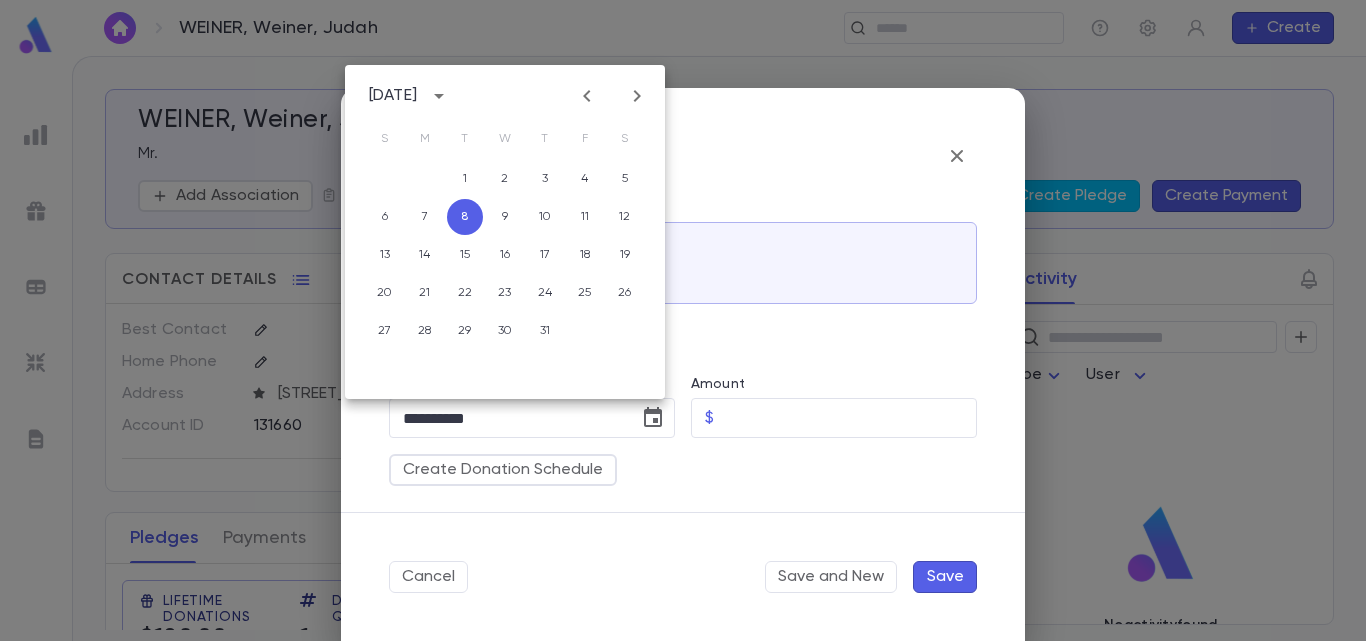 click 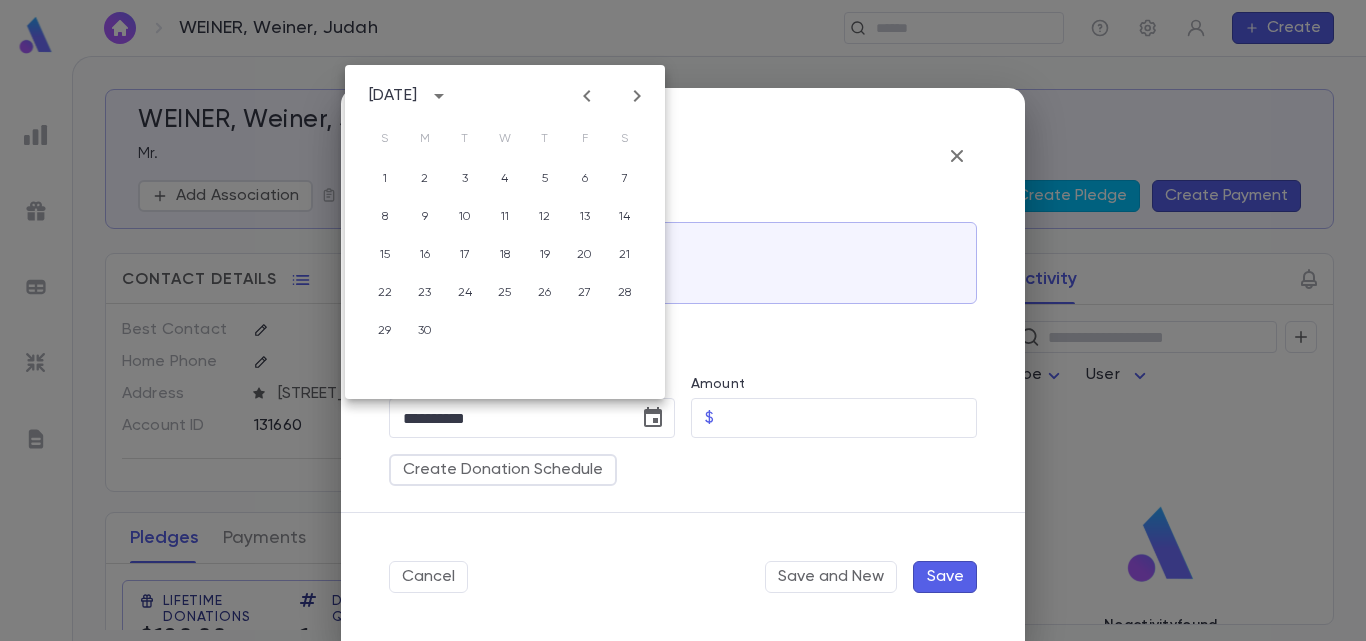 click 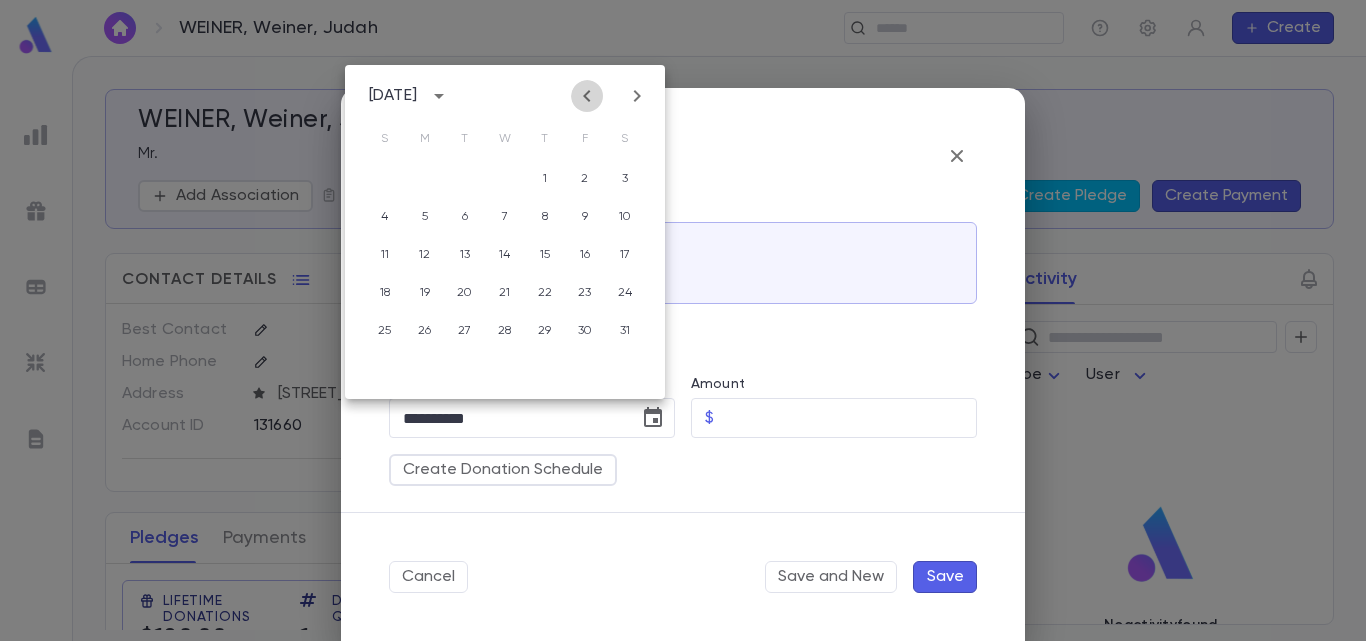 click 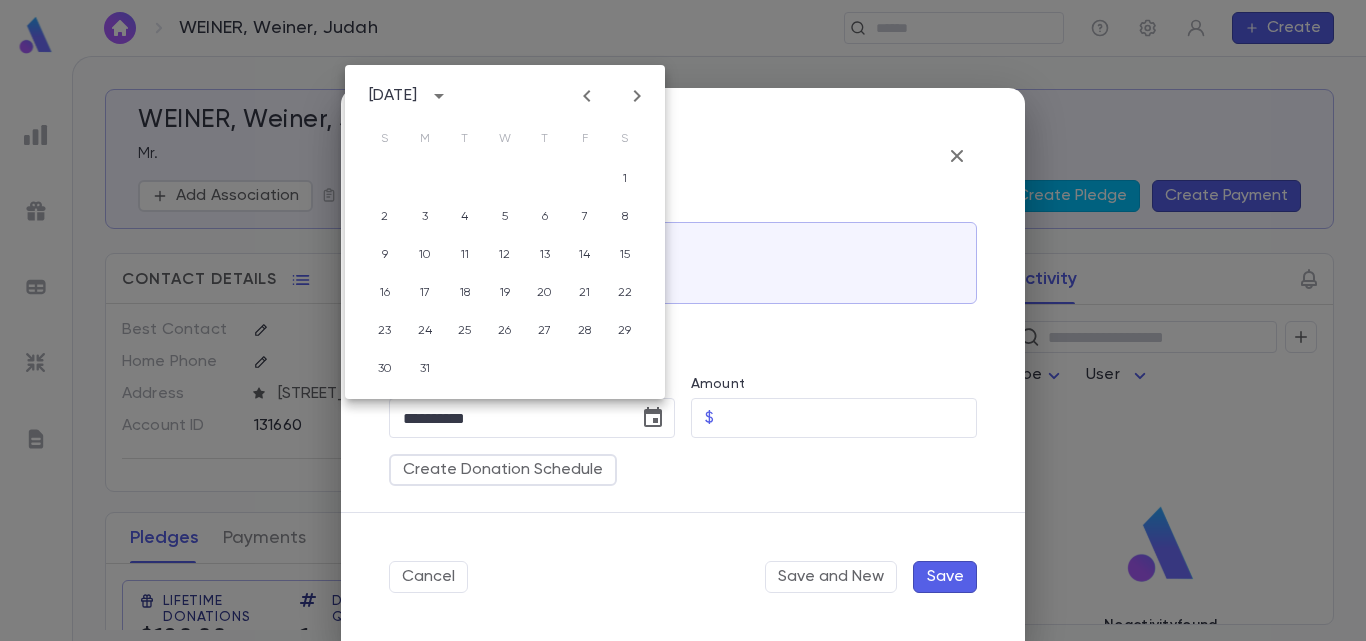click 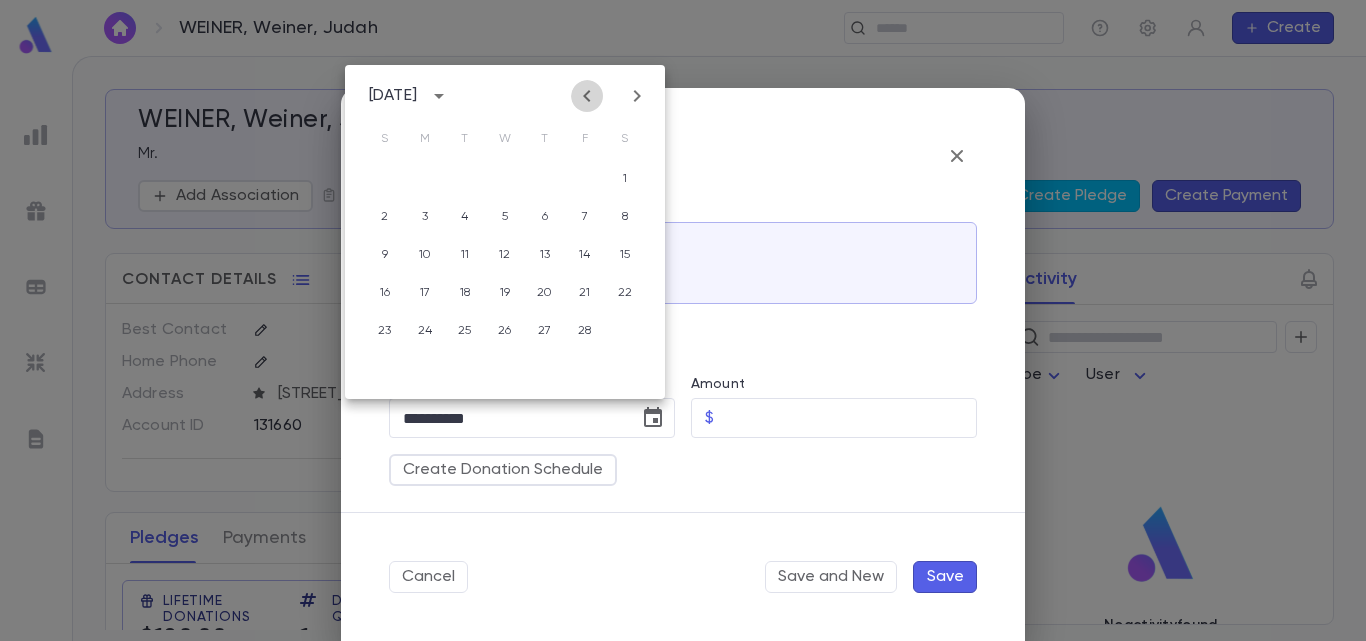click 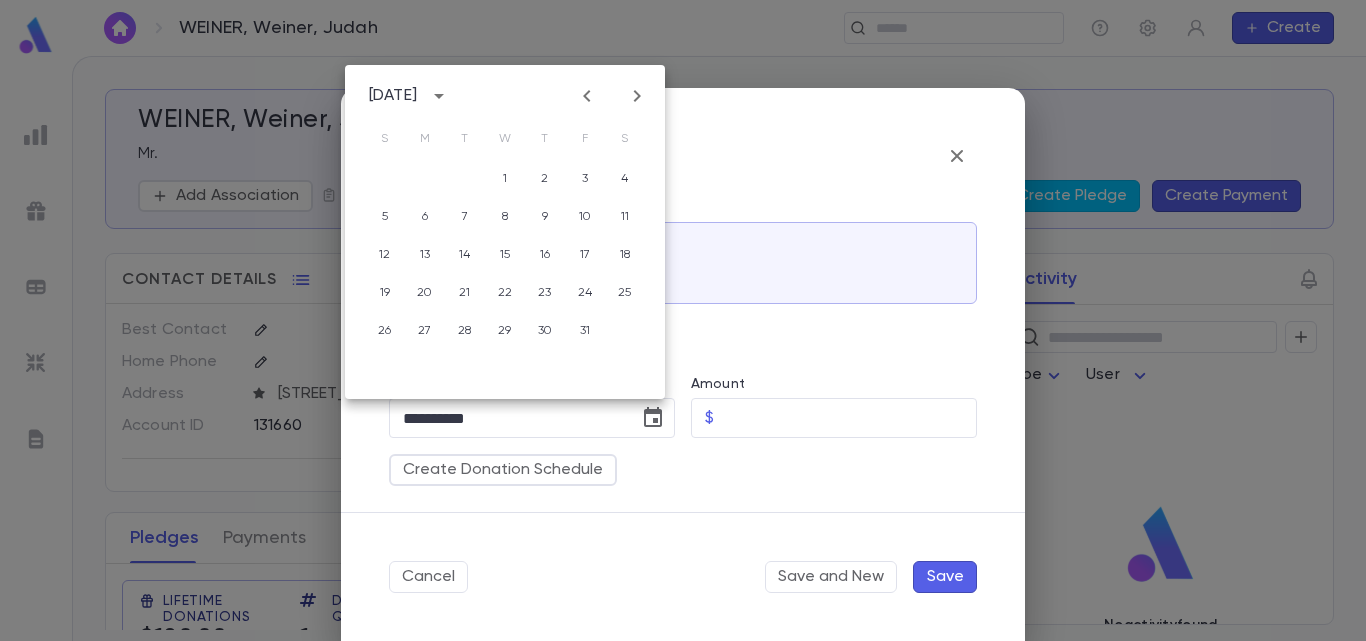 click 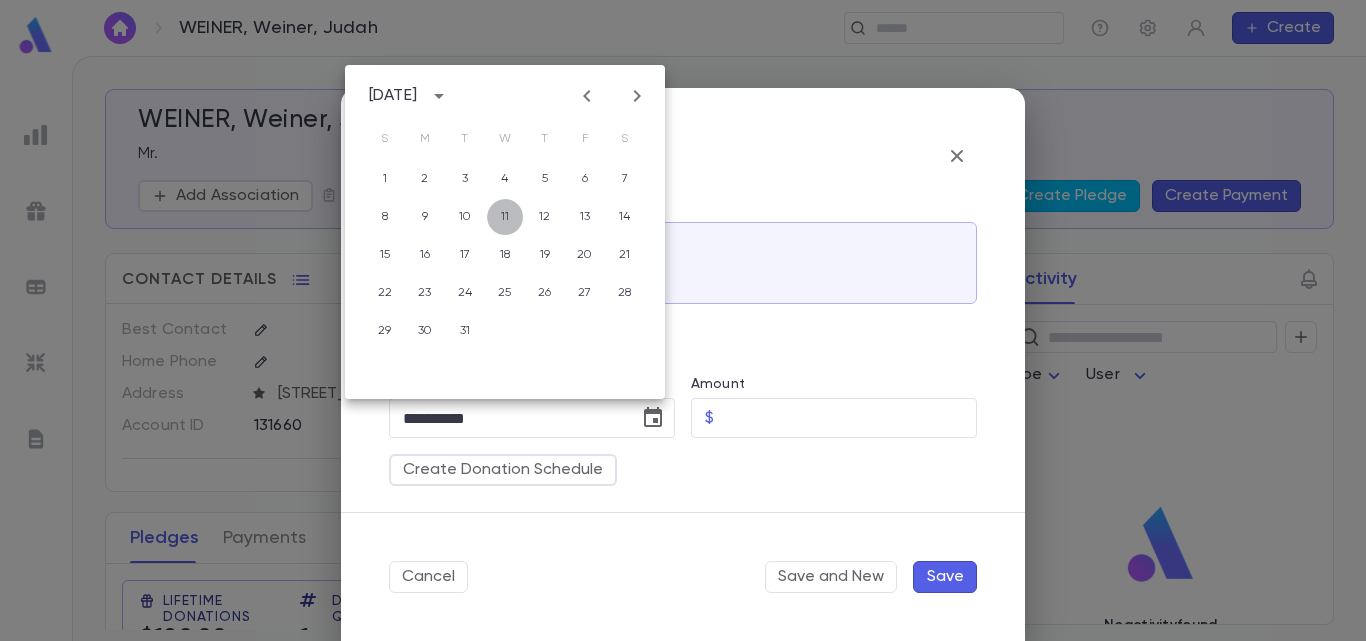 click on "11" at bounding box center (505, 217) 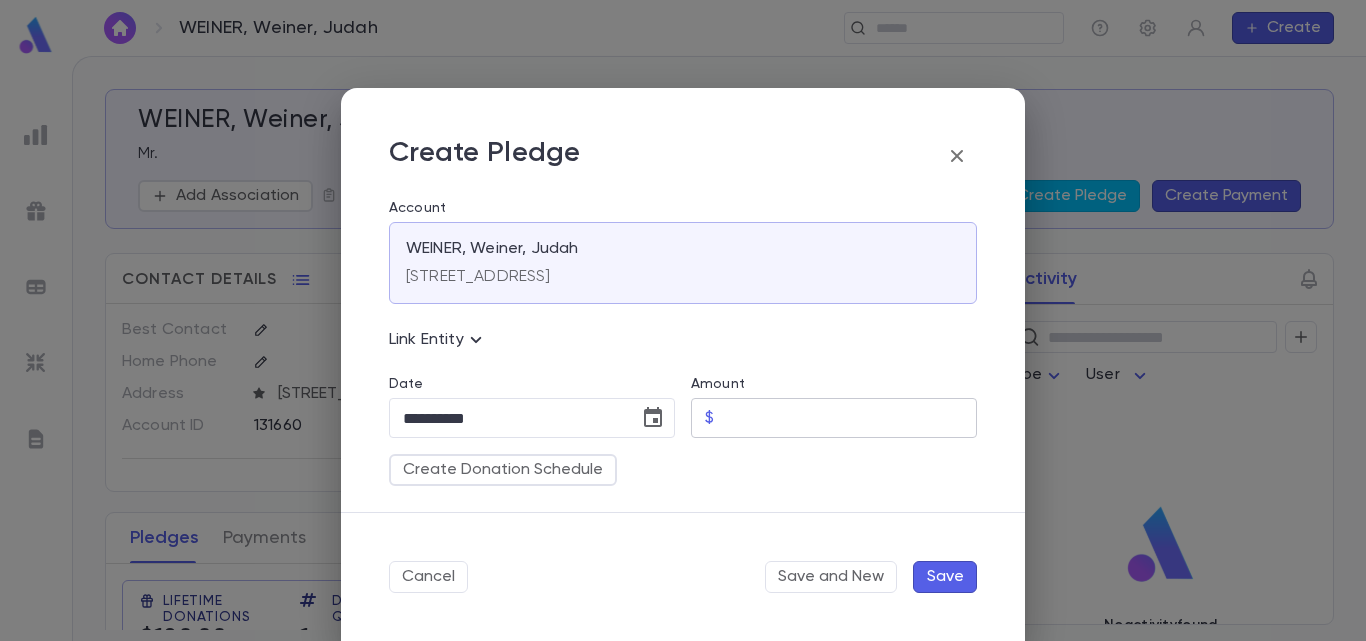 click on "Amount" at bounding box center [849, 418] 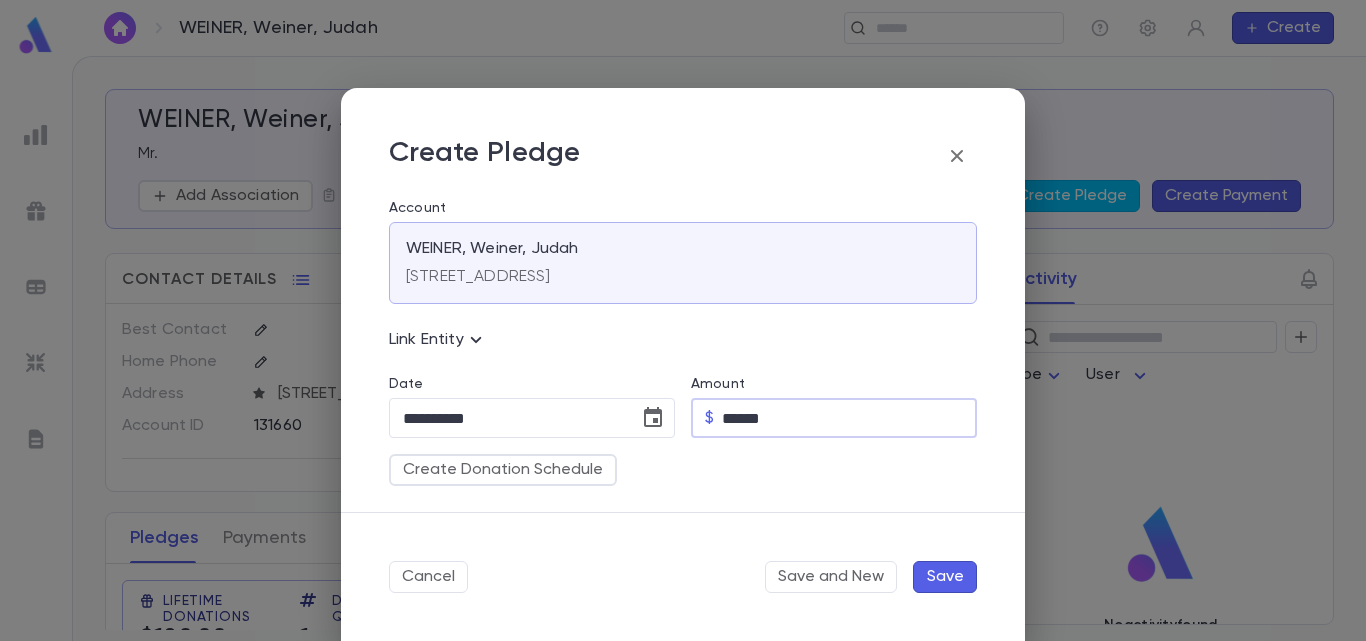 type on "******" 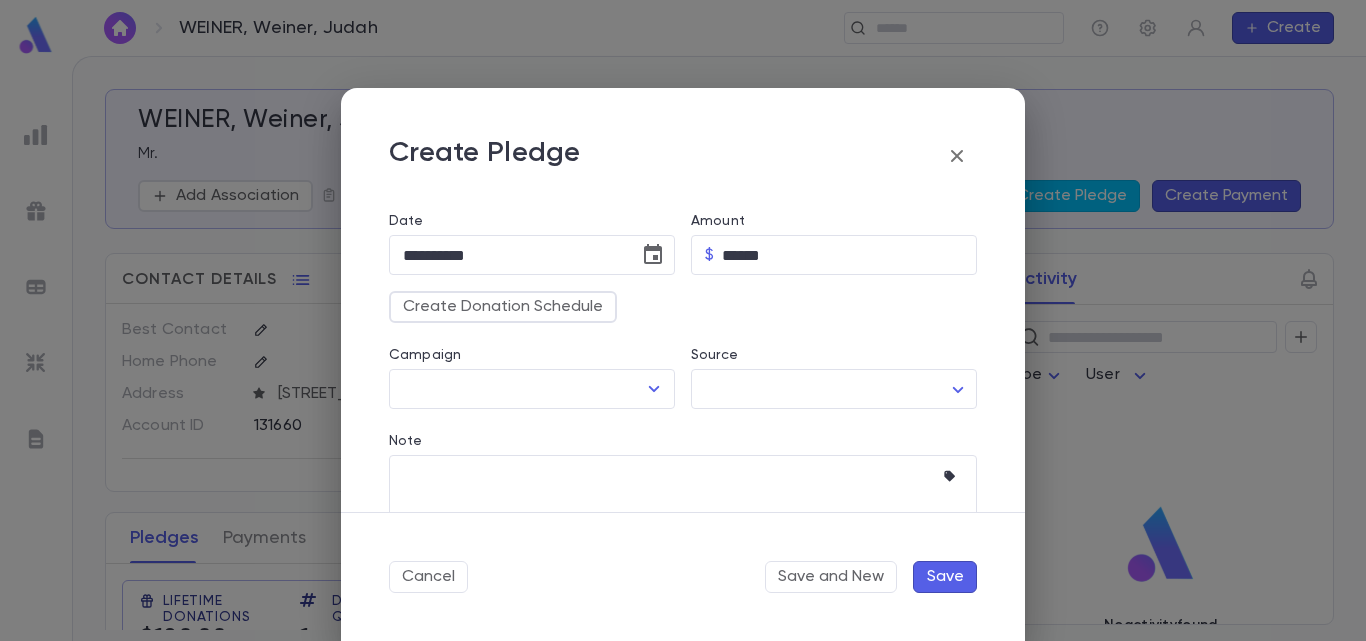scroll, scrollTop: 238, scrollLeft: 0, axis: vertical 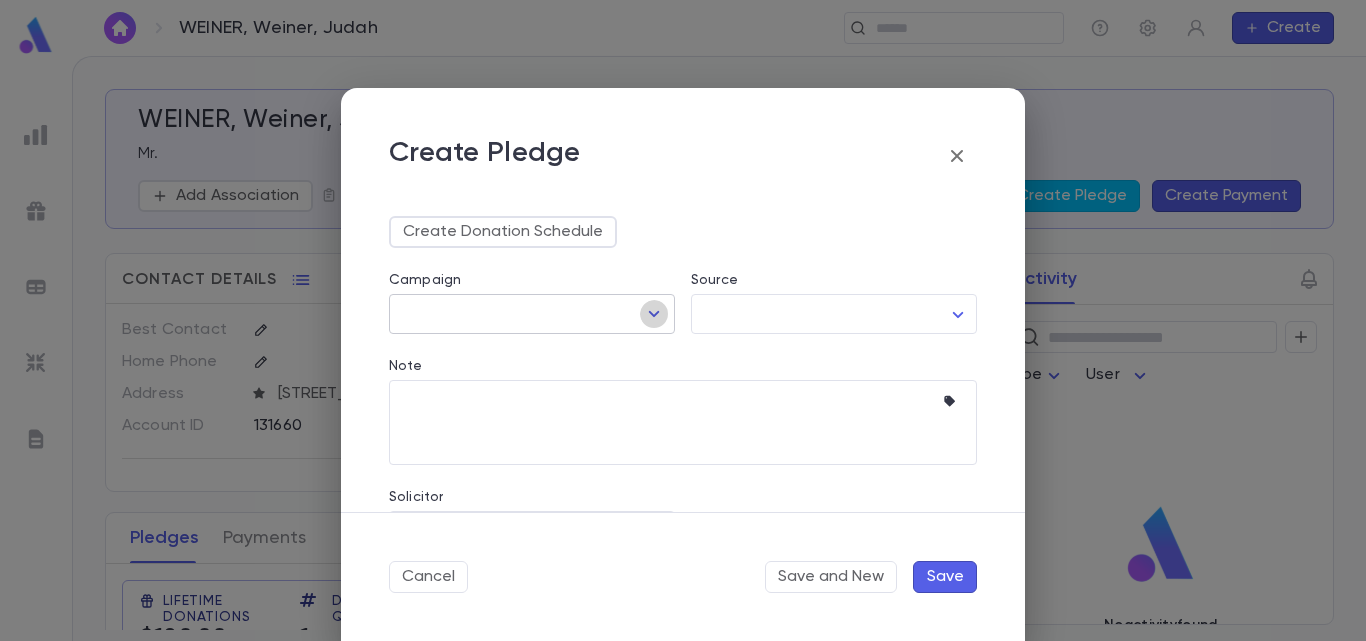 click 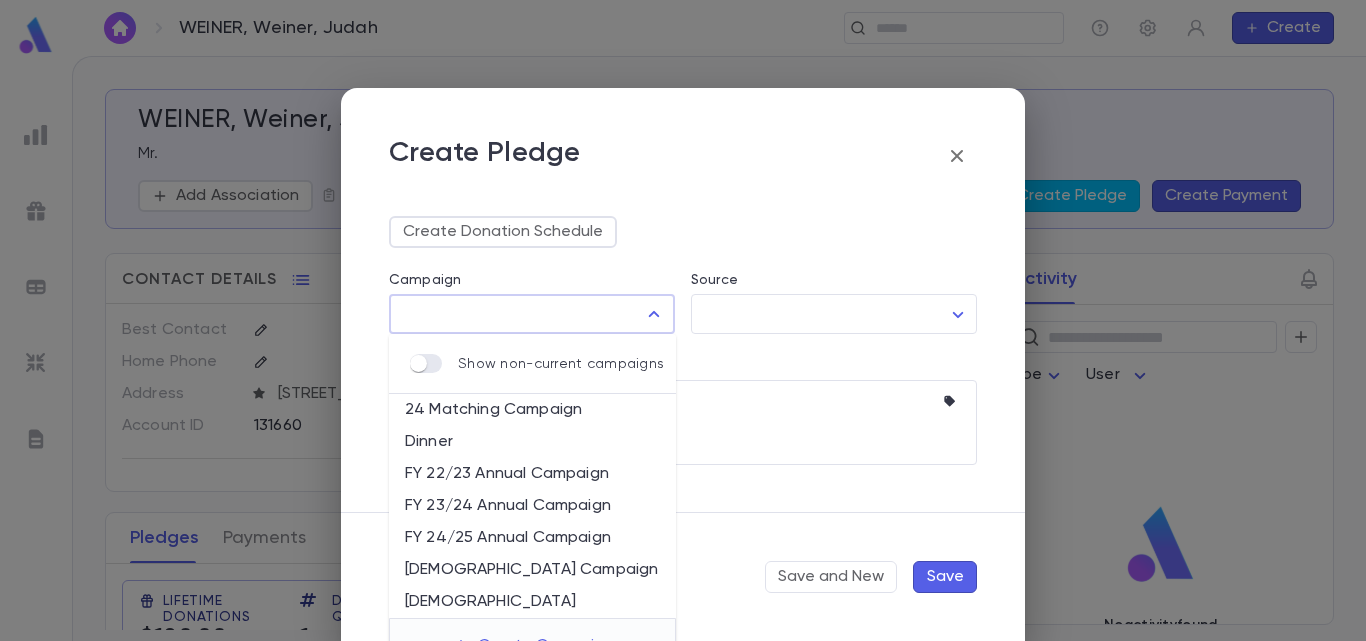 click on "FY 24/25 Annual Campaign" at bounding box center [532, 538] 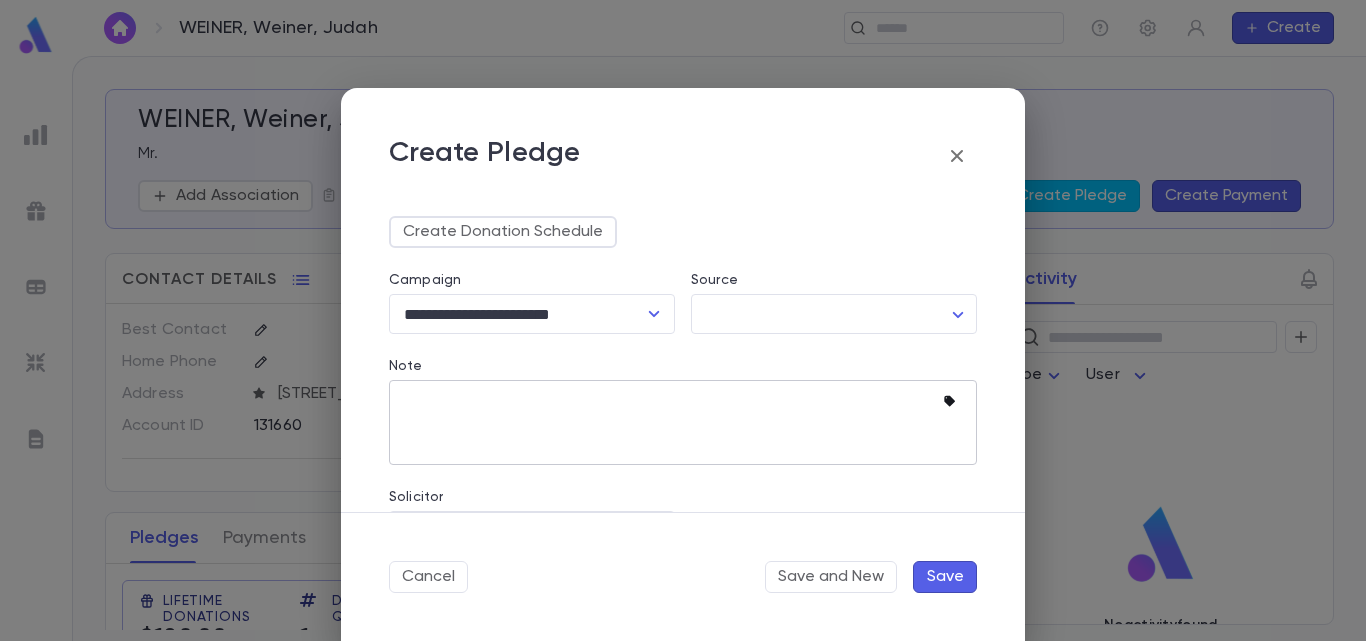 click 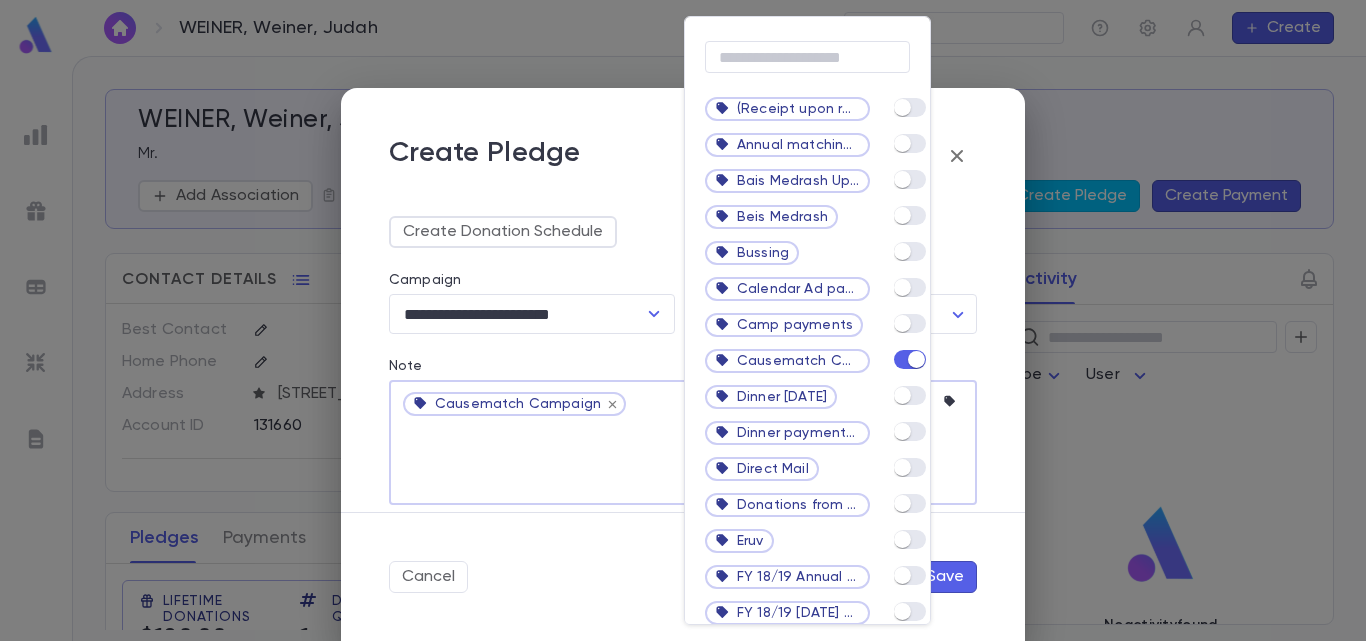 click at bounding box center (683, 320) 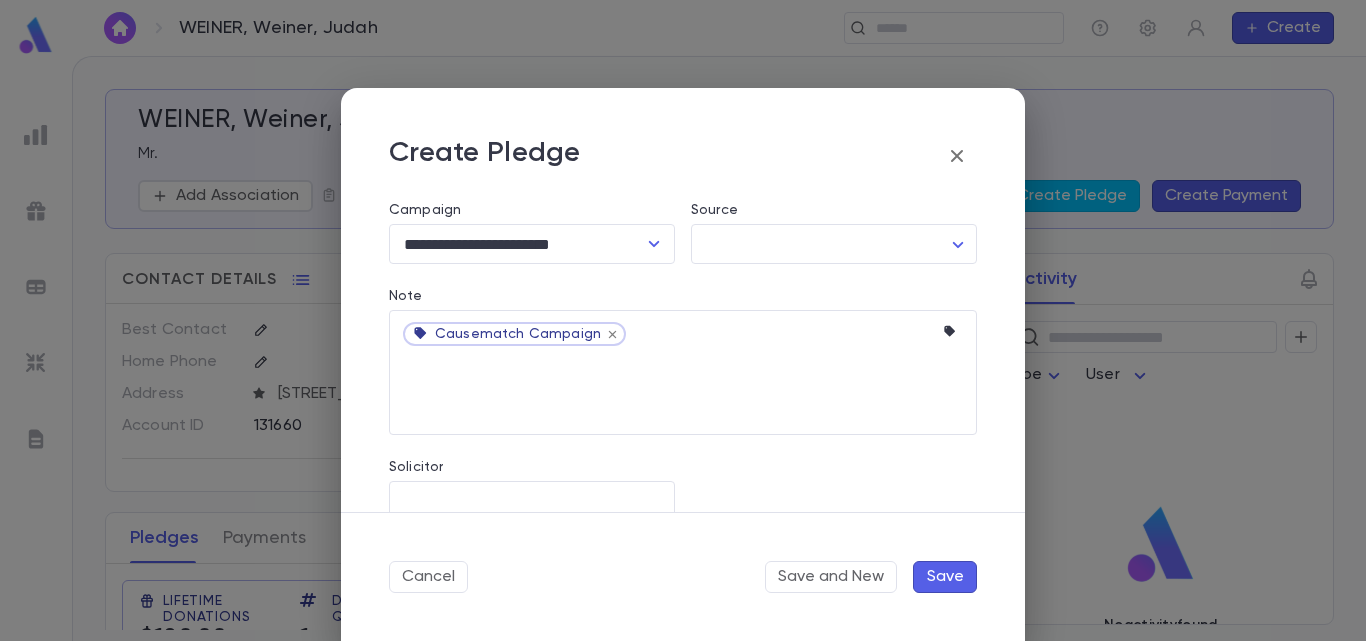 scroll, scrollTop: 341, scrollLeft: 0, axis: vertical 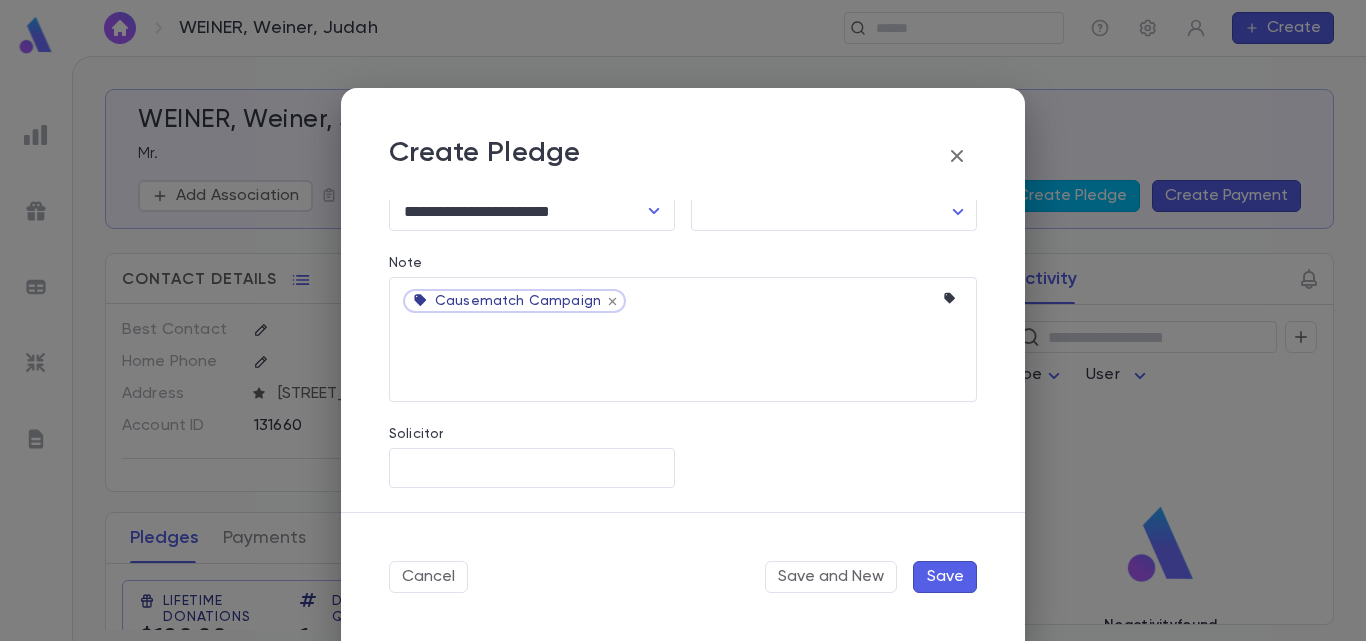click on "Save" at bounding box center (945, 577) 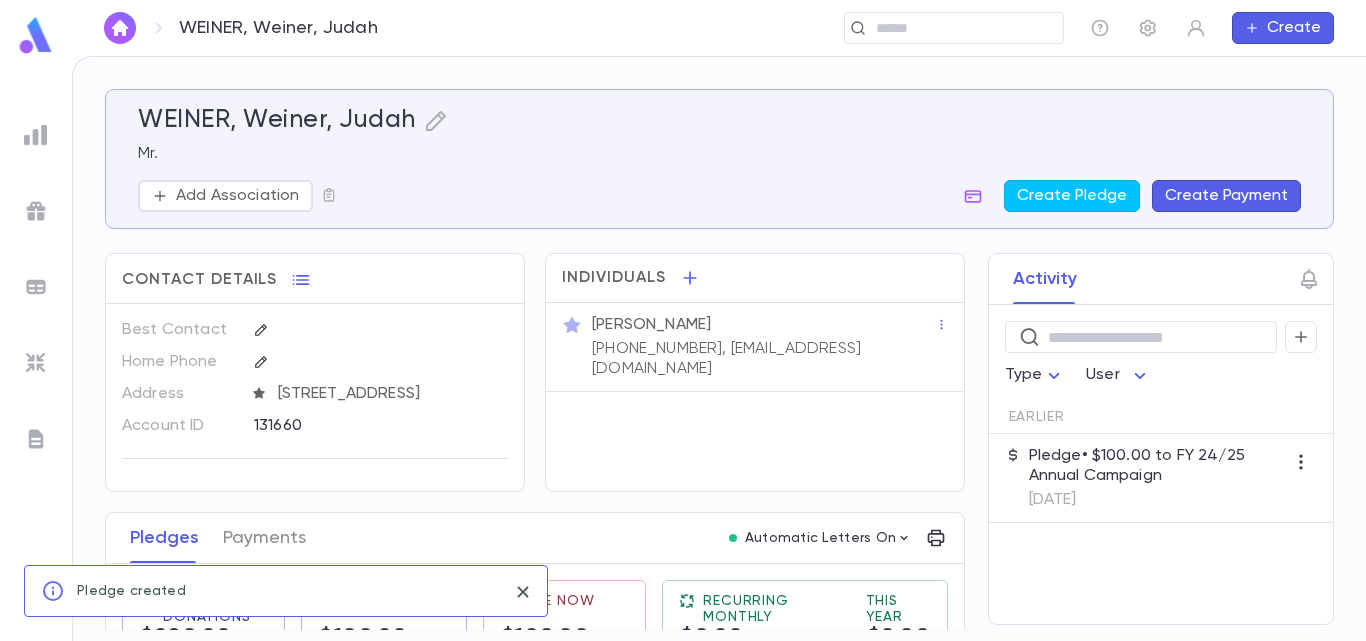 click on "Pledge  • $100.00 to FY 24/25 Annual Campaign" at bounding box center [1157, 466] 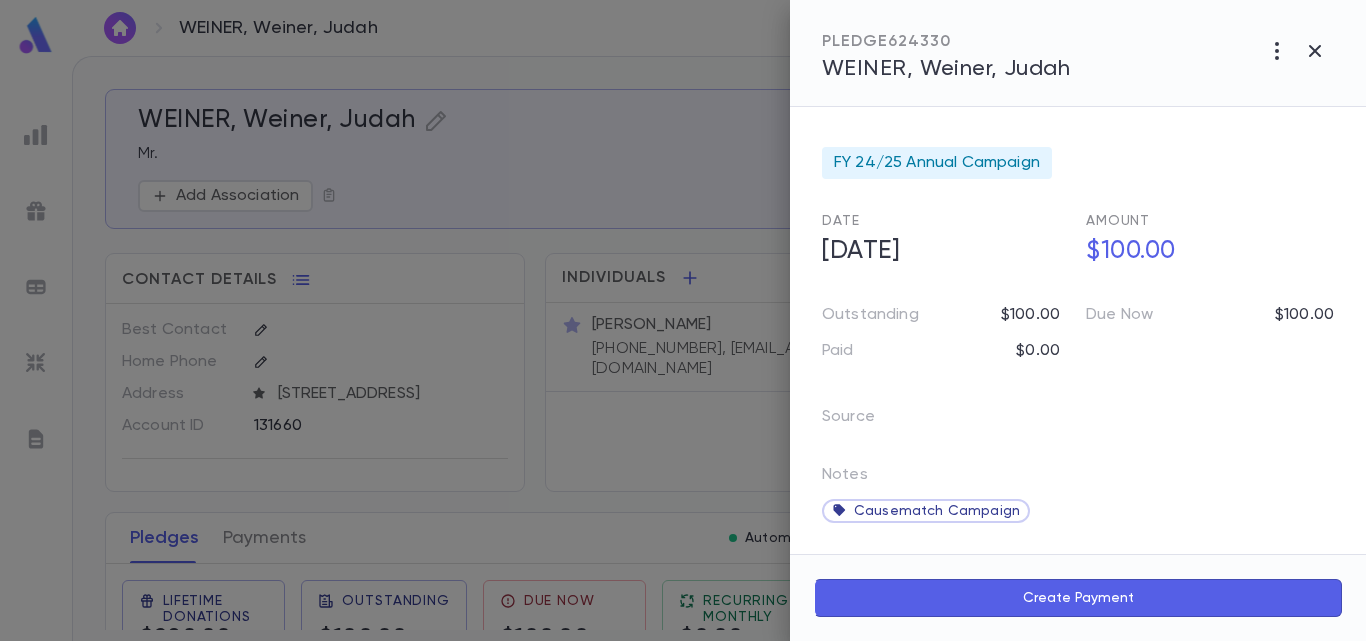 click on "Create Payment" at bounding box center (1078, 598) 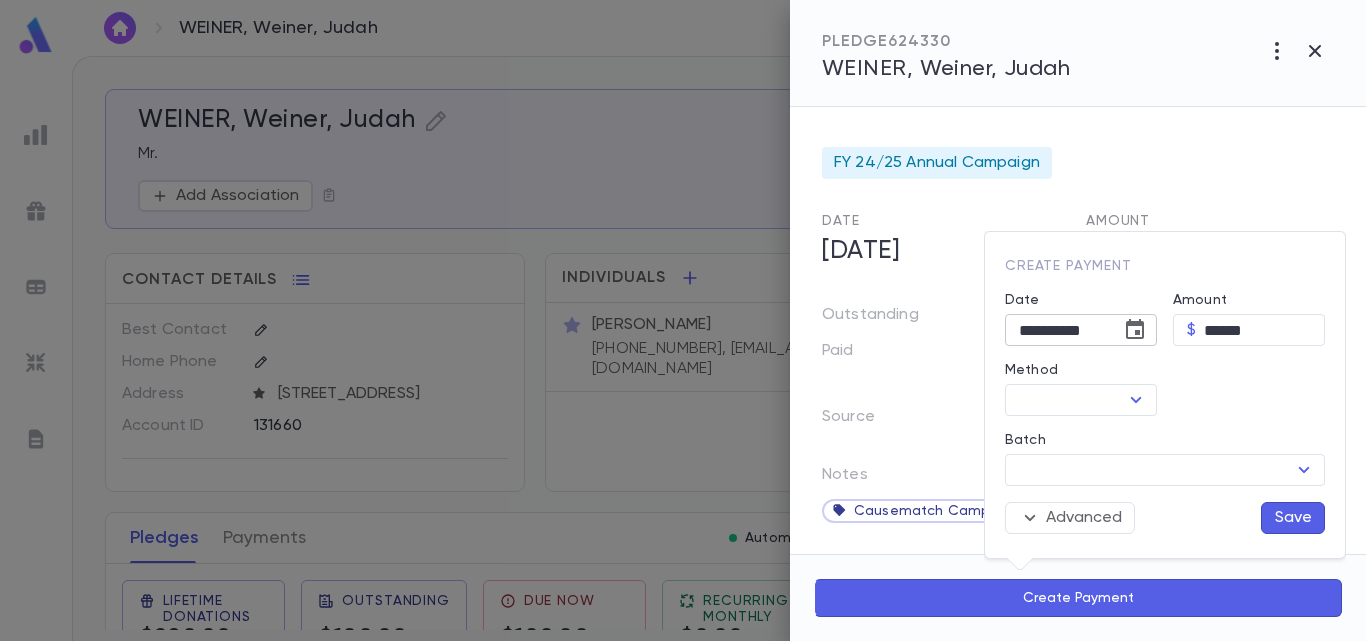 click at bounding box center (1135, 330) 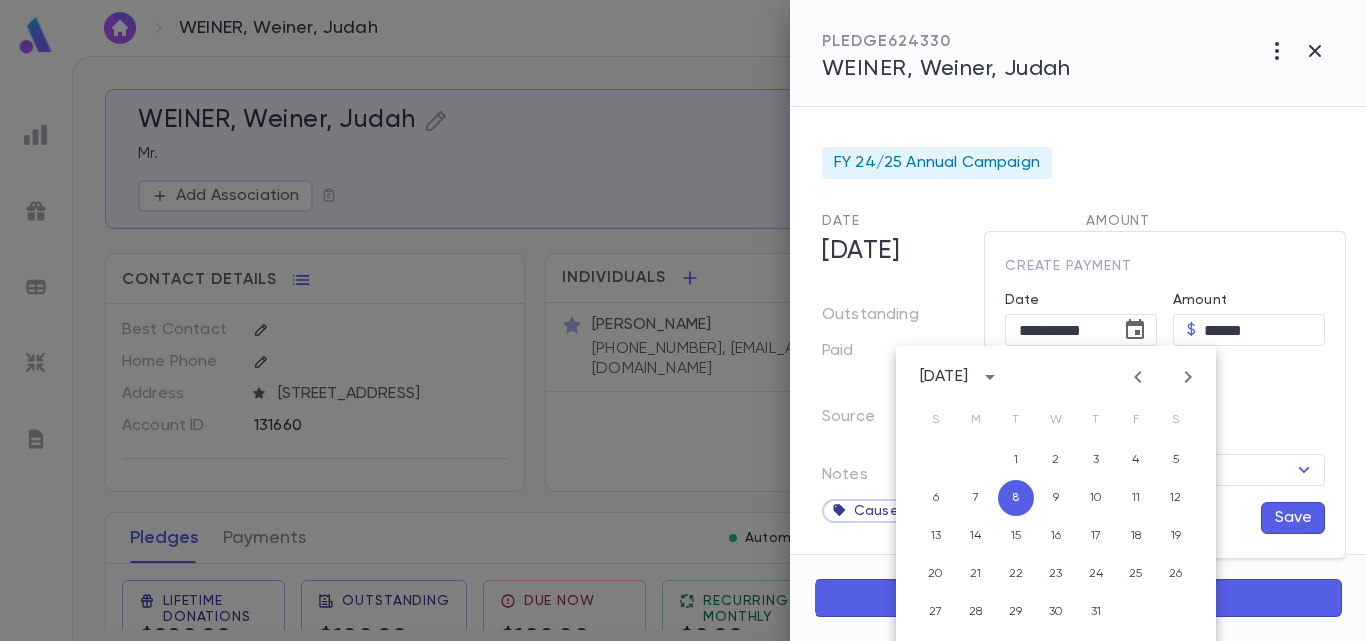 click 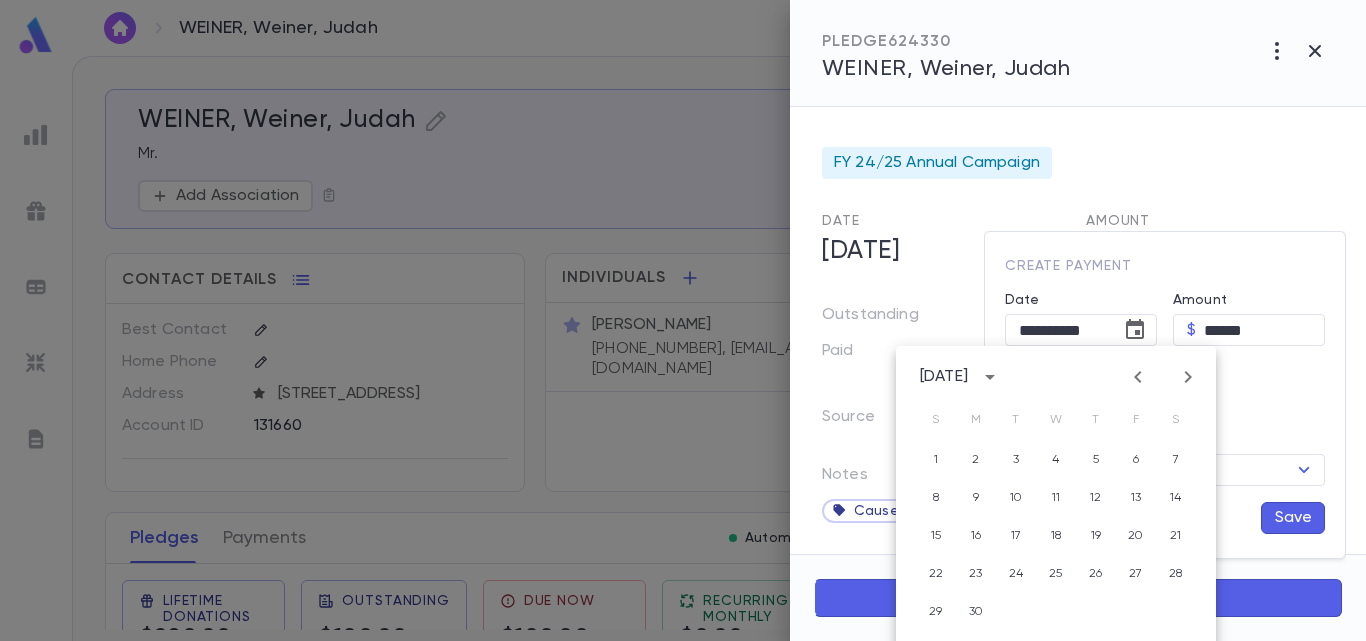 click 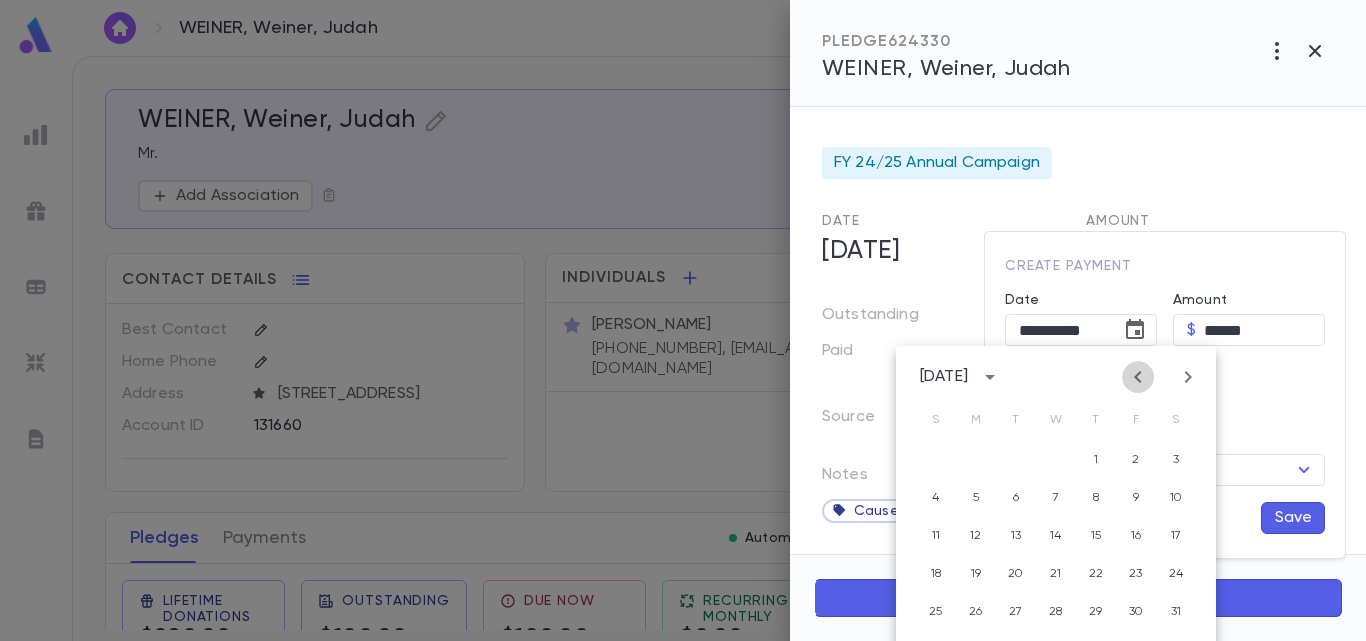 click 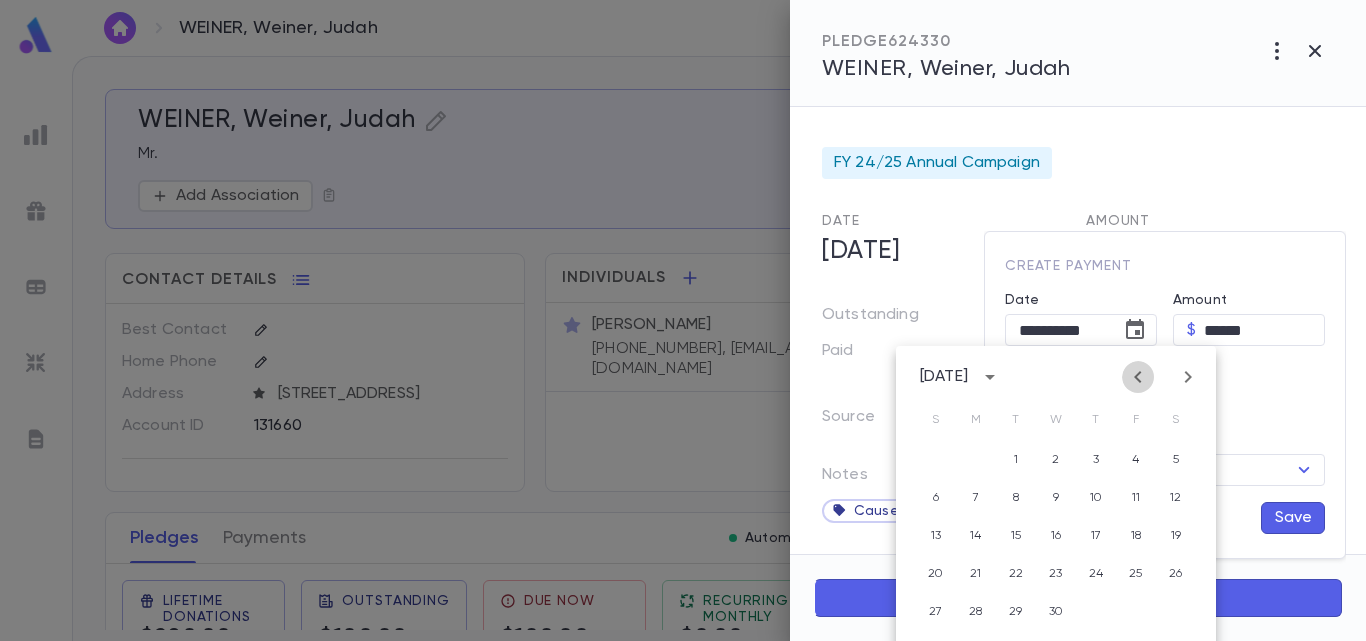 click 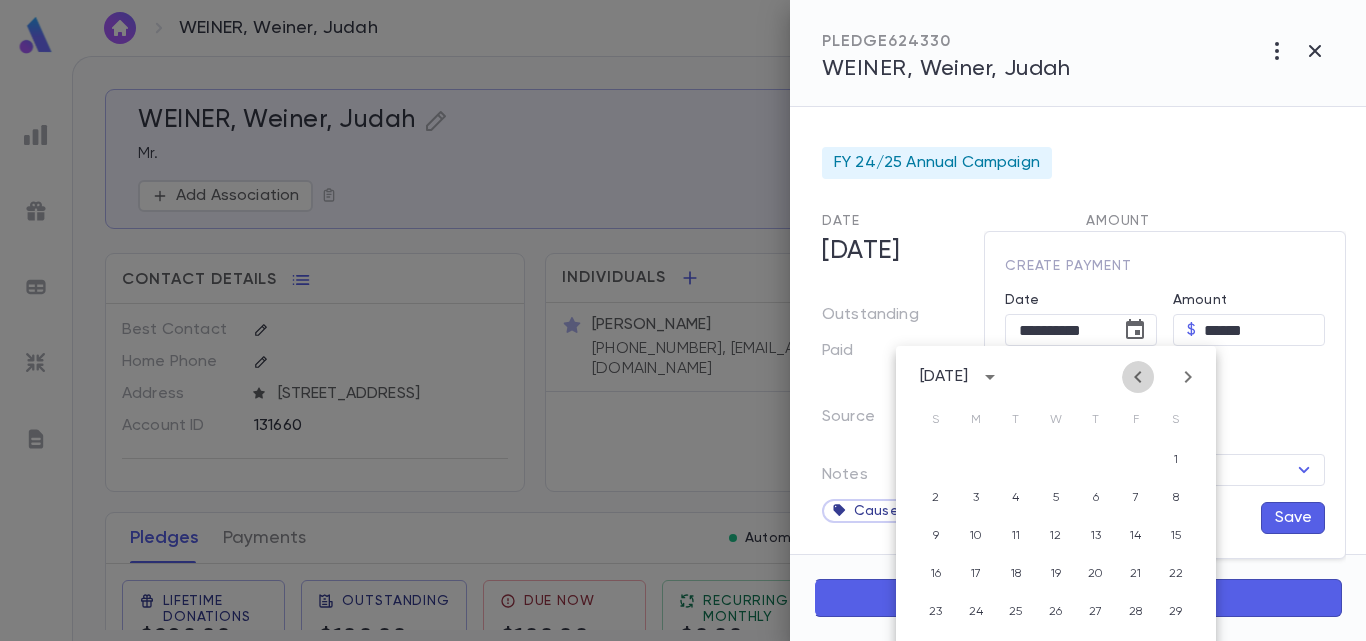 click 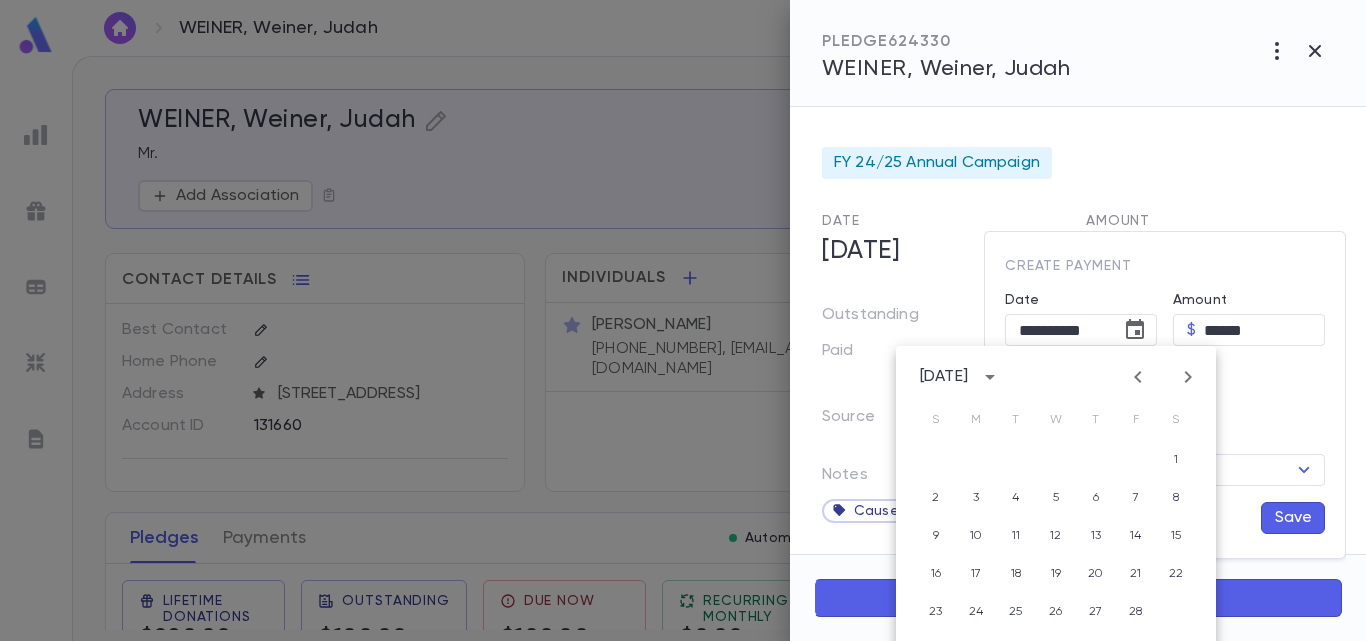click 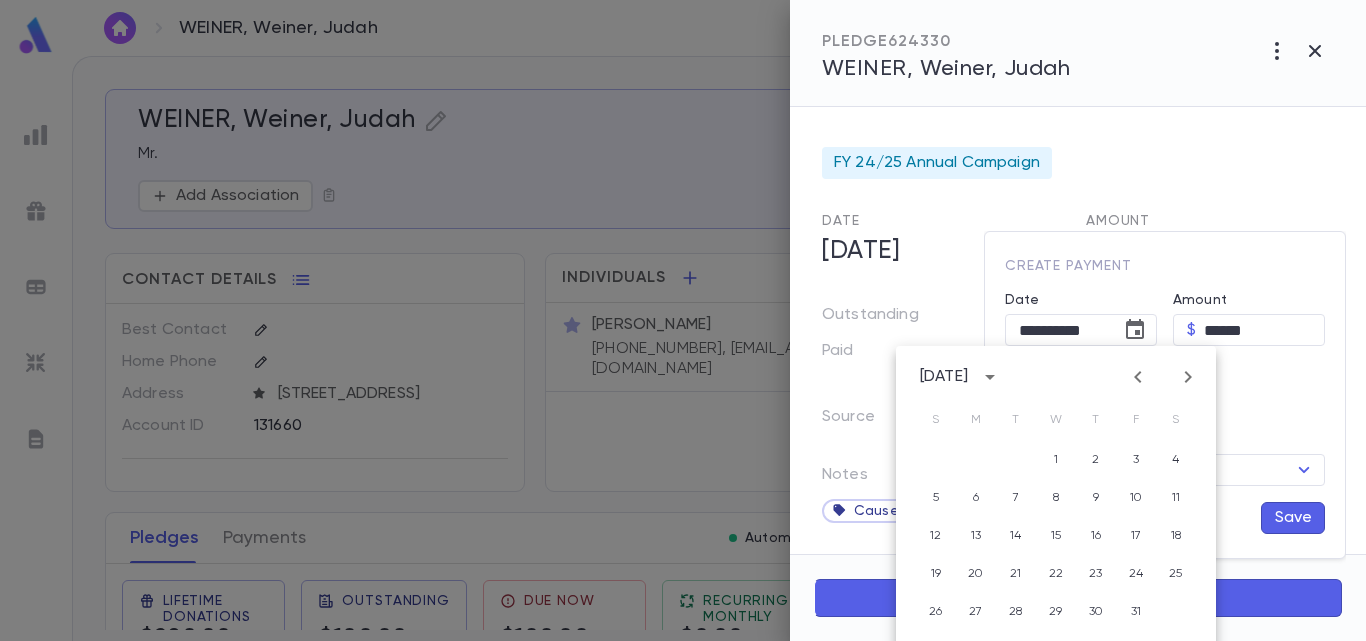 click 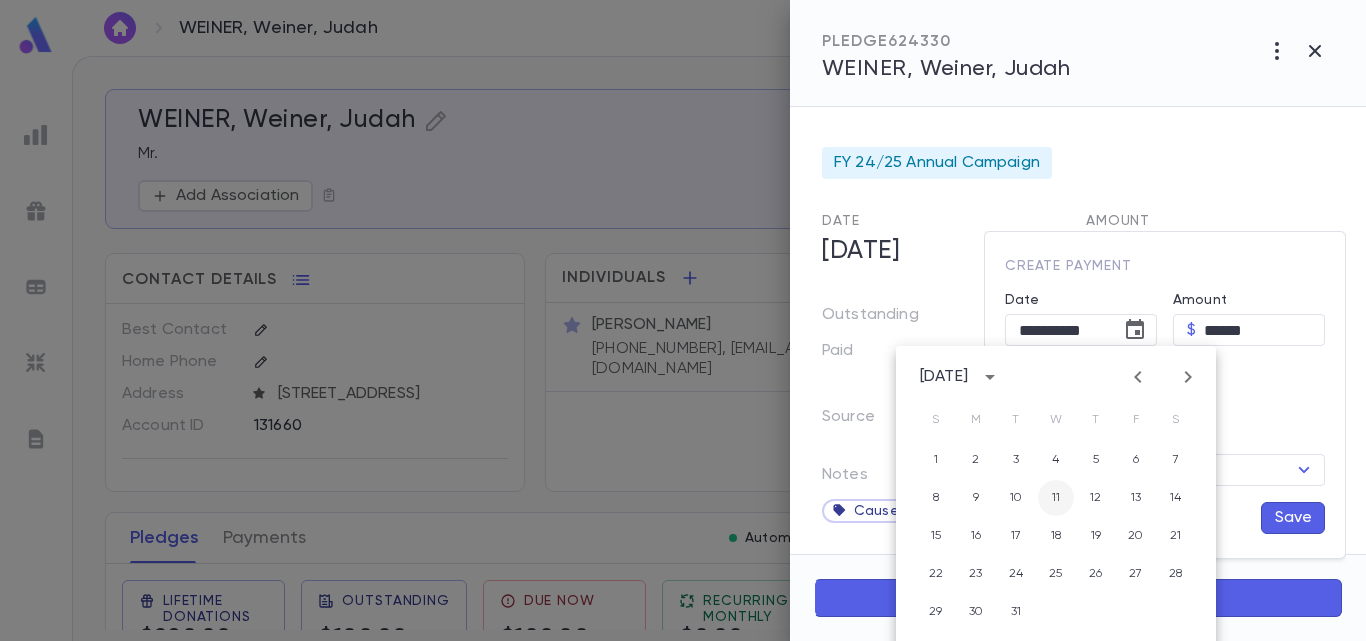 click on "11" at bounding box center [1056, 498] 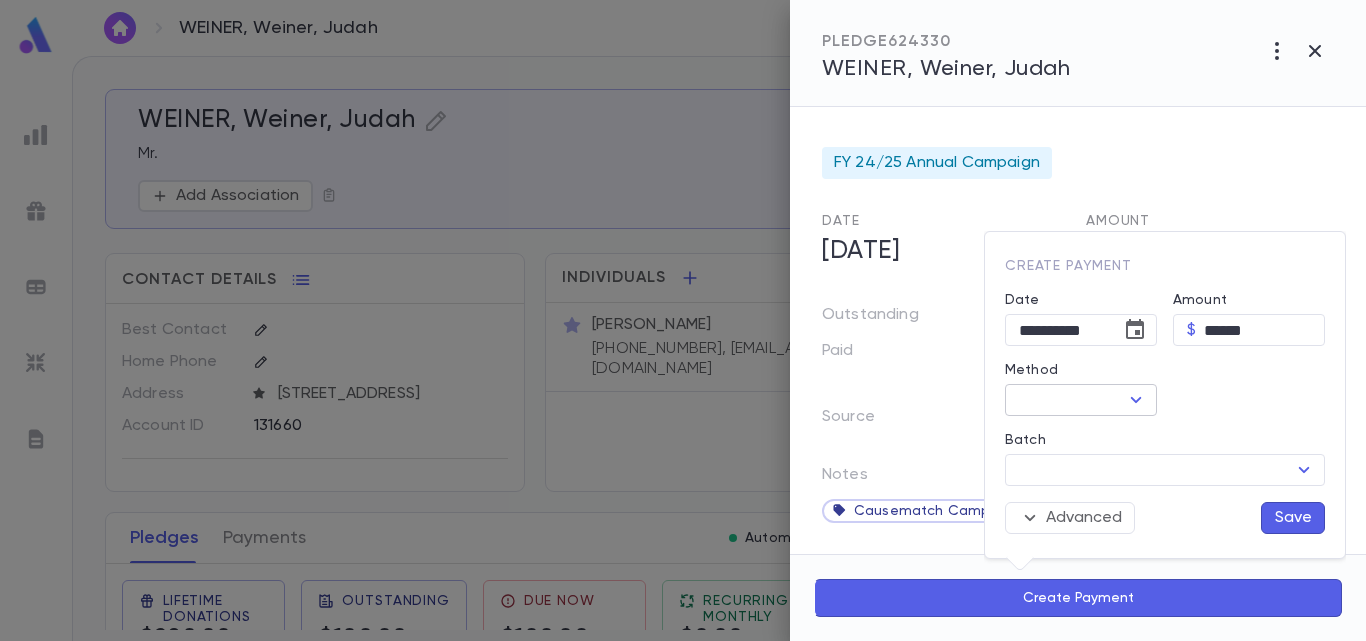 click 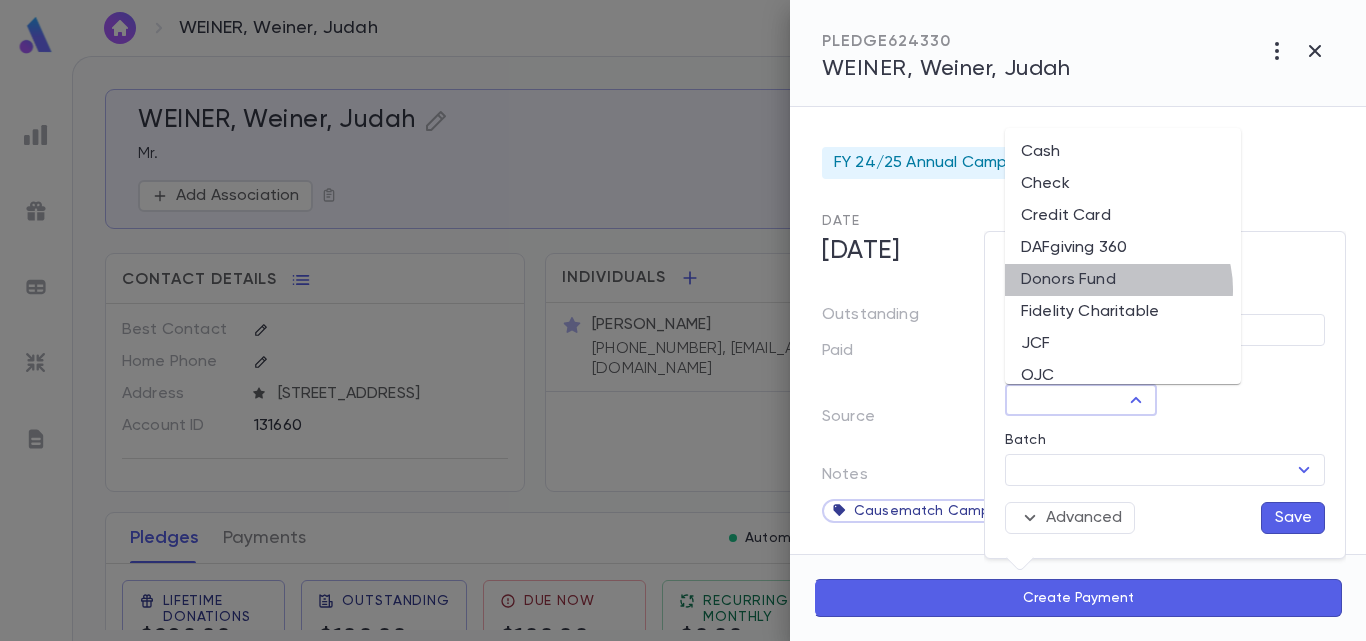 click on "Donors Fund" at bounding box center [1123, 280] 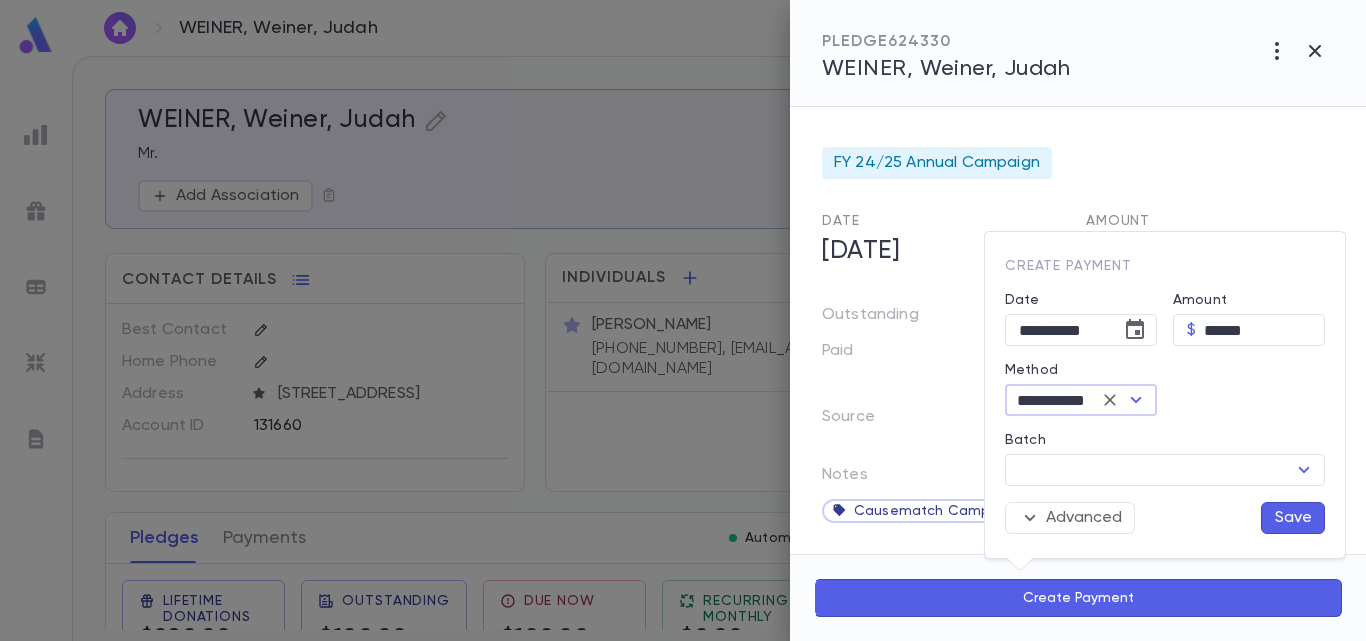 click on "Save" at bounding box center (1293, 518) 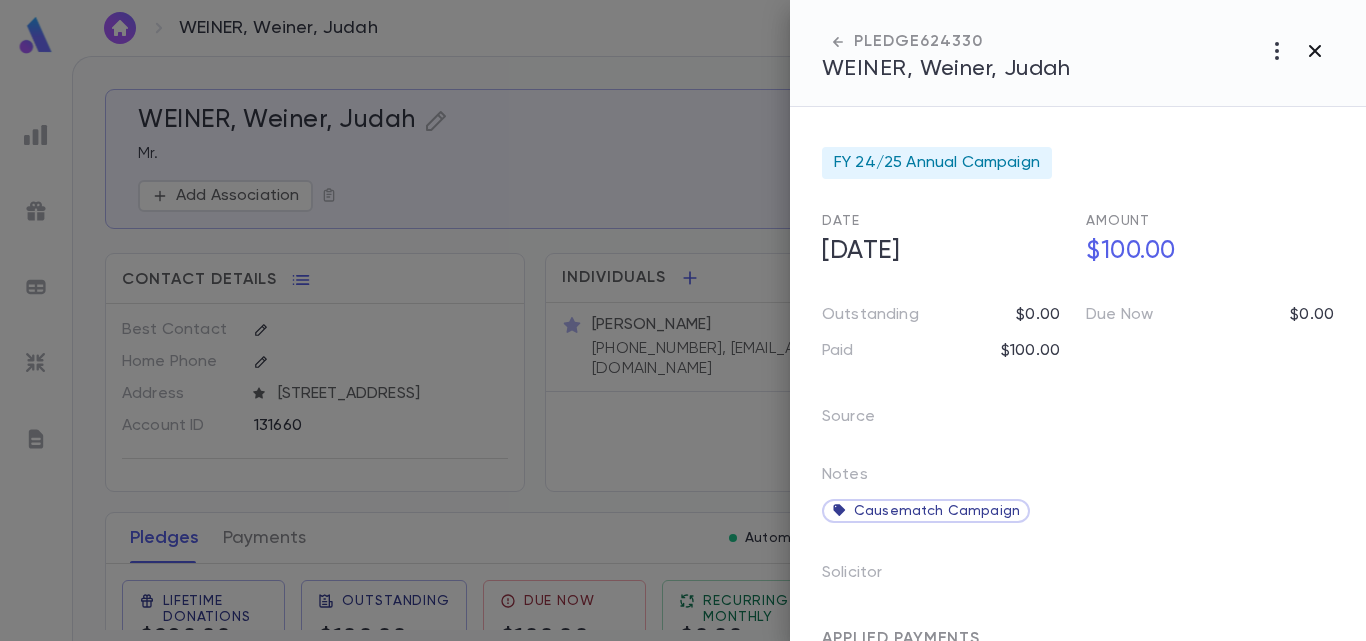 click 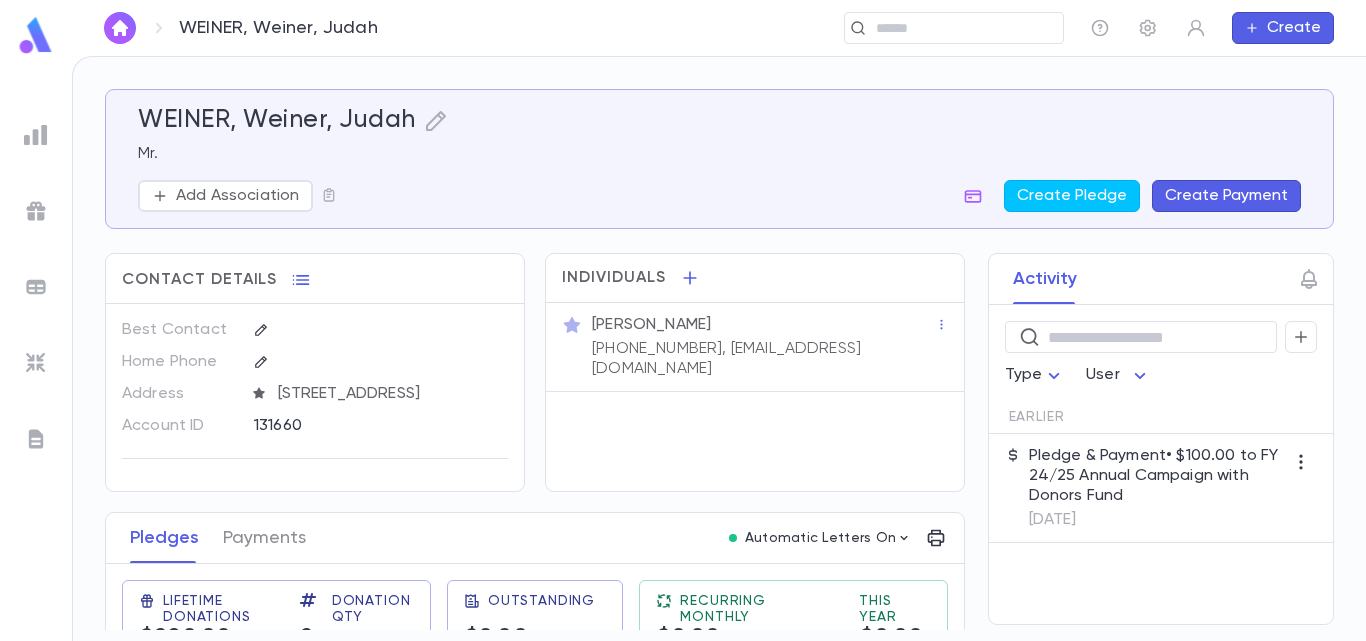 click at bounding box center (120, 28) 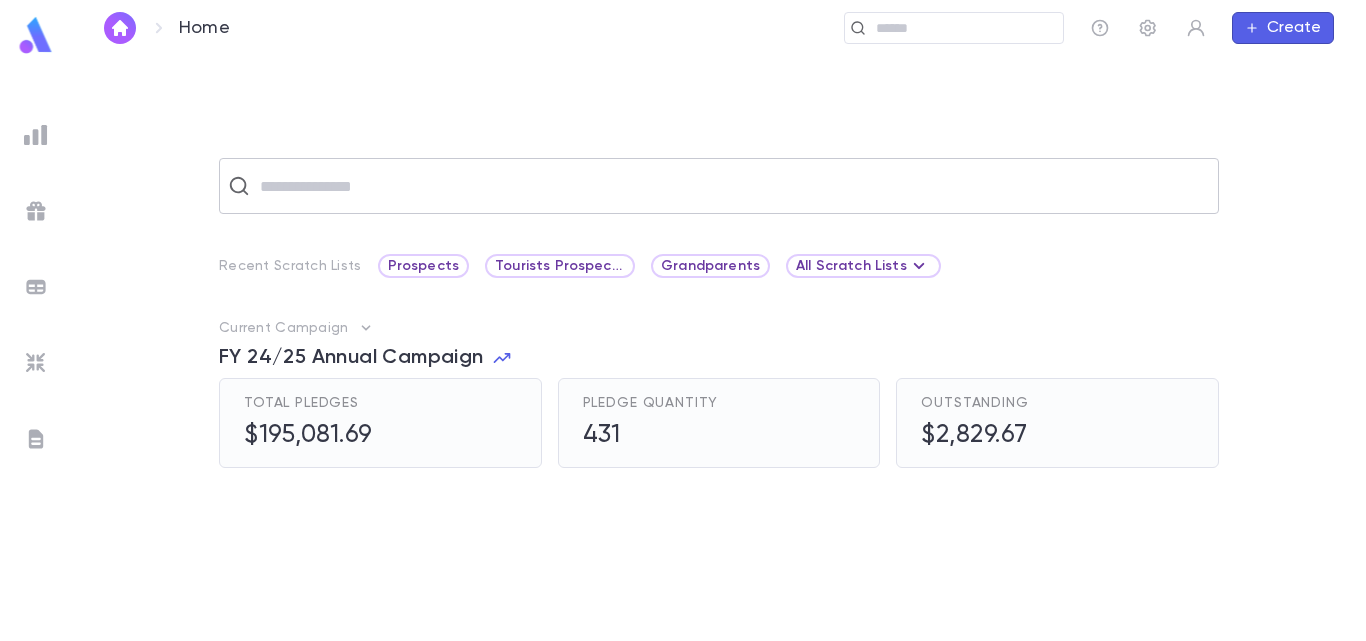 click at bounding box center (732, 186) 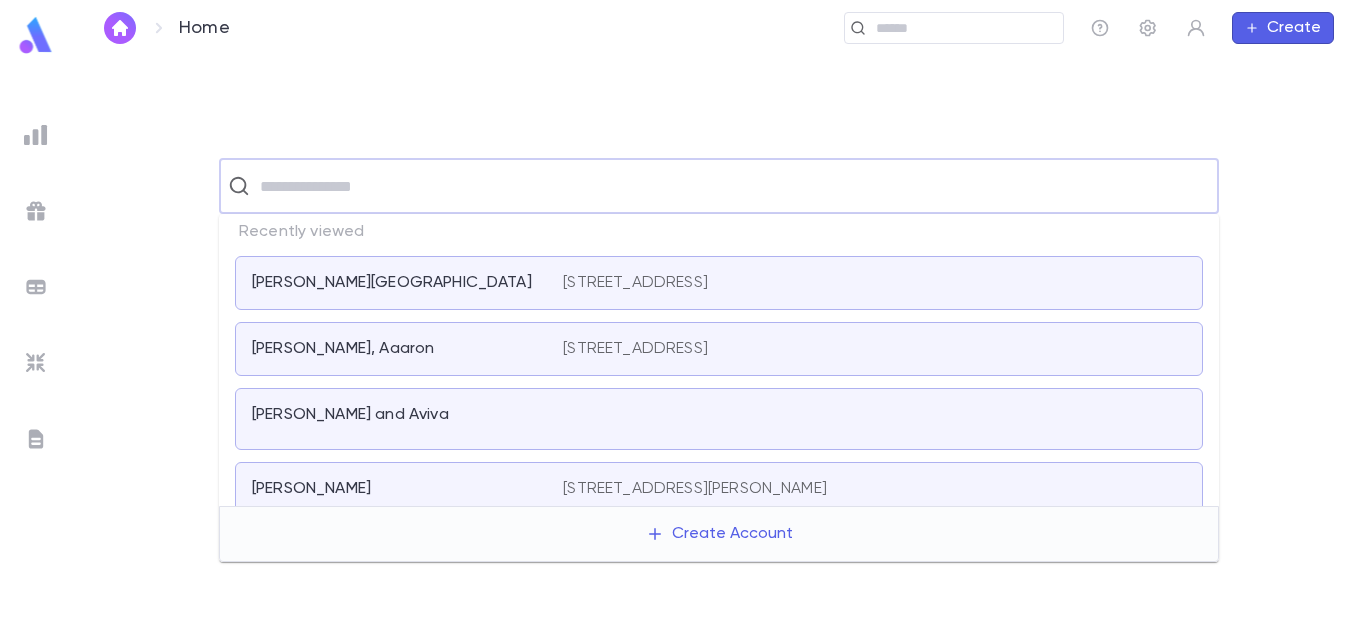 paste on "**********" 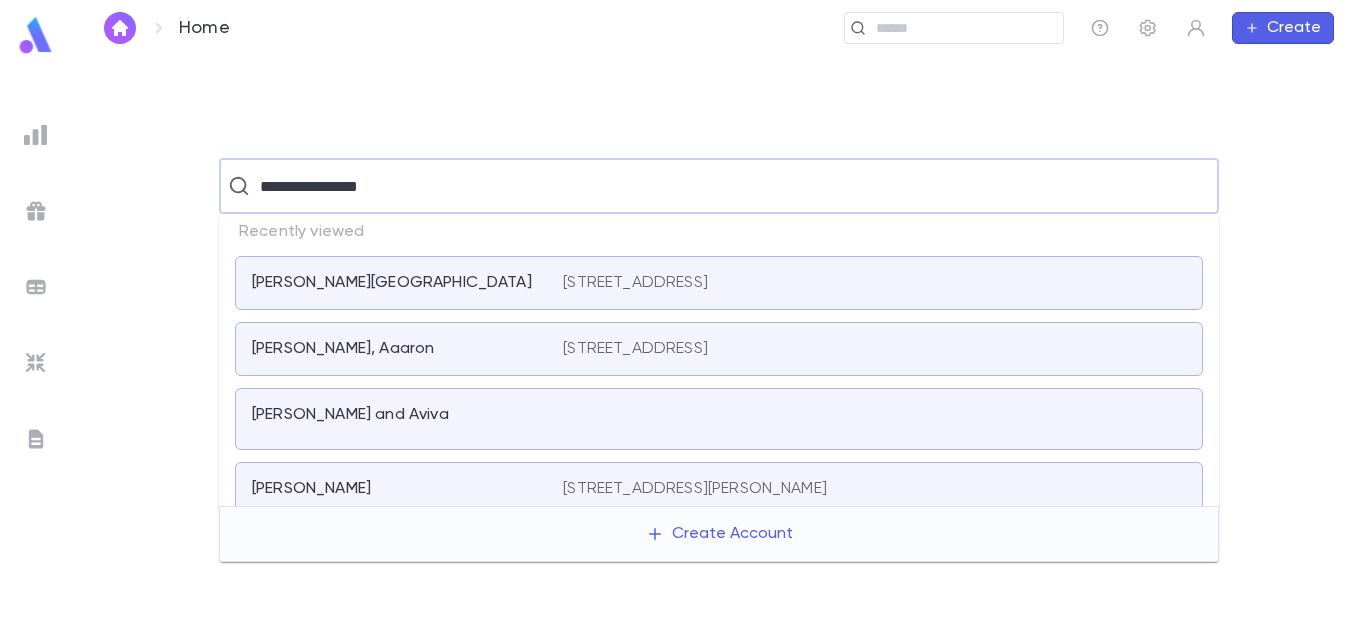 type on "**********" 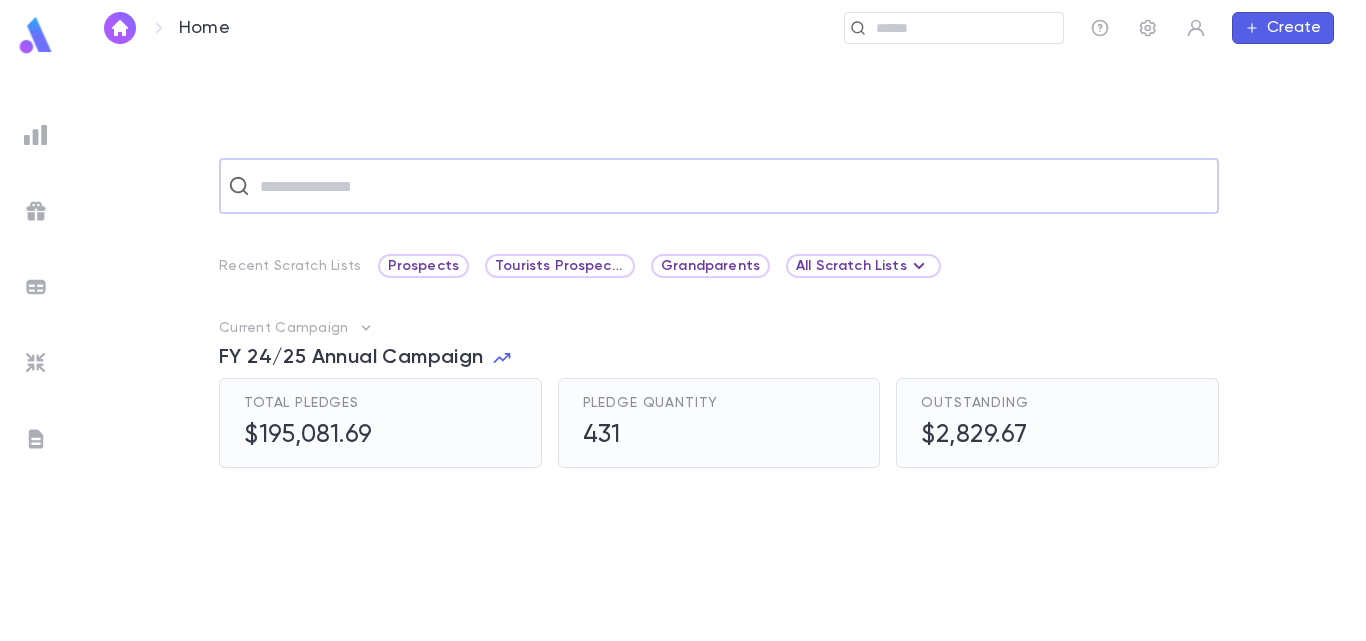 paste on "**********" 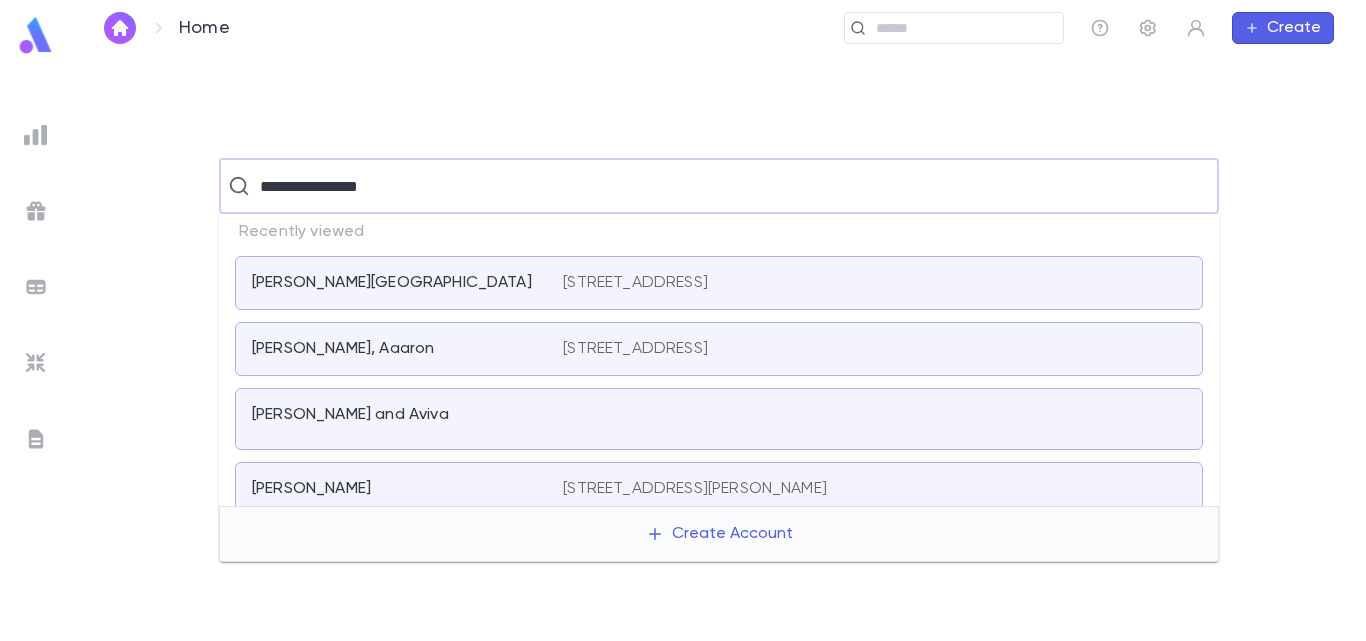 click on "**********" at bounding box center [717, 186] 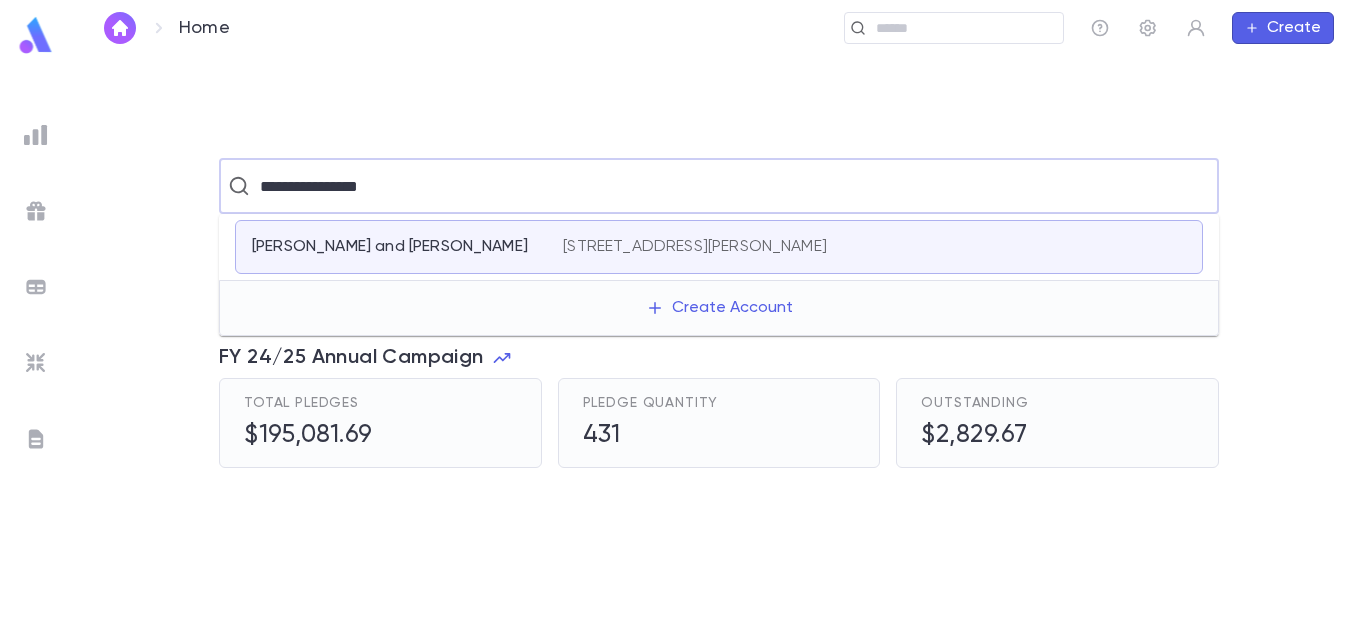 click on "[PERSON_NAME] and [PERSON_NAME]" at bounding box center [395, 247] 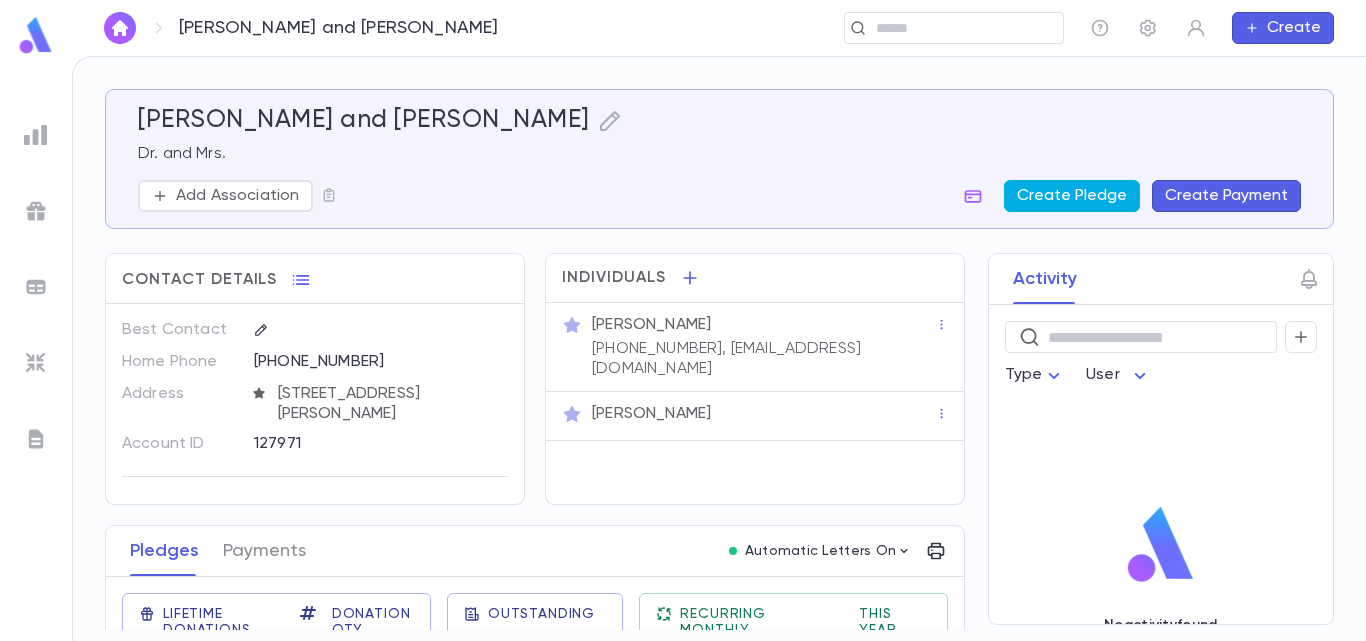 click on "Create Pledge" at bounding box center [1072, 196] 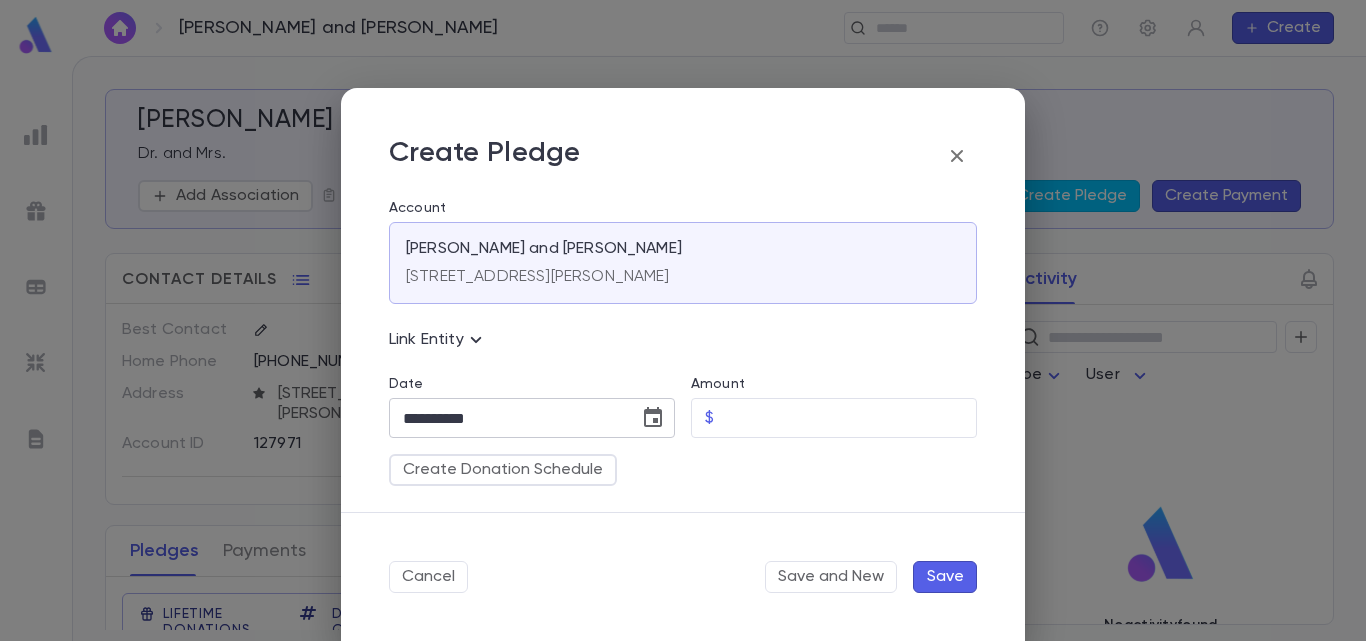 click 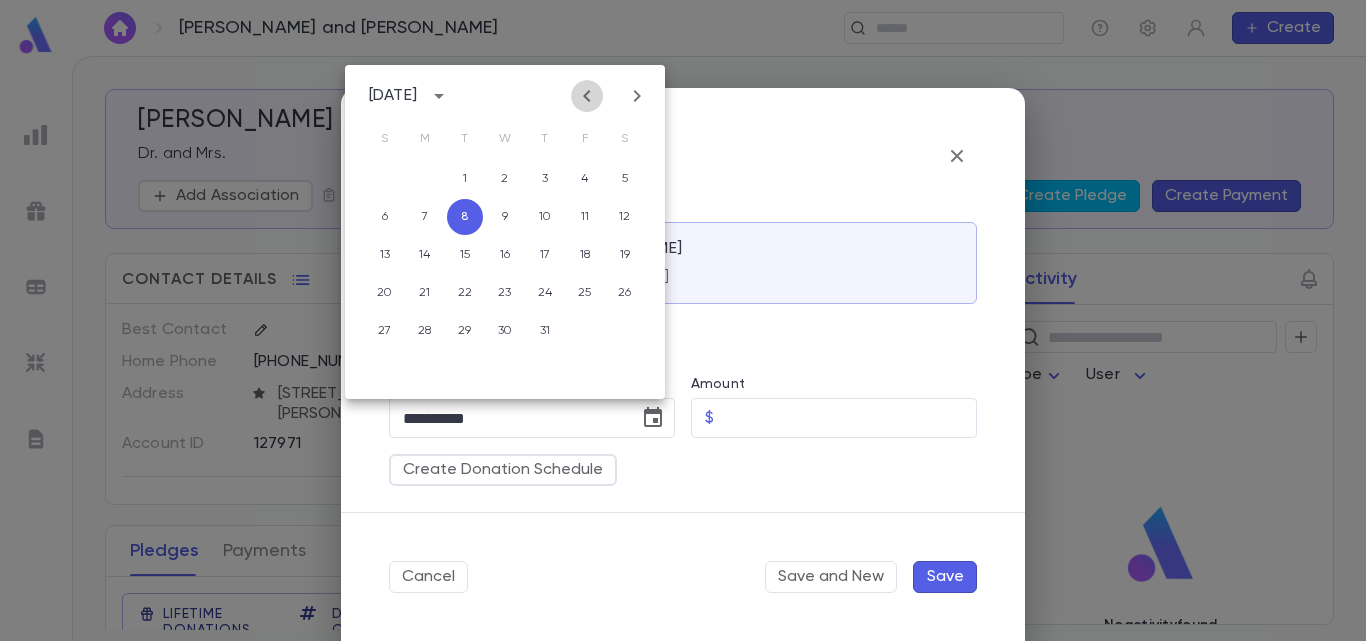 click 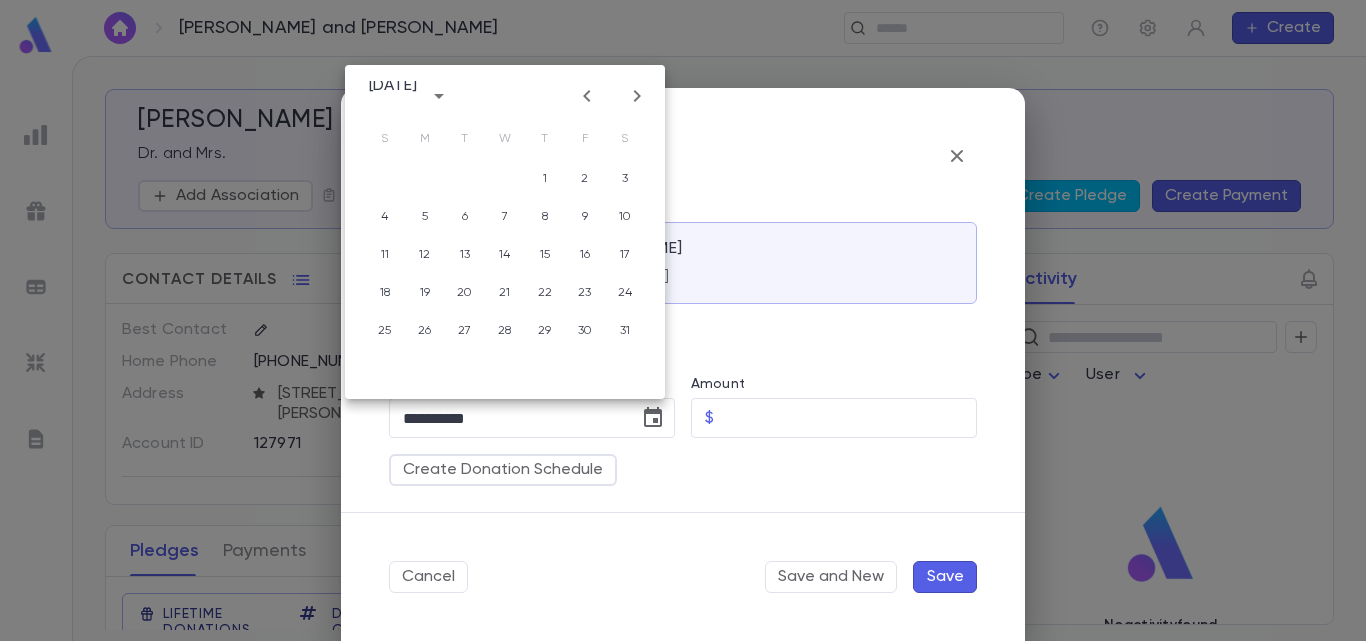 click 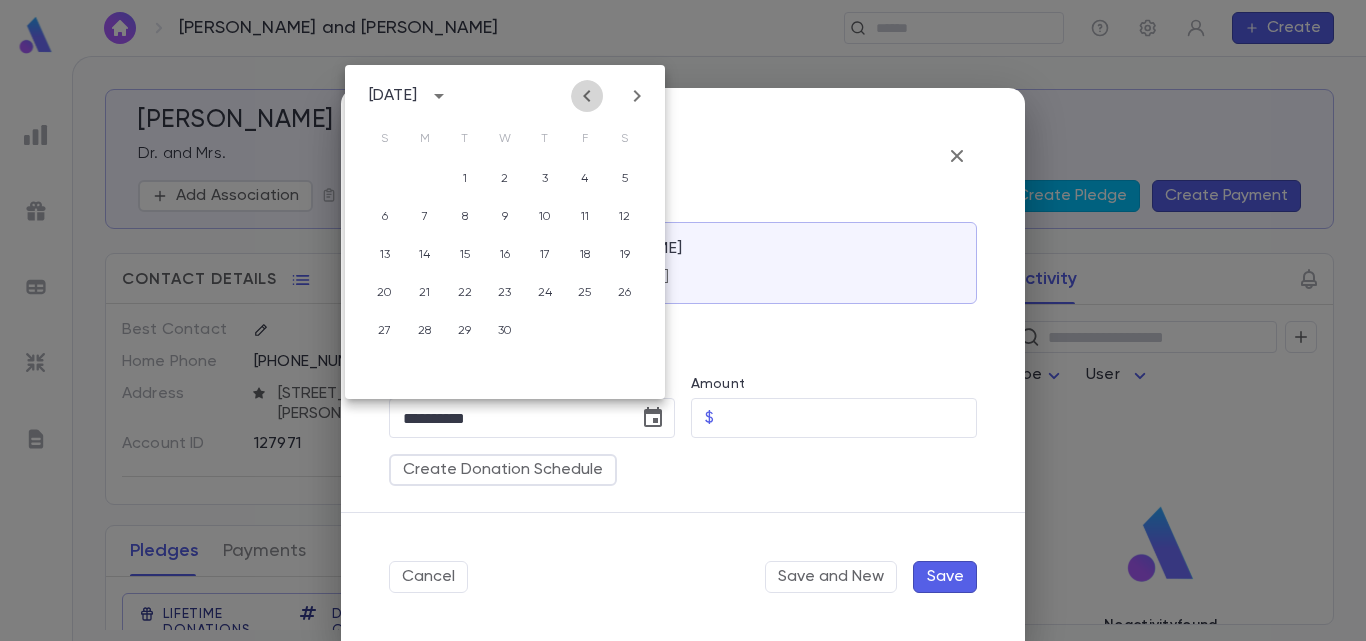 click 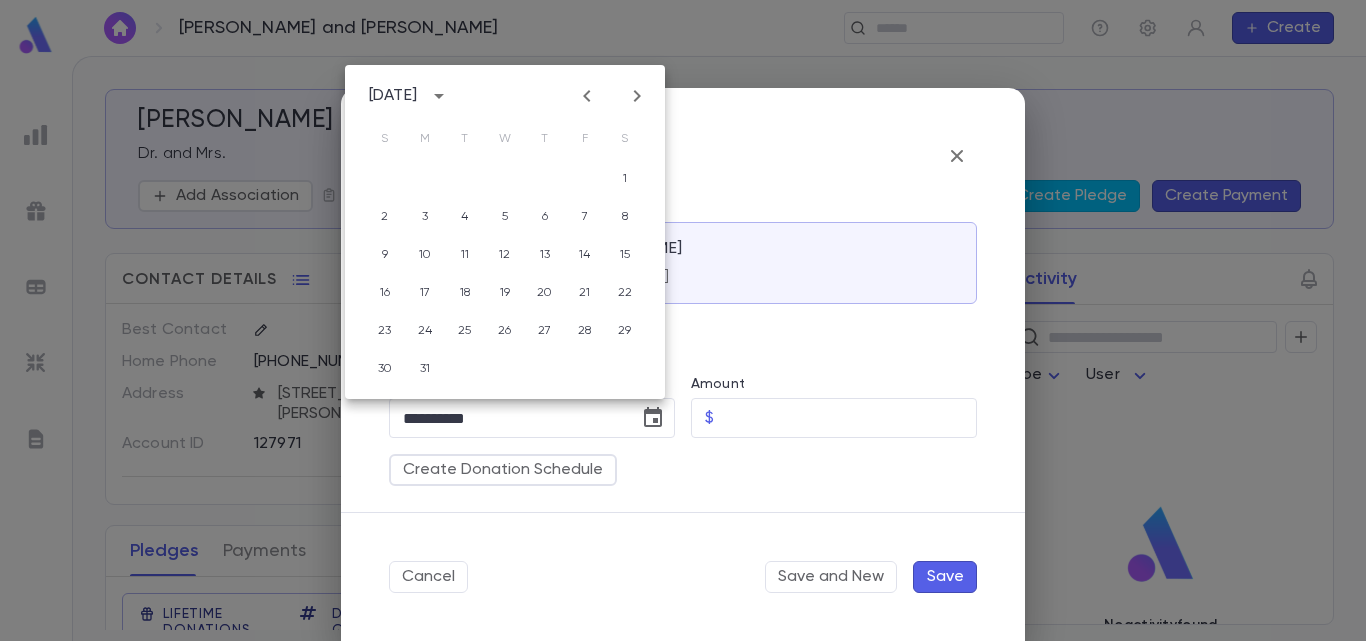 click 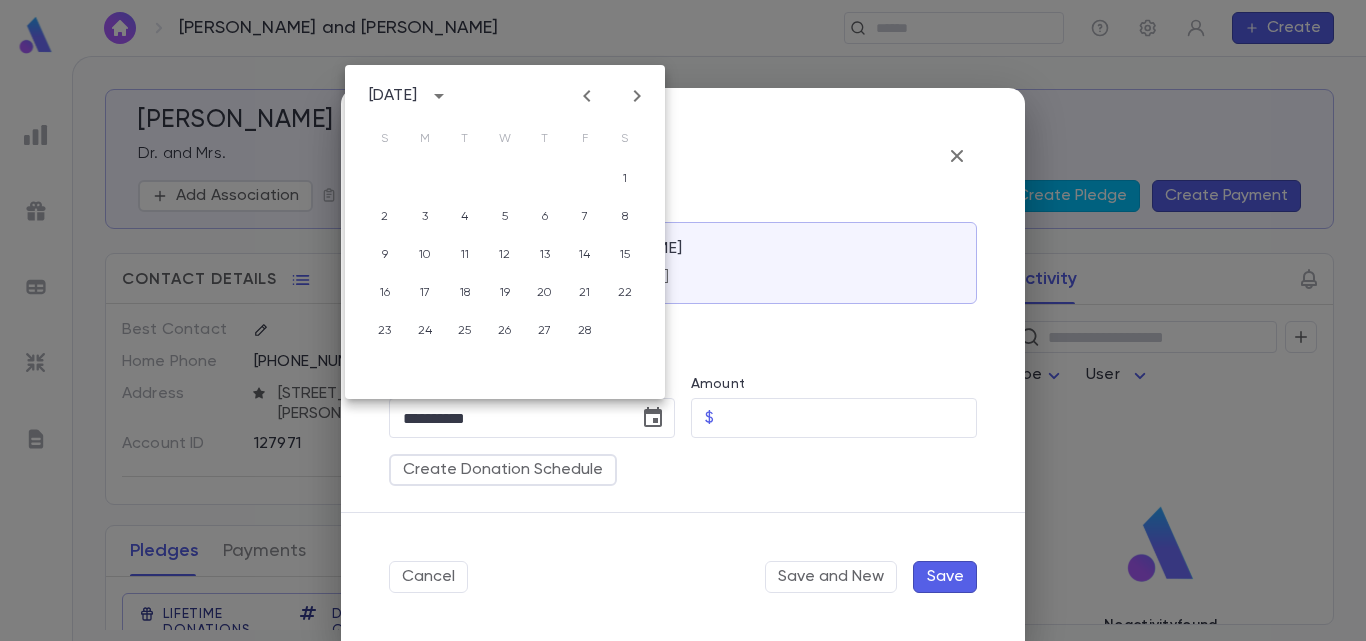 click 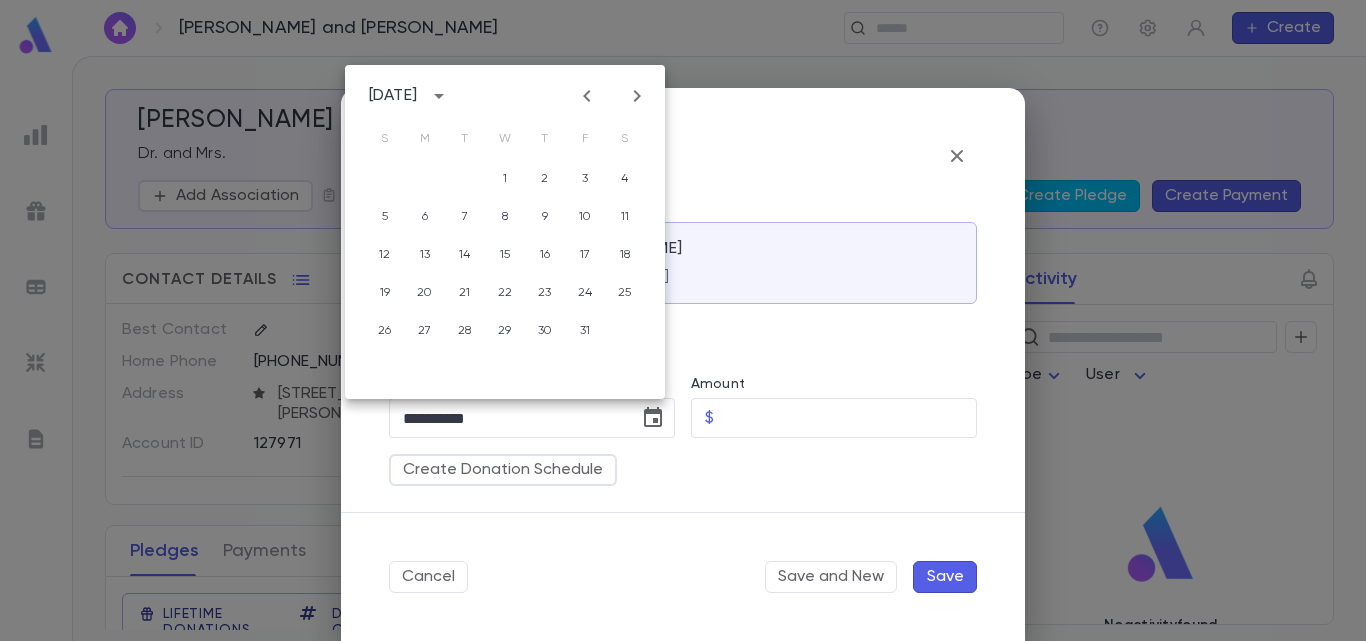 click 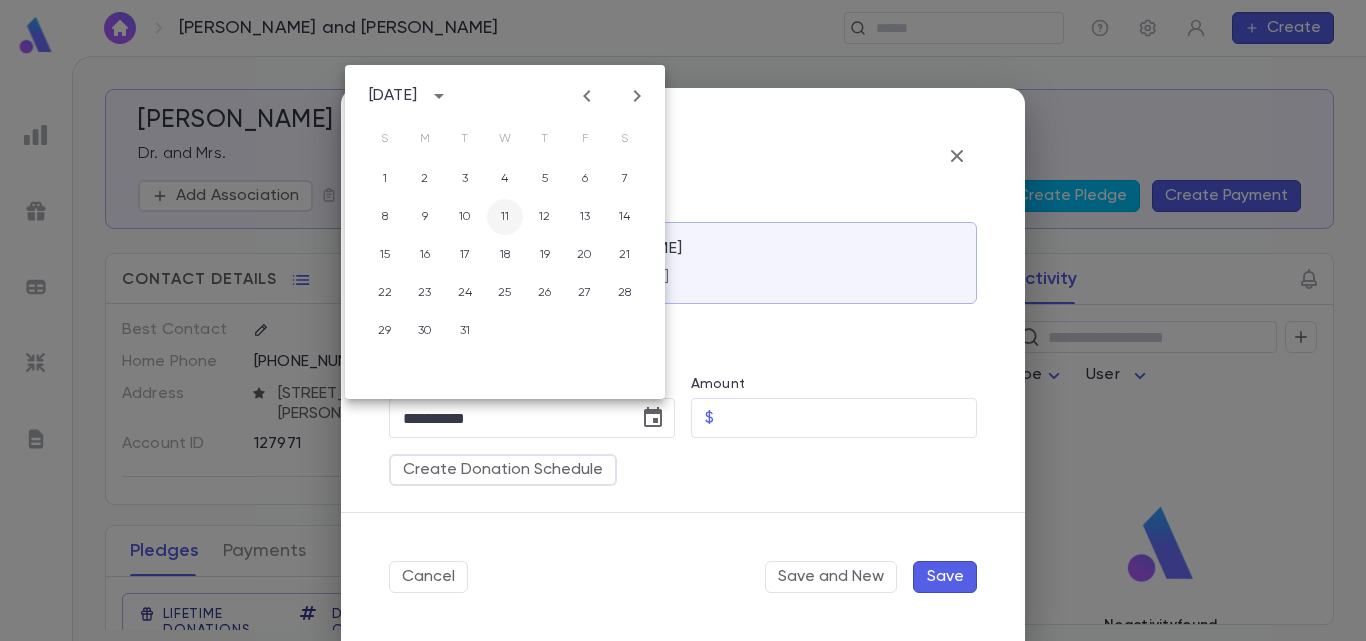 click on "11" at bounding box center (505, 217) 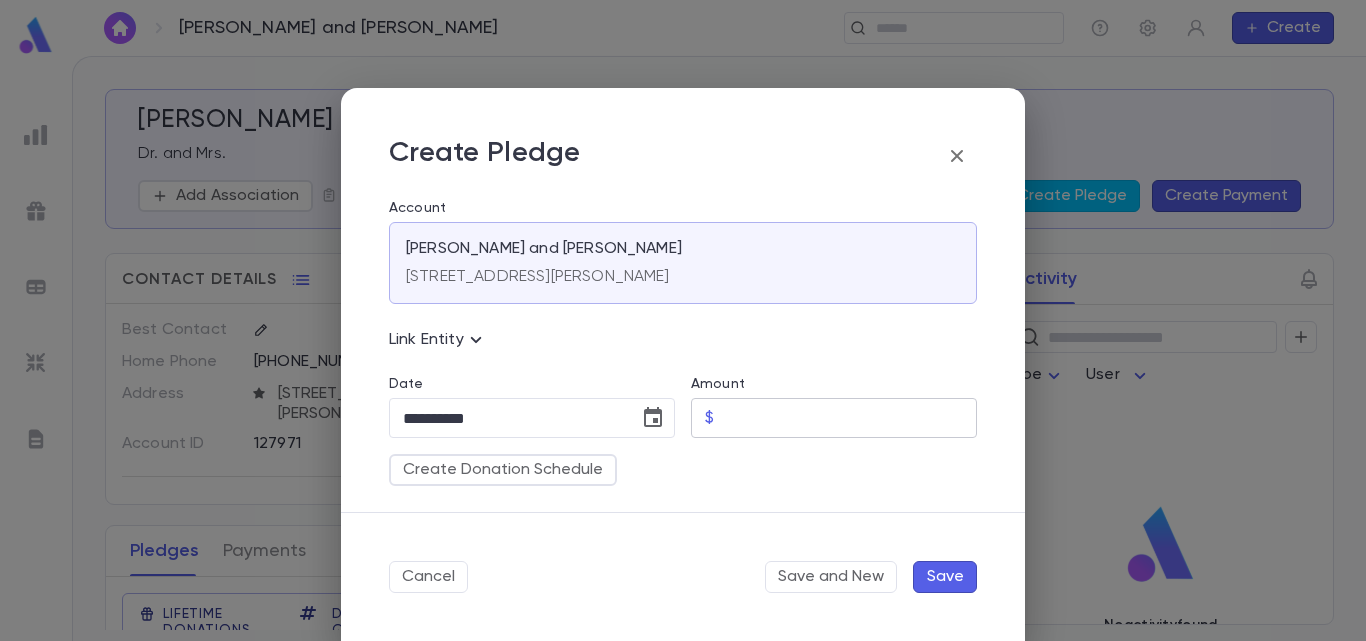 click on "Amount" at bounding box center [849, 418] 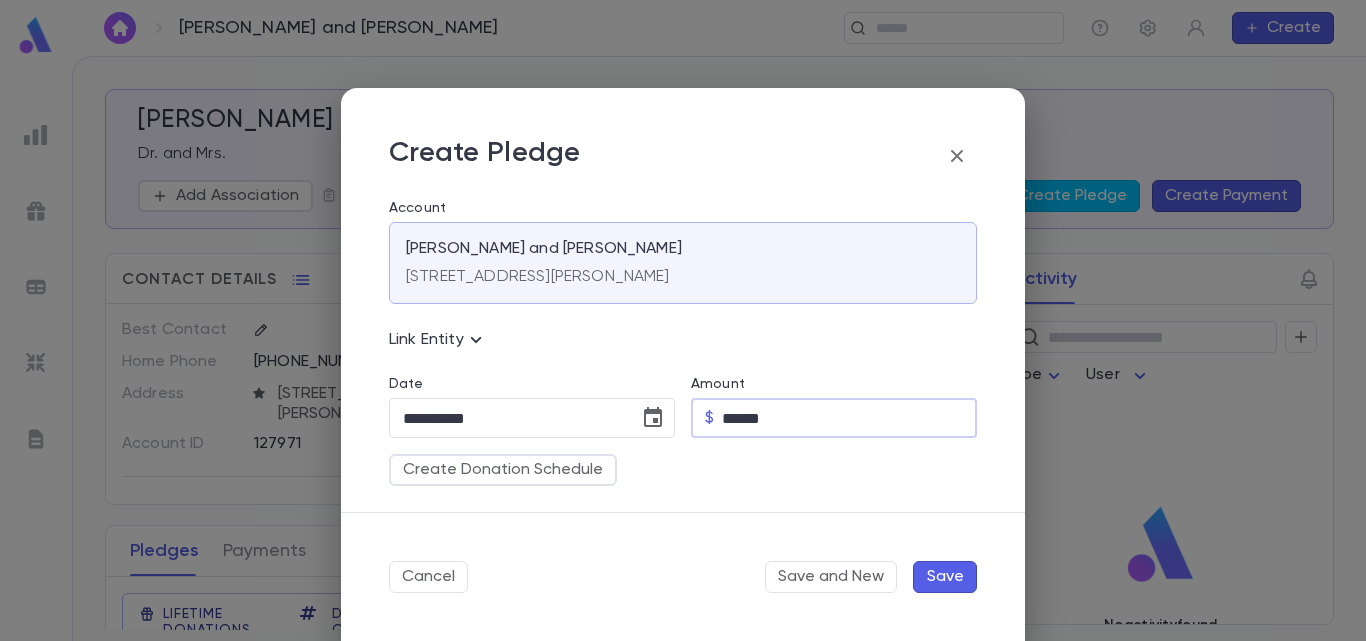 type on "******" 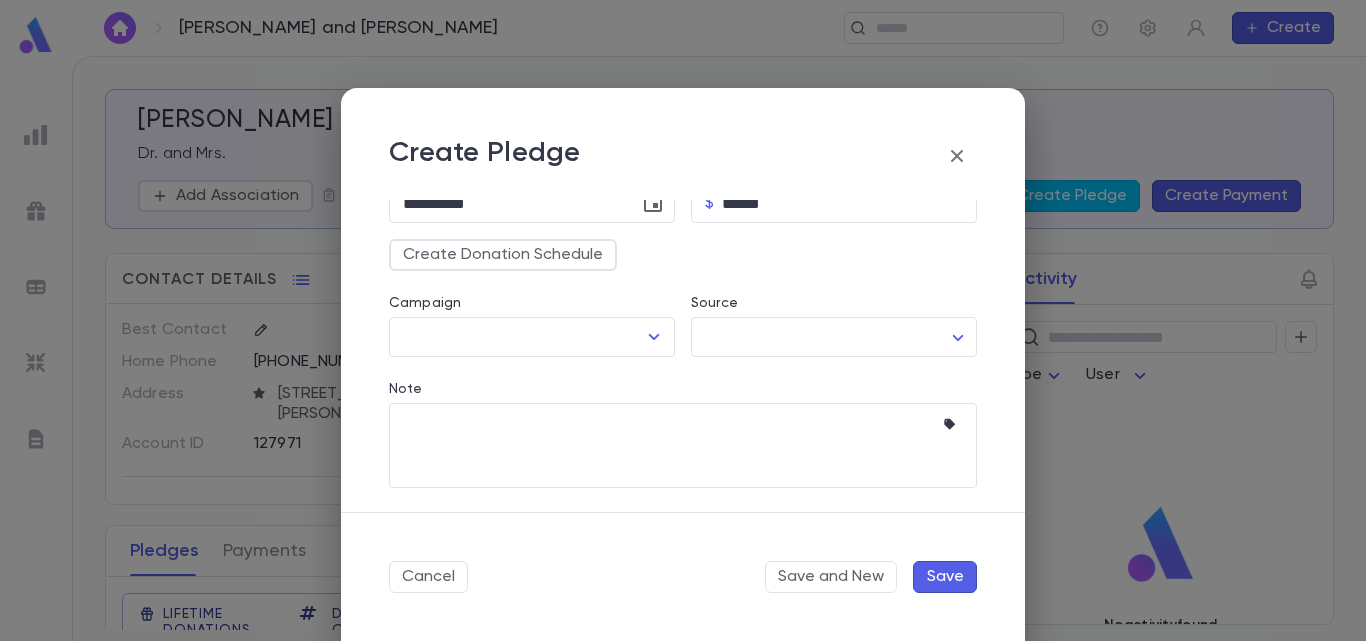scroll, scrollTop: 224, scrollLeft: 0, axis: vertical 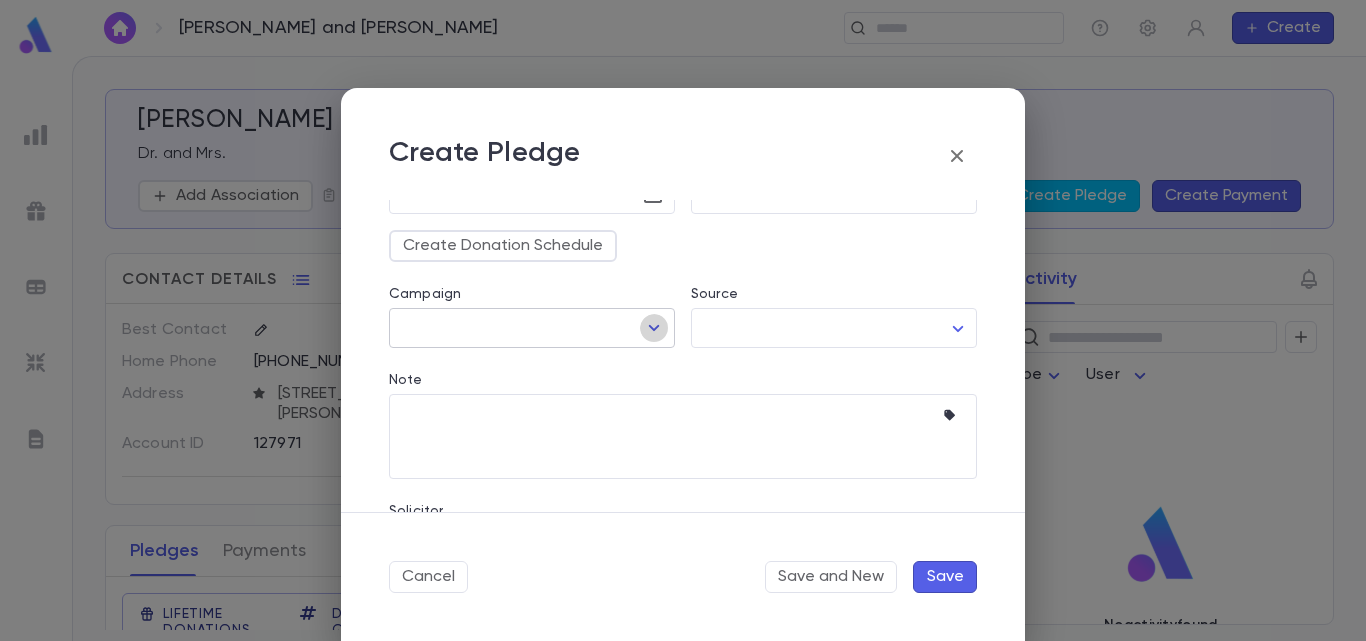 click 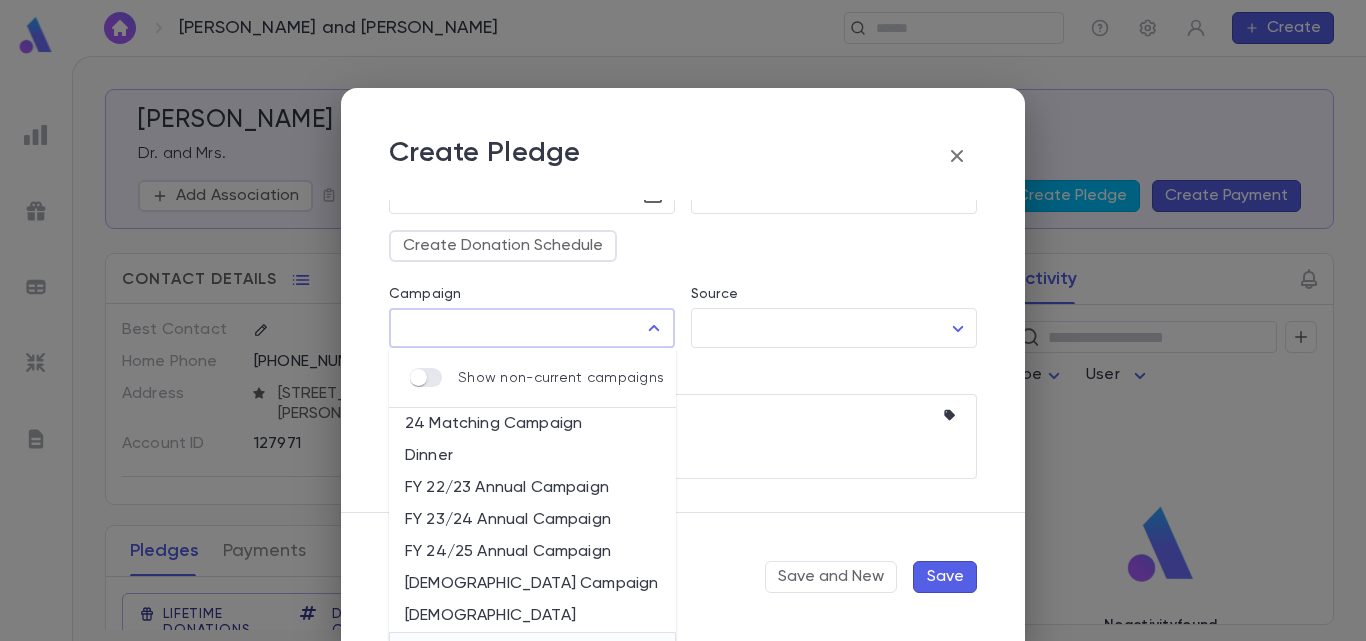 click on "FY 24/25 Annual Campaign" at bounding box center [532, 552] 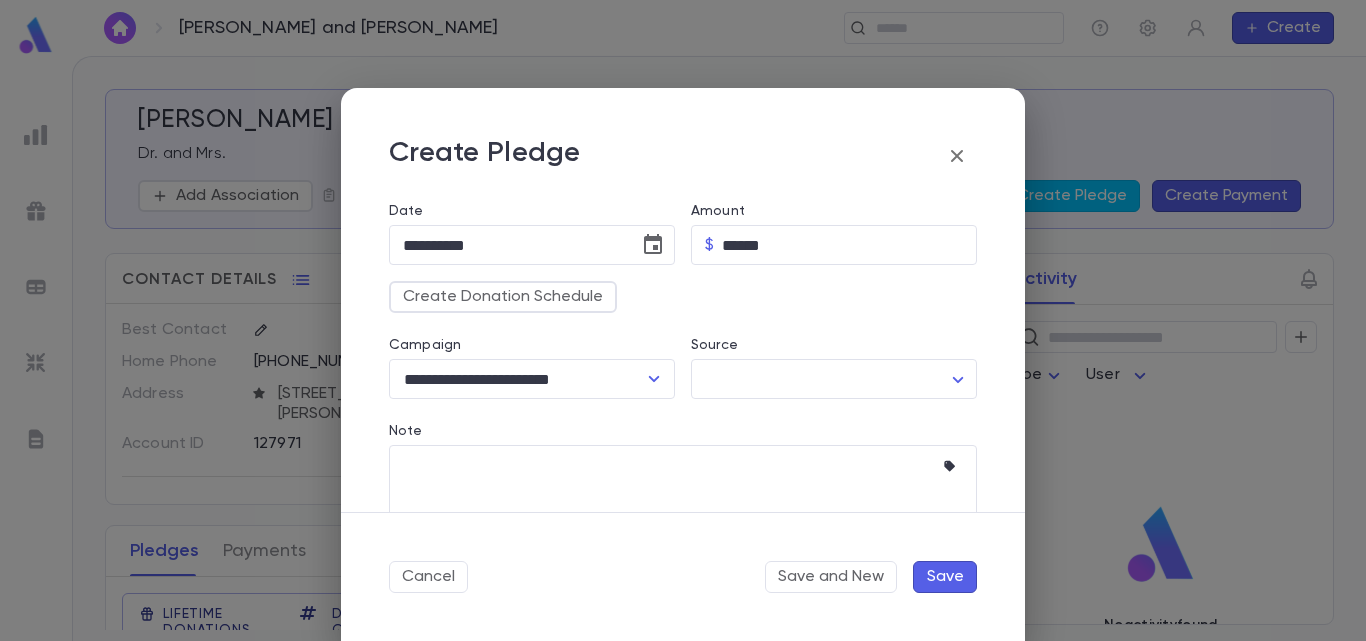 scroll, scrollTop: 301, scrollLeft: 0, axis: vertical 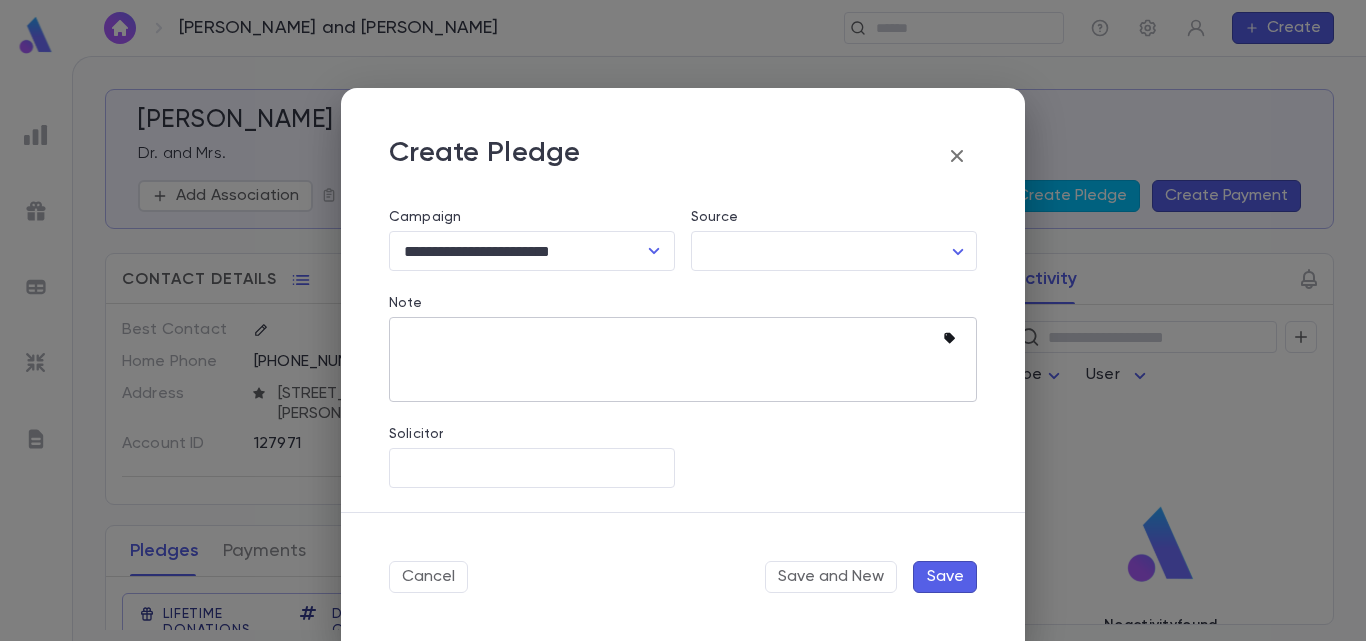 click 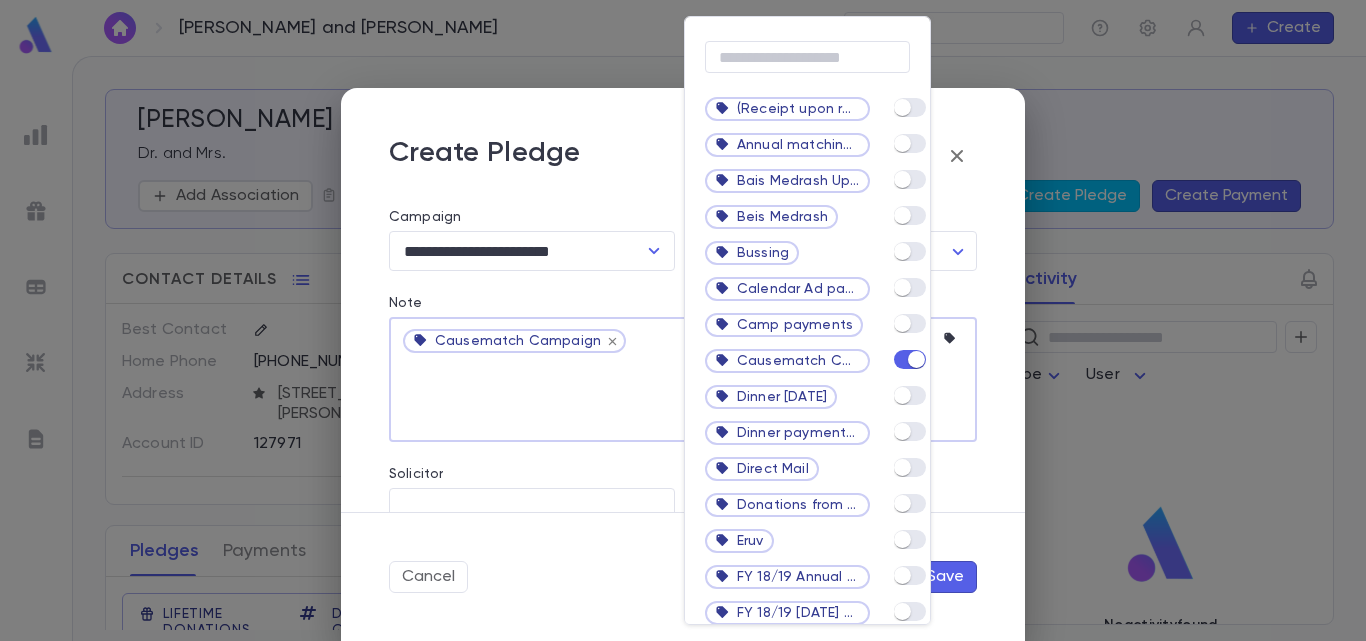 click at bounding box center [683, 320] 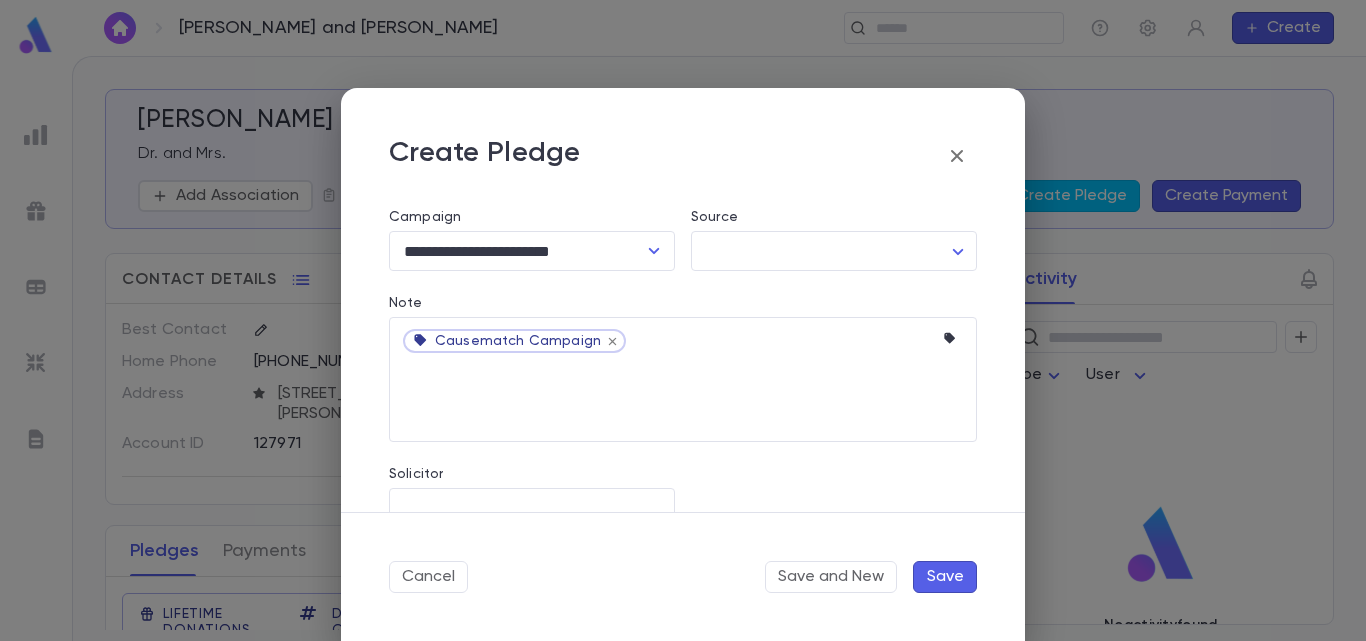 click on "Save" at bounding box center [945, 577] 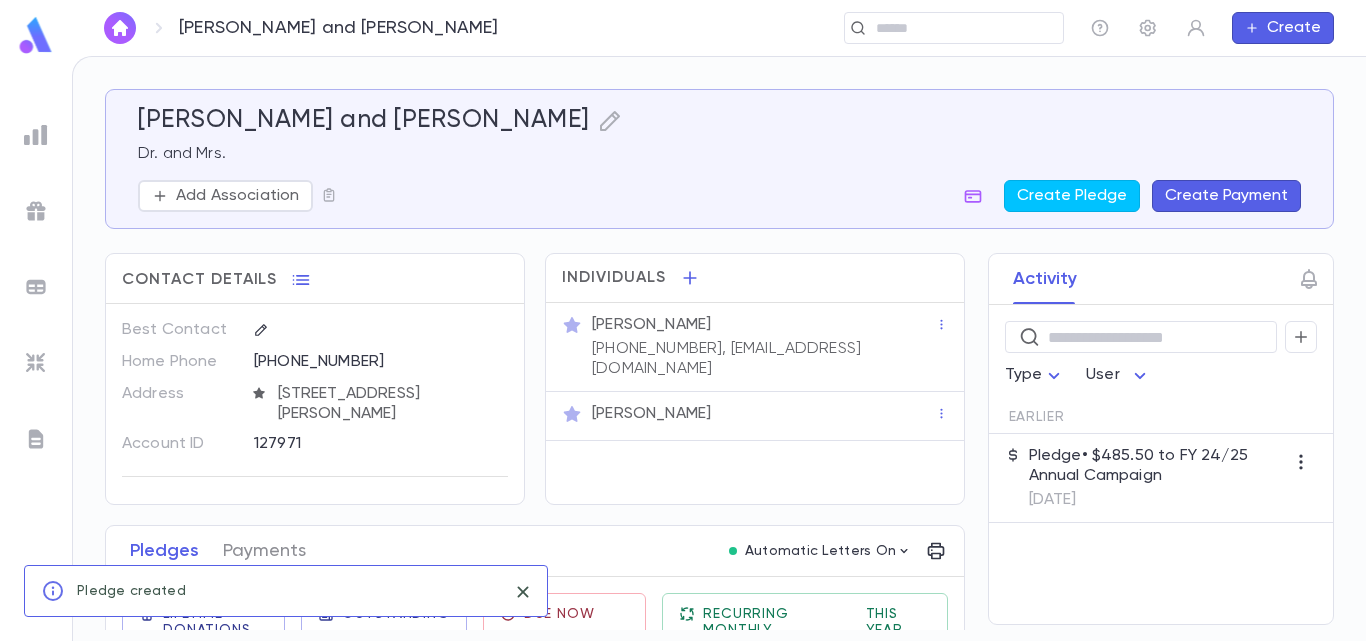click on "Pledge  • $485.50 to FY 24/25 Annual Campaign" at bounding box center [1157, 466] 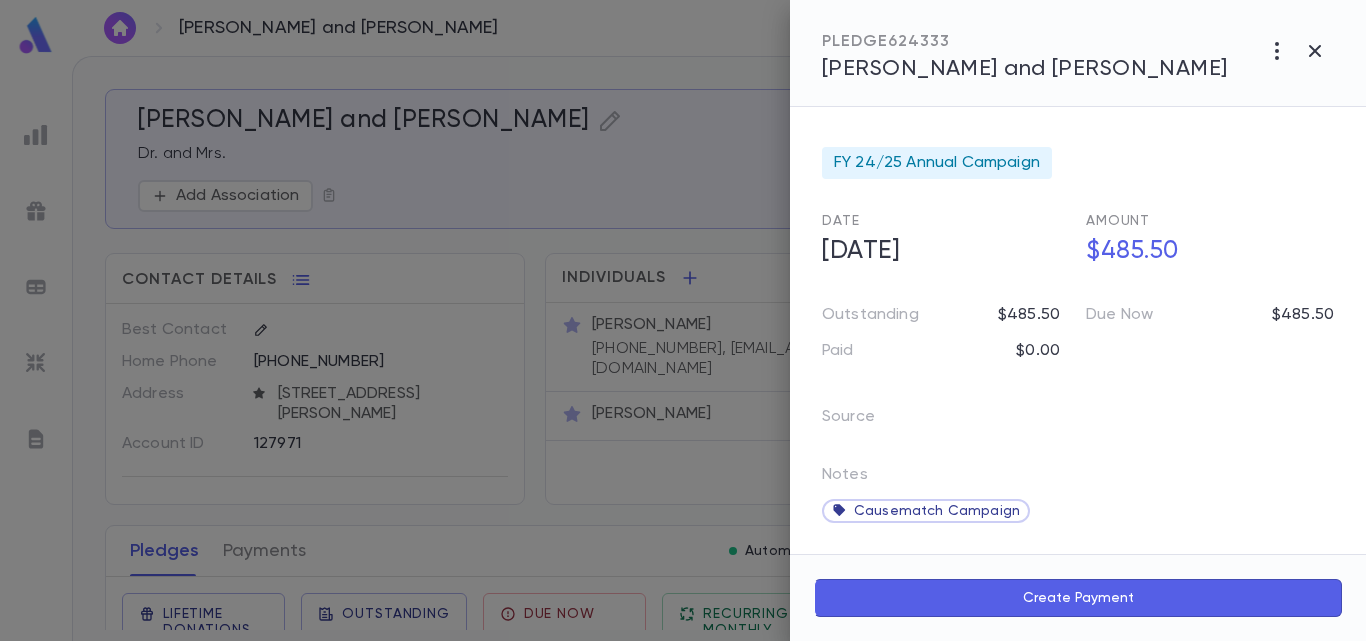 click on "Create Payment" at bounding box center (1078, 598) 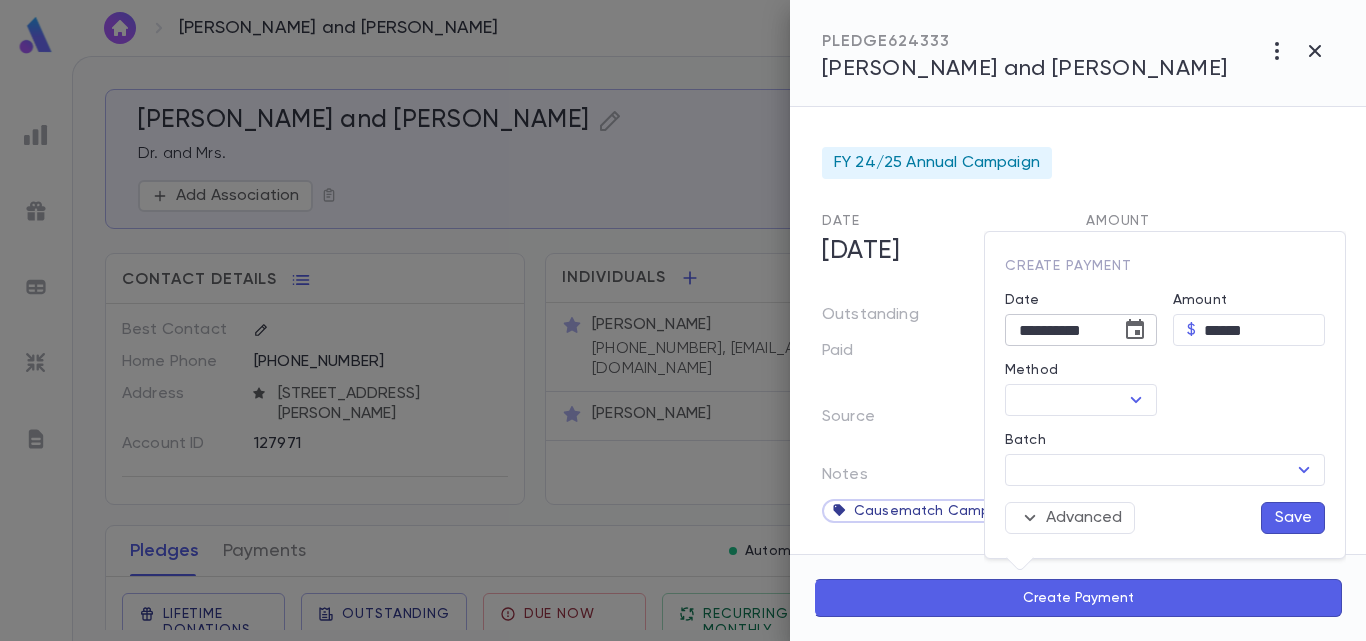 click at bounding box center [1135, 330] 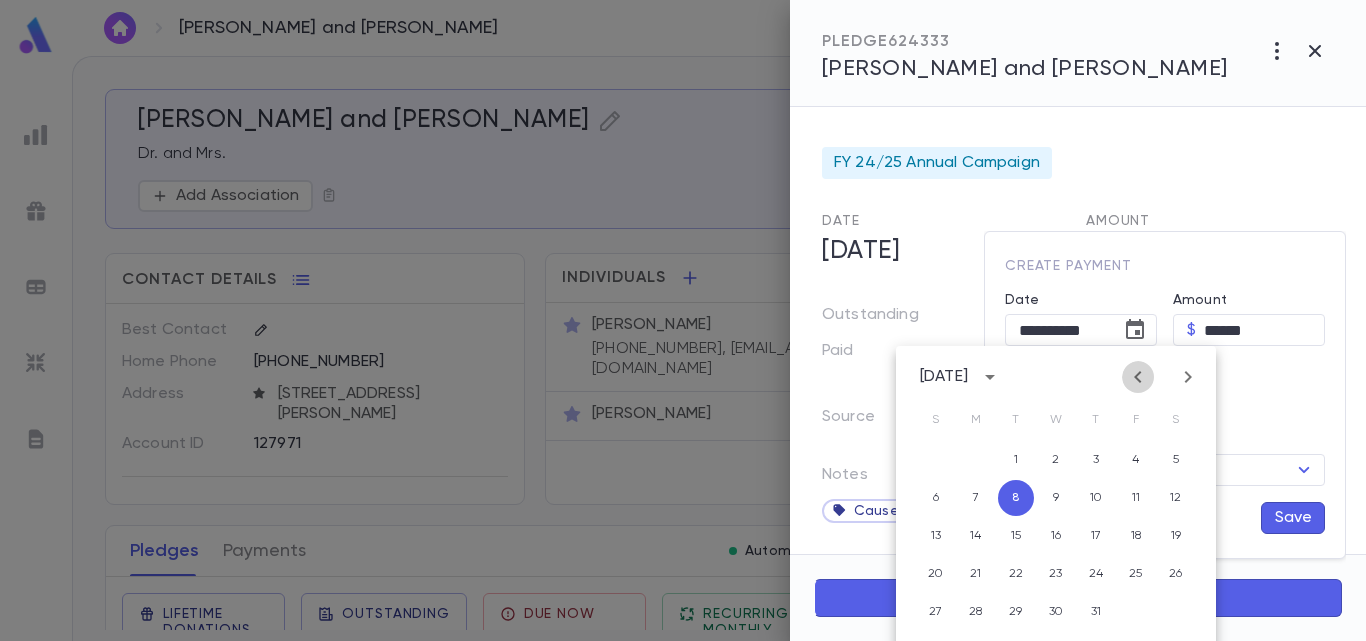 click 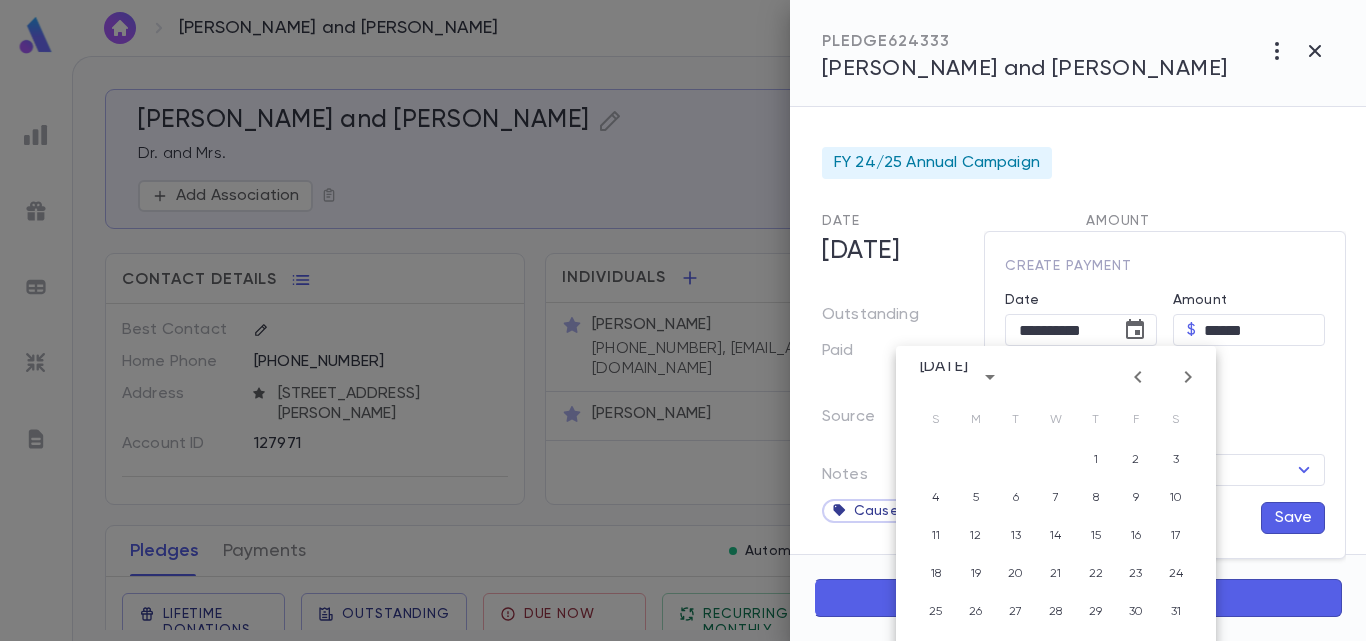 click 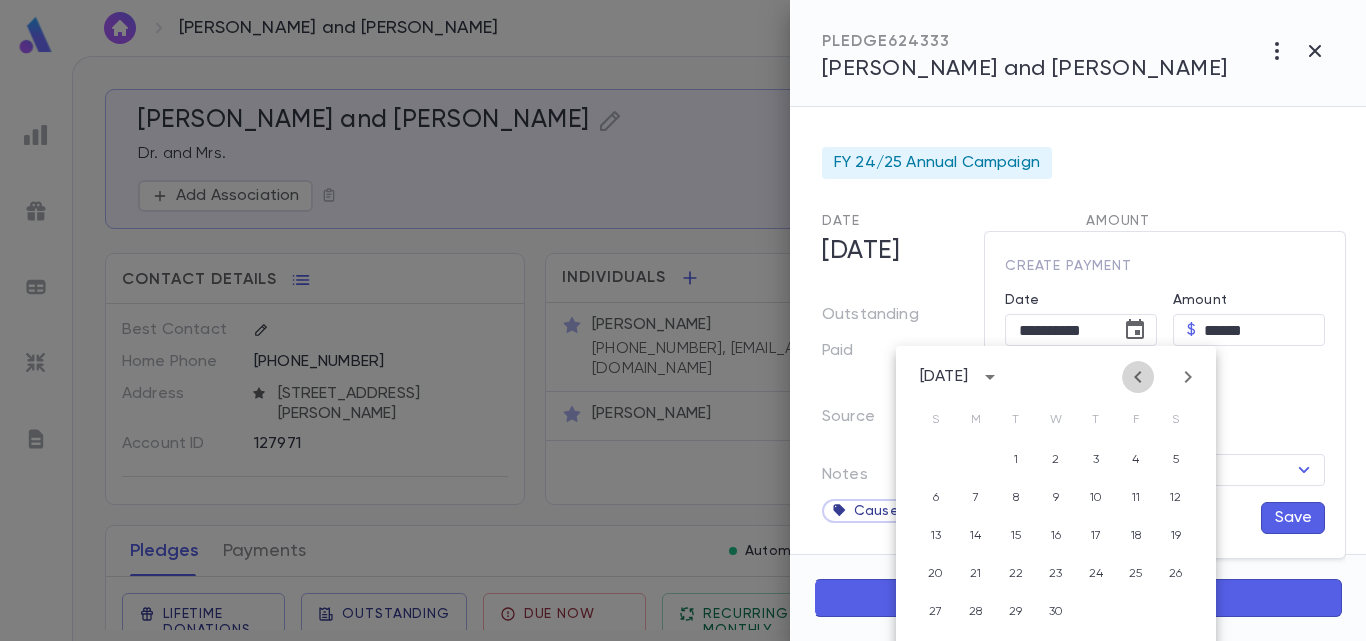 click 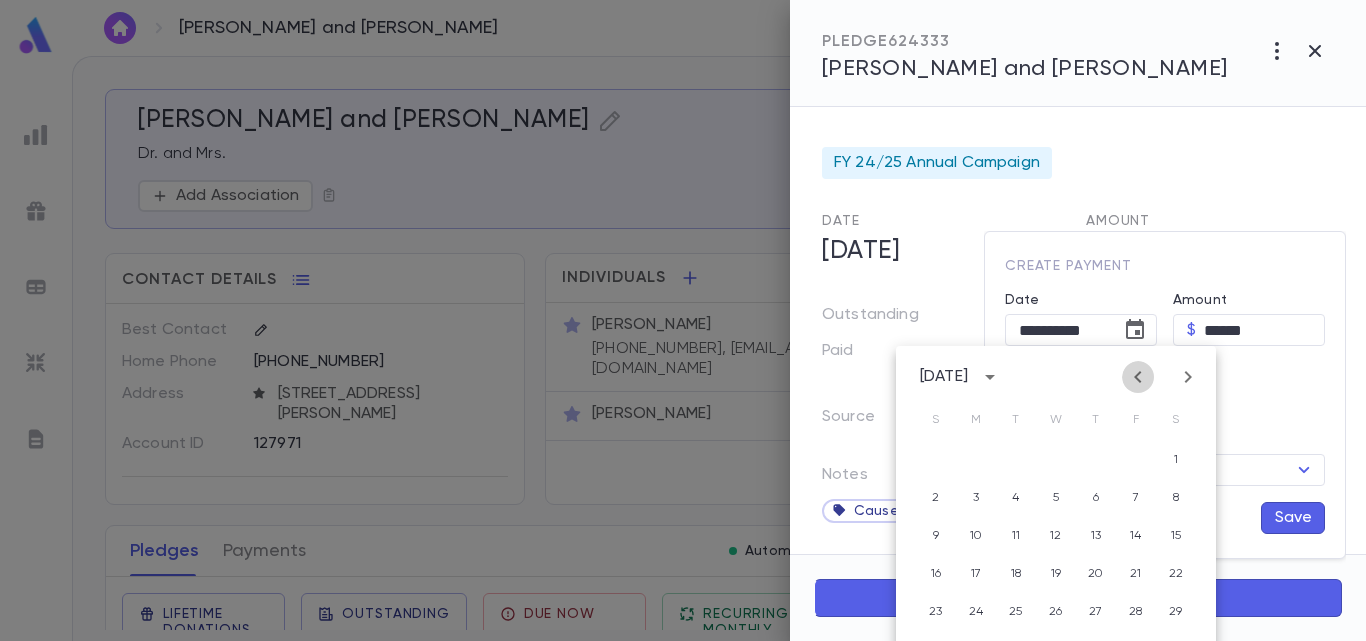 click 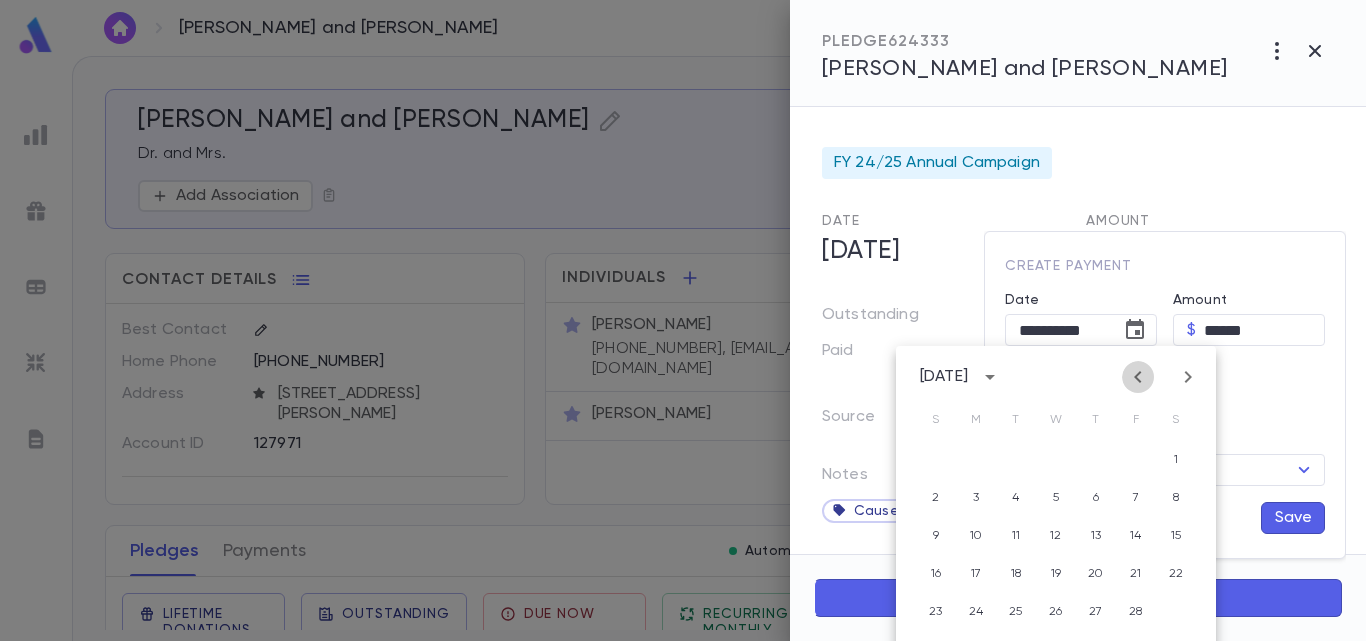 click 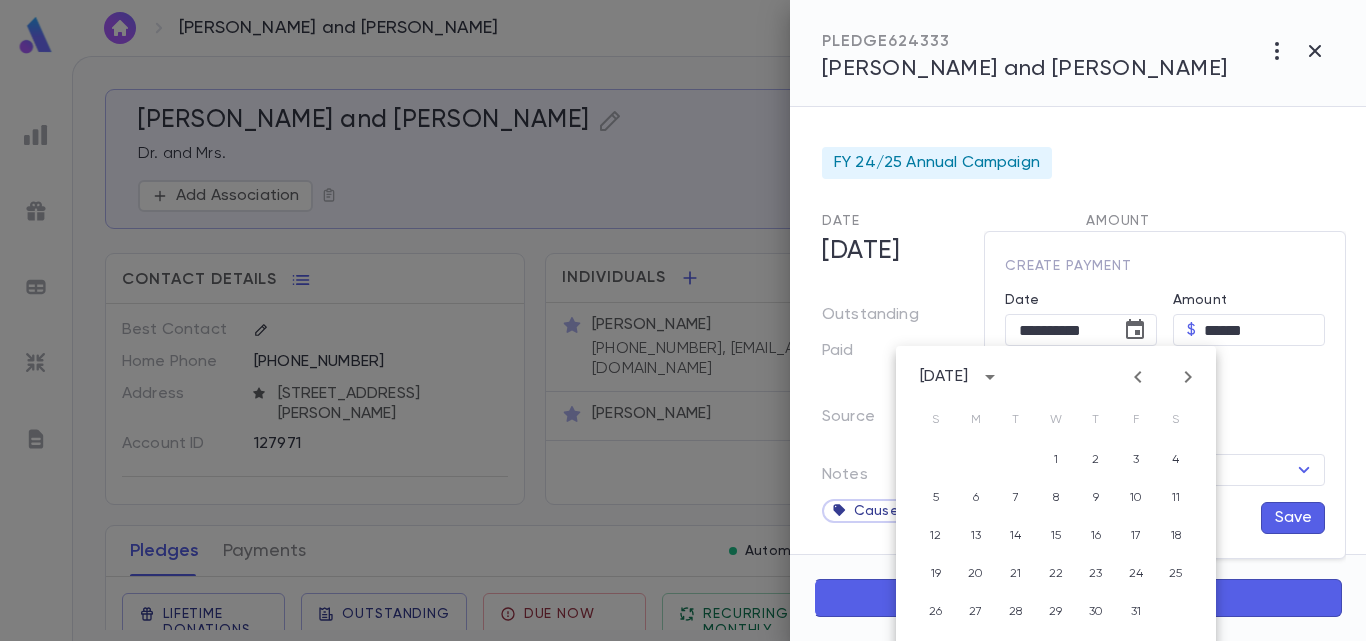 click 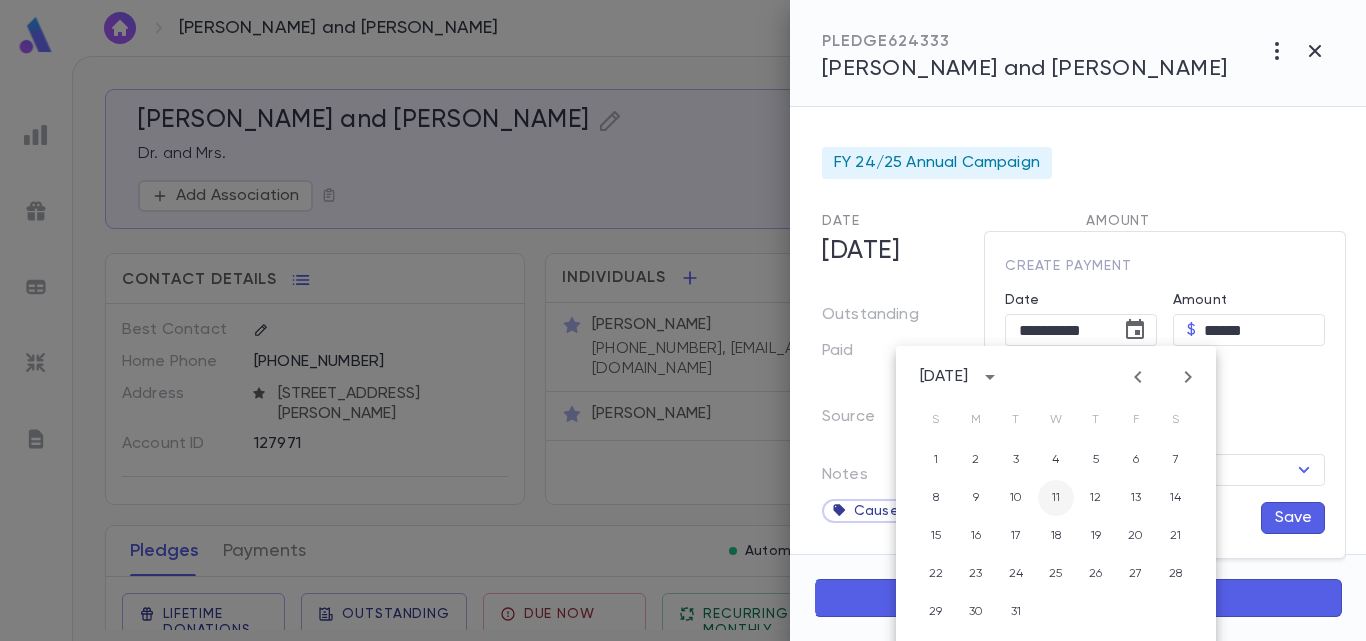 click on "11" at bounding box center (1056, 498) 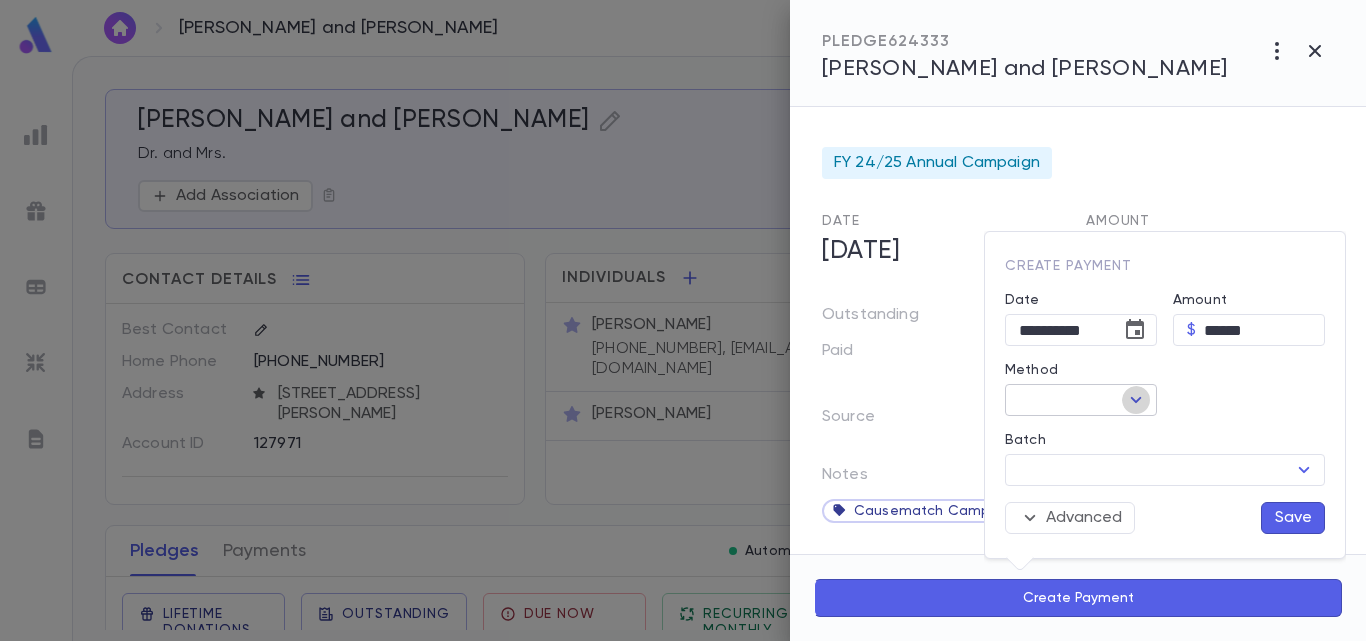 click 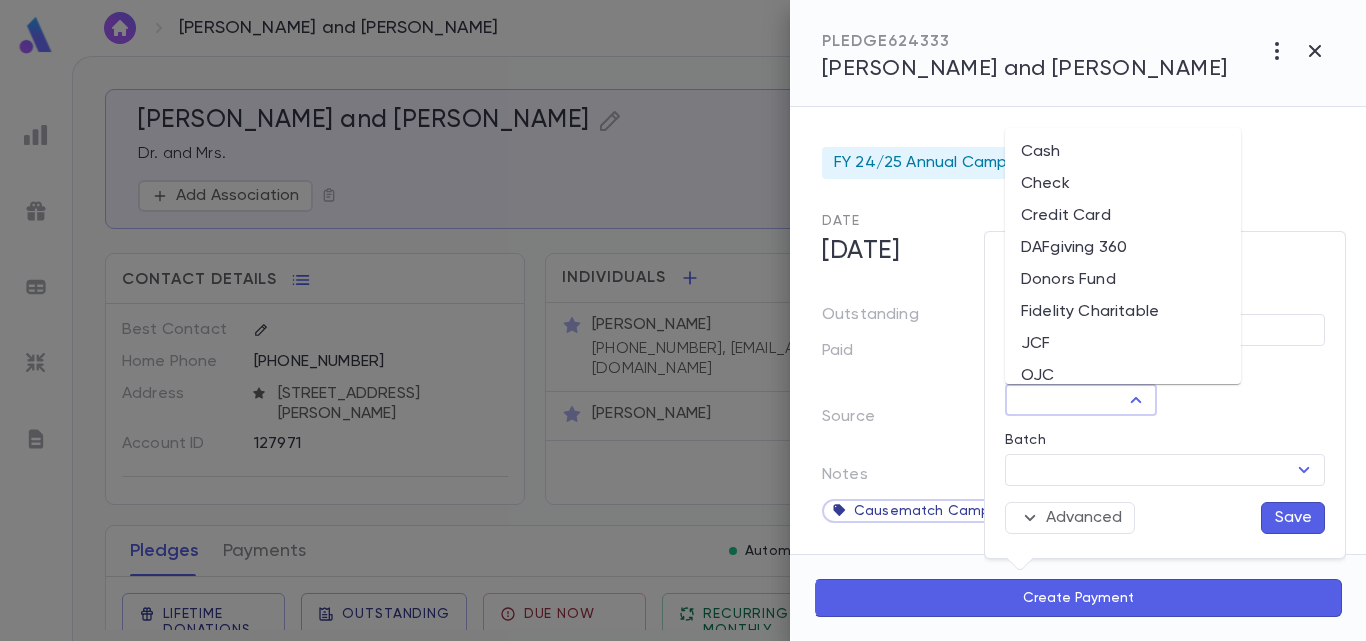 click on "Donors Fund" at bounding box center (1123, 280) 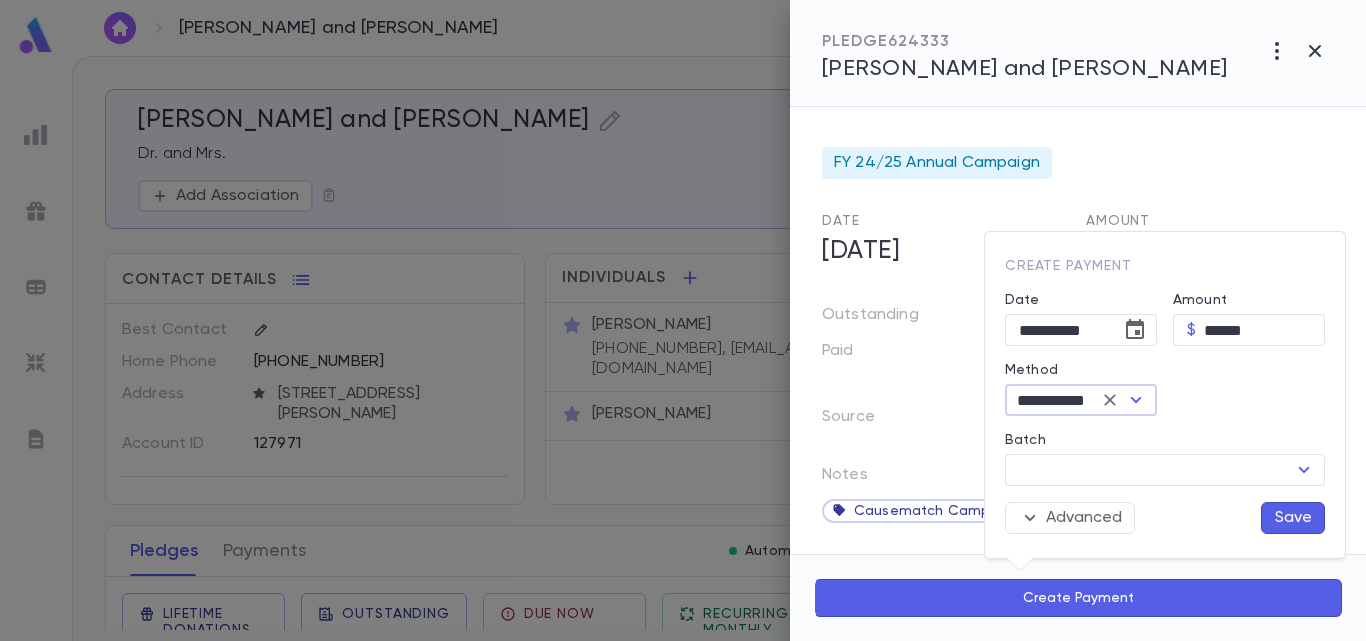 click on "Save" at bounding box center [1293, 518] 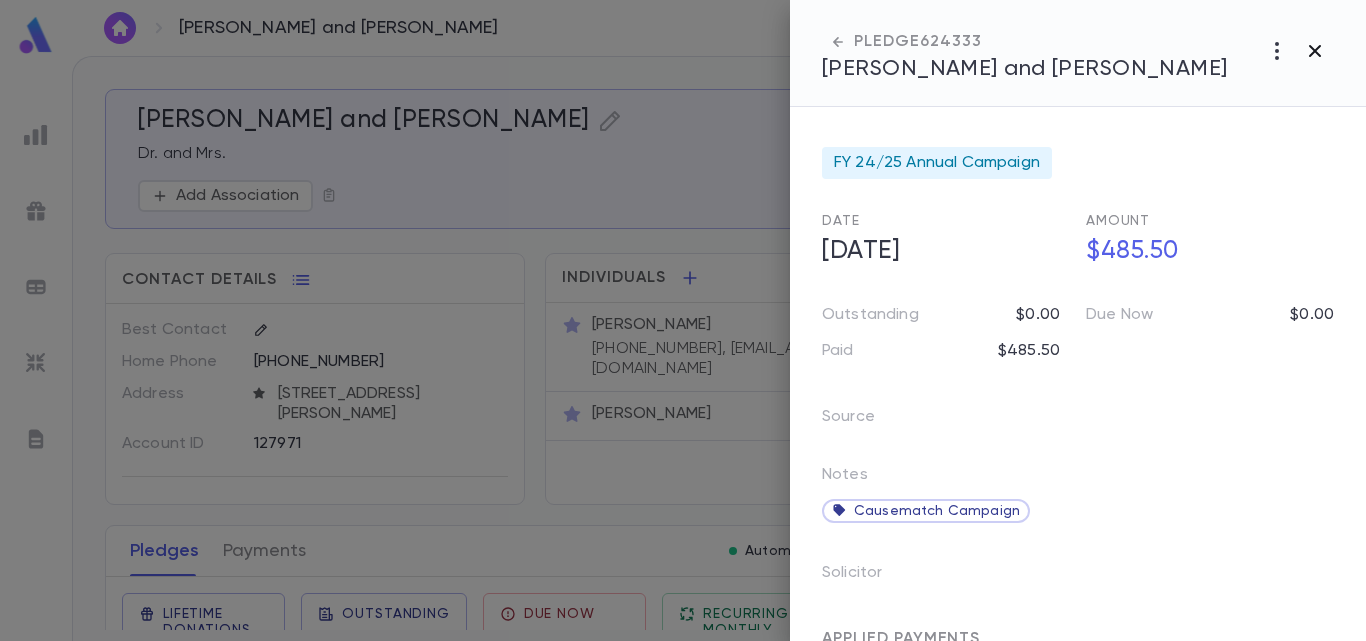 click 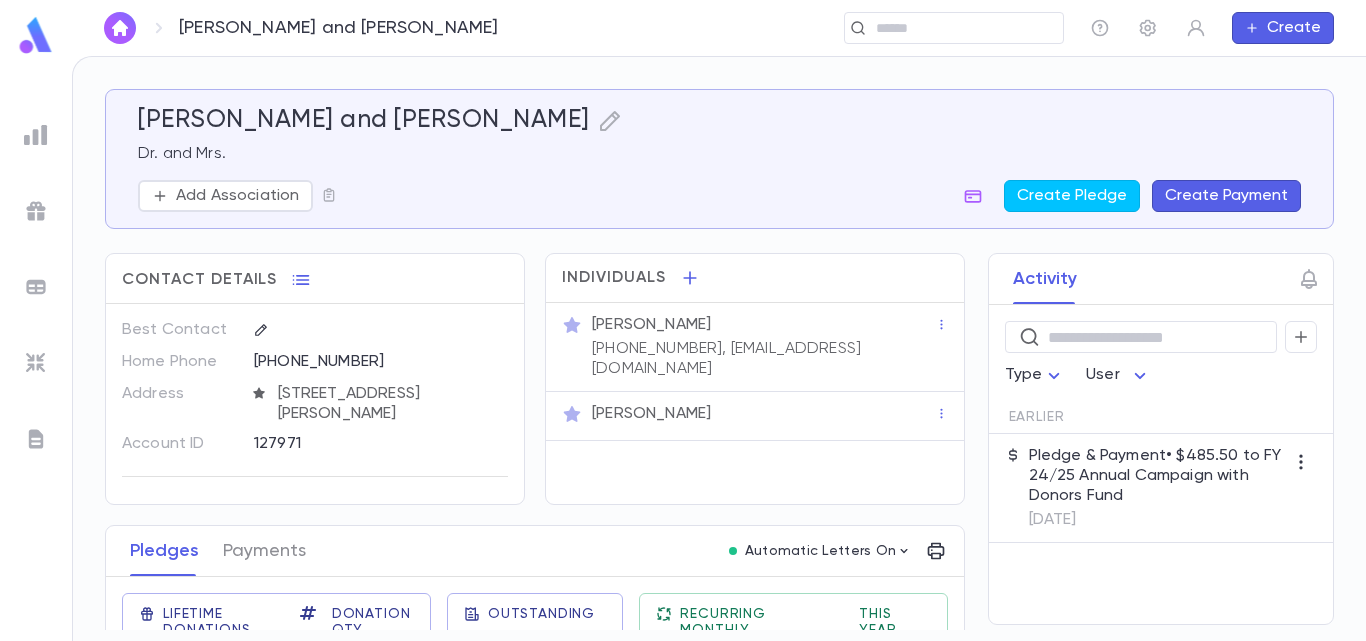 click at bounding box center (36, 35) 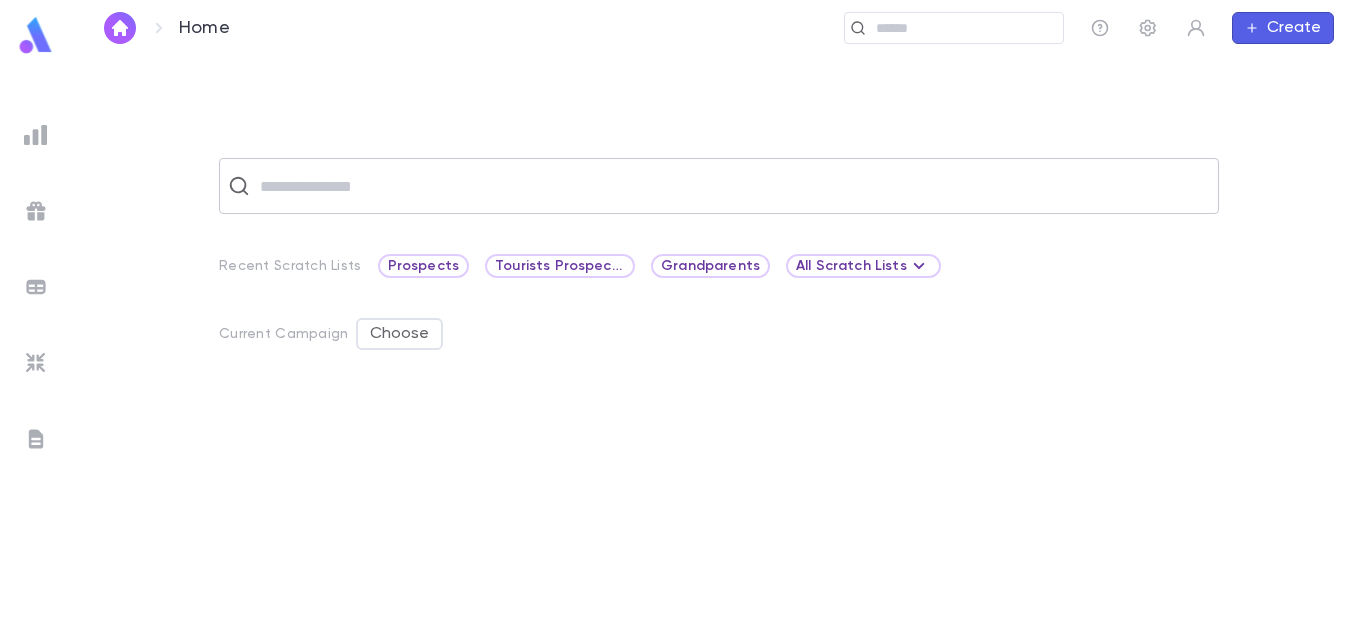 click on "​" at bounding box center (719, 186) 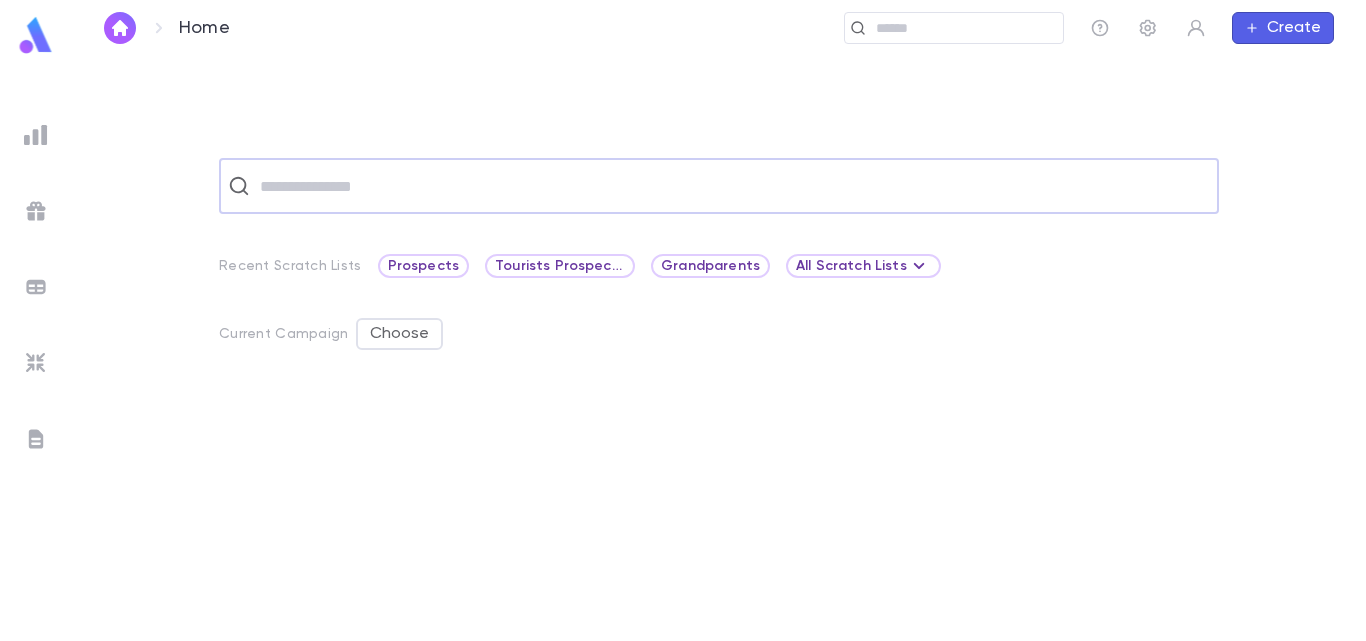 paste on "**********" 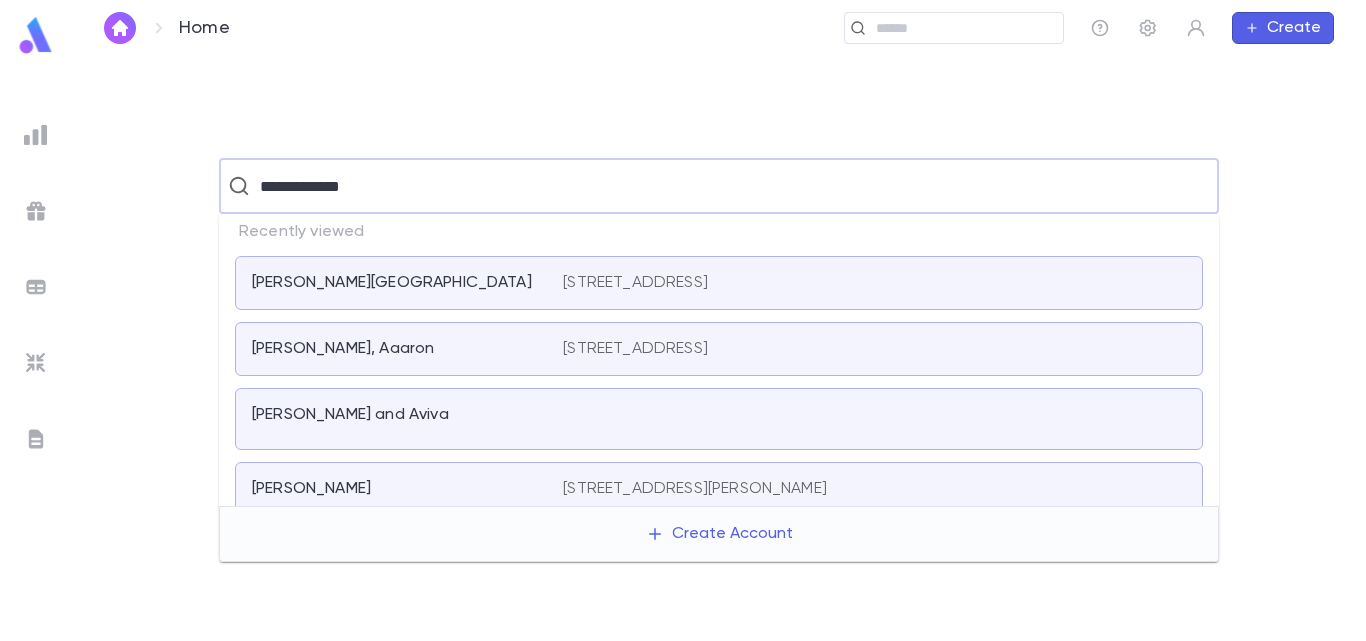 type on "**********" 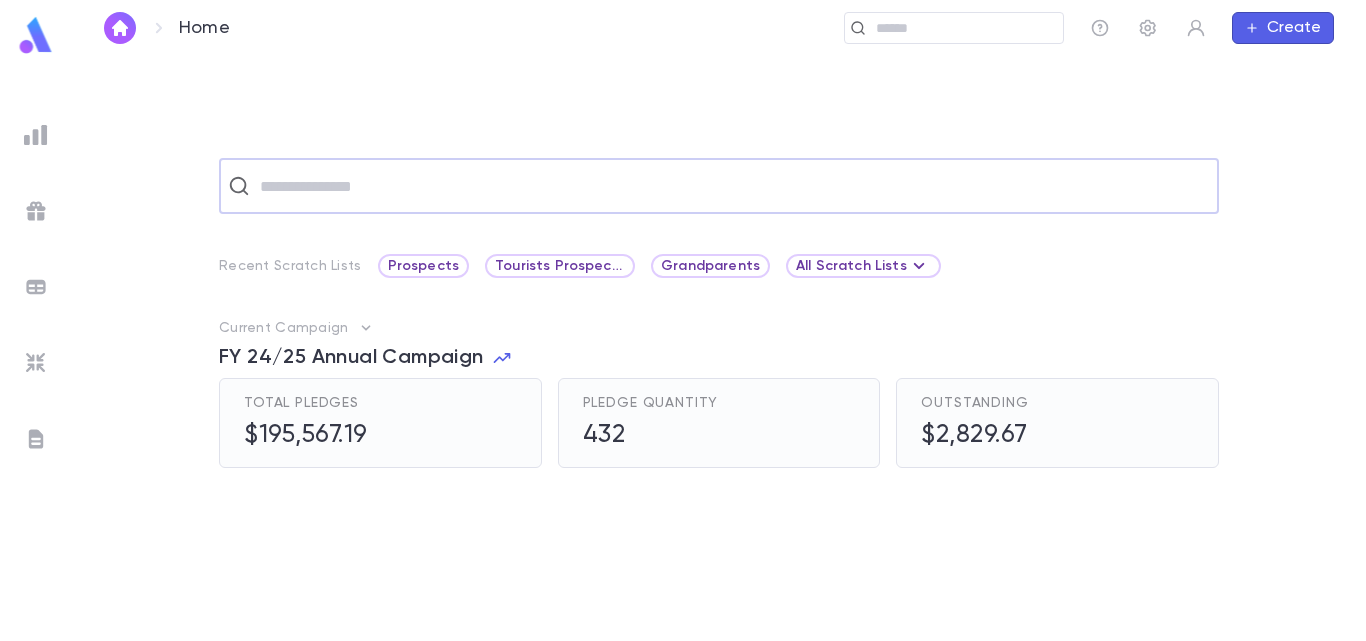 paste on "**********" 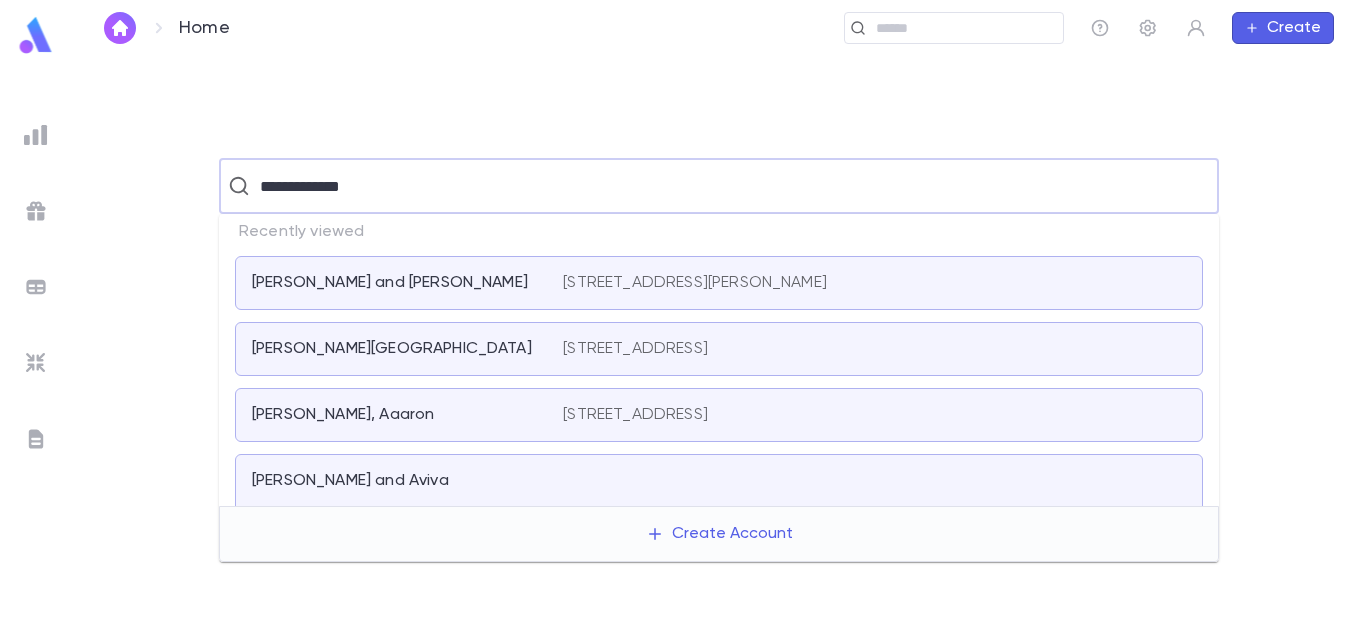 type on "**********" 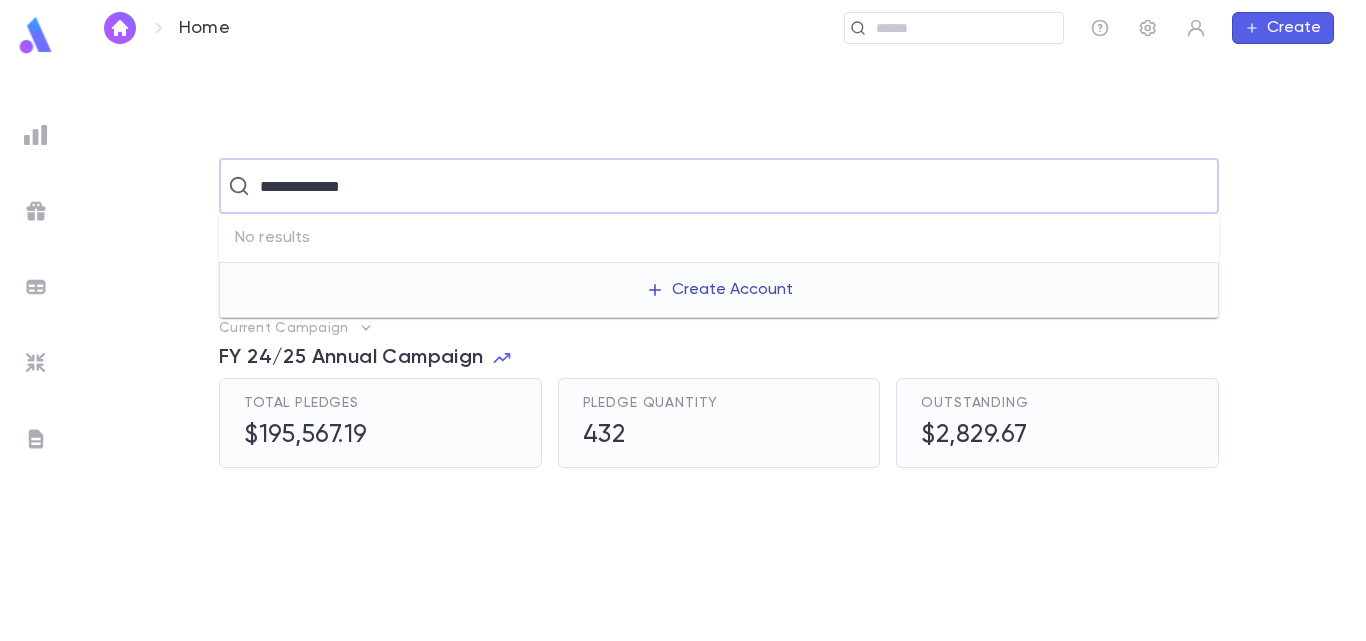 click on "Create Account" at bounding box center [719, 290] 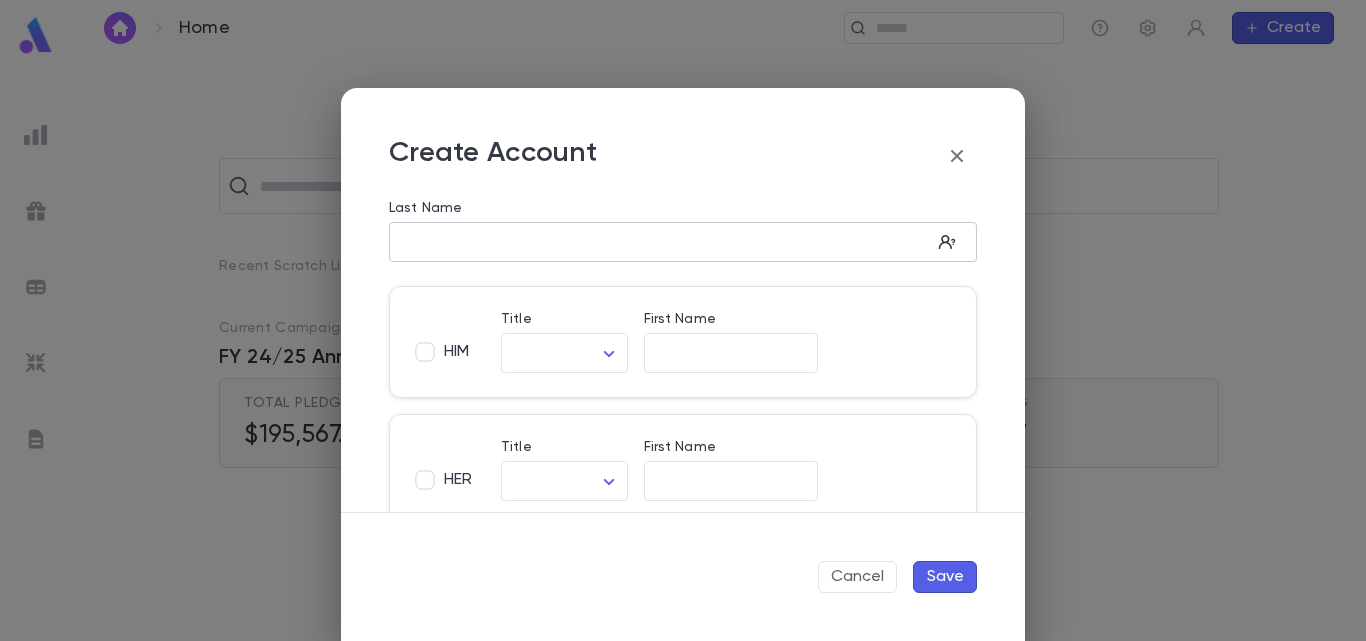 click on "​" at bounding box center [683, 242] 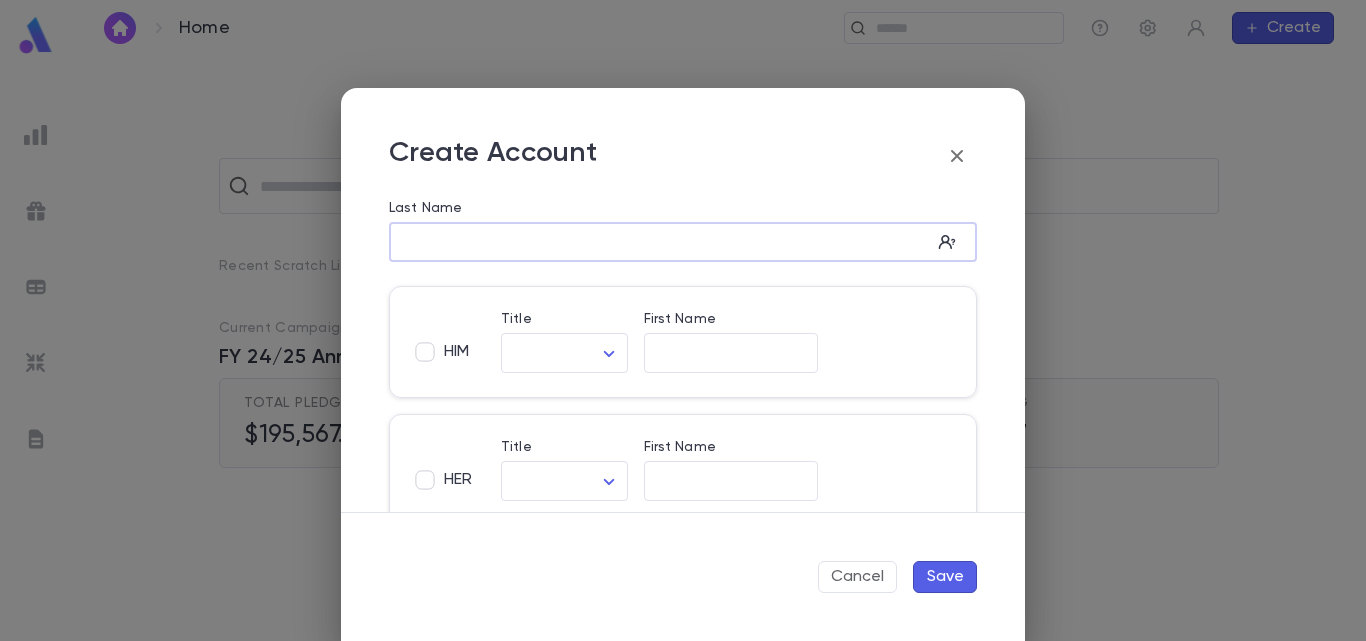 paste on "**********" 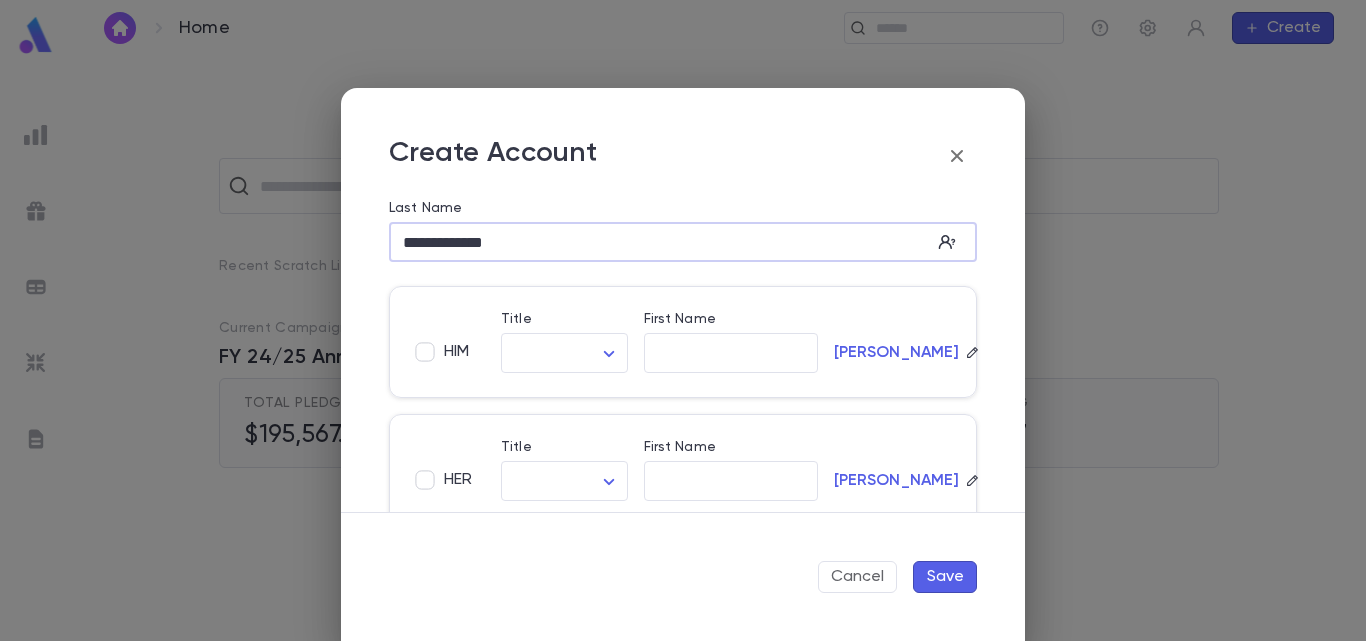 drag, startPoint x: 453, startPoint y: 244, endPoint x: 282, endPoint y: 278, distance: 174.34735 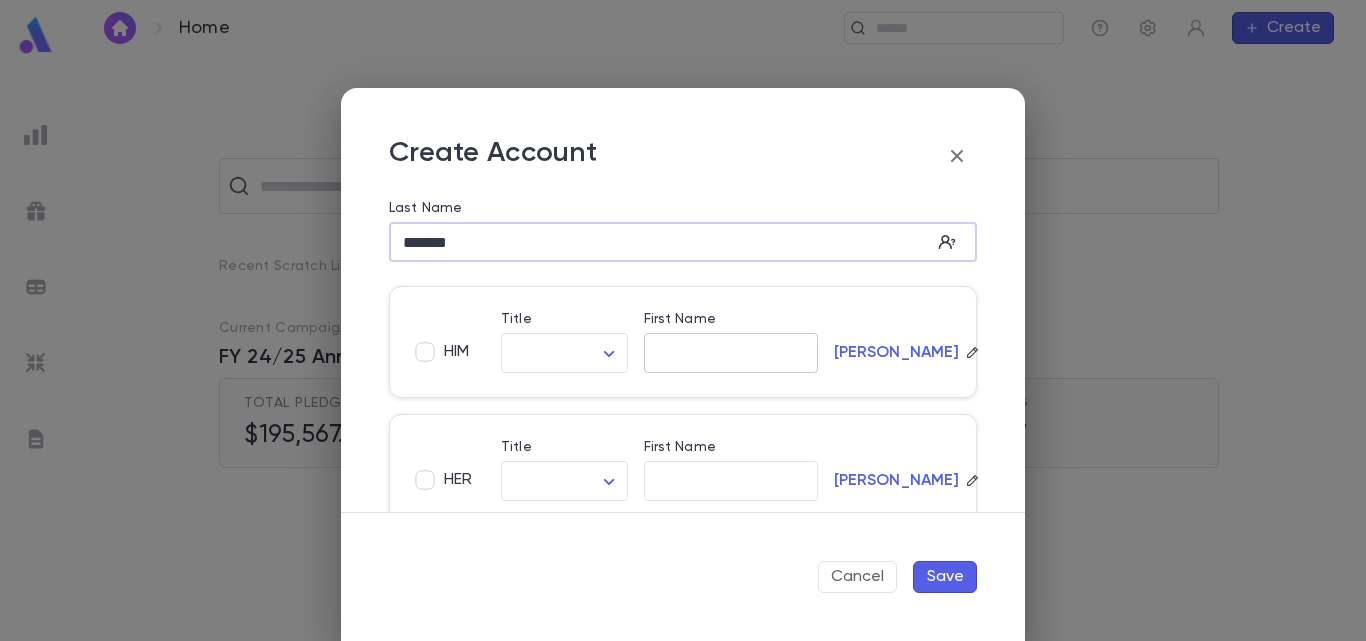 type on "******" 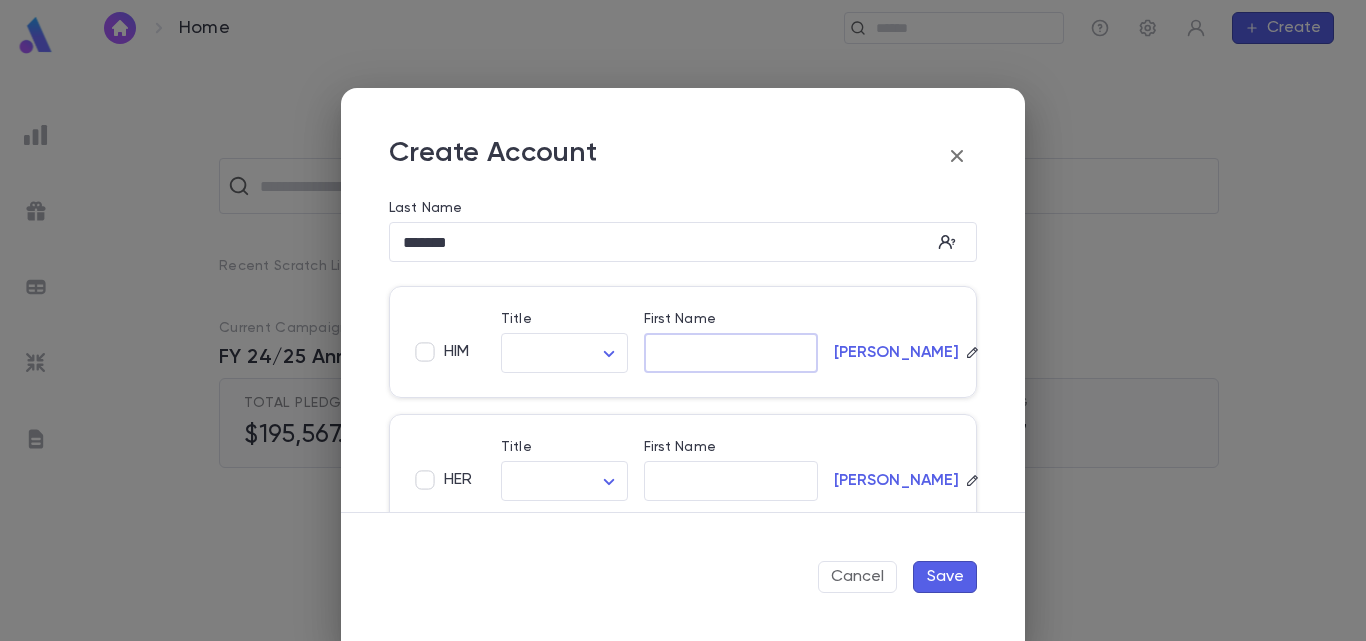 click on "First Name" at bounding box center (731, 353) 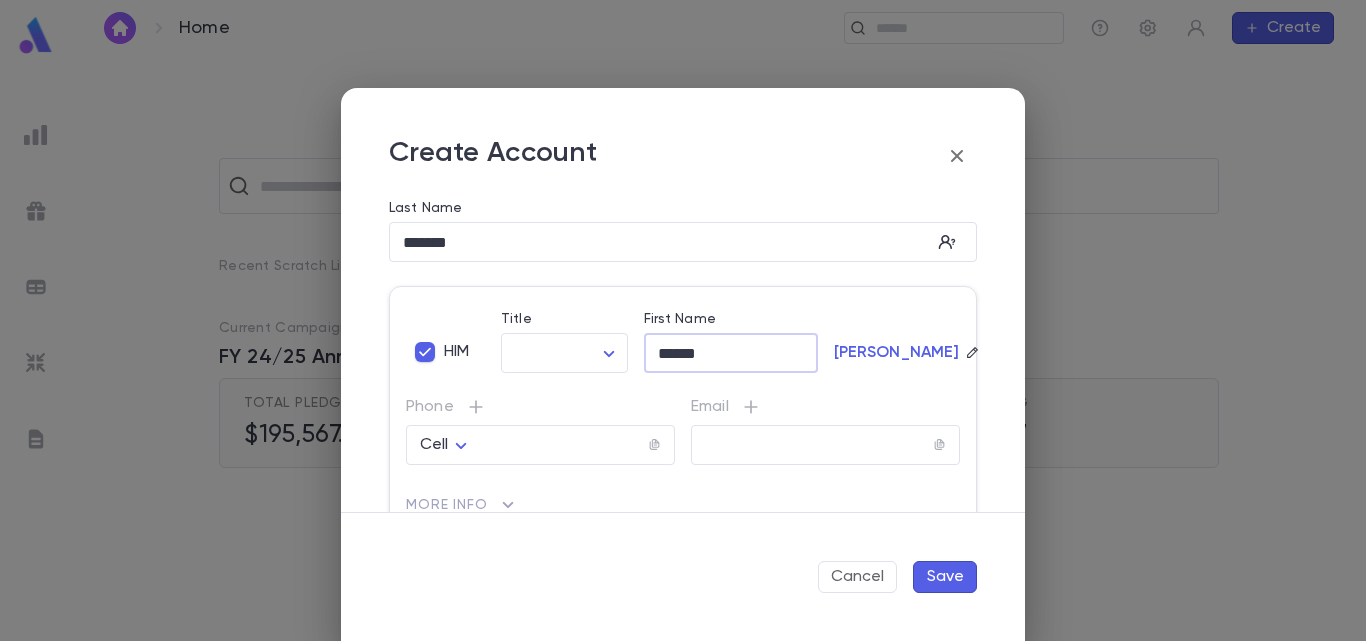 click on "******" at bounding box center [731, 353] 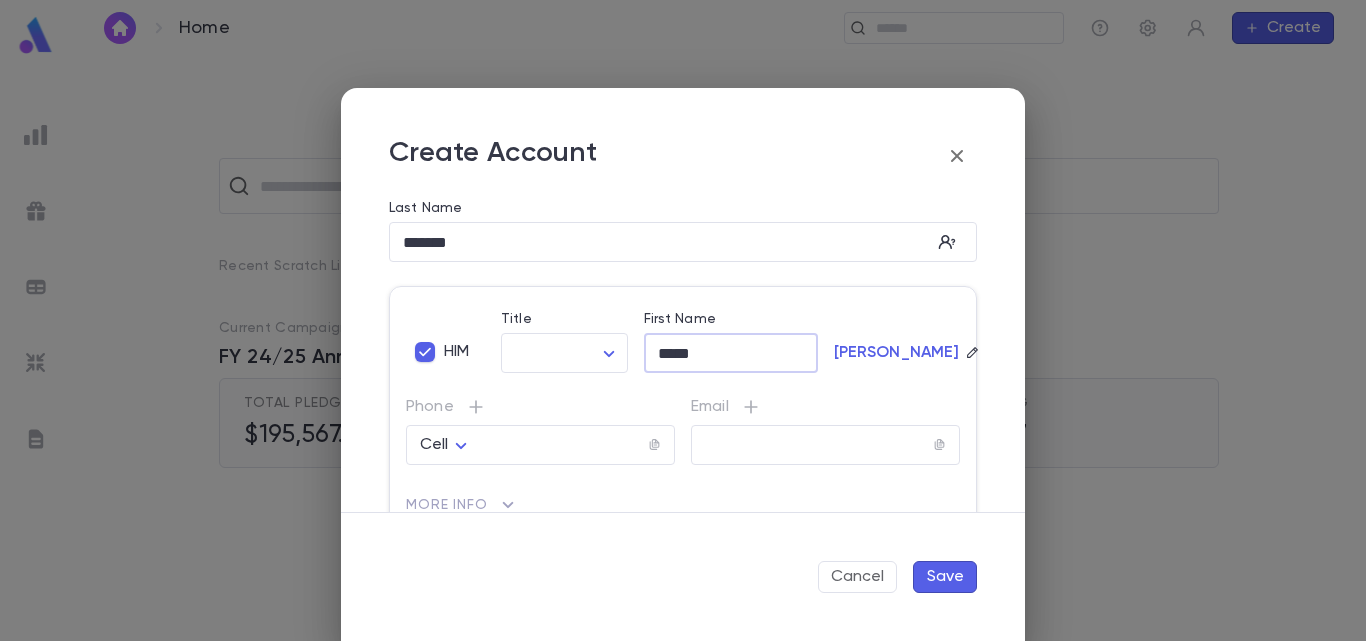 type on "*****" 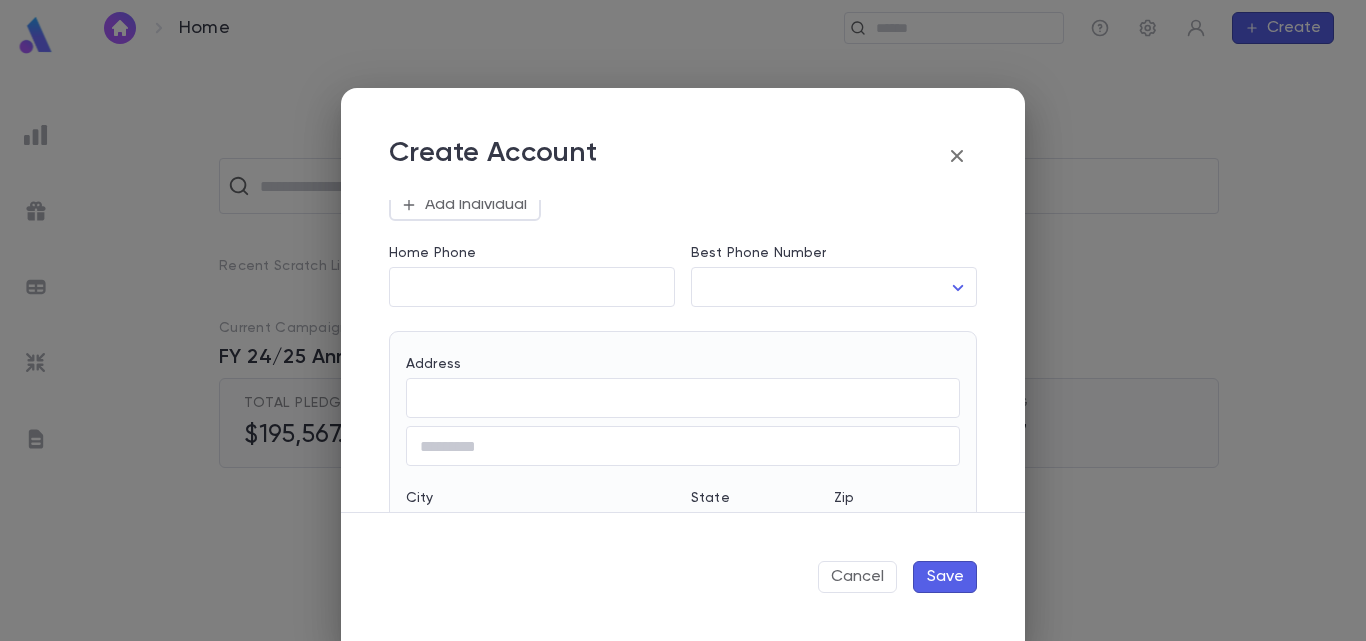 scroll, scrollTop: 508, scrollLeft: 0, axis: vertical 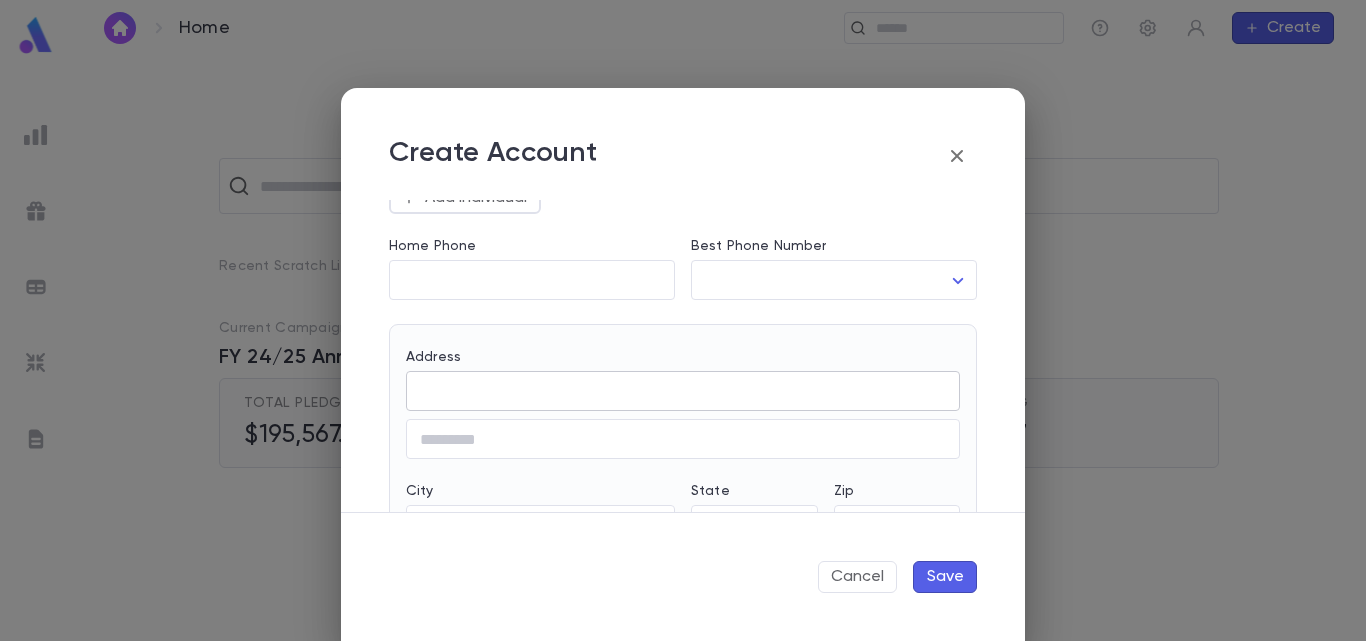 click on "Address" at bounding box center [683, 391] 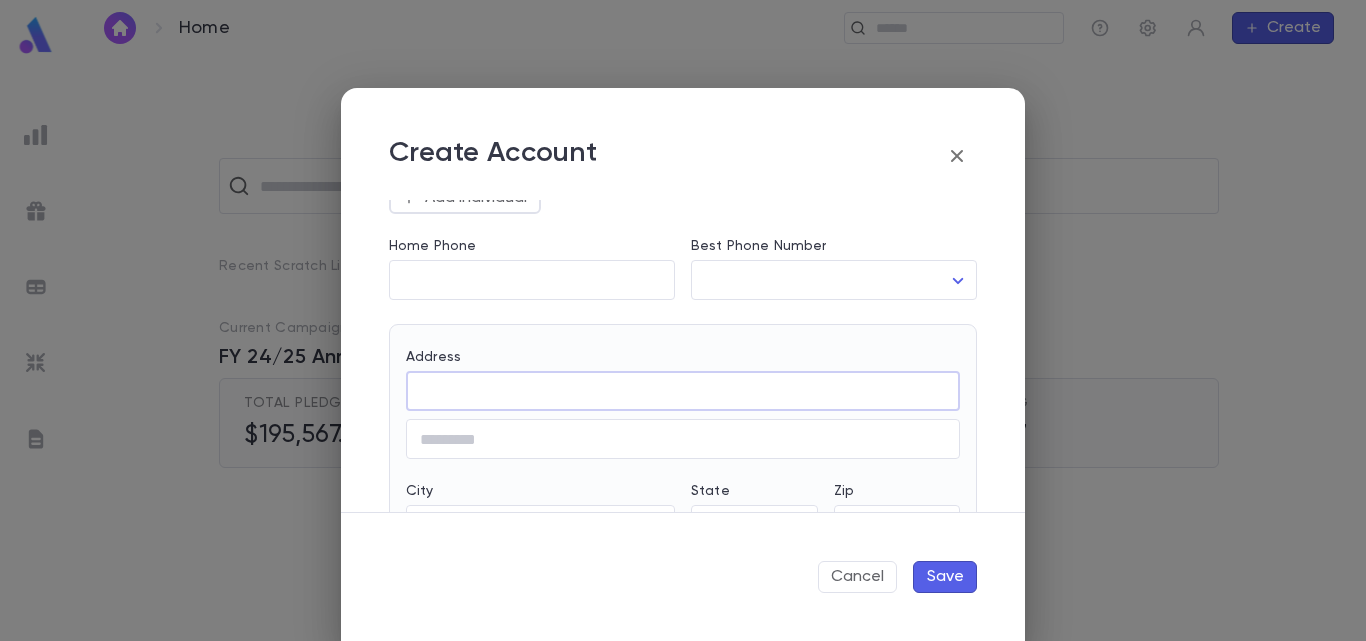 paste on "**********" 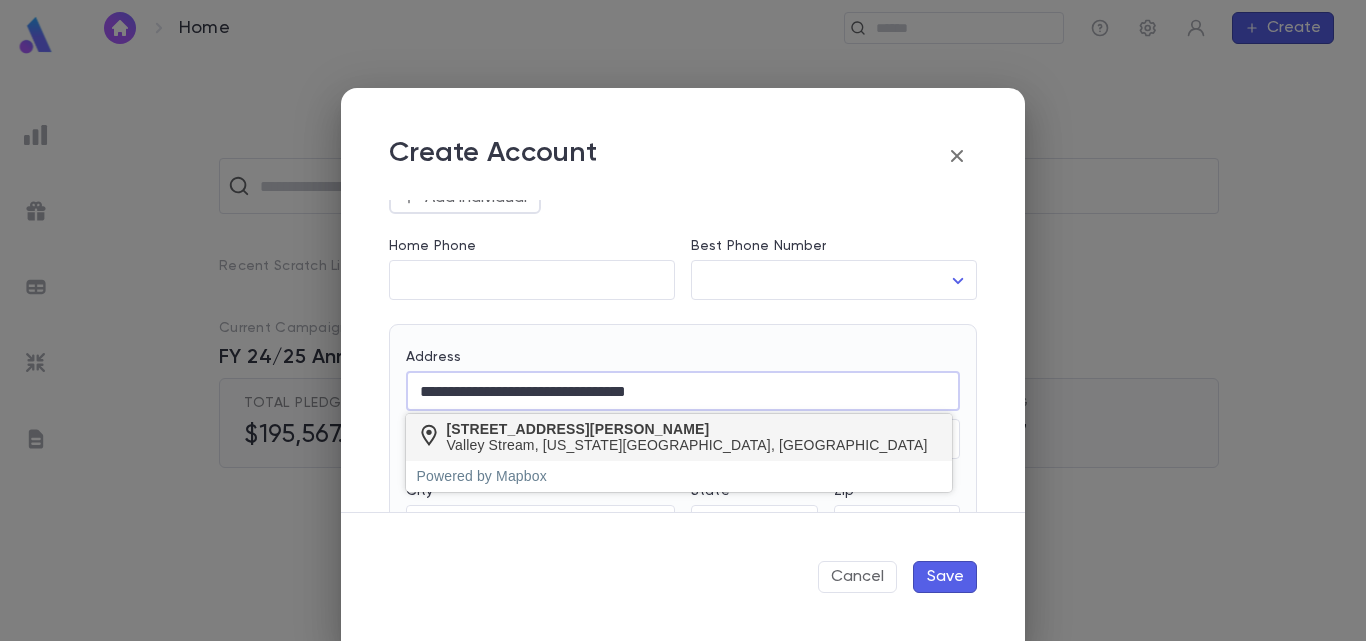 click on "Valley Stream, [US_STATE][GEOGRAPHIC_DATA], [GEOGRAPHIC_DATA]" at bounding box center [687, 445] 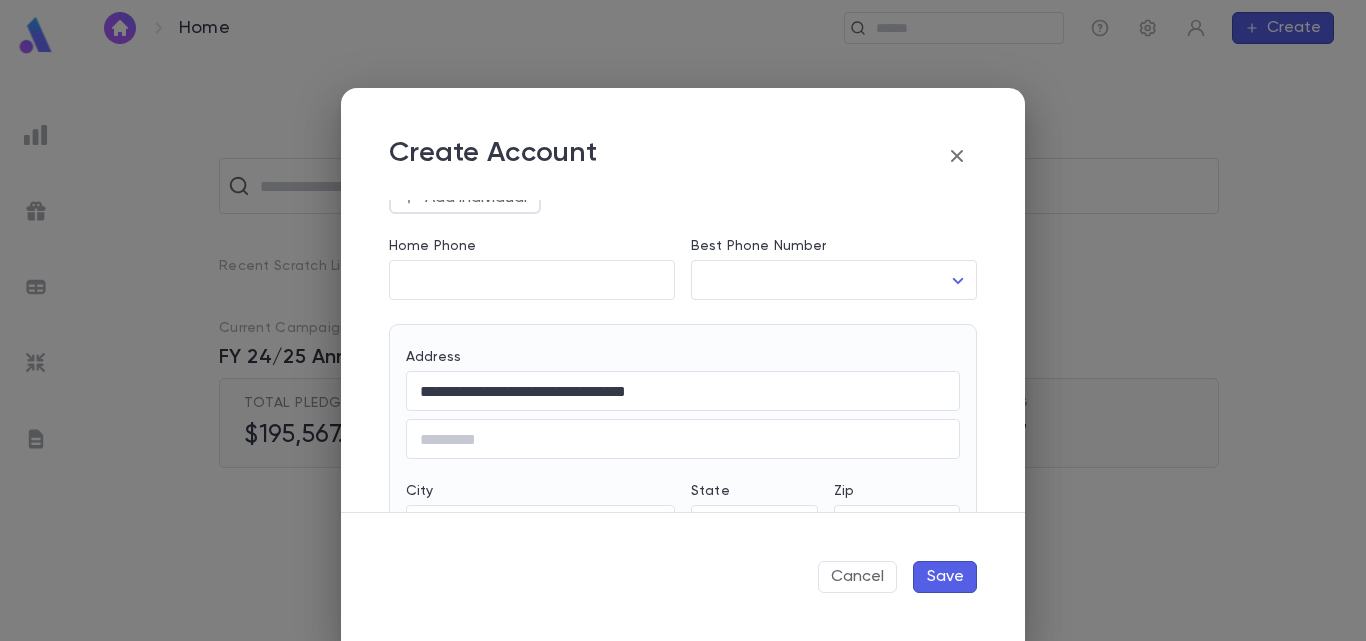 type on "**********" 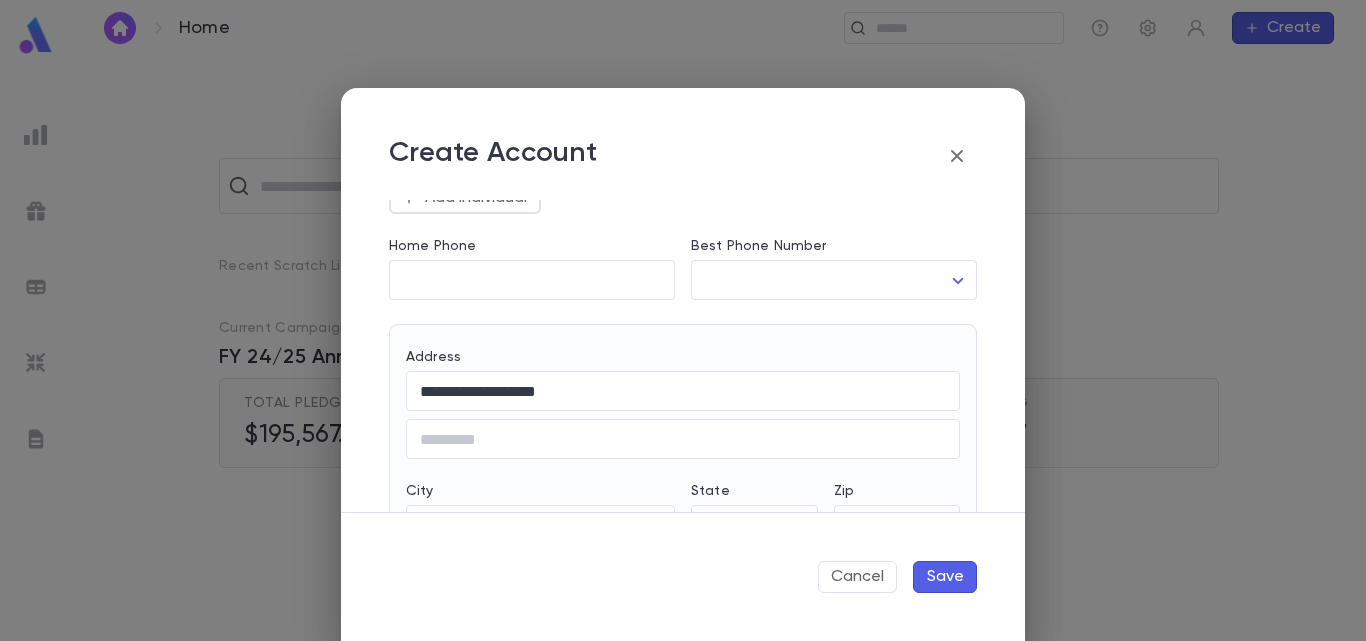 type on "**" 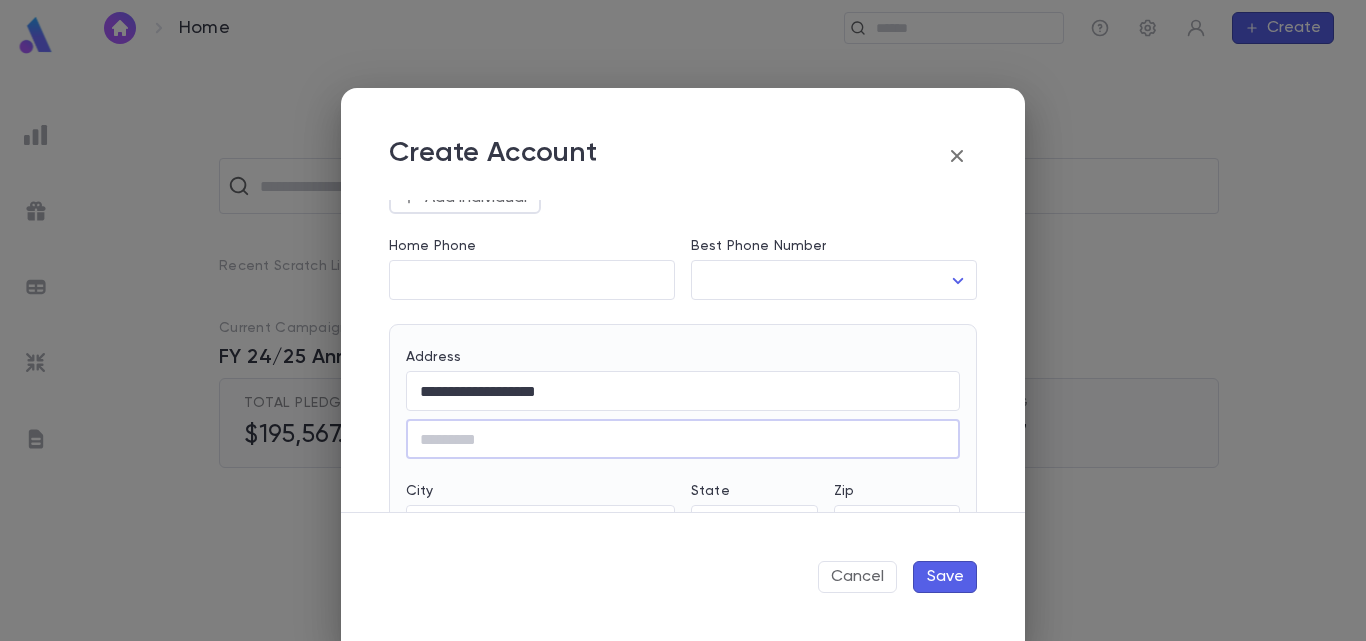 click on "Save" at bounding box center (945, 577) 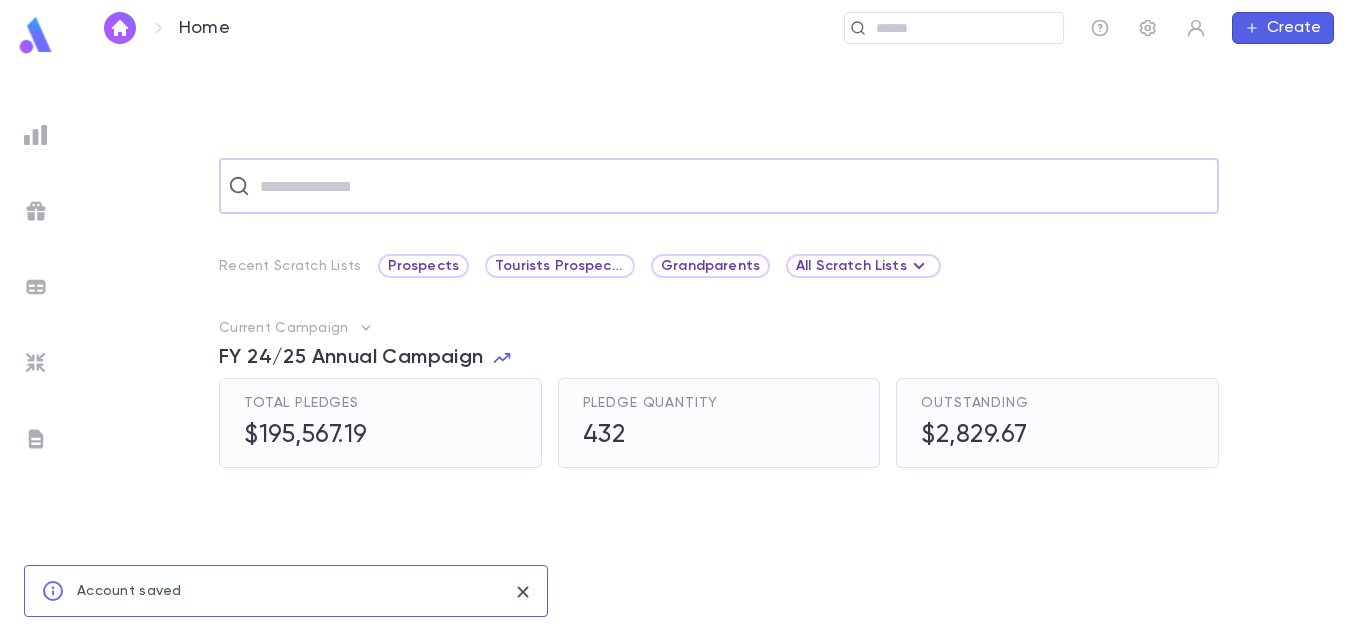 click at bounding box center (732, 186) 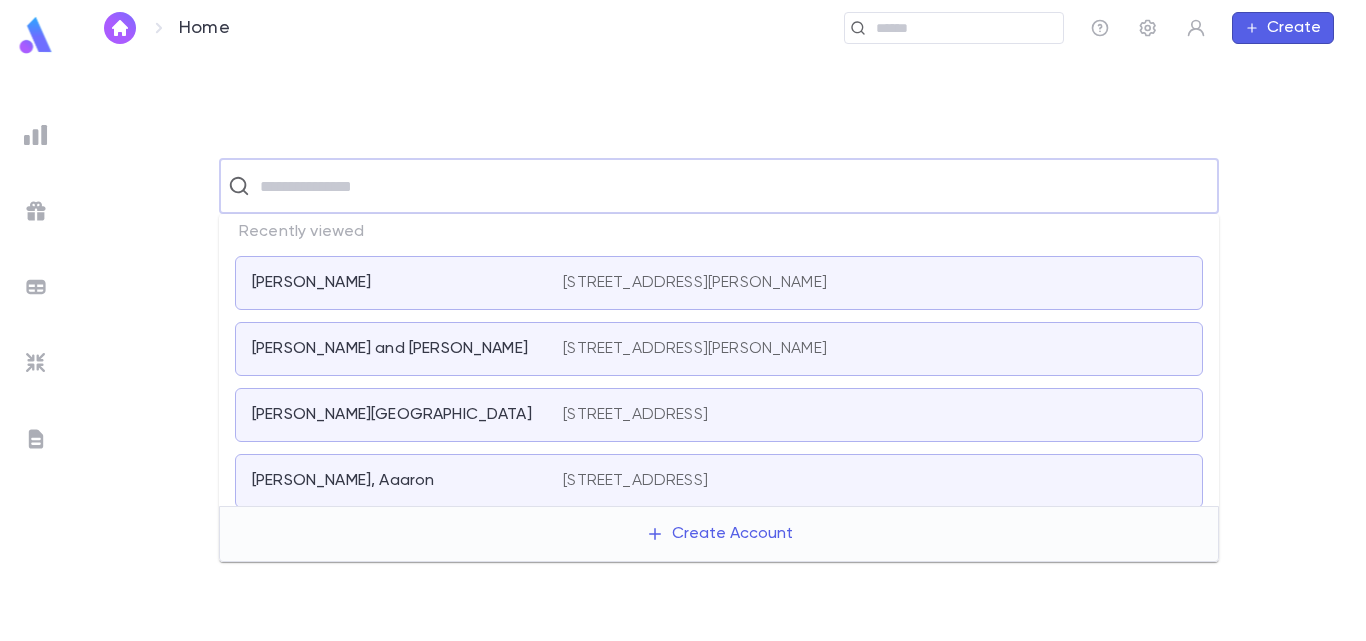 click on "[PERSON_NAME]" at bounding box center [395, 283] 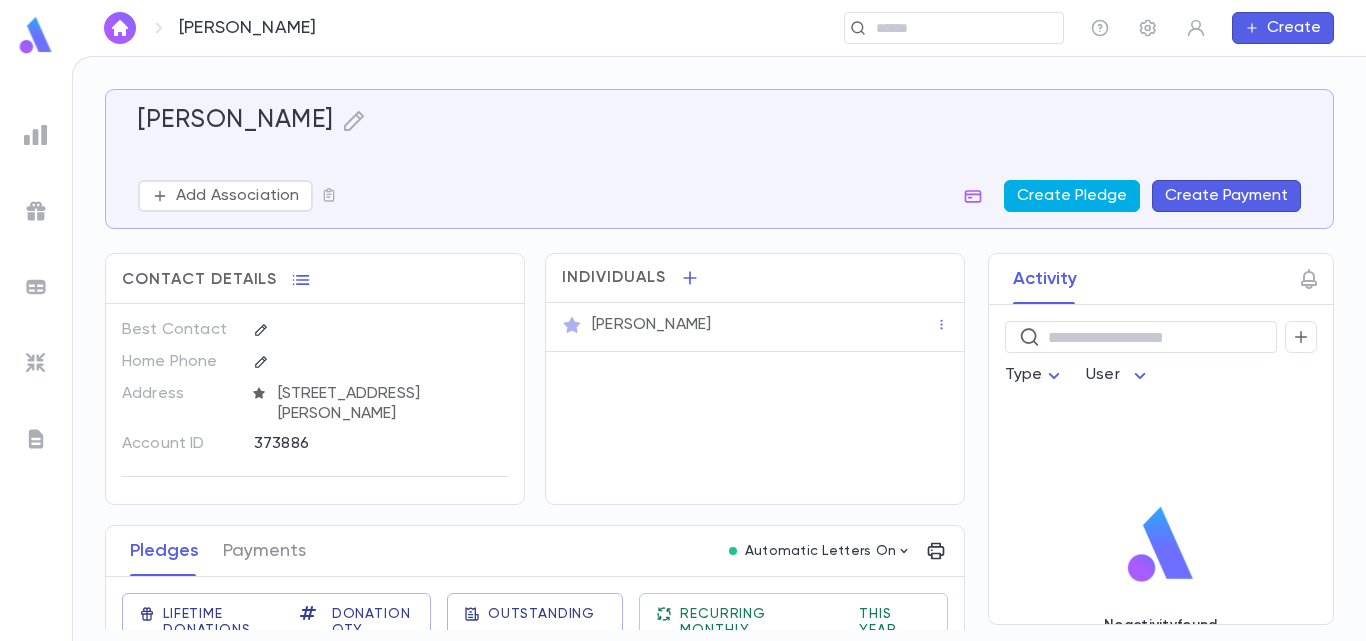 click on "Create Pledge" at bounding box center (1072, 196) 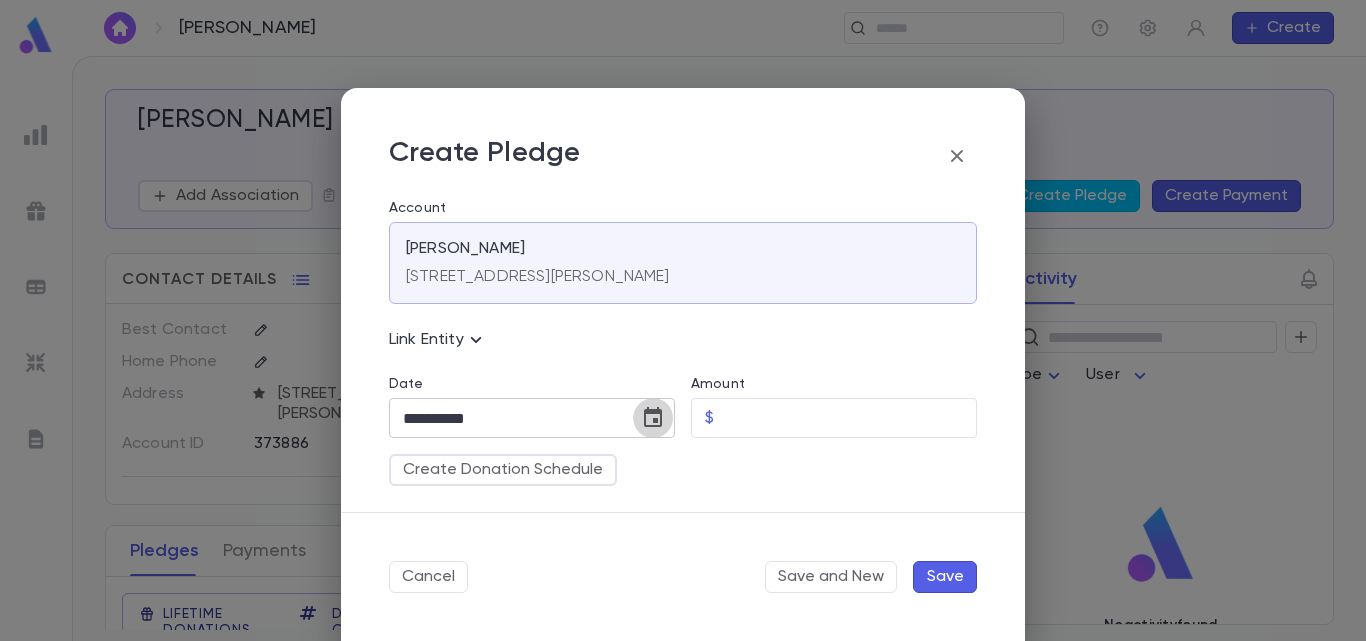 click 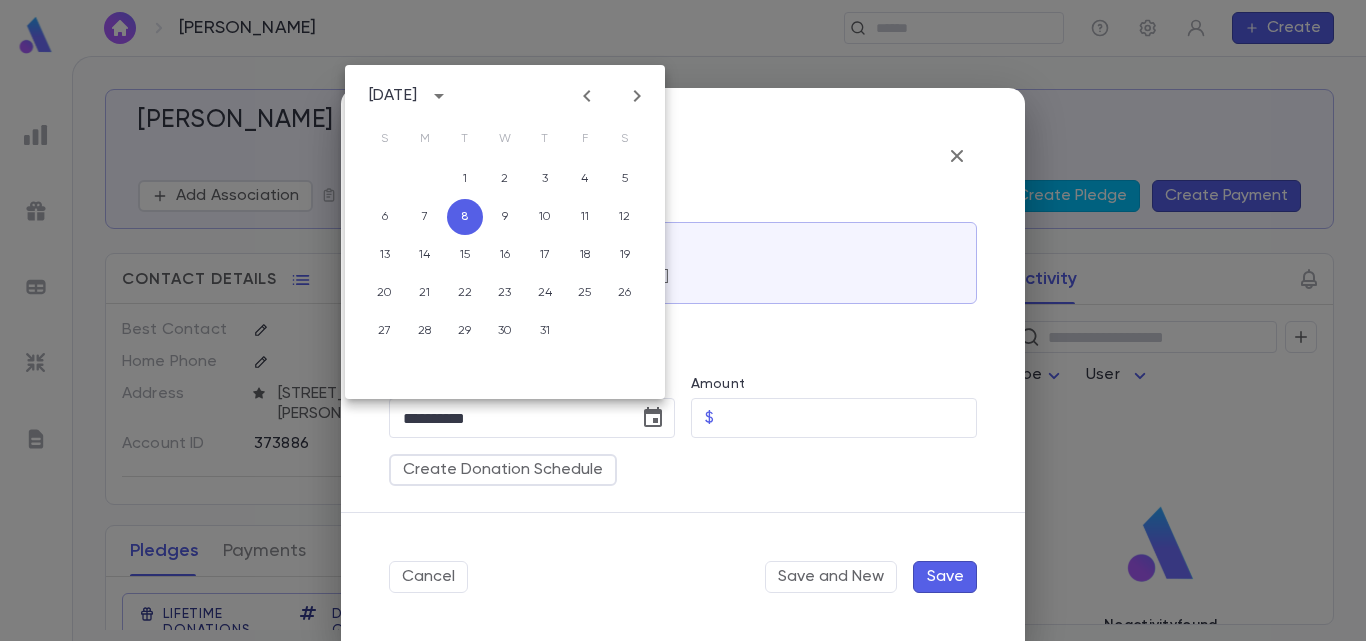 click 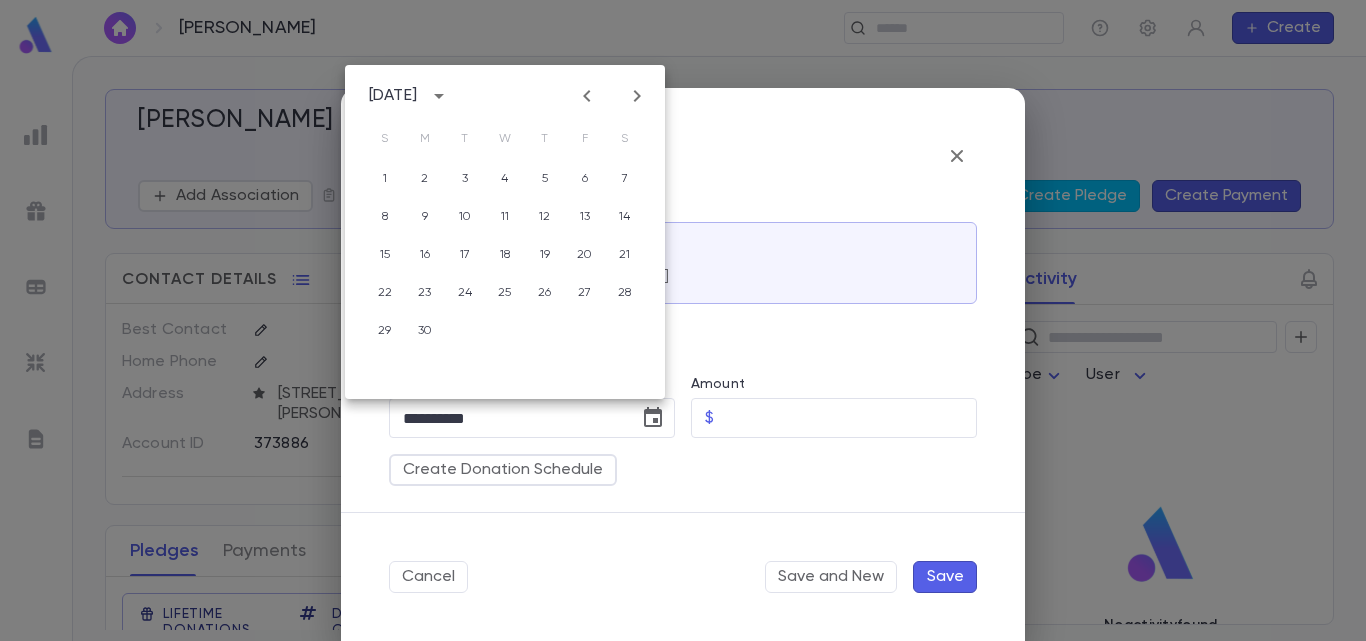 click 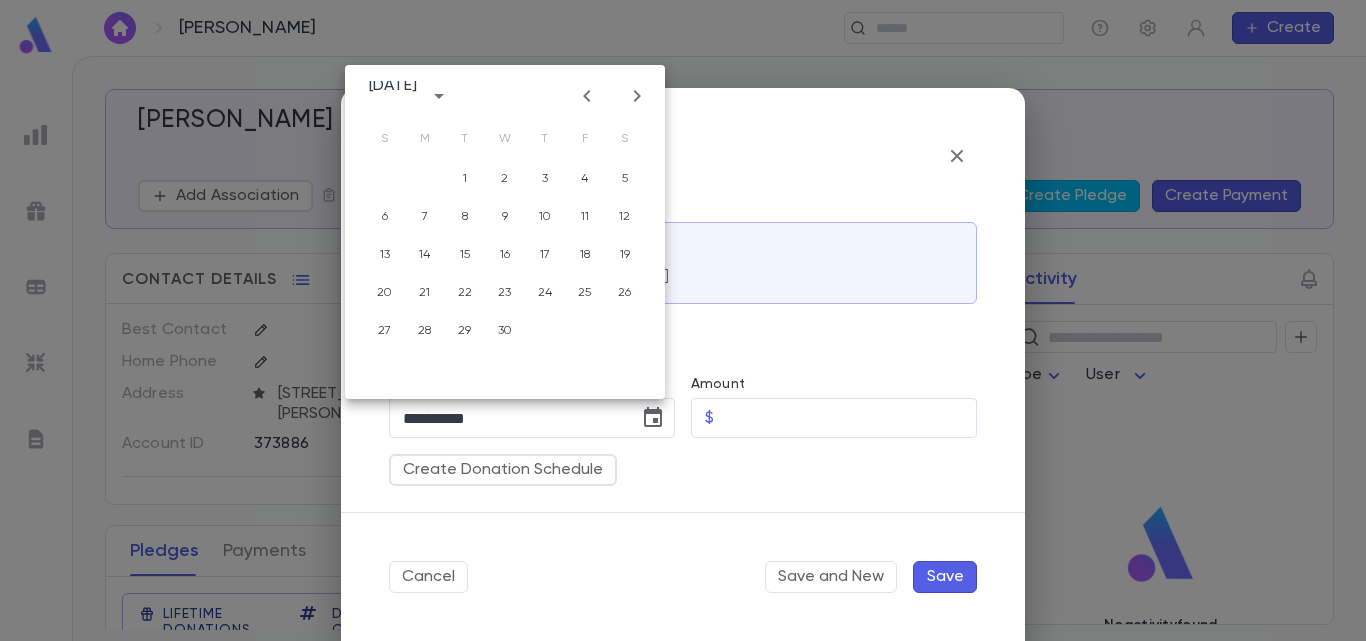 click 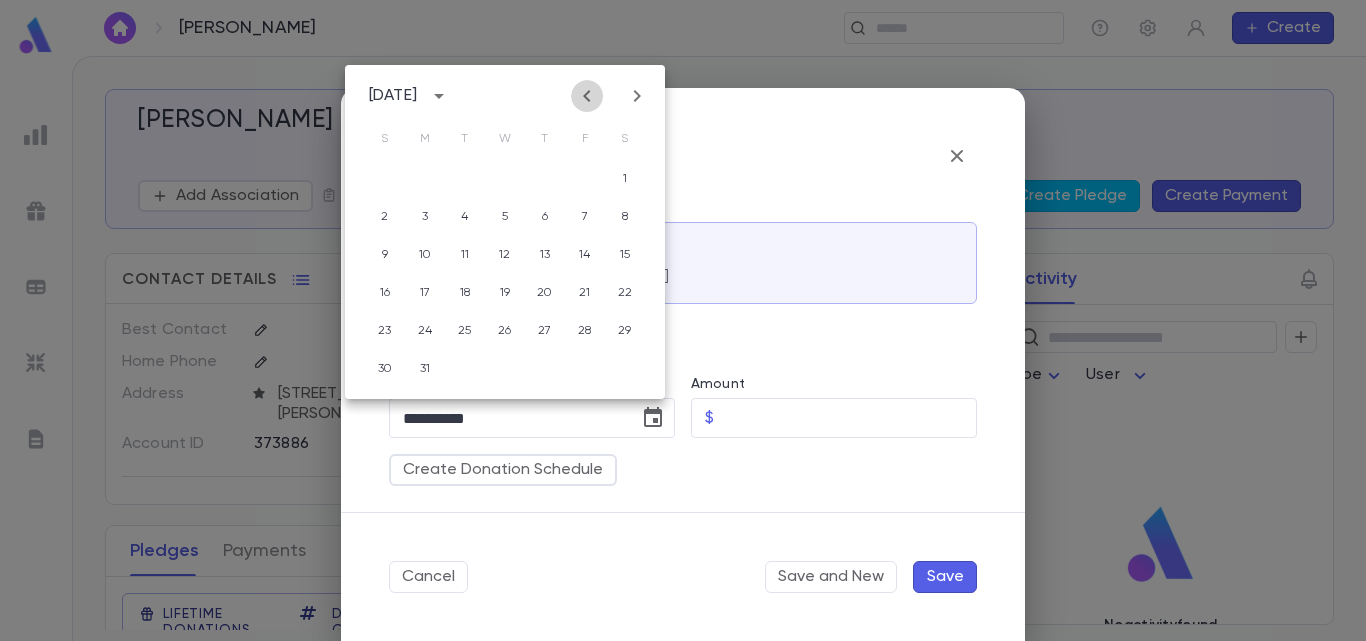 click 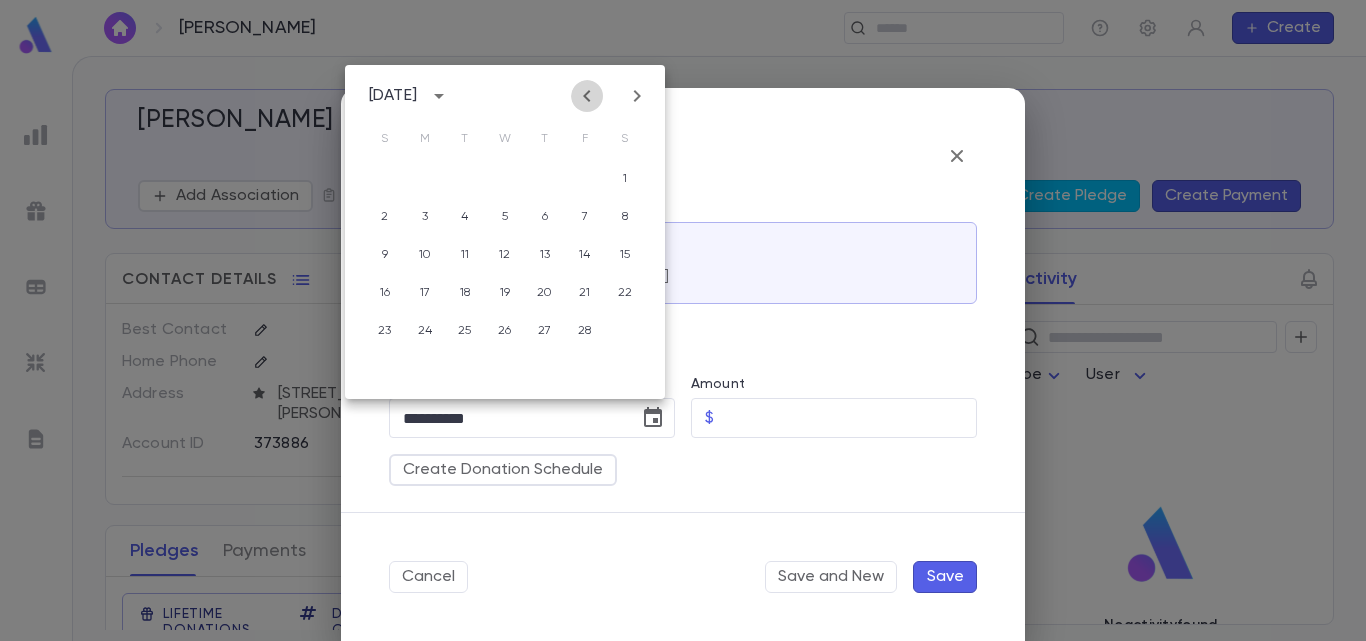 click 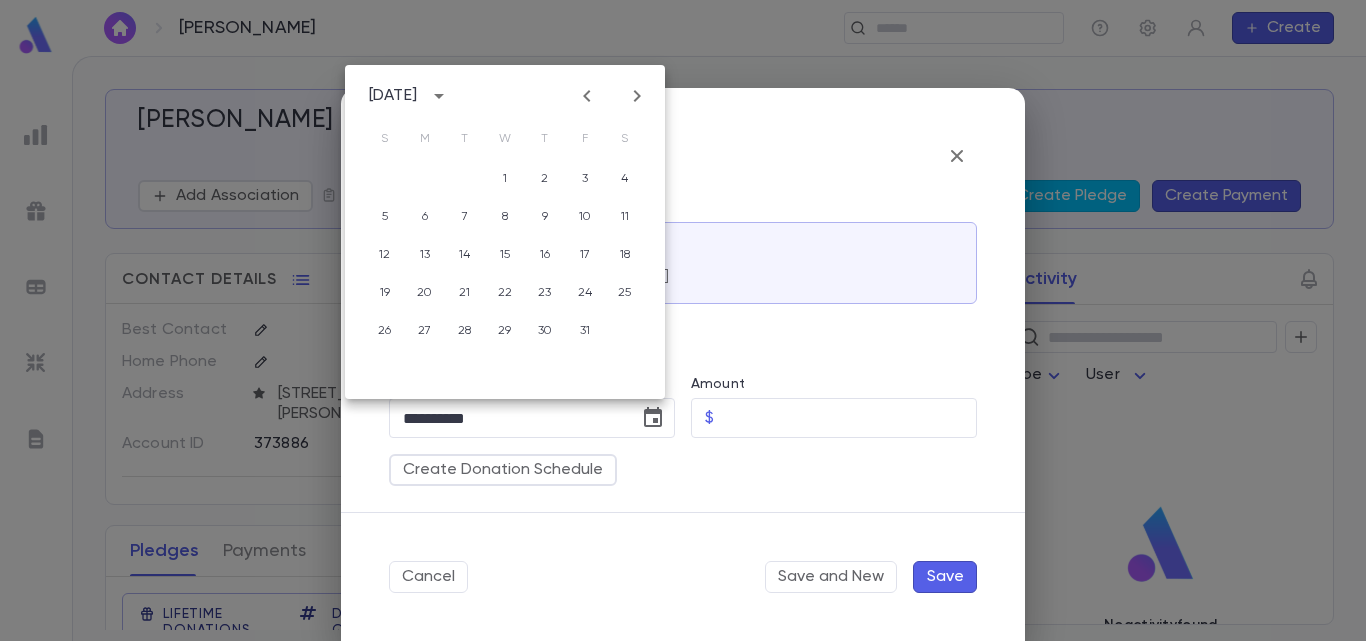 click 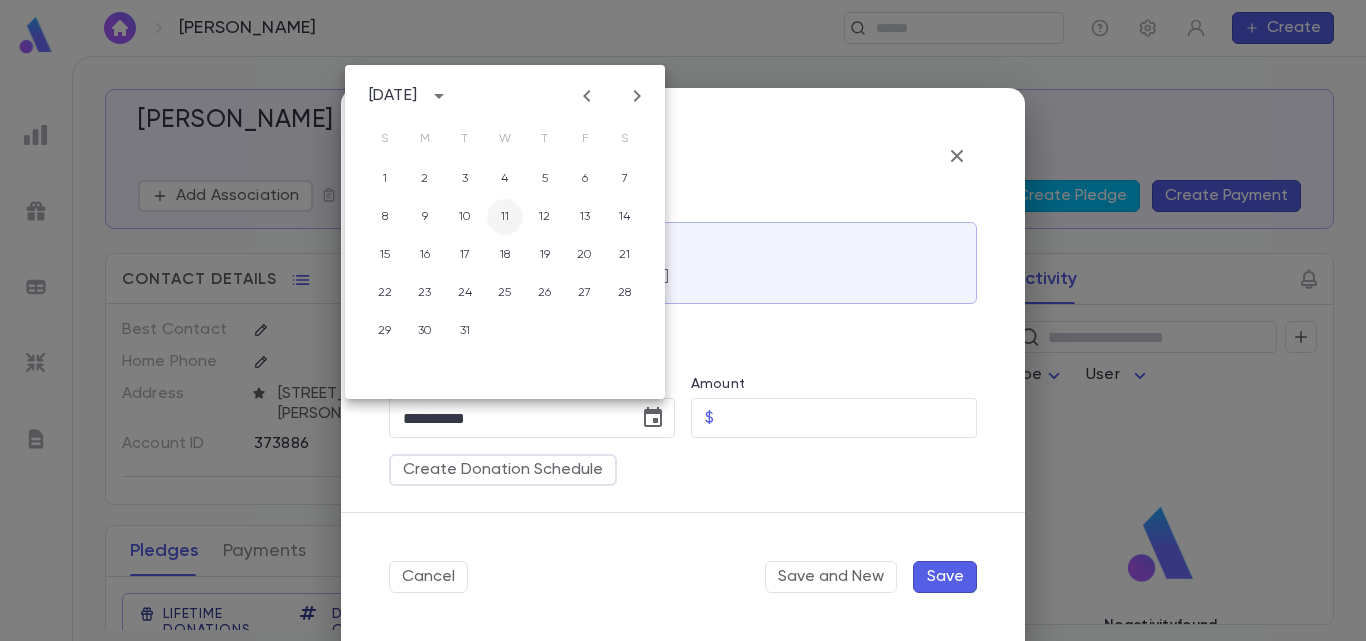 click on "11" at bounding box center [505, 217] 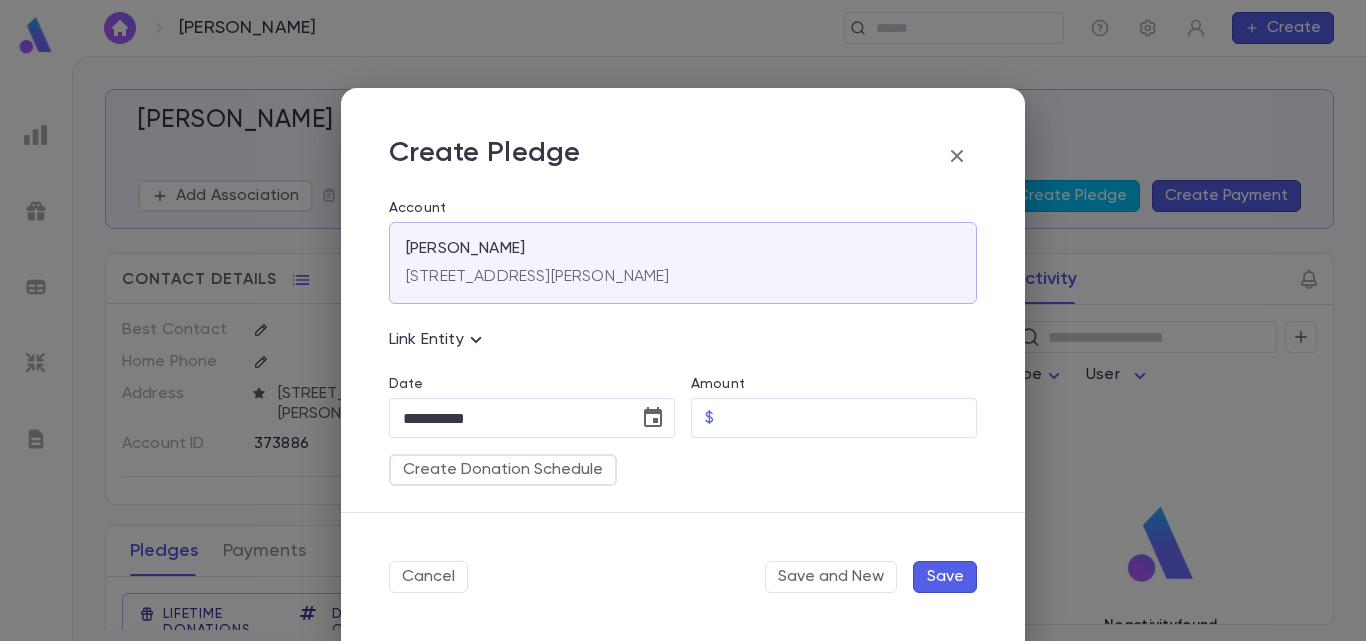 type on "**********" 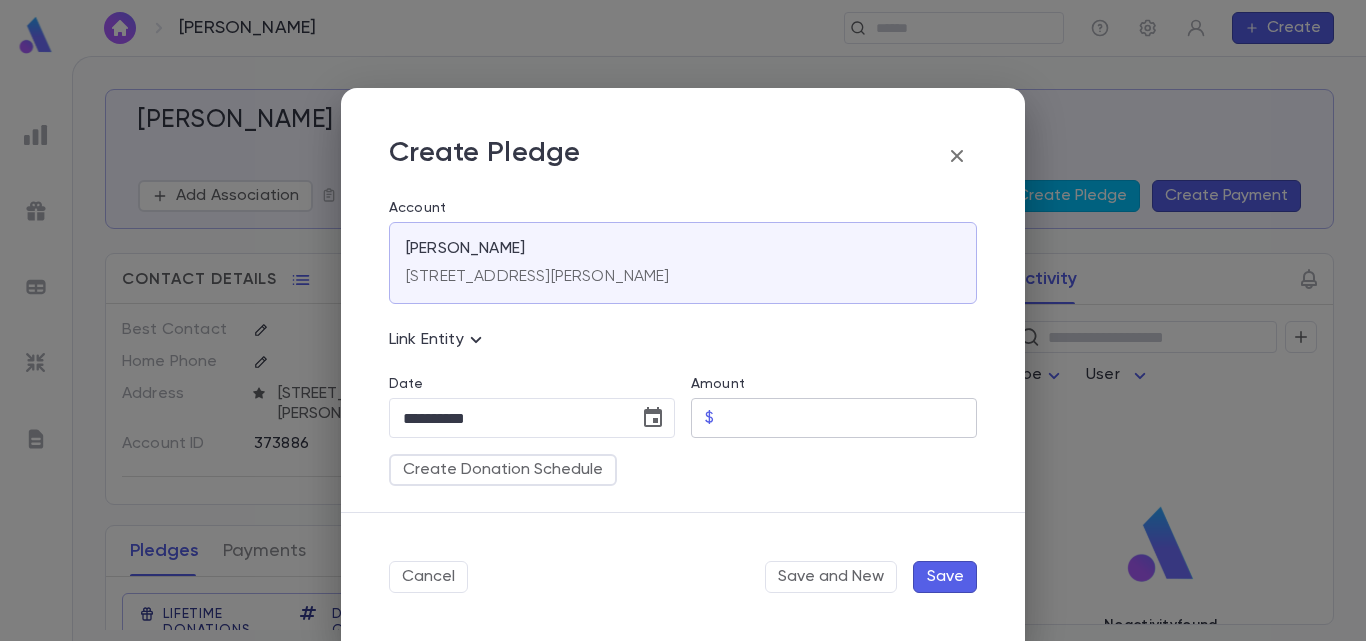 click on "Amount" at bounding box center [849, 418] 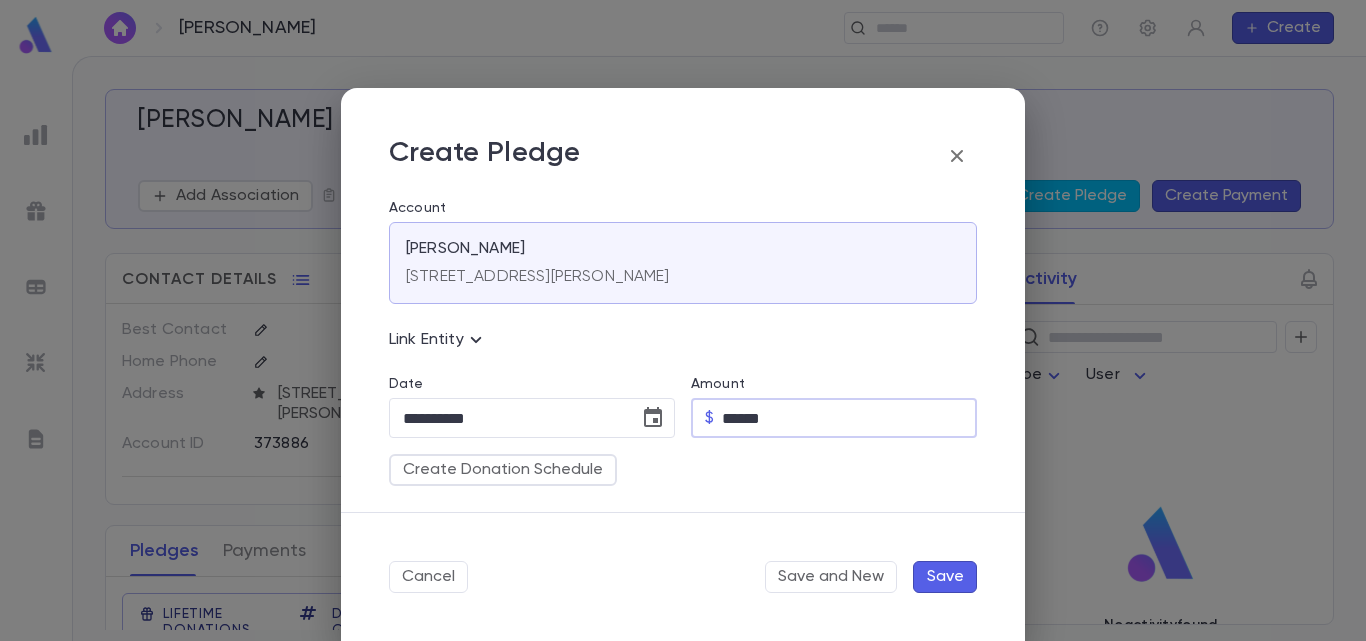type on "******" 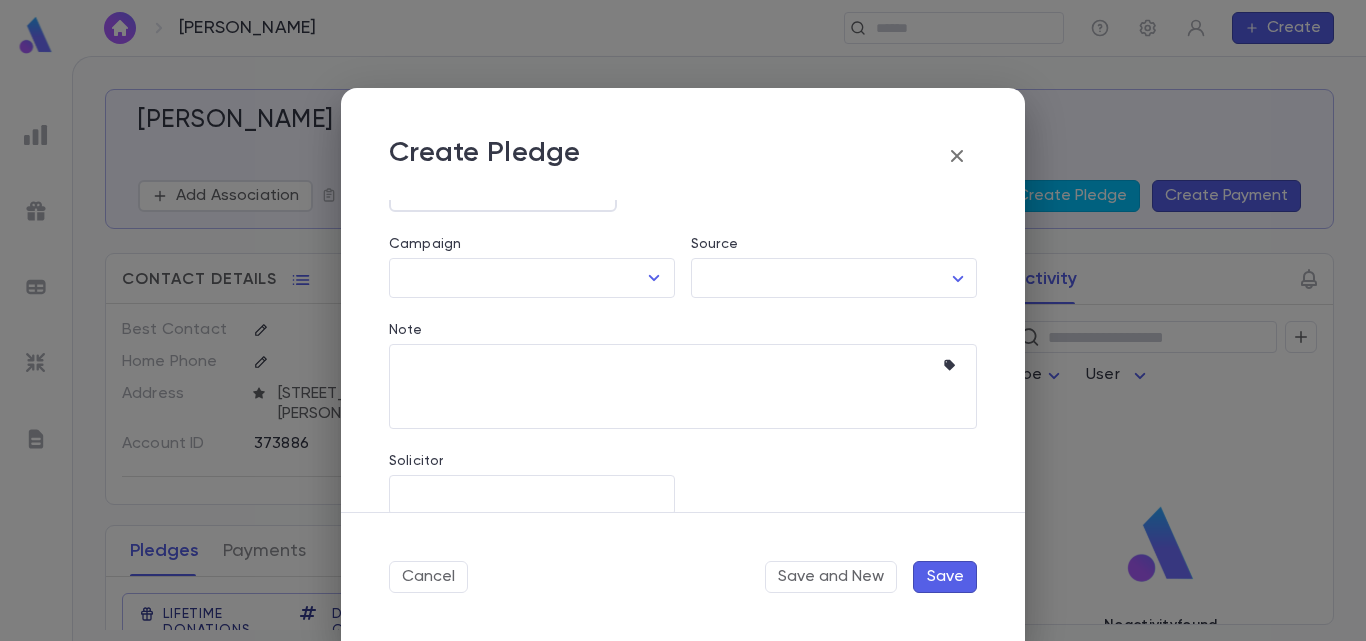 scroll, scrollTop: 287, scrollLeft: 0, axis: vertical 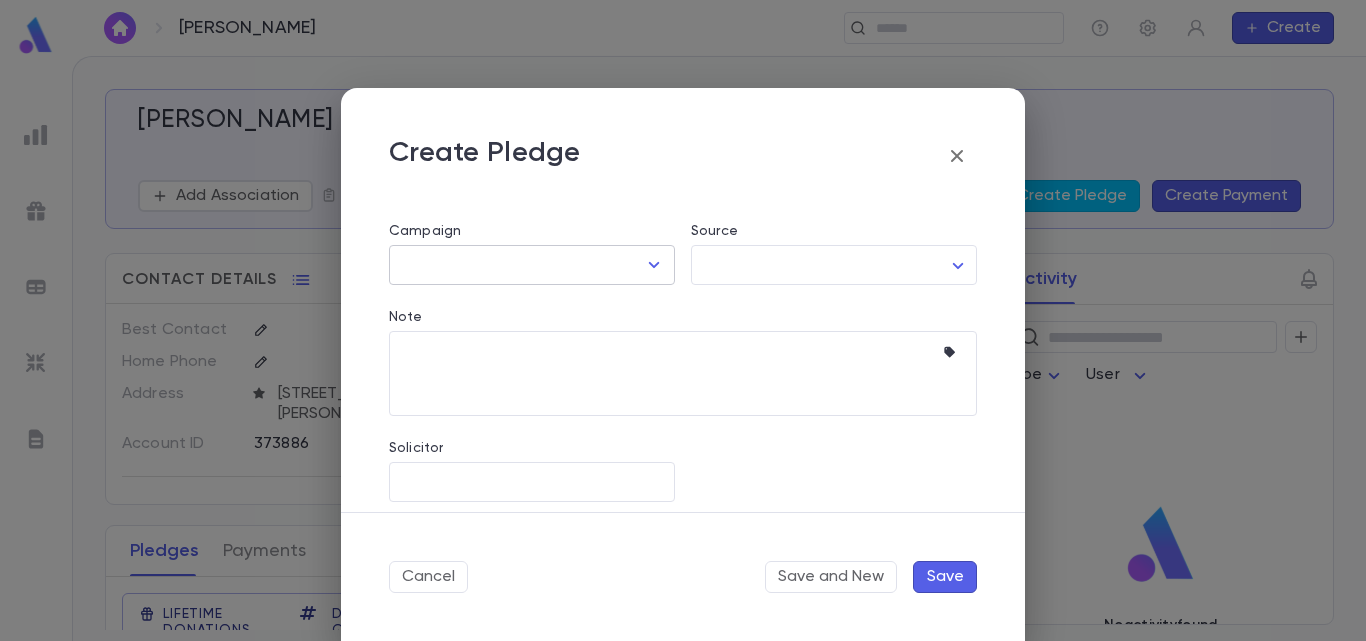 click 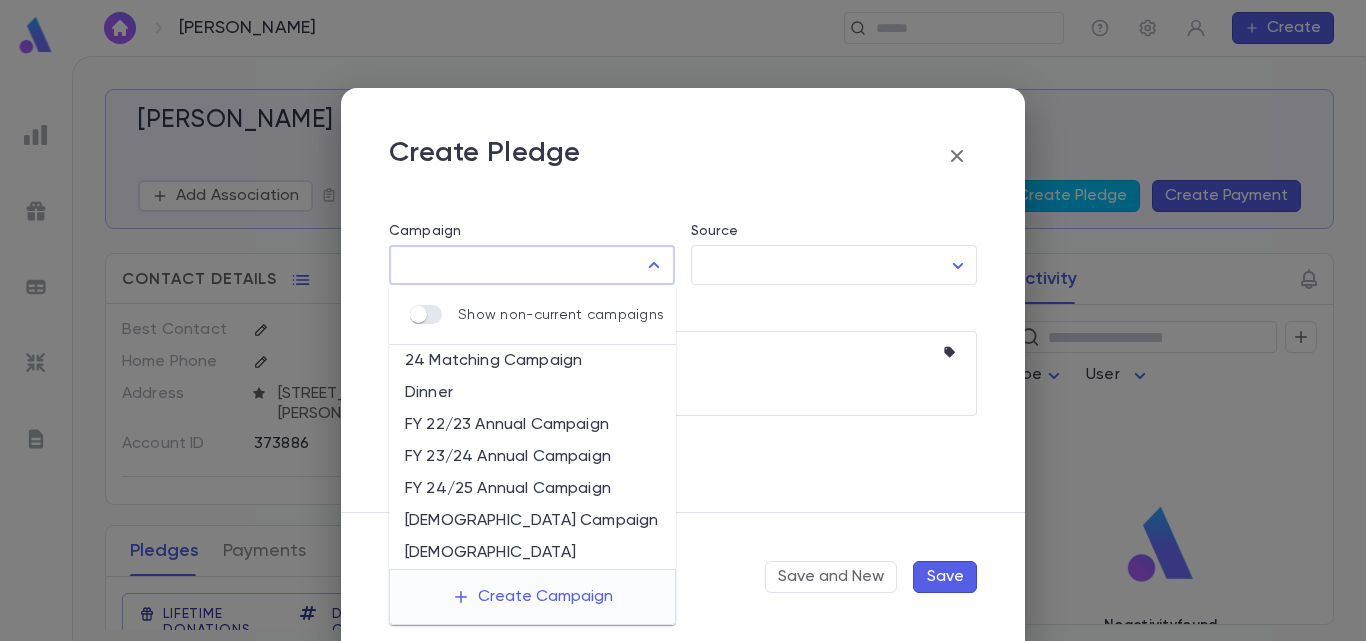 click on "FY 24/25 Annual Campaign" at bounding box center [532, 489] 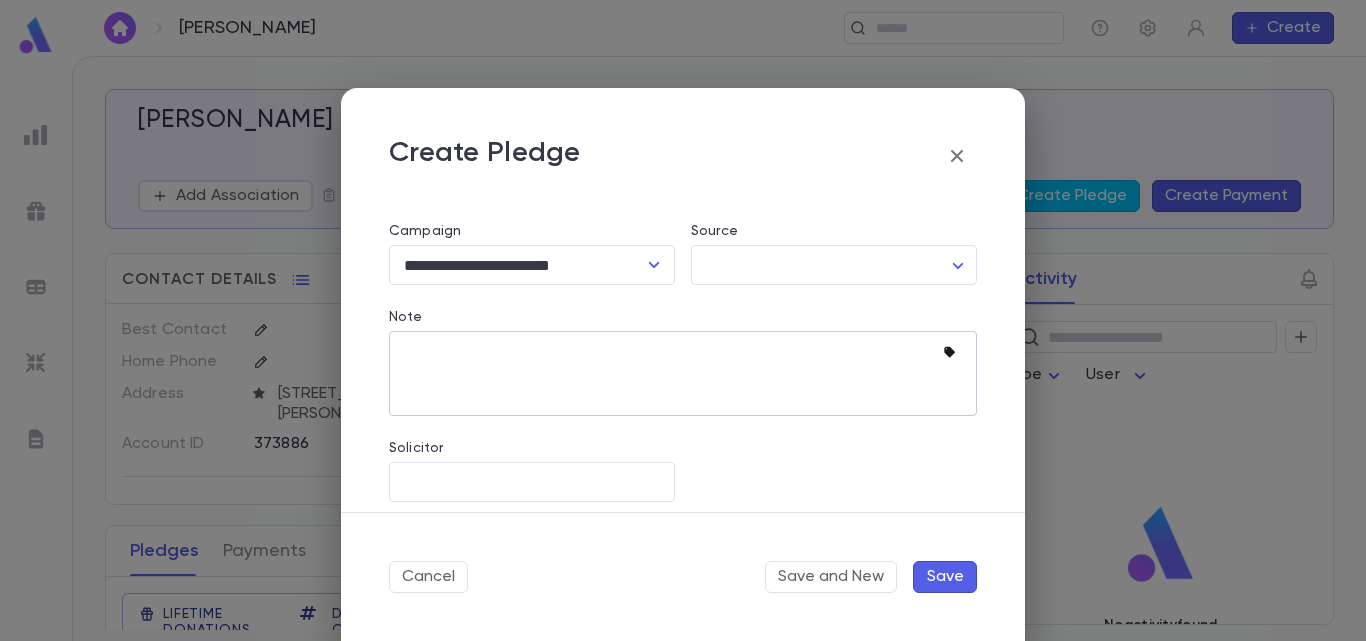 click 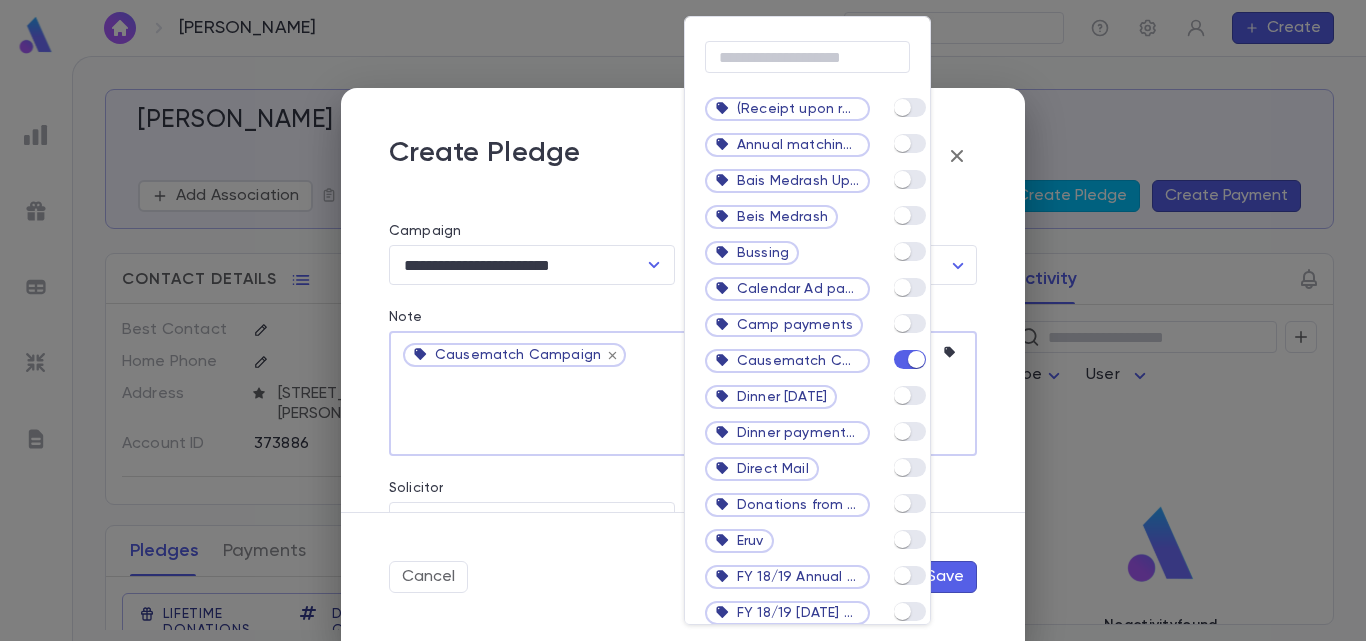 click at bounding box center (683, 320) 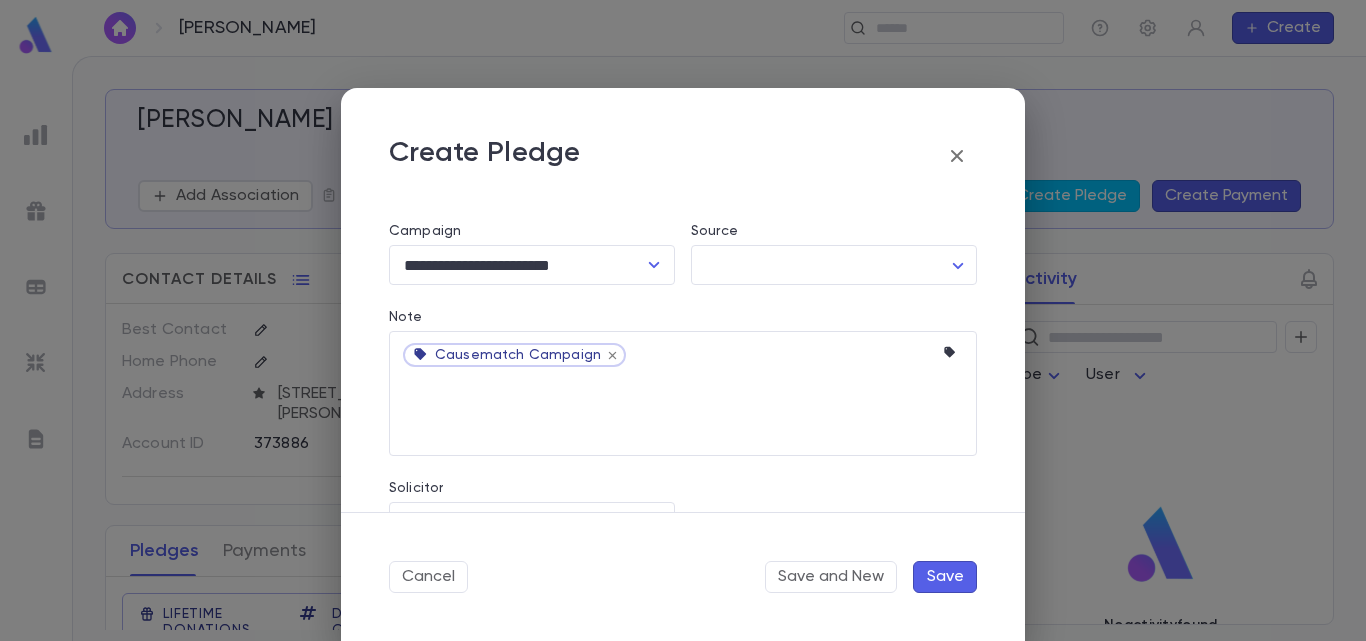 click on "Save" at bounding box center (945, 577) 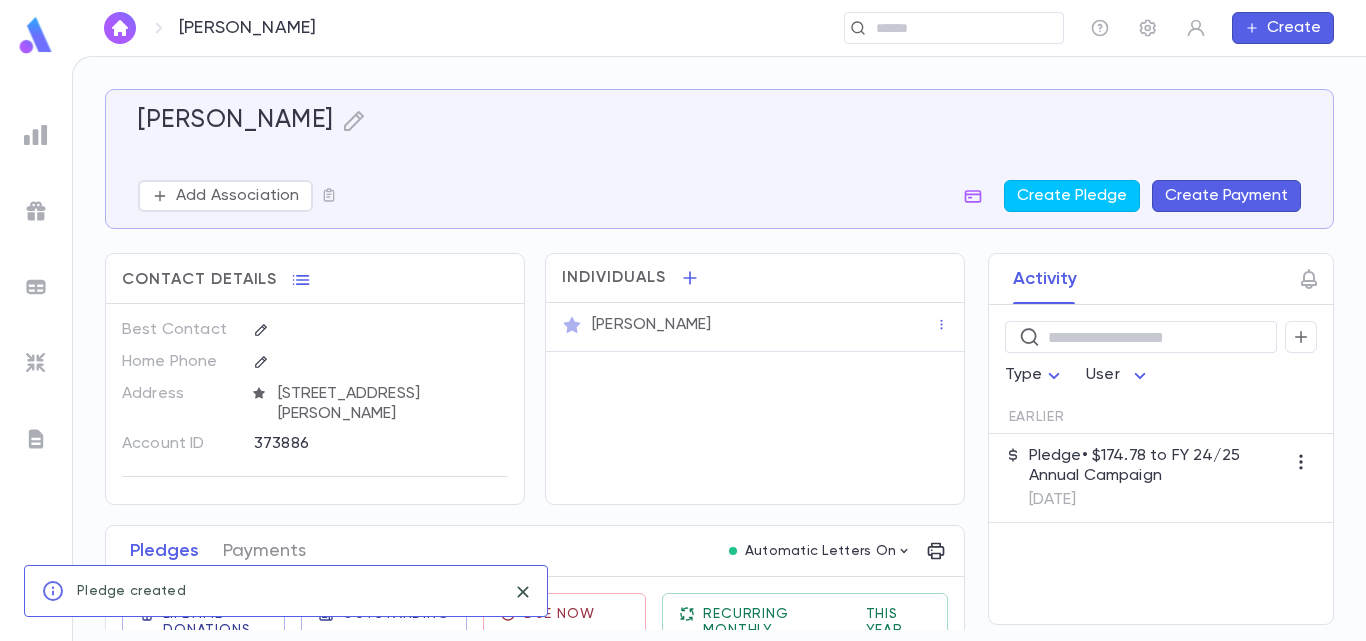 click on "Pledge  • $174.78 to FY 24/25 Annual Campaign" at bounding box center (1157, 466) 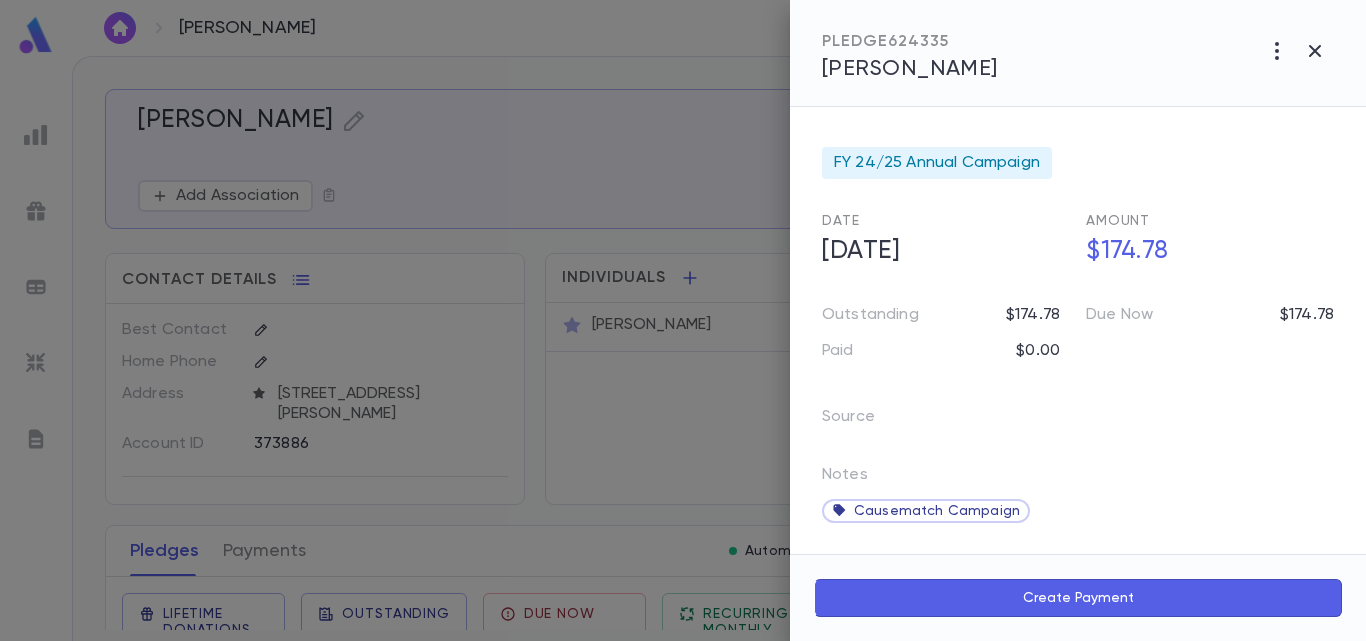 click on "Create Payment" at bounding box center (1078, 598) 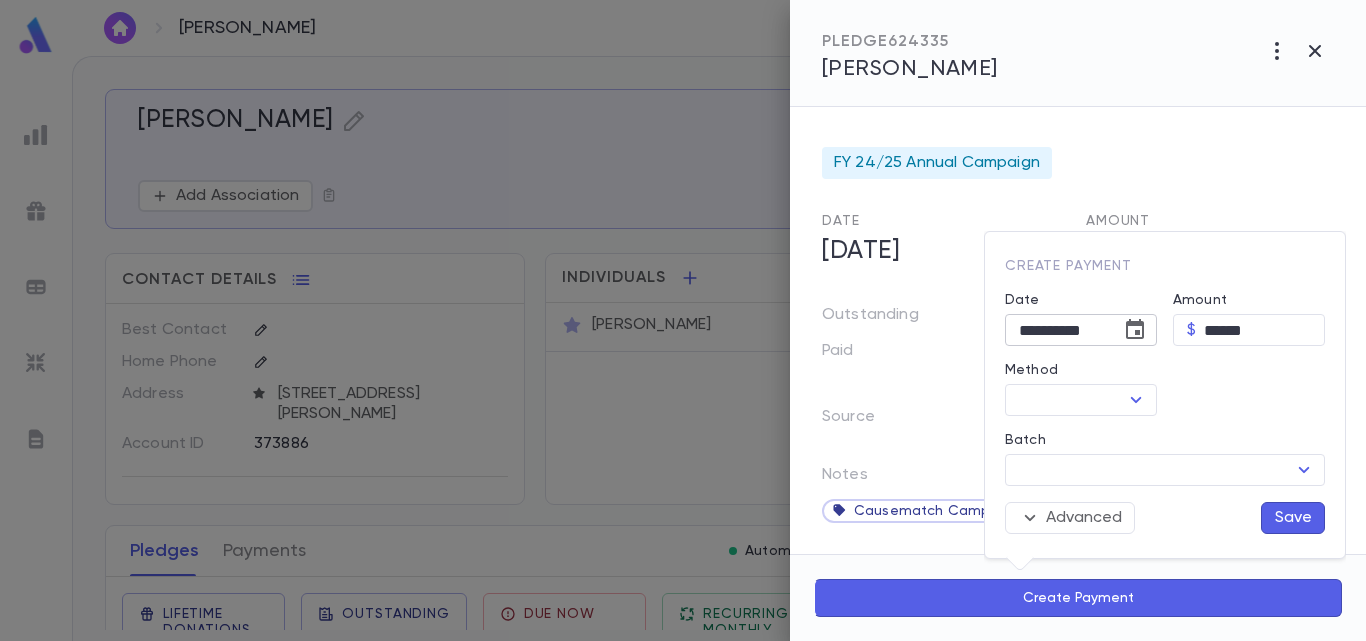 click 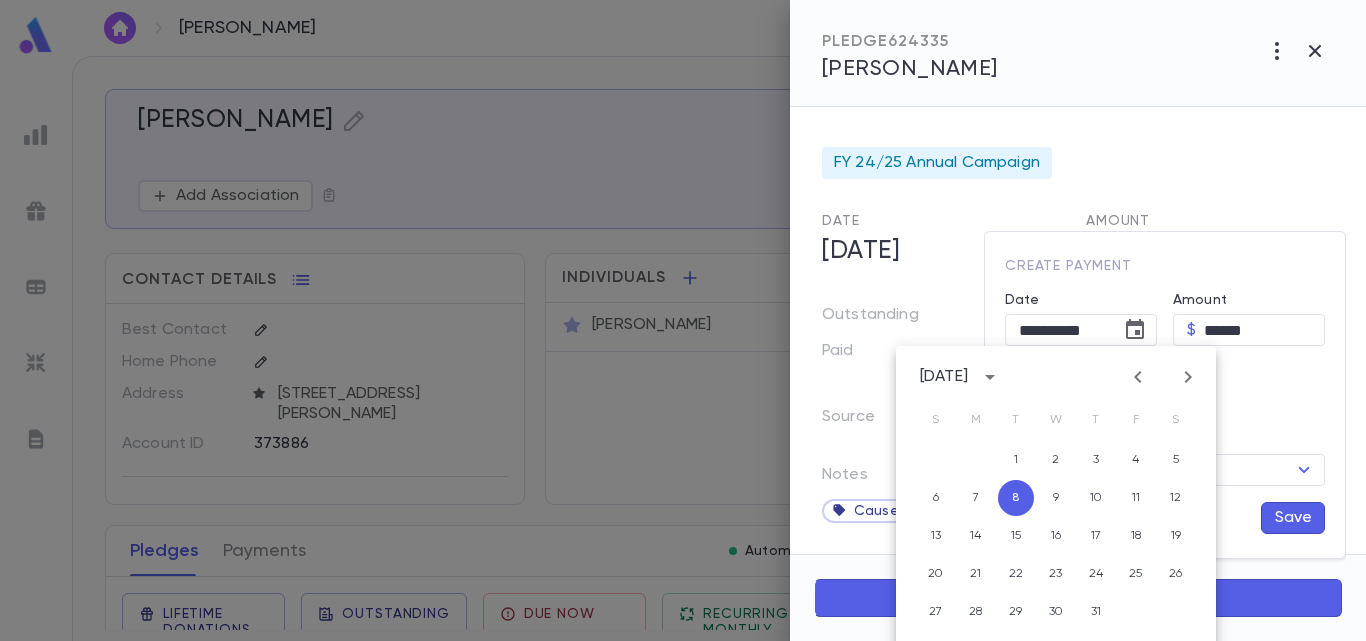 click 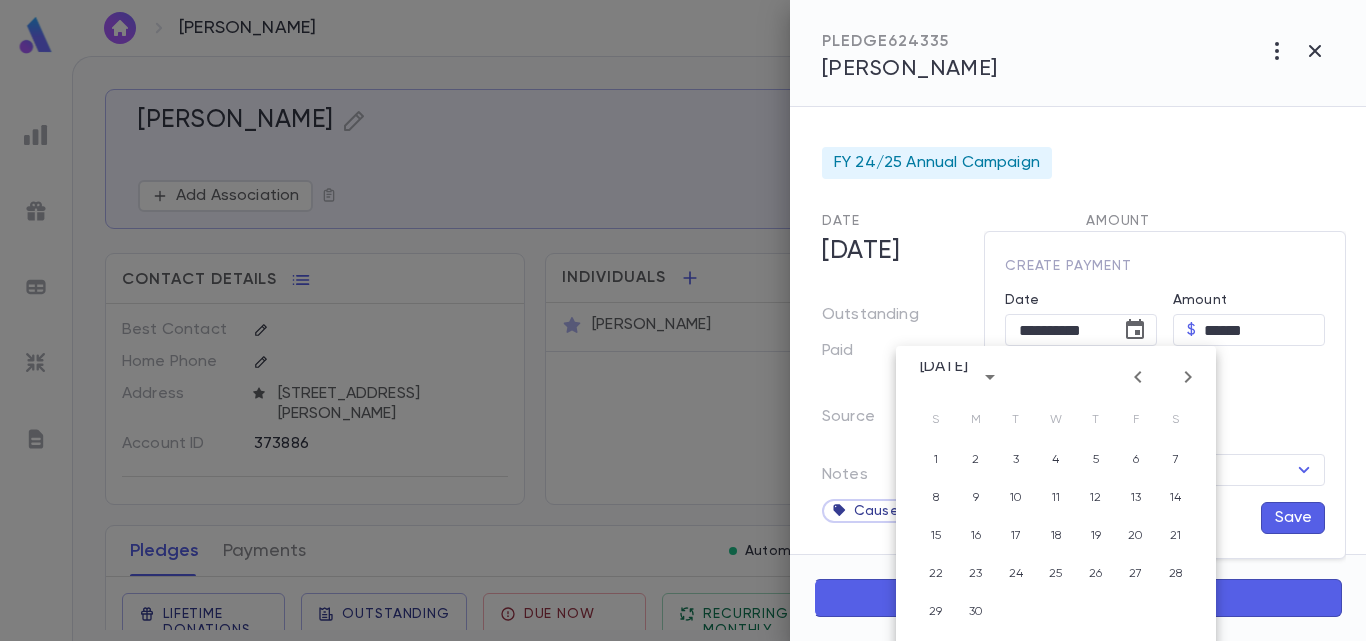 click 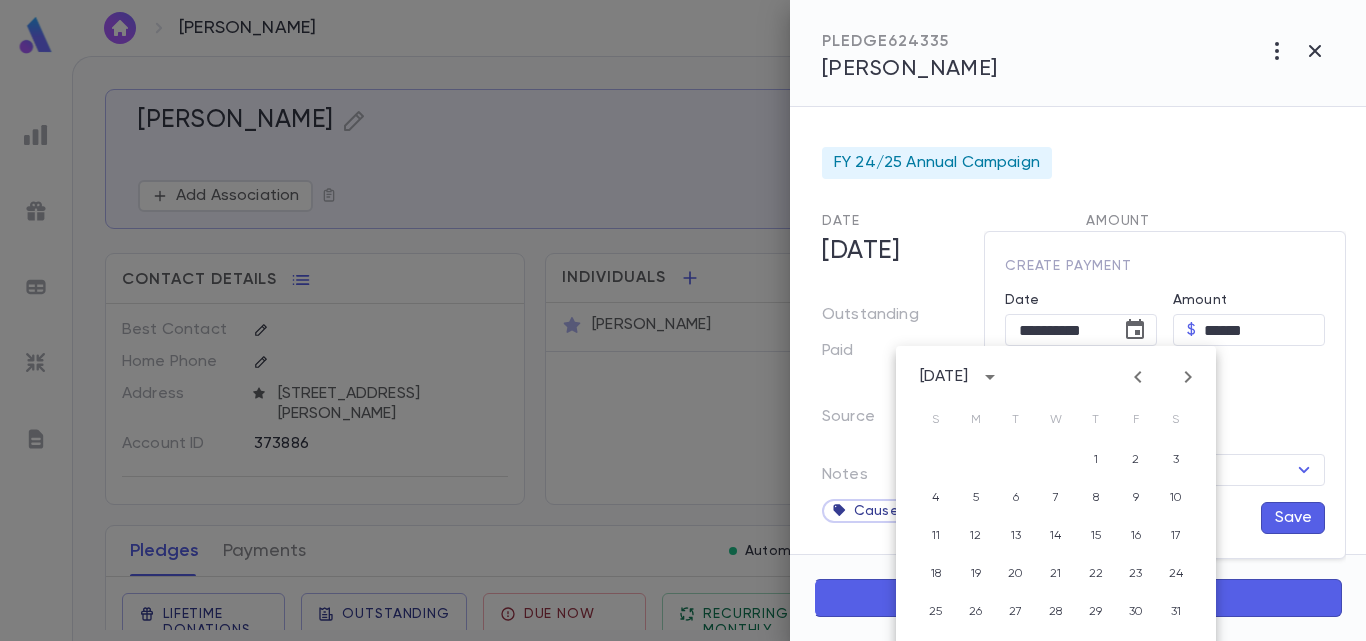 click 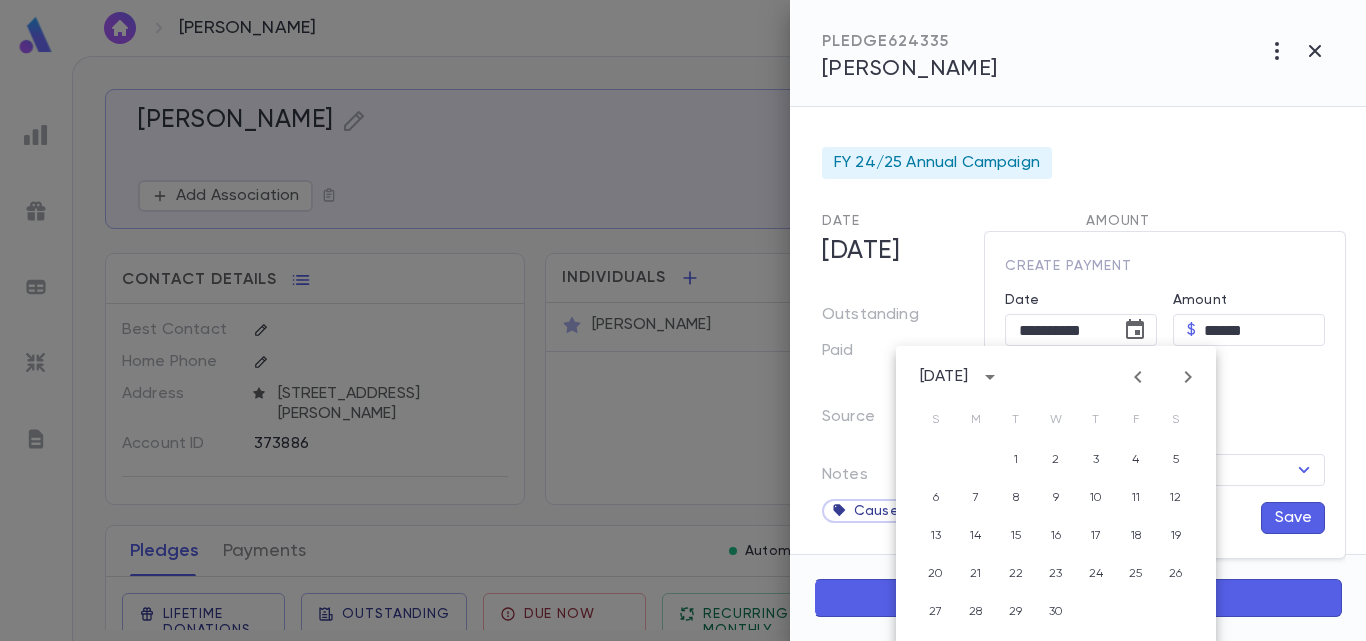 click 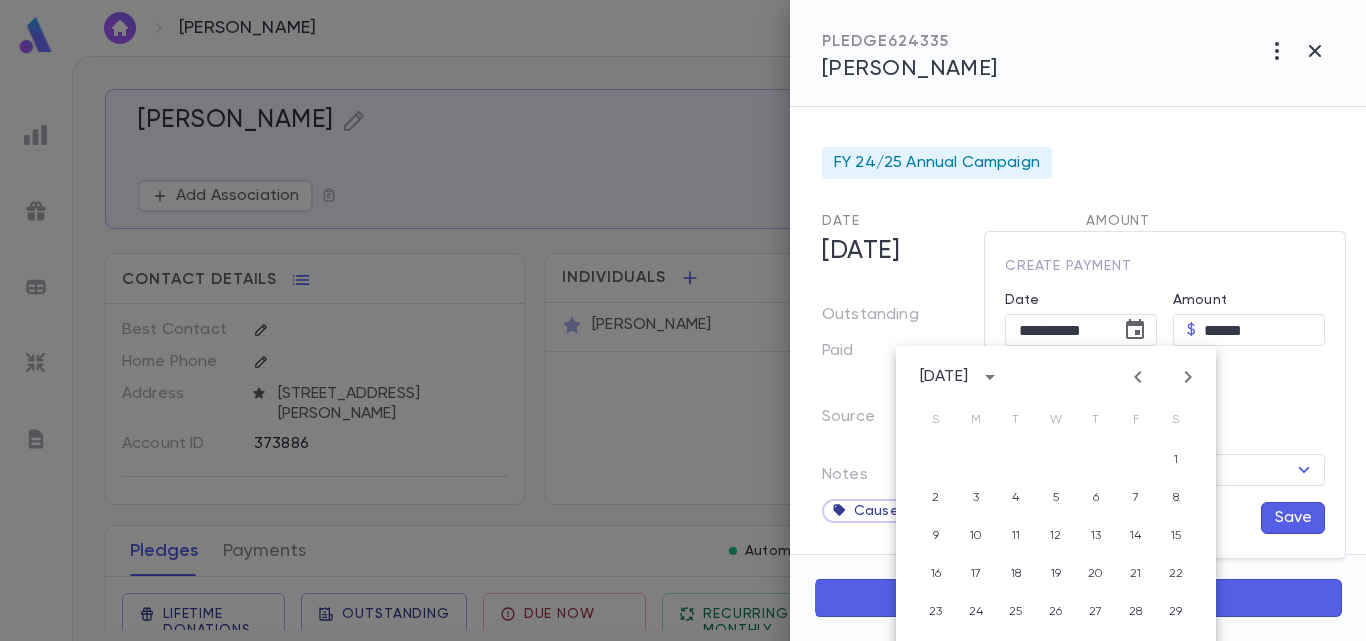 click 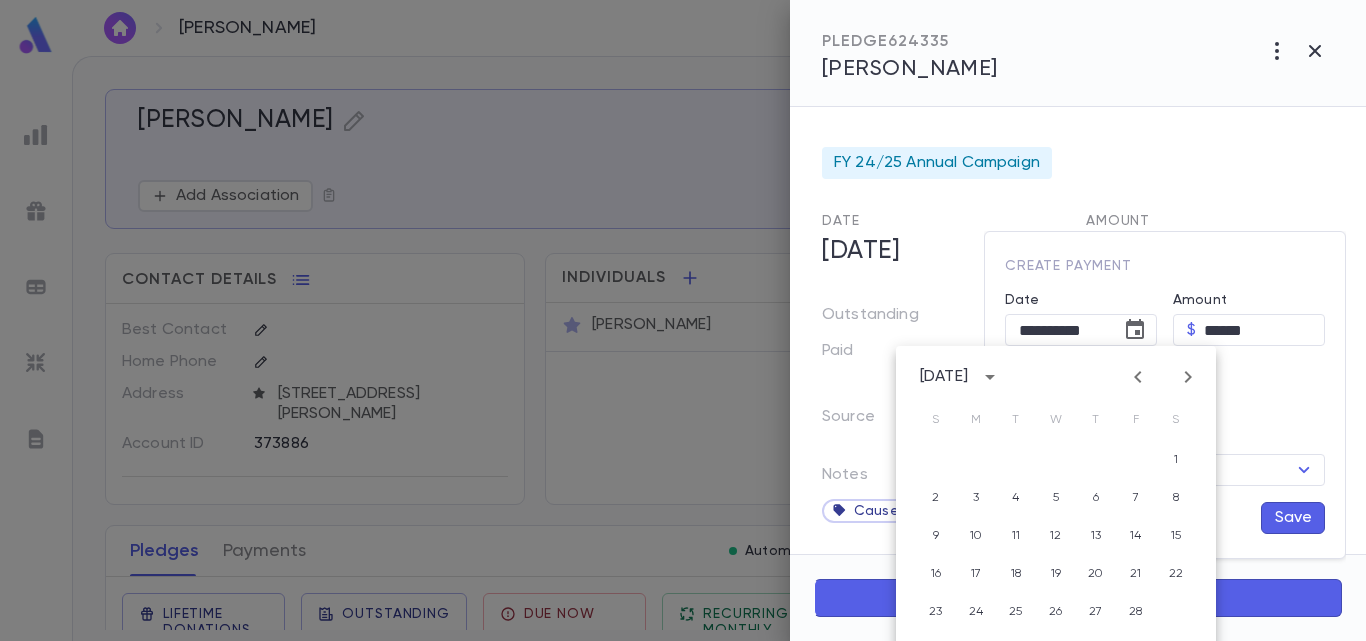click 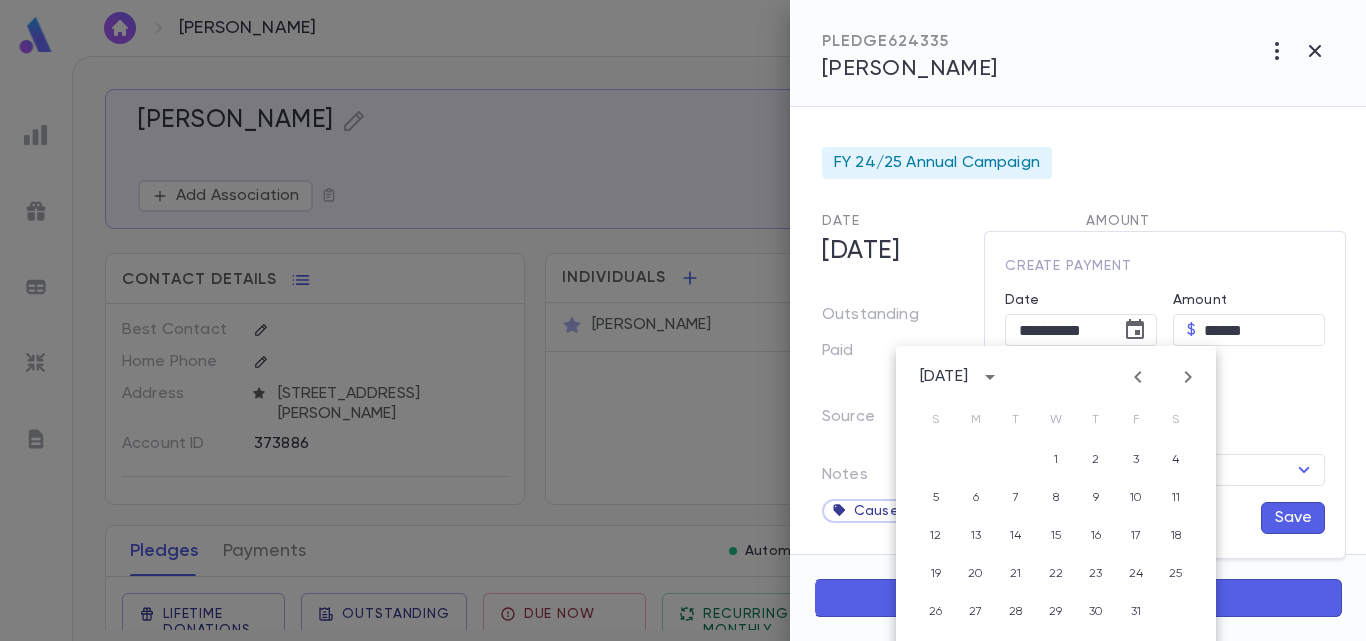 click 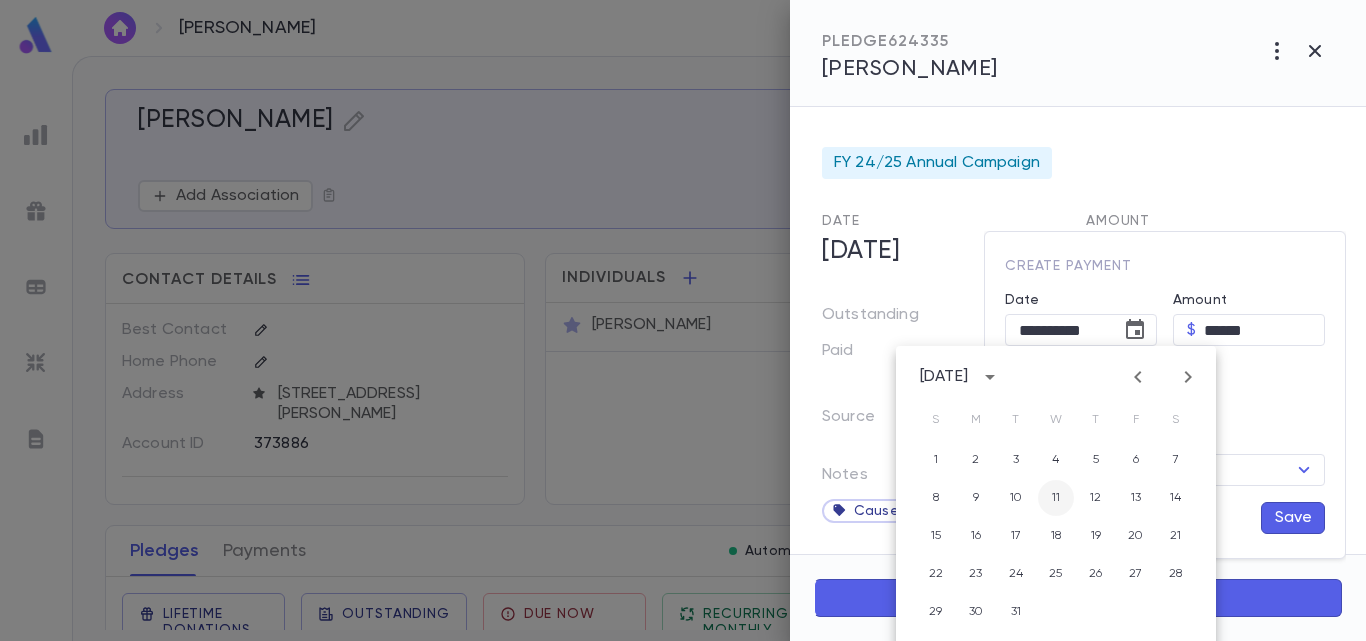 click on "11" at bounding box center (1056, 498) 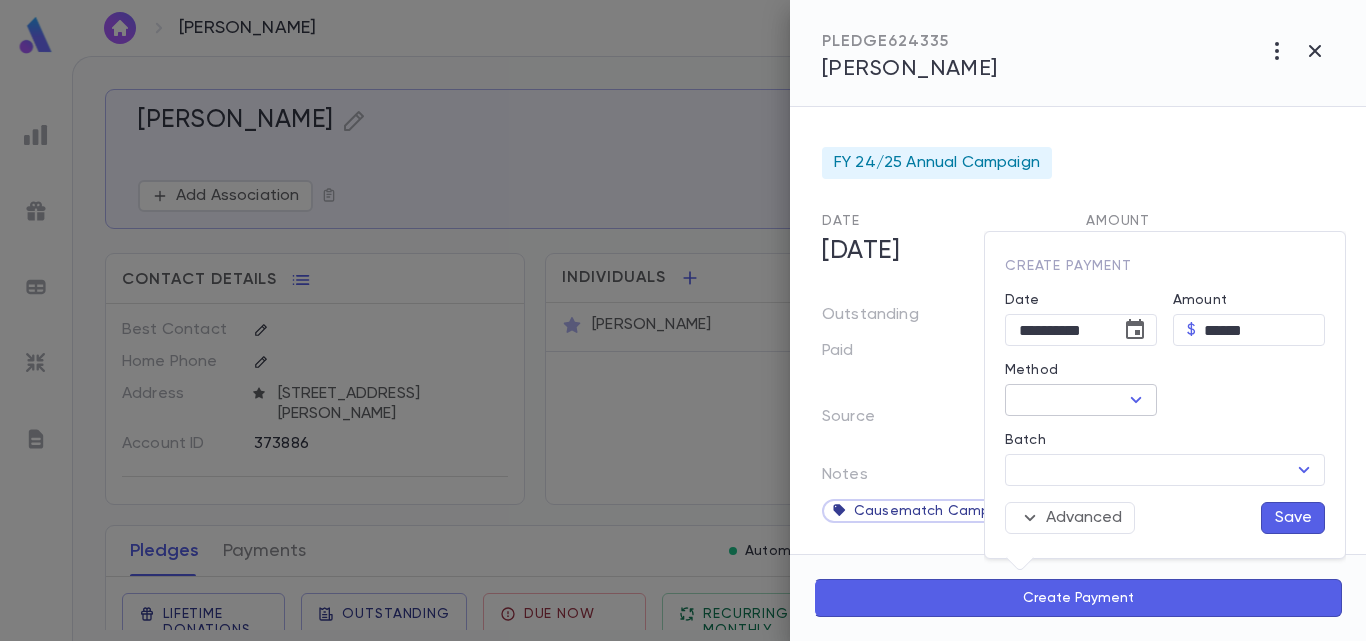 click 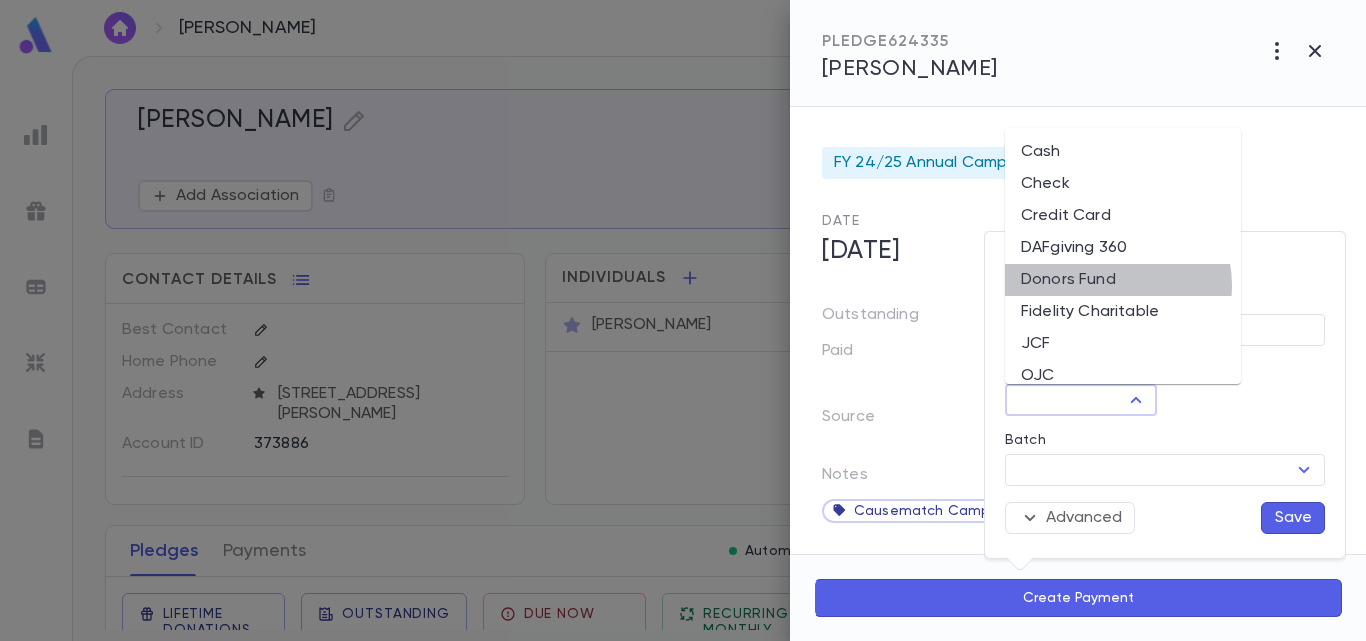 click on "Donors Fund" at bounding box center (1123, 280) 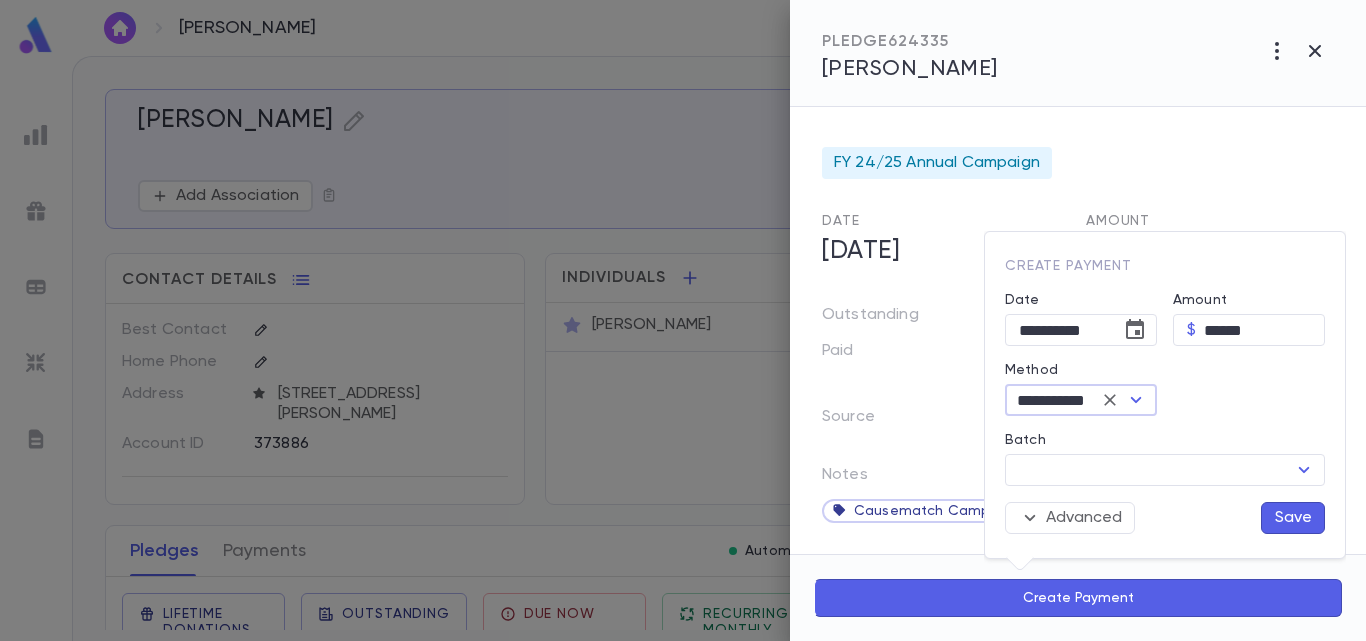 click on "Save" at bounding box center (1293, 518) 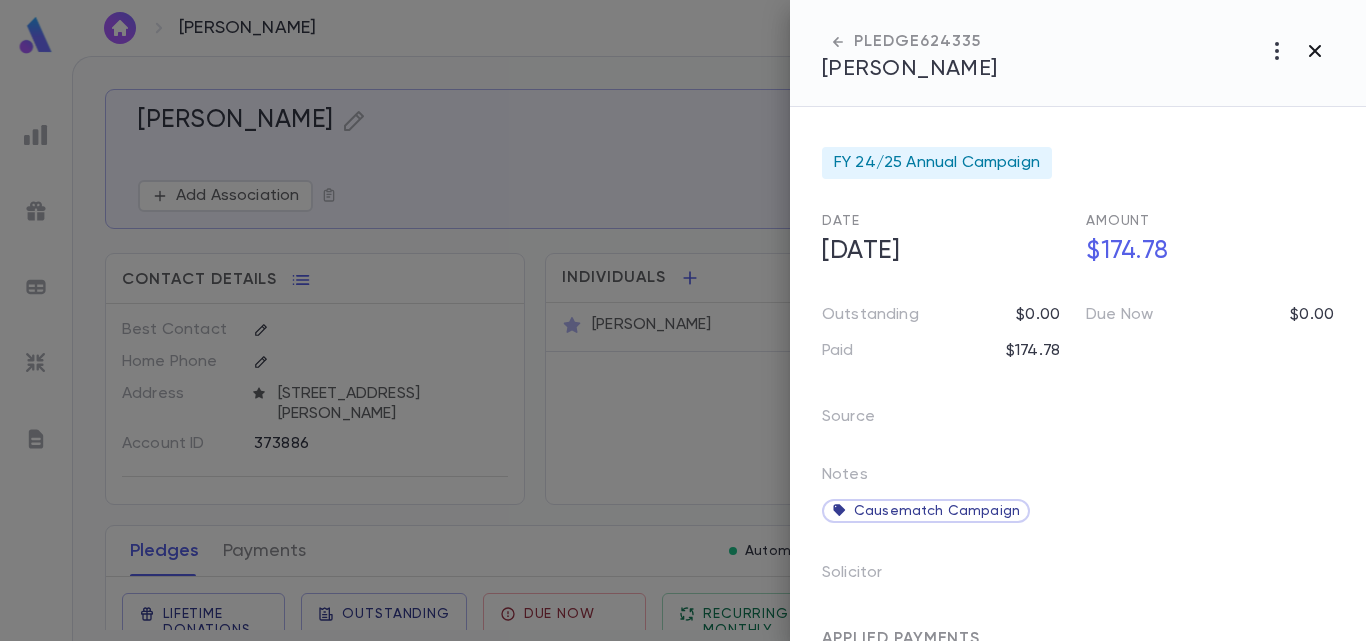 click 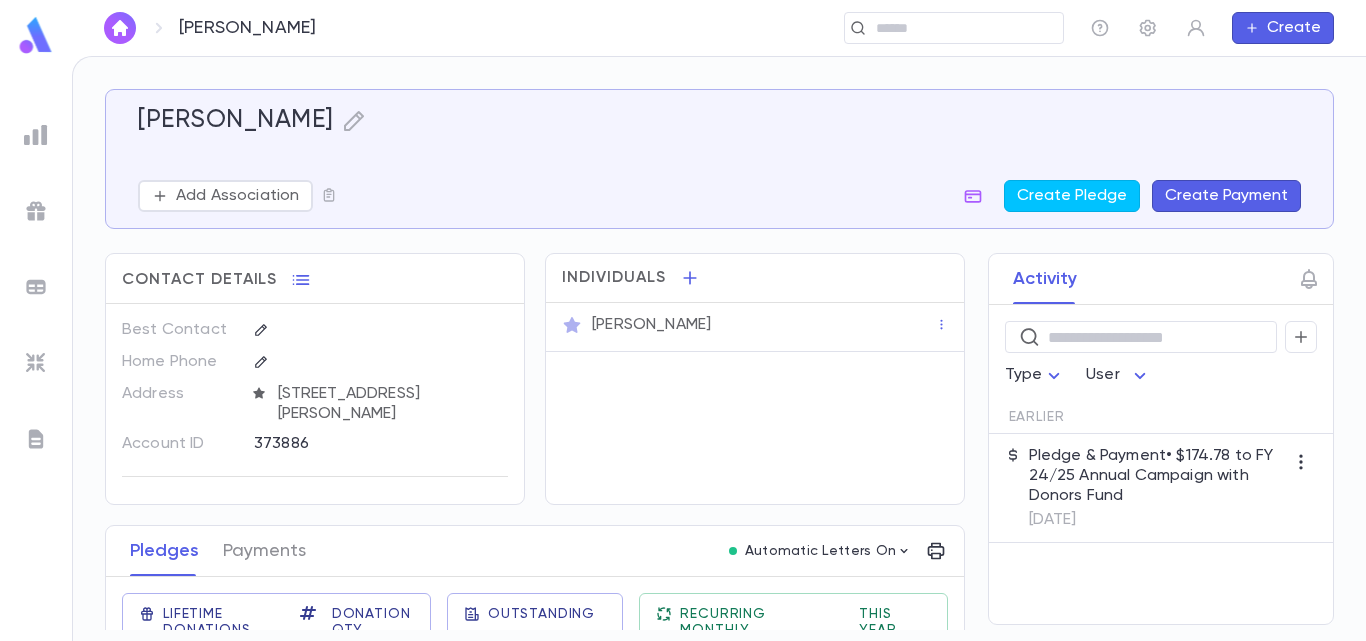 click at bounding box center (120, 28) 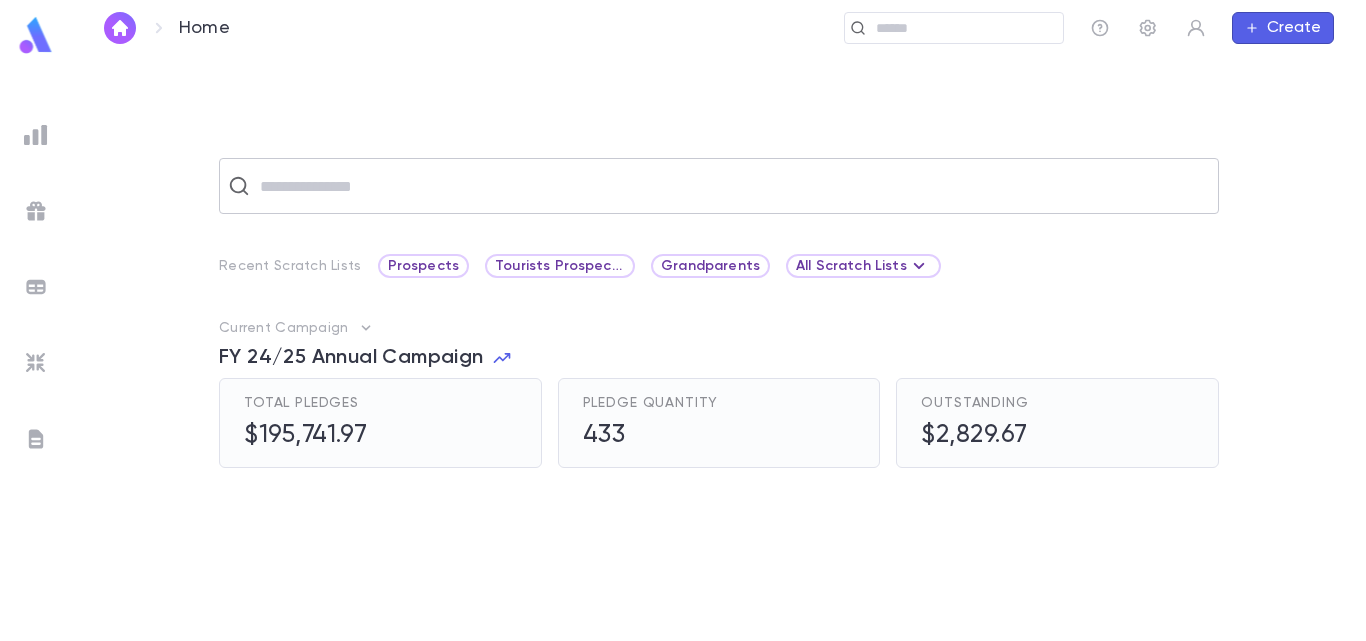 click on "​" at bounding box center [719, 186] 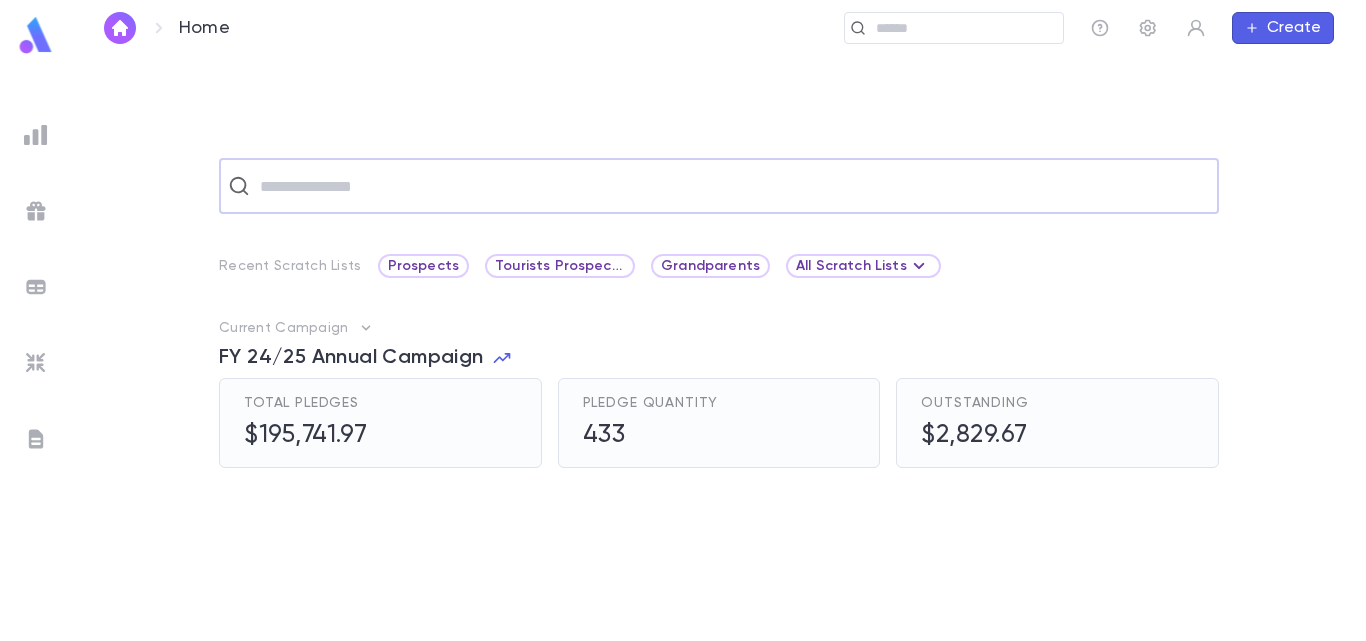 paste on "**********" 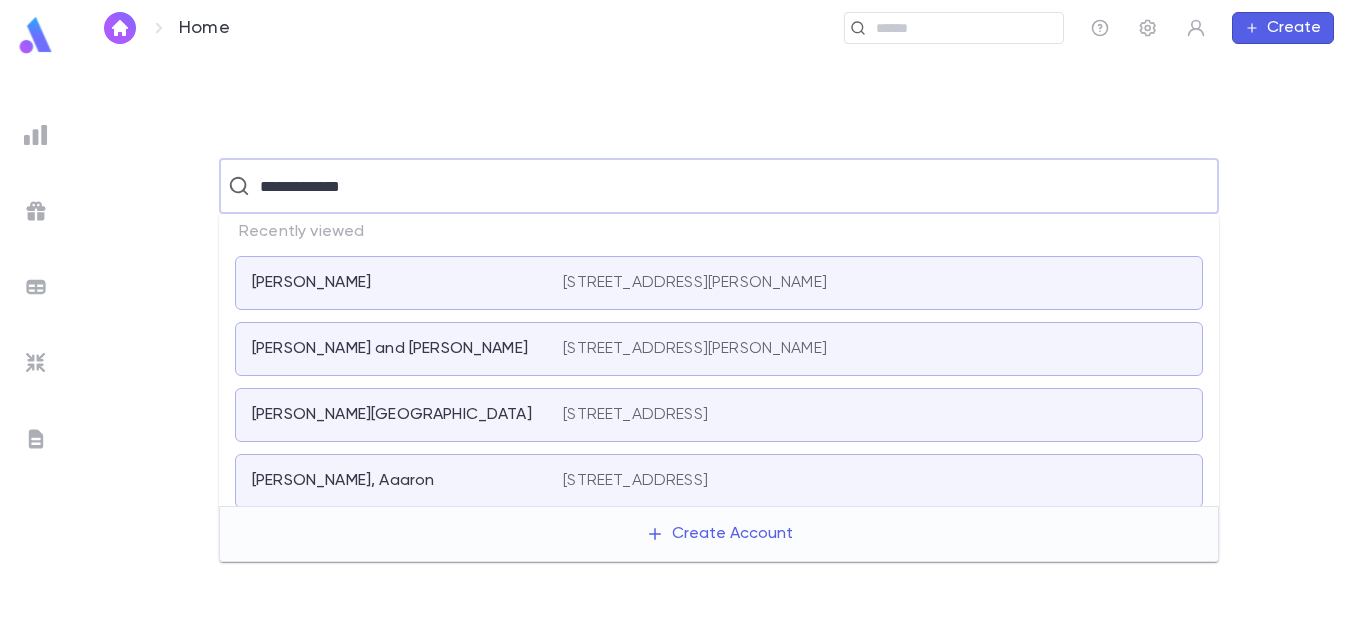 type on "**********" 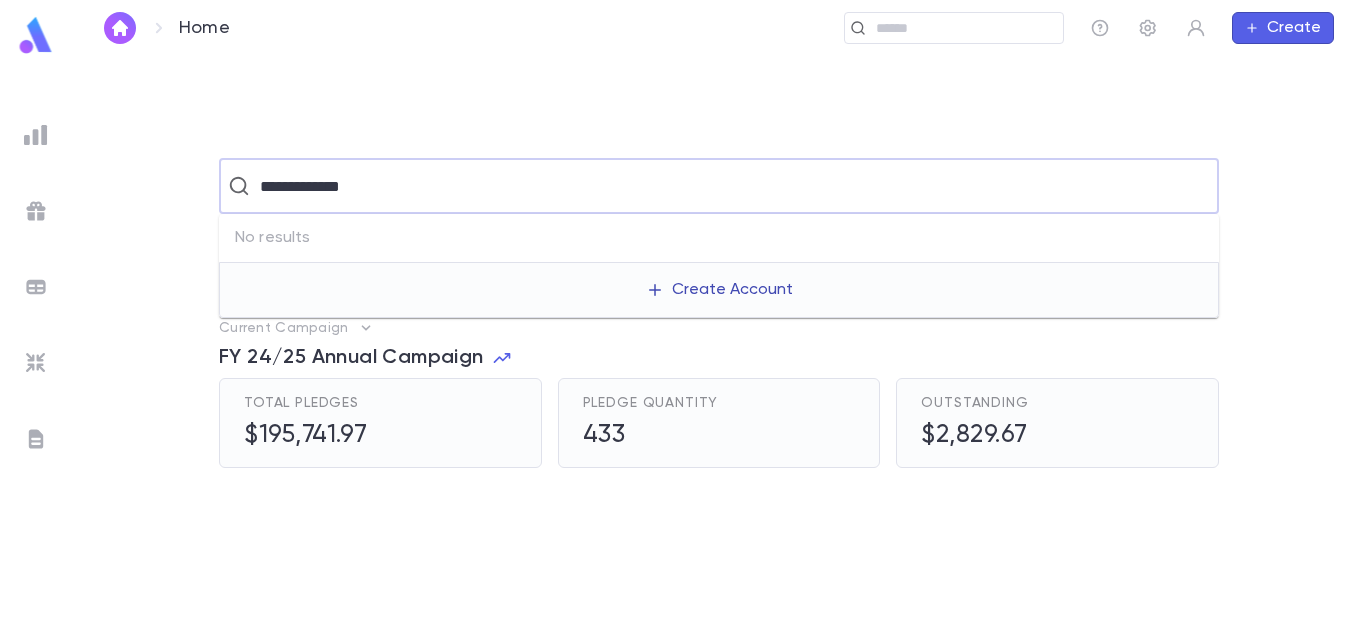 click on "Create Account" at bounding box center [719, 290] 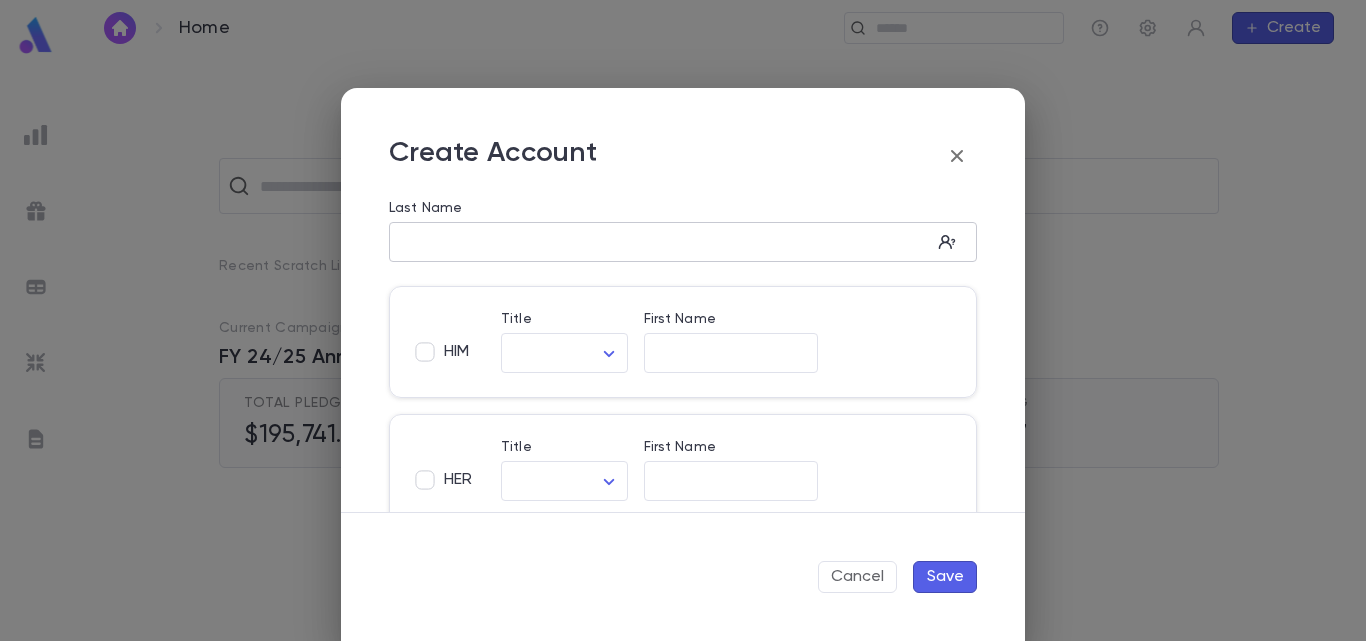 click on "Last Name" at bounding box center [660, 242] 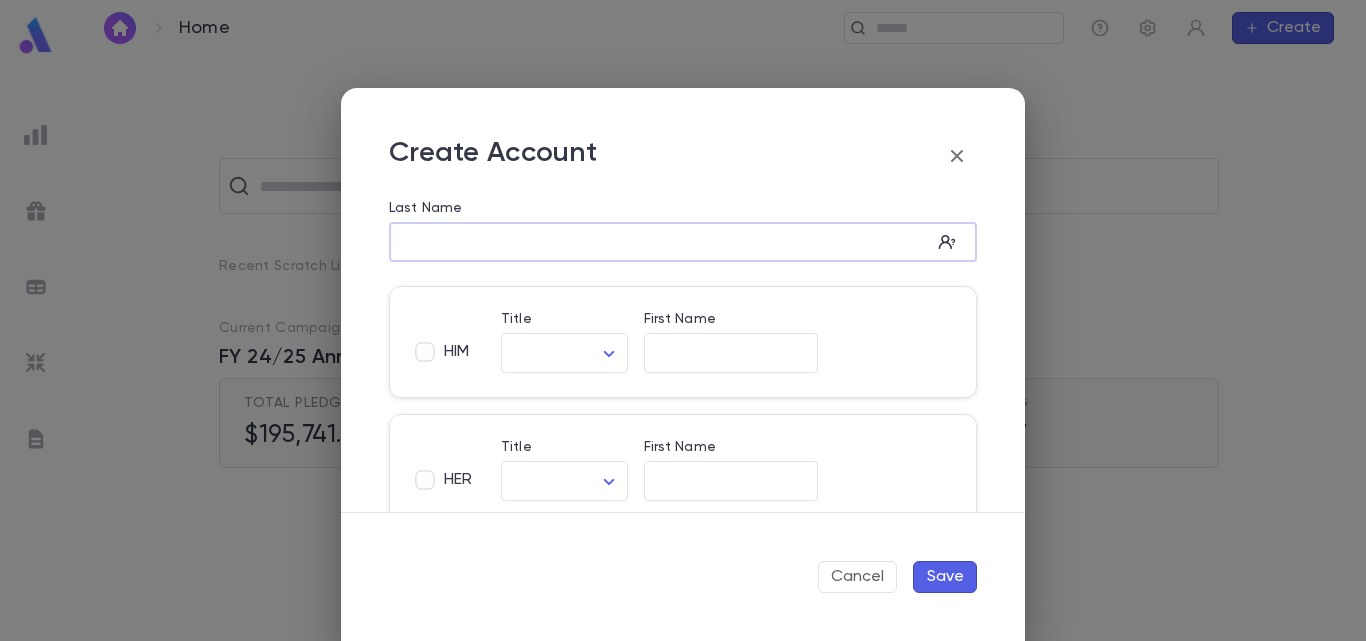 paste on "**********" 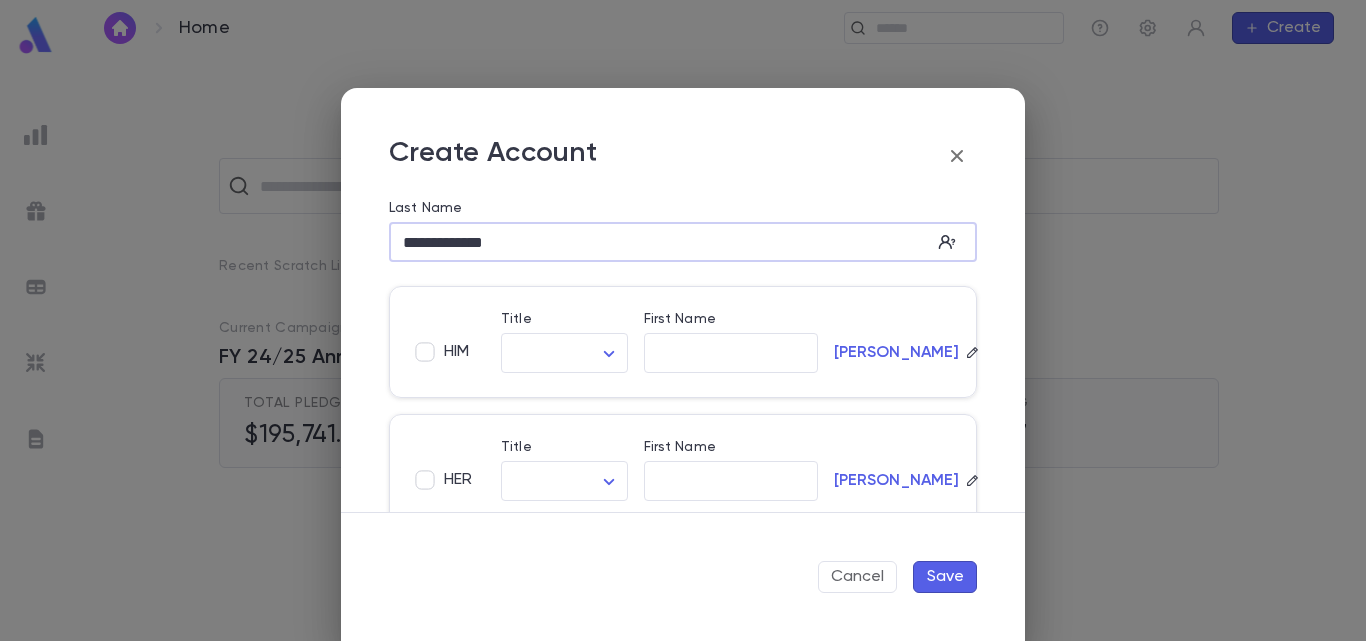 drag, startPoint x: 441, startPoint y: 237, endPoint x: 217, endPoint y: 291, distance: 230.417 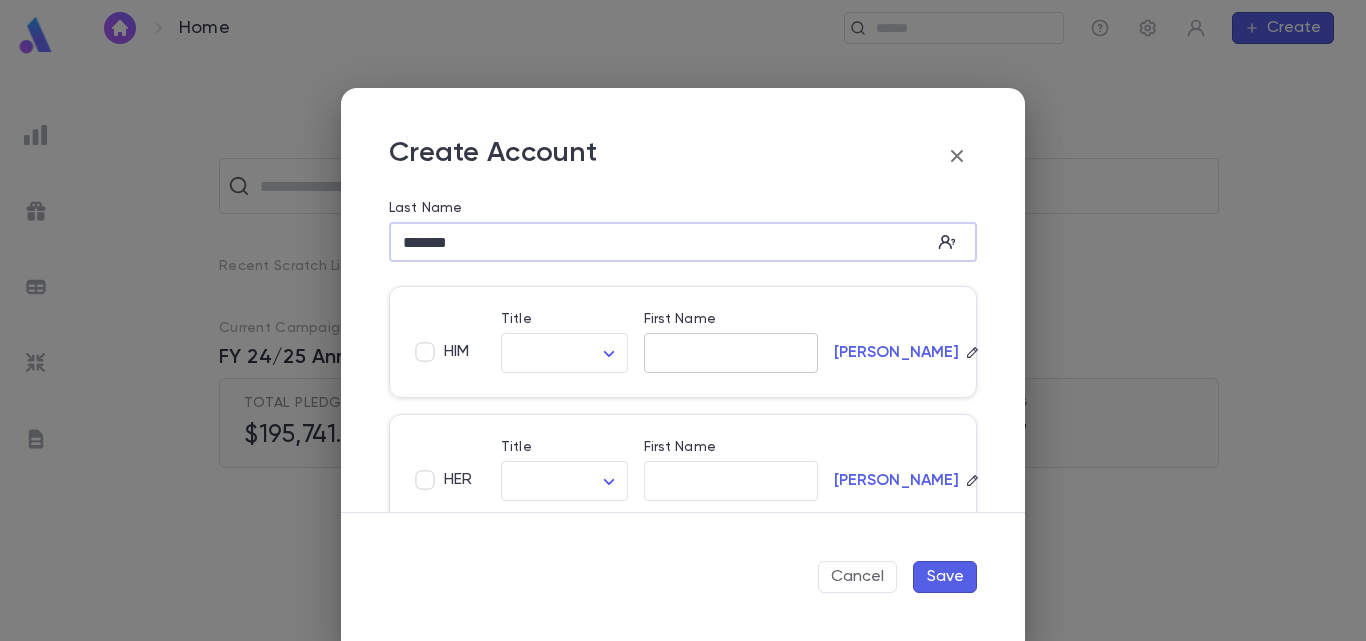 type on "*******" 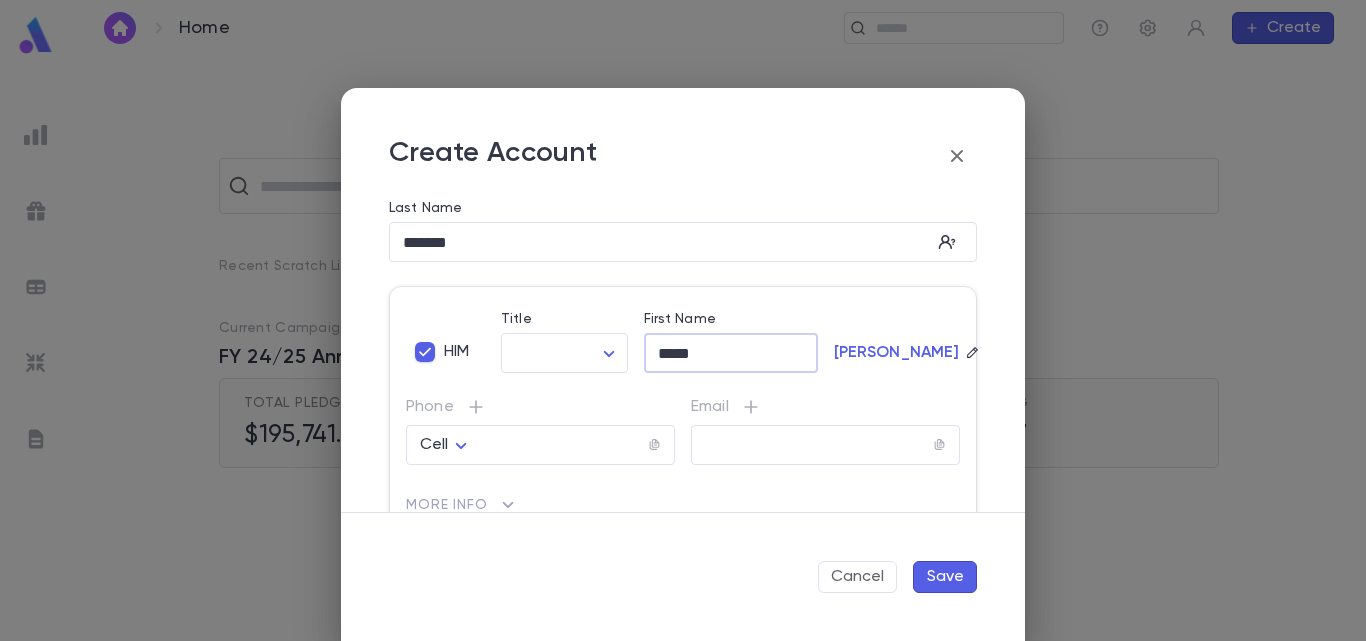 type on "*****" 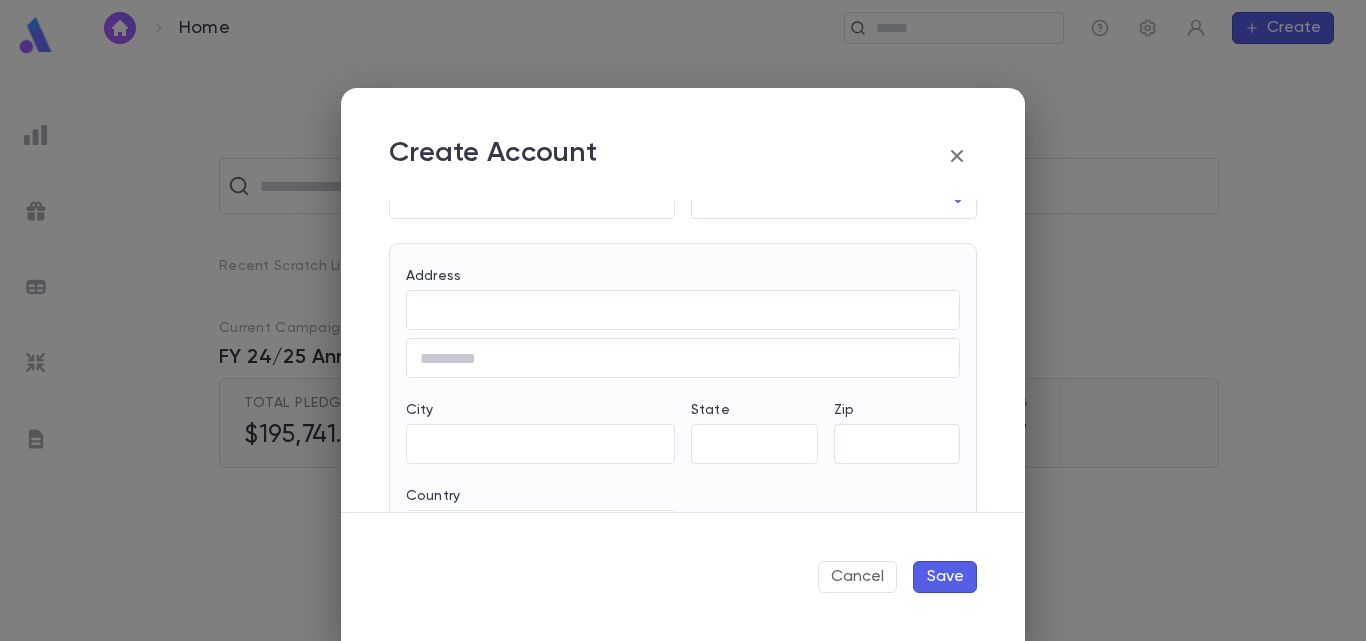 scroll, scrollTop: 594, scrollLeft: 0, axis: vertical 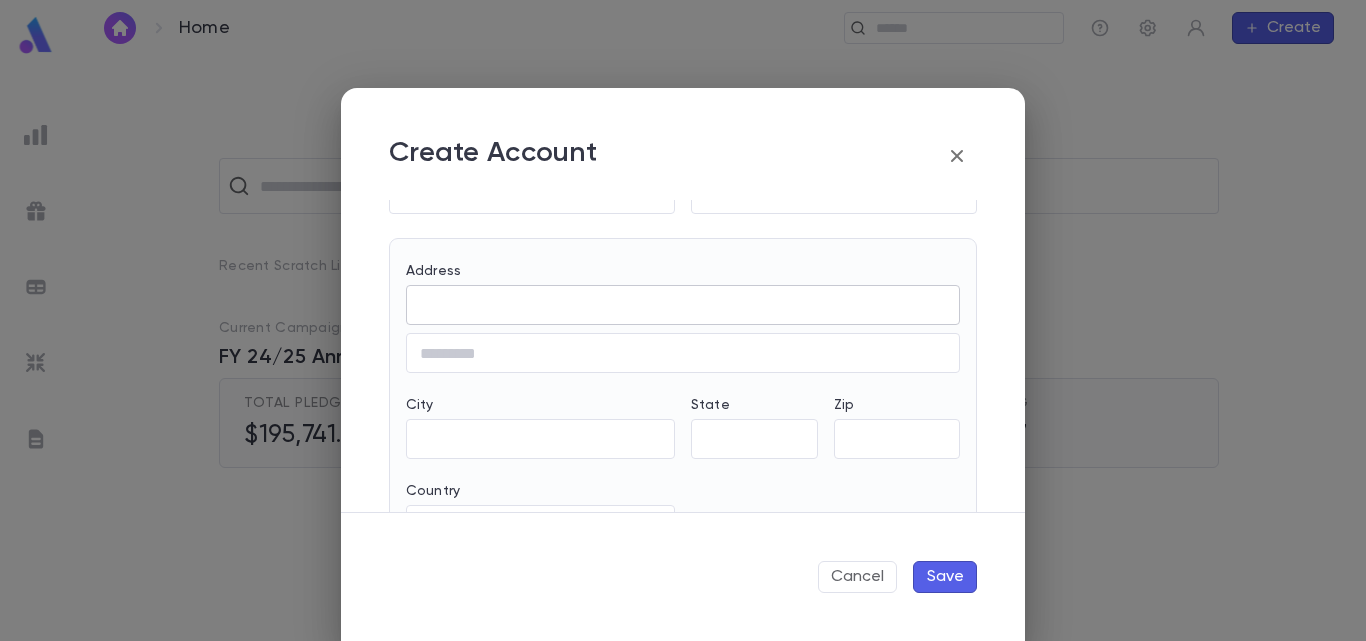click on "​" at bounding box center (683, 305) 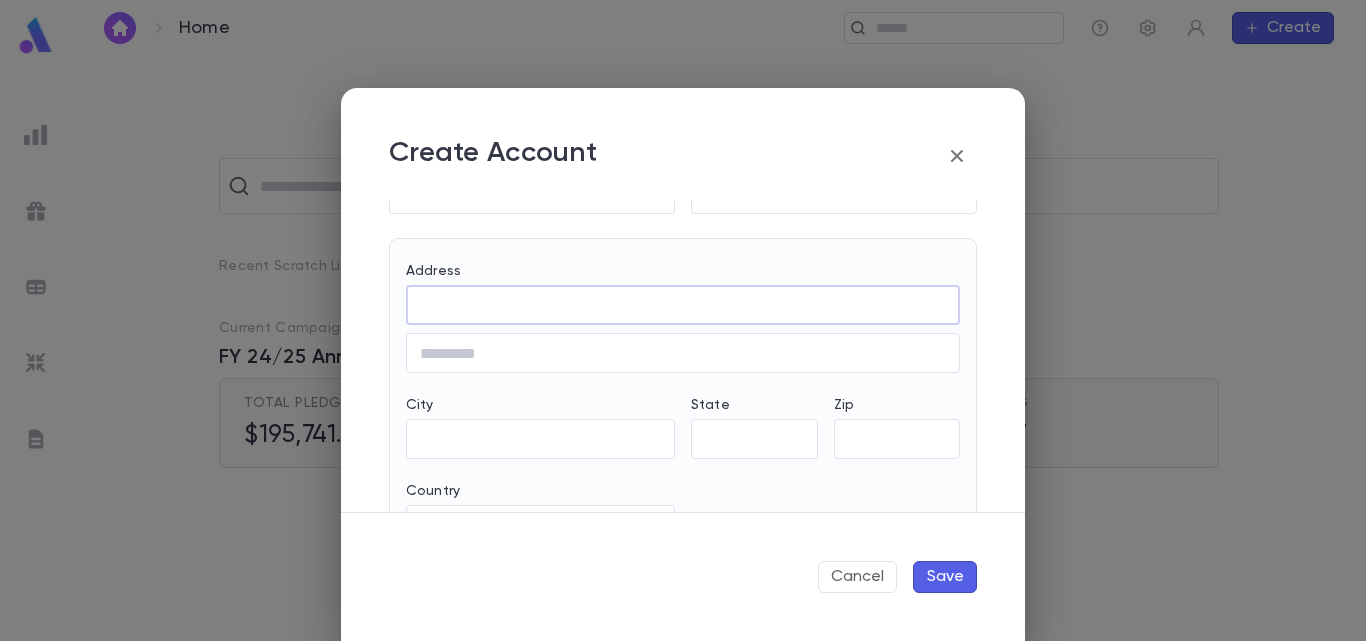 paste on "**********" 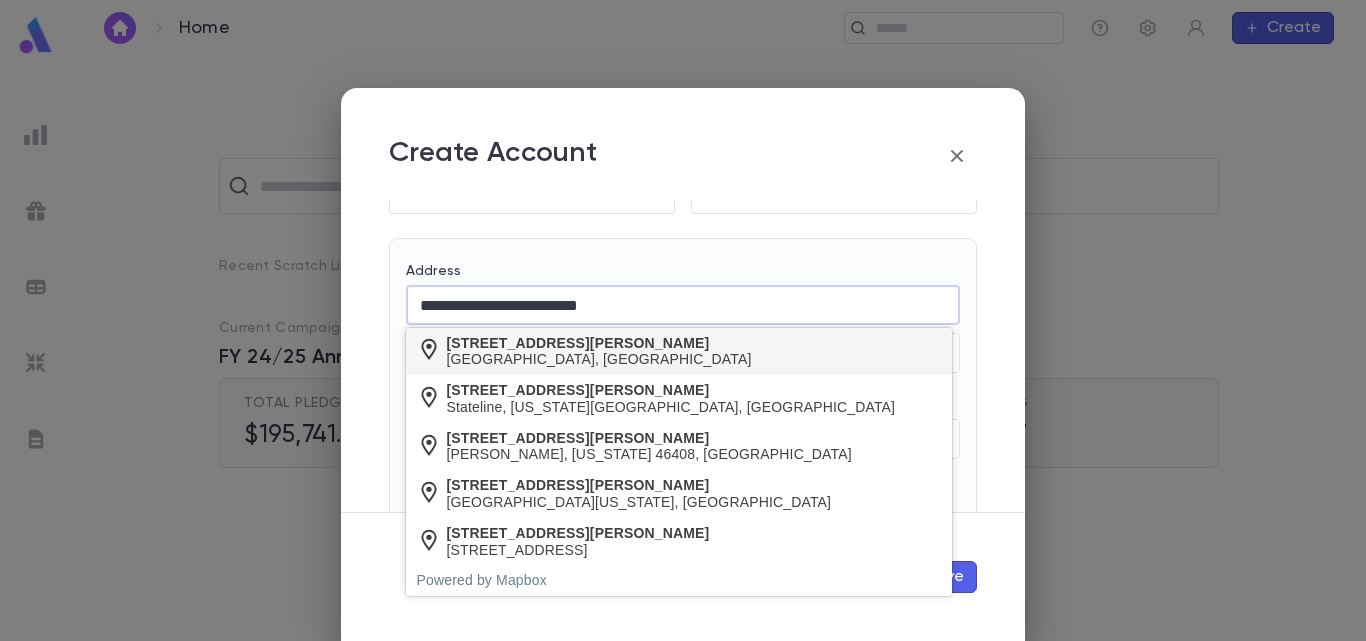 click on "[STREET_ADDRESS][PERSON_NAME]" at bounding box center [679, 352] 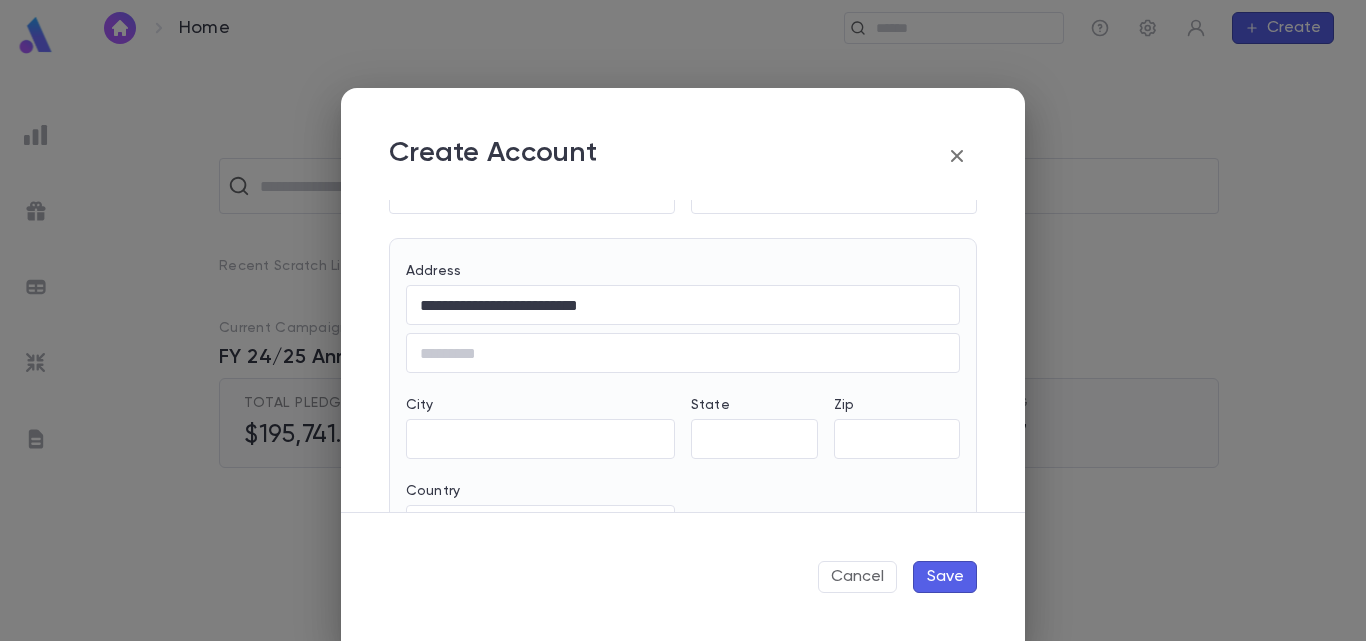 type on "**********" 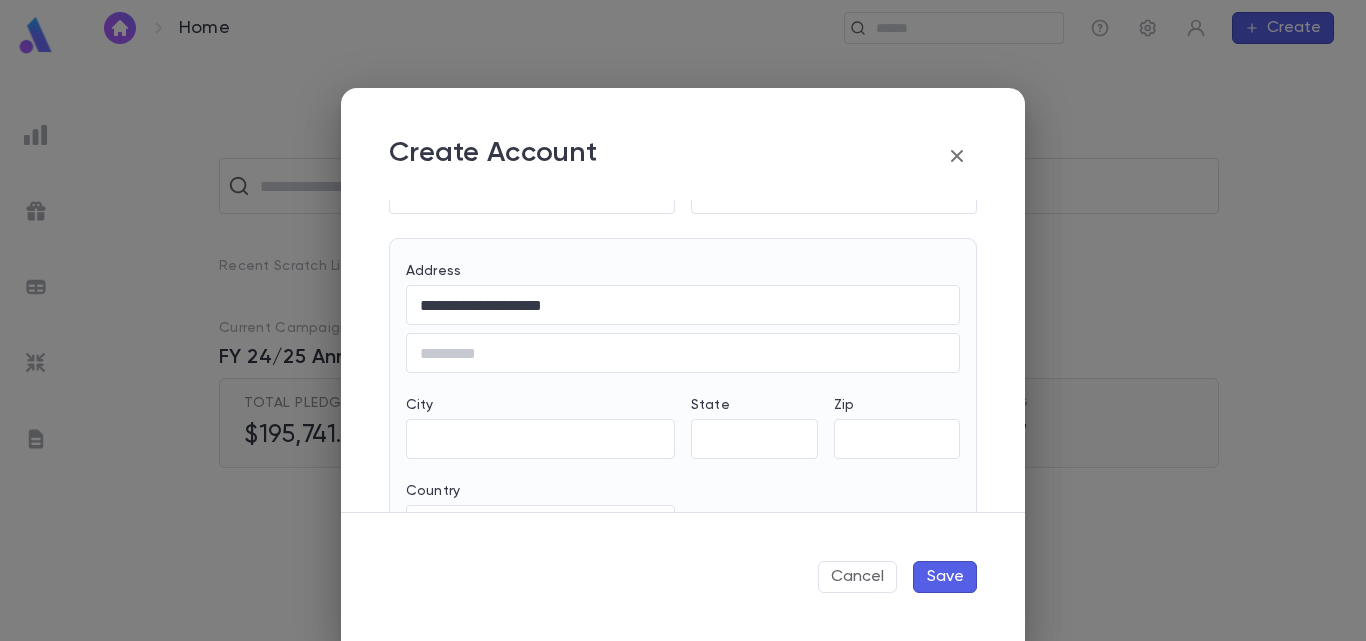 type on "*******" 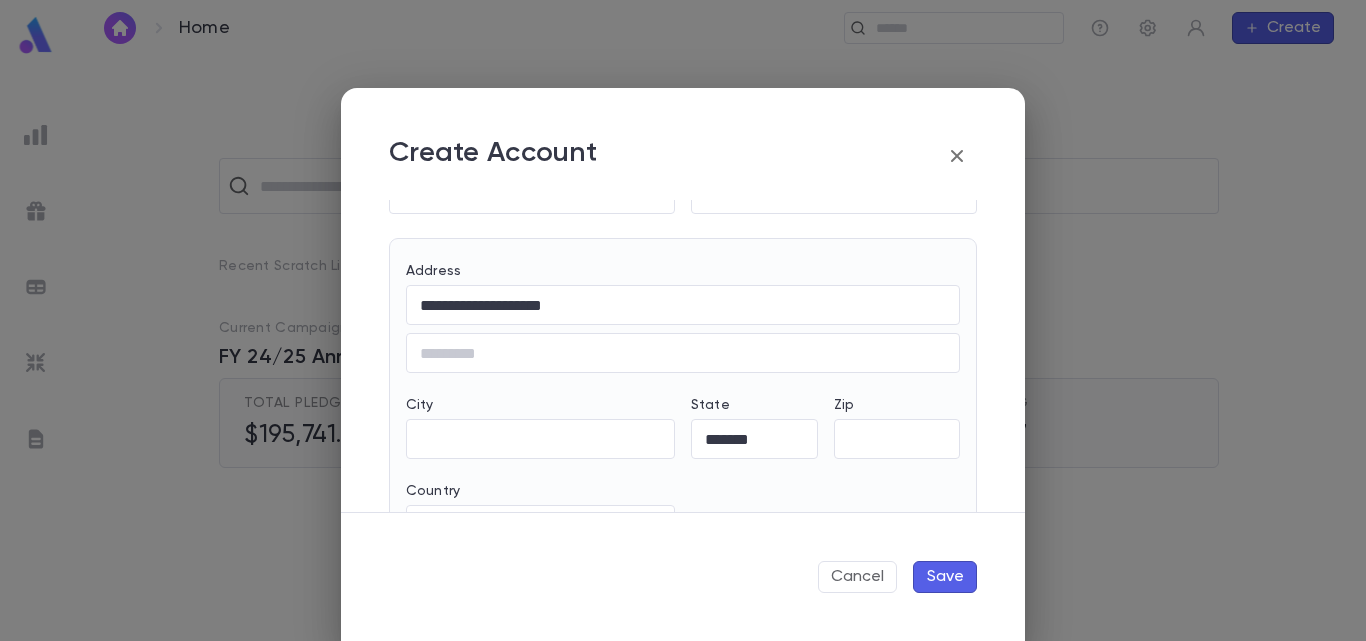 type on "**********" 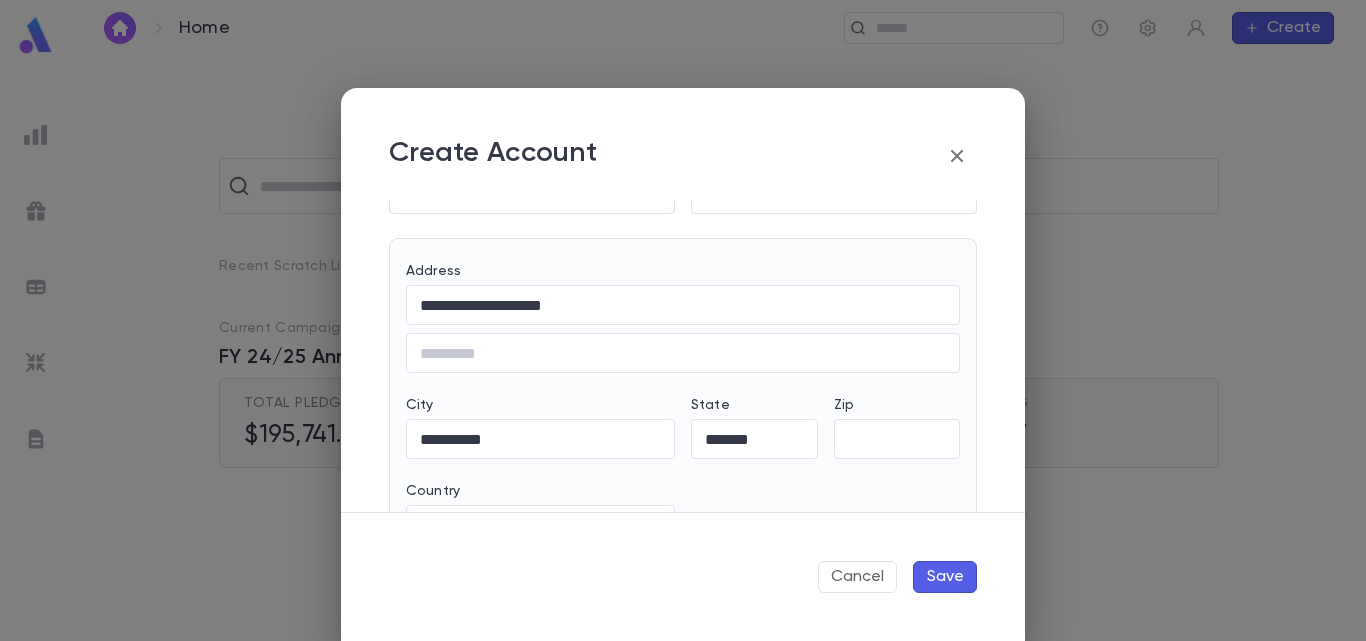 type on "******" 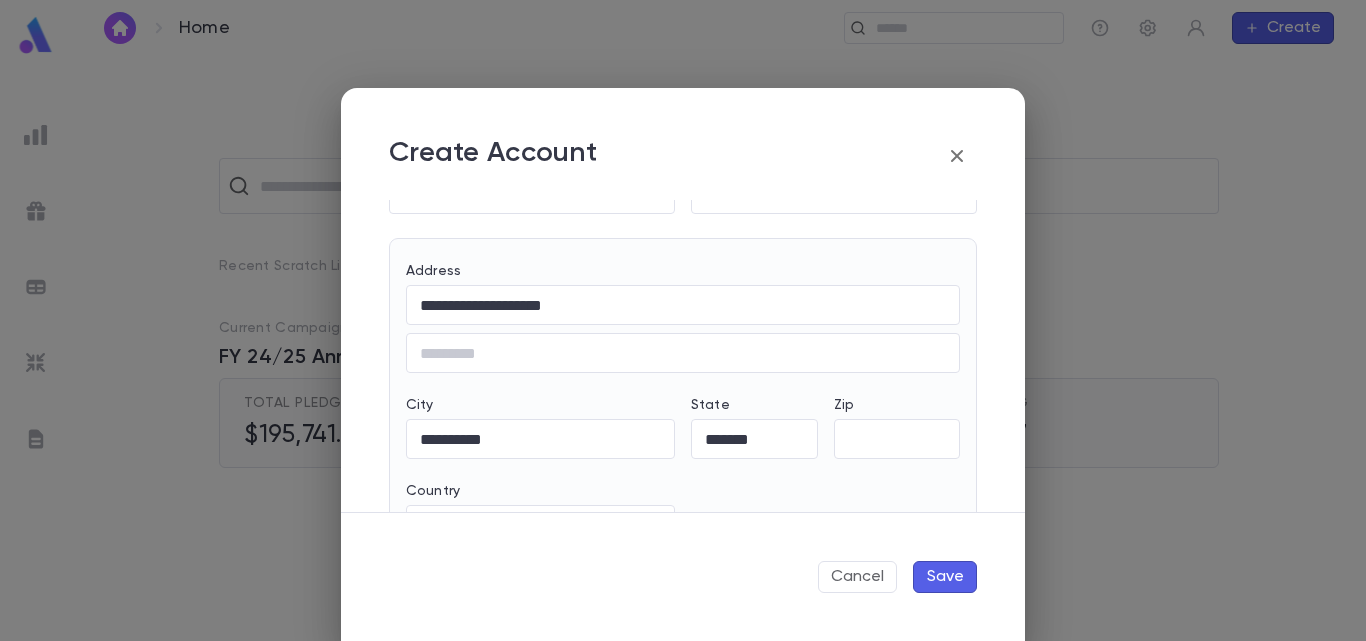 type on "*******" 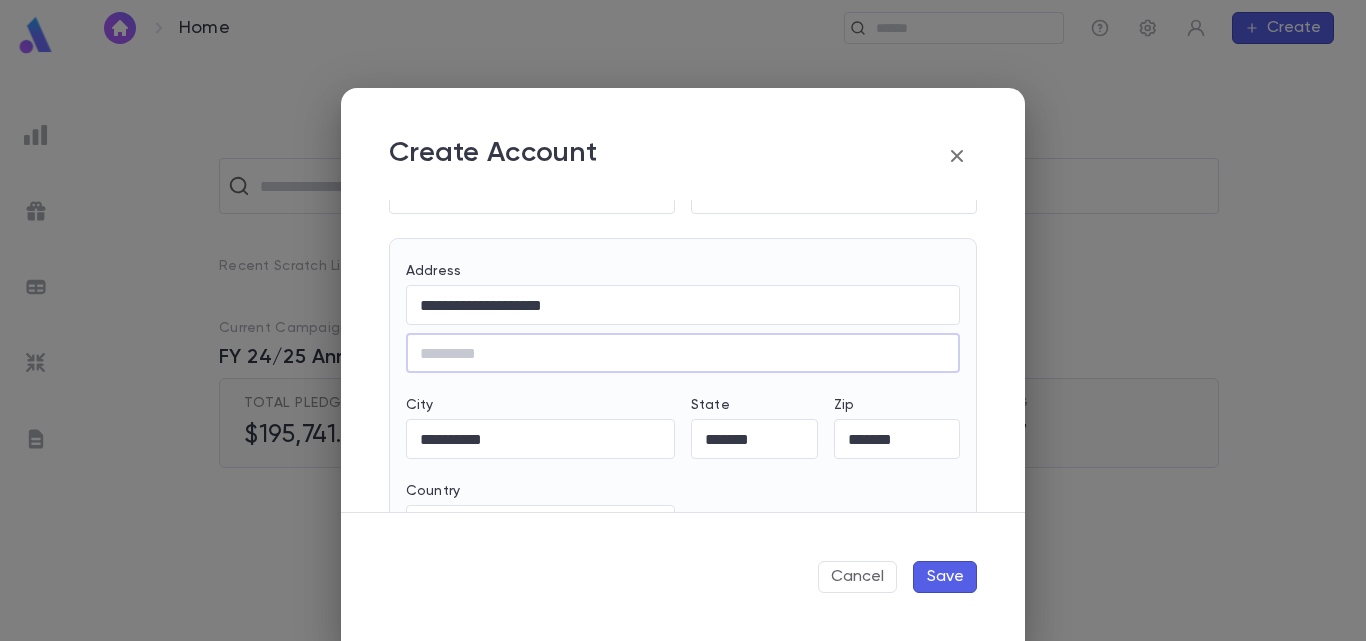 click on "Save" at bounding box center [945, 577] 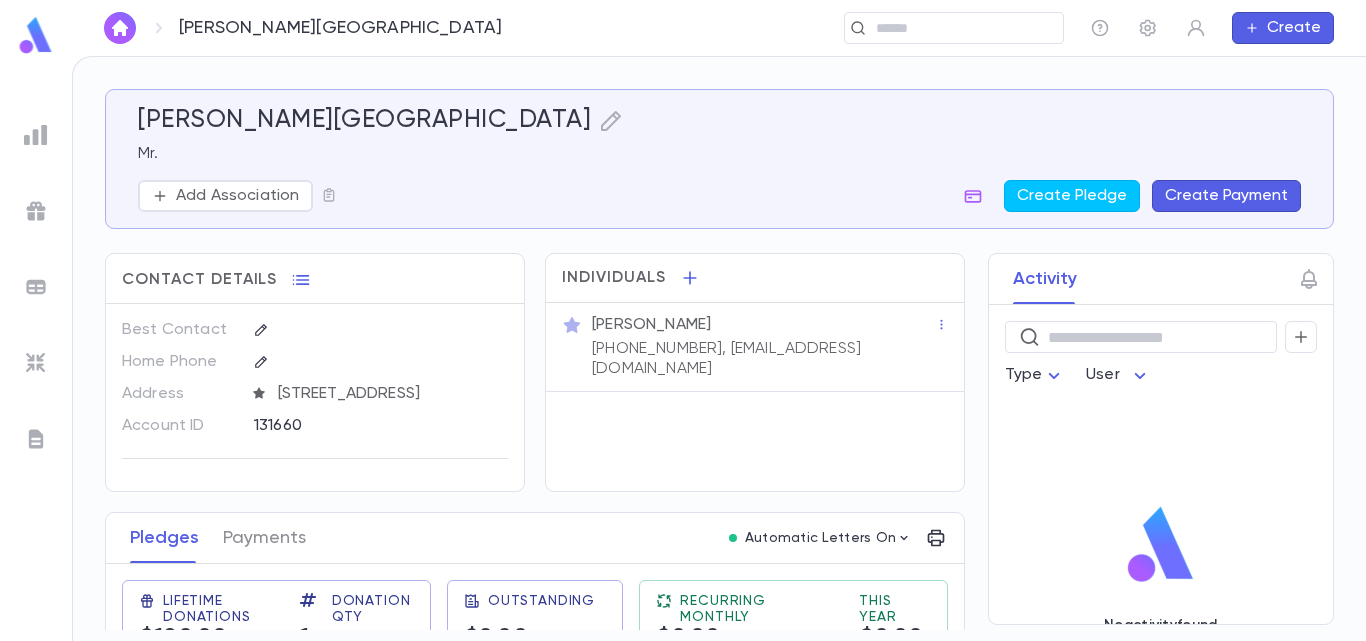 scroll, scrollTop: 0, scrollLeft: 0, axis: both 